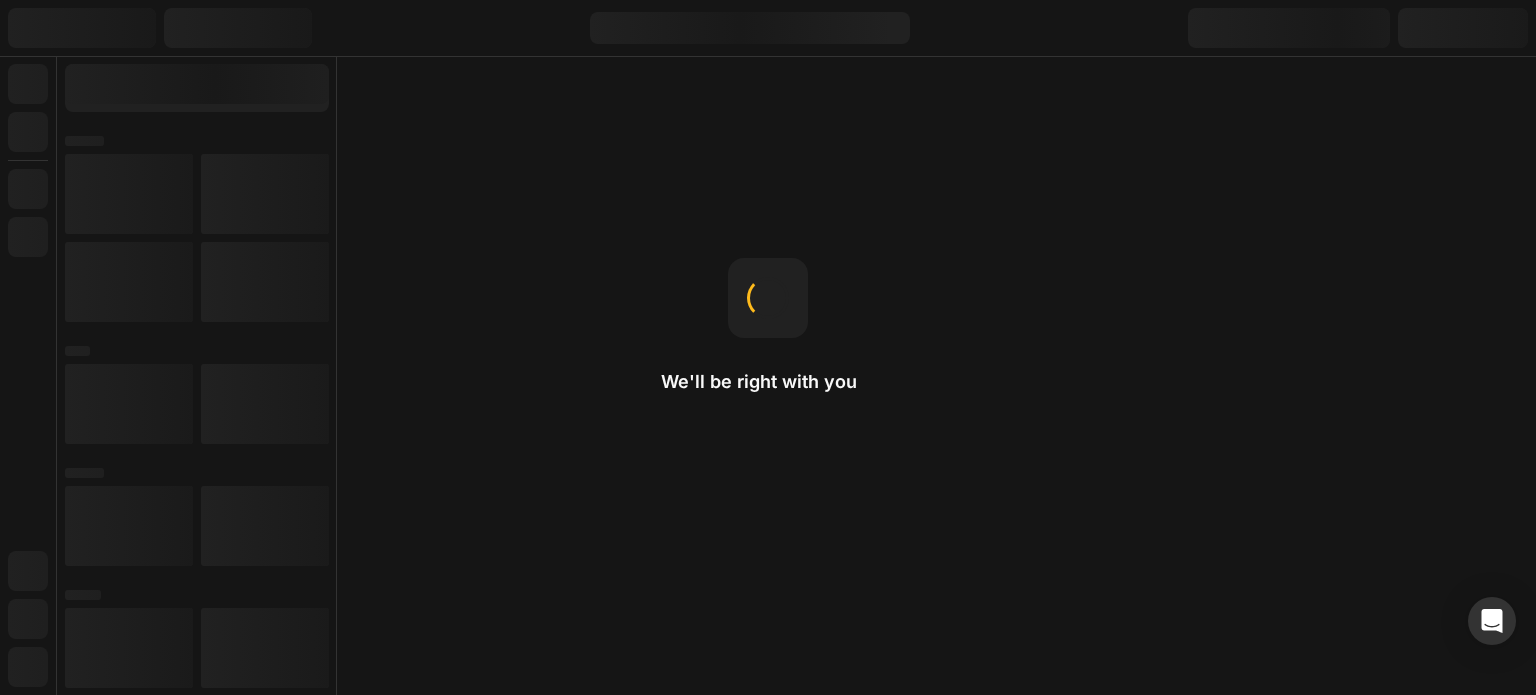 scroll, scrollTop: 0, scrollLeft: 0, axis: both 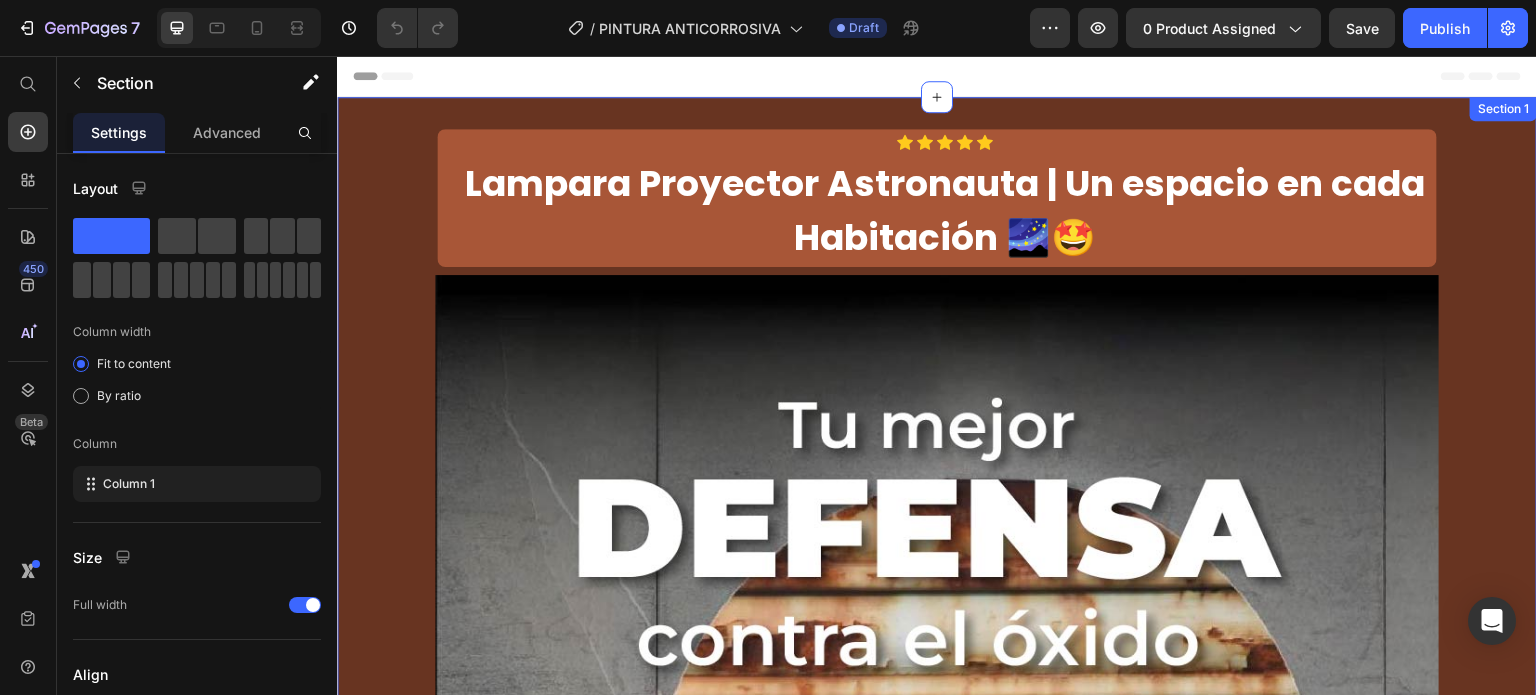 click on "Icon Icon Icon Icon Icon Icon List Row Lampara Proyector Astronauta | Un espacio en cada Habitación 🌌🤩 Product Title Product Row Image compra [NUMBER] PINTURA ANTICORROSIVA por: Heading $[PRICE] Product Price compra [NUMBER] PINTURAS ANTICORROSIVAS por: Heading $[PRICE] Heading Row Row Row
Custom Code
Preview or Publish the page to see the content. Custom Code   ✓  Envío  GRATIS   y Pago  CONTRA   ENTREGA Text block Product Row Section [NUMBER]" at bounding box center (937, 855) 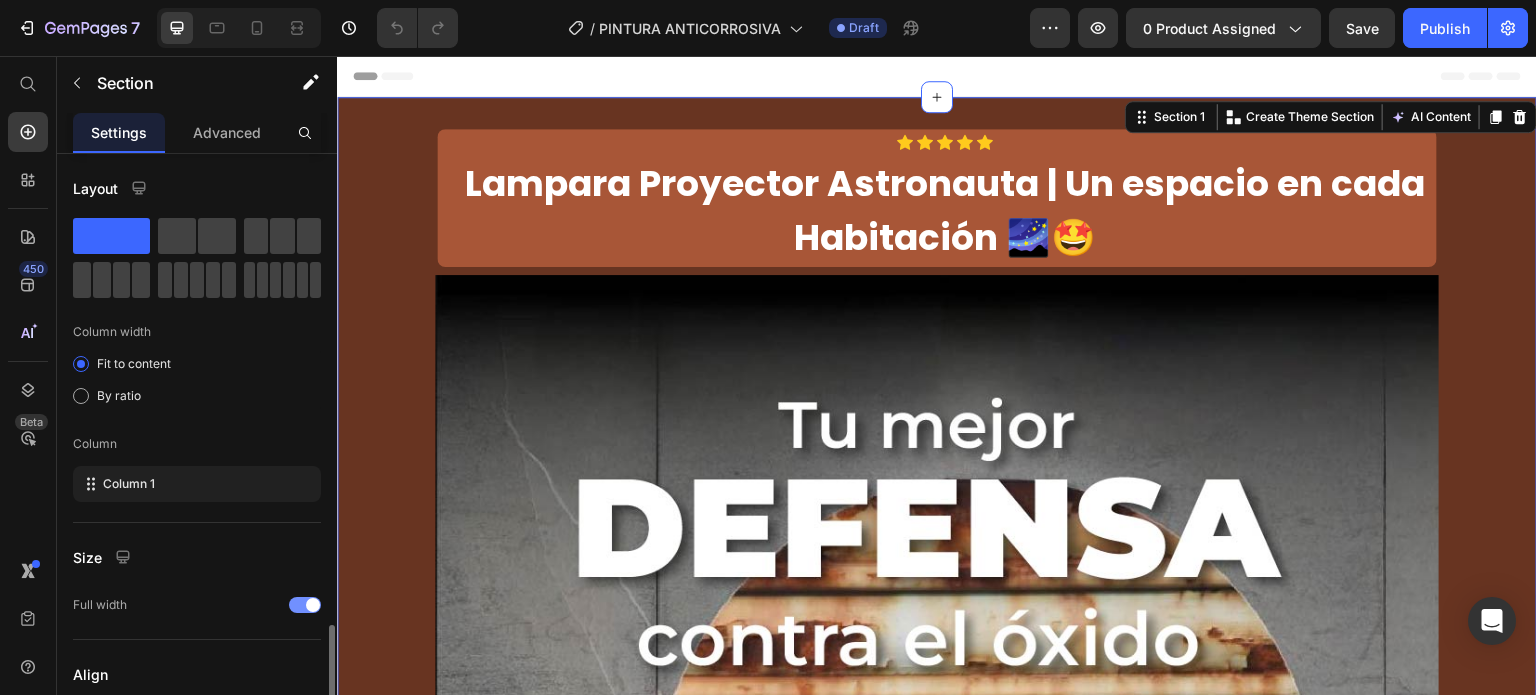scroll, scrollTop: 280, scrollLeft: 0, axis: vertical 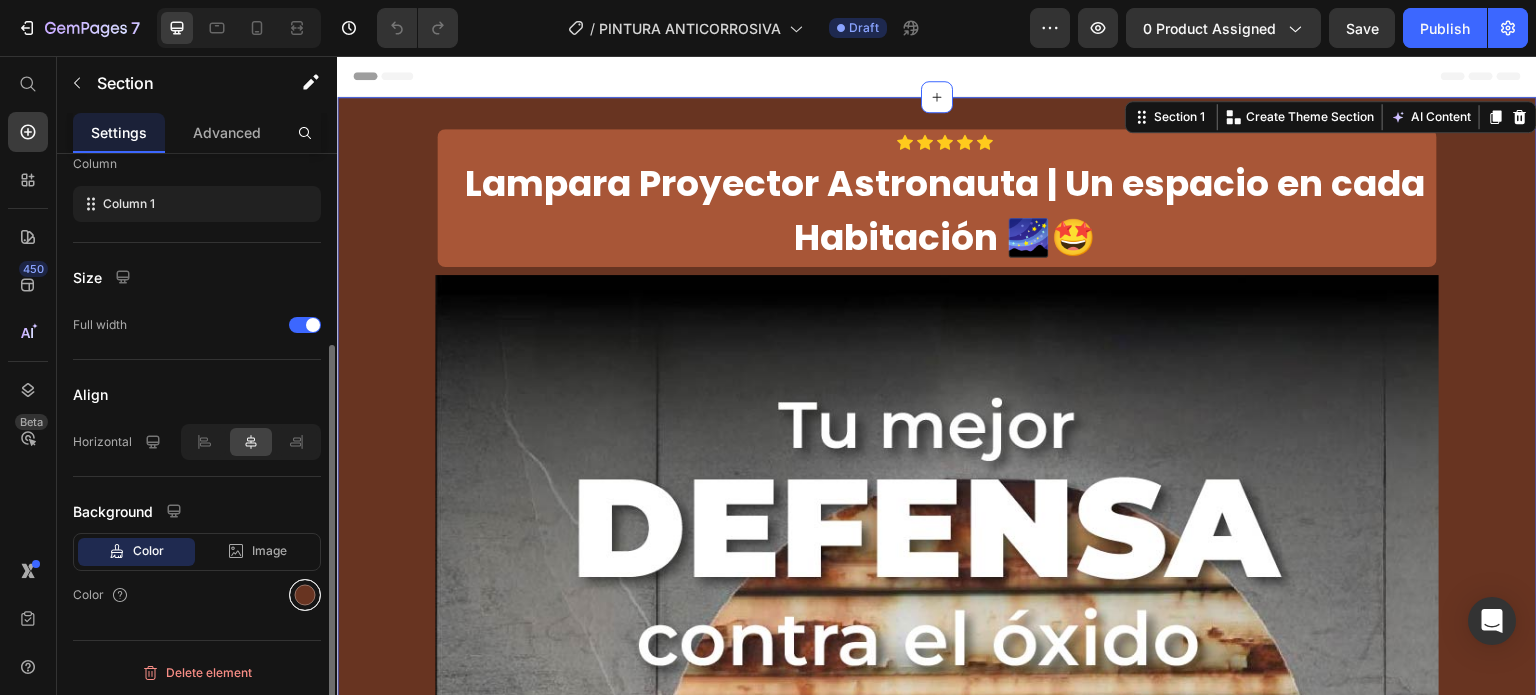 click at bounding box center (305, 595) 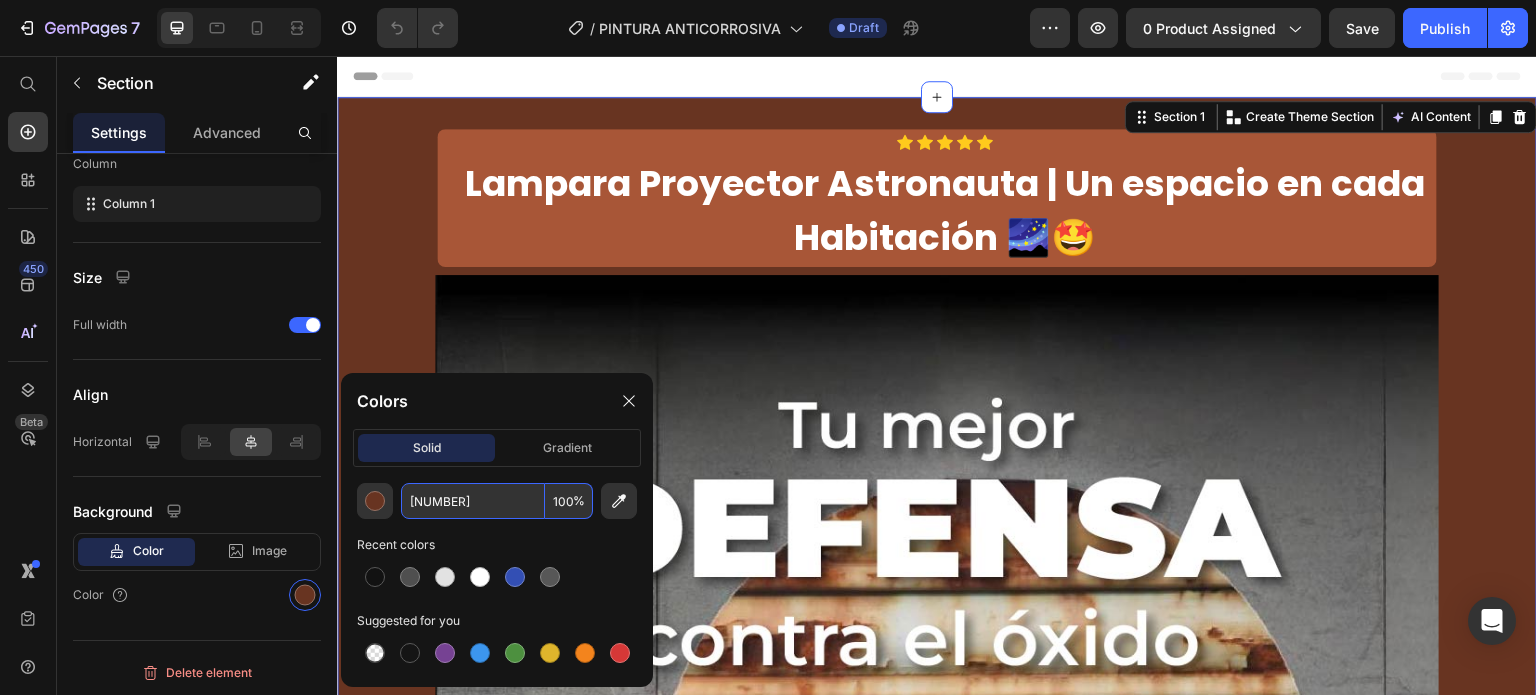 click on "683421" at bounding box center [473, 501] 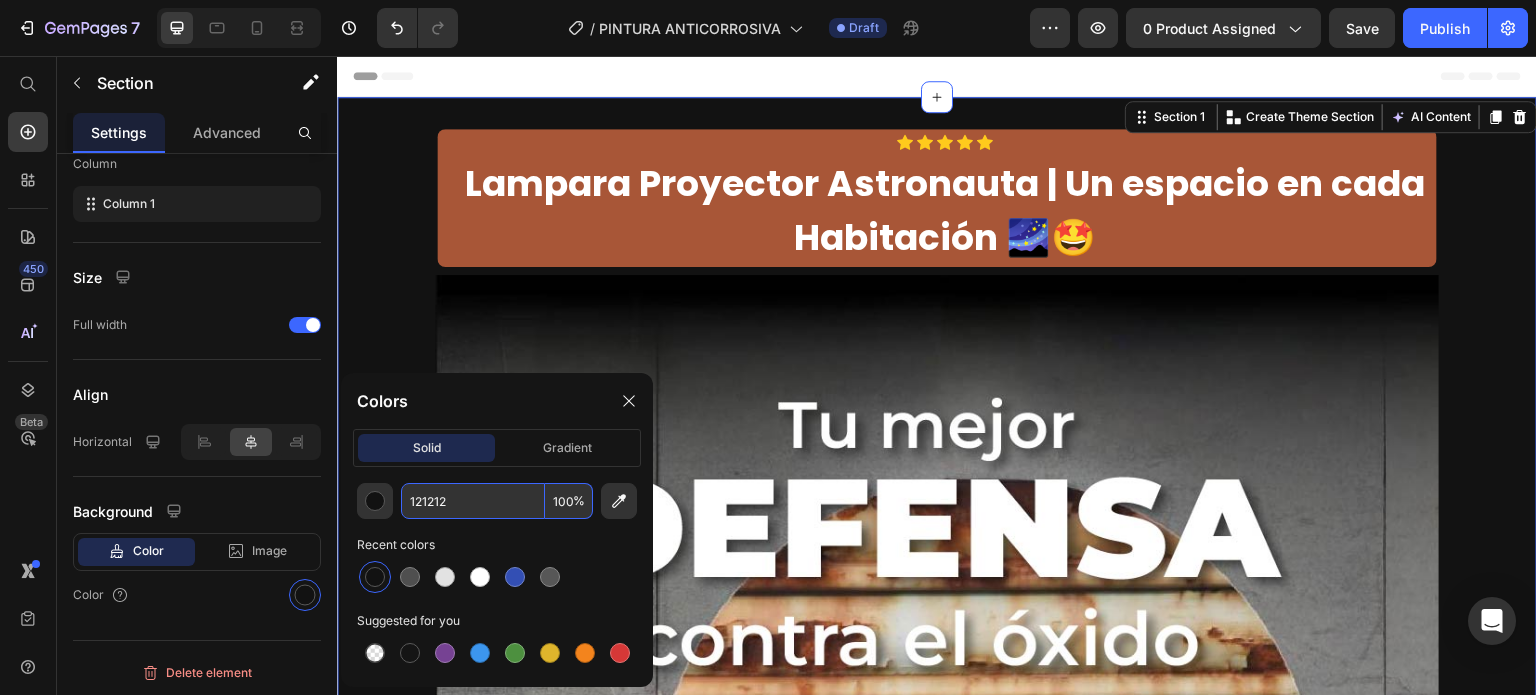 type on "121212" 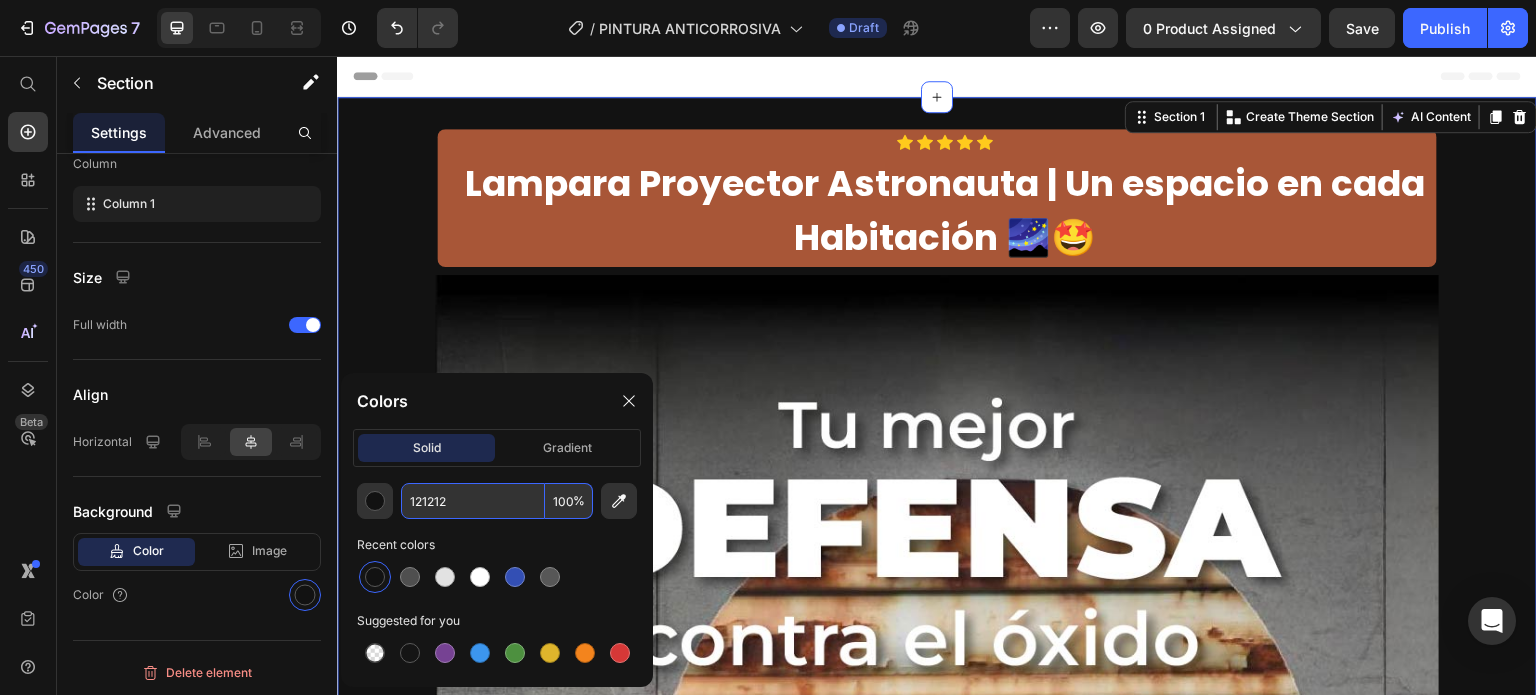 click on "Icon Icon Icon Icon Icon Icon List Row Lampara Proyector Astronauta | Un espacio en cada Habitación 🌌🤩 Product Title Product Row Image compra 1 PINTURA ANTICORROSIVA por: Heading $ 649.00 Product Price compra 2 PINTURAS ANTICORROSIVAS por: Heading $109,900 Heading Row Row Row
Custom Code
Preview or Publish the page to see the content. Custom Code   ✓  Envío  GRATIS   y Pago  CONTRA   ENTREGA Text block Product Row Section 1   You can create reusable sections Create Theme Section AI Content Write with GemAI What would you like to describe here? Tone and Voice Persuasive Product Lampara Proyector Astronauta | Un espacio en cada Habitación 🌌🤩 Show more Generate" at bounding box center (937, 855) 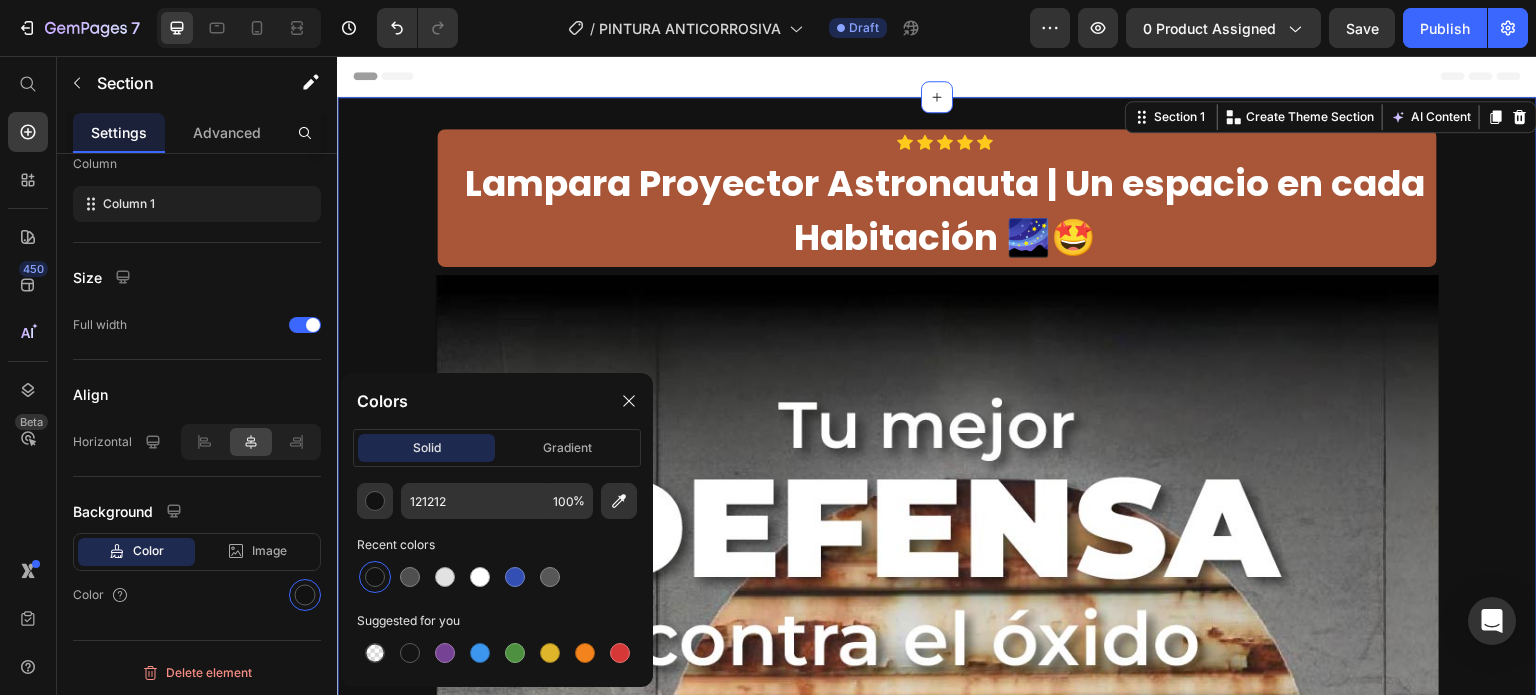 click on "Icon Icon Icon Icon Icon Icon List Row Lampara Proyector Astronauta | Un espacio en cada Habitación 🌌🤩 Product Title Product Row Image compra 1 PINTURA ANTICORROSIVA por: Heading $ 649.00 Product Price compra 2 PINTURAS ANTICORROSIVAS por: Heading $109,900 Heading Row Row Row
Custom Code
Preview or Publish the page to see the content. Custom Code   ✓  Envío  GRATIS   y Pago  CONTRA   ENTREGA Text block Product Row Section 1   You can create reusable sections Create Theme Section AI Content Write with GemAI What would you like to describe here? Tone and Voice Persuasive Product Lampara Proyector Astronauta | Un espacio en cada Habitación 🌌🤩 Show more Generate" at bounding box center (937, 855) 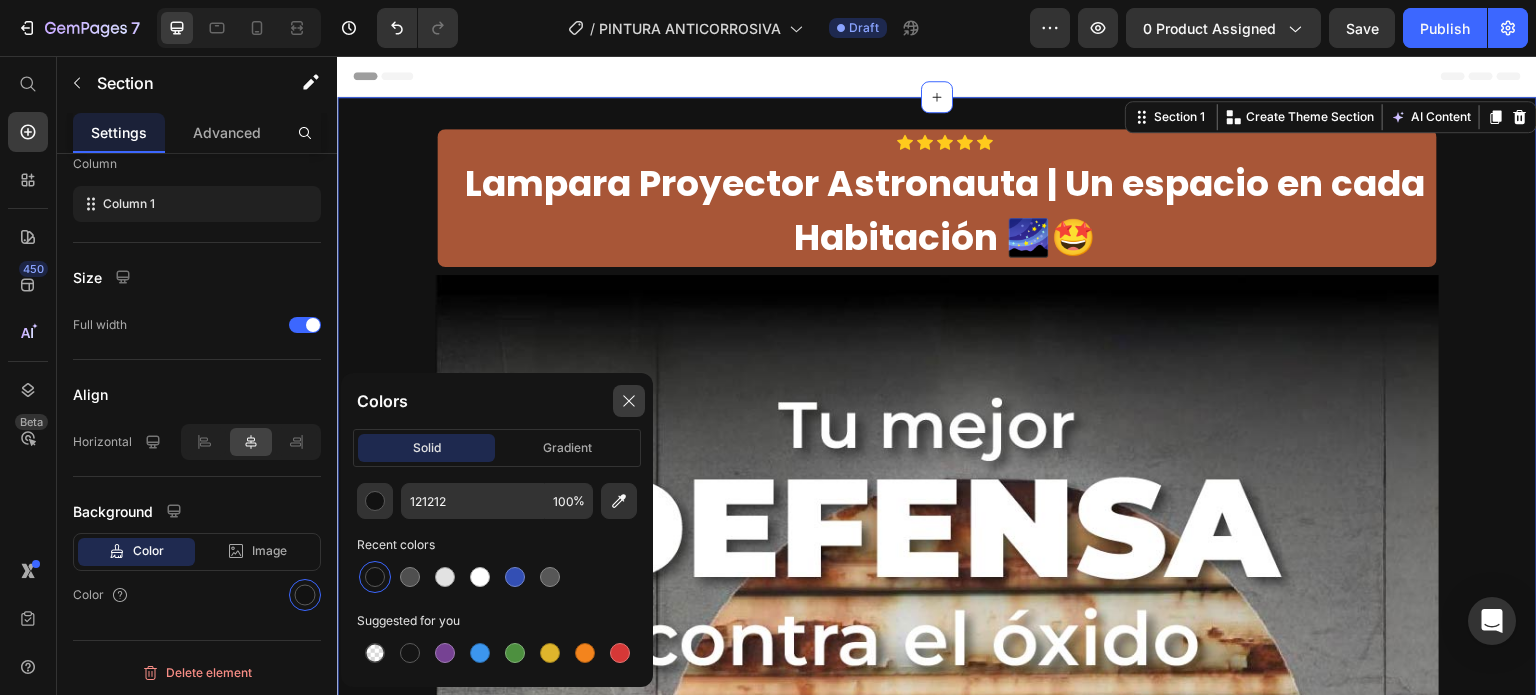 click at bounding box center [629, 401] 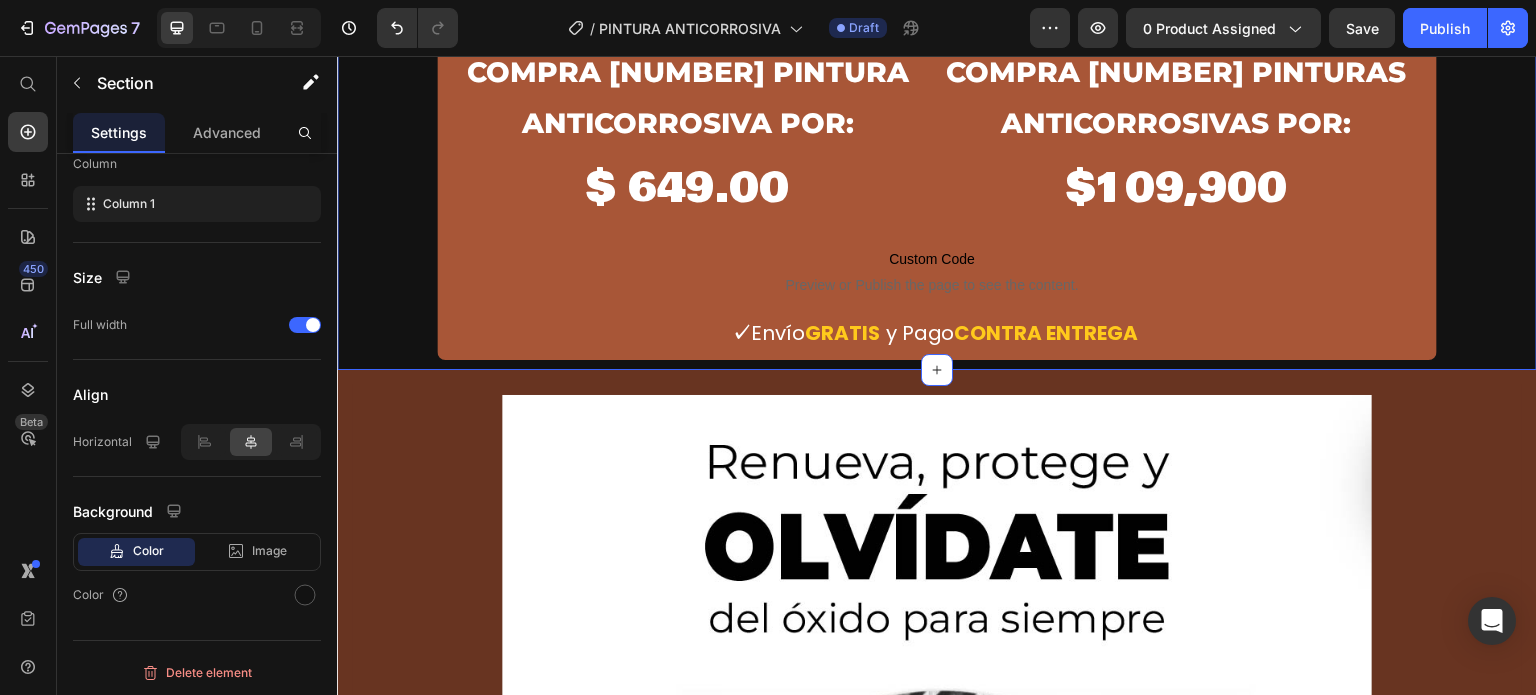 scroll, scrollTop: 1200, scrollLeft: 0, axis: vertical 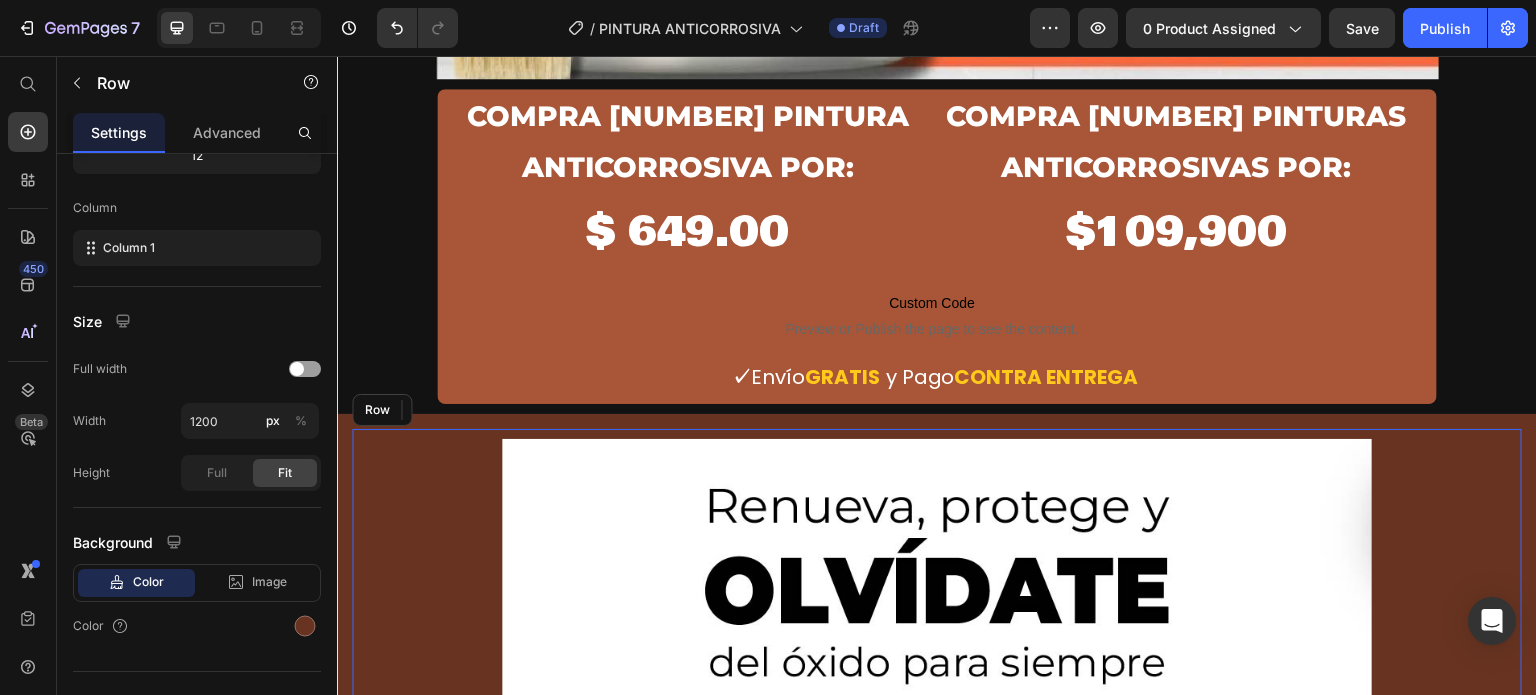 click on "Image Protección Total Contra el Óxido Heading Su fórmula avanzada crea una barrera impenetrable contra la humedad y la corrosión, alargando la vida útil de metales expuestos a la intemperie. Ideal para estructuras, herramientas y superficies propensas a la oxidación. Text block Row Image Adherencia Superior y Durabilidad Heading Se fija con fuerza sobre cualquier superficie metálica, formando una capa resistente a golpes, arañazos y condiciones extremas. No se descascara ni pierde su efectividad con el tiempo. Text block
Custom Code
Preview or Publish the page to see the content. Custom Code Image Image
Custom Code
Preview or Publish the page to see the content. Custom Code Aplicación Fácil y Versátil Heading Su textura optimizada permite una aplicación uniforme con brocha, rodillo o pistola. Se seca rápidamente, asegurando un acabado profesional en rejas, puertas, tuberías, maquinaria y más. Text block Row Image Image
Custom Code
Custom Code Heading Row" at bounding box center [937, 2144] 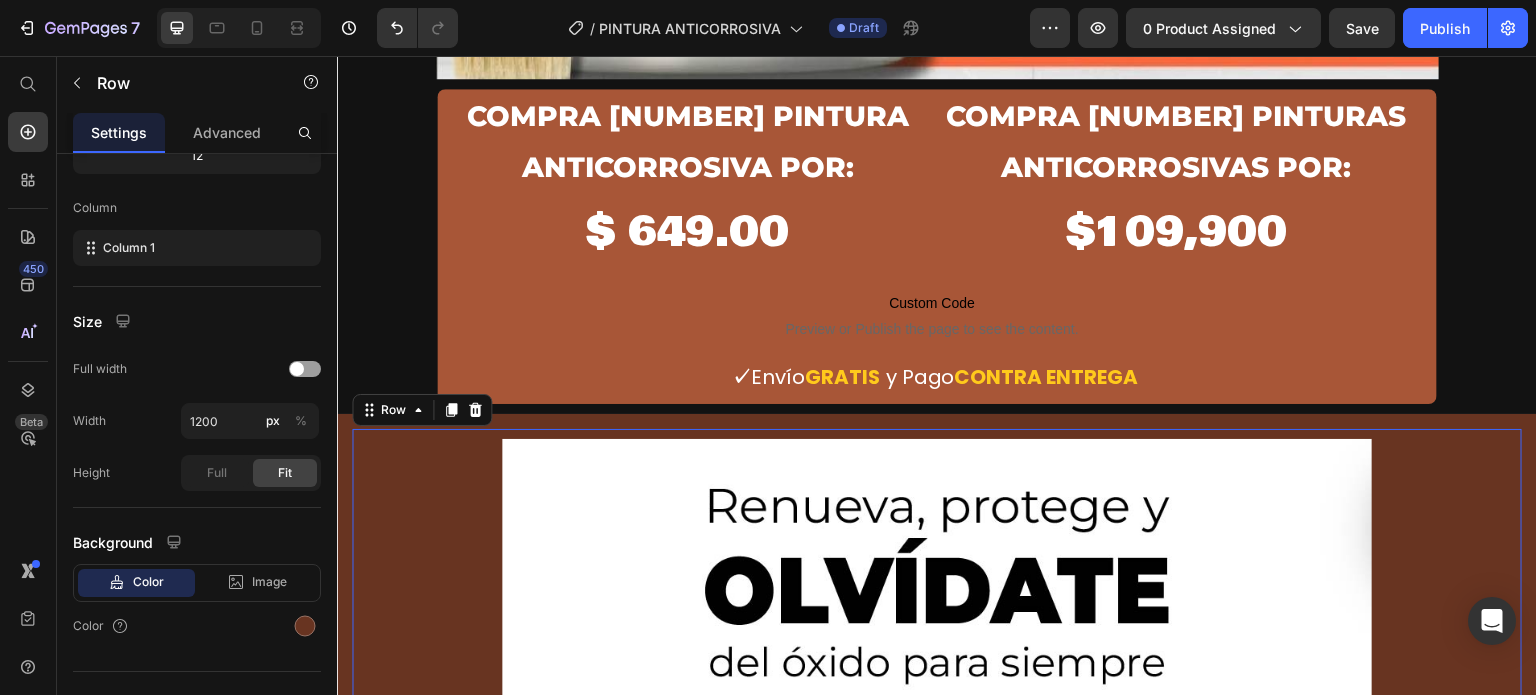 scroll, scrollTop: 0, scrollLeft: 0, axis: both 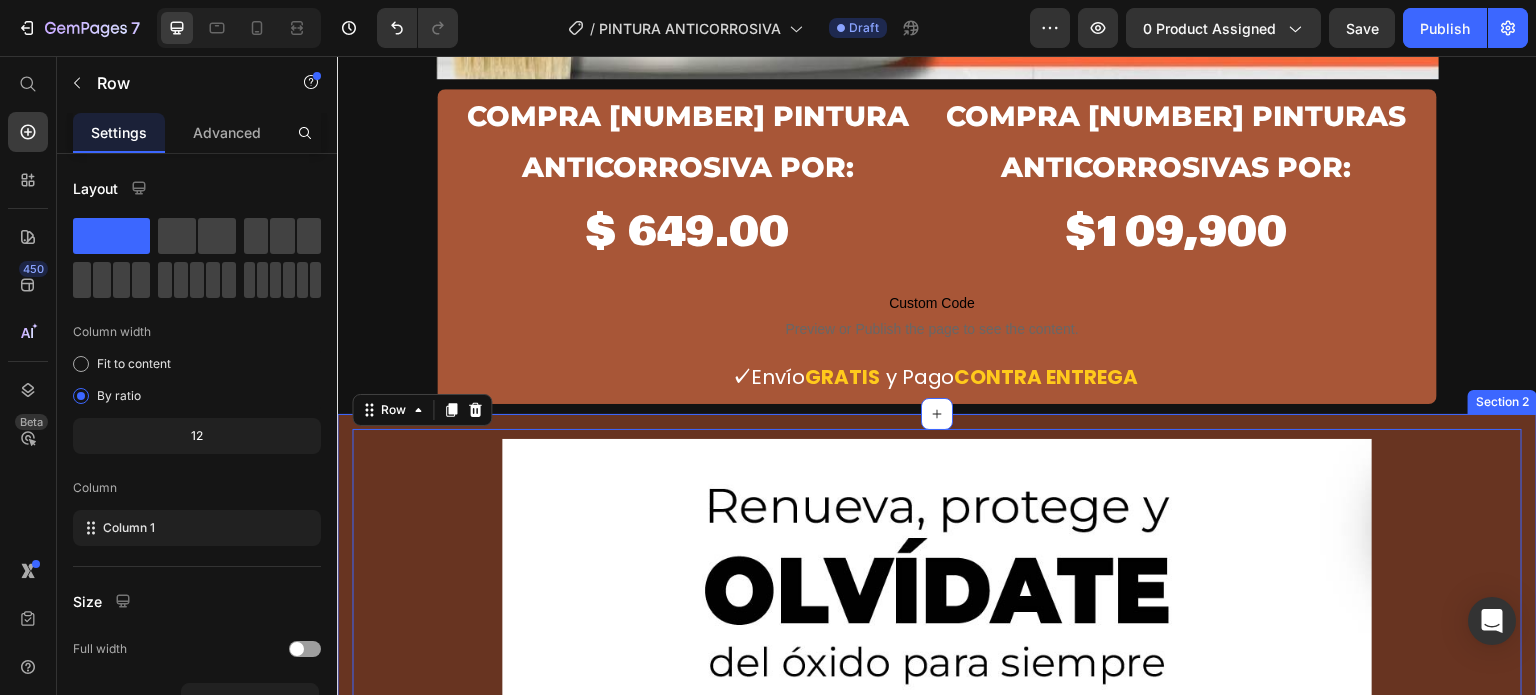 click on "Image Protección Total Contra el Óxido Heading Su fórmula avanzada crea una barrera impenetrable contra la humedad y la corrosión, alargando la vida útil de metales expuestos a la intemperie. Ideal para estructuras, herramientas y superficies propensas a la oxidación. Text block Row Image Adherencia Superior y Durabilidad Heading Se fija con fuerza sobre cualquier superficie metálica, formando una capa resistente a golpes, arañazos y condiciones extremas. No se descascara ni pierde su efectividad con el tiempo. Text block
Custom Code
Preview or Publish the page to see the content. Custom Code Image Image
Custom Code
Preview or Publish the page to see the content. Custom Code Aplicación Fácil y Versátil Heading Su textura optimizada permite una aplicación uniforme con brocha, rodillo o pistola. Se seca rápidamente, asegurando un acabado profesional en rejas, puertas, tuberías, maquinaria y más. Text block Row Image Image
Custom Code
Custom Code Heading Row" at bounding box center (937, 2180) 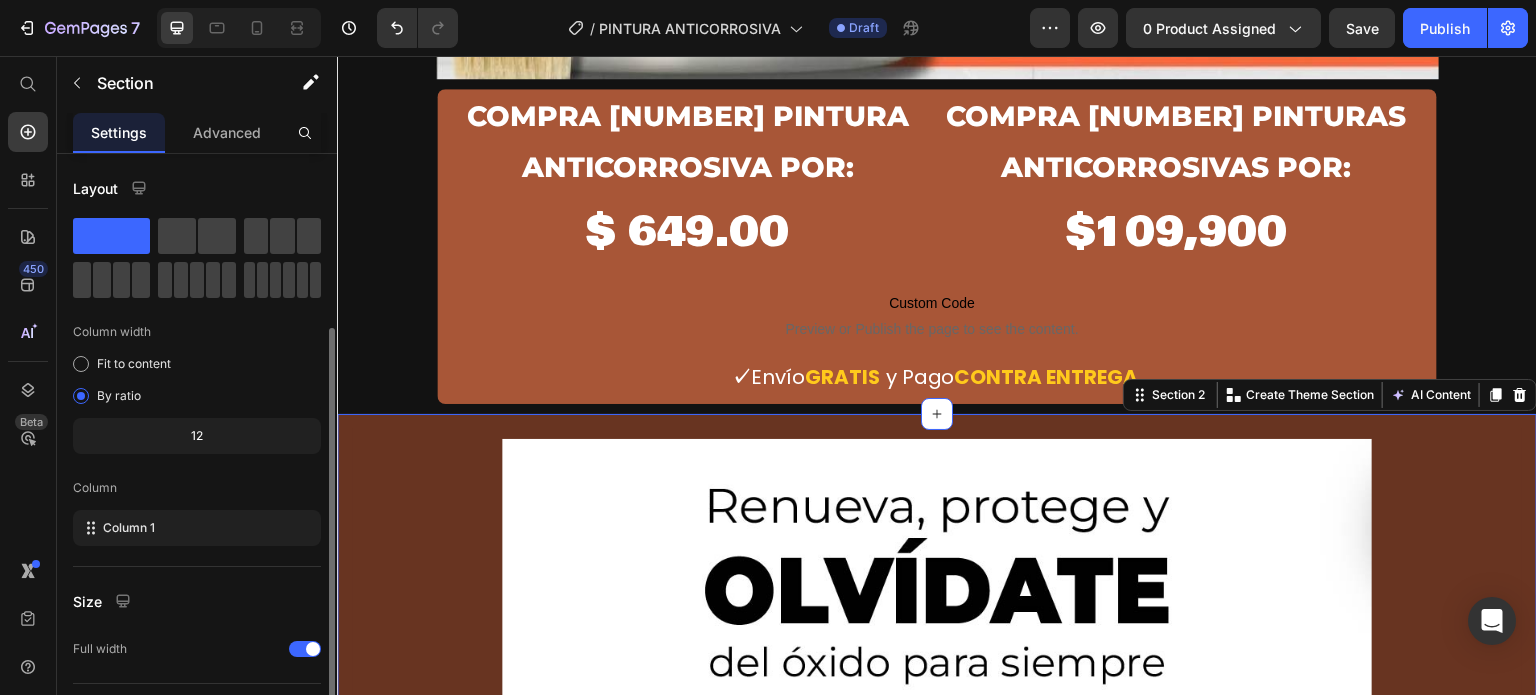 scroll, scrollTop: 208, scrollLeft: 0, axis: vertical 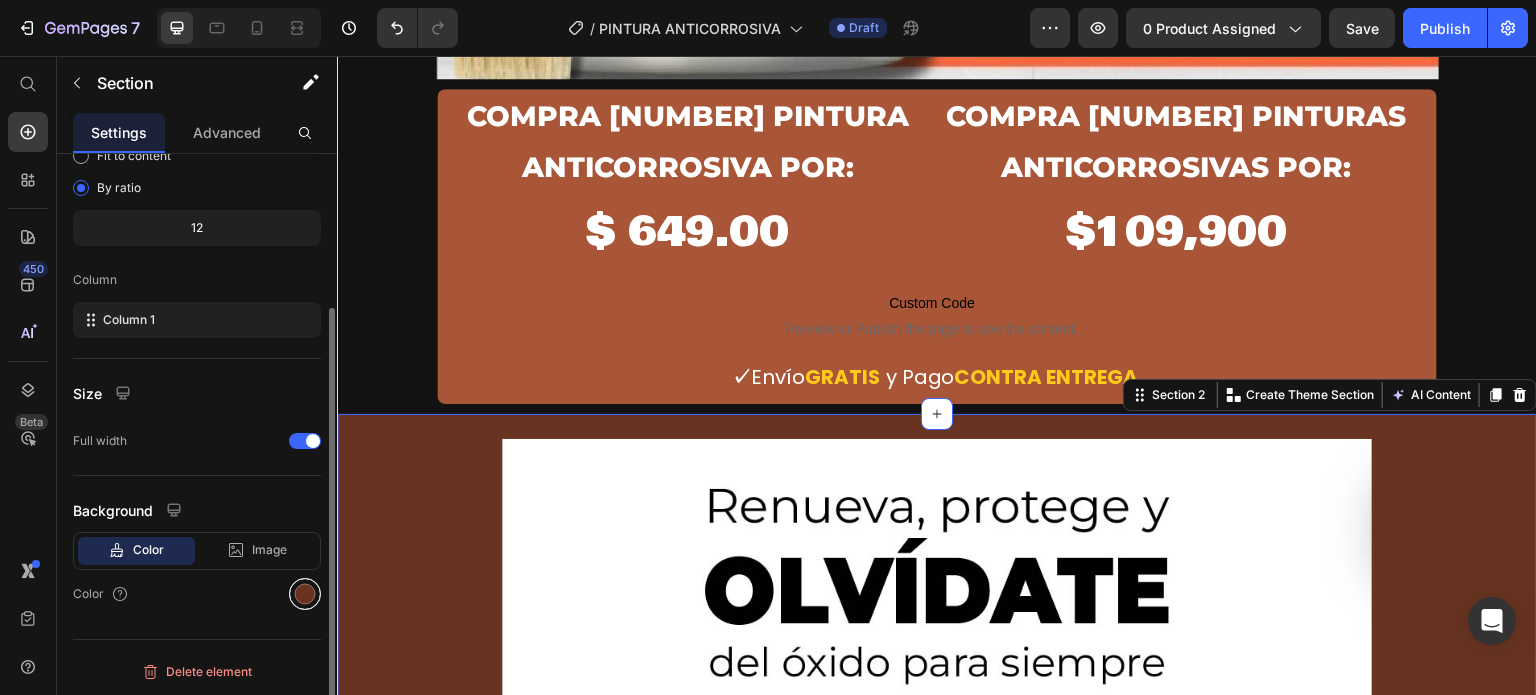 click at bounding box center [305, 594] 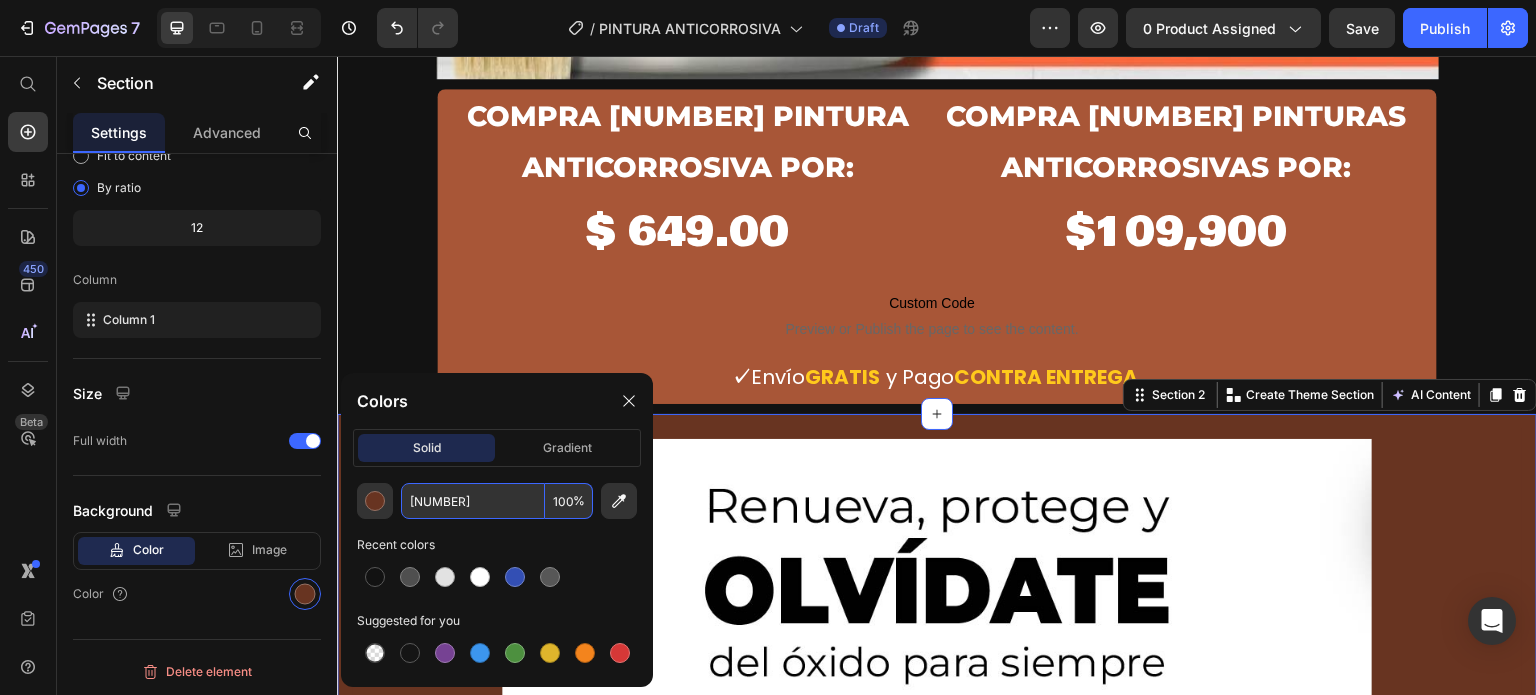 click on "[NUMBER]" at bounding box center [473, 501] 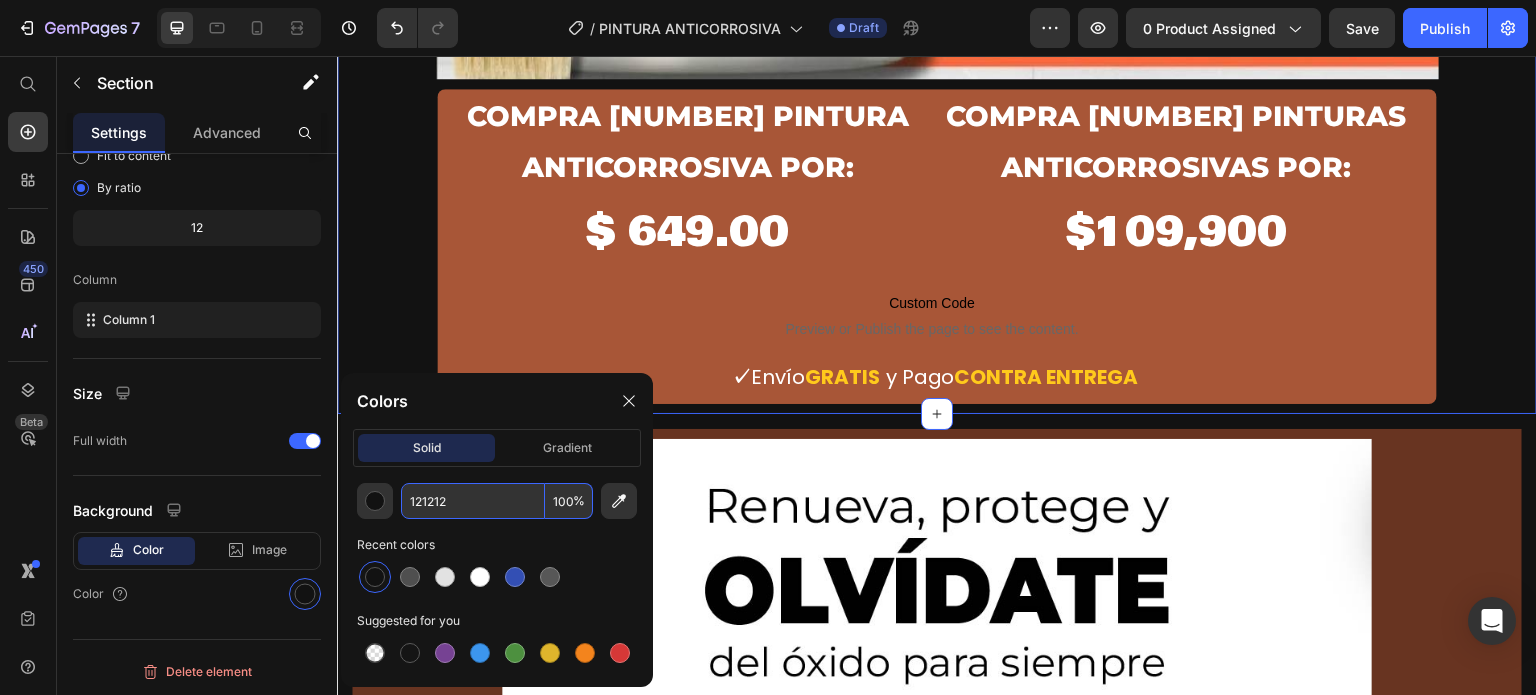 click on "Icon Icon Icon Icon Icon Icon List Row Lampara Proyector Astronauta | Un espacio en cada Habitación 🌌🤩 Product Title Product Row Image compra 1 PINTURA ANTICORROSIVA por: Heading $ 649.00 Product Price compra 2 PINTURAS ANTICORROSIVAS por: Heading $109,900 Heading Row Row Row
Custom Code
Preview or Publish the page to see the content. Custom Code   ✓  Envío  GRATIS   y Pago  CONTRA   ENTREGA Text block Product Row" at bounding box center (937, -329) 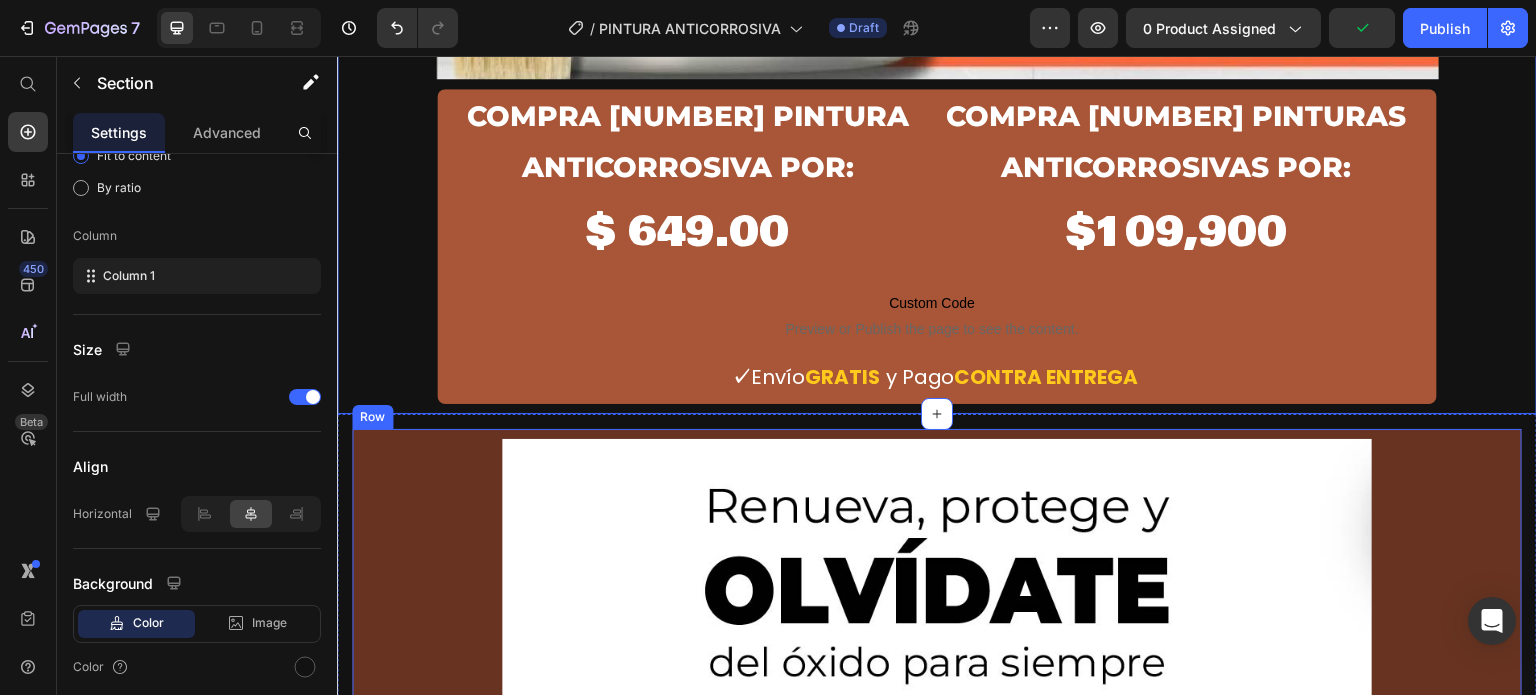 click on "Image Protección Total Contra el Óxido Heading Su fórmula avanzada crea una barrera impenetrable contra la humedad y la corrosión, alargando la vida útil de metales expuestos a la intemperie. Ideal para estructuras, herramientas y superficies propensas a la oxidación. Text block Row Image Adherencia Superior y Durabilidad Heading Se fija con fuerza sobre cualquier superficie metálica, formando una capa resistente a golpes, arañazos y condiciones extremas. No se descascara ni pierde su efectividad con el tiempo. Text block
Custom Code
Preview or Publish the page to see the content. Custom Code Image Image
Custom Code
Preview or Publish the page to see the content. Custom Code Aplicación Fácil y Versátil Heading Su textura optimizada permite una aplicación uniforme con brocha, rodillo o pistola. Se seca rápidamente, asegurando un acabado profesional en rejas, puertas, tuberías, maquinaria y más. Text block Row Image Image
Custom Code
Custom Code Heading Row" at bounding box center (937, 2144) 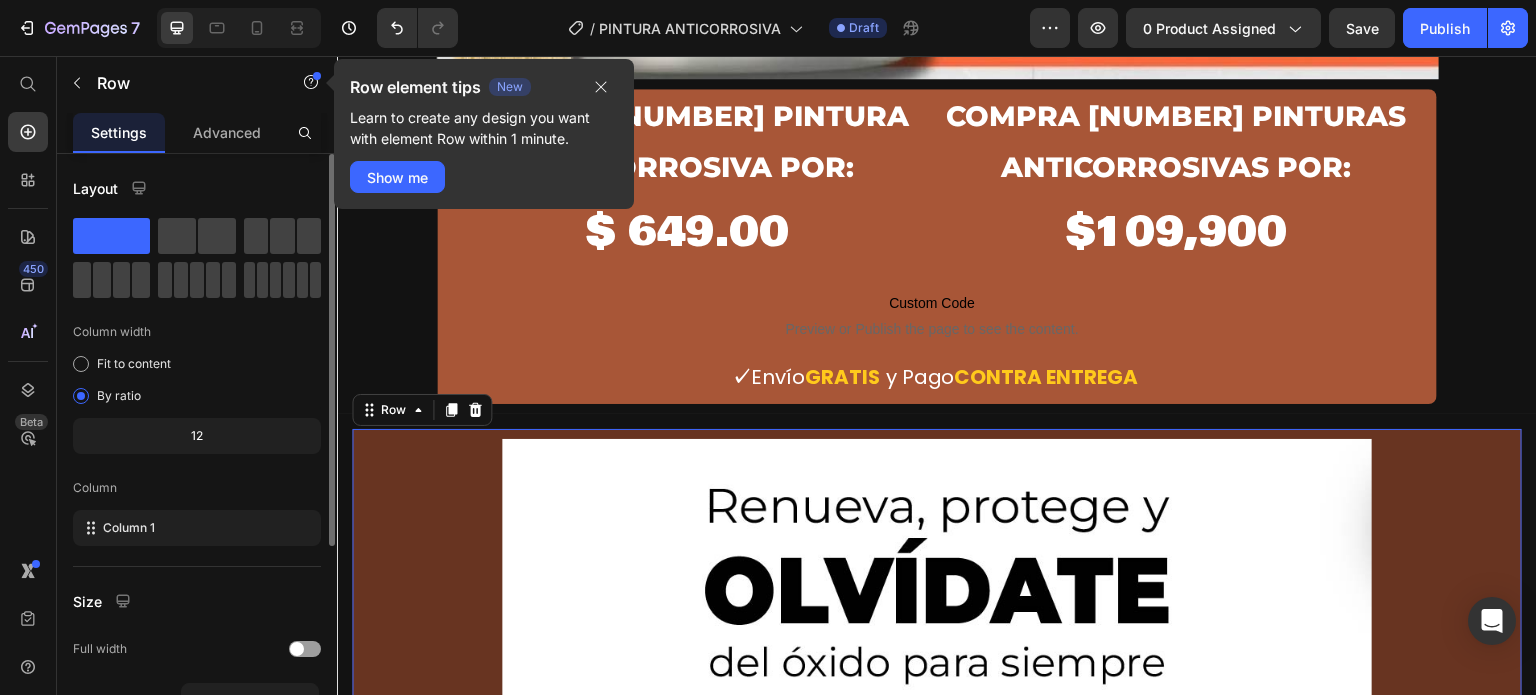 scroll, scrollTop: 300, scrollLeft: 0, axis: vertical 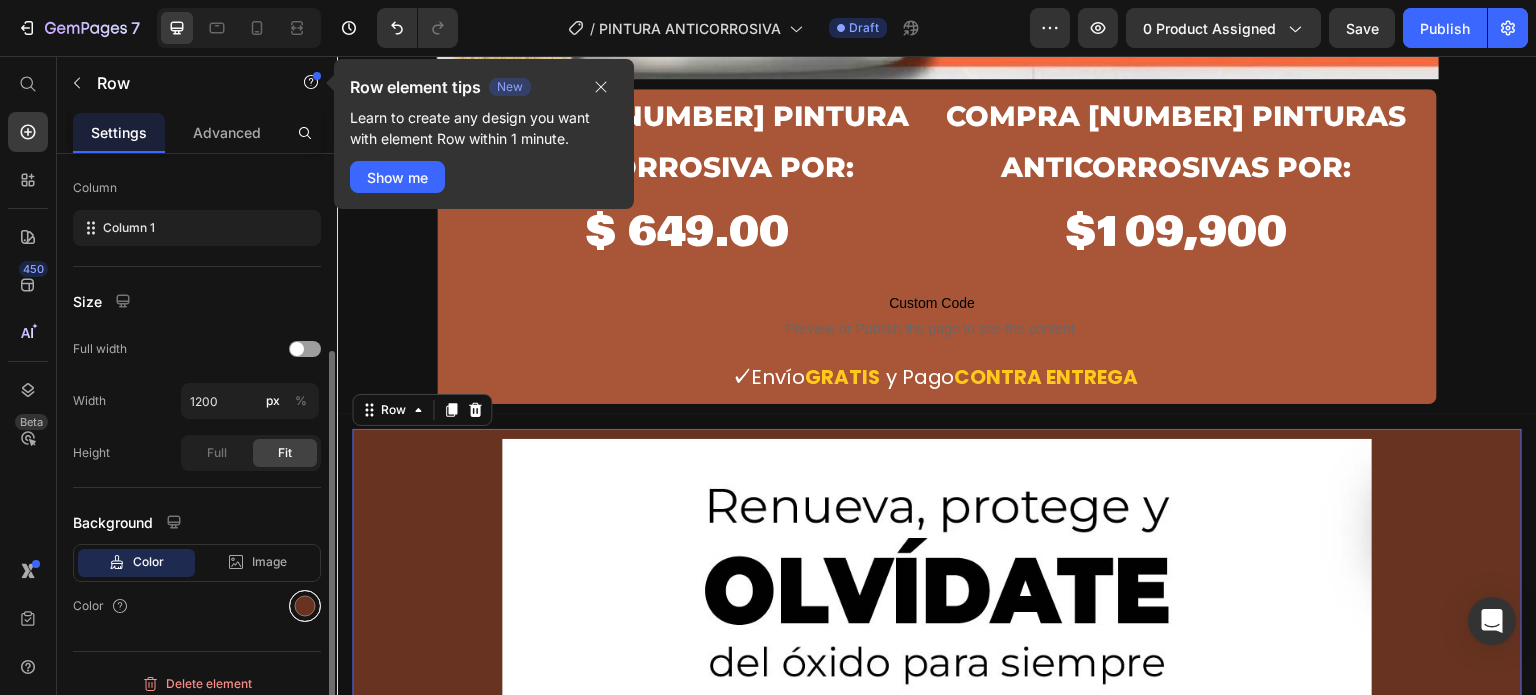 click at bounding box center (305, 606) 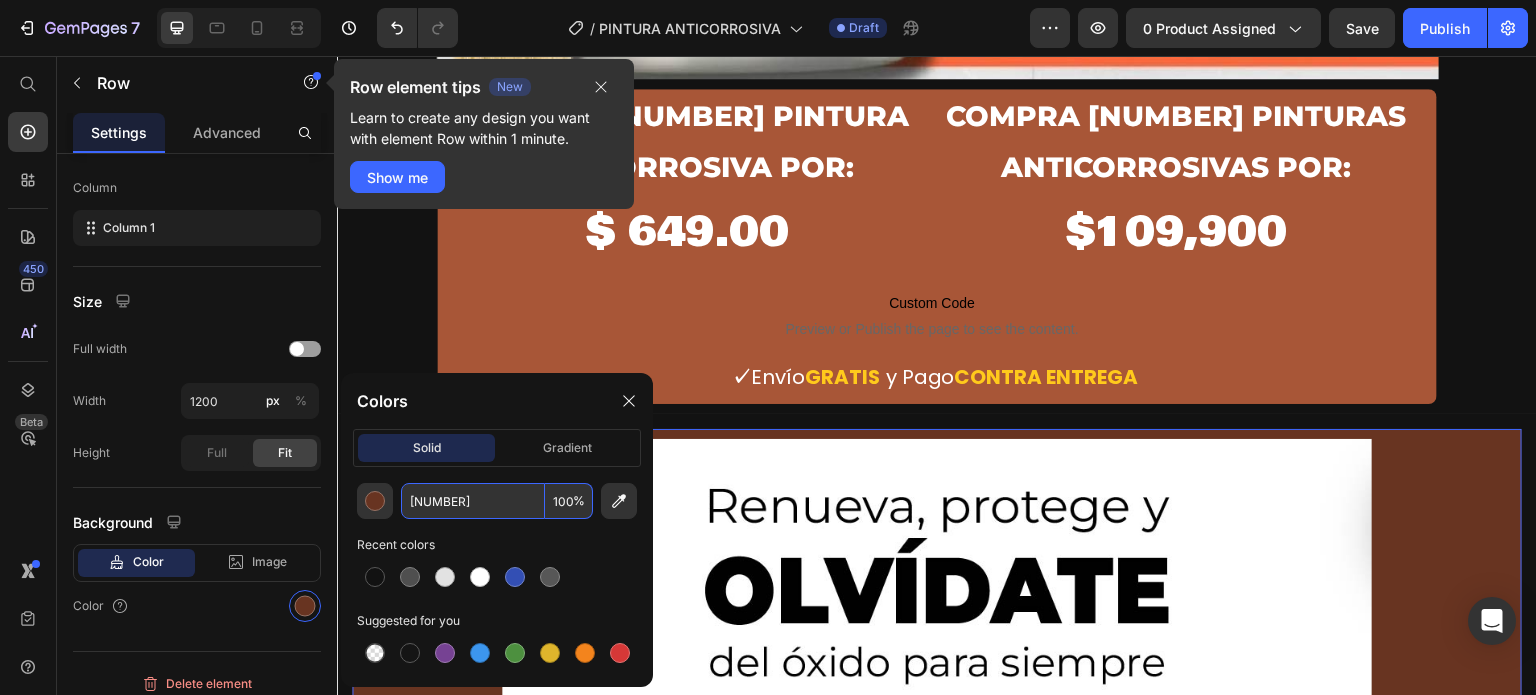 click on "[NUMBER]" at bounding box center [473, 501] 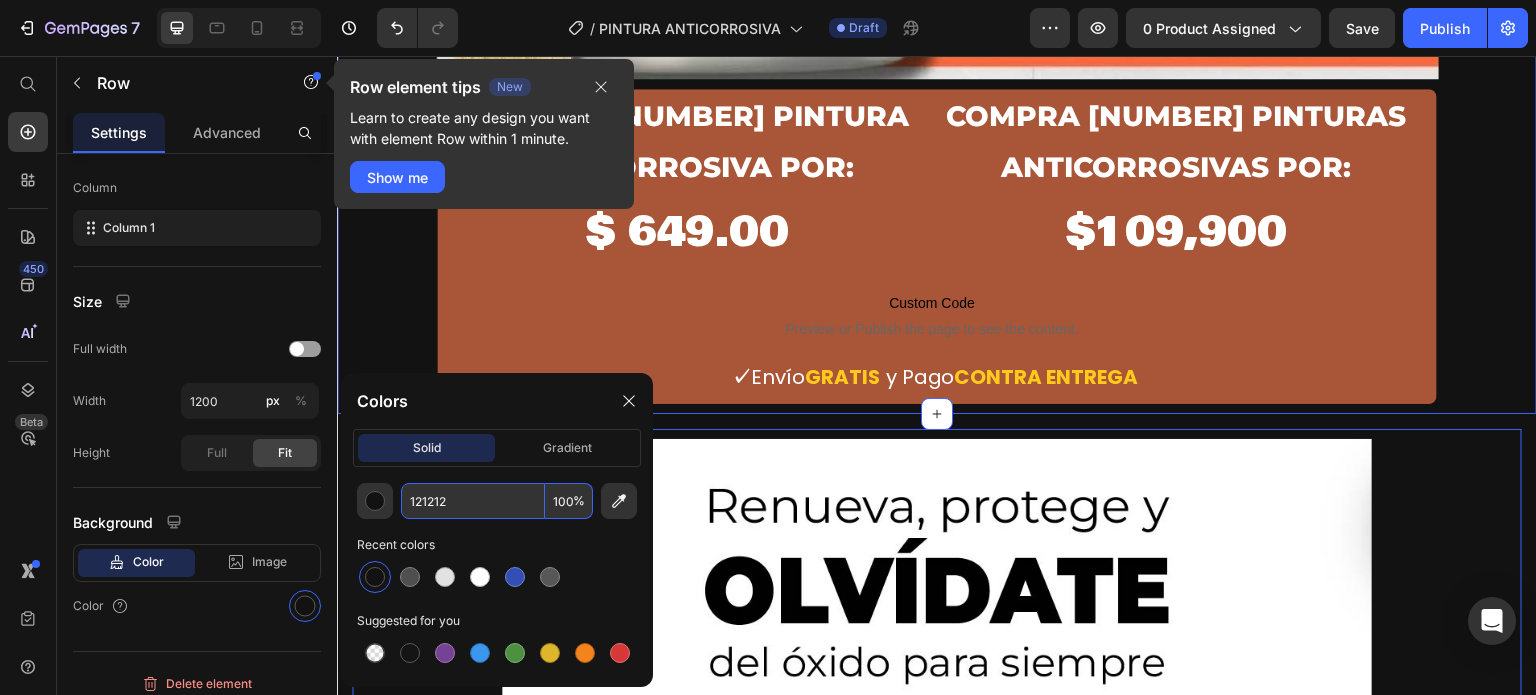 click on "Icon Icon Icon Icon Icon Icon List Row Lampara Proyector Astronauta | Un espacio en cada Habitación 🌌🤩 Product Title Product Row Image compra 1 PINTURA ANTICORROSIVA por: Heading $ 649.00 Product Price compra 2 PINTURAS ANTICORROSIVAS por: Heading $109,900 Heading Row Row Row
Custom Code
Preview or Publish the page to see the content. Custom Code   ✓  Envío  GRATIS   y Pago  CONTRA   ENTREGA Text block Product Row" at bounding box center (937, -329) 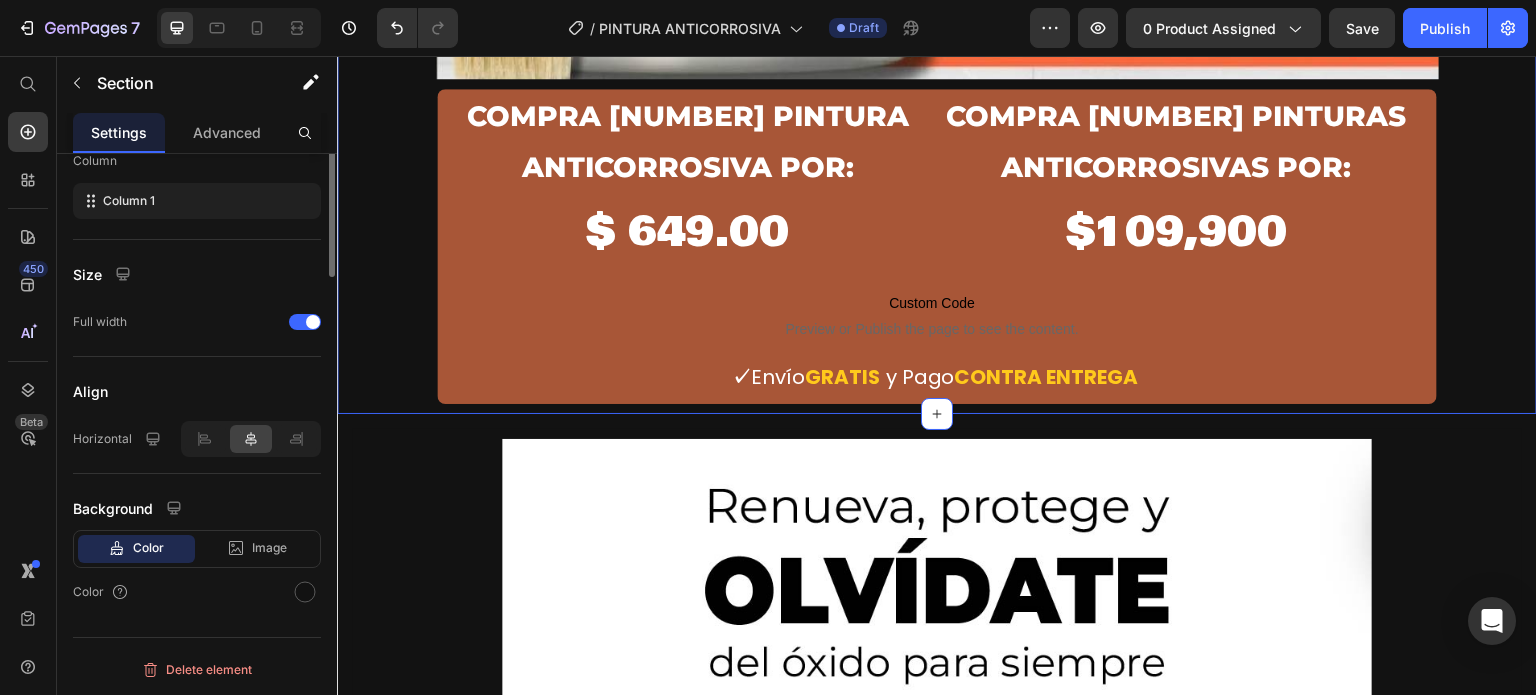 scroll, scrollTop: 0, scrollLeft: 0, axis: both 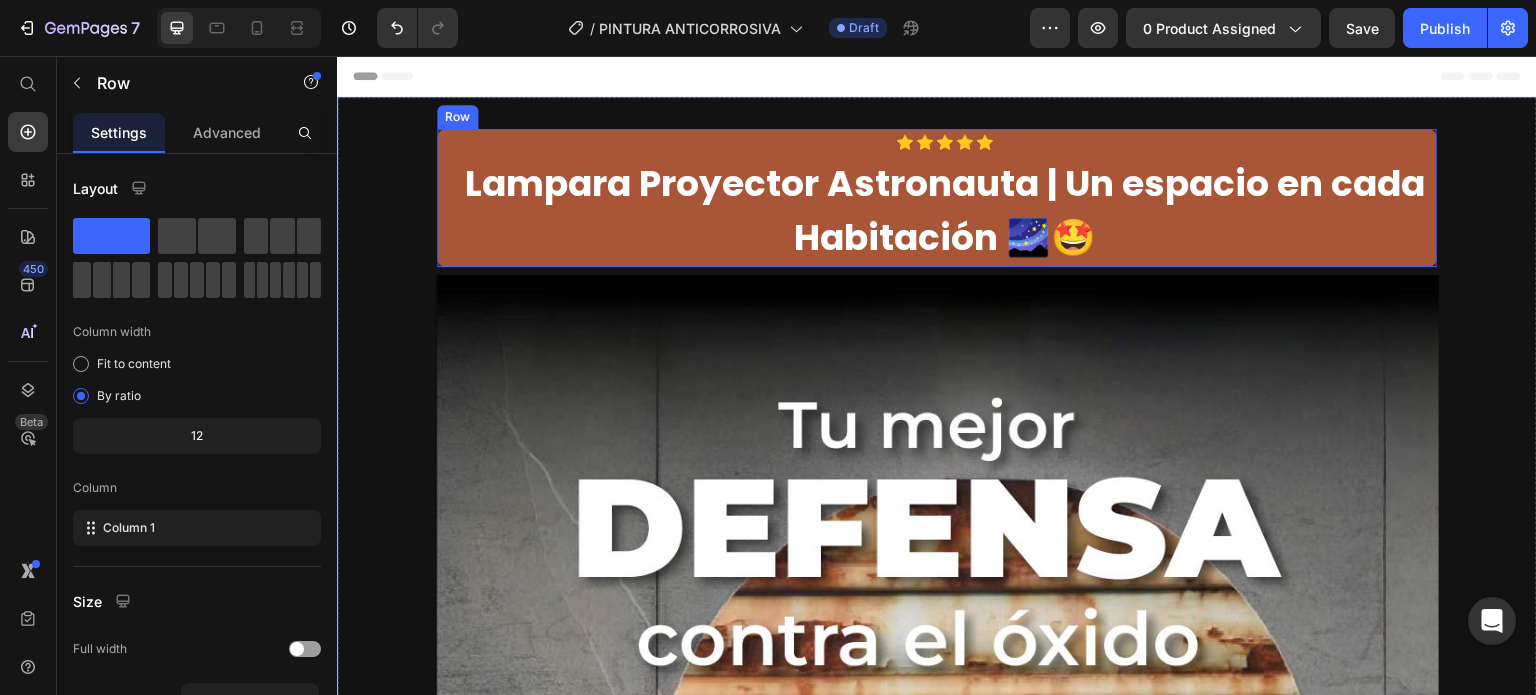 click on "Icon Icon Icon Icon Icon Icon List Row Lampara Proyector Astronauta | Un espacio en cada Habitación 🌌🤩 Product Title Product" at bounding box center (937, 198) 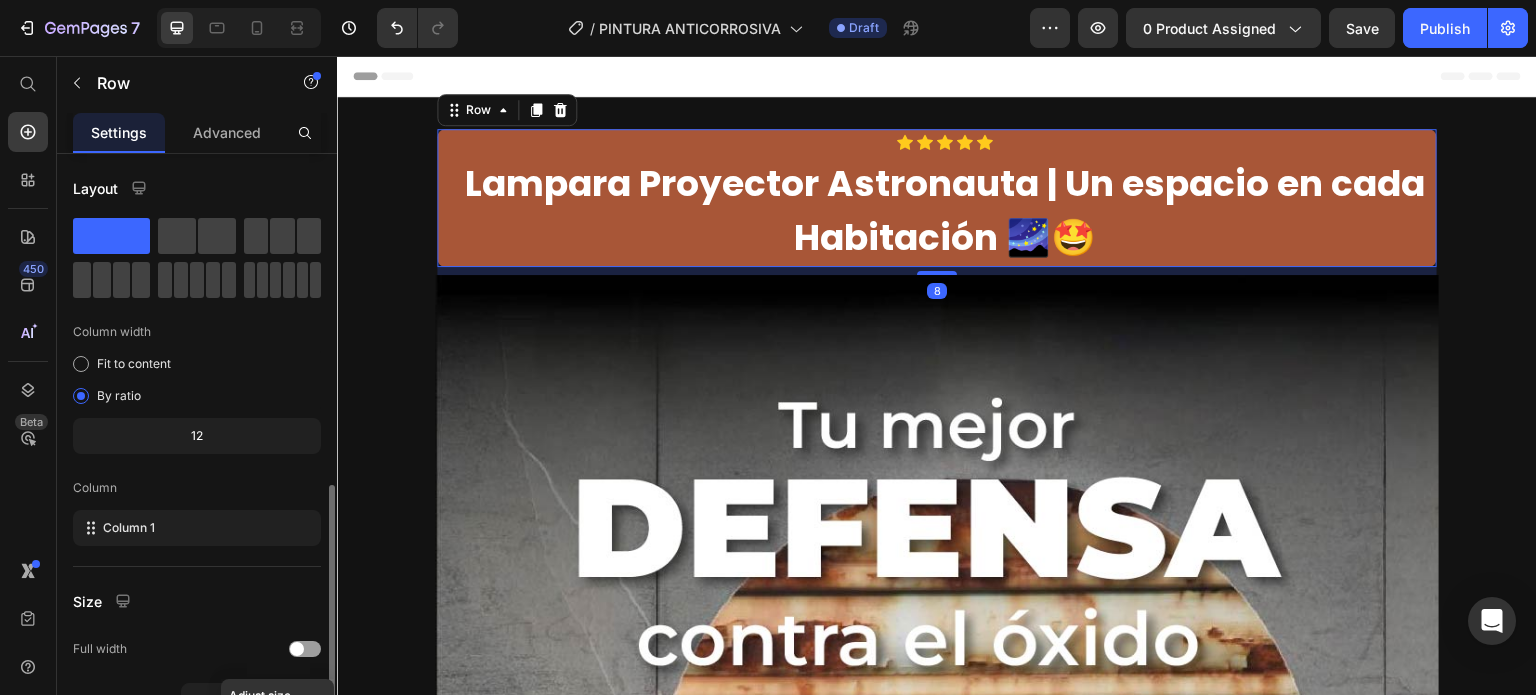 scroll, scrollTop: 312, scrollLeft: 0, axis: vertical 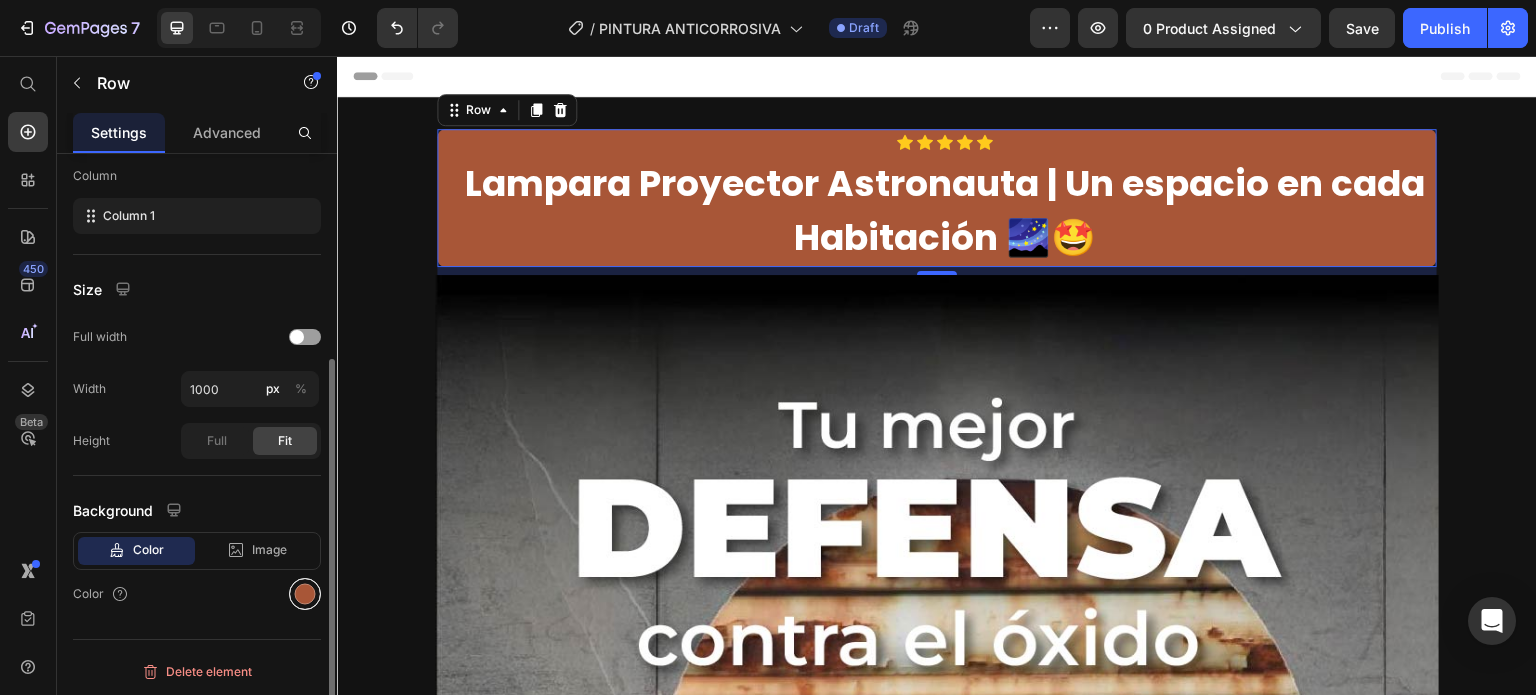 click at bounding box center [305, 594] 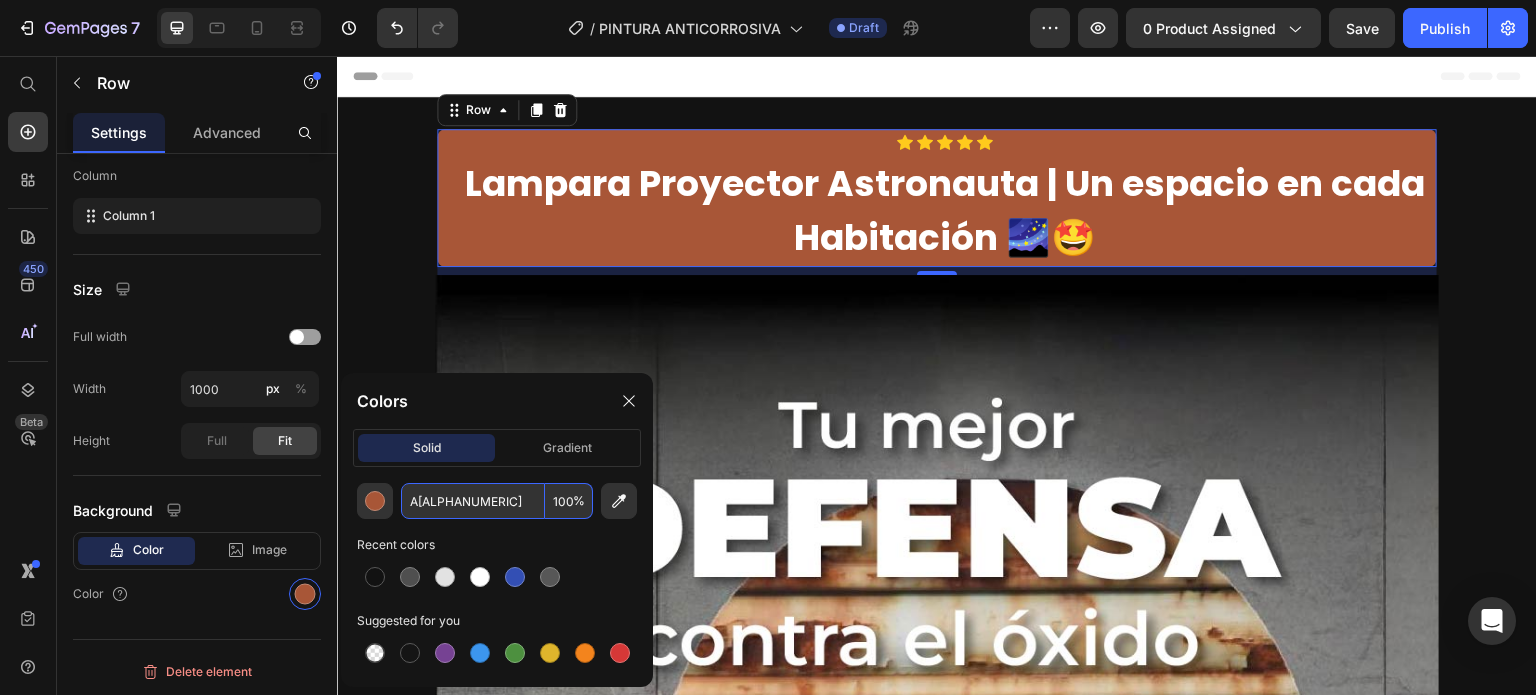 click on "[ALPHANUMERIC]" at bounding box center [473, 501] 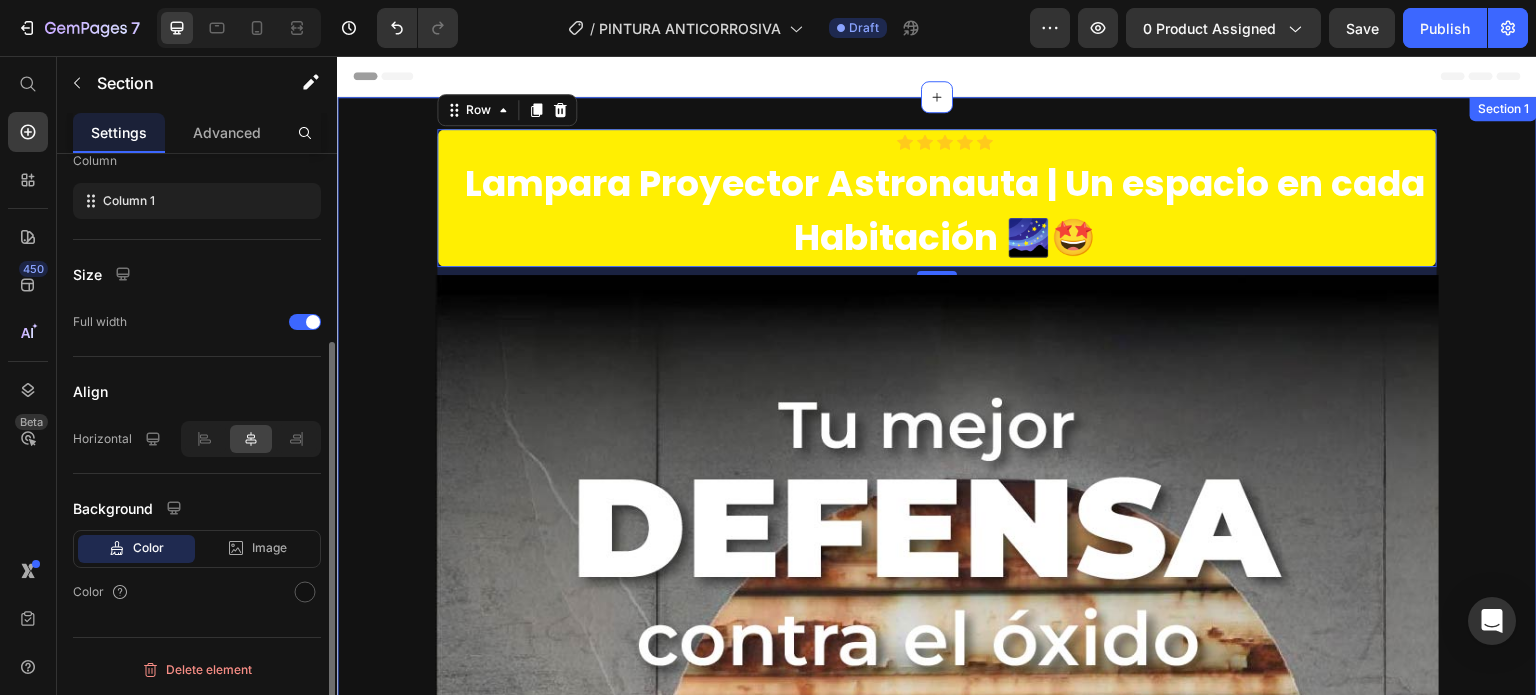 click on "Icon Icon Icon Icon Icon Icon List Row Lampara Proyector Astronauta | Un espacio en cada Habitación 🌌🤩 Product Title Product Row   8 Image compra 1 PINTURA ANTICORROSIVA por: Heading $ 649.00 Product Price compra 2 PINTURAS ANTICORROSIVAS por: Heading $109,900 Heading Row Row Row
Custom Code
Preview or Publish the page to see the content. Custom Code   ✓  Envío  GRATIS   y Pago  CONTRA   ENTREGA Text block Product Row" at bounding box center (937, 871) 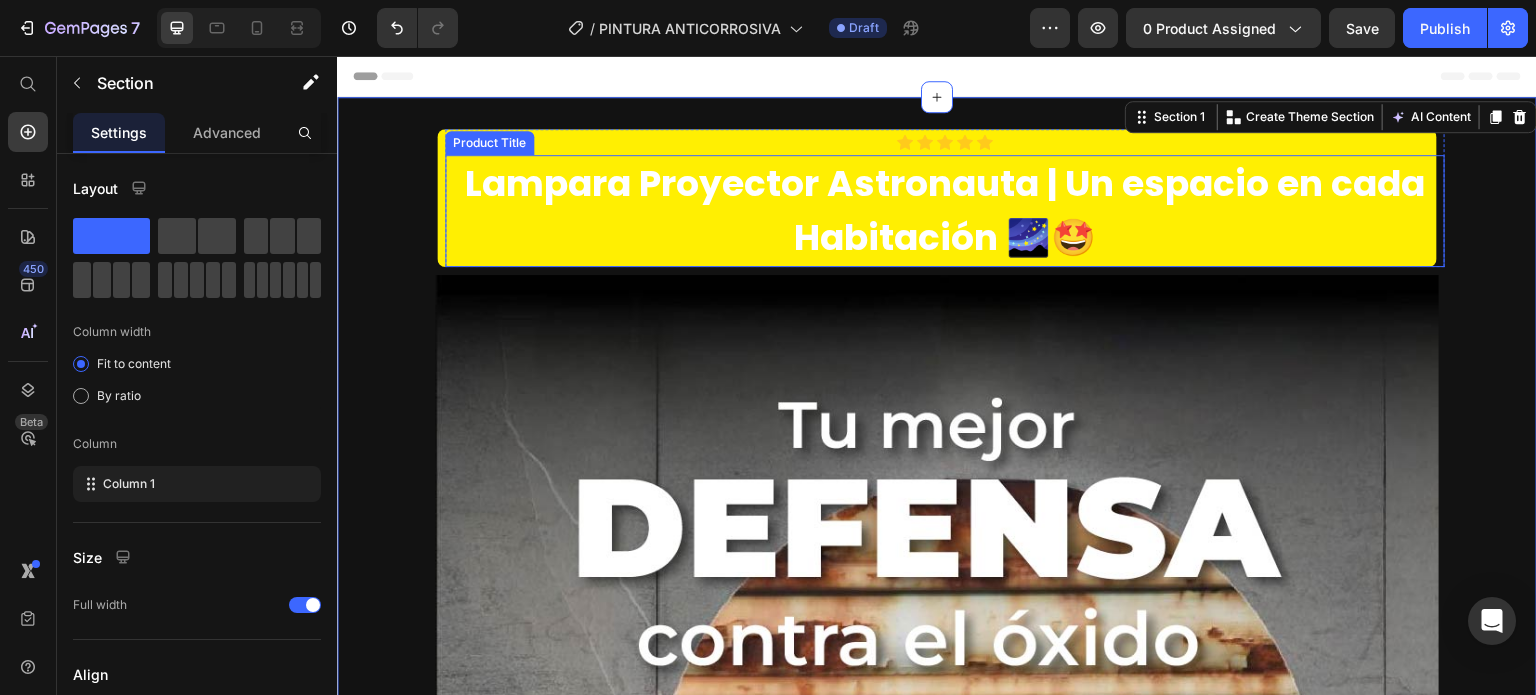 click on "Lampara Proyector Astronauta | Un espacio en cada Habitación 🌌🤩" at bounding box center (945, 211) 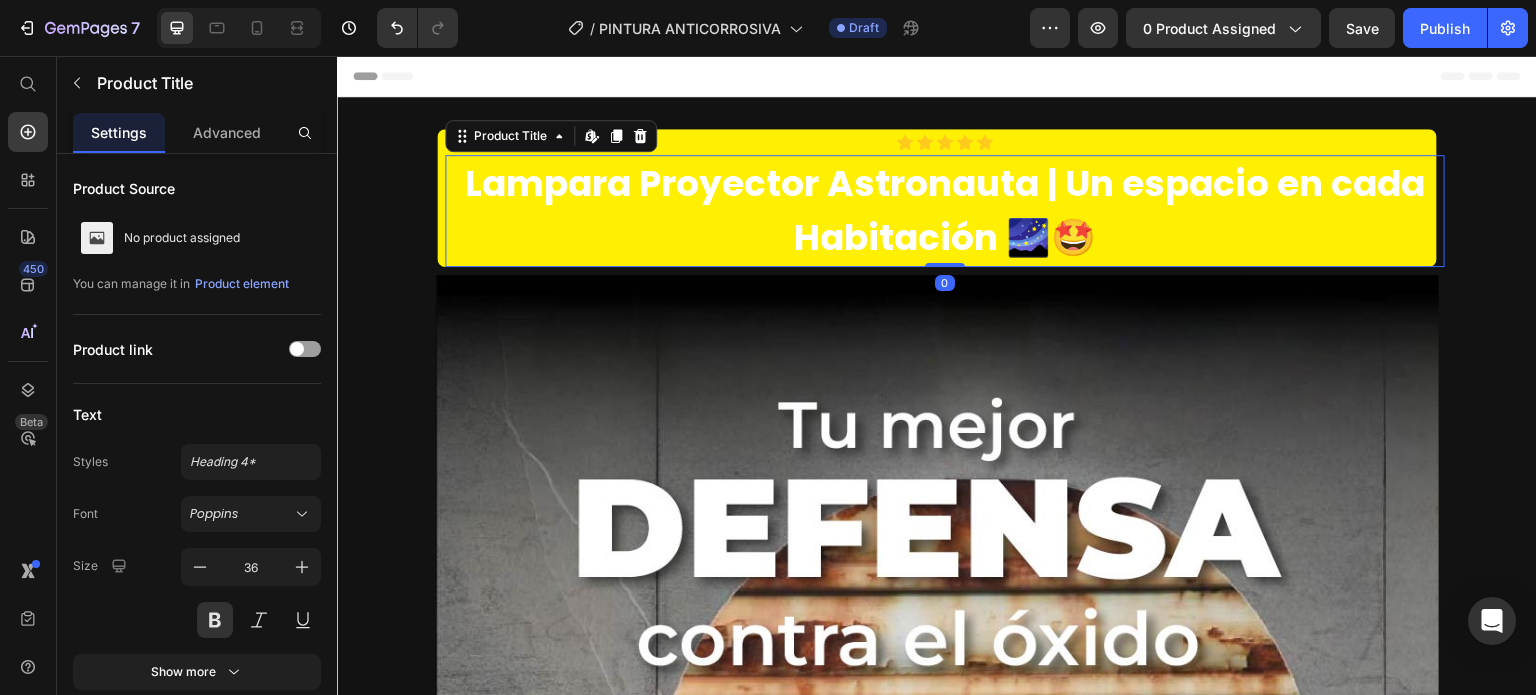 click on "Lampara Proyector Astronauta | Un espacio en cada Habitación 🌌🤩" at bounding box center [945, 211] 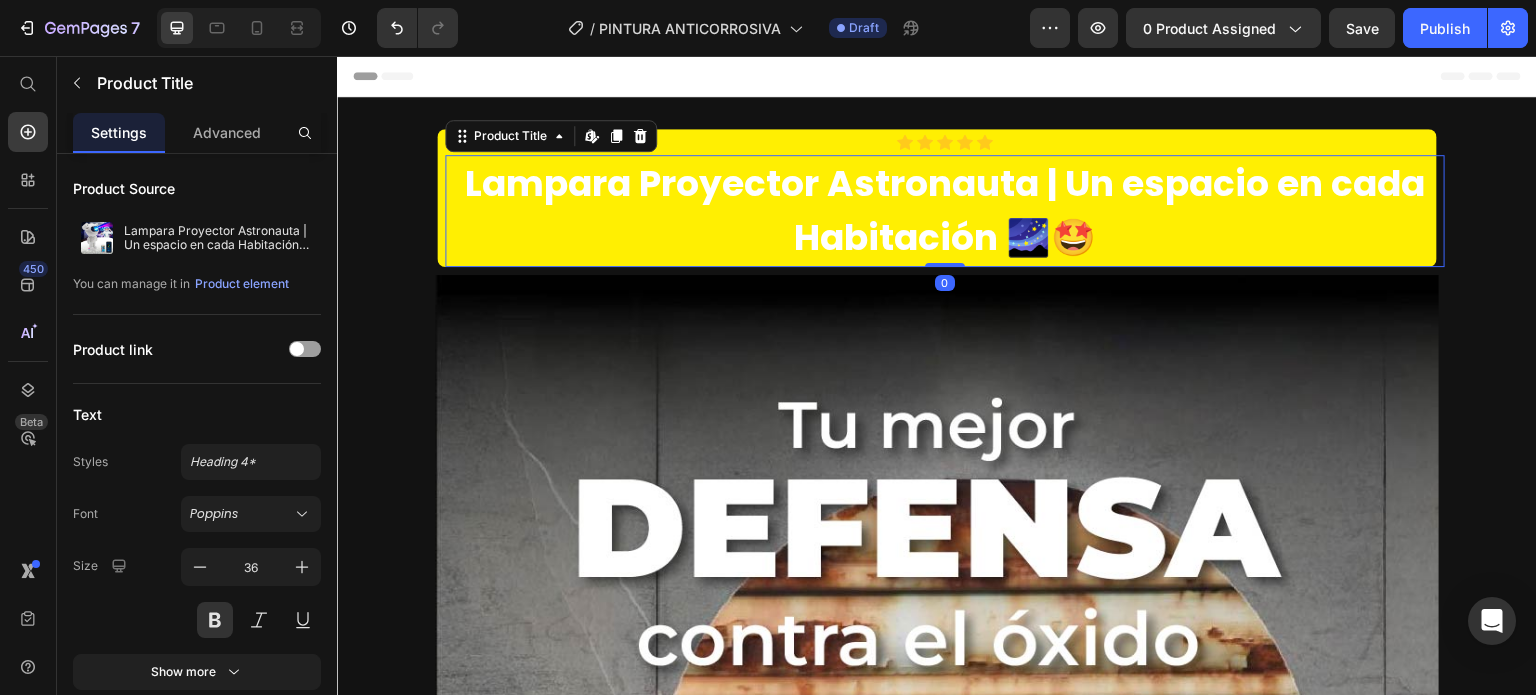 click on "Lampara Proyector Astronauta | Un espacio en cada Habitación 🌌🤩" at bounding box center (945, 211) 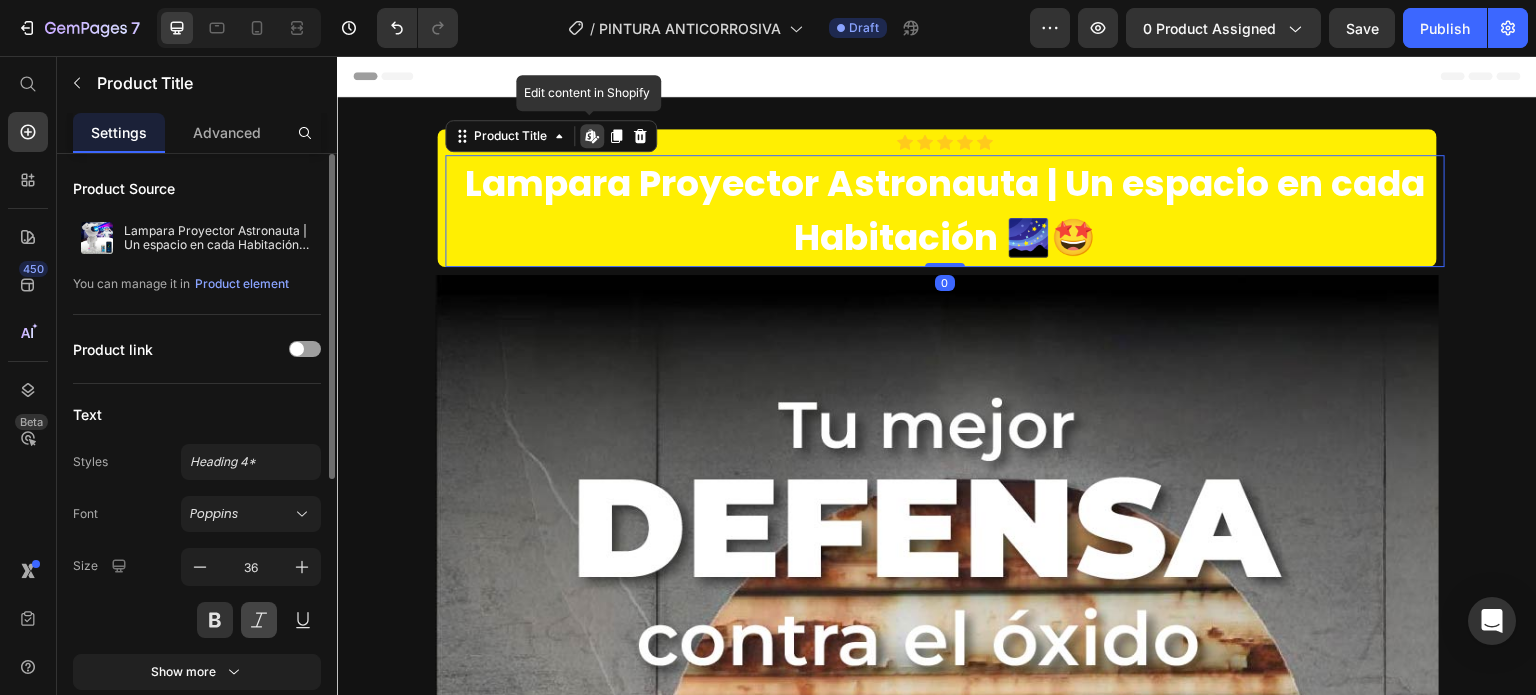 scroll, scrollTop: 200, scrollLeft: 0, axis: vertical 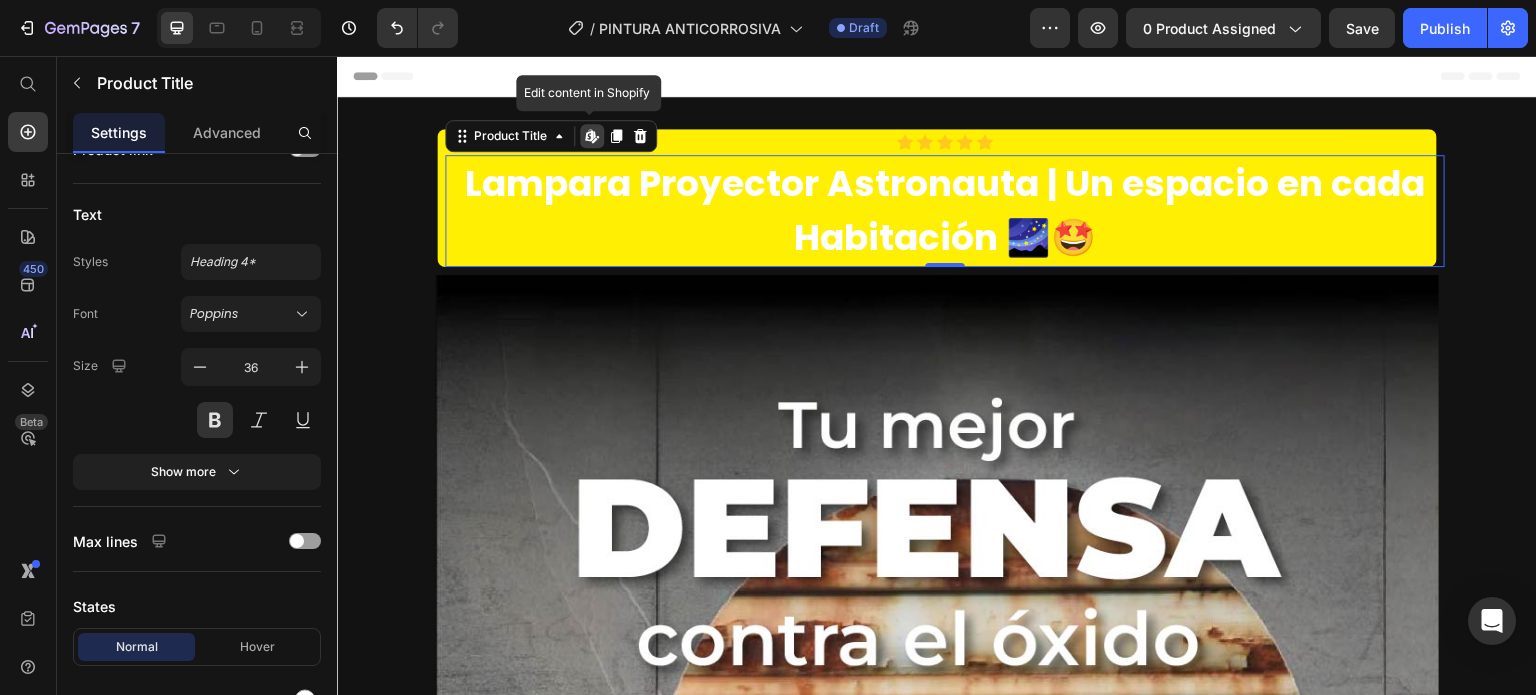 click on "Lampara Proyector Astronauta | Un espacio en cada Habitación 🌌🤩" at bounding box center [945, 211] 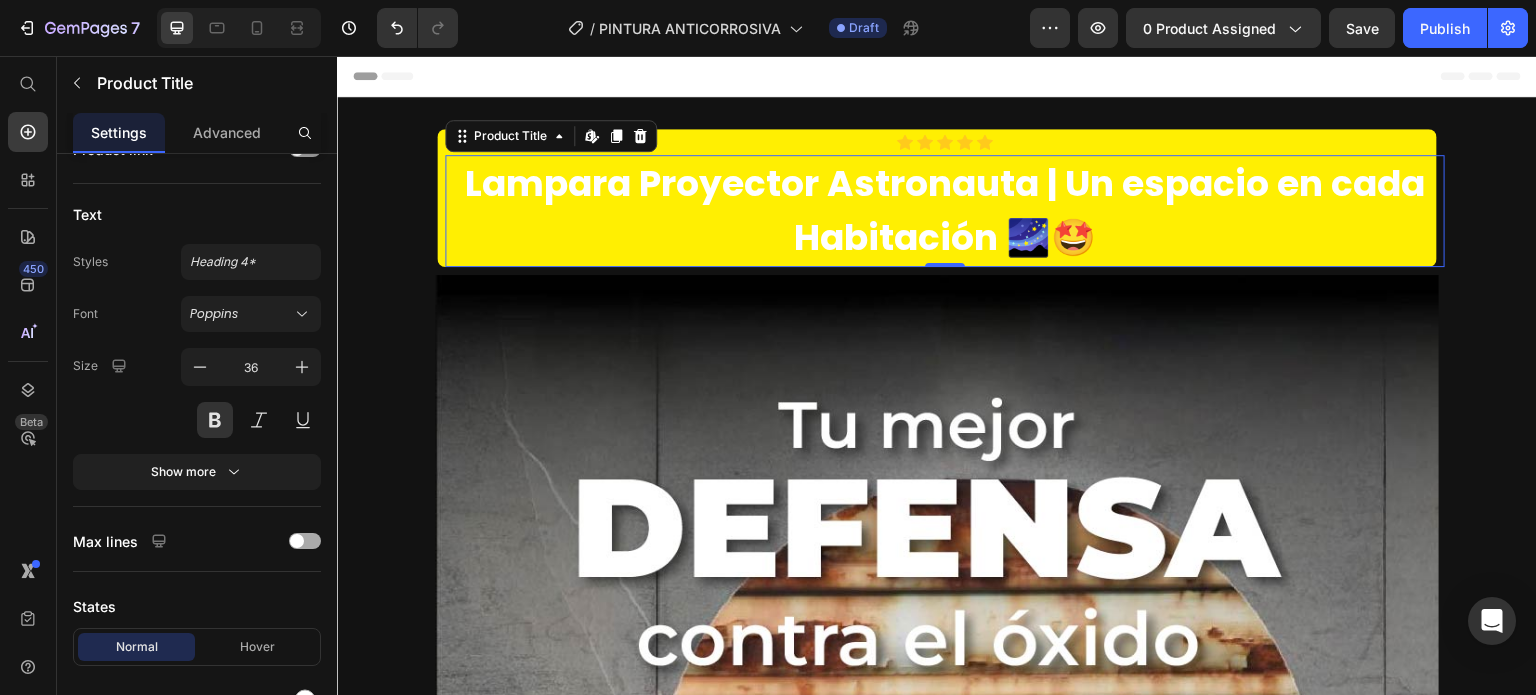 scroll, scrollTop: 497, scrollLeft: 0, axis: vertical 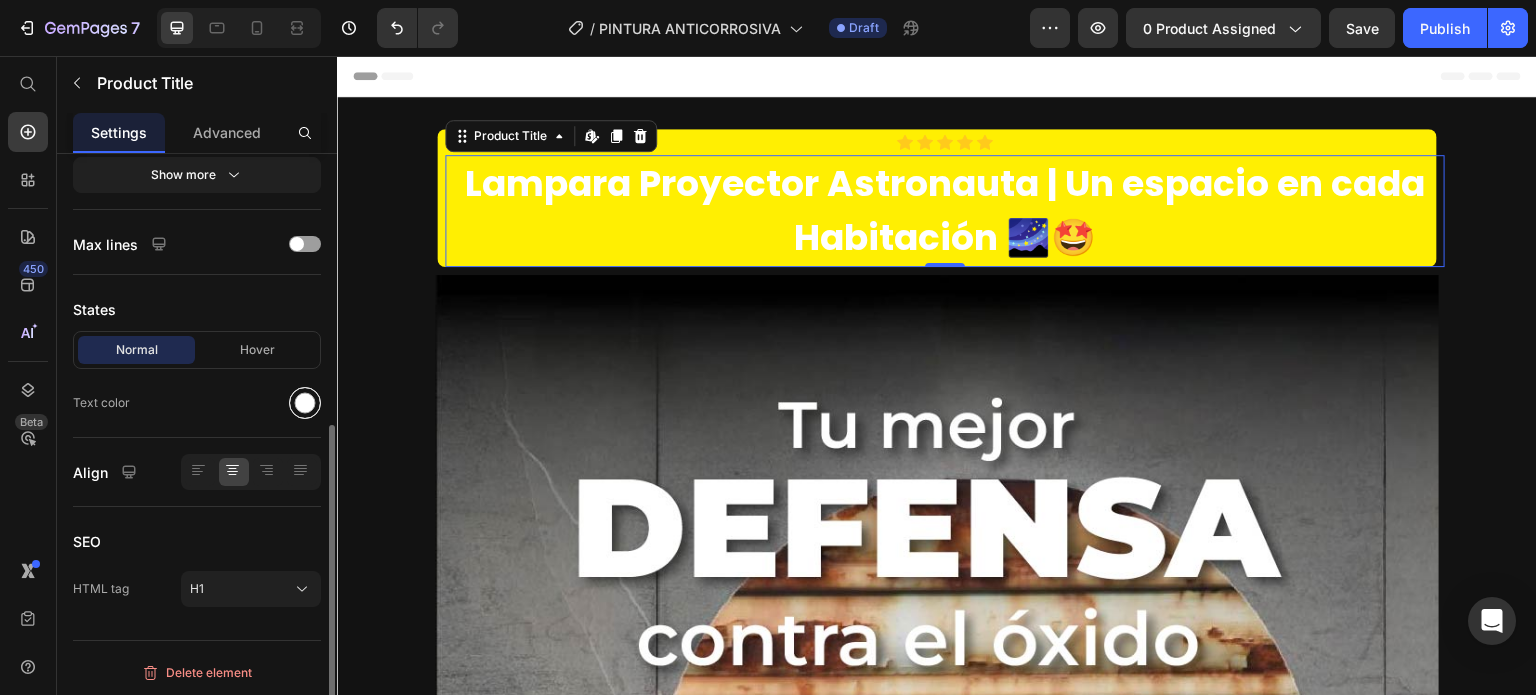 click at bounding box center [305, 403] 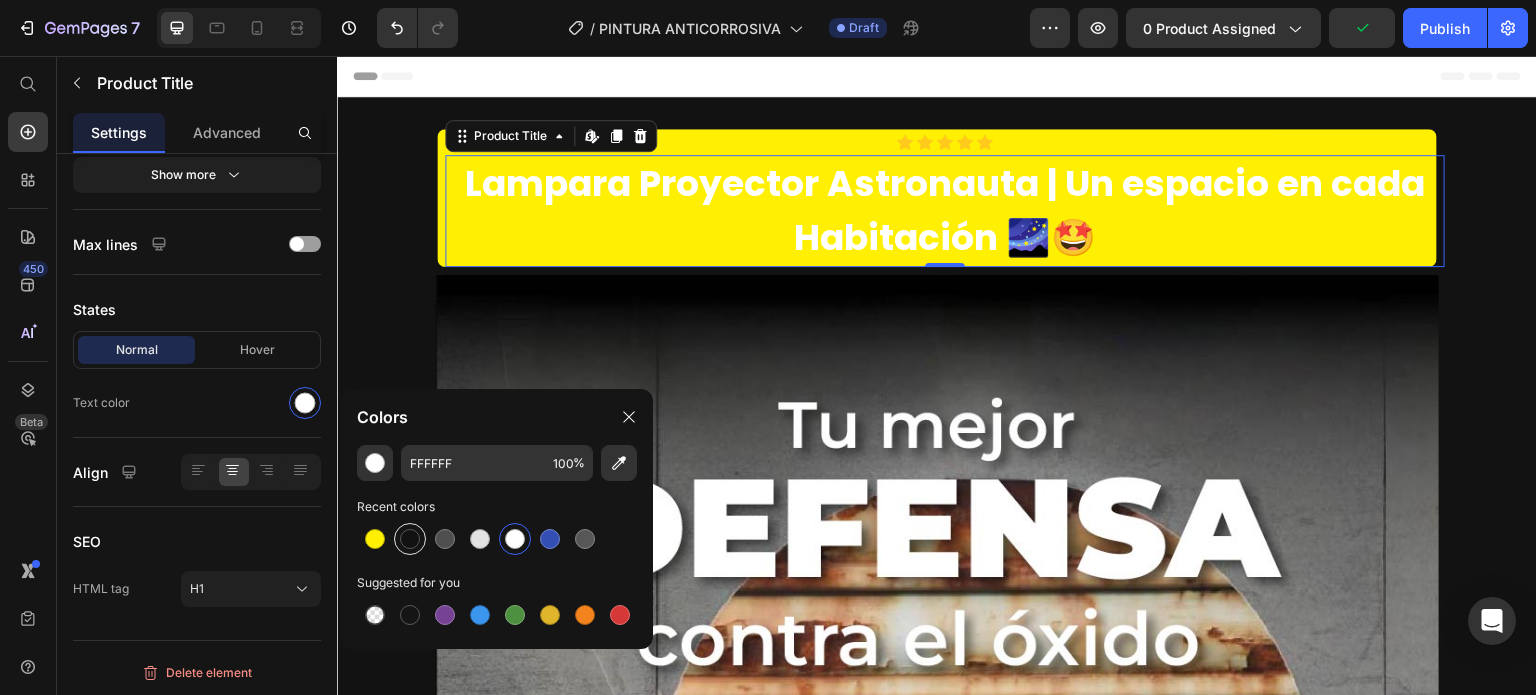 click at bounding box center [410, 539] 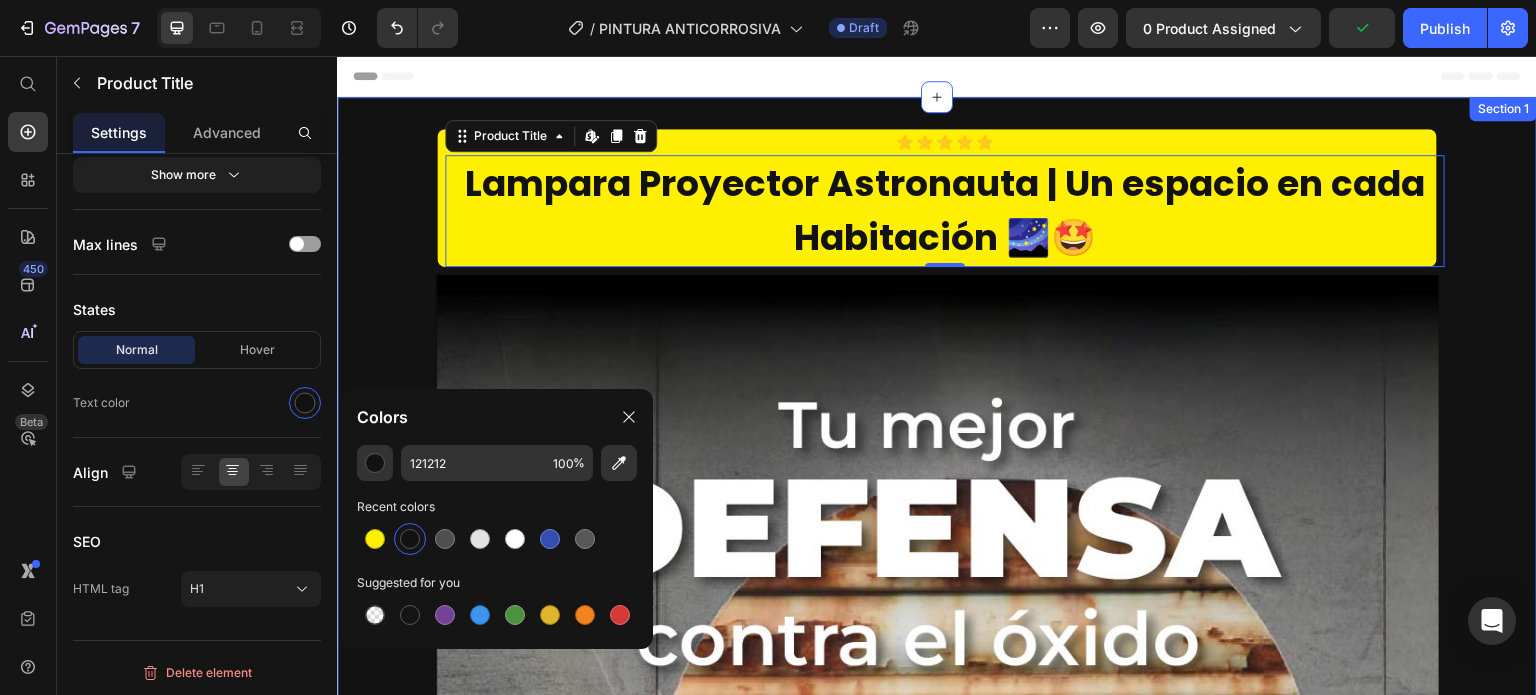 click on "Icon Icon Icon Icon Icon Icon List Row Lampara Proyector Astronauta | Un espacio en cada Habitación 🌌🤩 Product Title   Edit content in Shopify 0 Product Row Image compra 1 PINTURA ANTICORROSIVA por: Heading $ 649.00 Product Price compra 2 PINTURAS ANTICORROSIVAS por: Heading $109,900 Heading Row Row Row
Custom Code
Preview or Publish the page to see the content. Custom Code   ✓  Envío  GRATIS   y Pago  CONTRA   ENTREGA Text block Product Row Section 1" at bounding box center (937, 855) 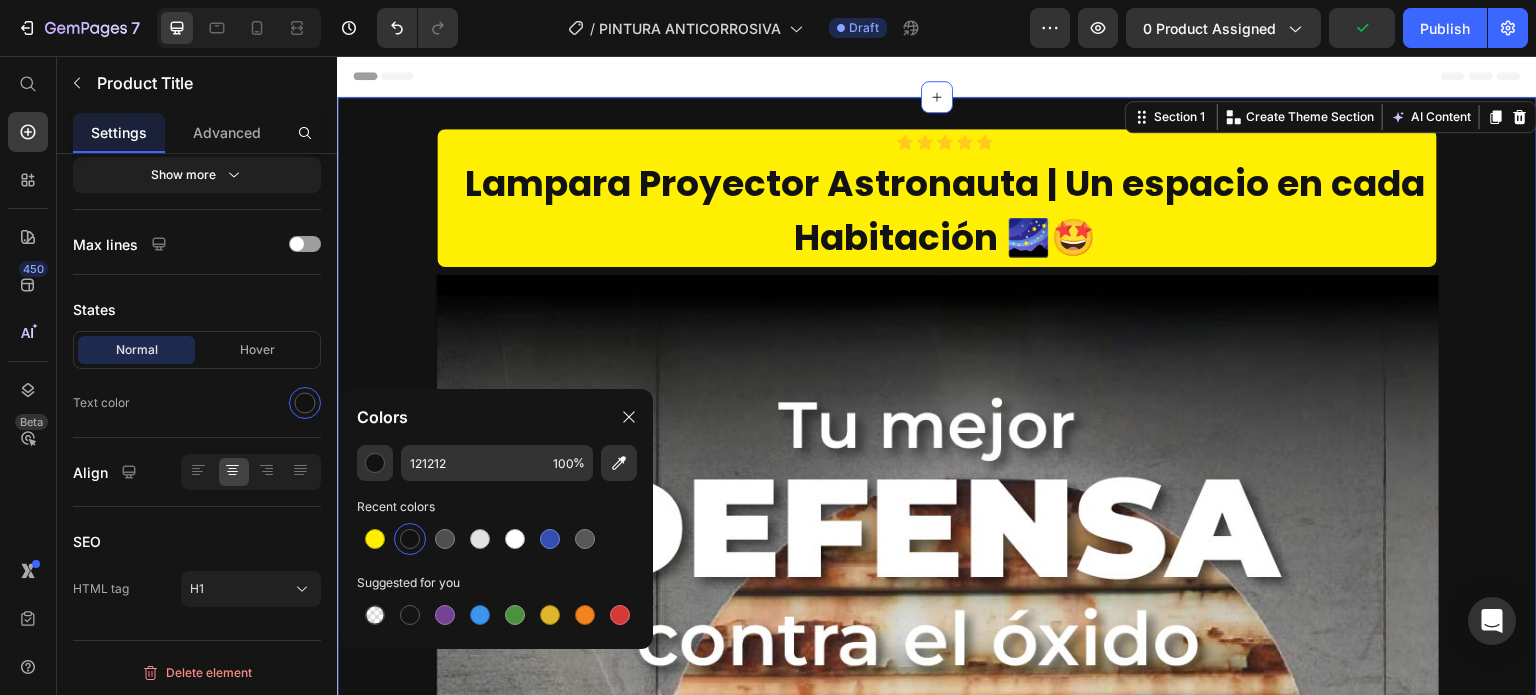 scroll, scrollTop: 0, scrollLeft: 0, axis: both 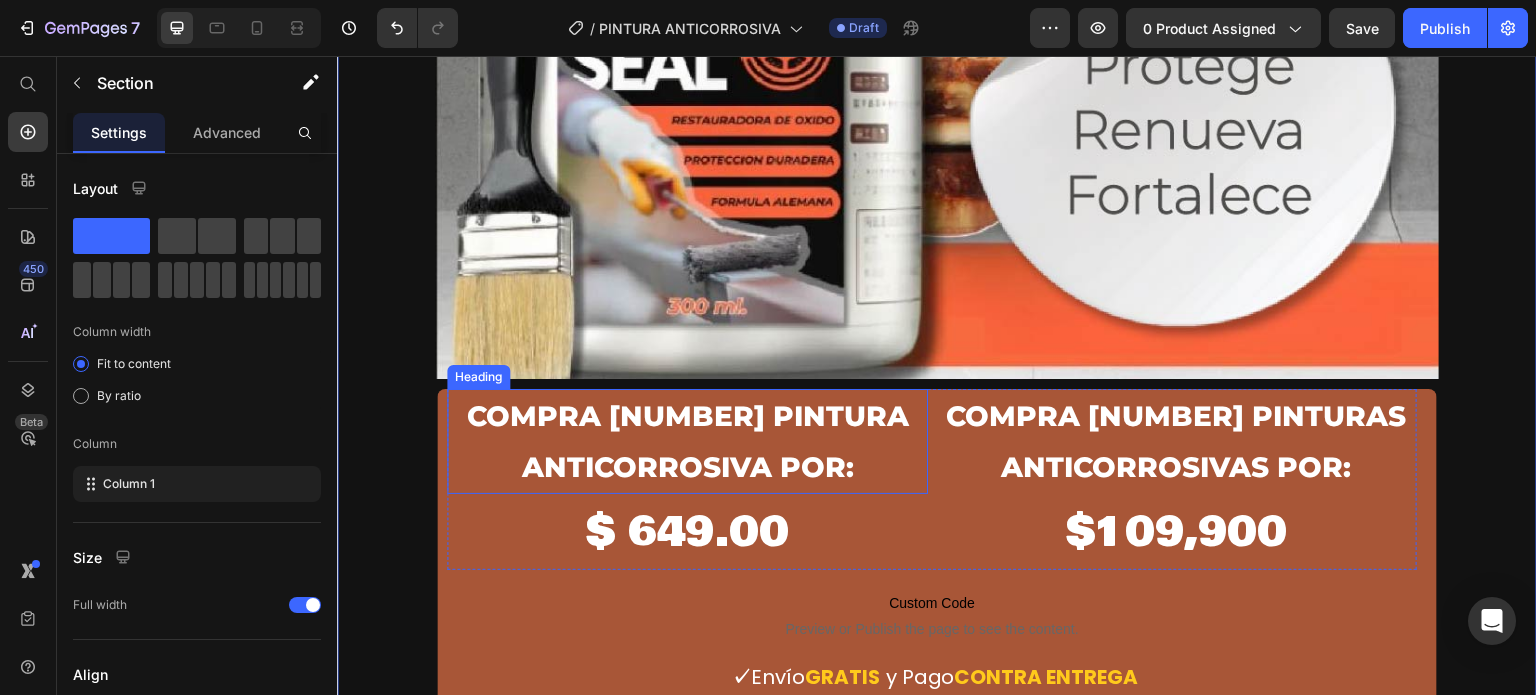 click on "compra 1 PINTURA ANTICORROSIVA por:" at bounding box center [687, 441] 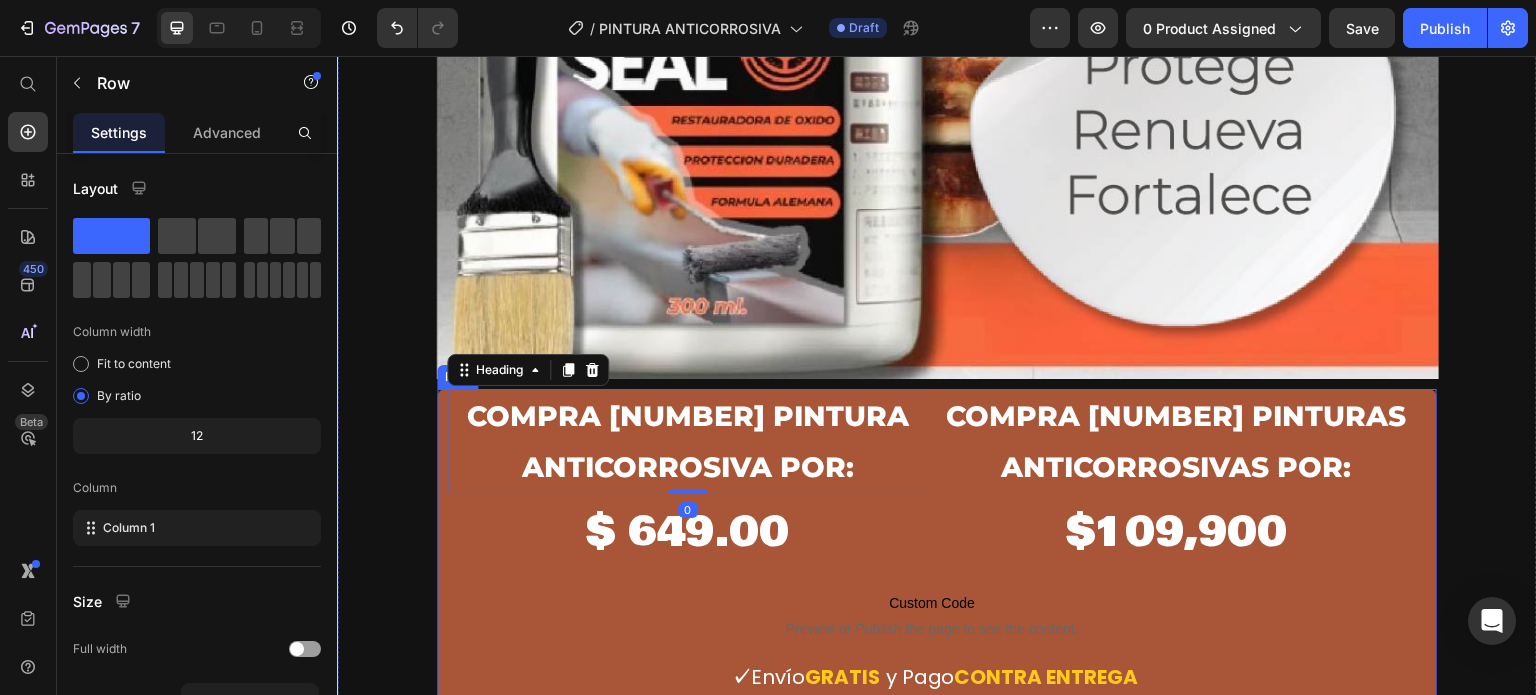 click on "compra 1 PINTURA ANTICORROSIVA por: Heading   0 $ 649.00 Product Price compra 2 PINTURAS ANTICORROSIVAS por: Heading $109,900 Heading Row Row Row
Custom Code
Preview or Publish the page to see the content. Custom Code   ✓  Envío  GRATIS   y Pago  CONTRA   ENTREGA Text block Product Row" at bounding box center (937, 546) 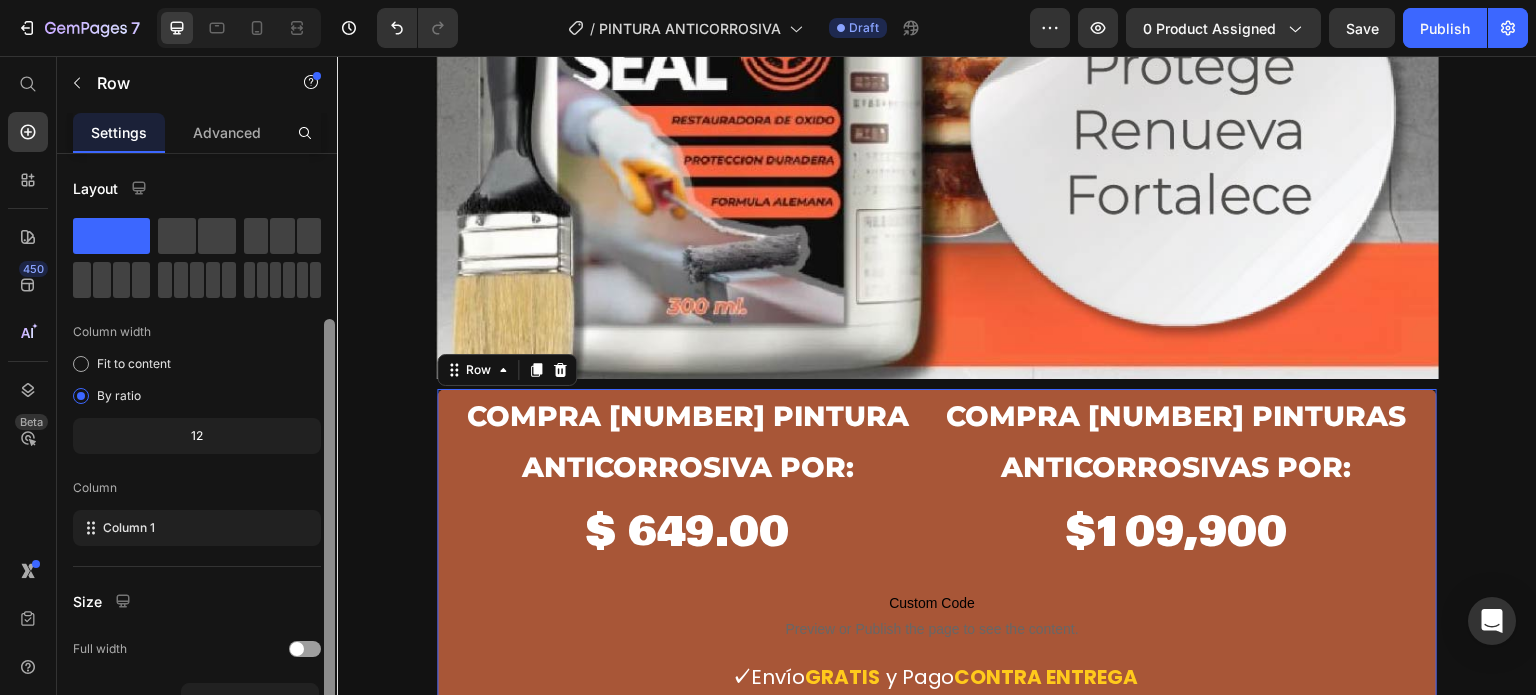 scroll, scrollTop: 312, scrollLeft: 0, axis: vertical 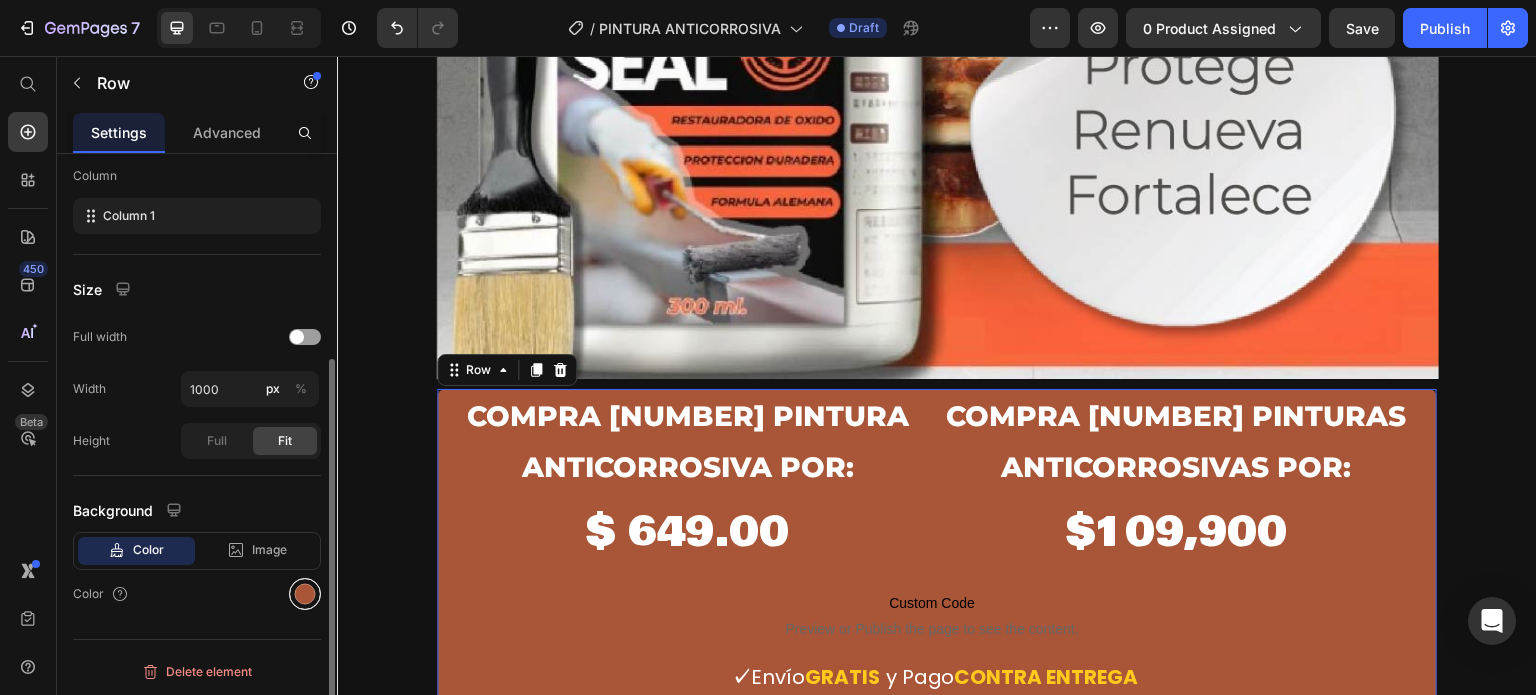 click at bounding box center (305, 594) 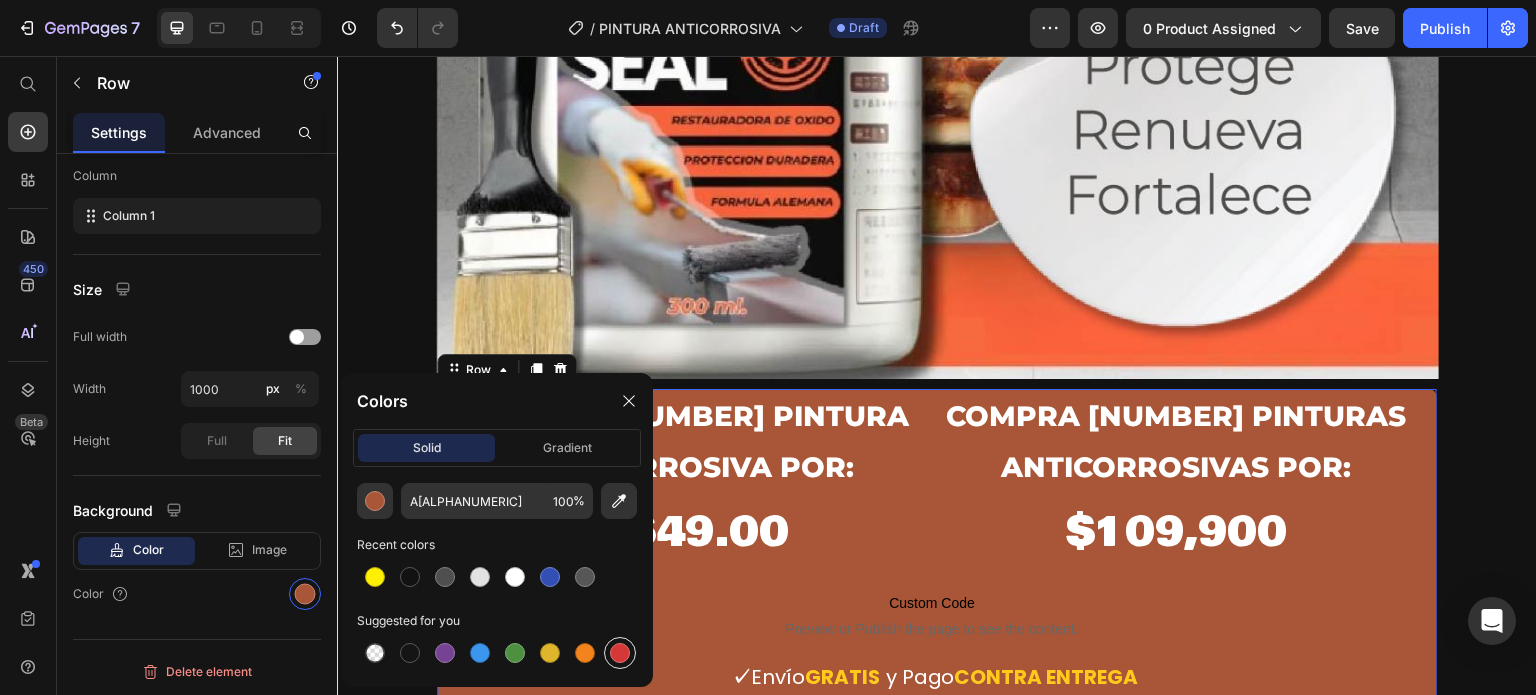click at bounding box center (620, 653) 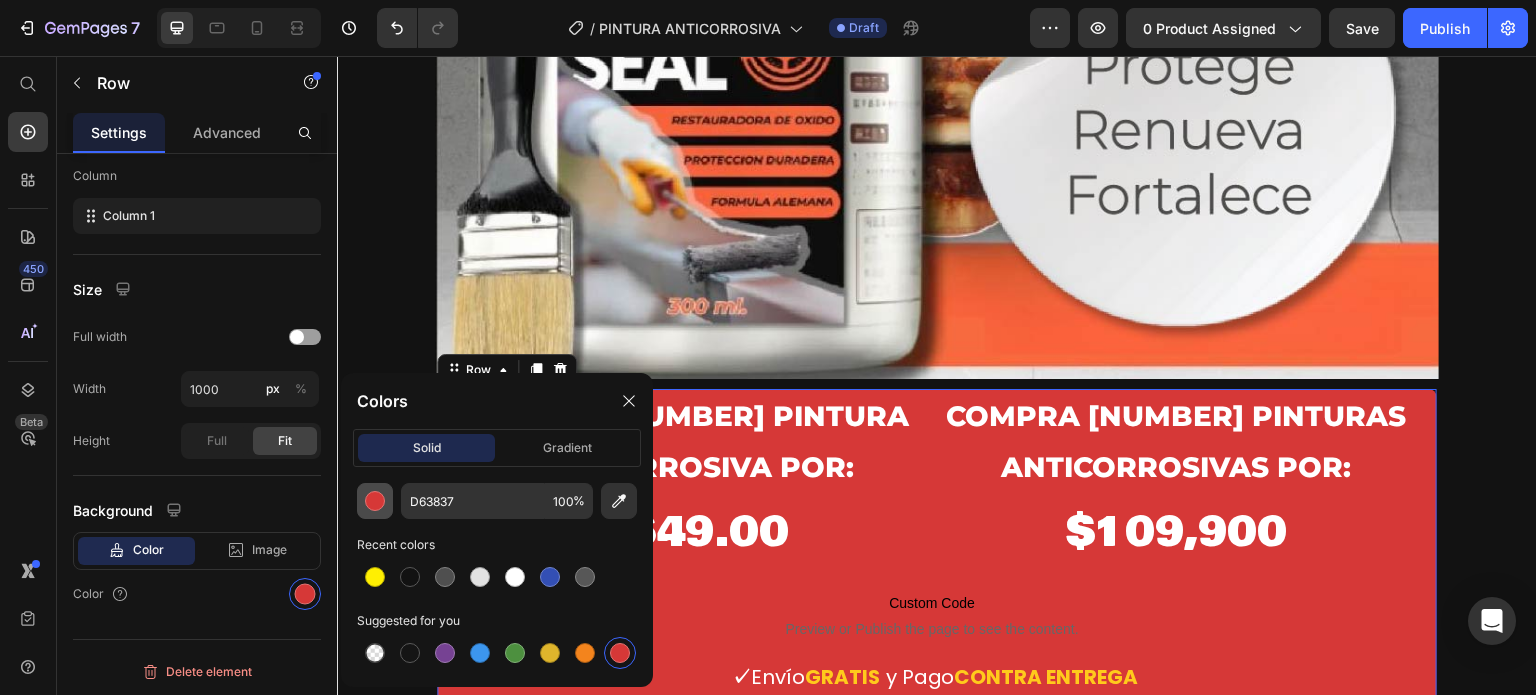 click at bounding box center (375, 501) 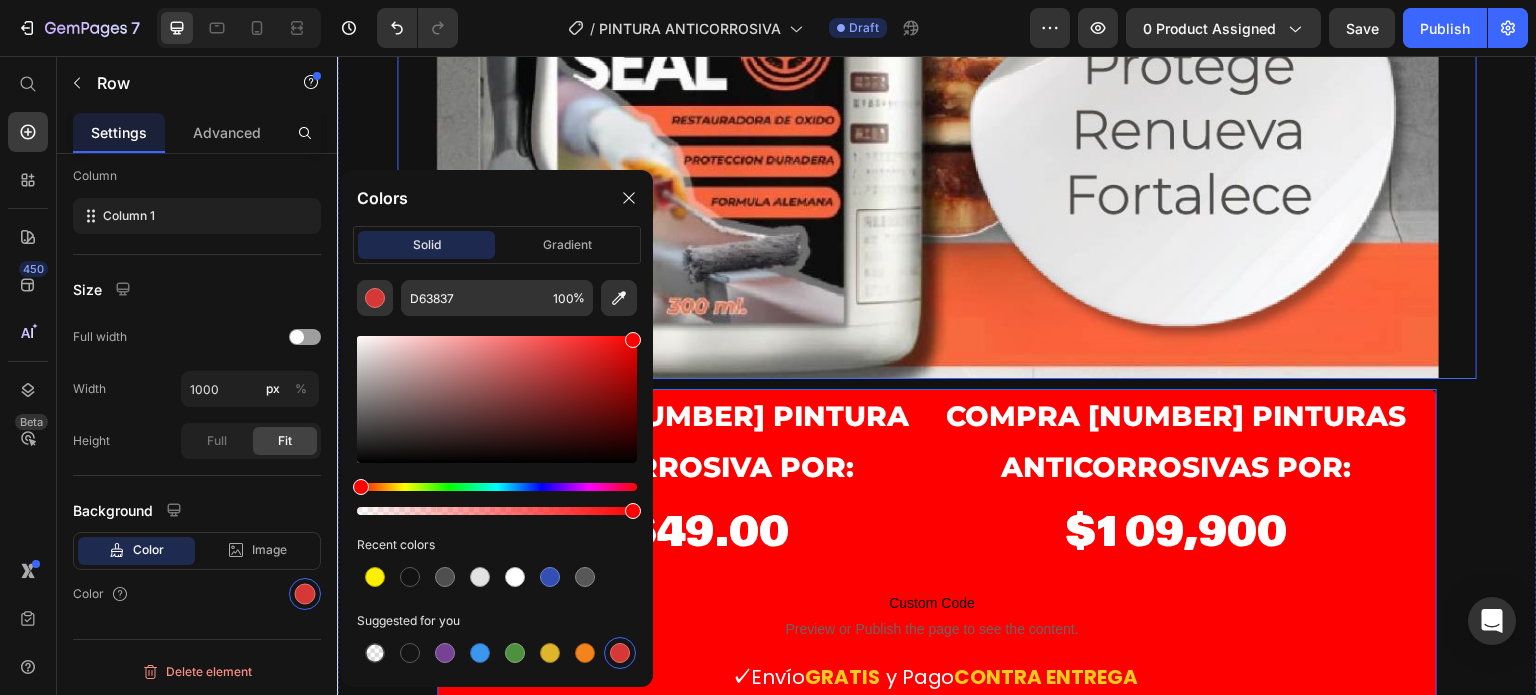 type on "FF0000" 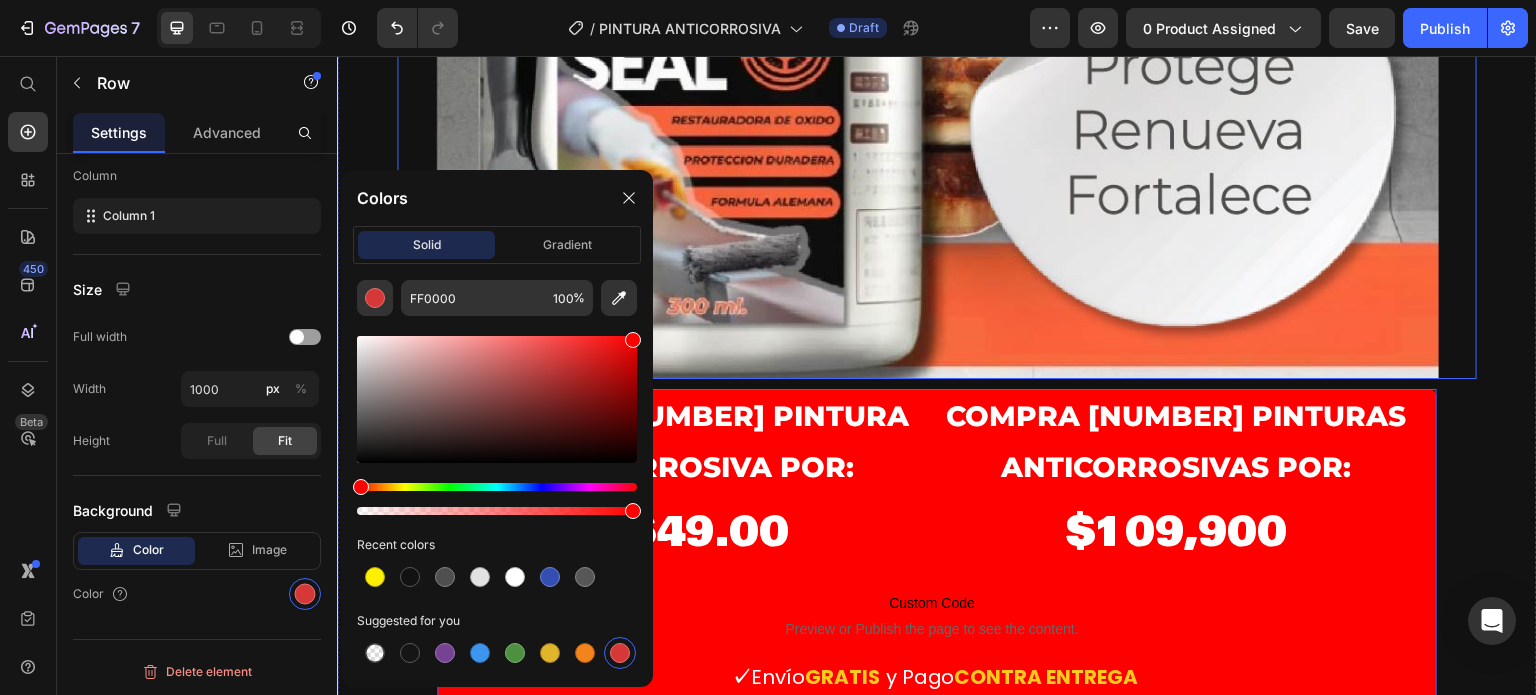 drag, startPoint x: 912, startPoint y: 425, endPoint x: 657, endPoint y: 307, distance: 280.97864 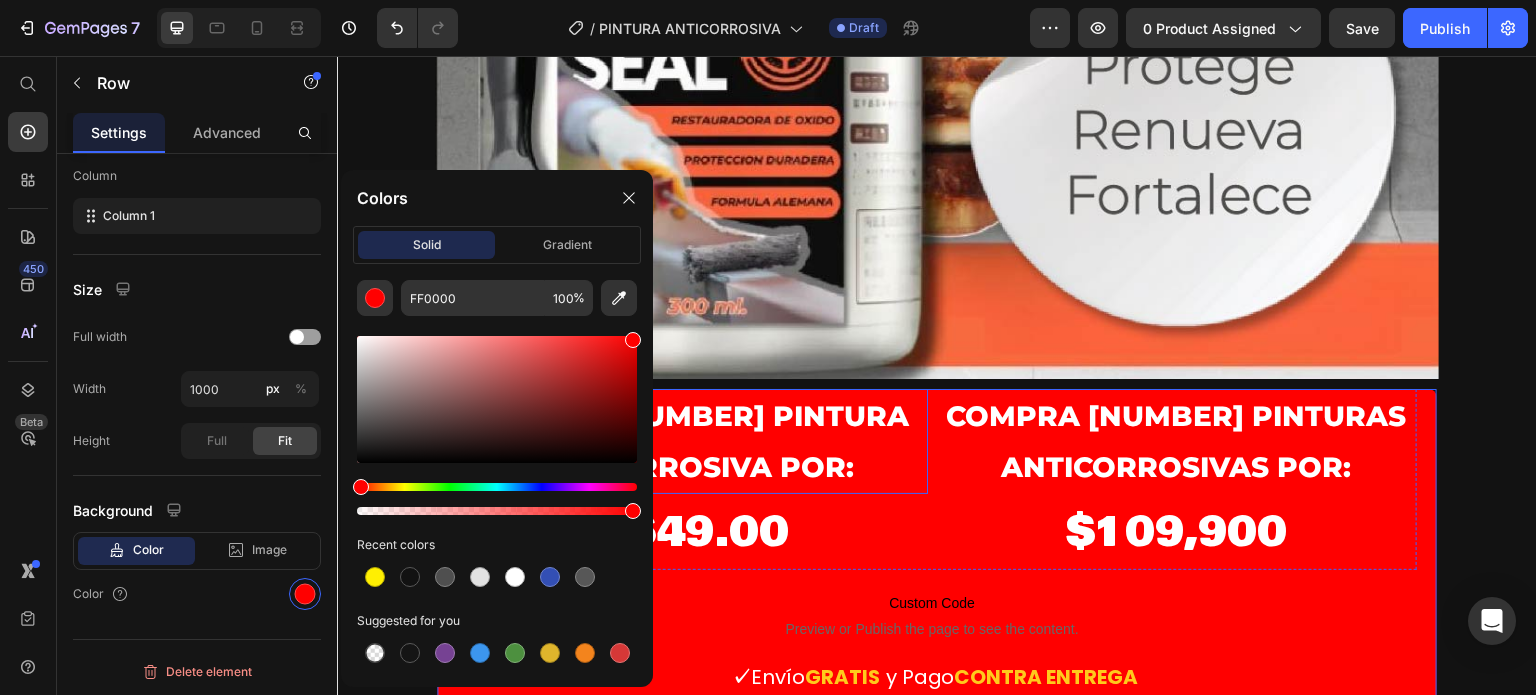 click on "compra 1 PINTURA ANTICORROSIVA por:" at bounding box center (687, 441) 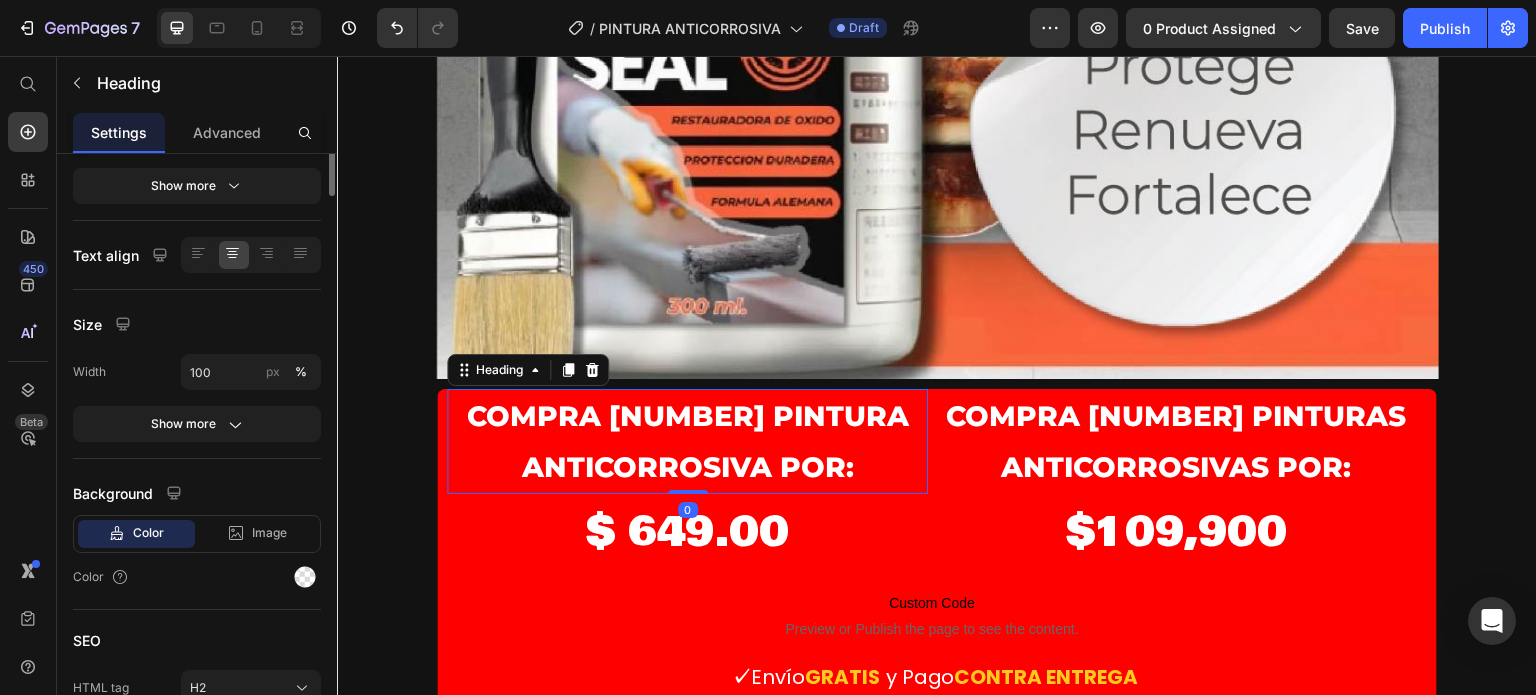 scroll, scrollTop: 0, scrollLeft: 0, axis: both 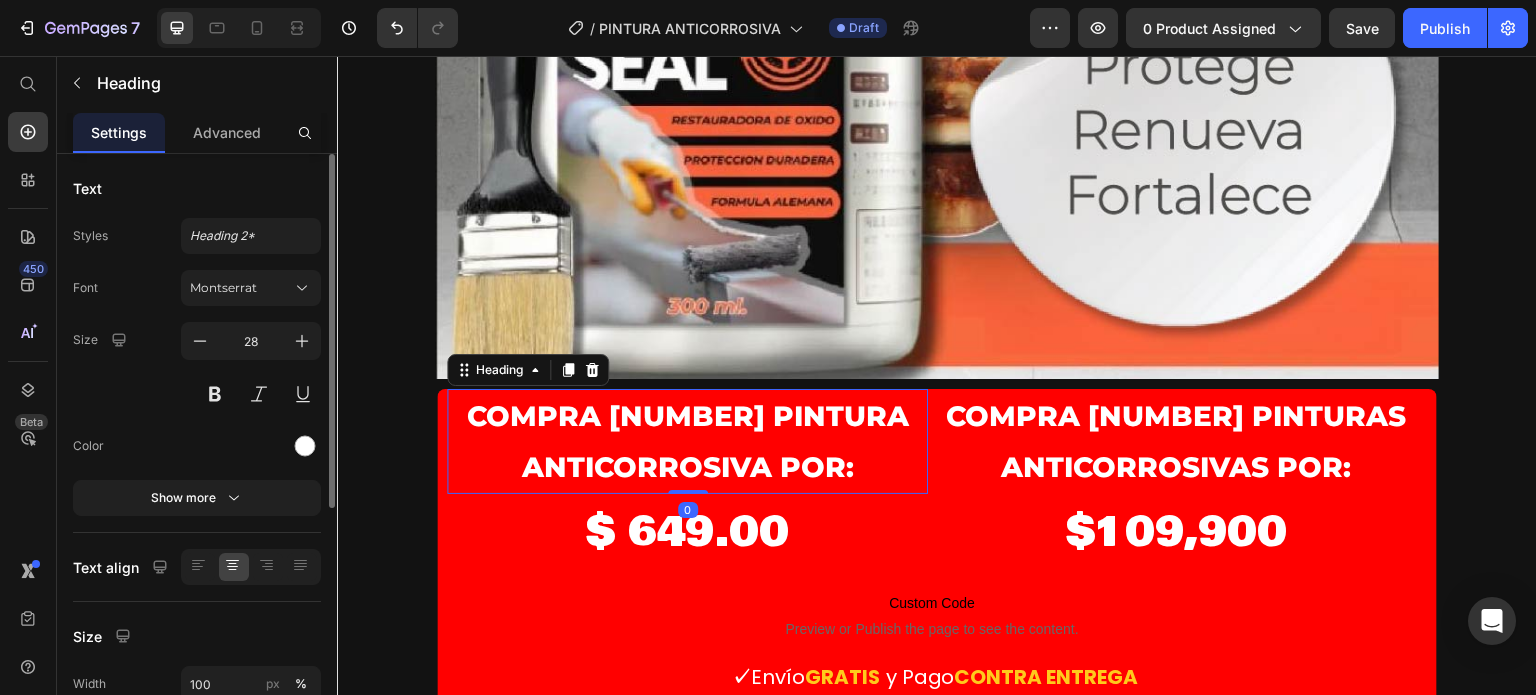 click on "compra 1 PINTURA ANTICORROSIVA por:" at bounding box center (687, 441) 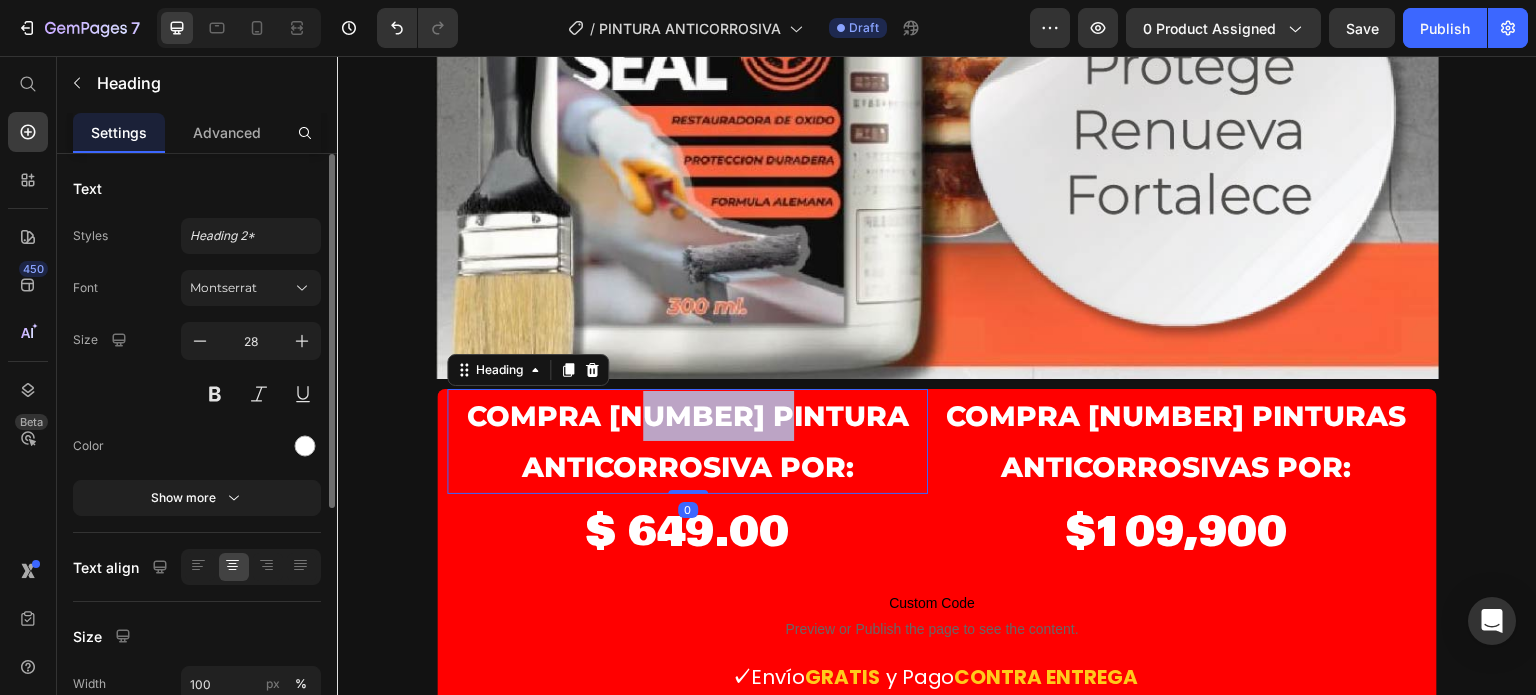 click on "compra 1 PINTURA ANTICORROSIVA por:" at bounding box center (687, 441) 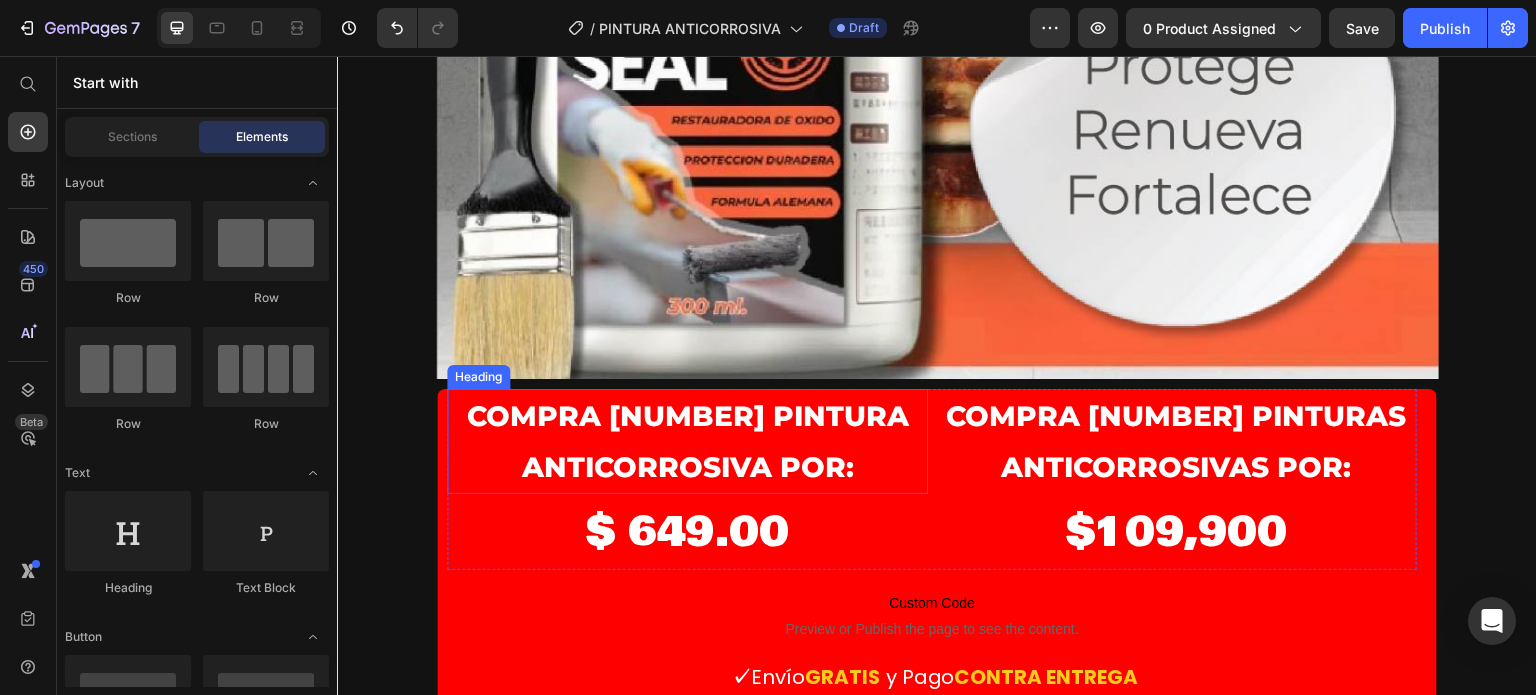 click on "compra 1 PINTURA ANTICORROSIVA por:" at bounding box center (687, 441) 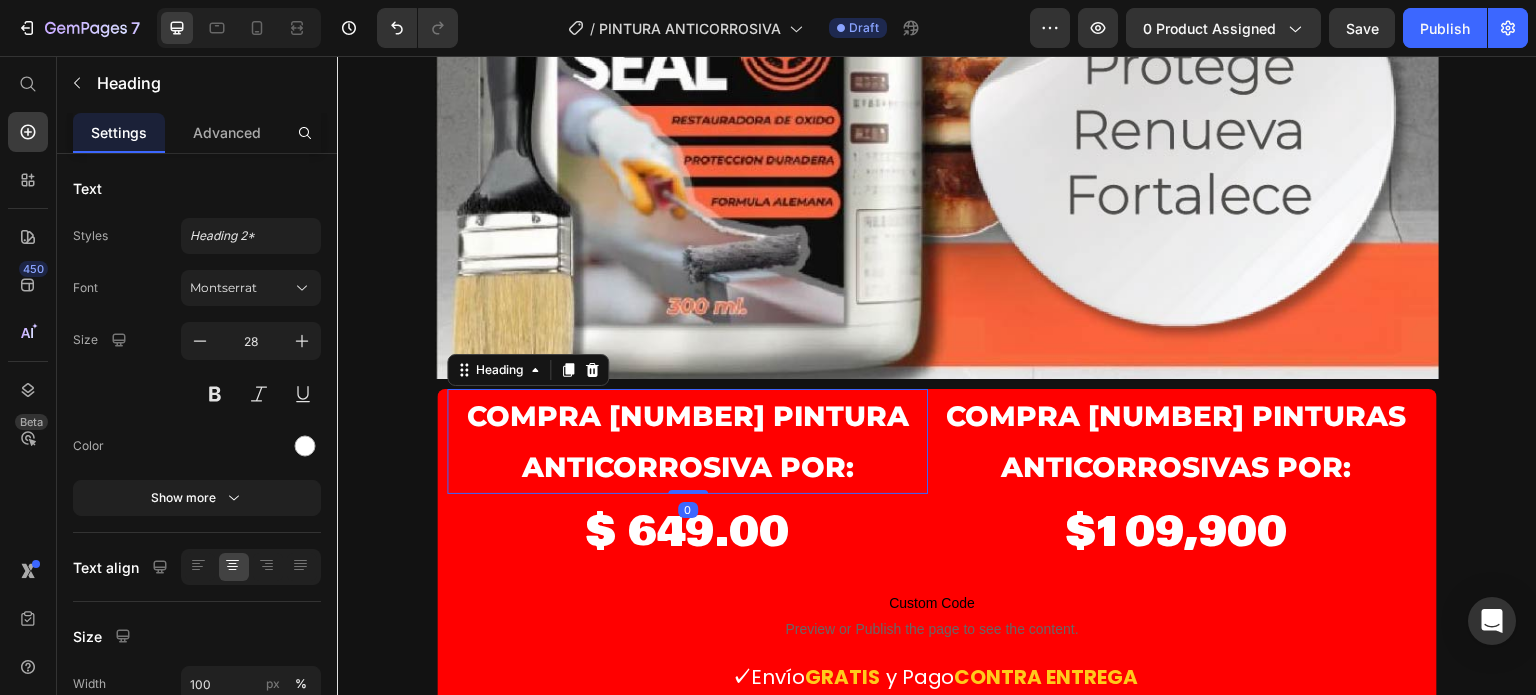 click on "compra 1 PINTURA ANTICORROSIVA por:" at bounding box center [687, 441] 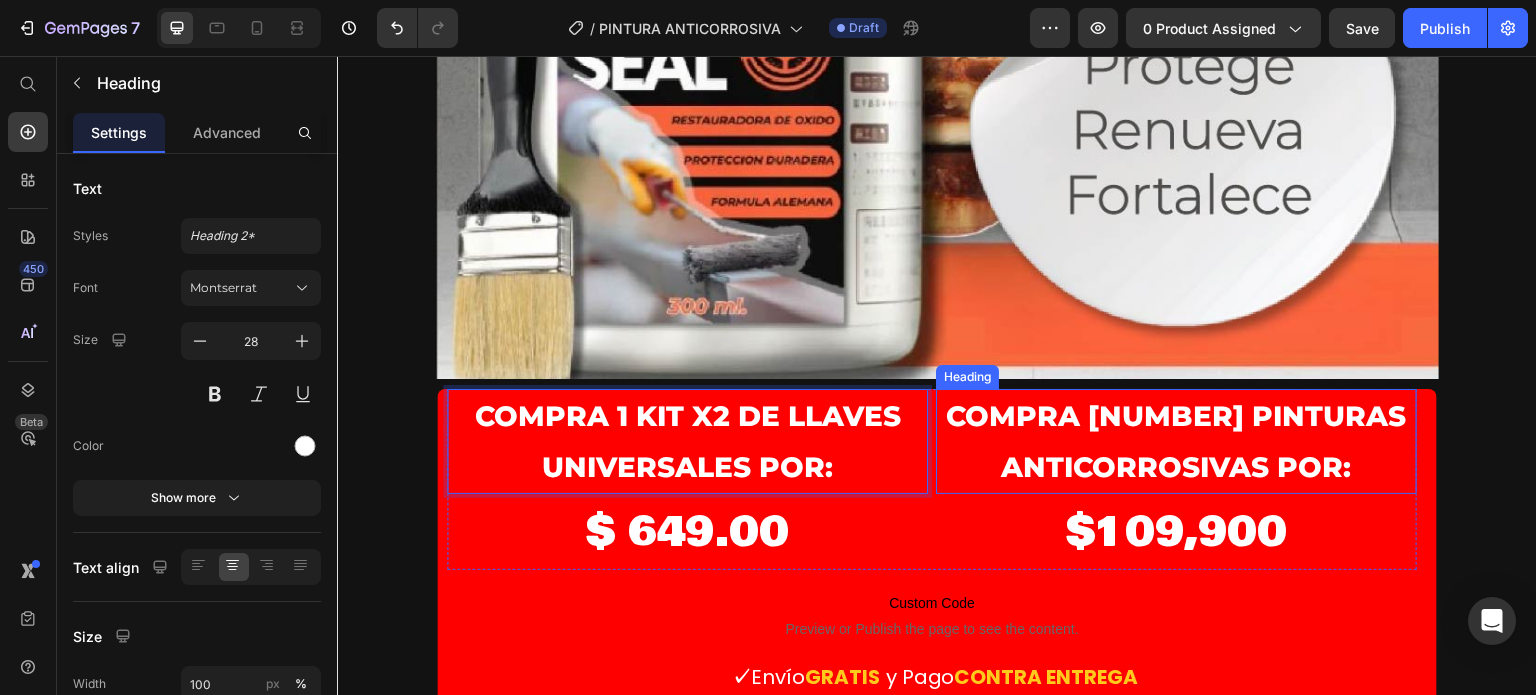 click on "compra 2 PINTURAS ANTICORROSIVAS por:" at bounding box center (1176, 441) 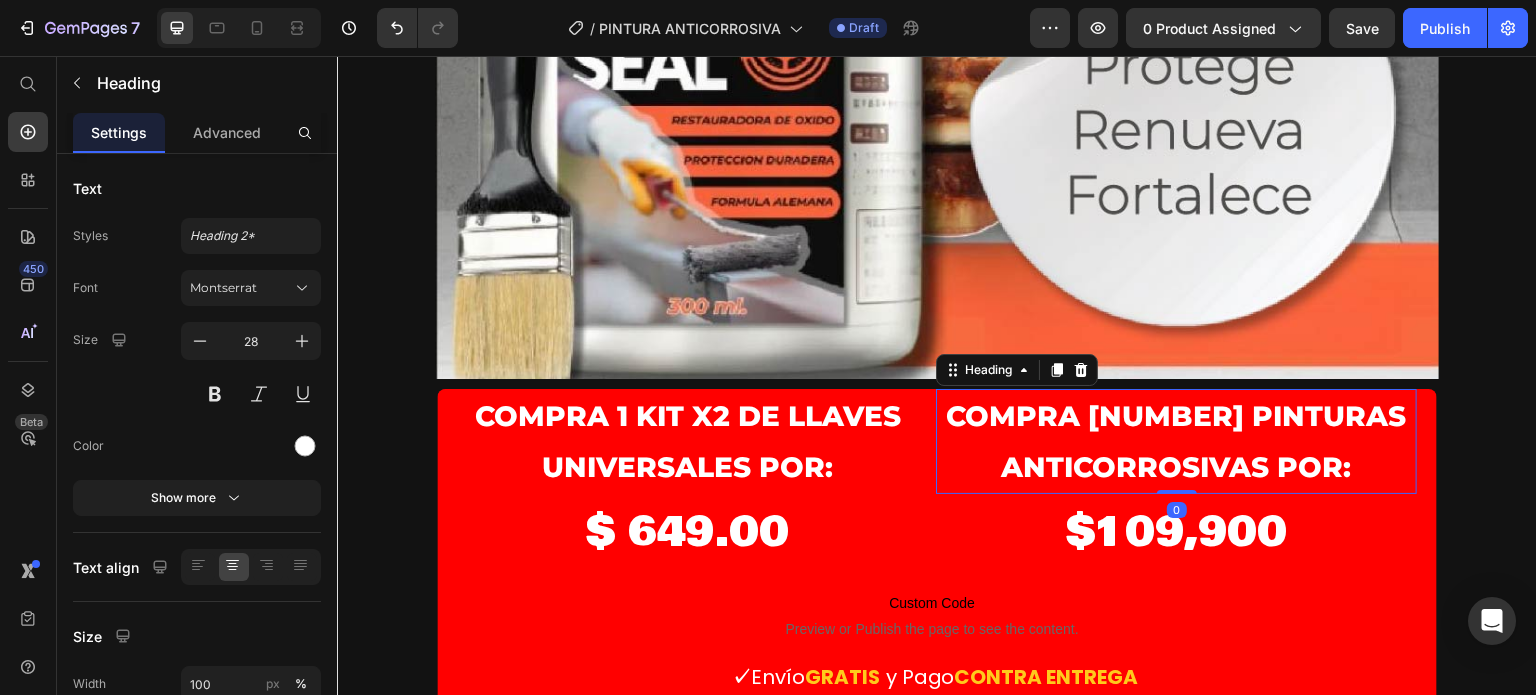 click on "compra 2 PINTURAS ANTICORROSIVAS por:" at bounding box center (1176, 441) 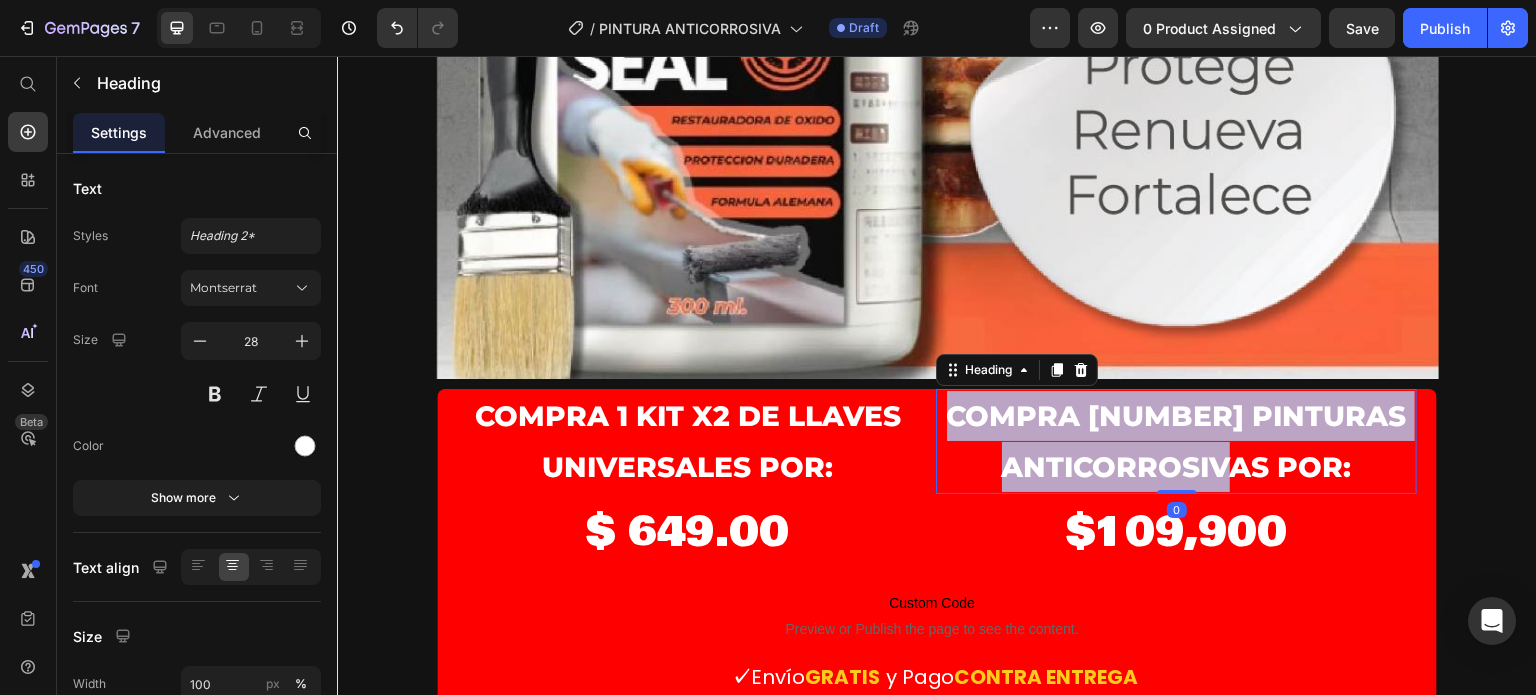 click on "compra 2 PINTURAS ANTICORROSIVAS por:" at bounding box center (1176, 441) 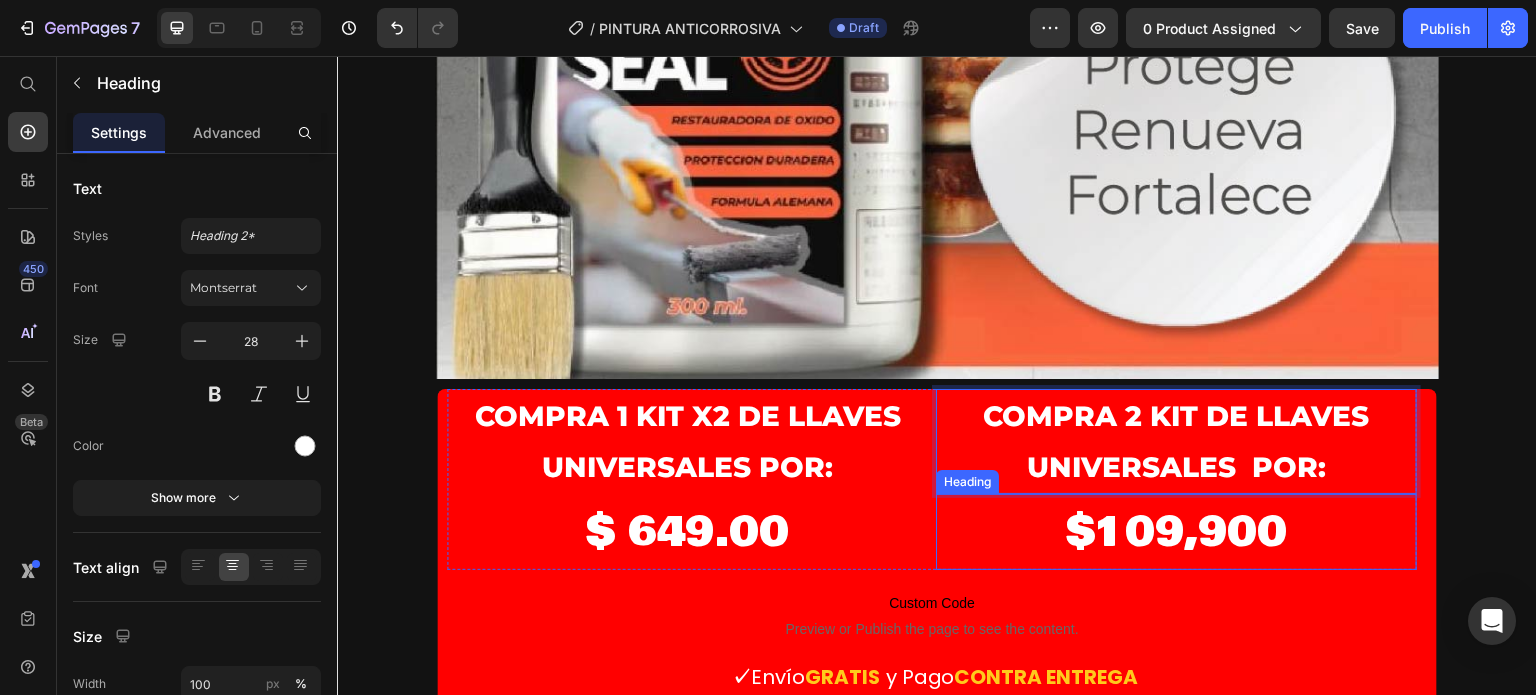 click on "$109,900" at bounding box center [1176, 532] 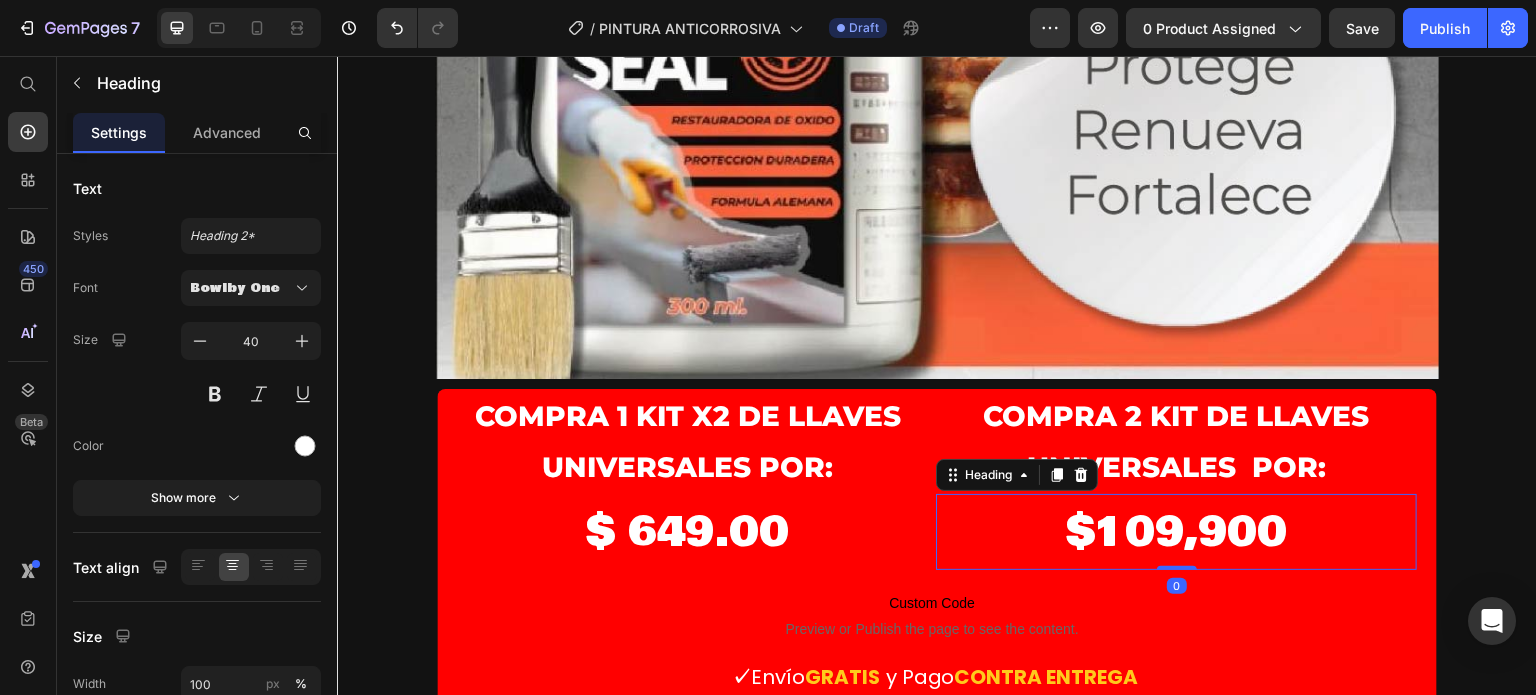 click on "$109,900" at bounding box center (1176, 532) 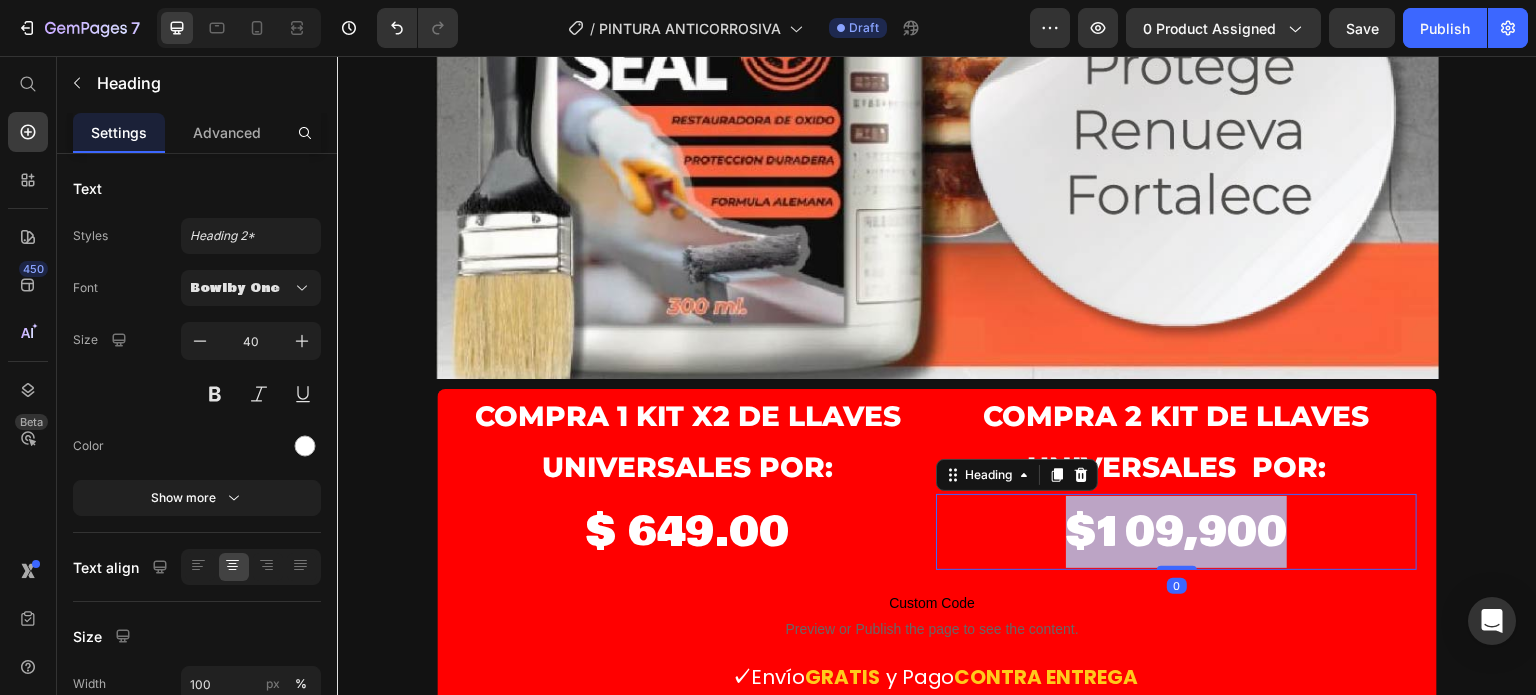 click on "$109,900" at bounding box center (1176, 532) 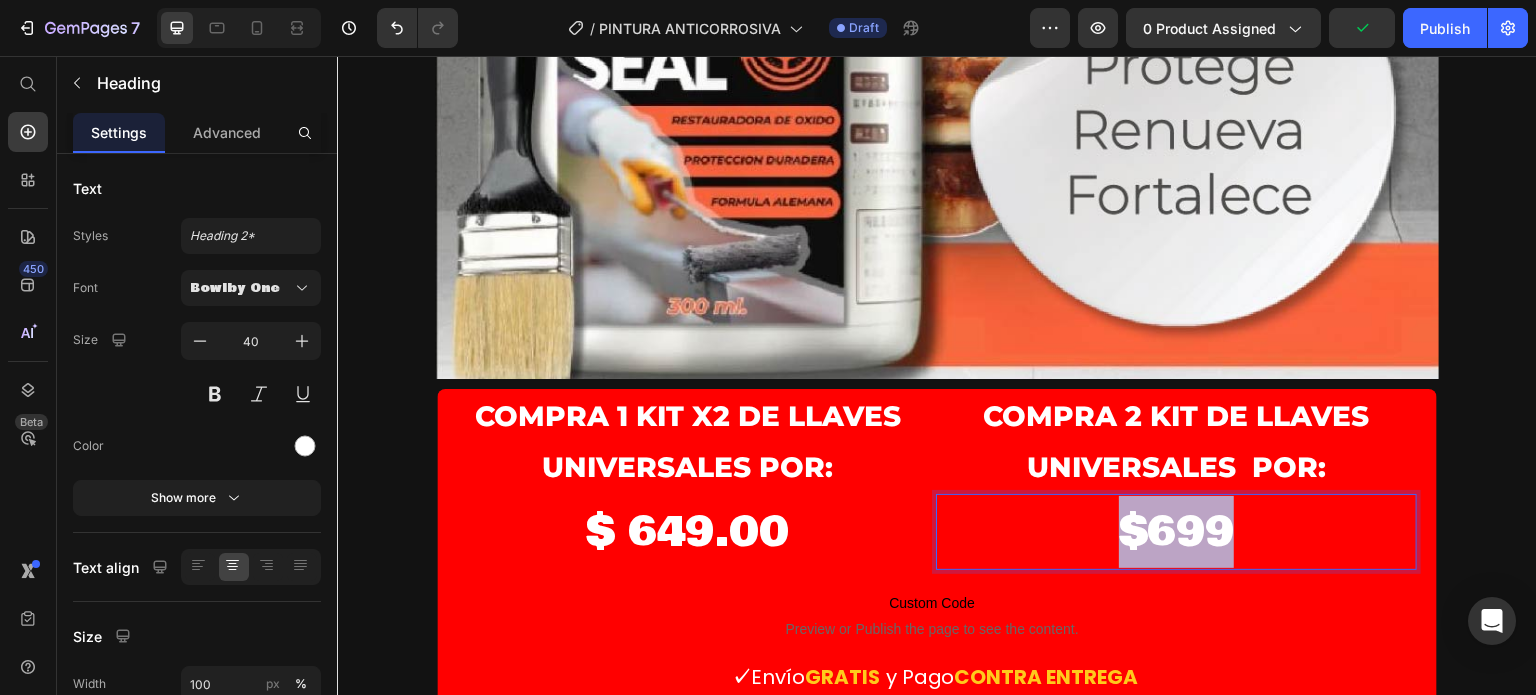 click on "$699" at bounding box center (1176, 532) 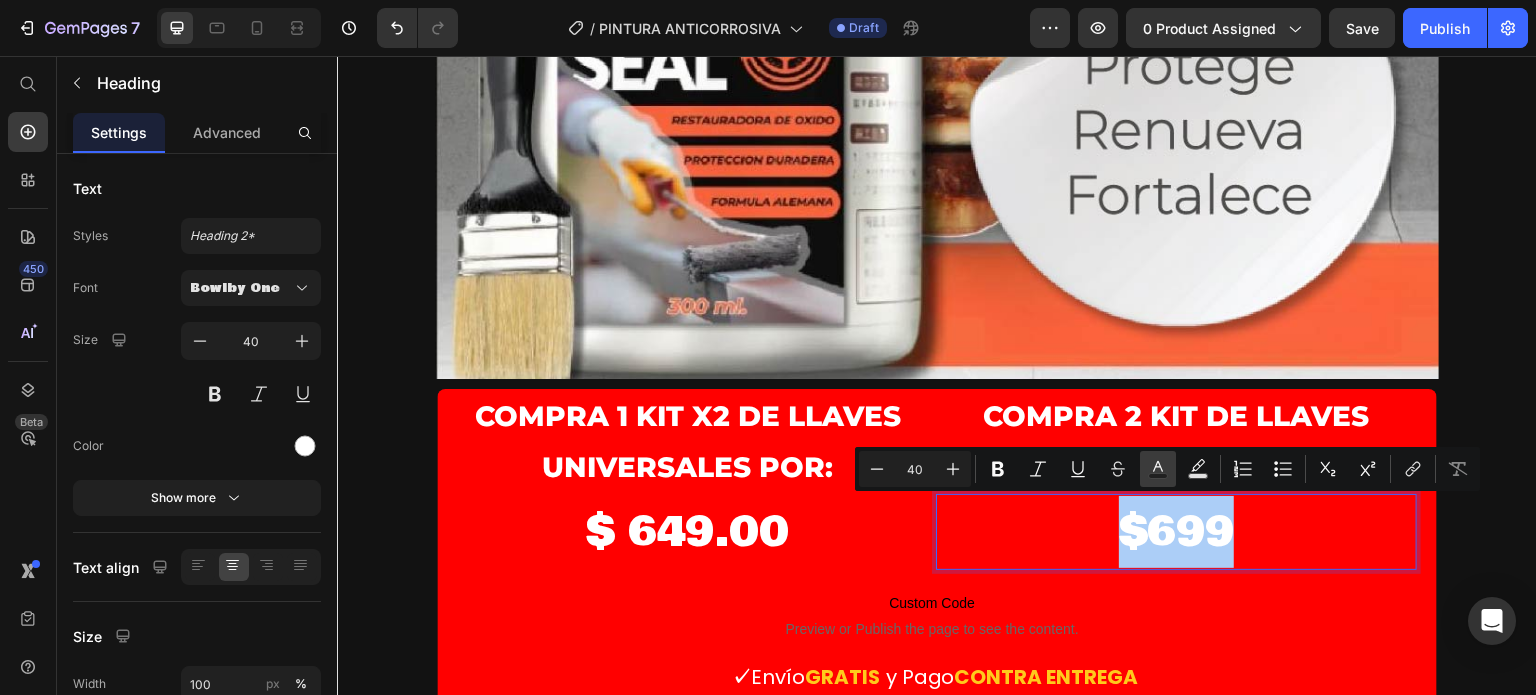 click 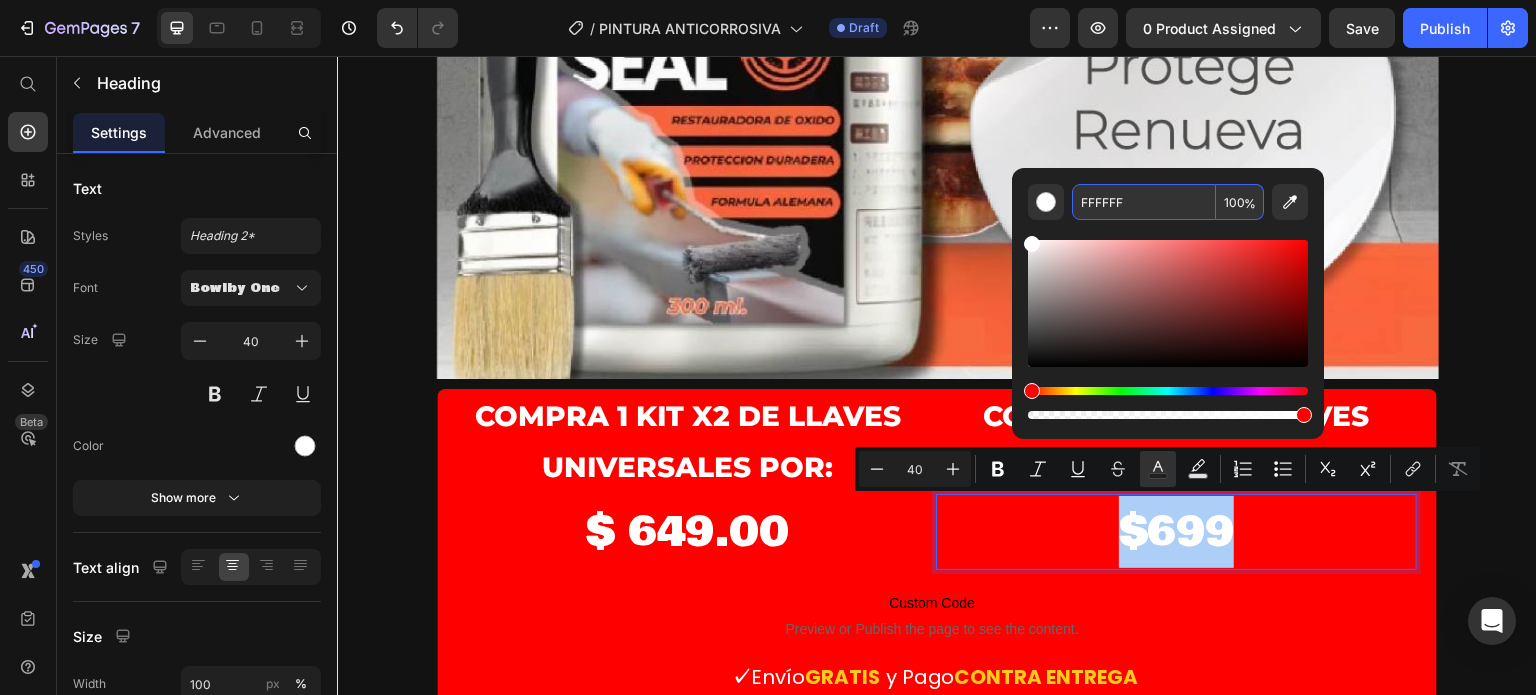 click on "FFFFFF" at bounding box center (1144, 202) 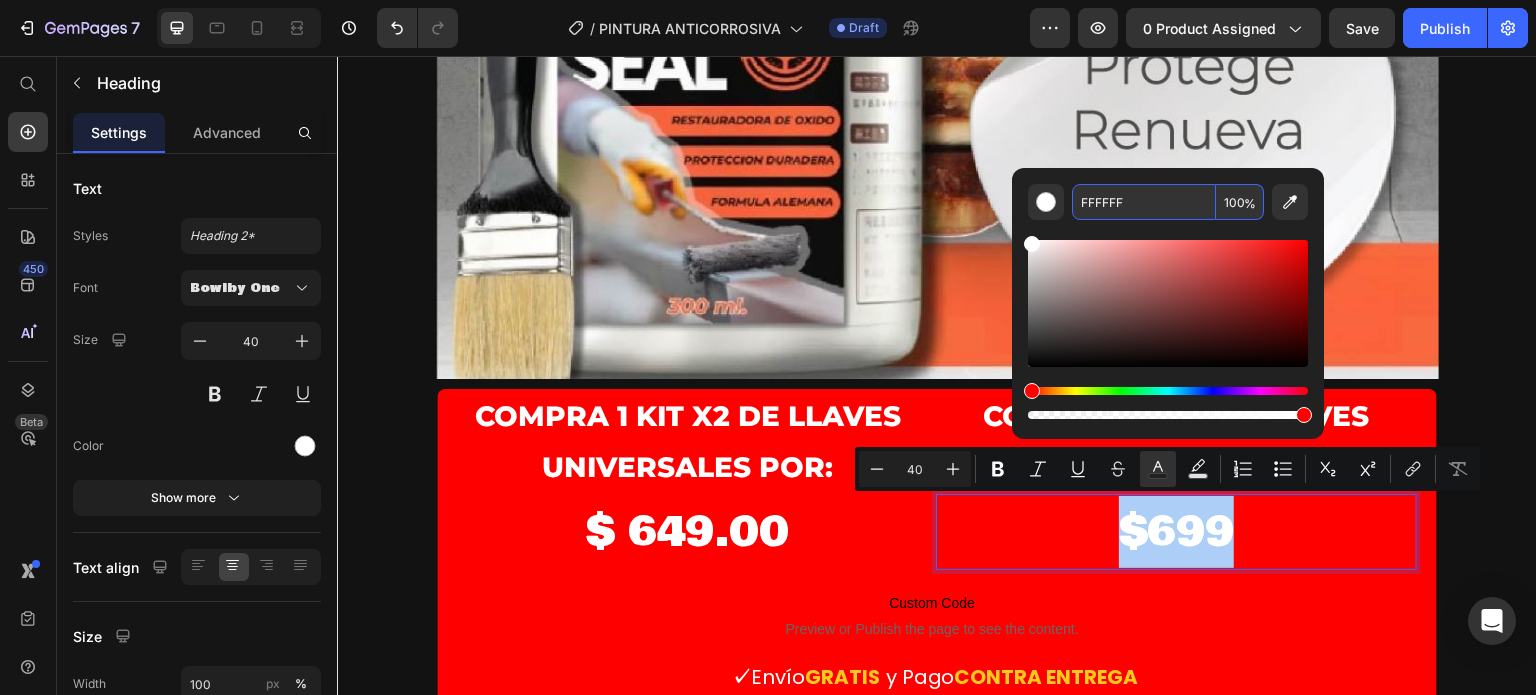 paste on "EF02" 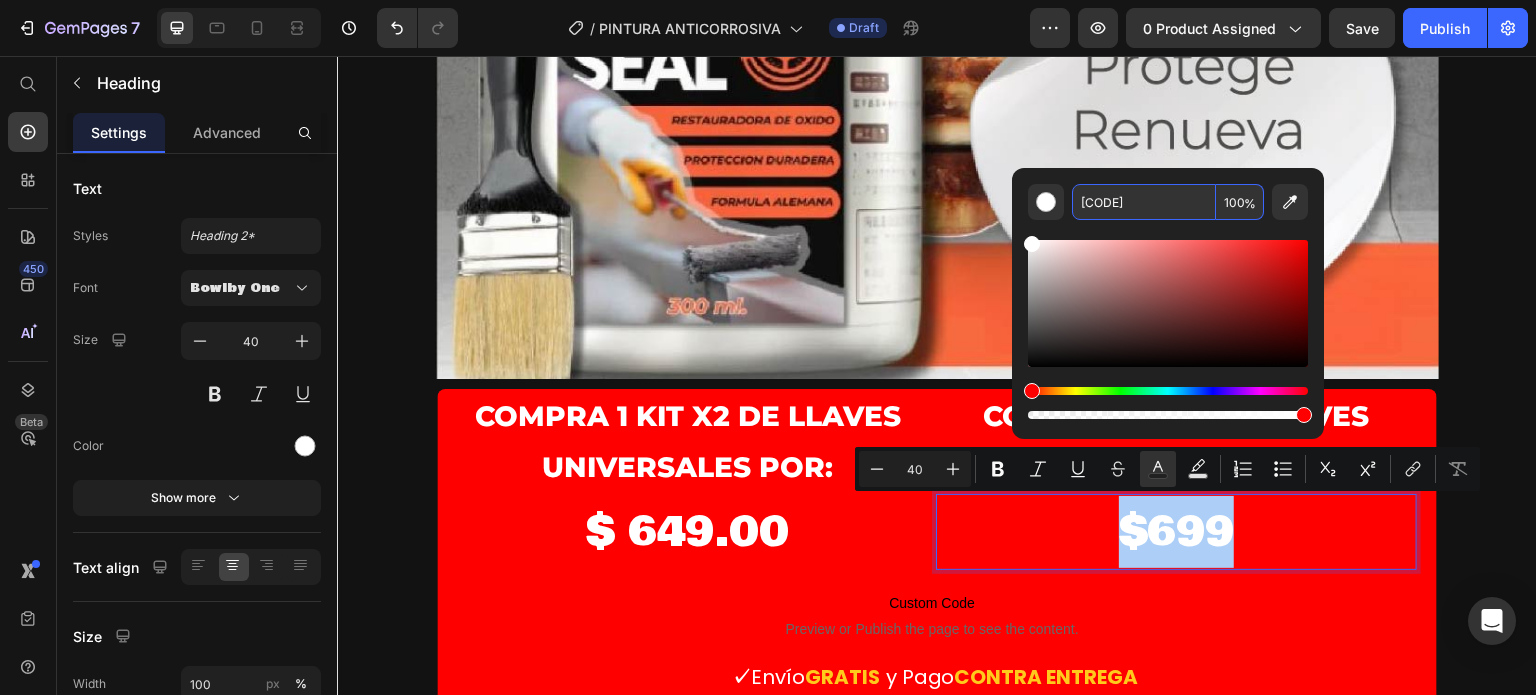 type on "FFEF02" 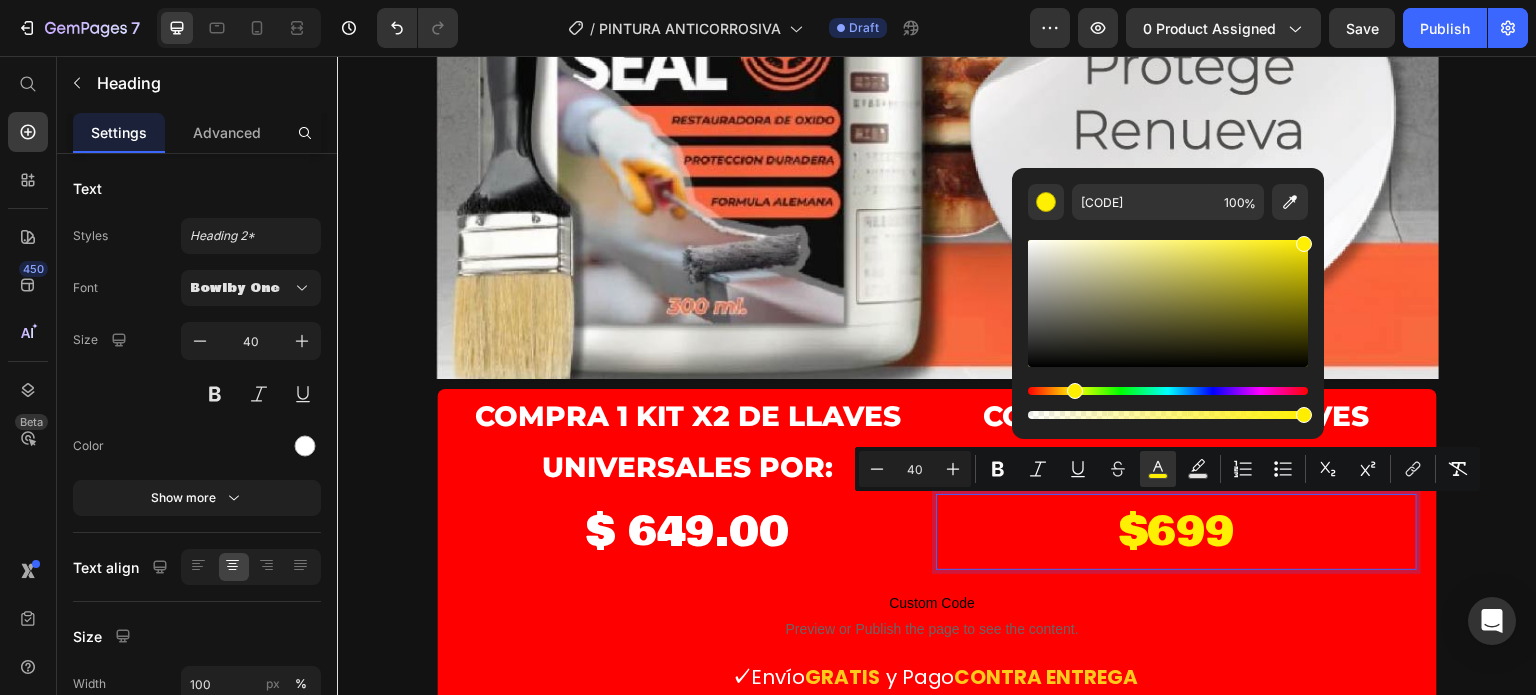 click on "$699" at bounding box center [1176, 532] 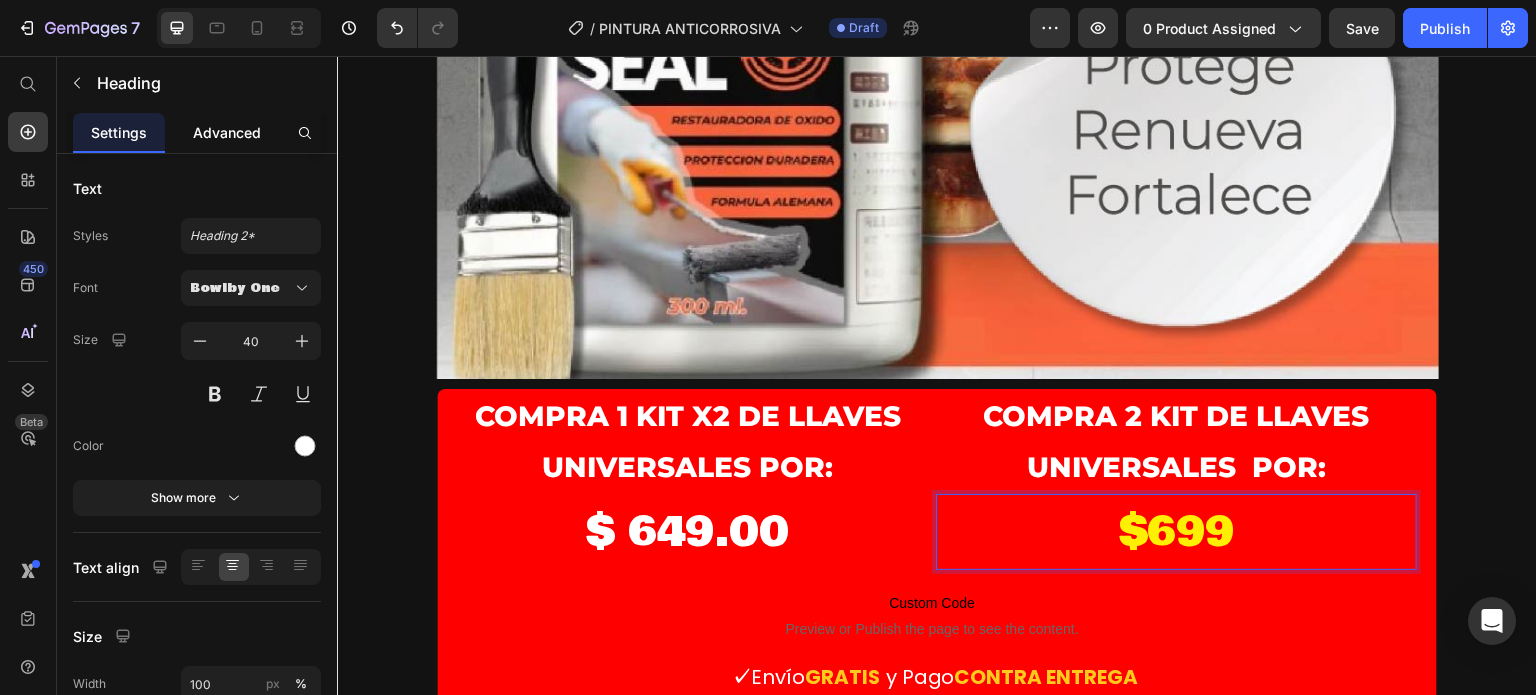 click on "Advanced" 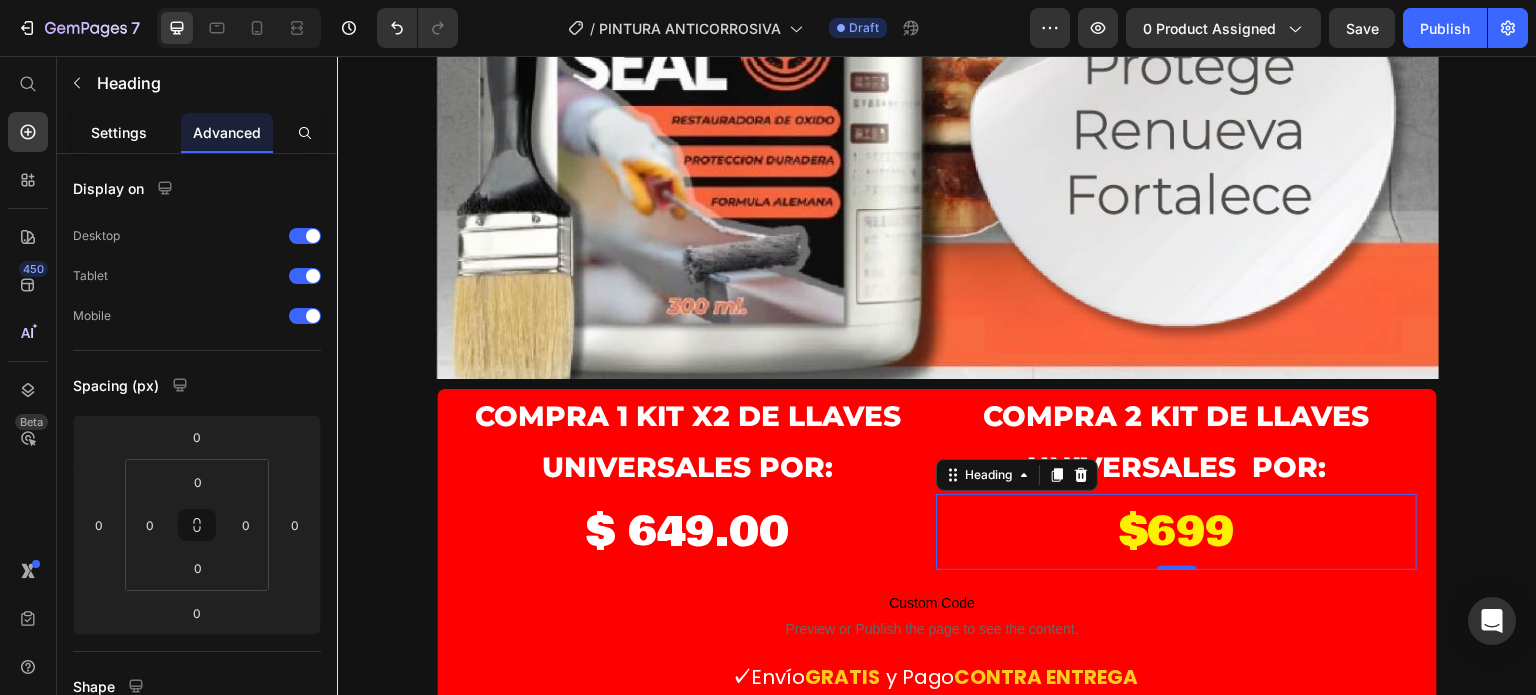 drag, startPoint x: 148, startPoint y: 132, endPoint x: 112, endPoint y: 145, distance: 38.27532 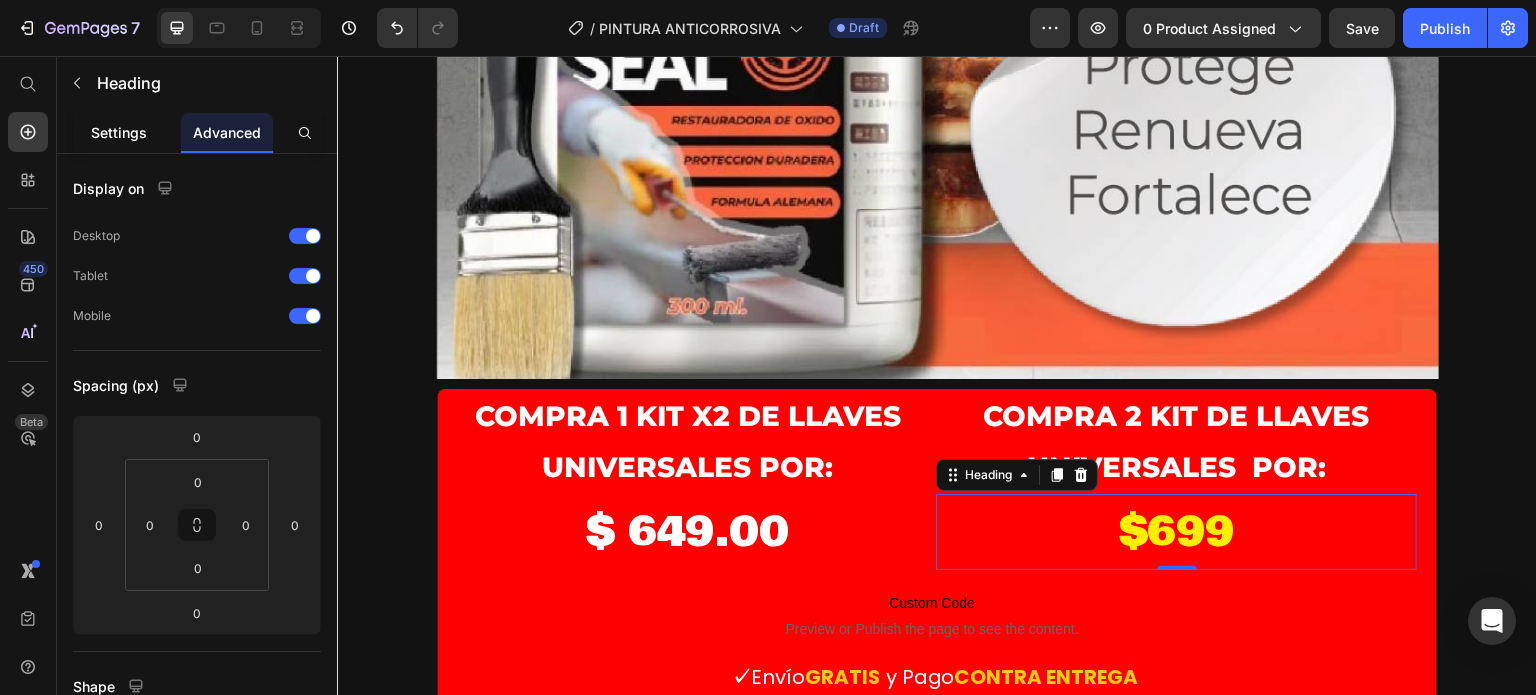 click on "Settings" 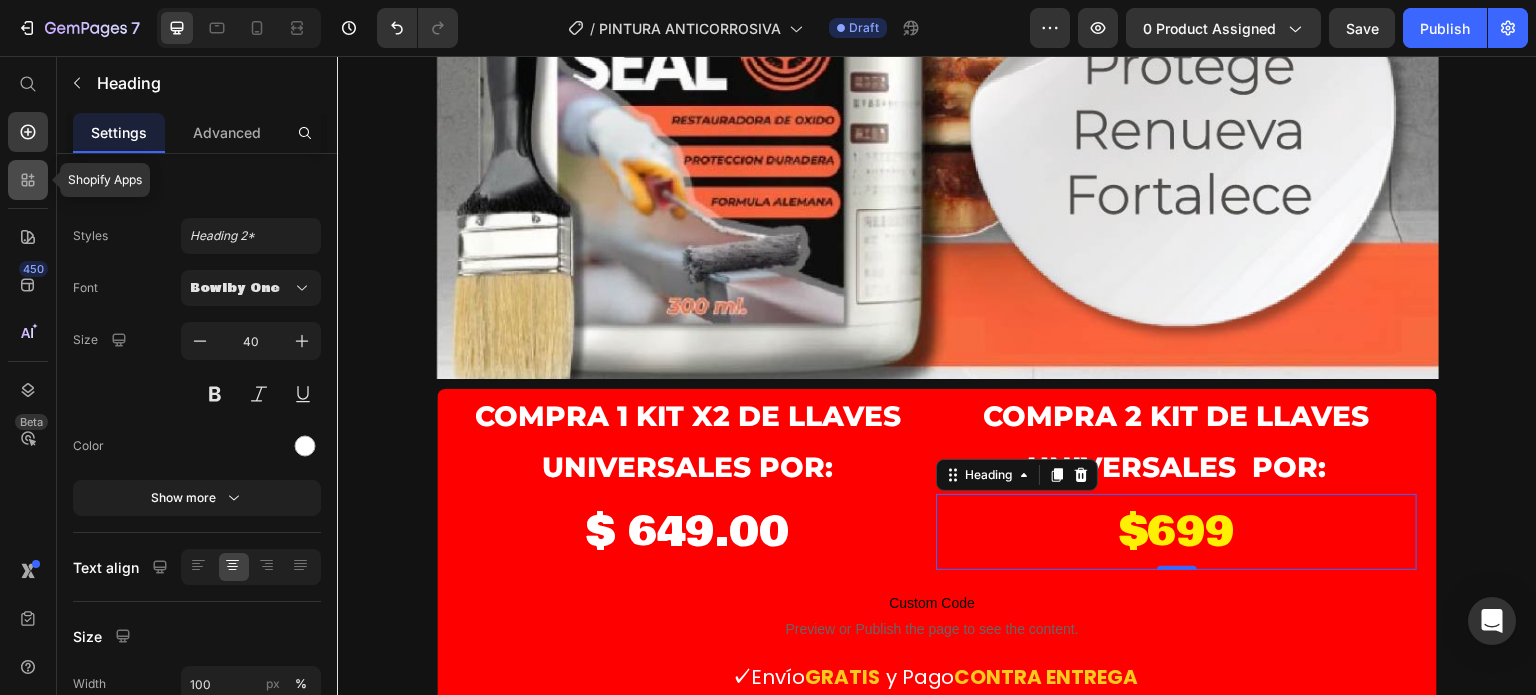 click 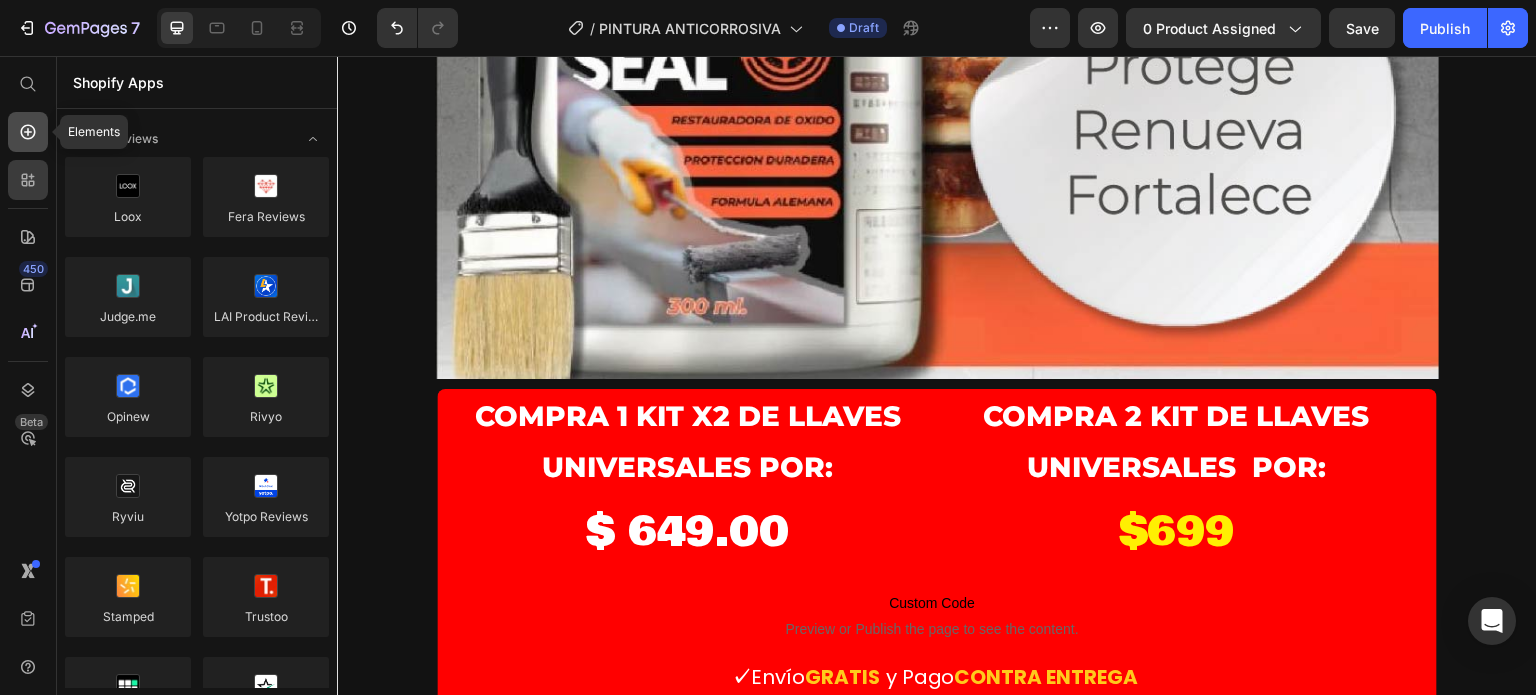 click 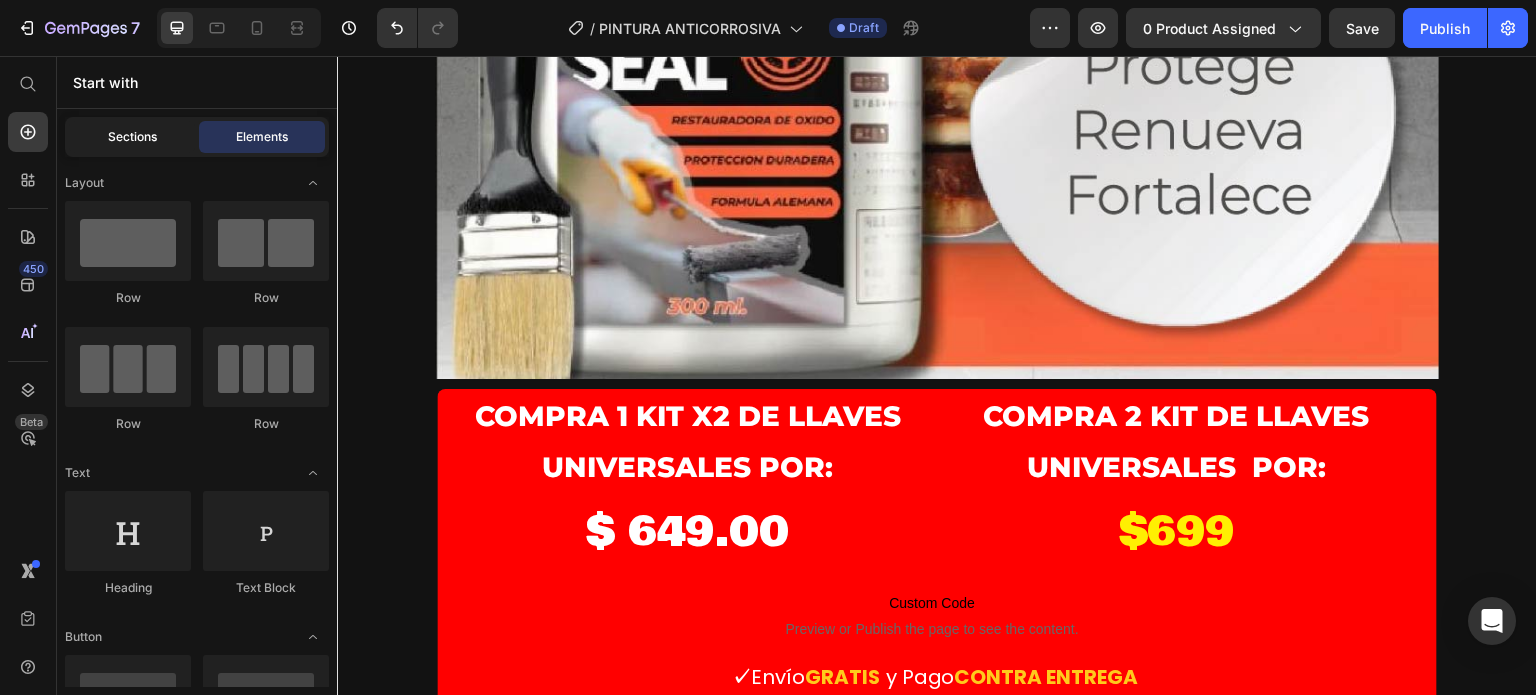 click on "Sections" at bounding box center [132, 137] 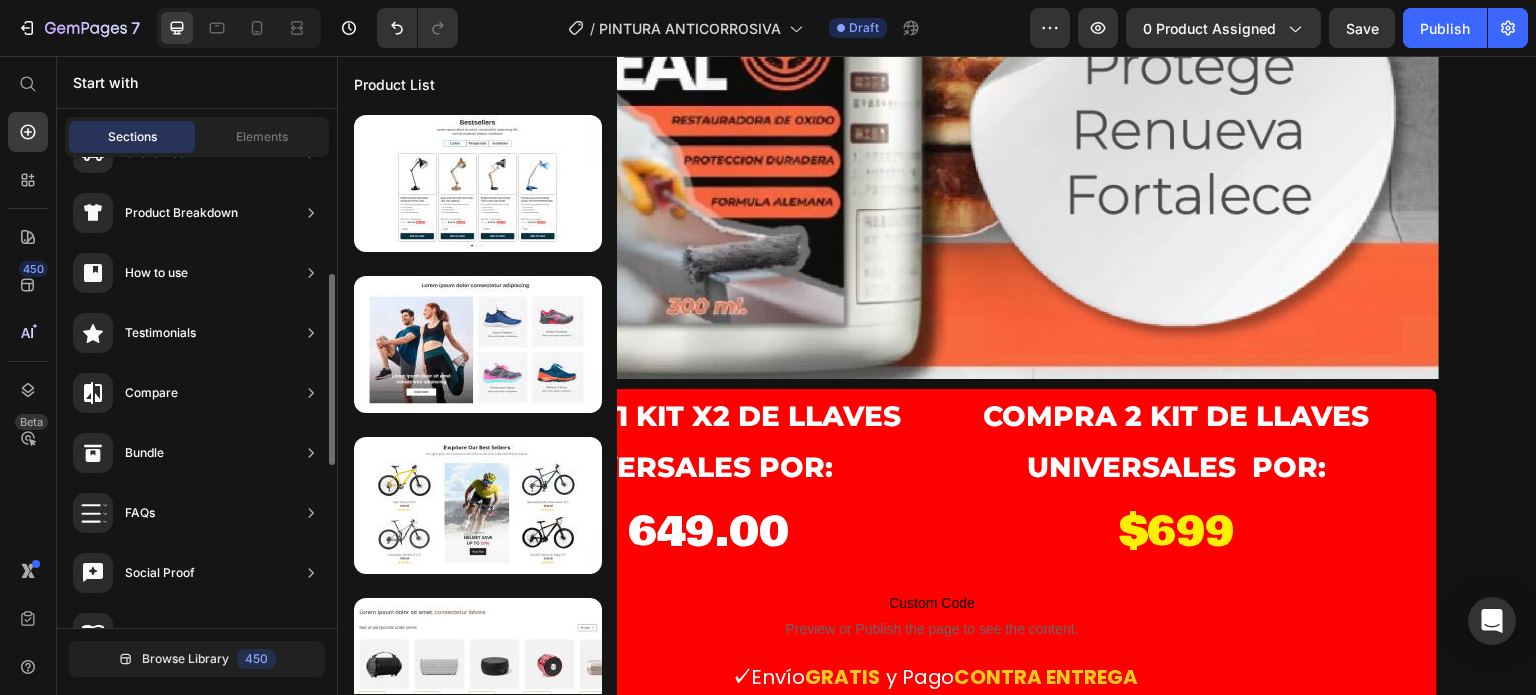 scroll, scrollTop: 0, scrollLeft: 0, axis: both 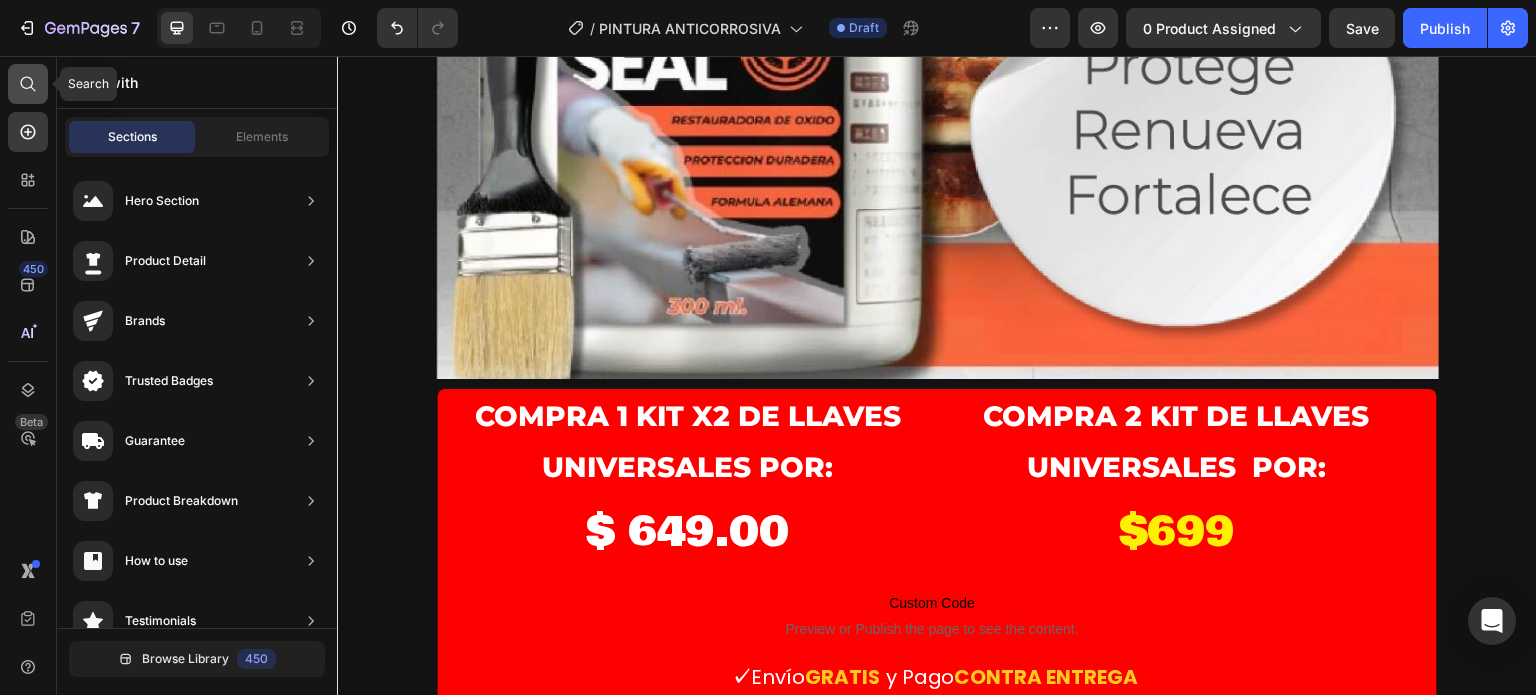 click 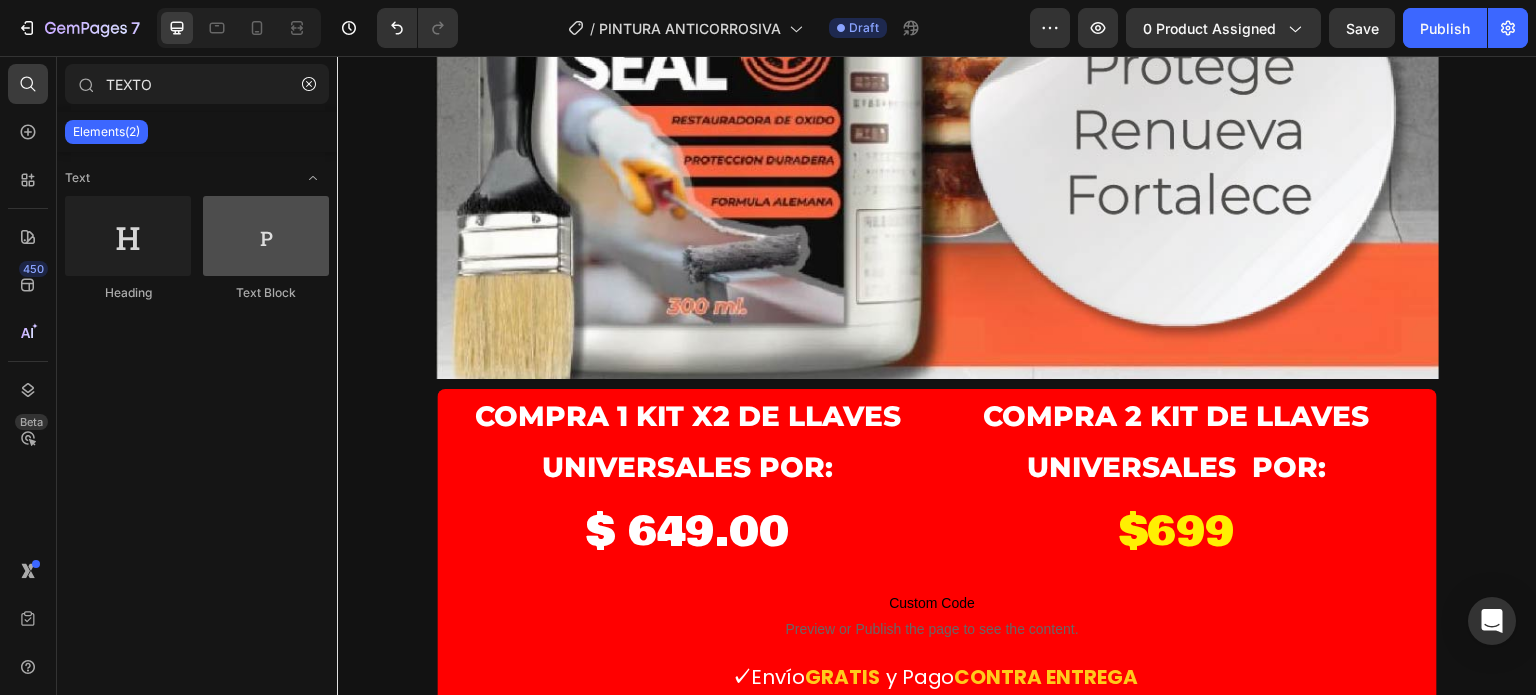 type on "TEXTO" 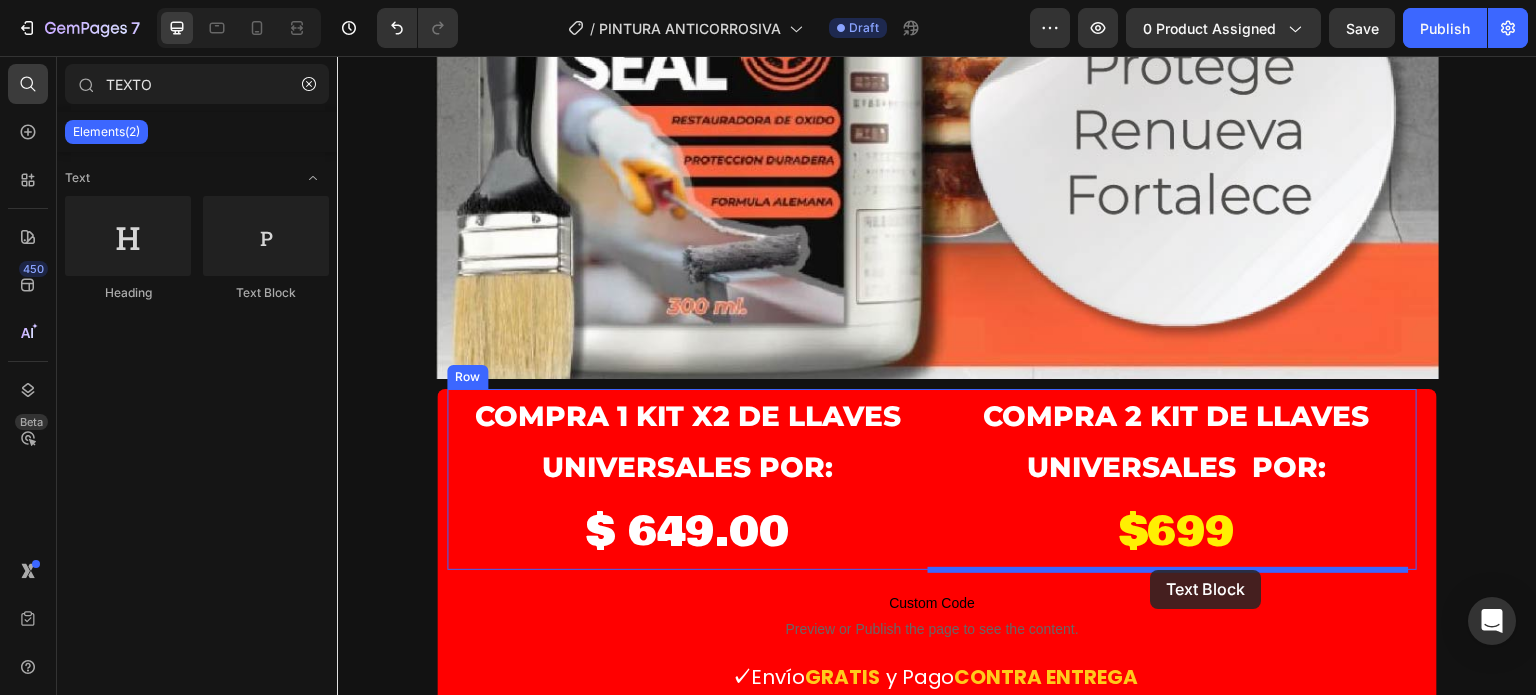 drag, startPoint x: 625, startPoint y: 295, endPoint x: 1149, endPoint y: 570, distance: 591.77783 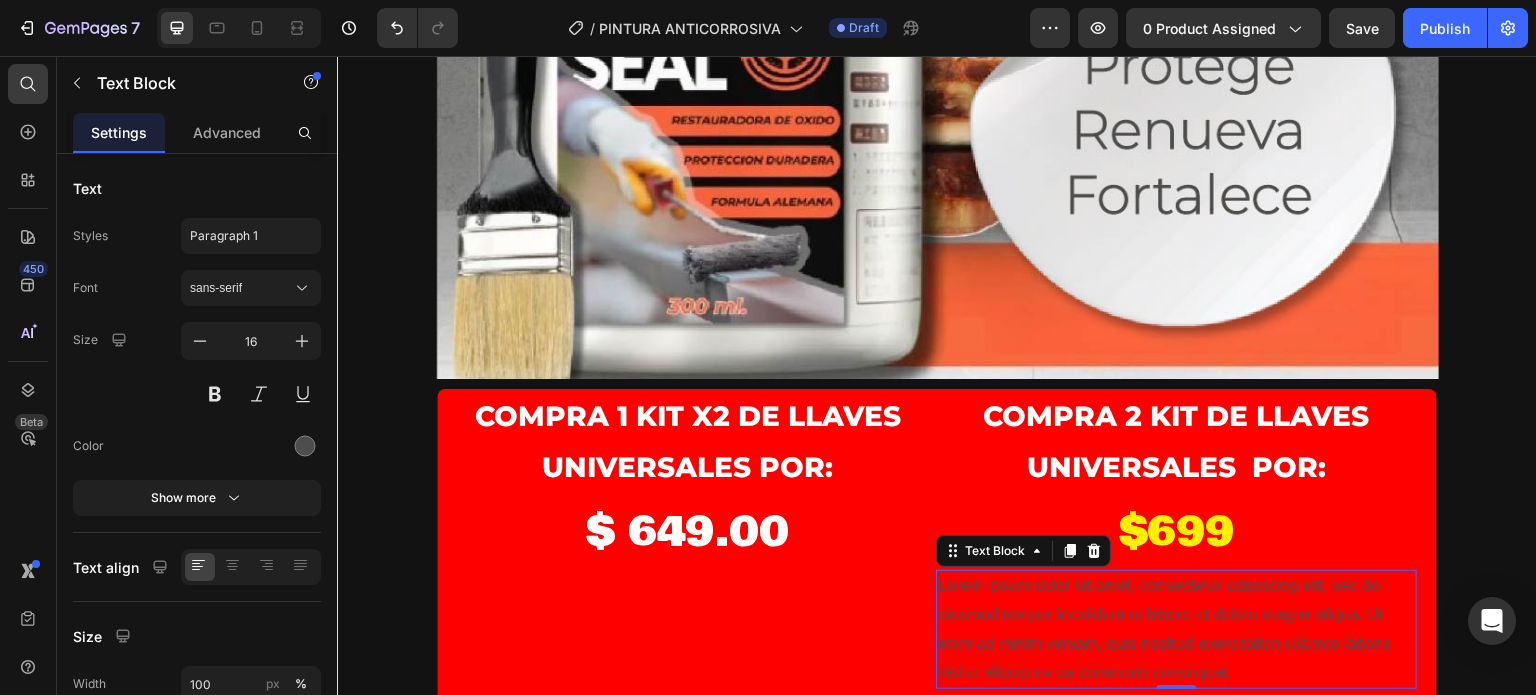 click on "Lorem ipsum dolor sit amet, consectetur adipiscing elit, sed do eiusmod tempor incididunt ut labore et dolore magna aliqua. Ut enim ad minim veniam, quis nostrud exercitation ullamco laboris nisi ut aliquip ex ea commodo consequat." at bounding box center (1176, 629) 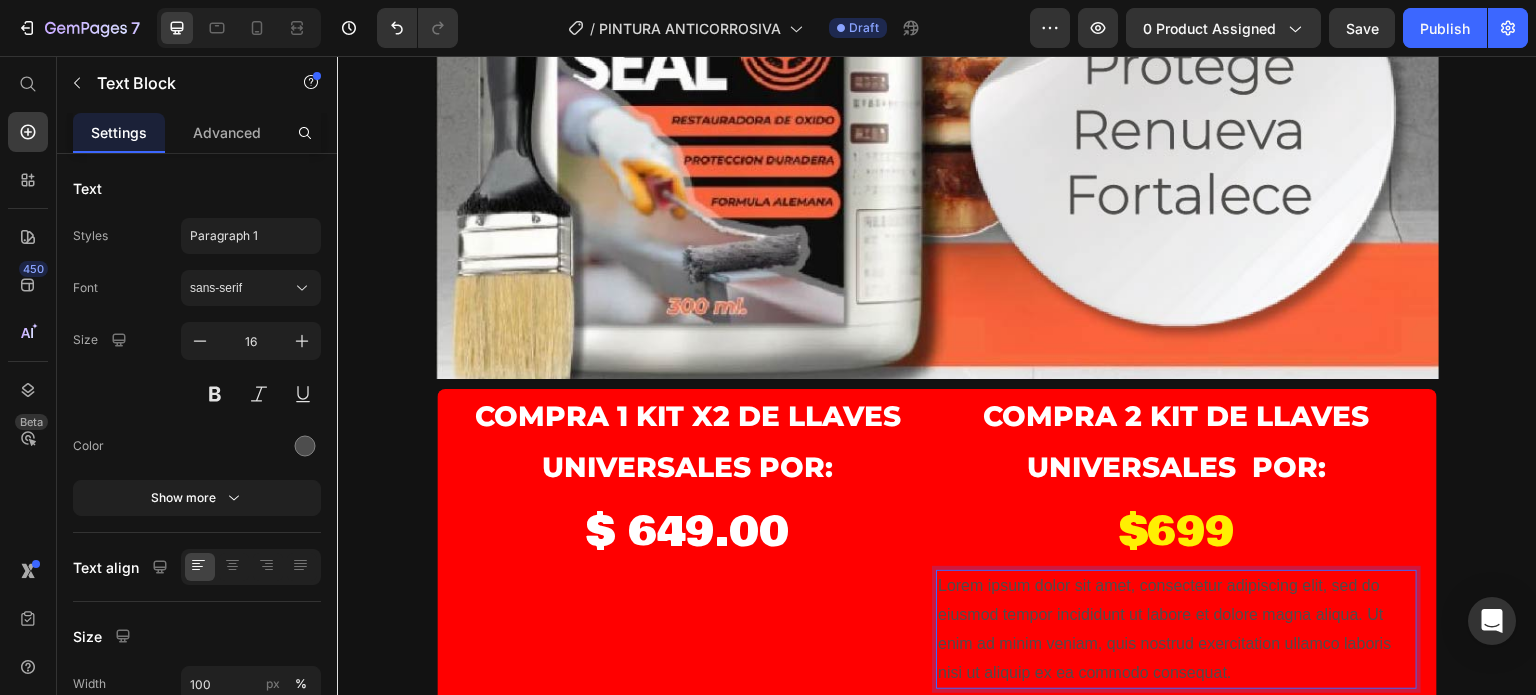 click on "Lorem ipsum dolor sit amet, consectetur adipiscing elit, sed do eiusmod tempor incididunt ut labore et dolore magna aliqua. Ut enim ad minim veniam, quis nostrud exercitation ullamco laboris nisi ut aliquip ex ea commodo consequat." at bounding box center (1176, 629) 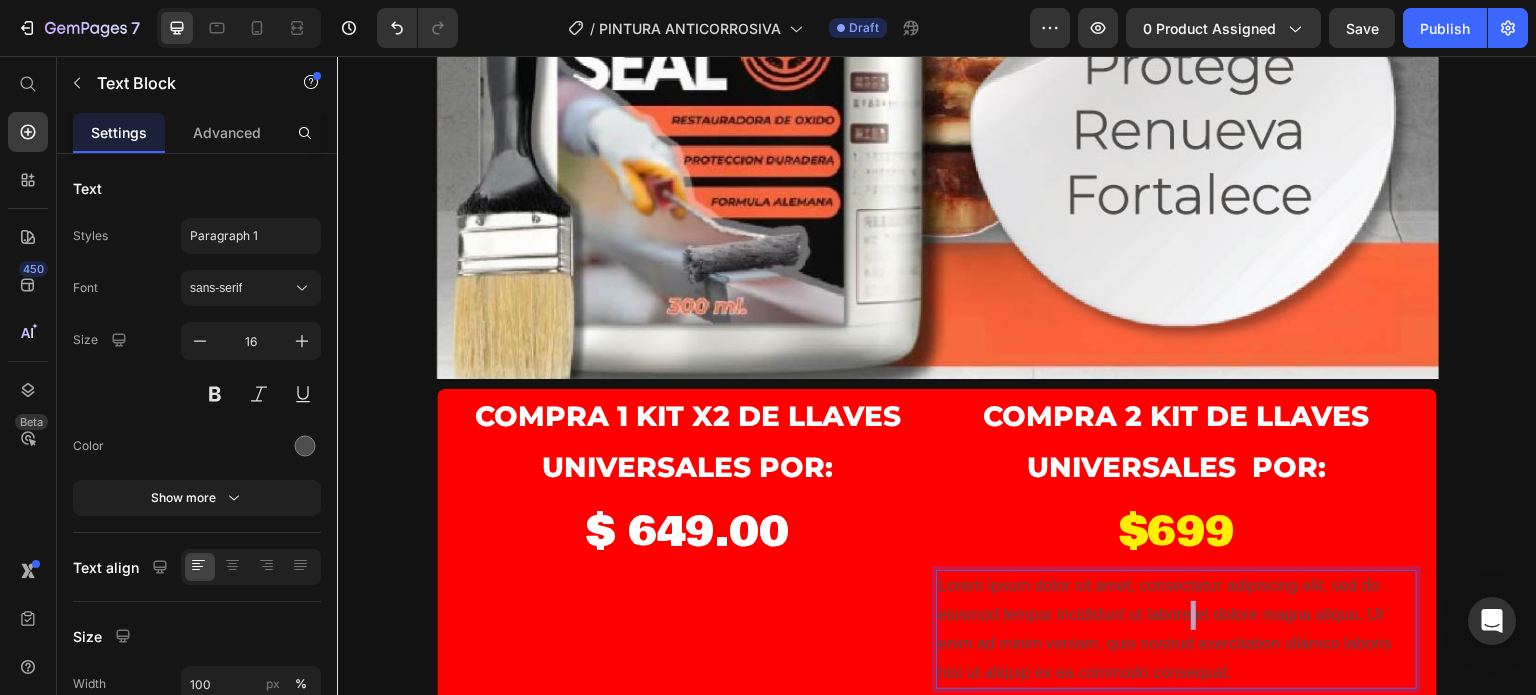 click on "Lorem ipsum dolor sit amet, consectetur adipiscing elit, sed do eiusmod tempor incididunt ut labore et dolore magna aliqua. Ut enim ad minim veniam, quis nostrud exercitation ullamco laboris nisi ut aliquip ex ea commodo consequat." at bounding box center (1176, 629) 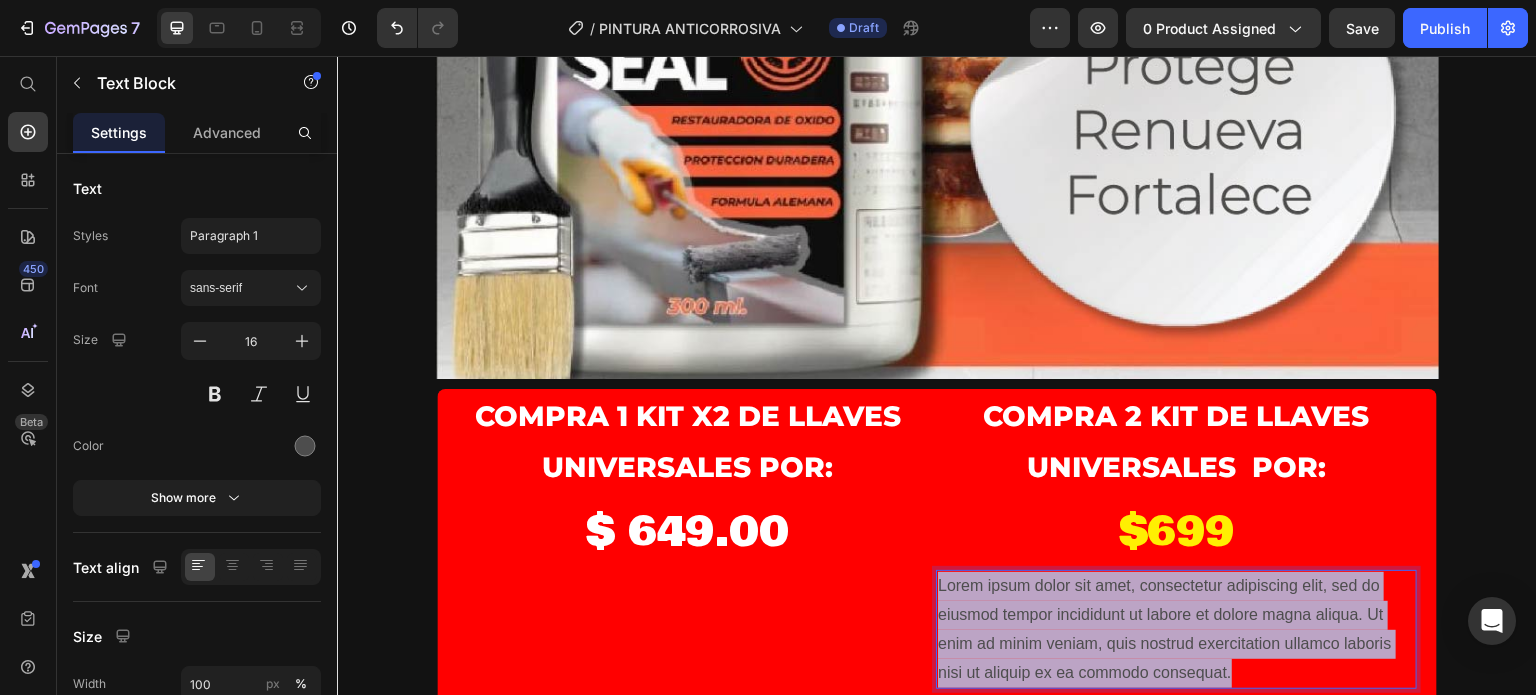 click on "Lorem ipsum dolor sit amet, consectetur adipiscing elit, sed do eiusmod tempor incididunt ut labore et dolore magna aliqua. Ut enim ad minim veniam, quis nostrud exercitation ullamco laboris nisi ut aliquip ex ea commodo consequat." at bounding box center [1176, 629] 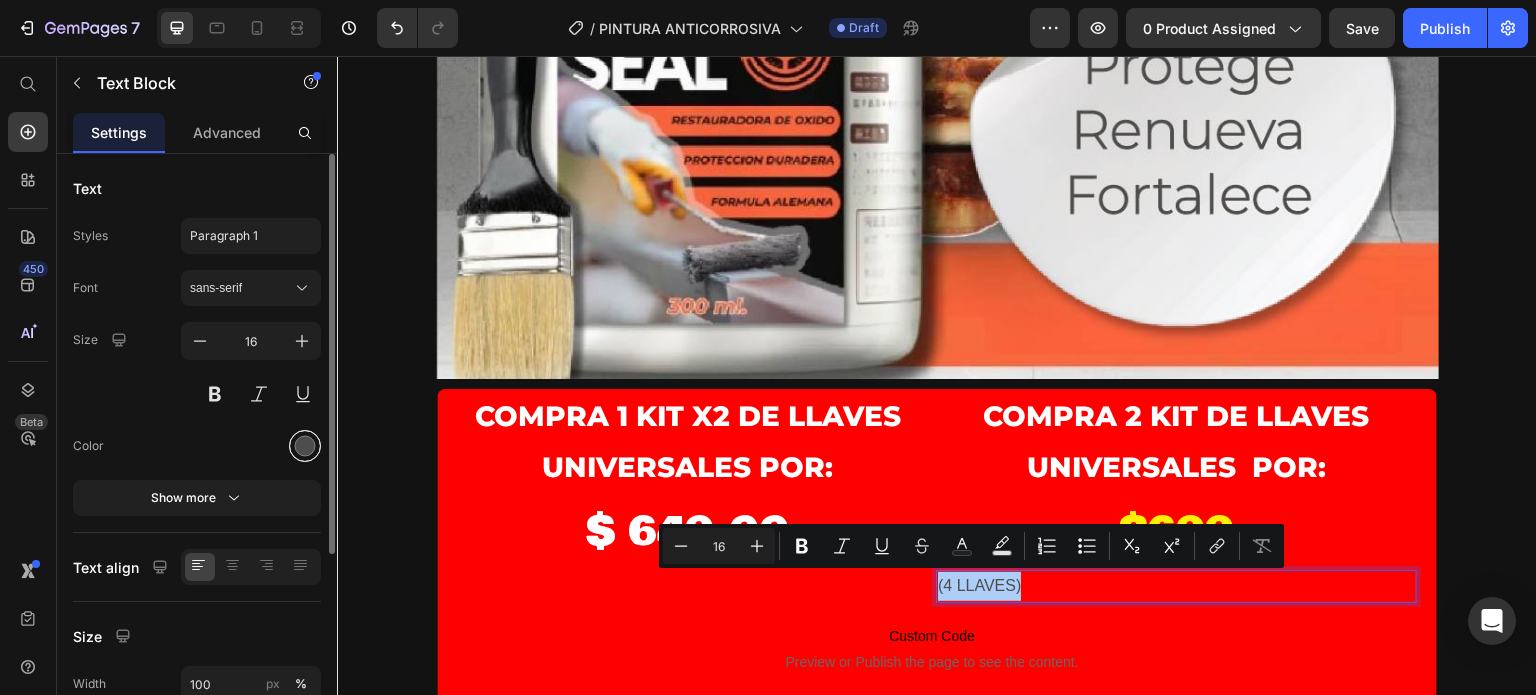 click at bounding box center [305, 446] 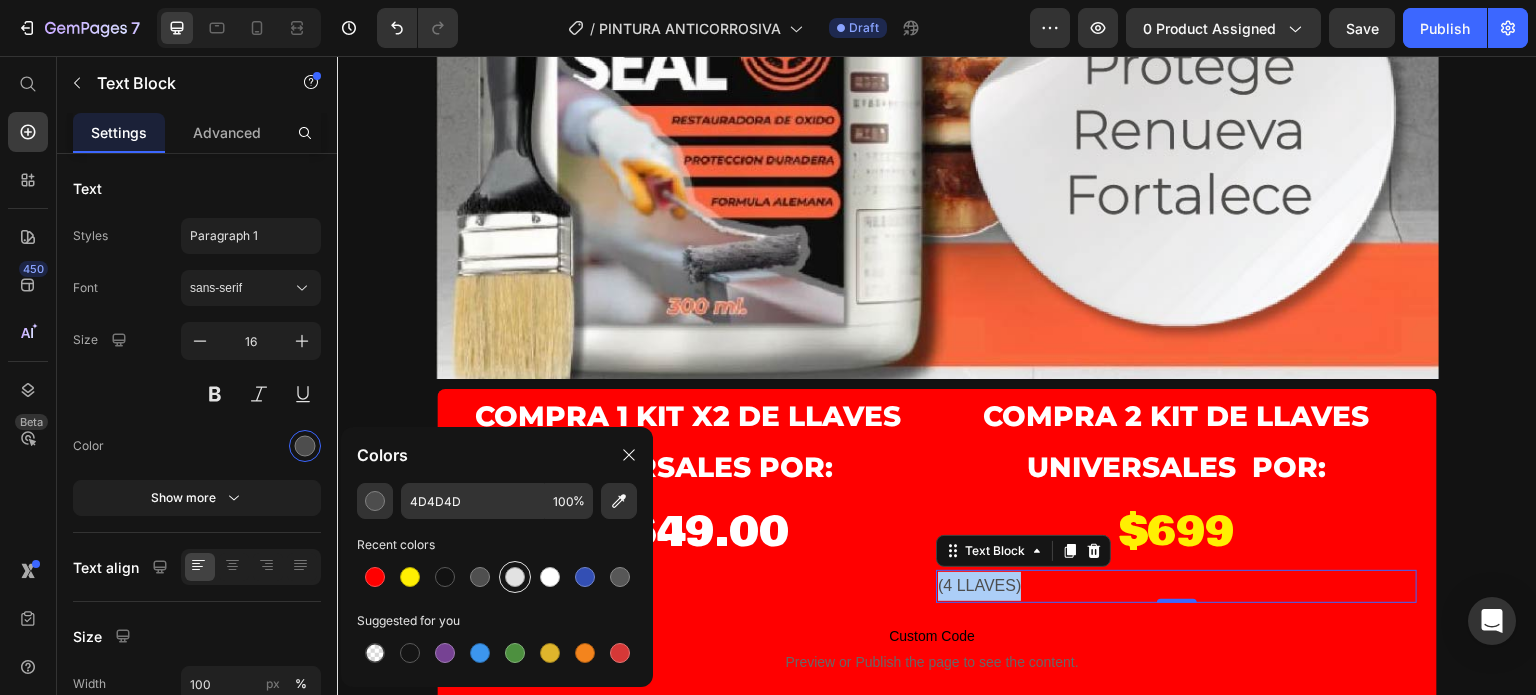 click at bounding box center [515, 577] 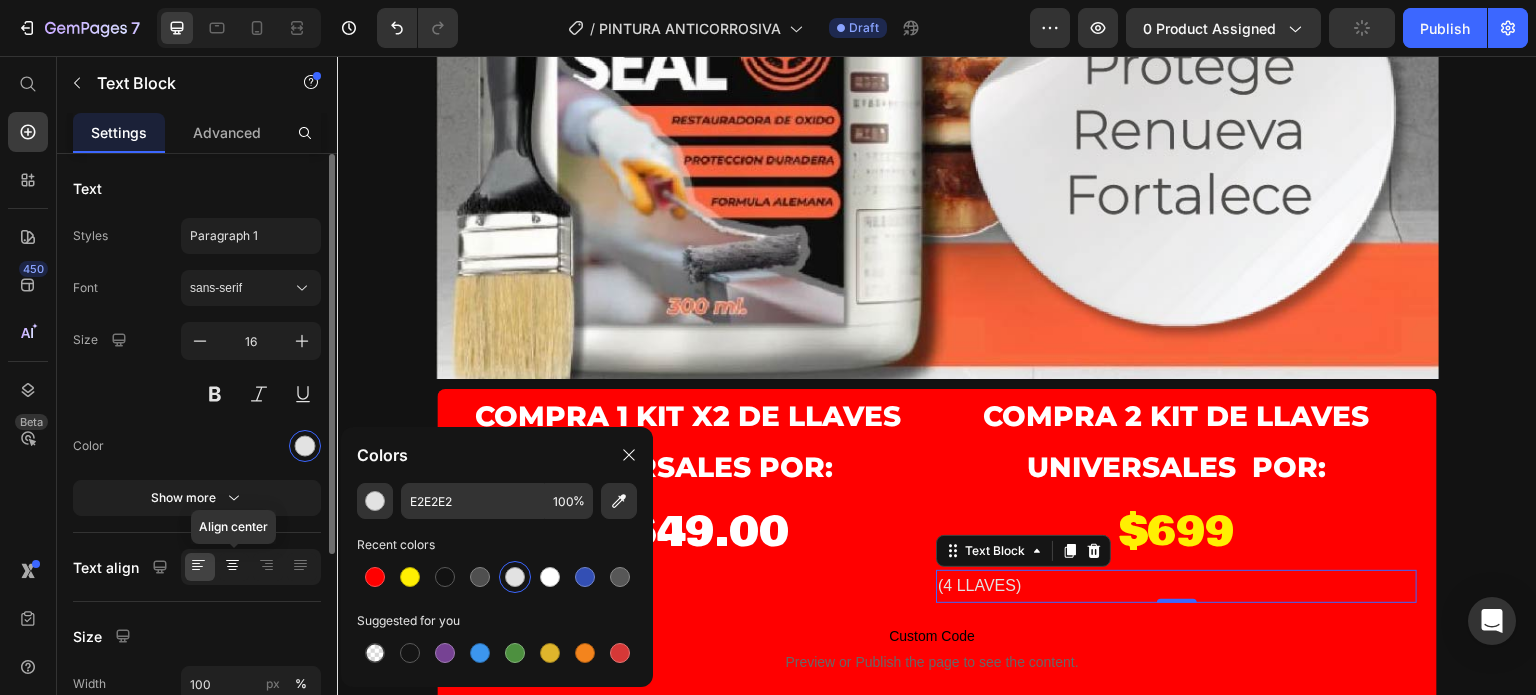 click 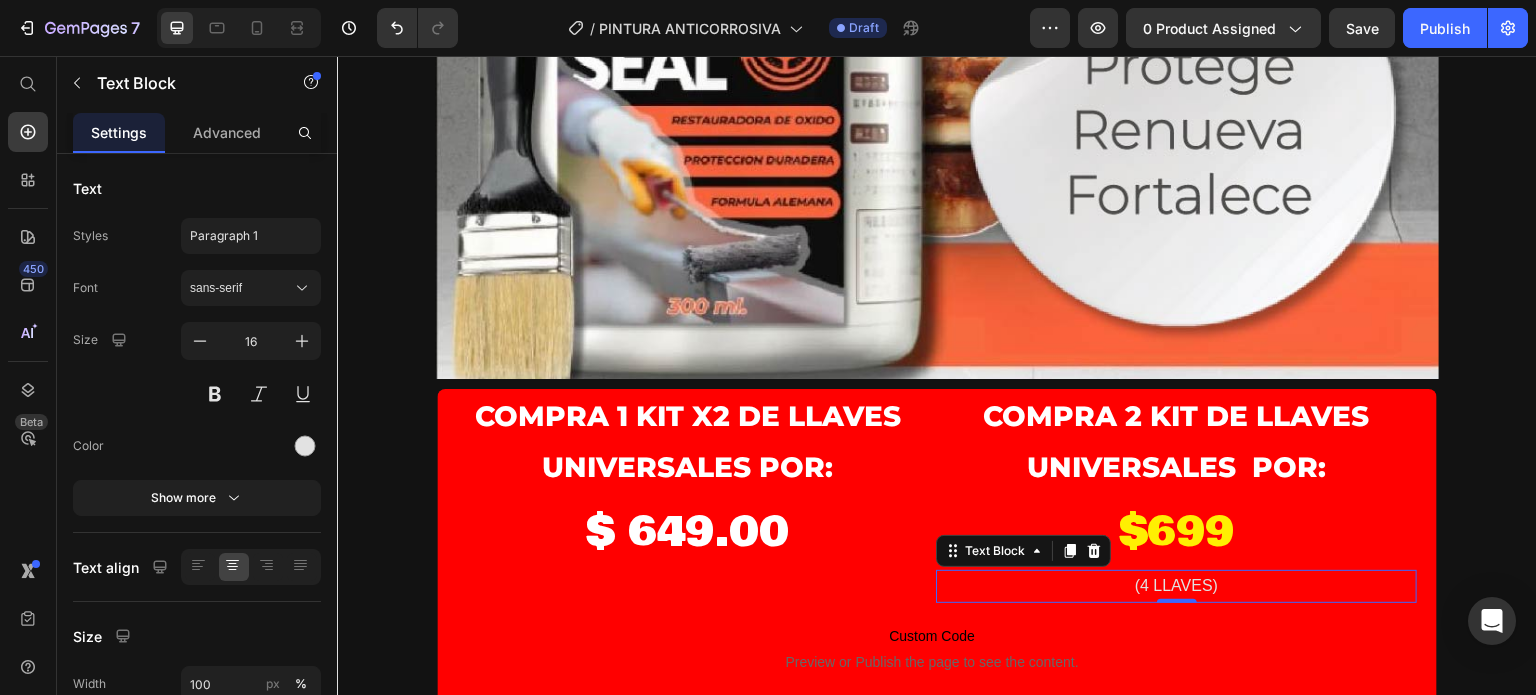 click on "(4 LLAVES)" at bounding box center (1176, 586) 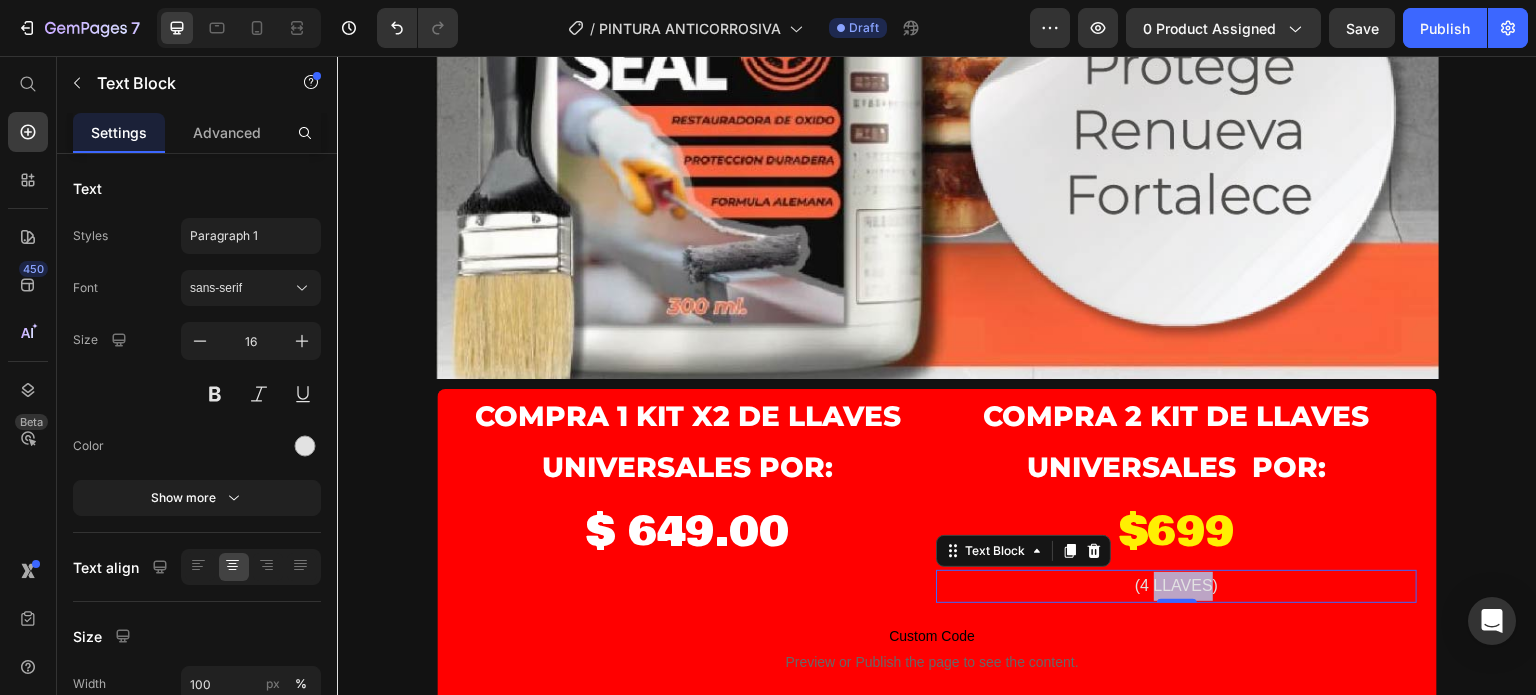 click on "(4 LLAVES)" at bounding box center (1176, 586) 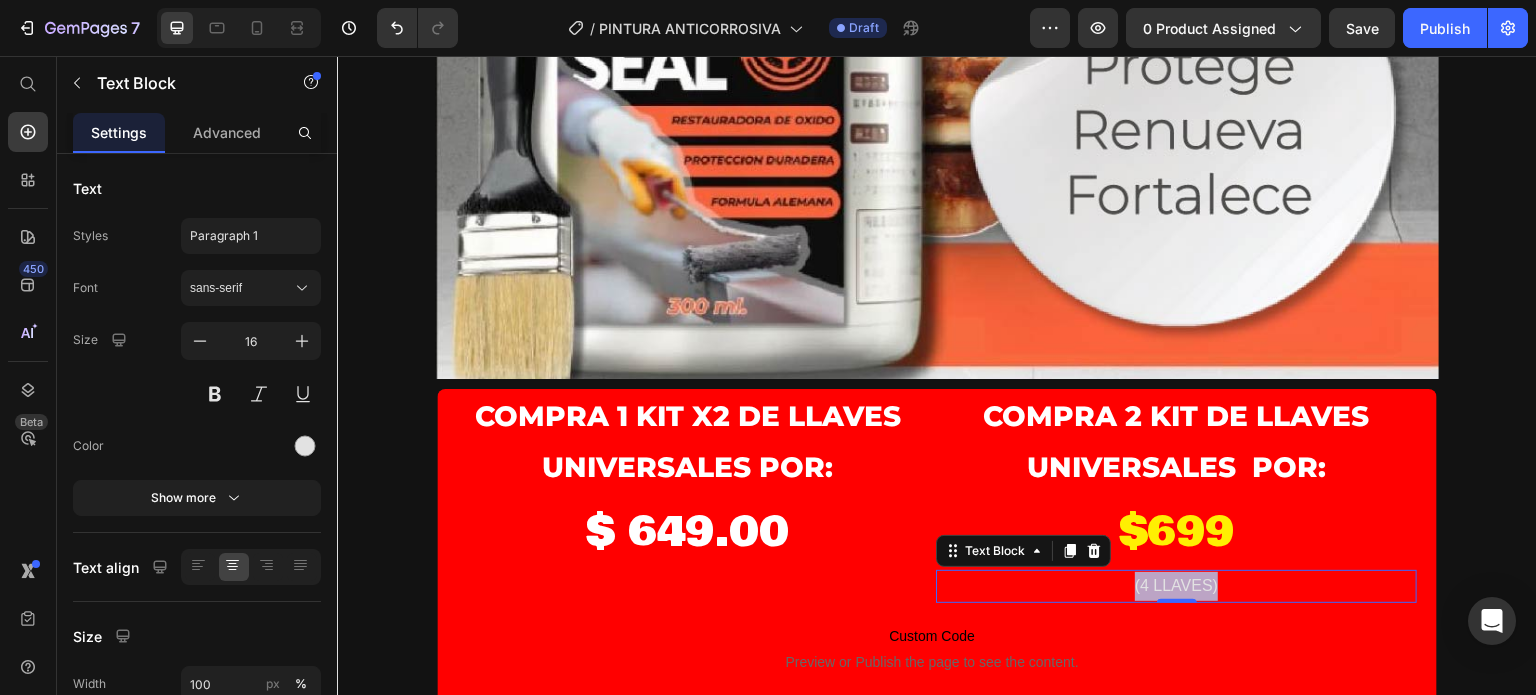 click on "(4 LLAVES)" at bounding box center (1176, 586) 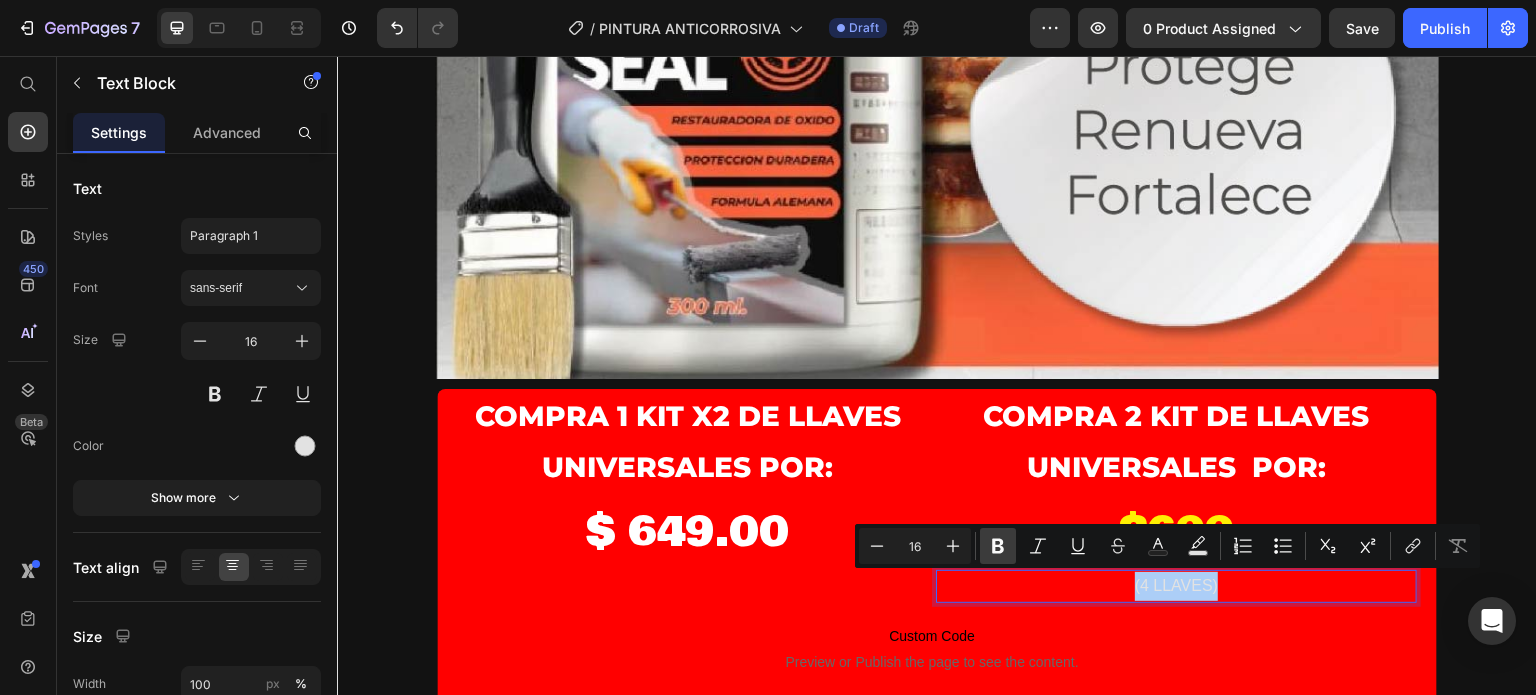 drag, startPoint x: 997, startPoint y: 547, endPoint x: 535, endPoint y: 533, distance: 462.21207 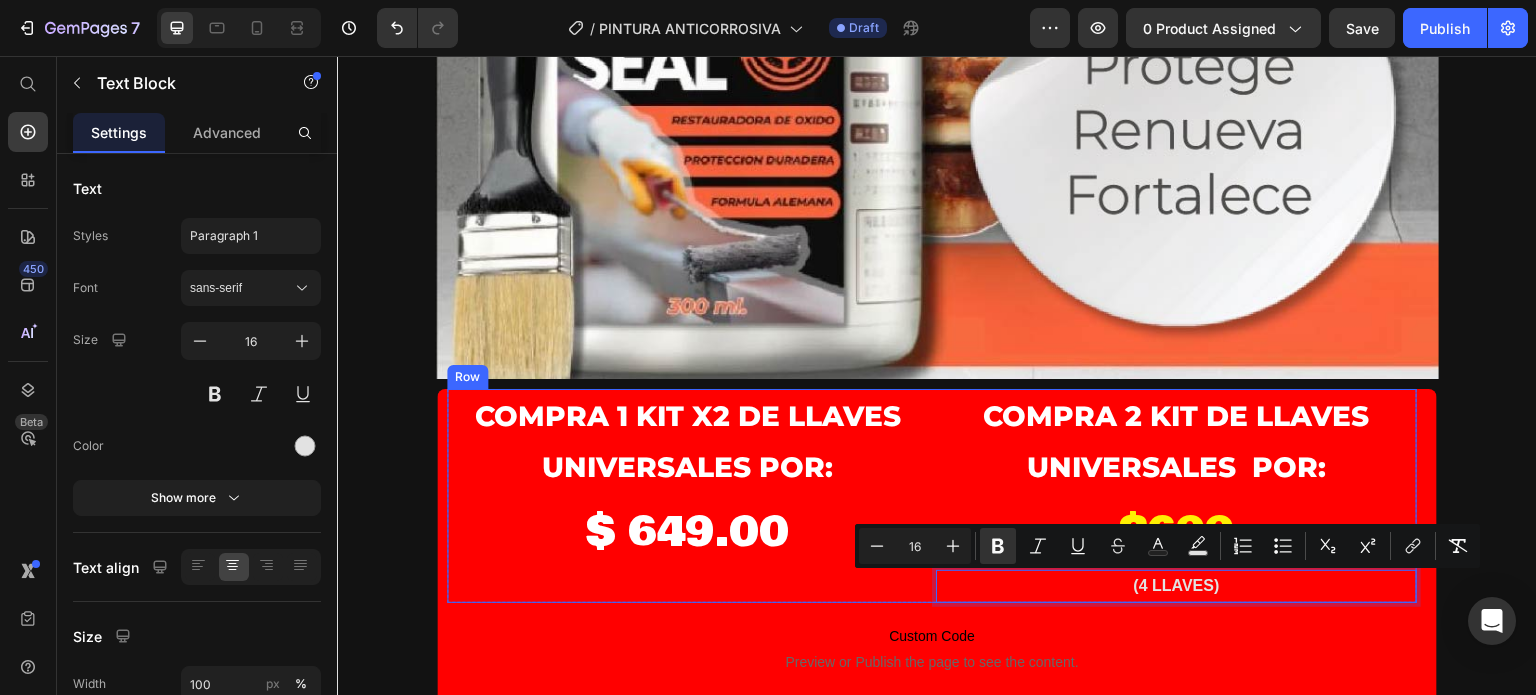 click on "compra 1 Kit x2 de LLAVES UNIVERSALES por: Heading $ 649.00 Product Price" at bounding box center (687, 496) 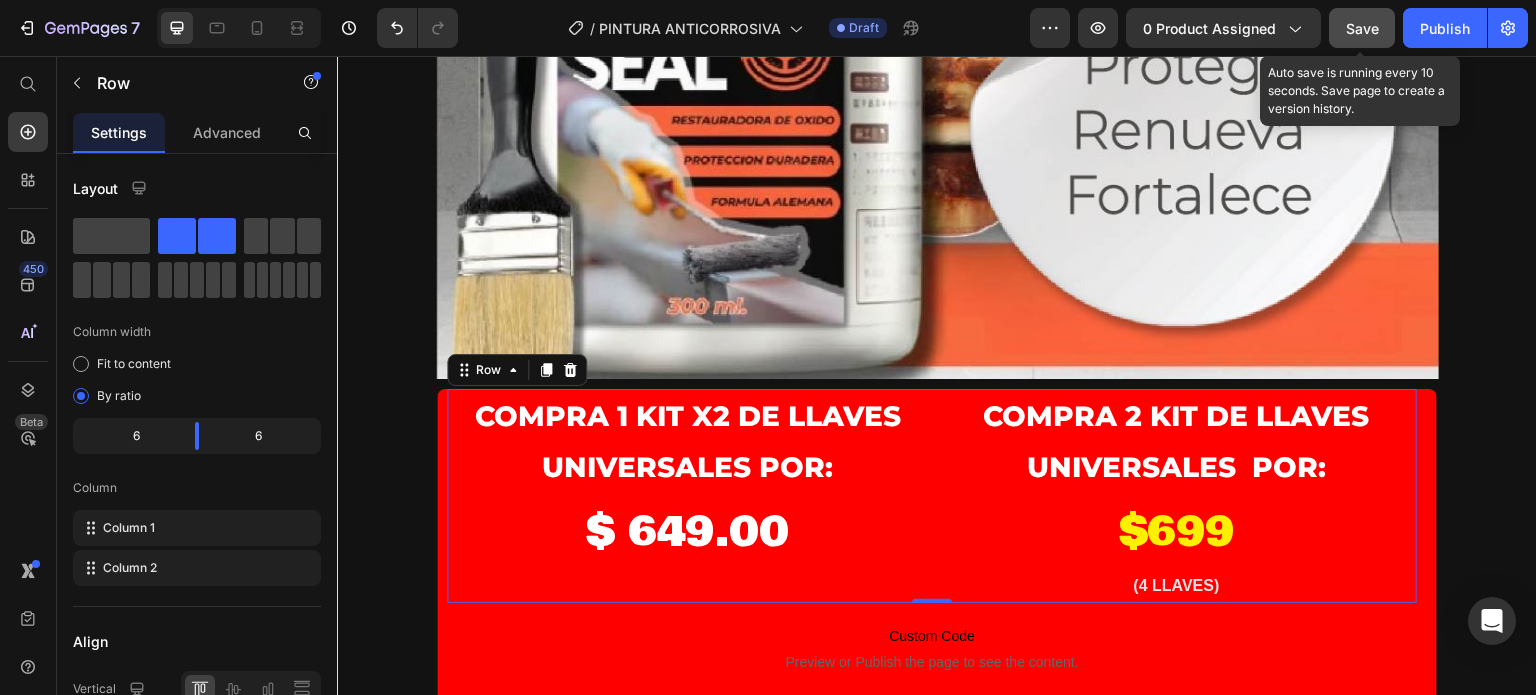 click on "Save" at bounding box center [1362, 28] 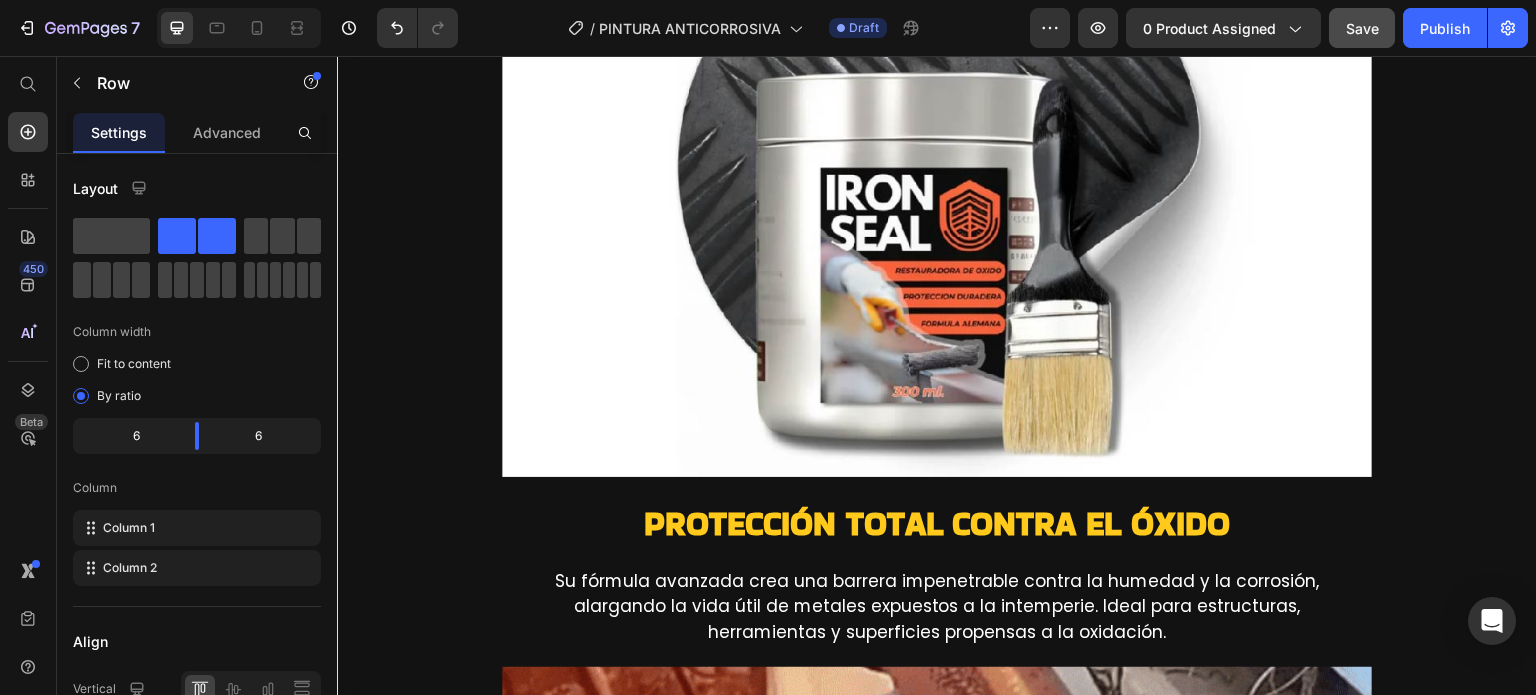 scroll, scrollTop: 2100, scrollLeft: 0, axis: vertical 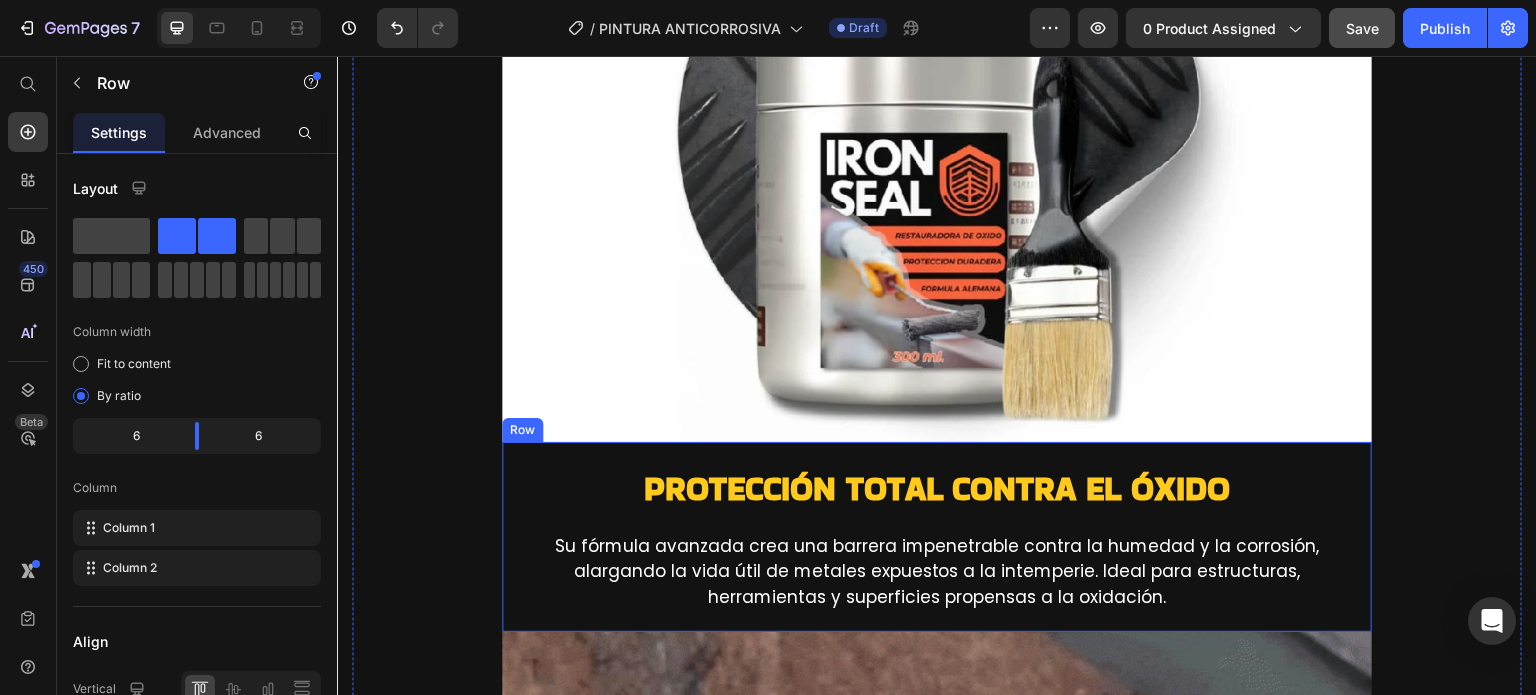 click on "Protección Total Contra el Óxido Heading Su fórmula avanzada crea una barrera impenetrable contra la humedad y la corrosión, alargando la vida útil de metales expuestos a la intemperie. Ideal para estructuras, herramientas y superficies propensas a la oxidación. Text block Row" at bounding box center [937, 537] 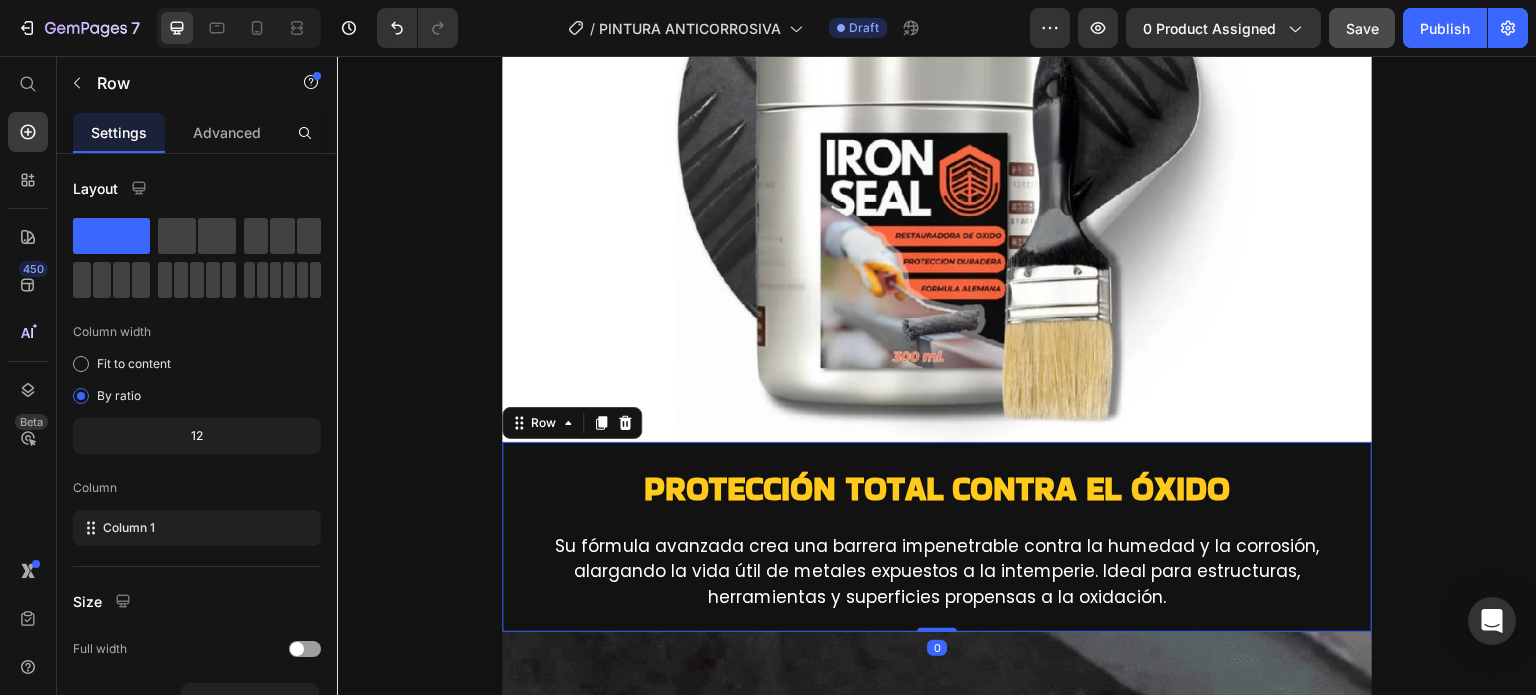 click on "Protección Total Contra el Óxido" at bounding box center (937, 488) 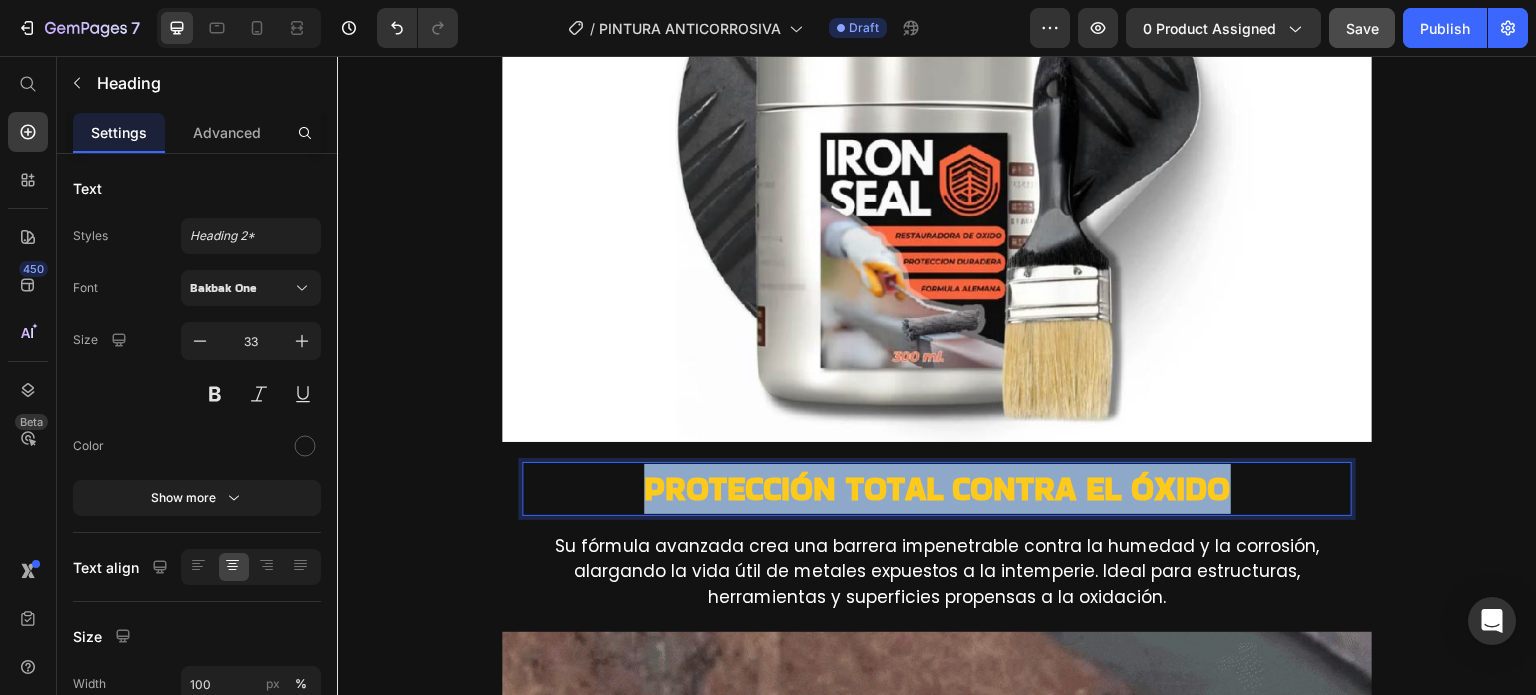 click on "Protección Total Contra el Óxido" at bounding box center (937, 488) 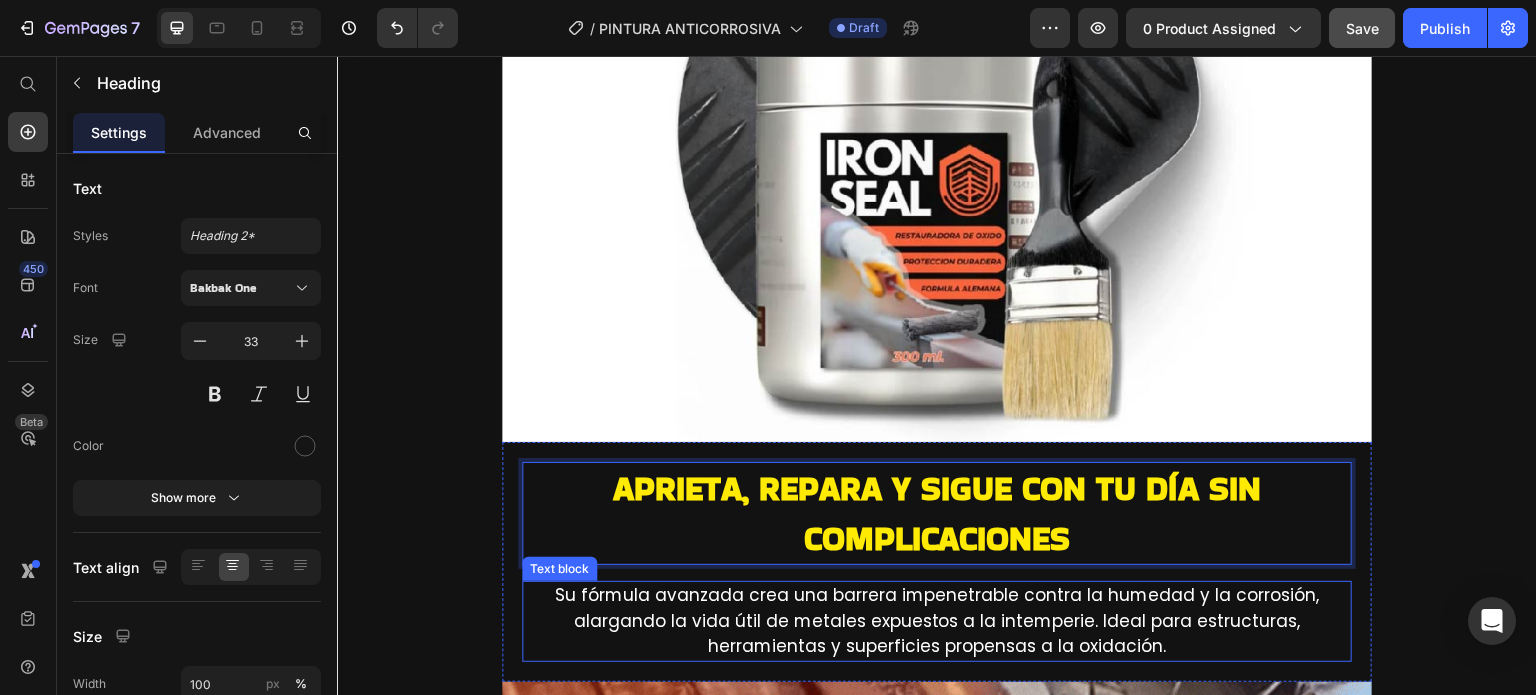 click on "Su fórmula avanzada crea una barrera impenetrable contra la humedad y la corrosión, alargando la vida útil de metales expuestos a la intemperie. Ideal para estructuras, herramientas y superficies propensas a la oxidación." at bounding box center [937, 621] 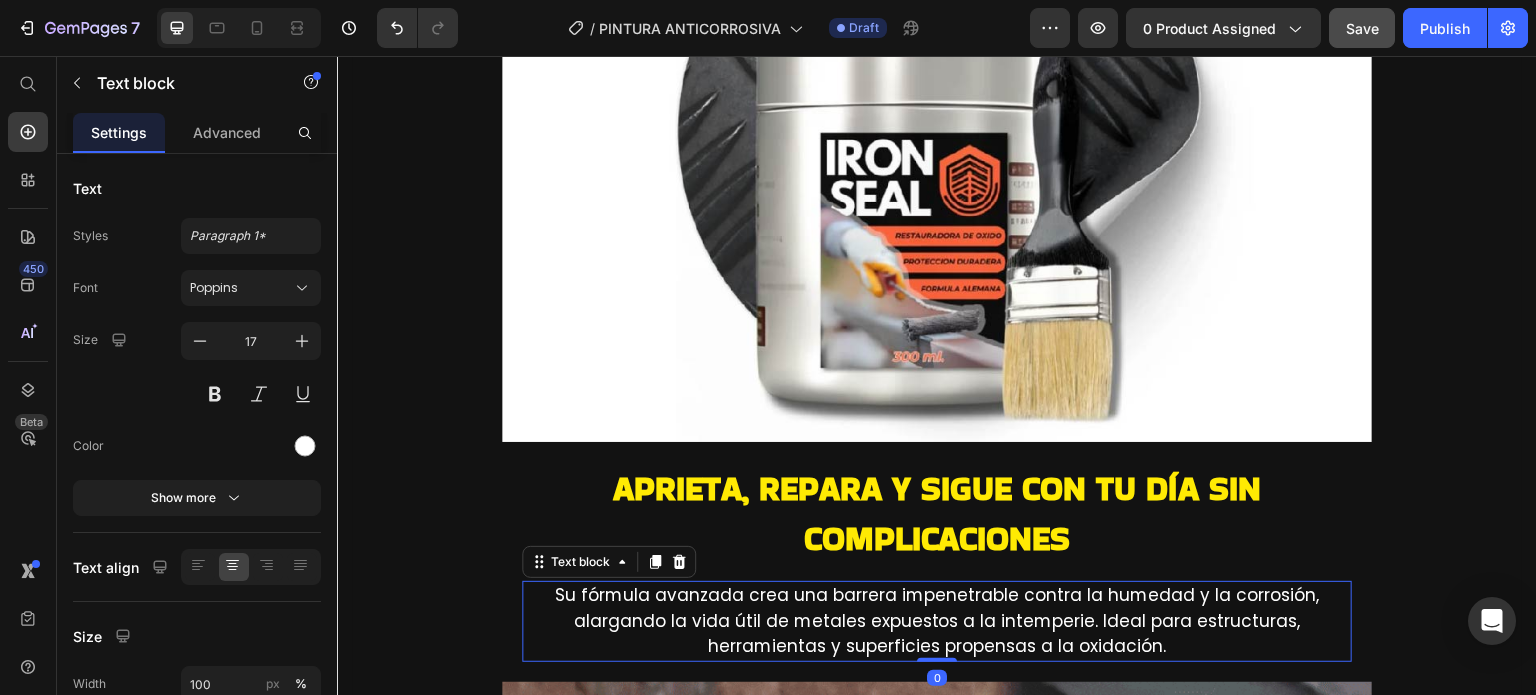 click on "Su fórmula avanzada crea una barrera impenetrable contra la humedad y la corrosión, alargando la vida útil de metales expuestos a la intemperie. Ideal para estructuras, herramientas y superficies propensas a la oxidación." at bounding box center [937, 621] 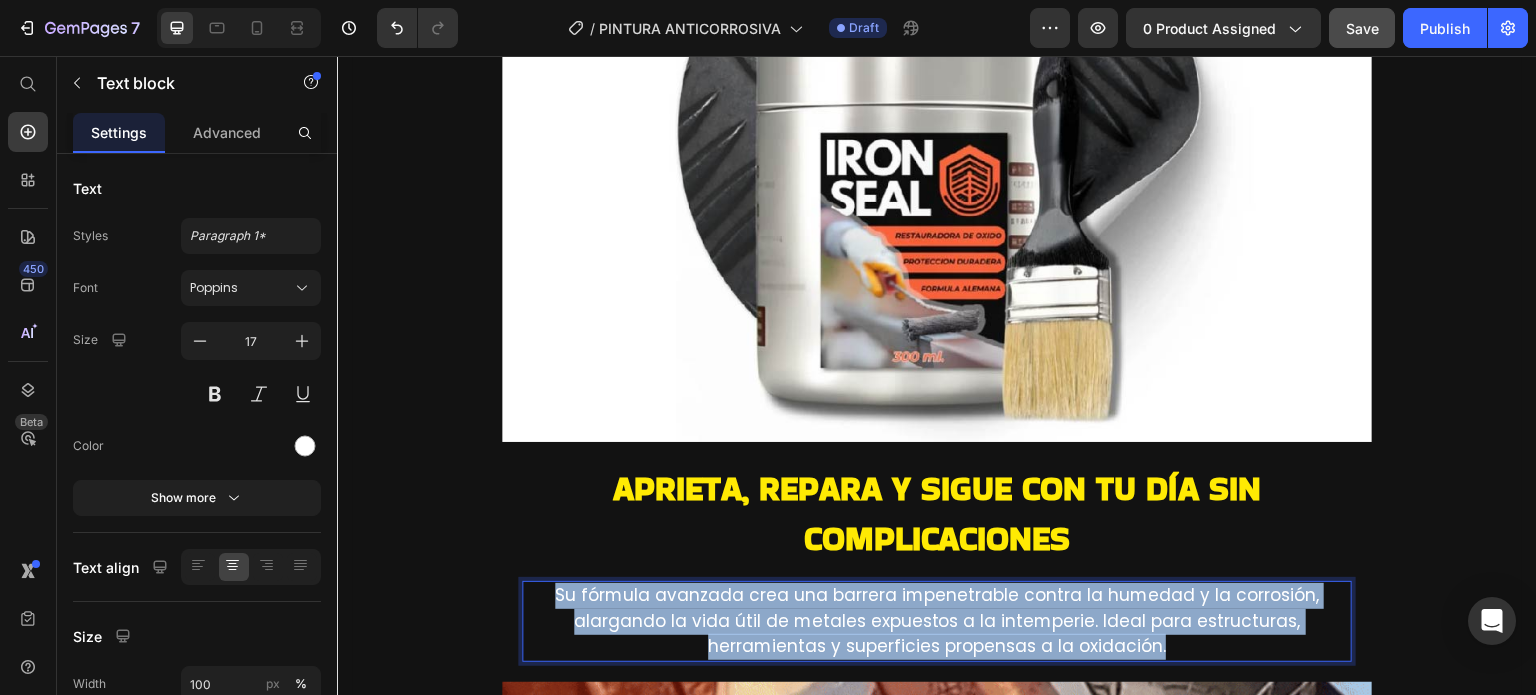 click on "Su fórmula avanzada crea una barrera impenetrable contra la humedad y la corrosión, alargando la vida útil de metales expuestos a la intemperie. Ideal para estructuras, herramientas y superficies propensas a la oxidación." at bounding box center (937, 621) 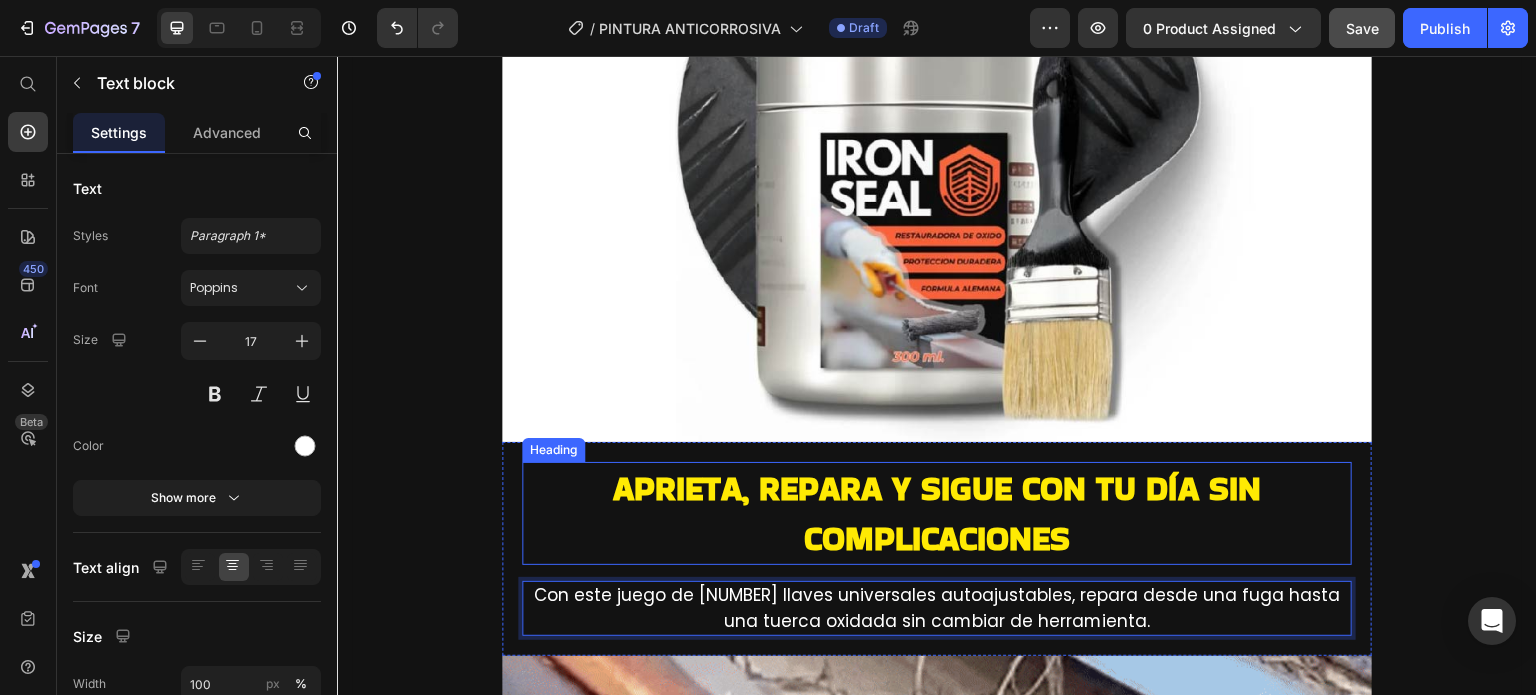 click on "Aprieta, repara y sigue con tu día sin complicaciones" at bounding box center [937, 513] 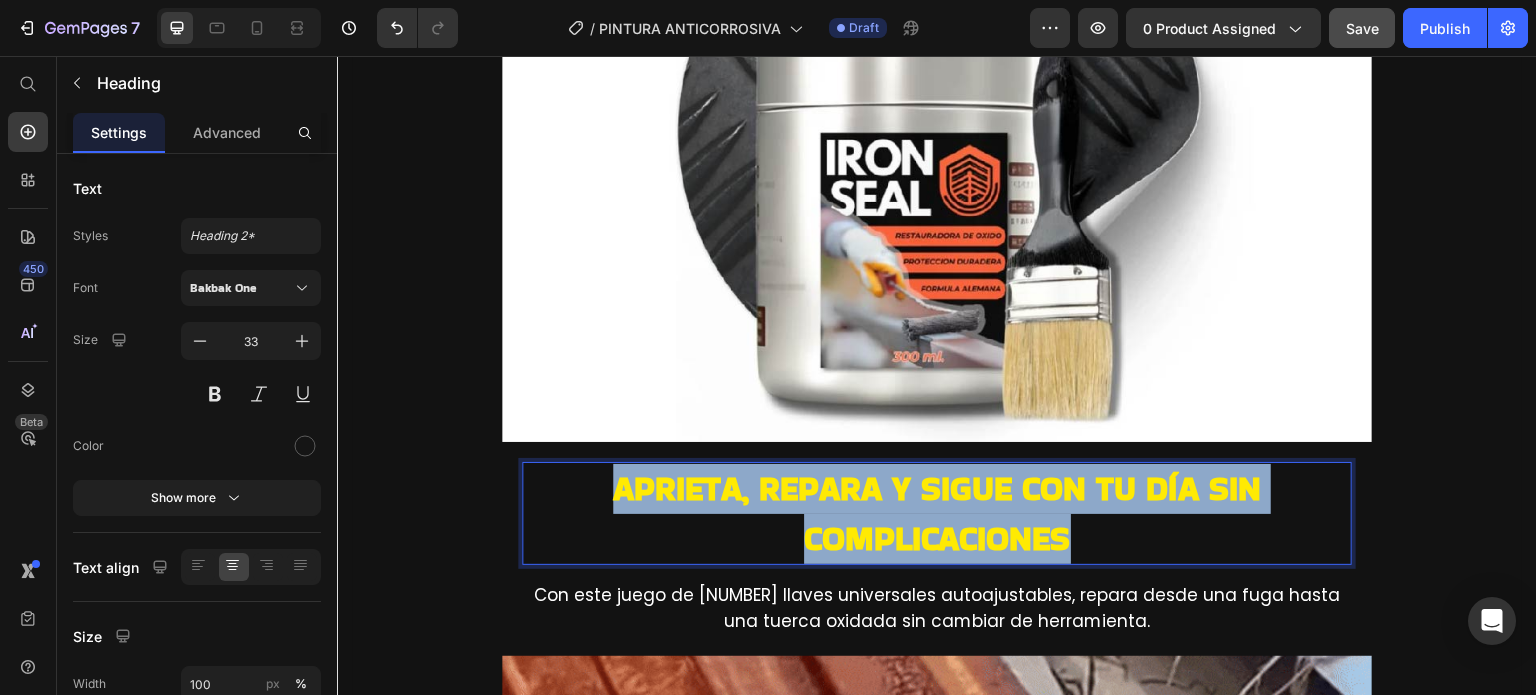click on "Aprieta, repara y sigue con tu día sin complicaciones" at bounding box center [937, 513] 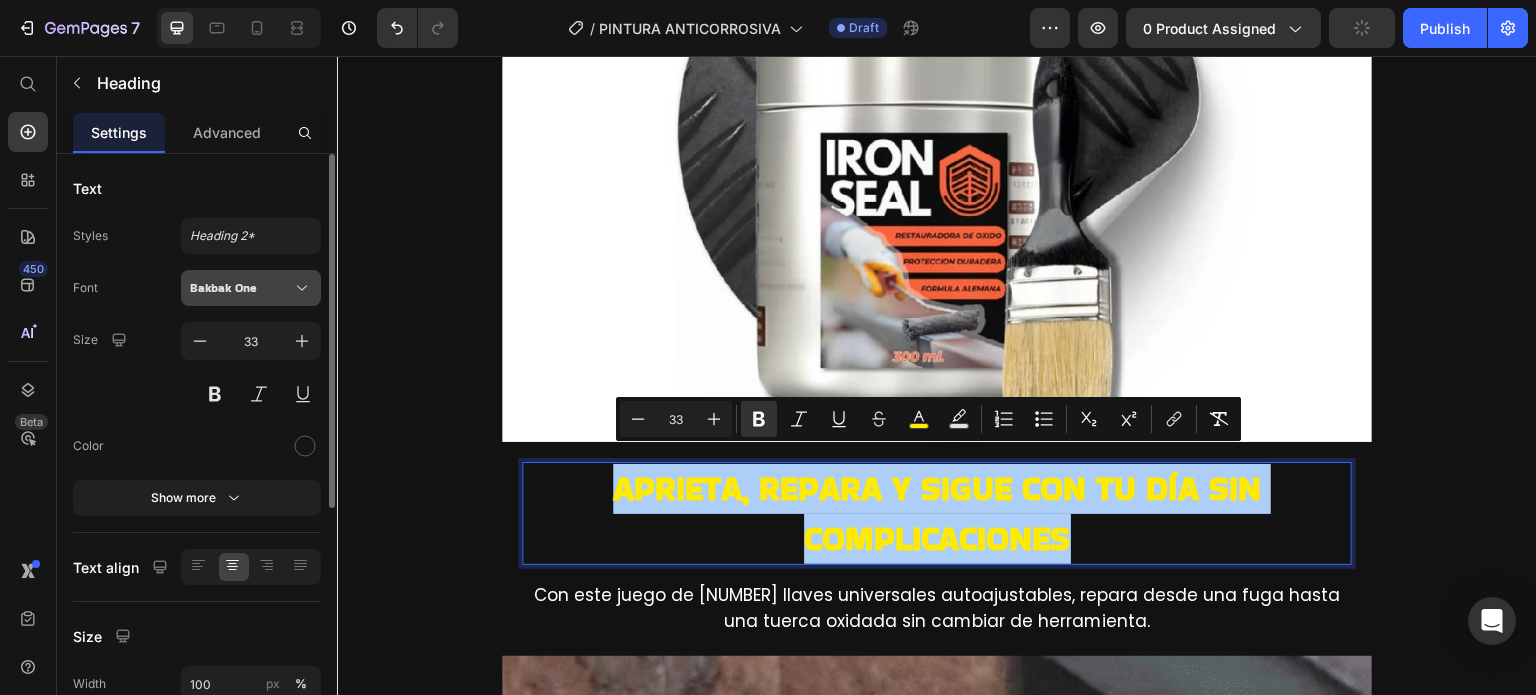 click on "Bakbak One" at bounding box center [241, 288] 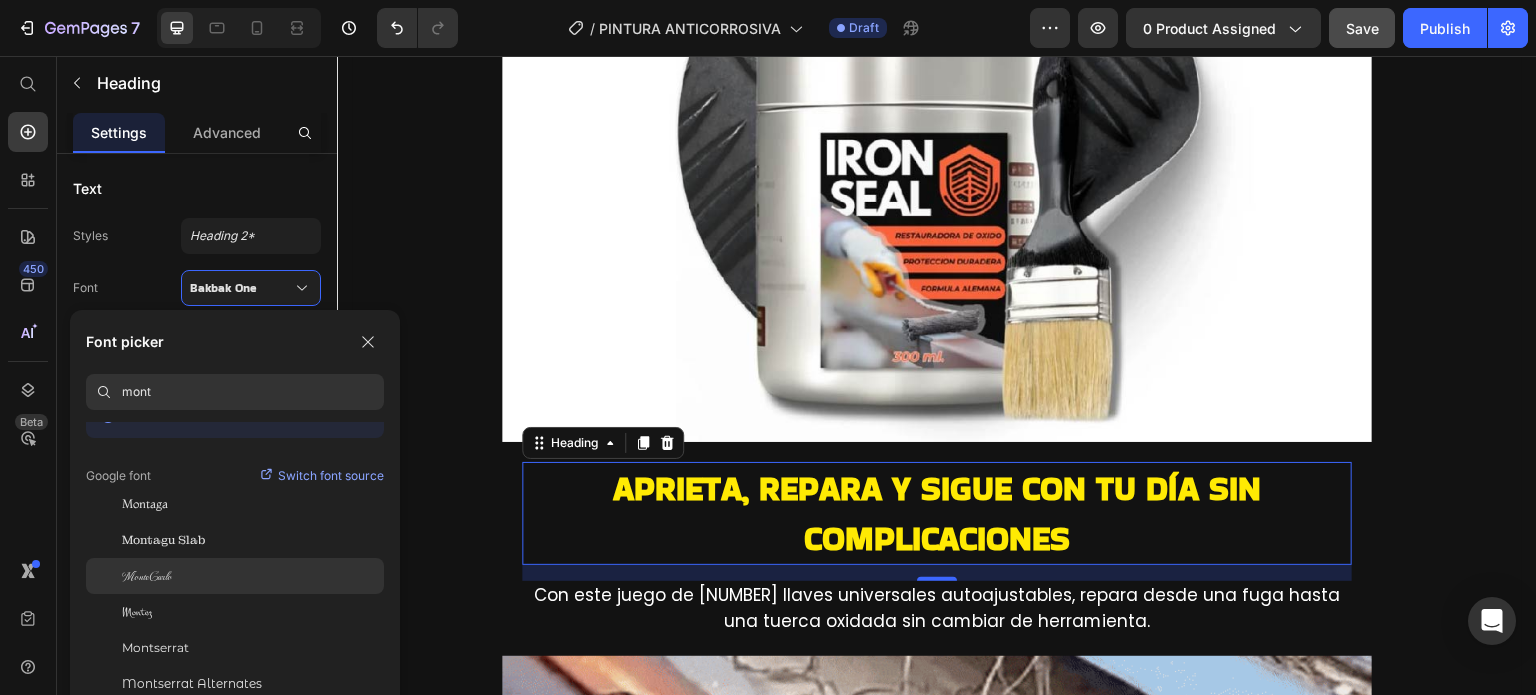 scroll, scrollTop: 48, scrollLeft: 0, axis: vertical 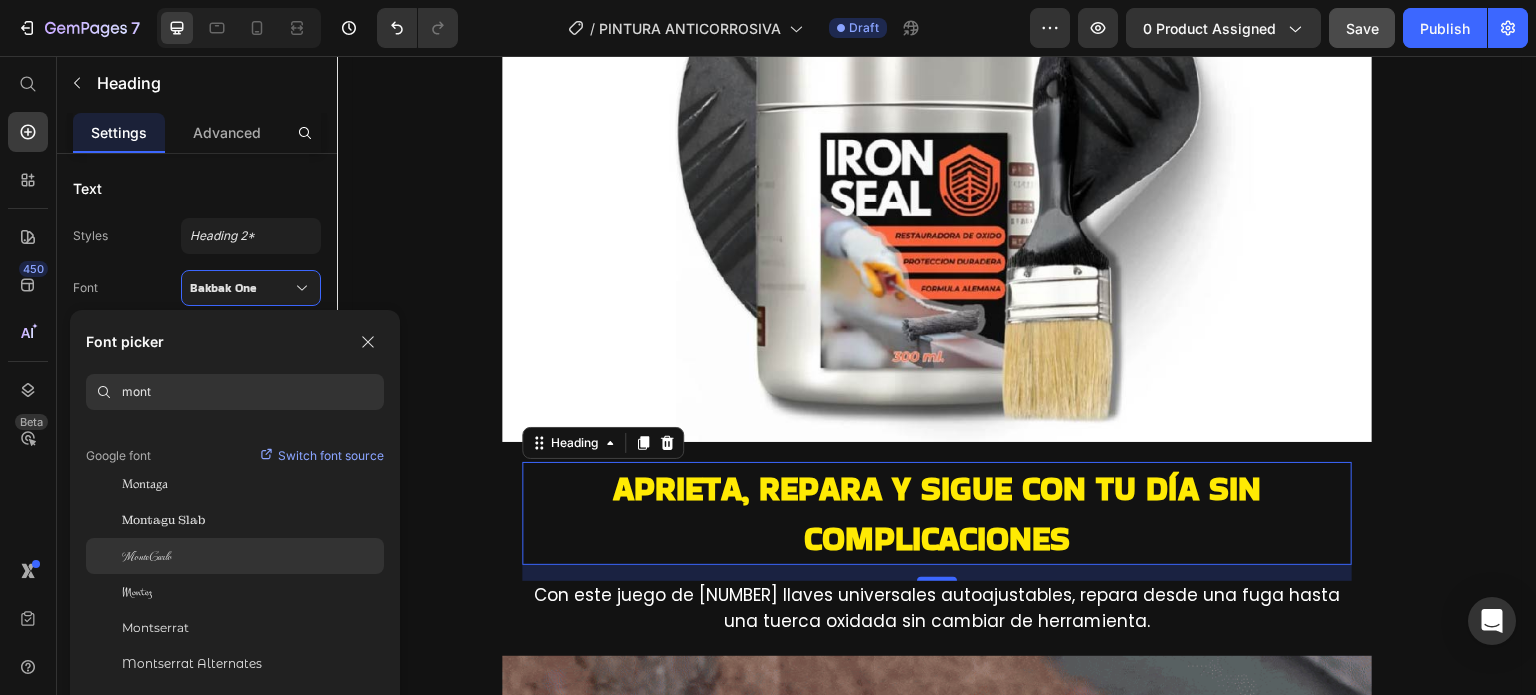 type on "mont" 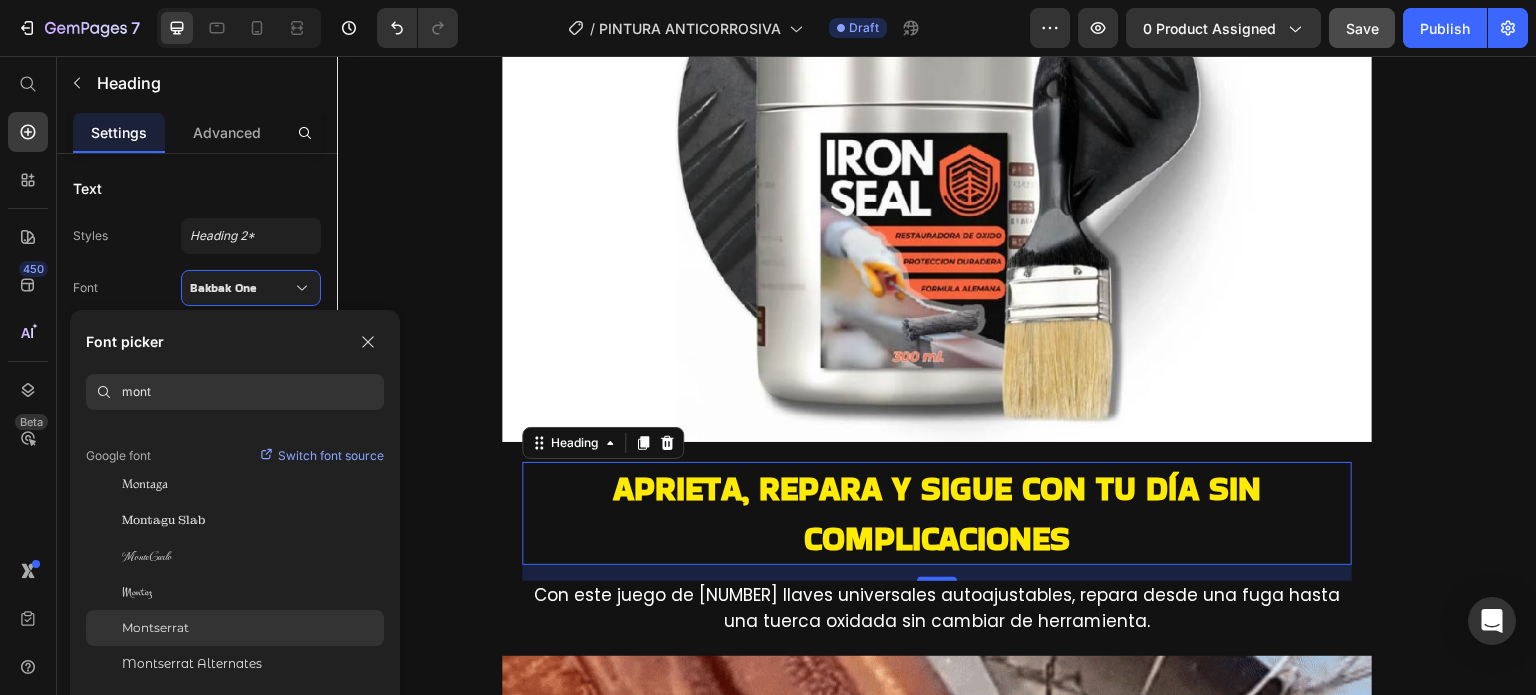 click on "Montserrat" at bounding box center (155, 628) 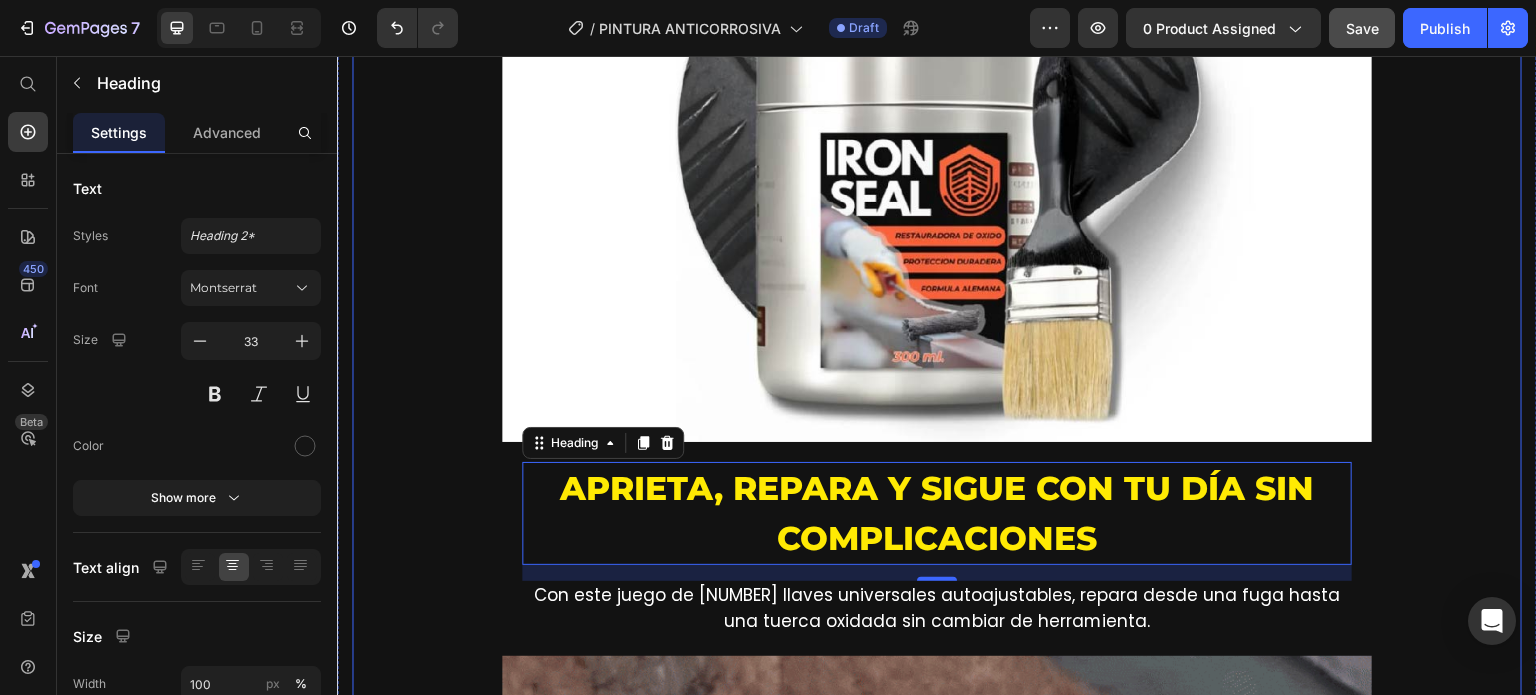 click on "Image ⁠⁠⁠⁠⁠⁠⁠ Aprieta, repara y sigue con tu día sin complicaciones Heading   16 Con este juego de 2 llaves universales autoajustables, repara desde una fuga hasta una tuerca oxidada sin cambiar de herramienta. Text block Row Image Adherencia Superior y Durabilidad Heading Se fija con fuerza sobre cualquier superficie metálica, formando una capa resistente a golpes, arañazos y condiciones extremas. No se descascara ni pierde su efectividad con el tiempo. Text block
Custom Code
Preview or Publish the page to see the content. Custom Code Image Image
Custom Code
Preview or Publish the page to see the content. Custom Code Aplicación Fácil y Versátil Heading Su textura optimizada permite una aplicación uniforme con brocha, rodillo o pistola. Se seca rápidamente, asegurando un acabado profesional en rejas, puertas, tuberías, maquinaria y más. Text block Row Image Image
Custom Code
Preview or Publish the page to see the content. Custom Code Heading Row" at bounding box center (937, 1289) 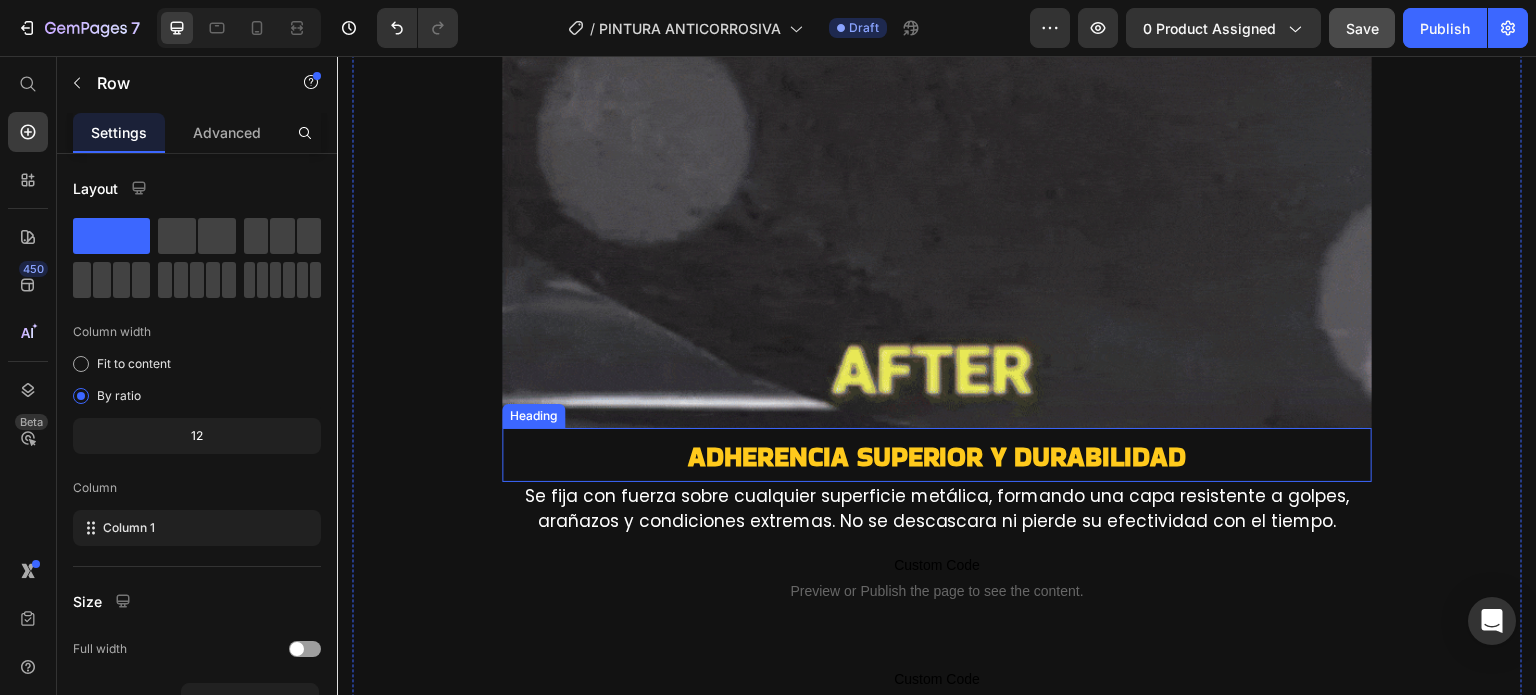 scroll, scrollTop: 3200, scrollLeft: 0, axis: vertical 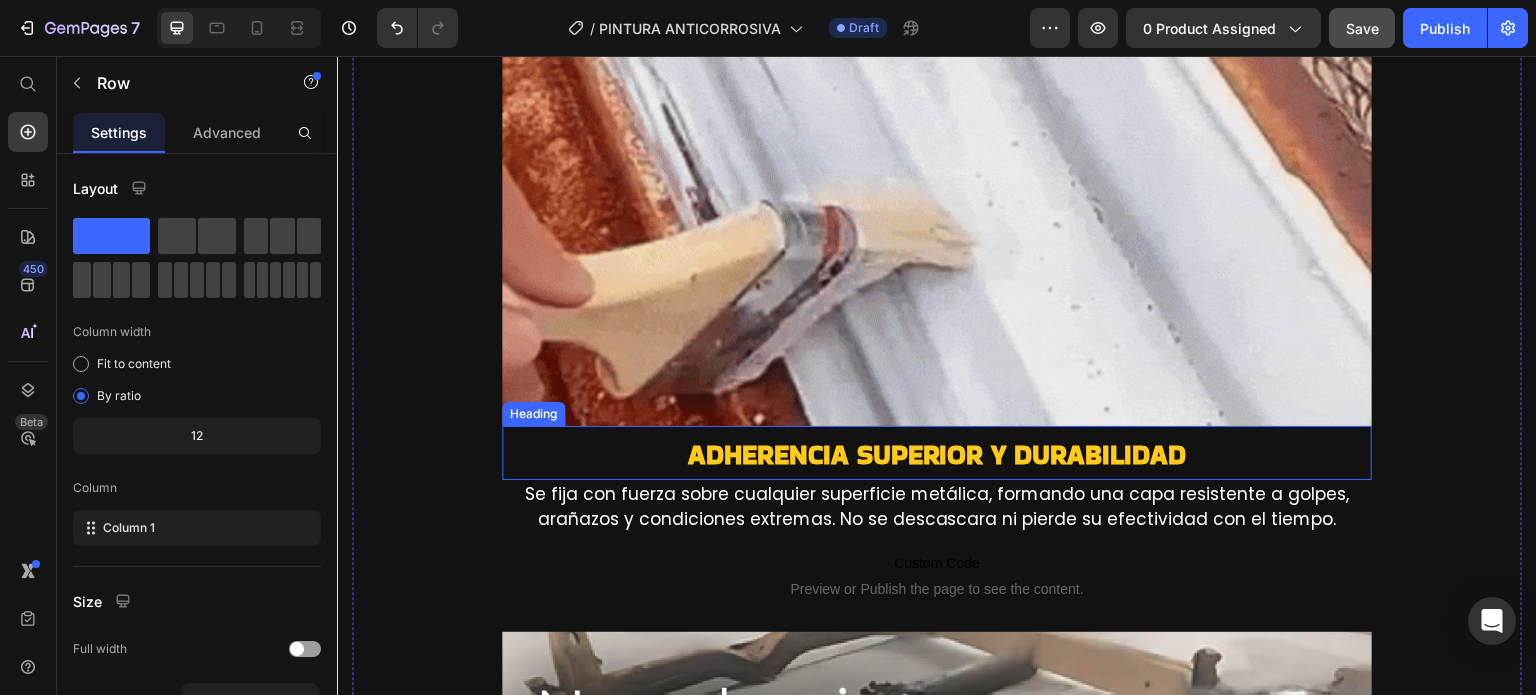 click on "Adherencia Superior y Durabilidad" at bounding box center (937, 454) 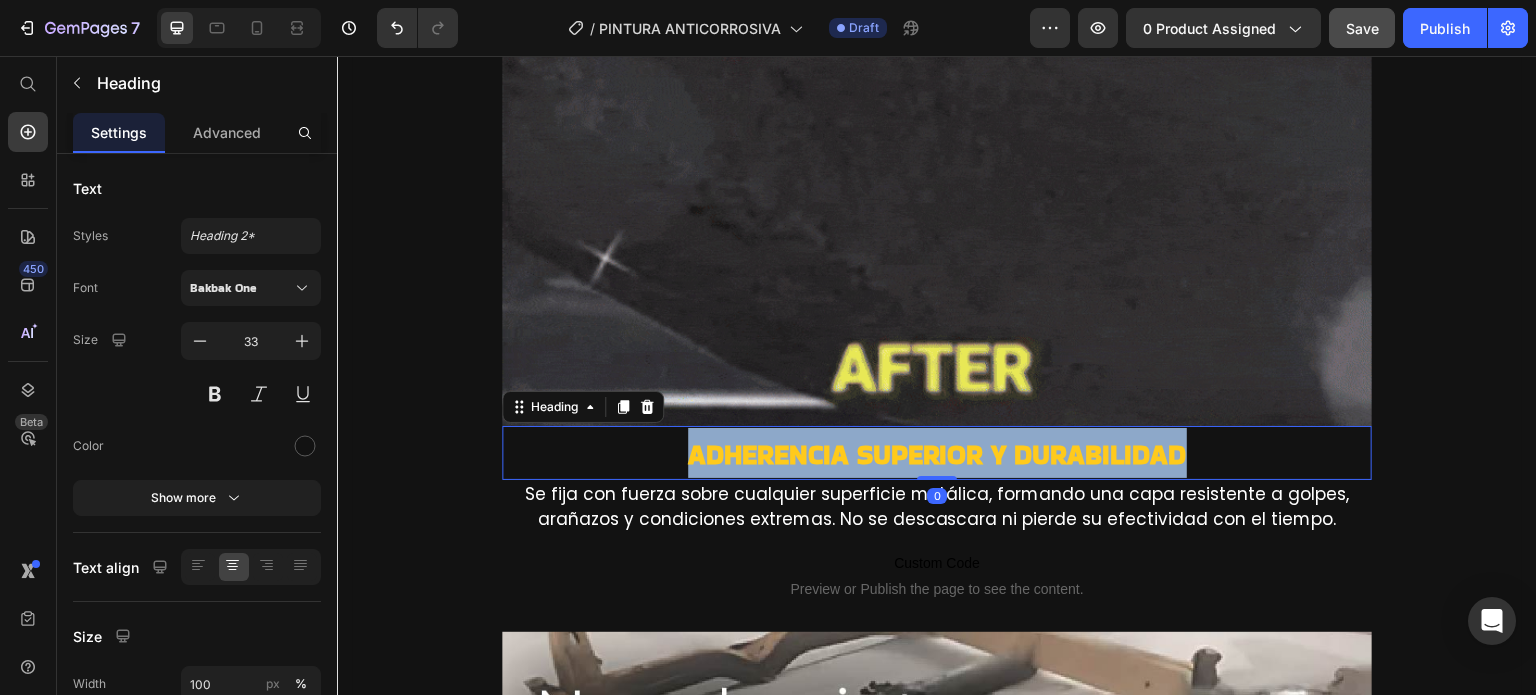click on "Adherencia Superior y Durabilidad" at bounding box center (937, 454) 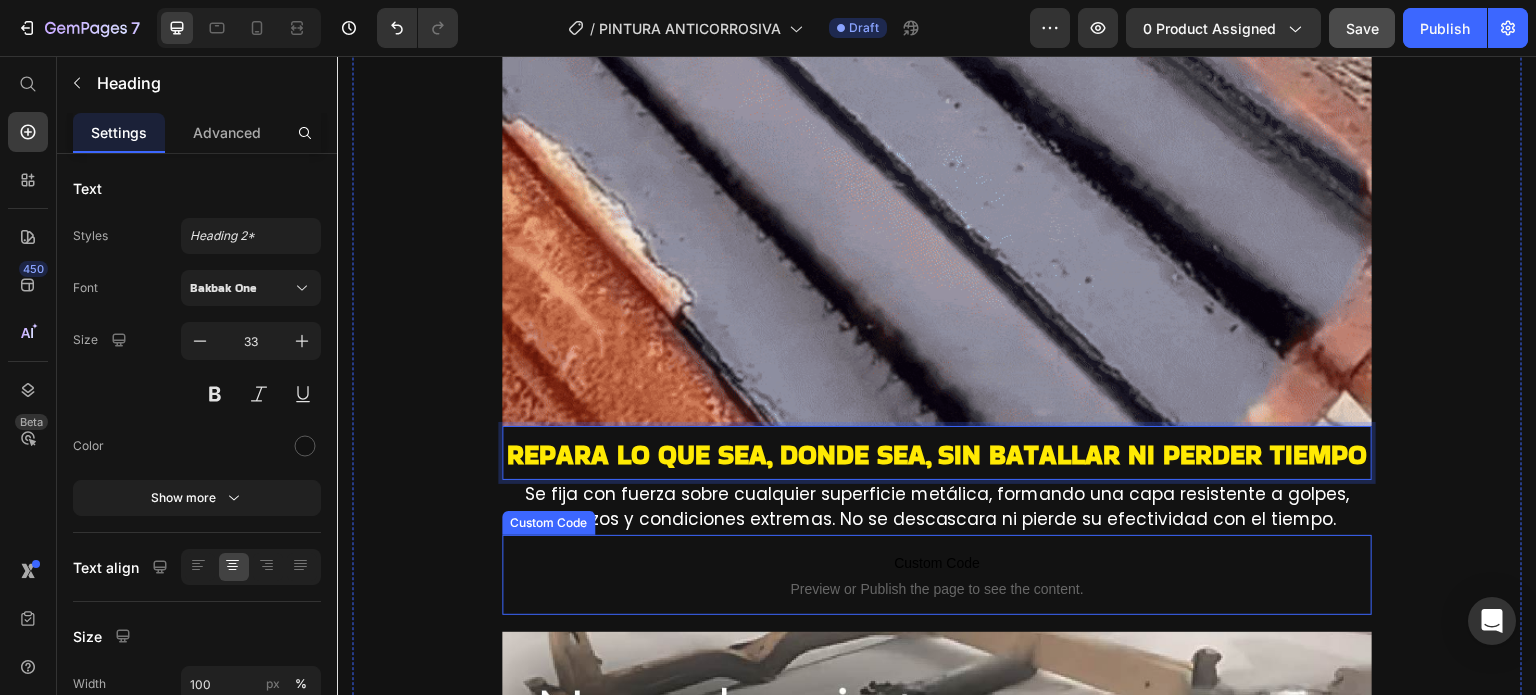 click on "Se fija con fuerza sobre cualquier superficie metálica, formando una capa resistente a golpes, arañazos y condiciones extremas. No se descascara ni pierde su efectividad con el tiempo." at bounding box center [937, 507] 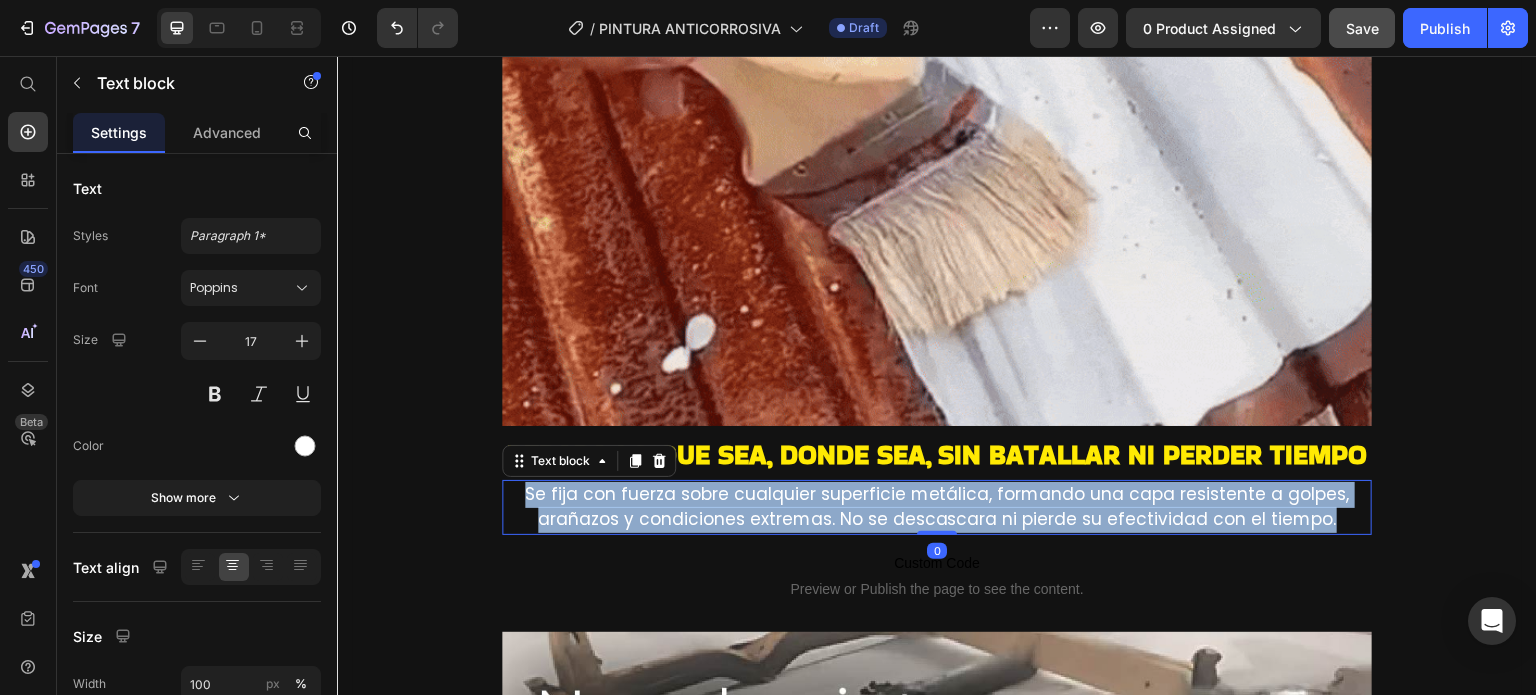 click on "Se fija con fuerza sobre cualquier superficie metálica, formando una capa resistente a golpes, arañazos y condiciones extremas. No se descascara ni pierde su efectividad con el tiempo." at bounding box center [937, 507] 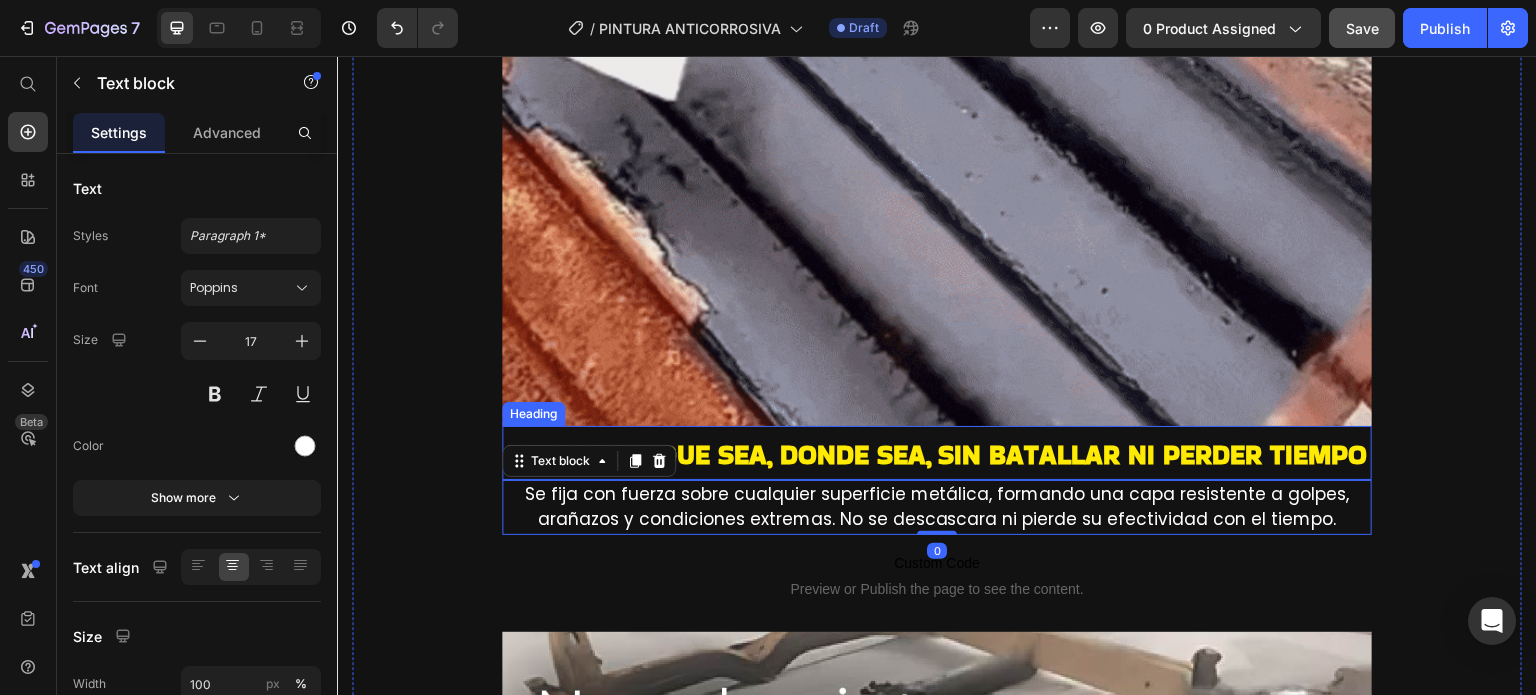 click on "Repara lo que sea, donde sea, sin batallar ni perder tiempo" at bounding box center (937, 454) 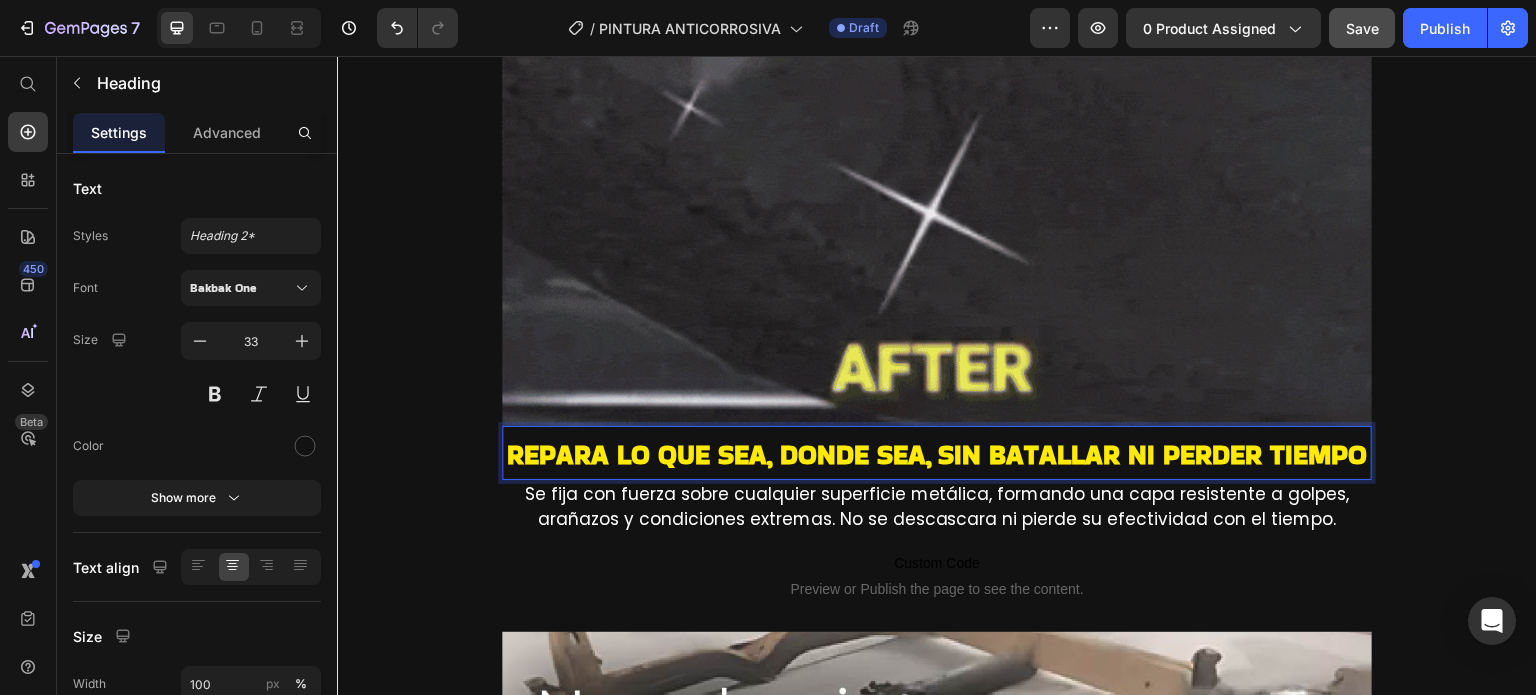 click on "Repara lo que sea, donde sea, sin batallar ni perder tiempo" at bounding box center (937, 454) 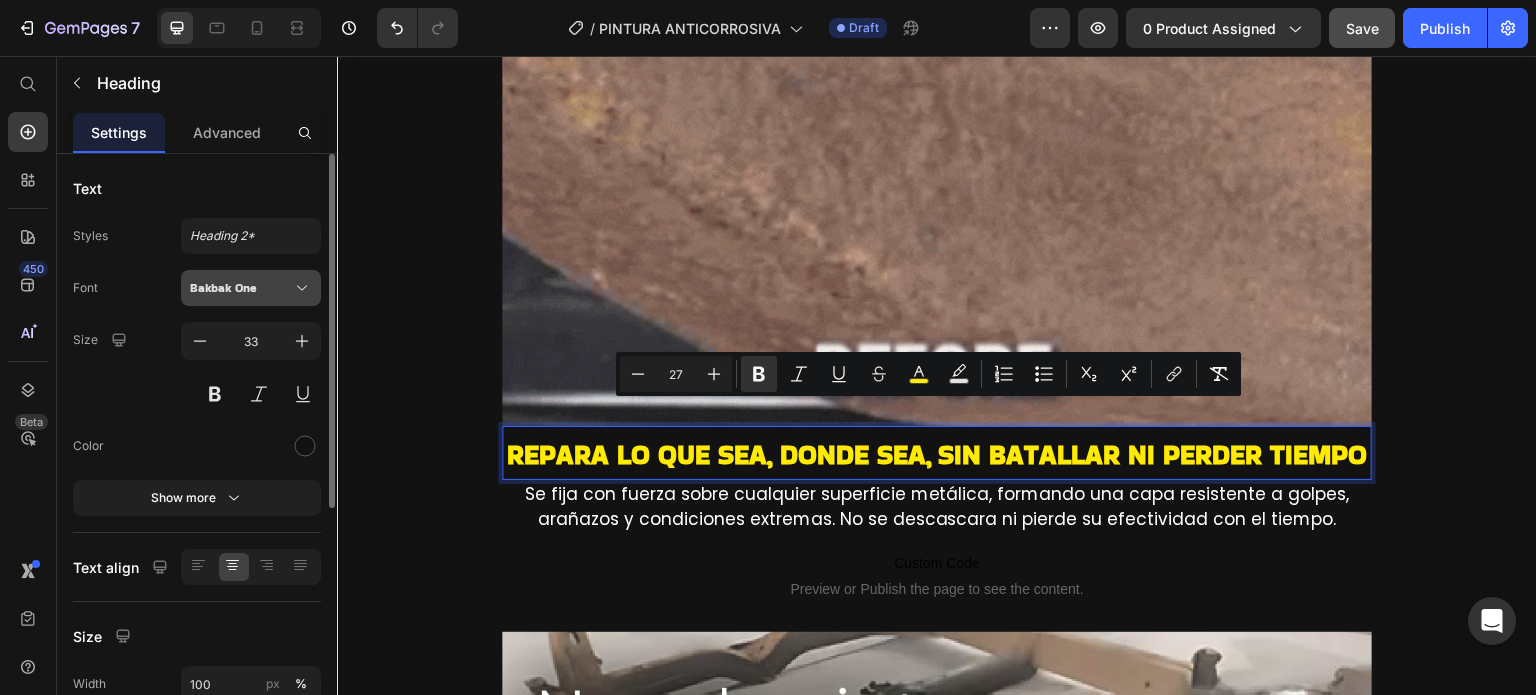click on "Bakbak One" at bounding box center [241, 288] 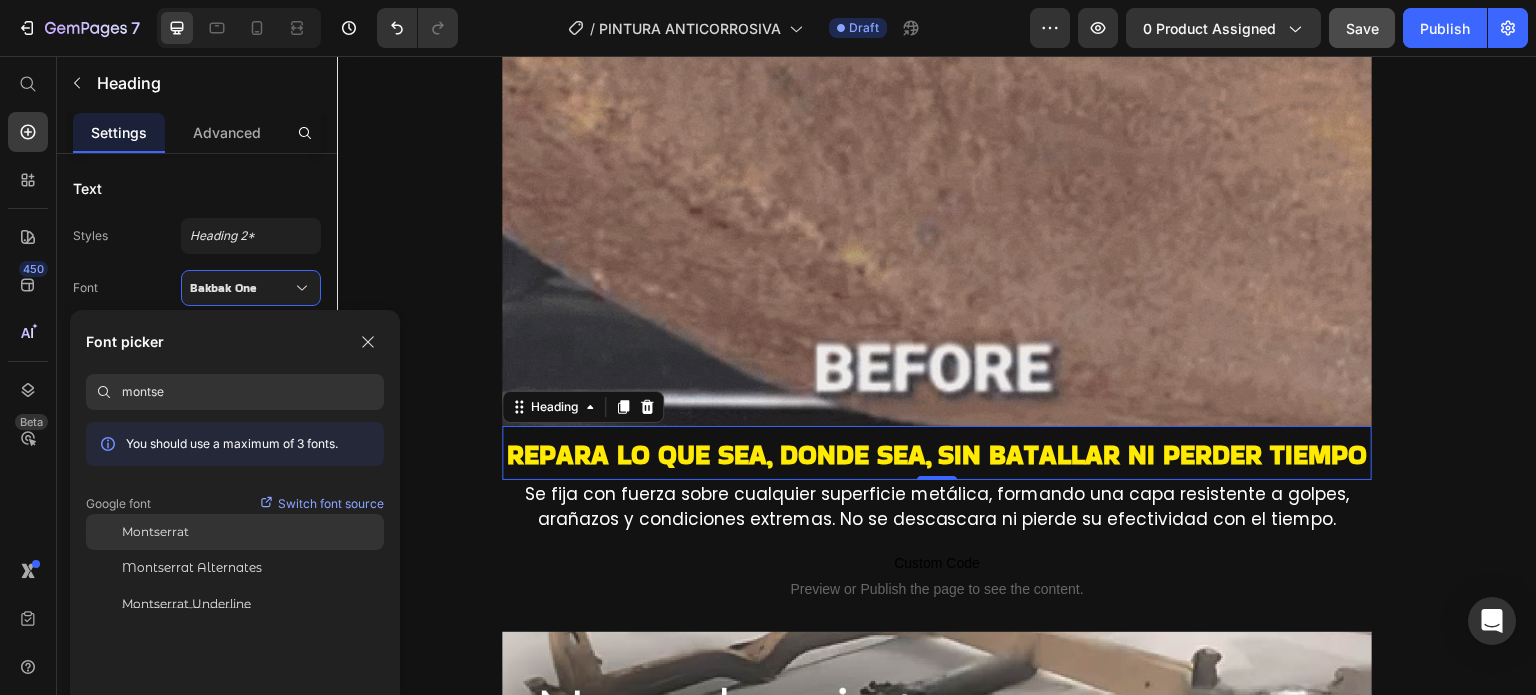 type on "montse" 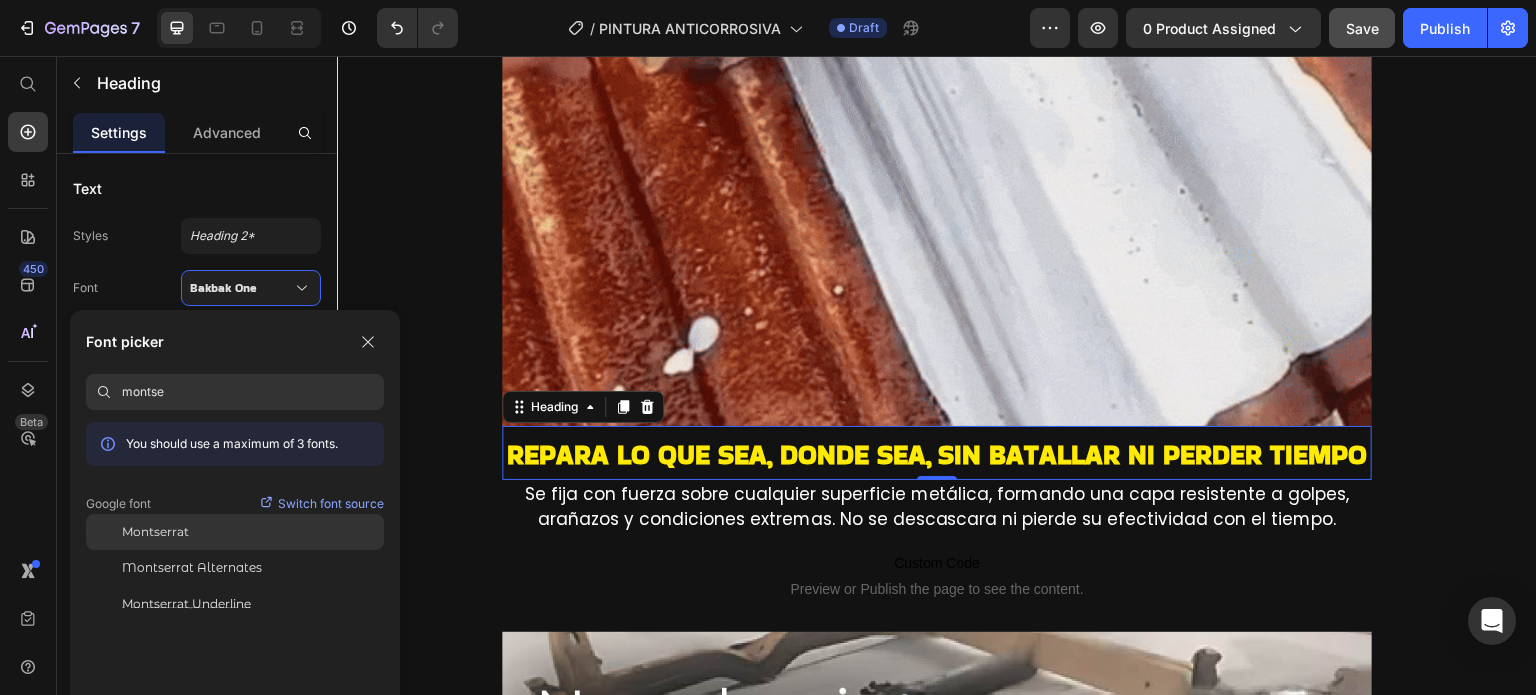 click on "Montserrat" 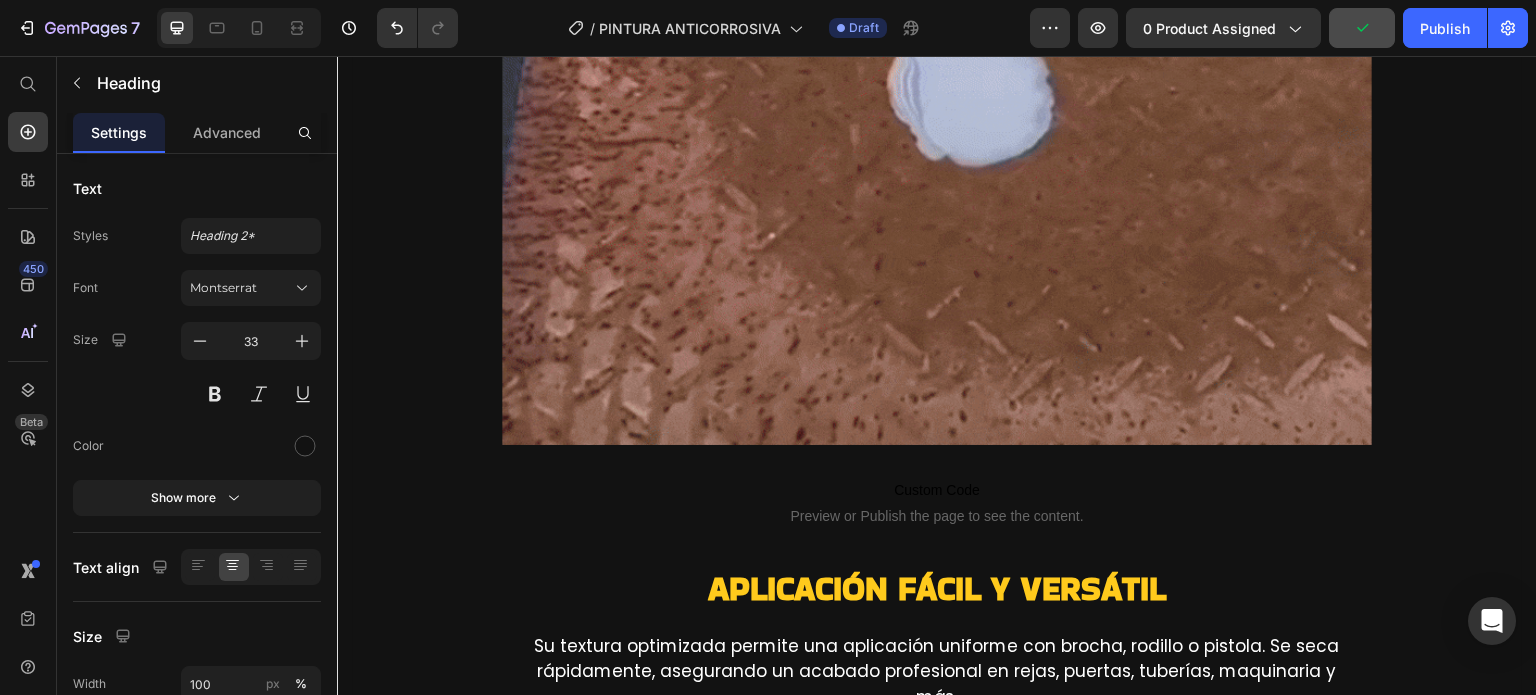 scroll, scrollTop: 5300, scrollLeft: 0, axis: vertical 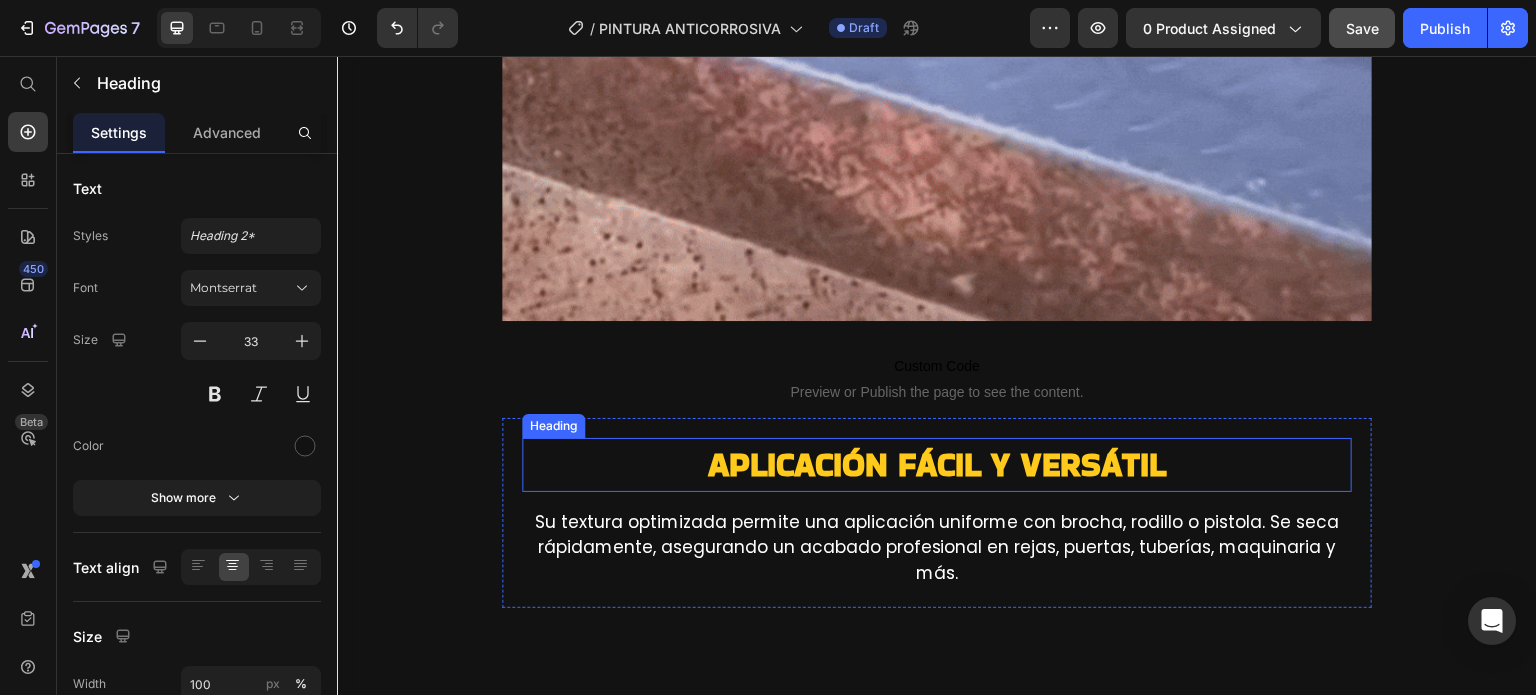 click on "Aplicación Fácil y Versátil" at bounding box center (937, 464) 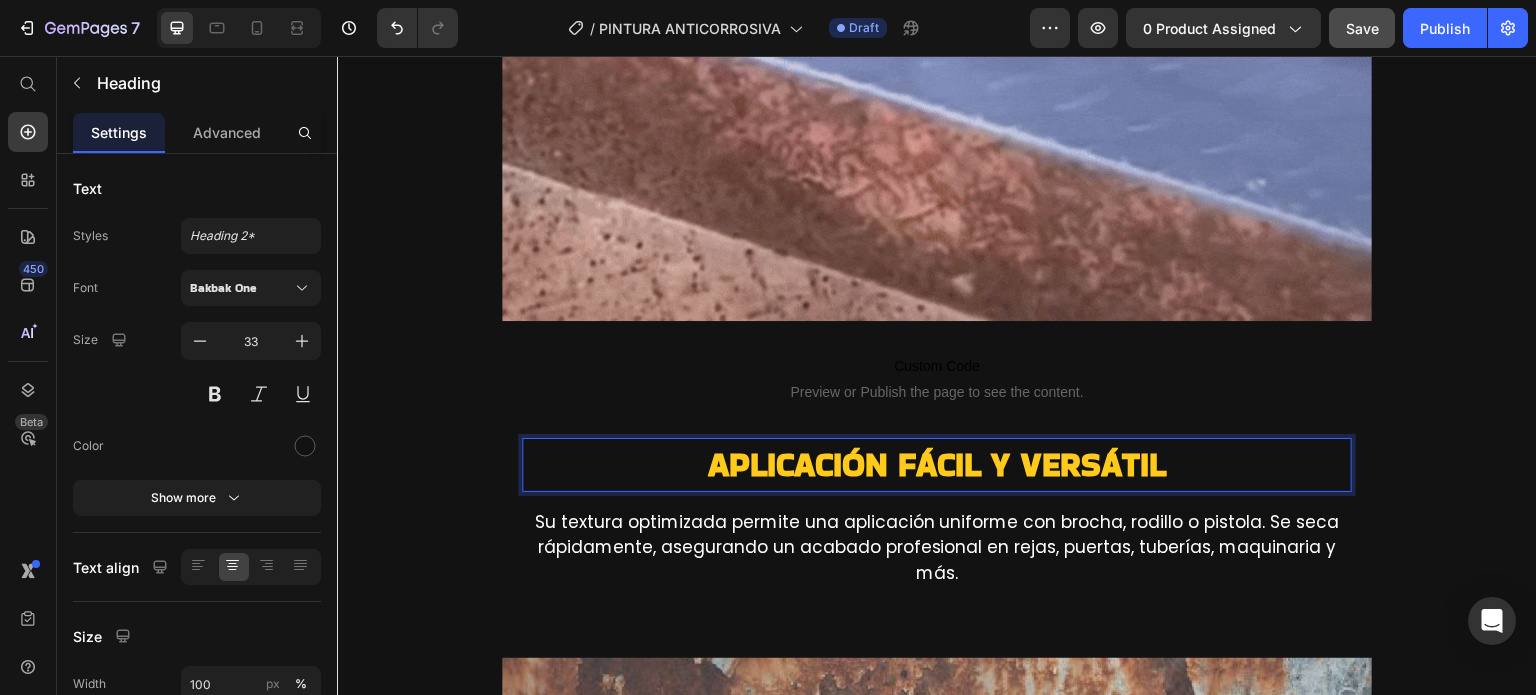 click on "Aplicación Fácil y Versátil" at bounding box center (937, 464) 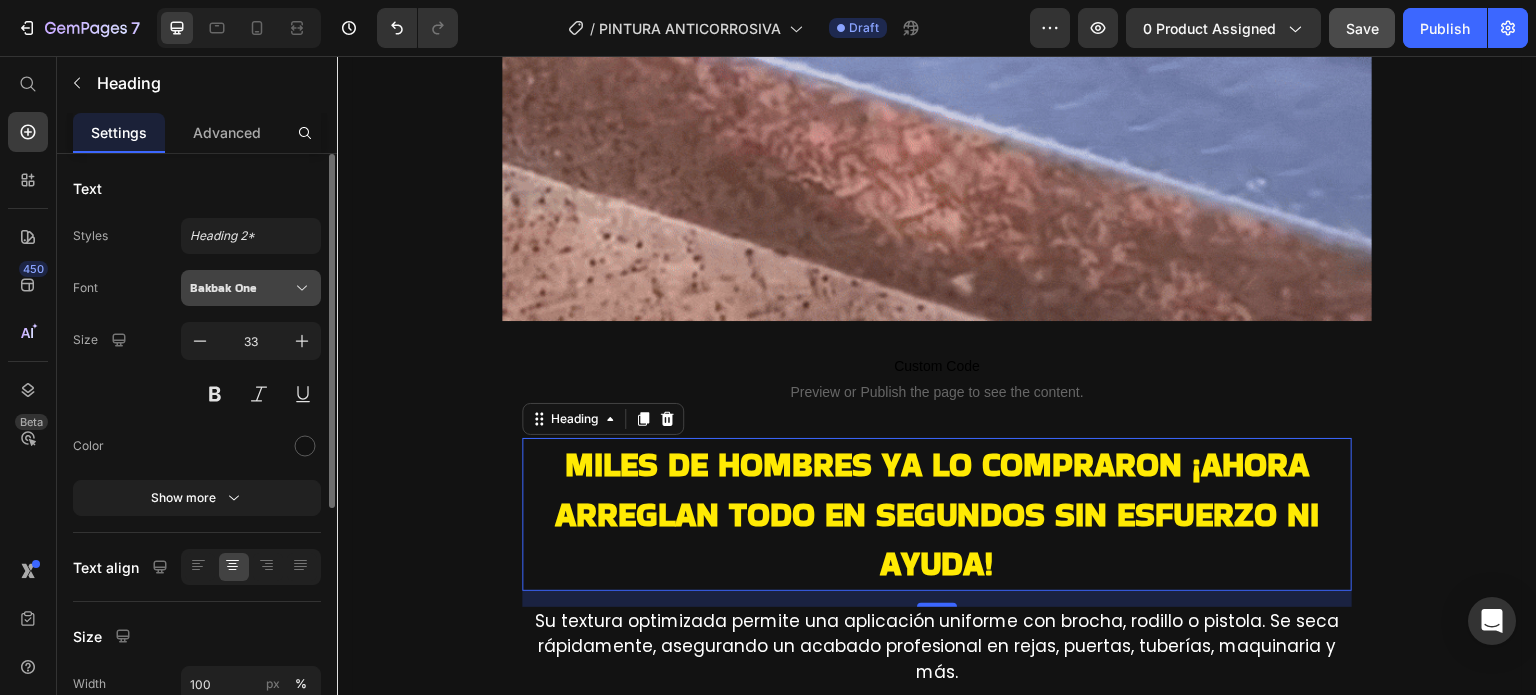 click on "Bakbak One" at bounding box center (241, 288) 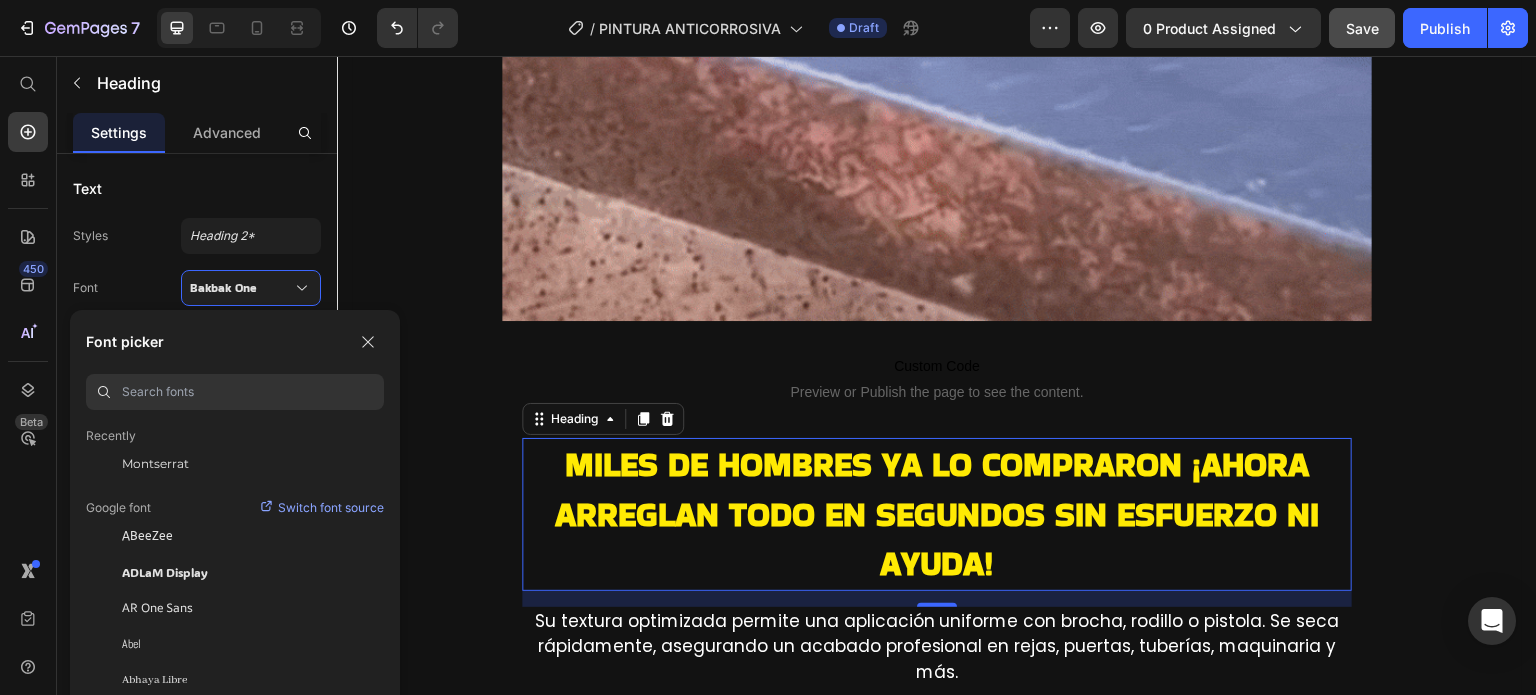 scroll, scrollTop: 100, scrollLeft: 0, axis: vertical 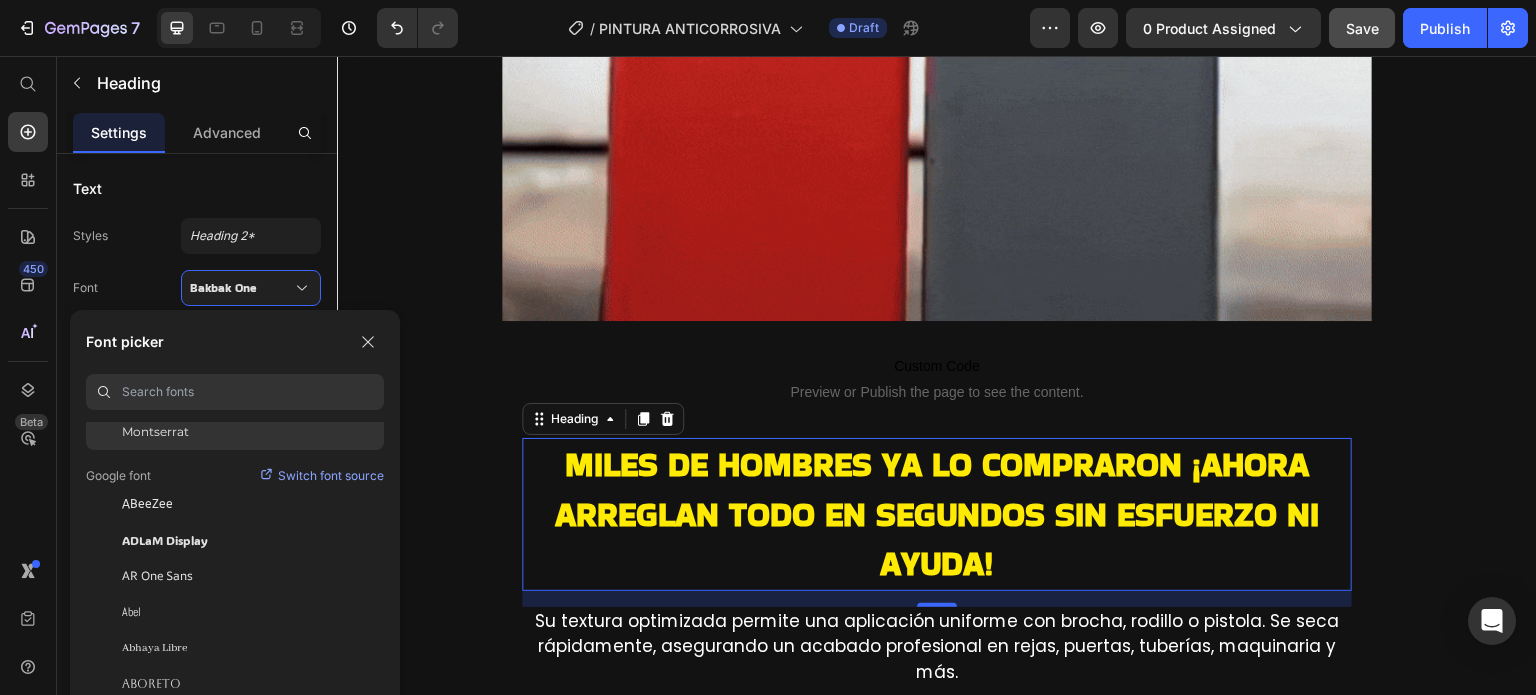 click on "Montserrat" 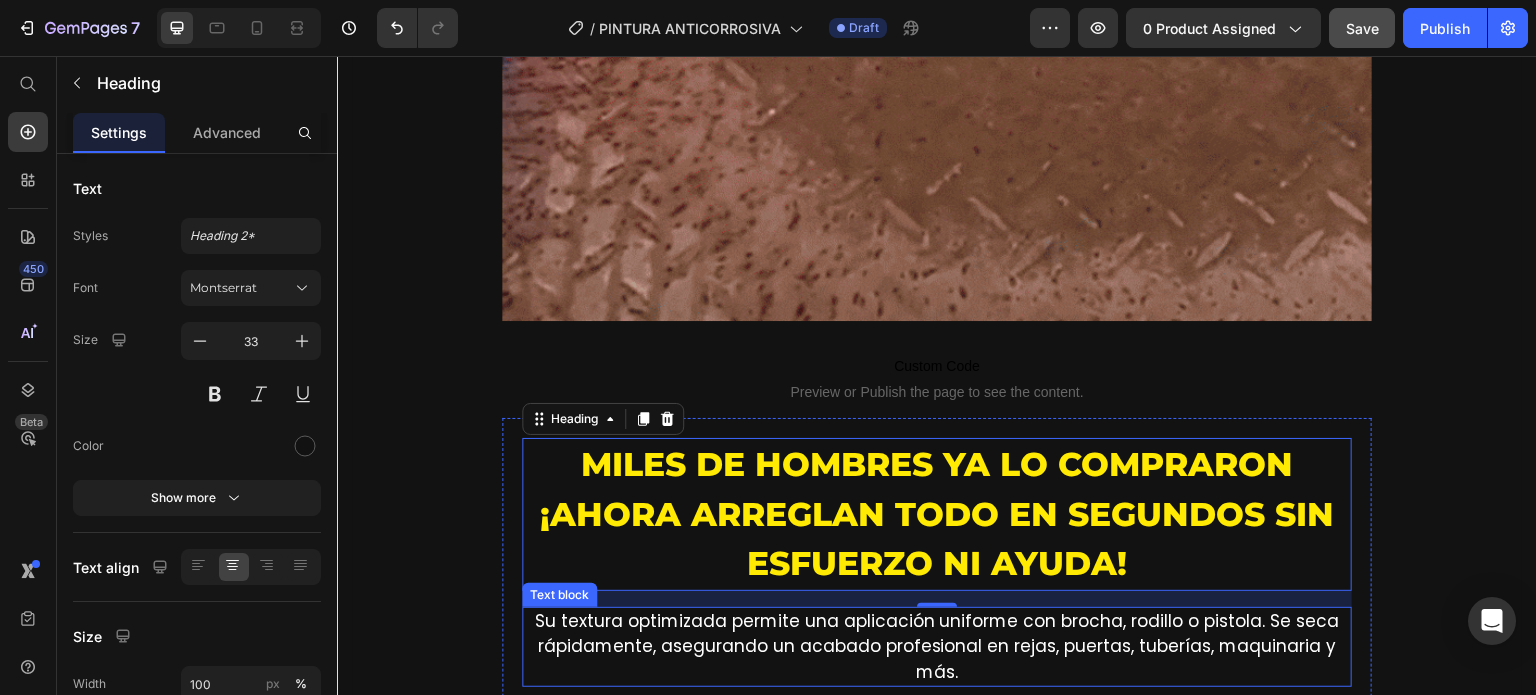 click on "Su textura optimizada permite una aplicación uniforme con brocha, rodillo o pistola. Se seca rápidamente, asegurando un acabado profesional en rejas, puertas, tuberías, maquinaria y más." at bounding box center (937, 647) 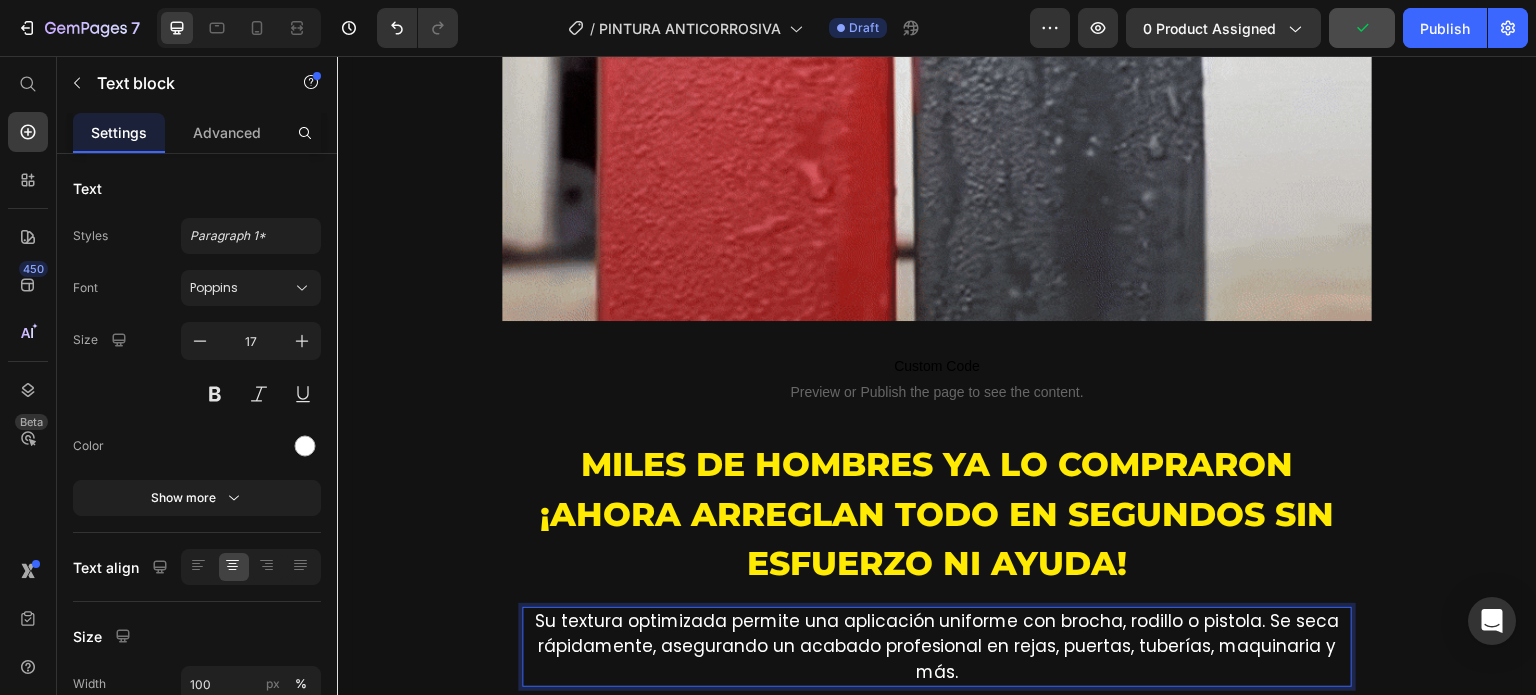 click on "Su textura optimizada permite una aplicación uniforme con brocha, rodillo o pistola. Se seca rápidamente, asegurando un acabado profesional en rejas, puertas, tuberías, maquinaria y más." at bounding box center [937, 647] 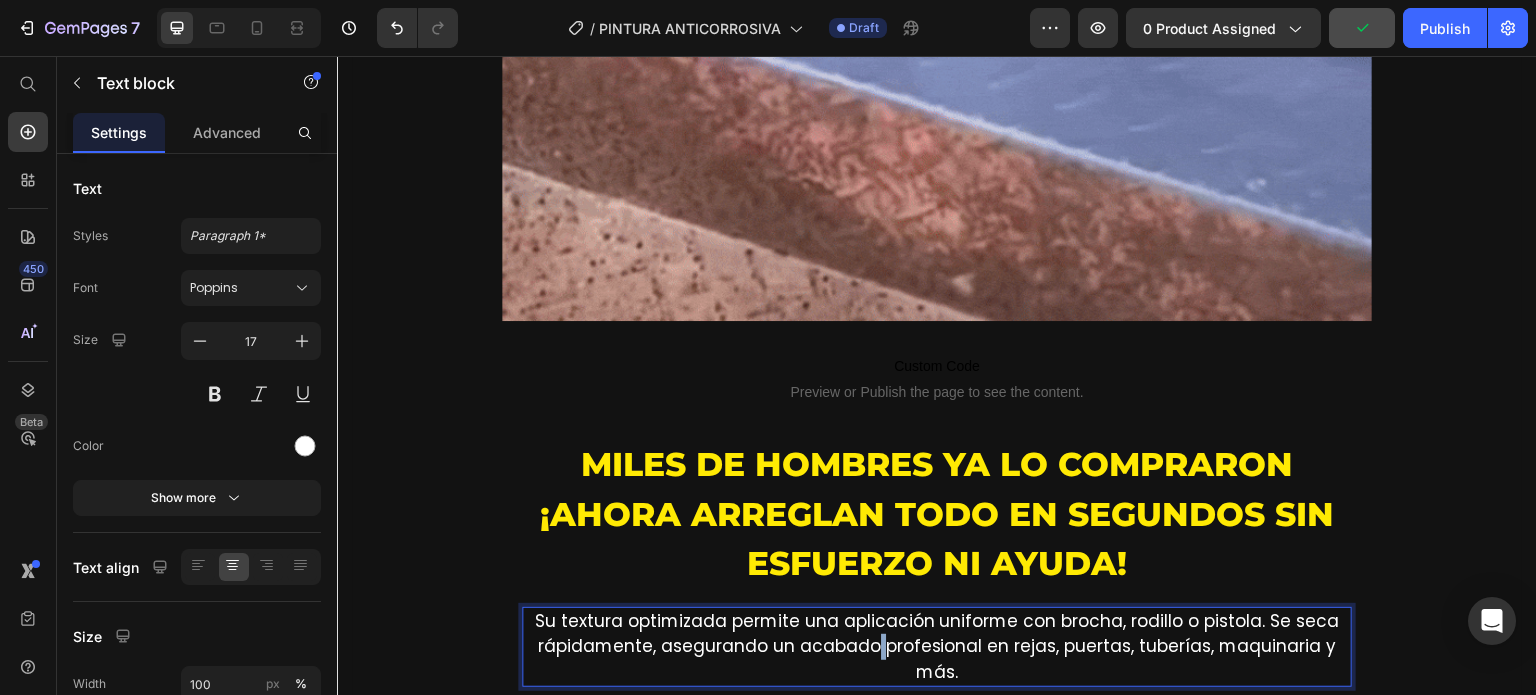 click on "Su textura optimizada permite una aplicación uniforme con brocha, rodillo o pistola. Se seca rápidamente, asegurando un acabado profesional en rejas, puertas, tuberías, maquinaria y más." at bounding box center (937, 647) 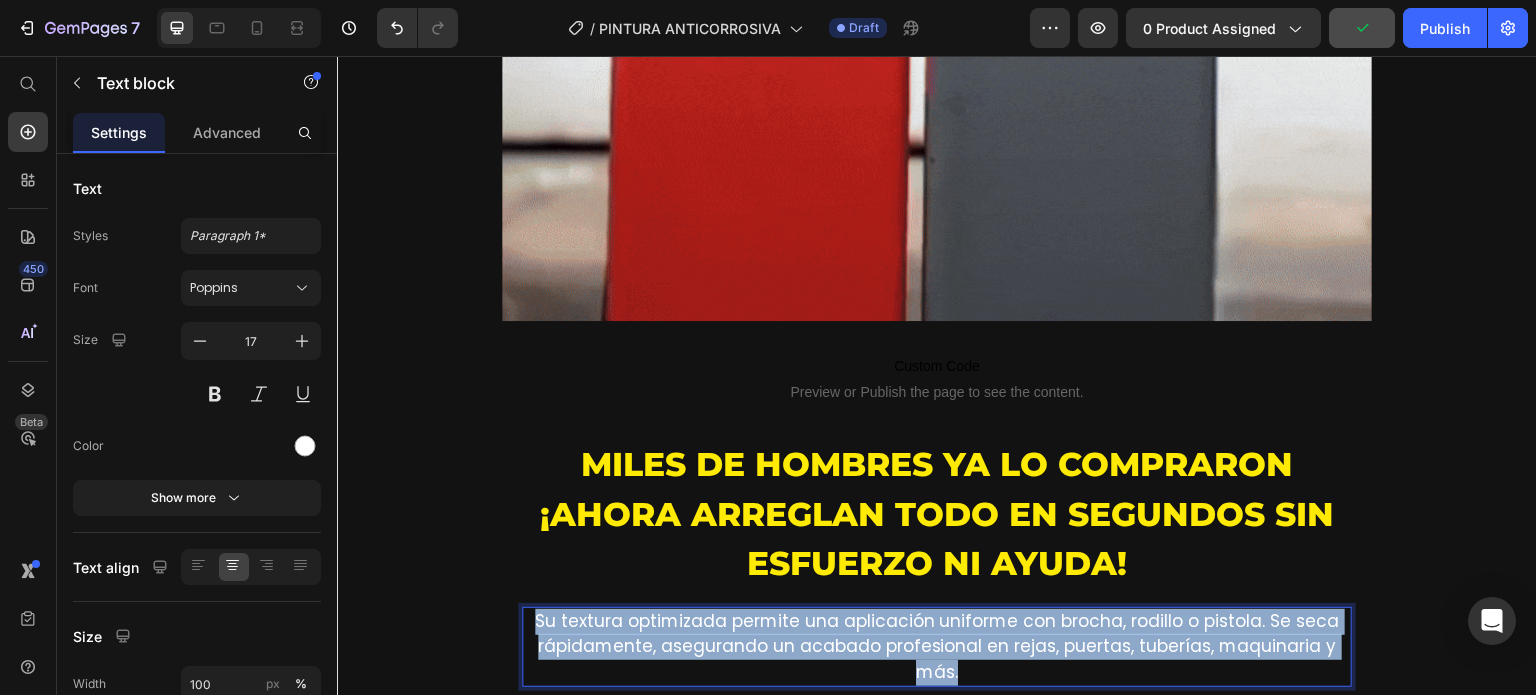 click on "Su textura optimizada permite una aplicación uniforme con brocha, rodillo o pistola. Se seca rápidamente, asegurando un acabado profesional en rejas, puertas, tuberías, maquinaria y más." at bounding box center [937, 647] 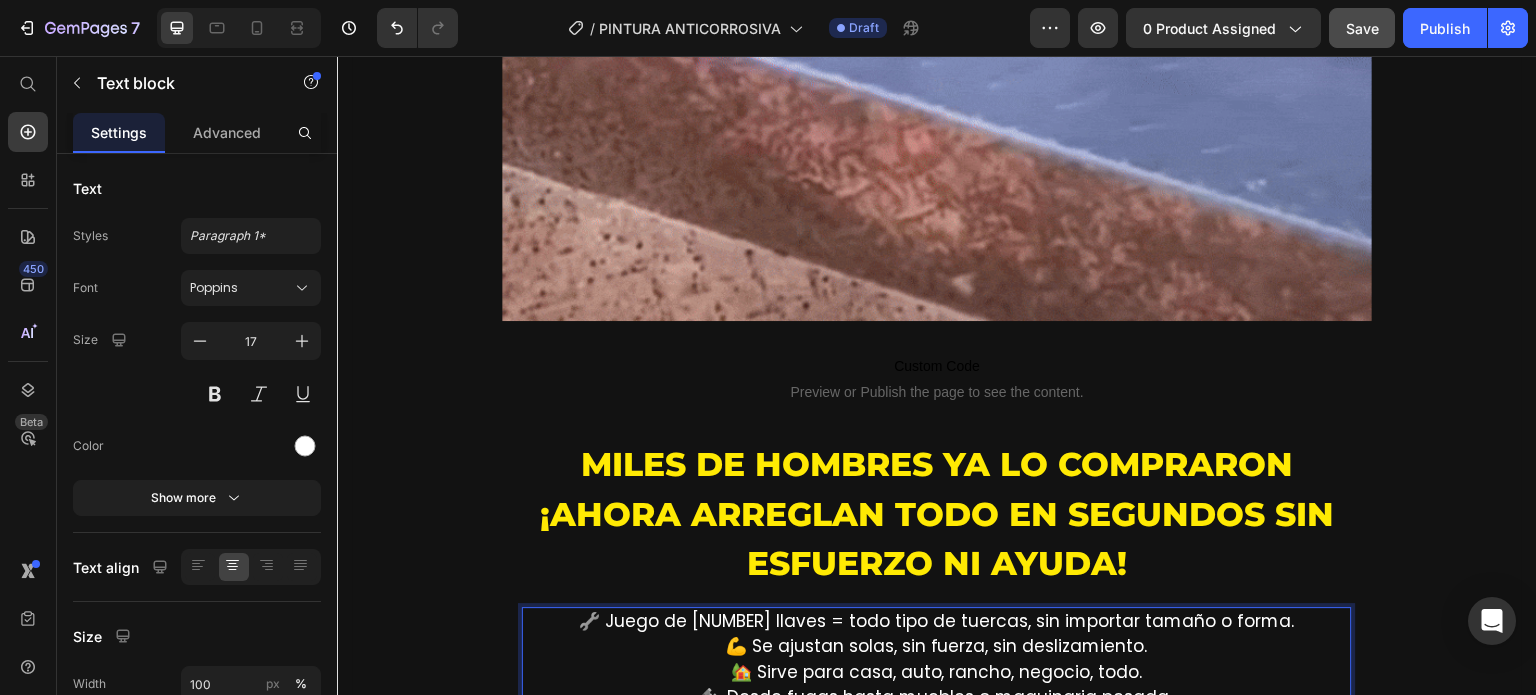 scroll, scrollTop: 5500, scrollLeft: 0, axis: vertical 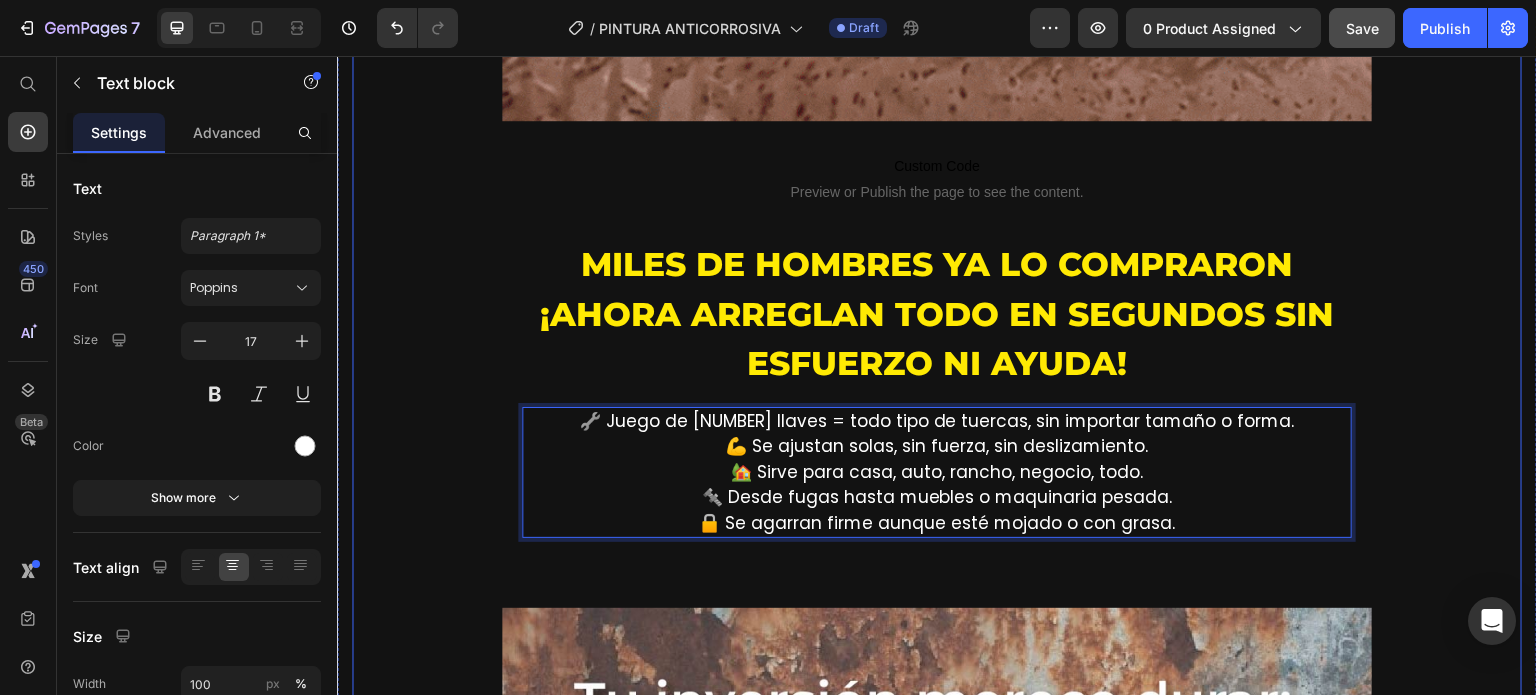 click on "Image ⁠⁠⁠⁠⁠⁠⁠ Aprieta, repara y sigue con tu día sin complicaciones Heading Con este juego de 2 llaves universales autoajustables, repara desde una fuga hasta una tuerca oxidada sin cambiar de herramienta. Text block Row Image ⁠⁠⁠⁠⁠⁠⁠ Repara lo que sea, donde sea, sin batallar ni perder tiempo Heading Se fija con fuerza sobre cualquier superficie metálica, formando una capa resistente a golpes, arañazos y condiciones extremas. No se descascara ni pierde su efectividad con el tiempo. Text block
Custom Code
Preview or Publish the page to see the content. Custom Code Image Image
Custom Code
Preview or Publish the page to see the content. Custom Code ⁠⁠⁠⁠⁠⁠⁠ Miles de hombres ya lo compraron ¡Ahora arreglan todo en segundos sin esfuerzo ni ayuda! Heading 🔧 Juego de 2 llaves = todo tipo de tuercas, sin importar tamaño o forma. 💪 Se ajustan solas, sin fuerza, sin deslizamiento. 🏡 Sirve para casa, auto, rancho, negocio, todo. Text block" at bounding box center [937, -272] 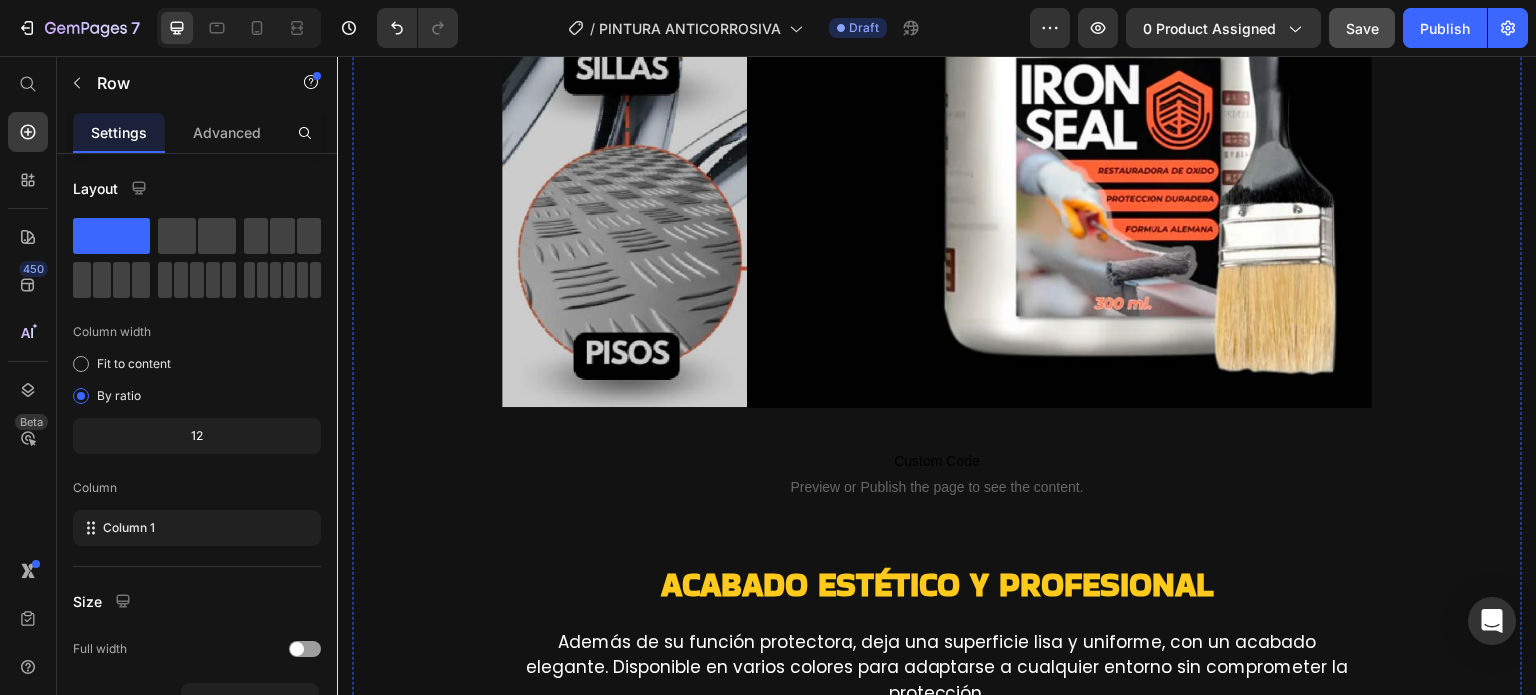 scroll, scrollTop: 7600, scrollLeft: 0, axis: vertical 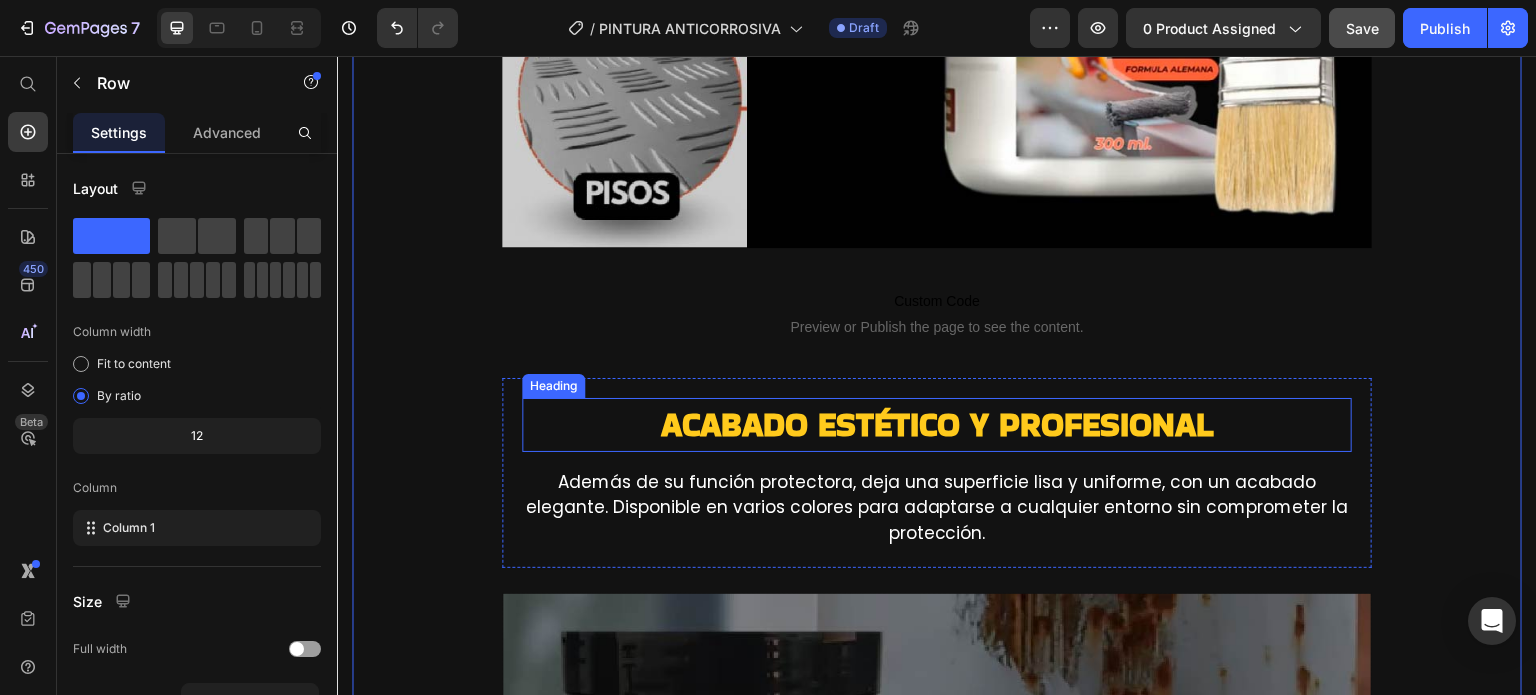 click on "Acabado Estético y Profesional" at bounding box center (937, 424) 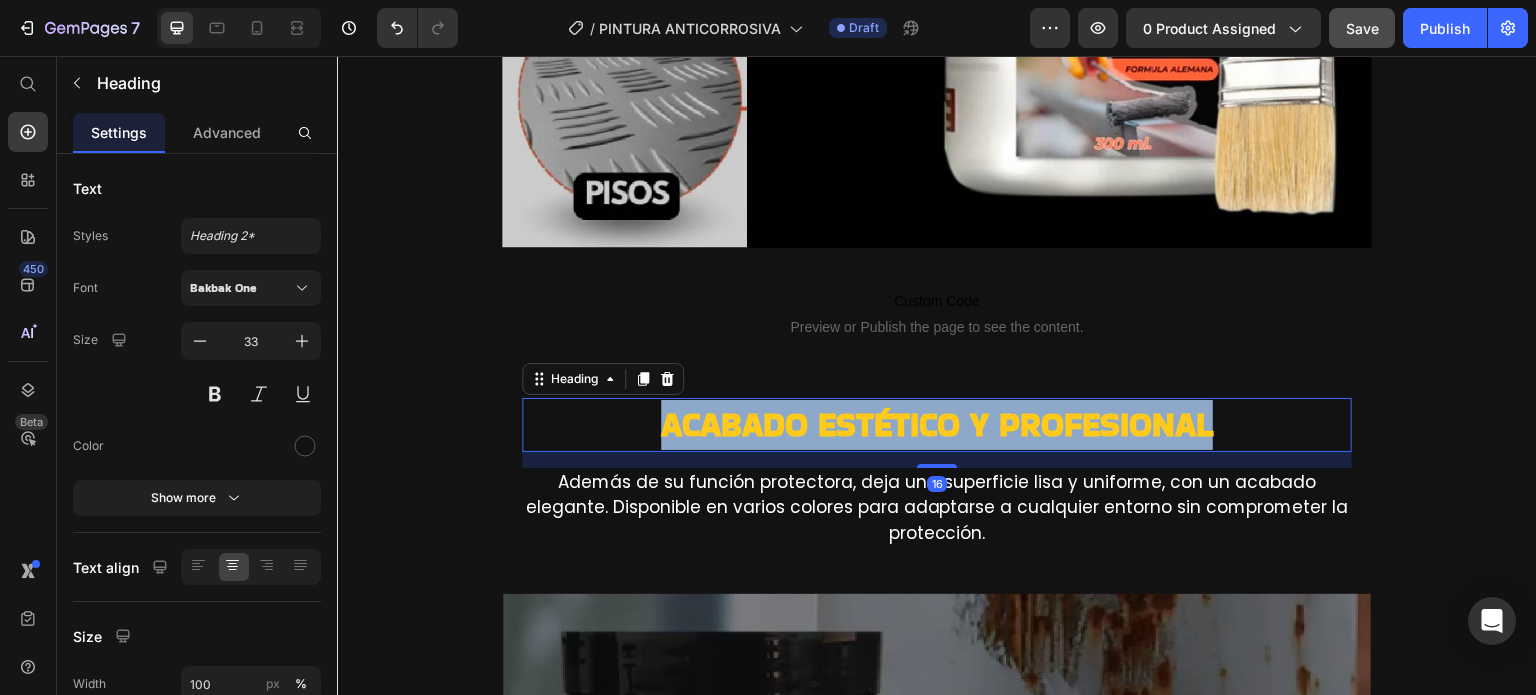 click on "Acabado Estético y Profesional" at bounding box center (937, 424) 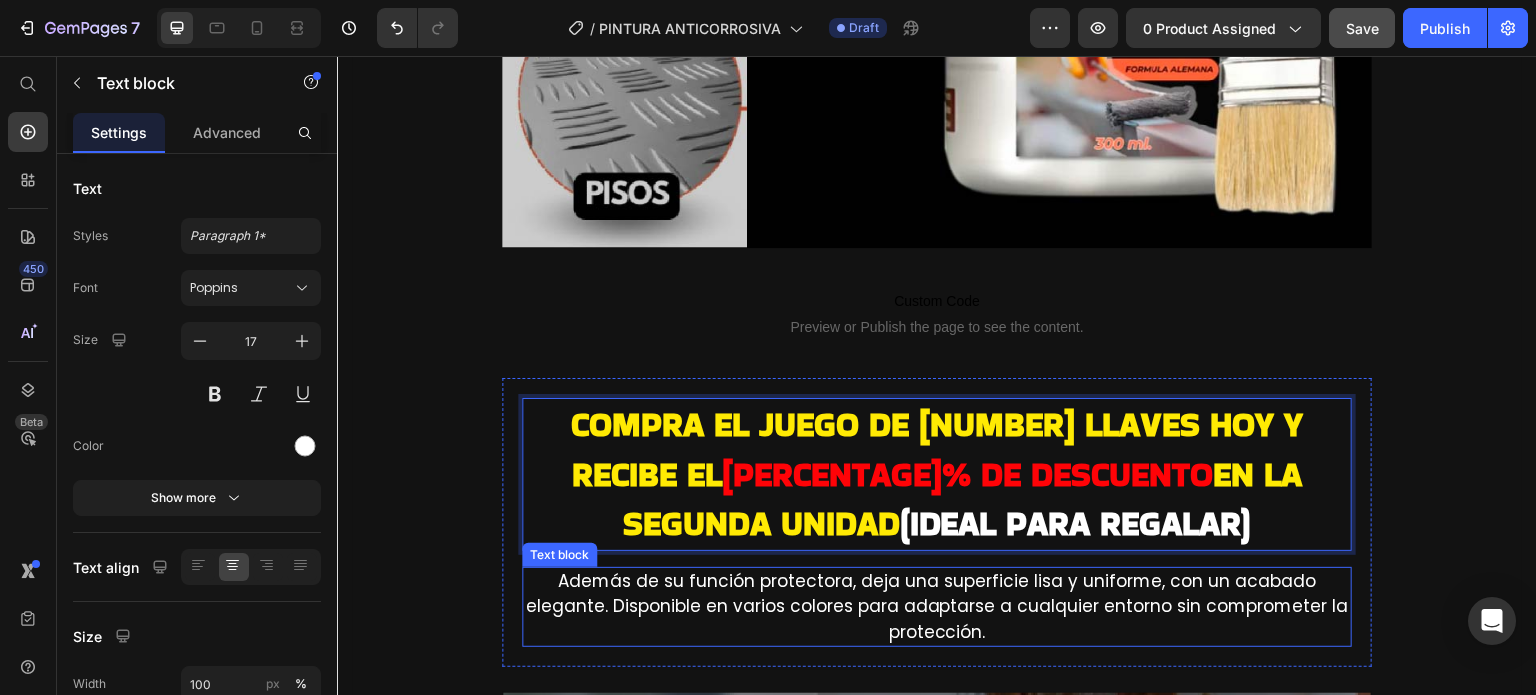 click on "Además de su función protectora, deja una superficie lisa y uniforme, con un acabado elegante. Disponible en varios colores para adaptarse a cualquier entorno sin comprometer la protección." at bounding box center [937, 607] 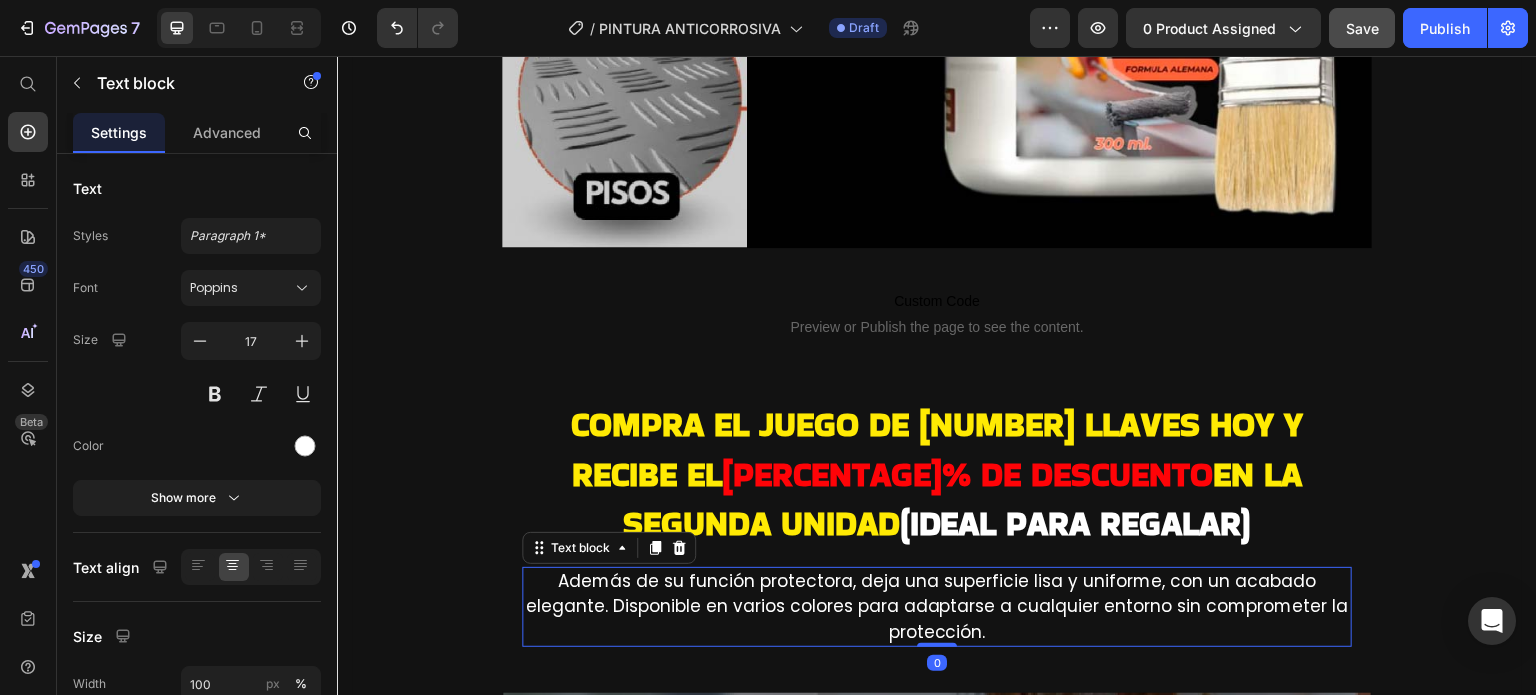 click on "Además de su función protectora, deja una superficie lisa y uniforme, con un acabado elegante. Disponible en varios colores para adaptarse a cualquier entorno sin comprometer la protección." at bounding box center (937, 607) 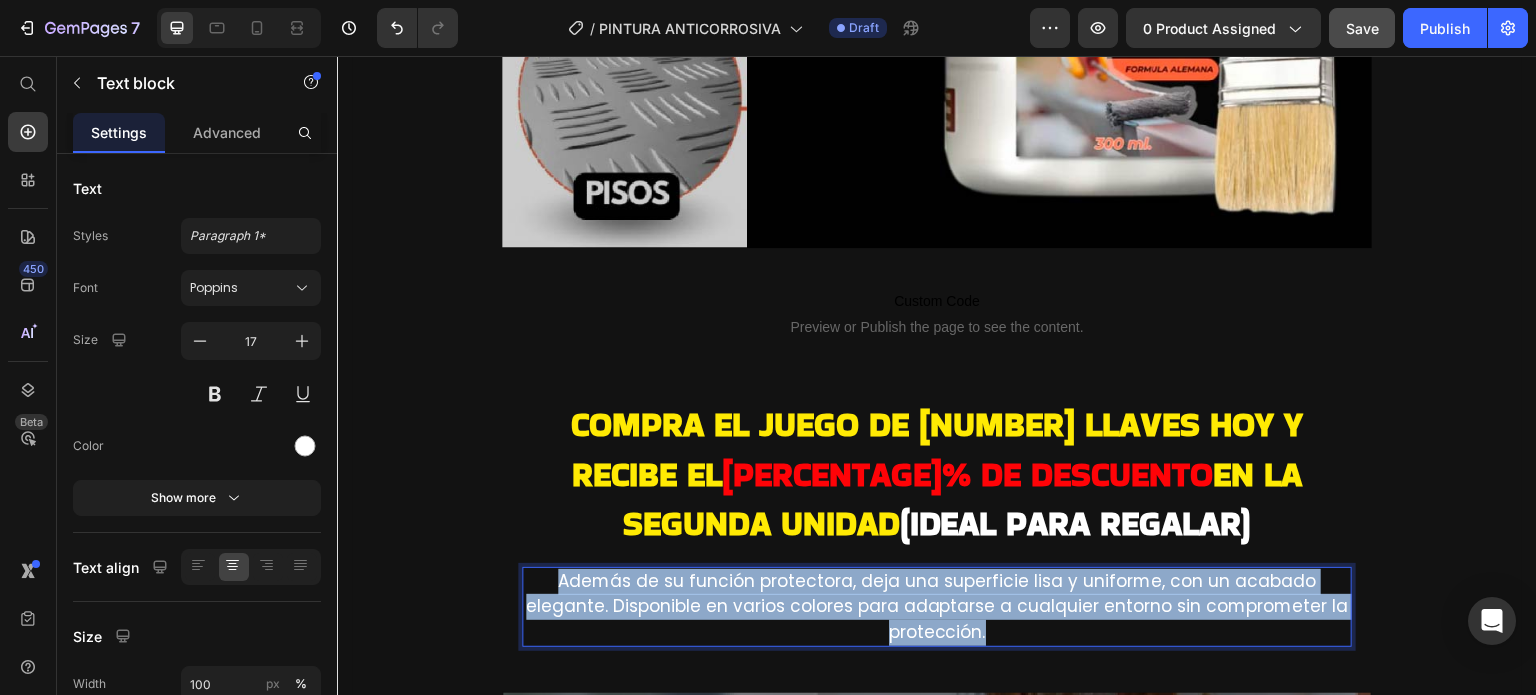 click on "Además de su función protectora, deja una superficie lisa y uniforme, con un acabado elegante. Disponible en varios colores para adaptarse a cualquier entorno sin comprometer la protección." at bounding box center (937, 607) 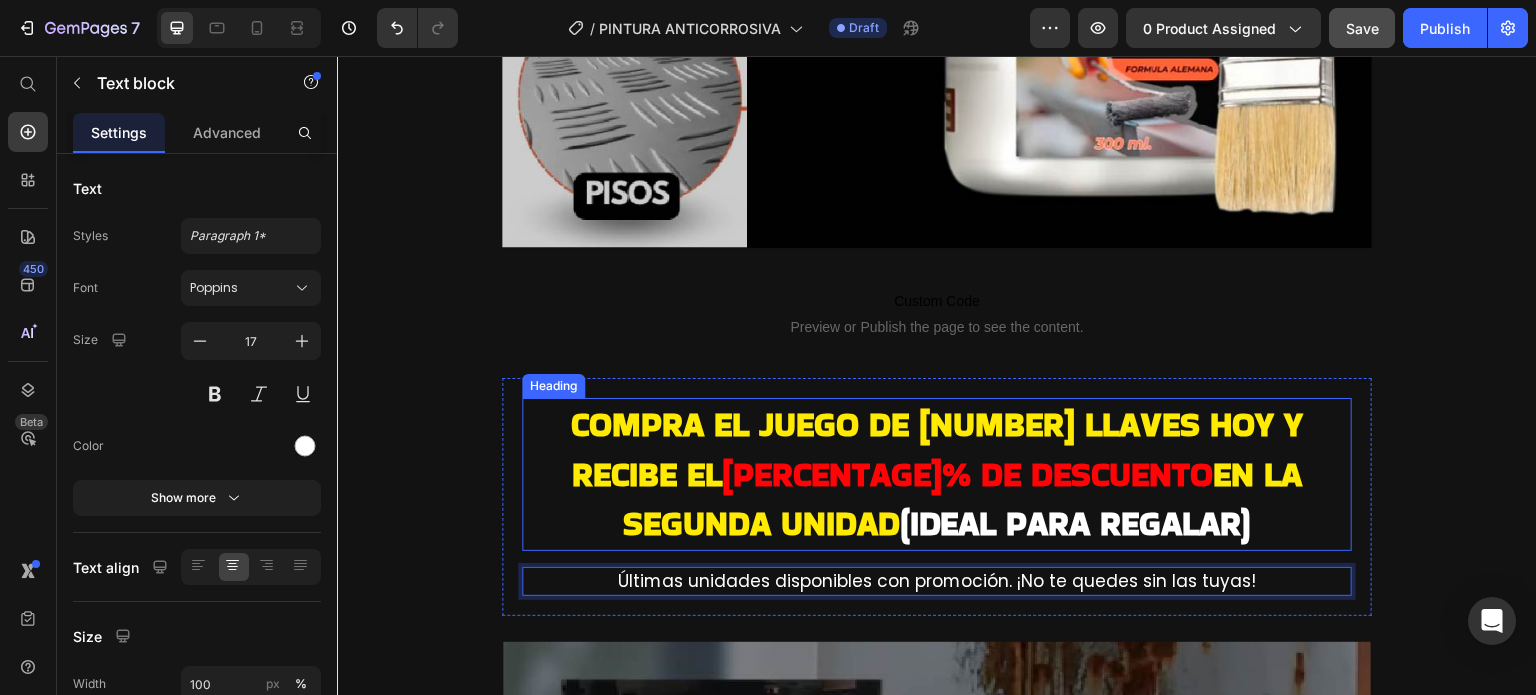 click on "en la segunda unidad" at bounding box center [963, 499] 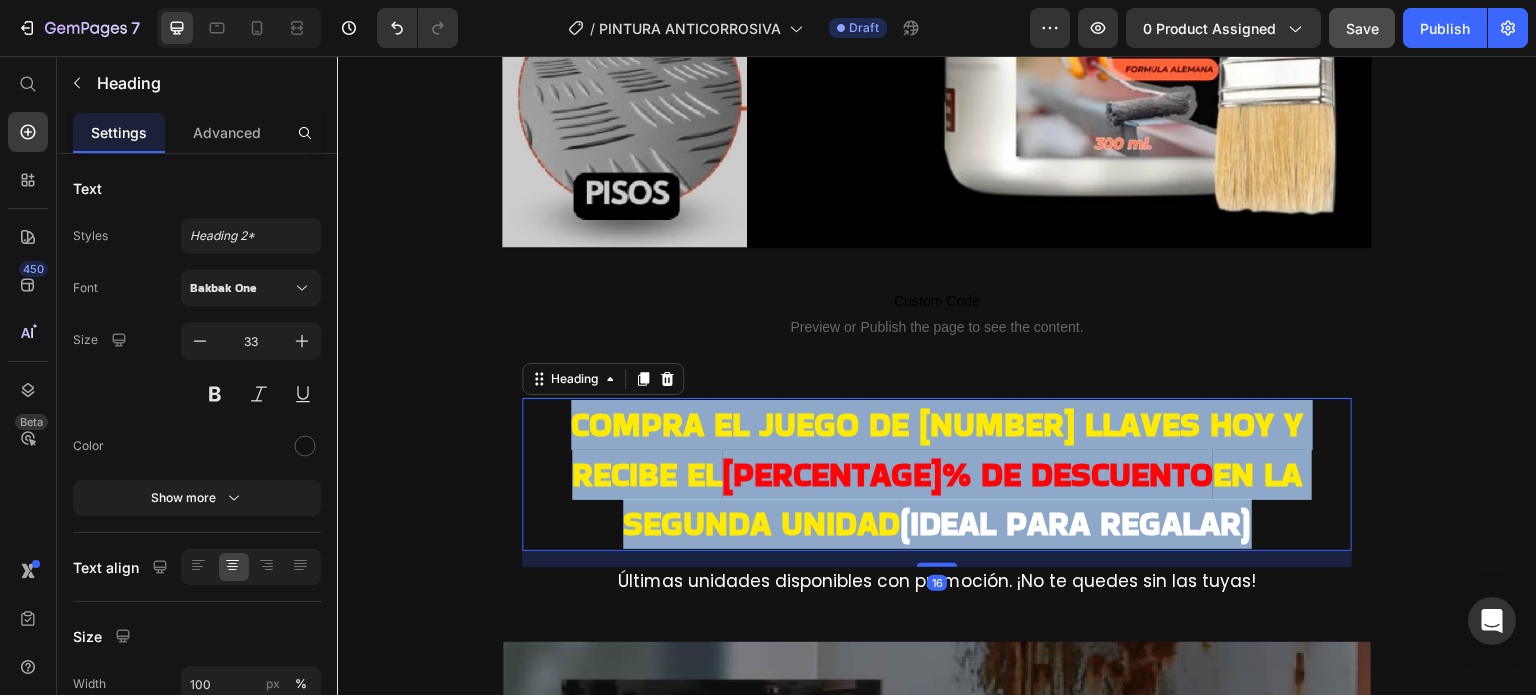 click on "en la segunda unidad" at bounding box center [963, 499] 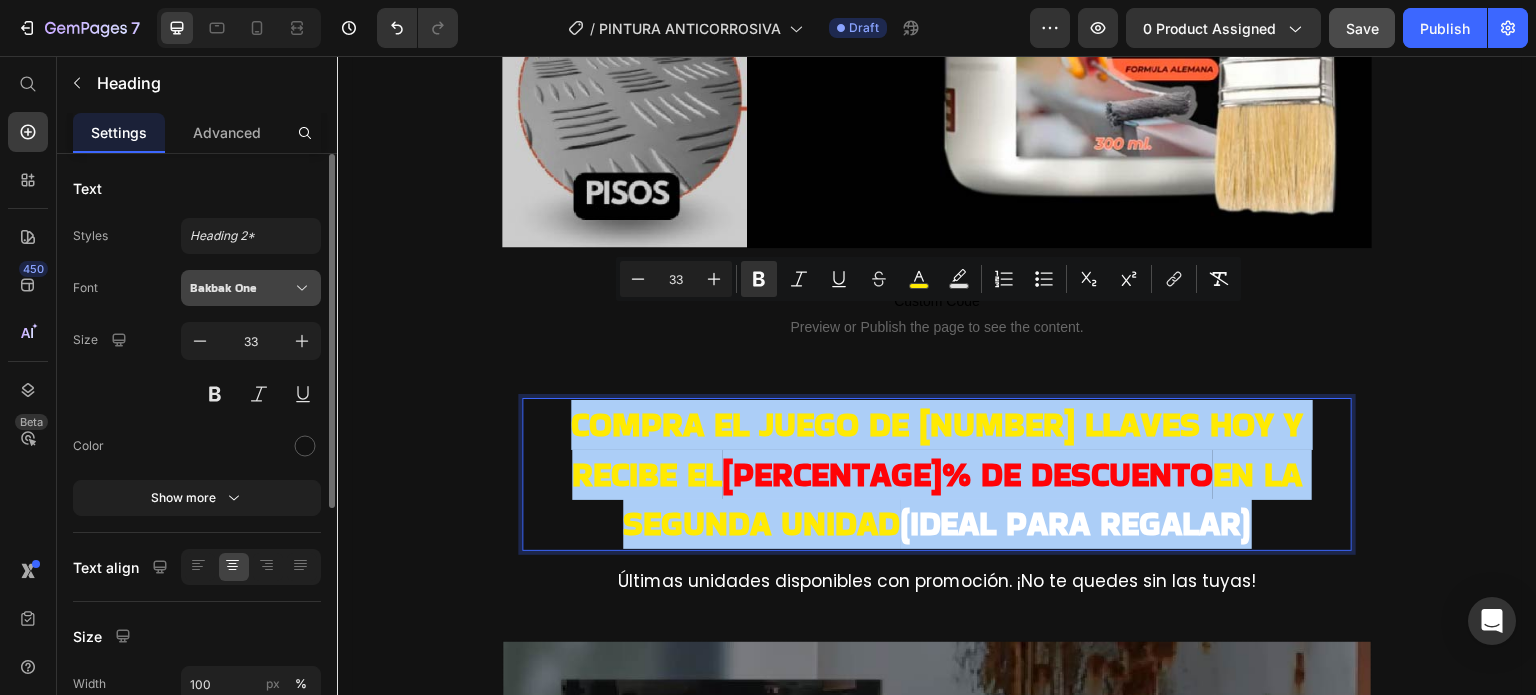 click on "Bakbak One" at bounding box center (251, 288) 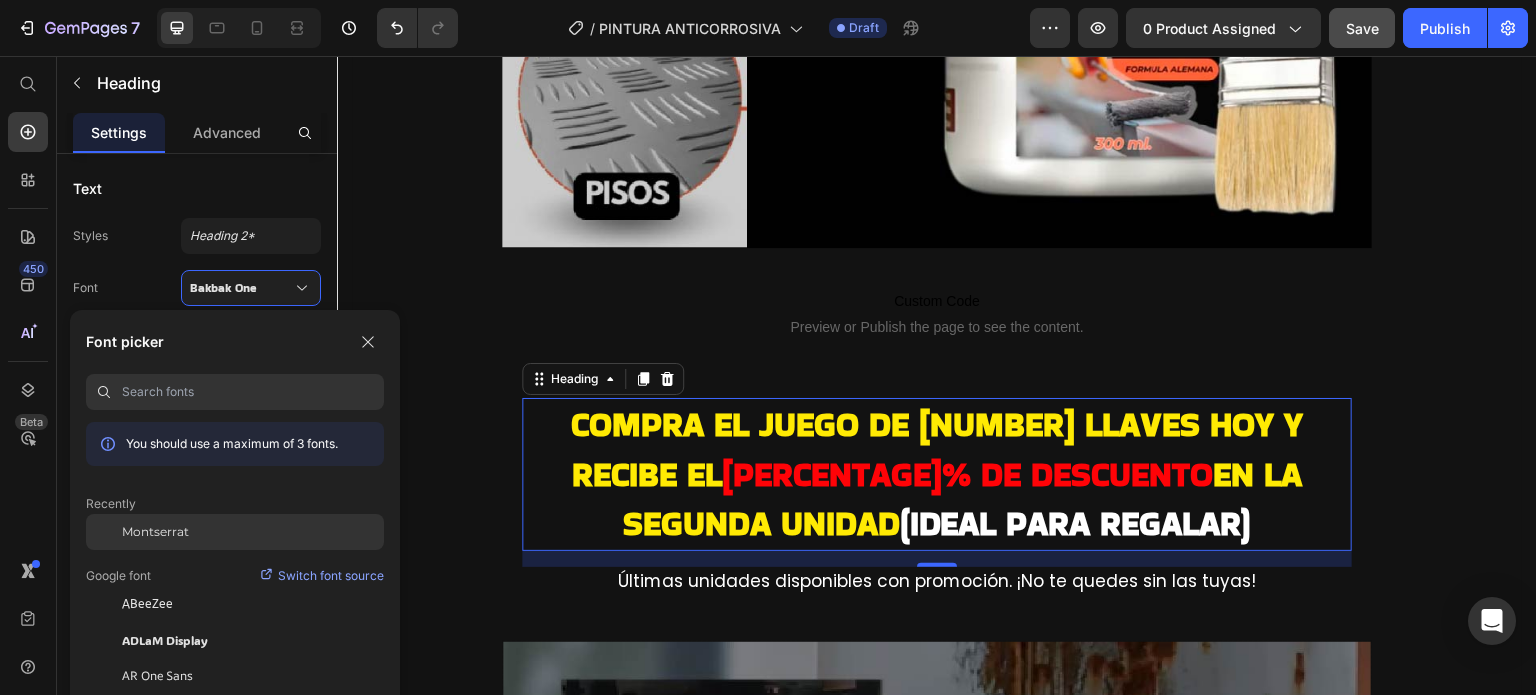 click on "Montserrat" 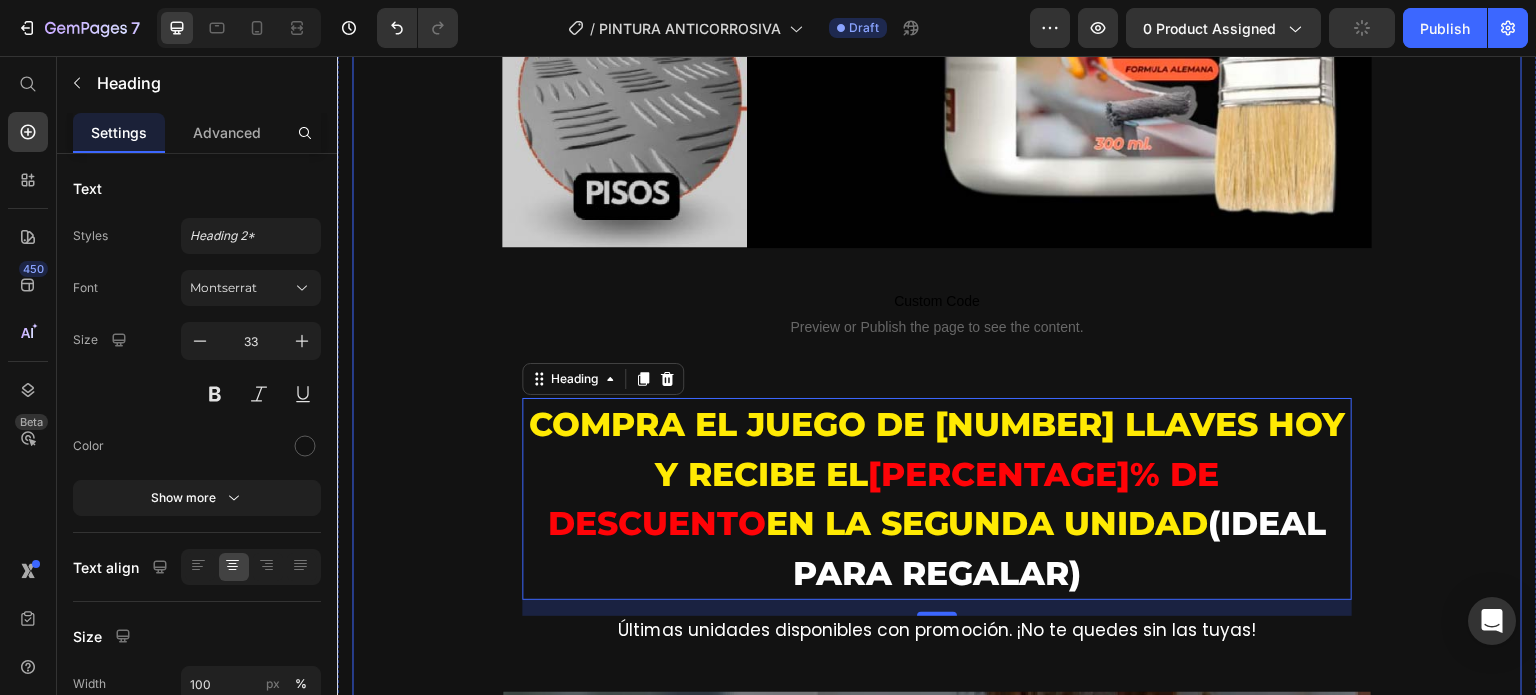 click on "Image ⁠⁠⁠⁠⁠⁠⁠ Aprieta, repara y sigue con tu día sin complicaciones Heading Con este juego de 2 llaves universales autoajustables, repara desde una fuga hasta una tuerca oxidada sin cambiar de herramienta. Text block Row Image ⁠⁠⁠⁠⁠⁠⁠ Repara lo que sea, donde sea, sin batallar ni perder tiempo Heading Se fija con fuerza sobre cualquier superficie metálica, formando una capa resistente a golpes, arañazos y condiciones extremas. No se descascara ni pierde su efectividad con el tiempo. Text block
Custom Code
Preview or Publish the page to see the content. Custom Code Image Image
Custom Code
Preview or Publish the page to see the content. Custom Code ⁠⁠⁠⁠⁠⁠⁠ Miles de hombres ya lo compraron ¡Ahora arreglan todo en segundos sin esfuerzo ni ayuda! Heading 🔧 Juego de 2 llaves = todo tipo de tuercas, sin importar tamaño o forma. 💪 Se ajustan solas, sin fuerza, sin deslizamiento. 🏡 Sirve para casa, auto, rancho, negocio, todo. Text block" at bounding box center (937, -1889) 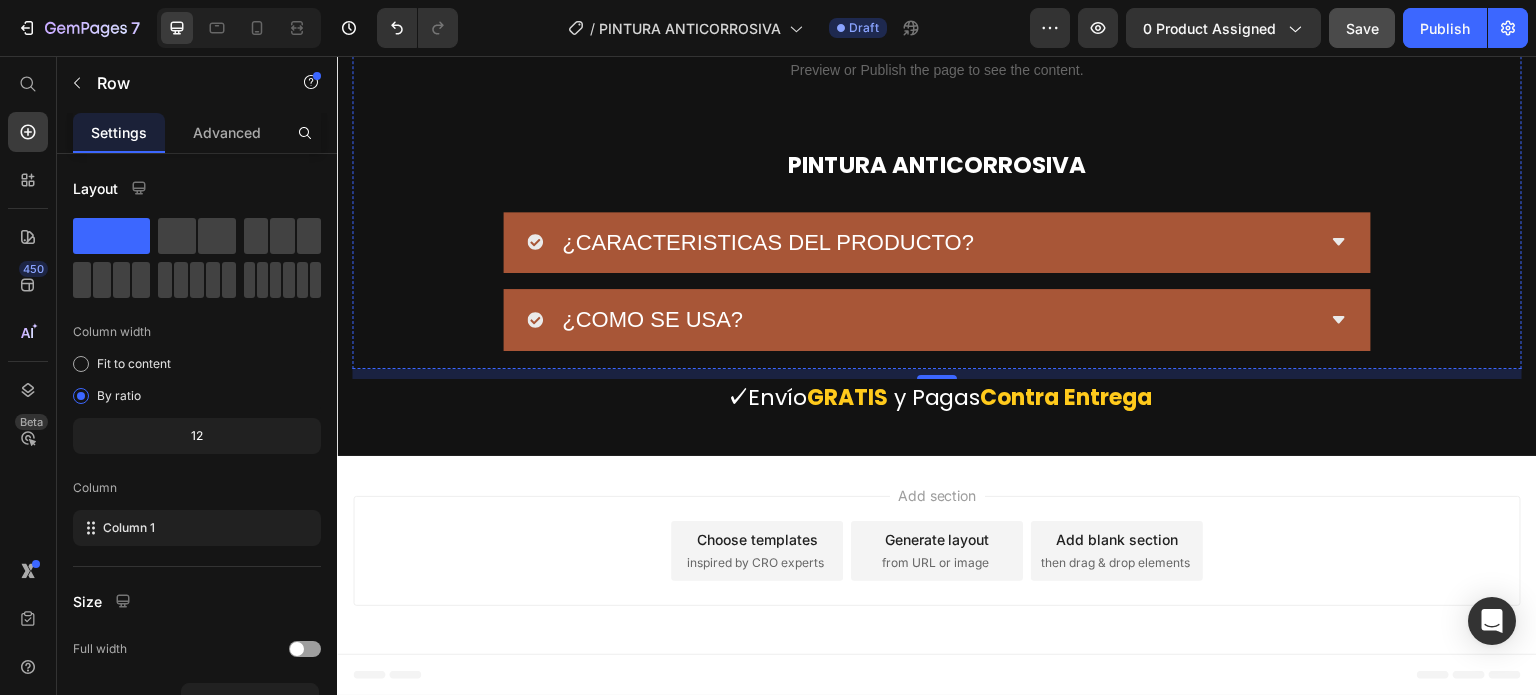 scroll, scrollTop: 10944, scrollLeft: 0, axis: vertical 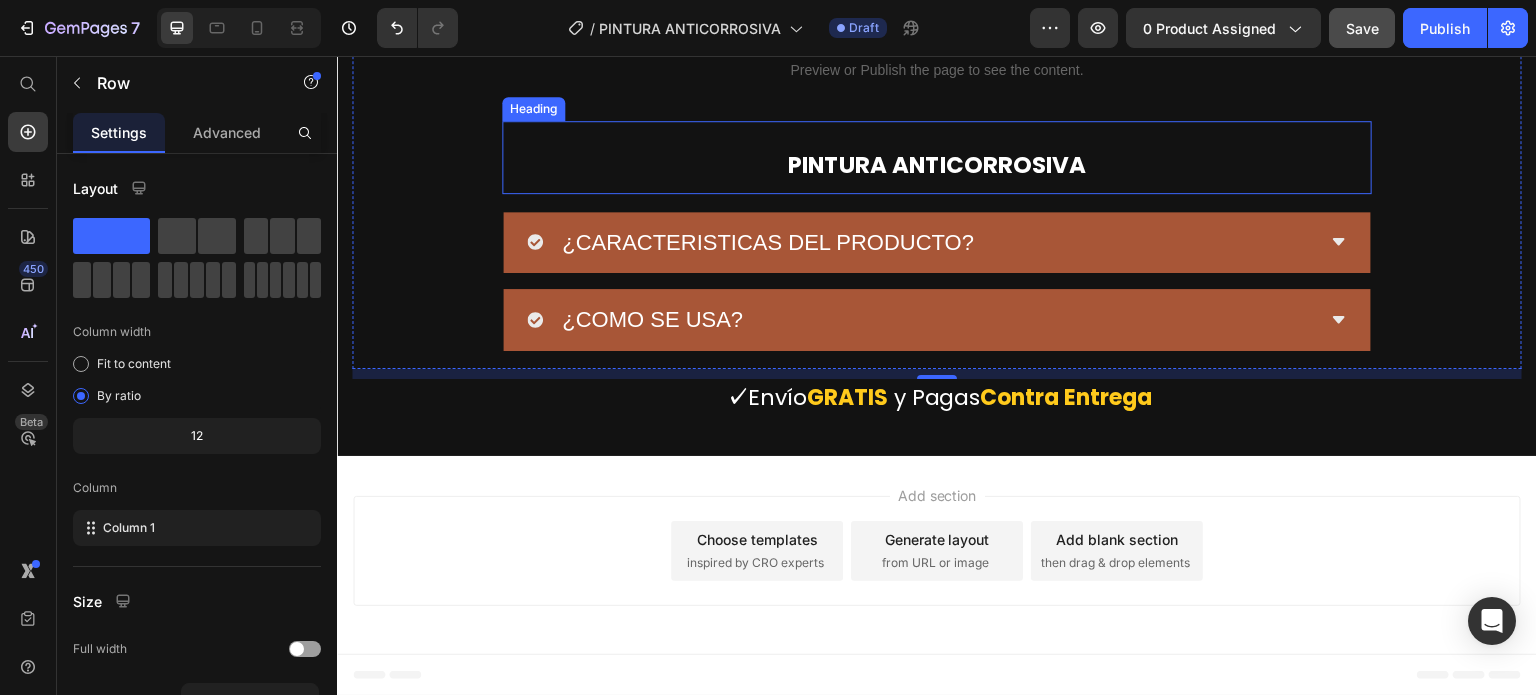 click on "PINTURA ANTICORROSIVA" at bounding box center [937, 165] 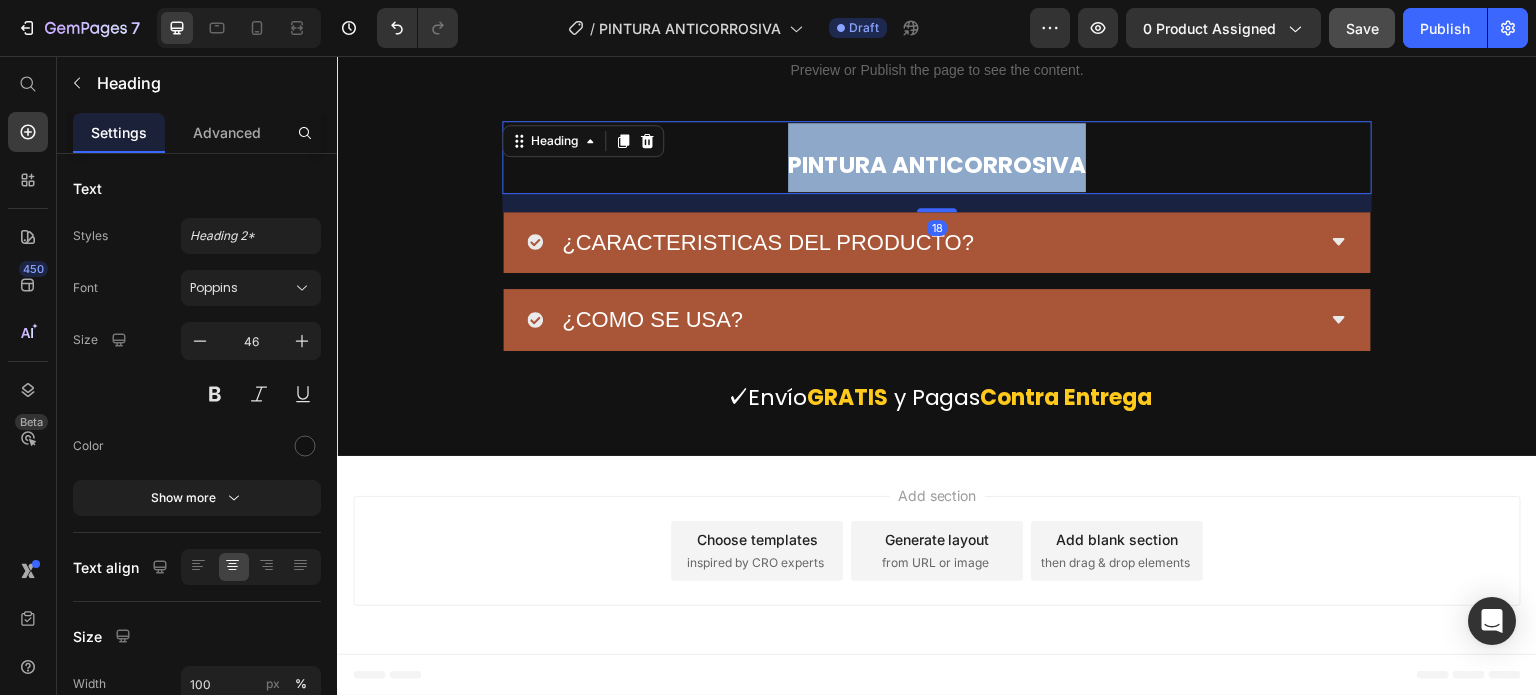 click on "PINTURA ANTICORROSIVA" at bounding box center (937, 165) 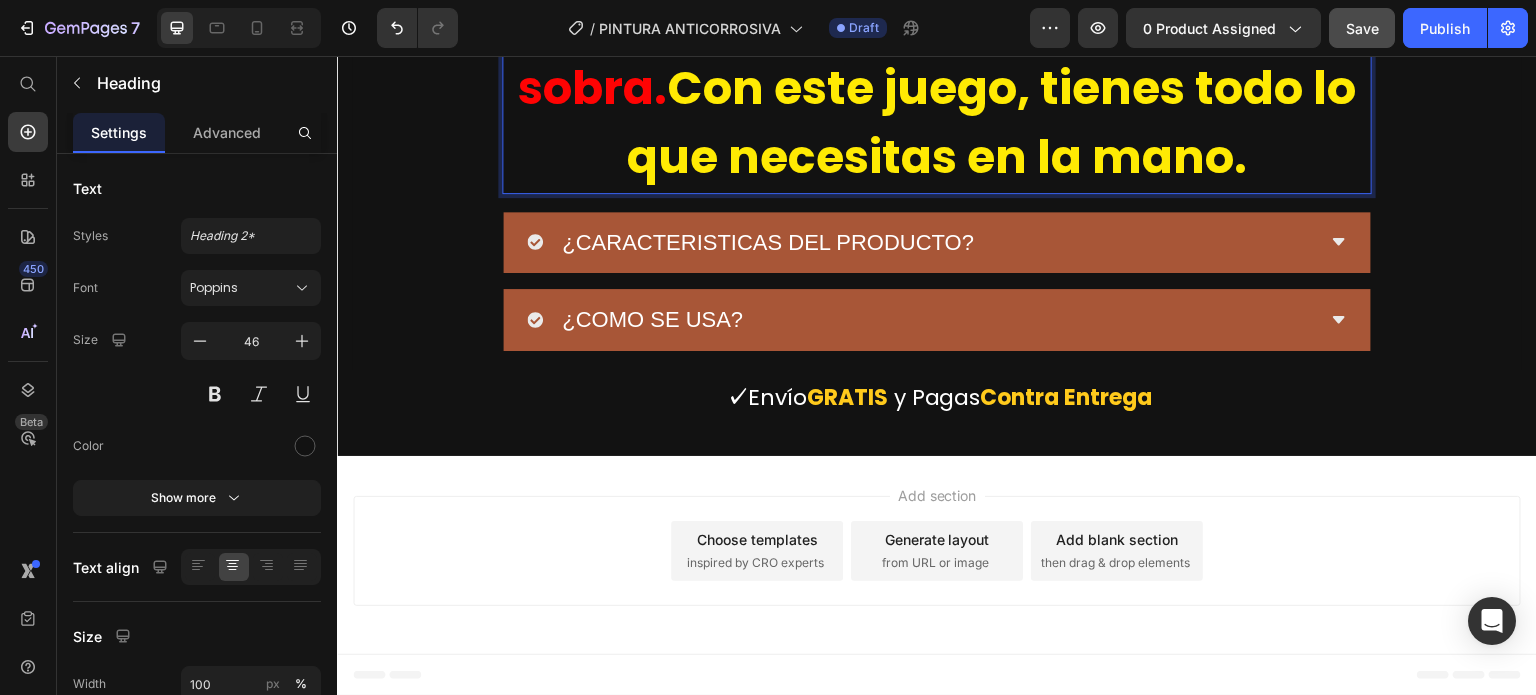click on "Con este juego, tienes todo lo que necesitas en la mano." at bounding box center (991, 122) 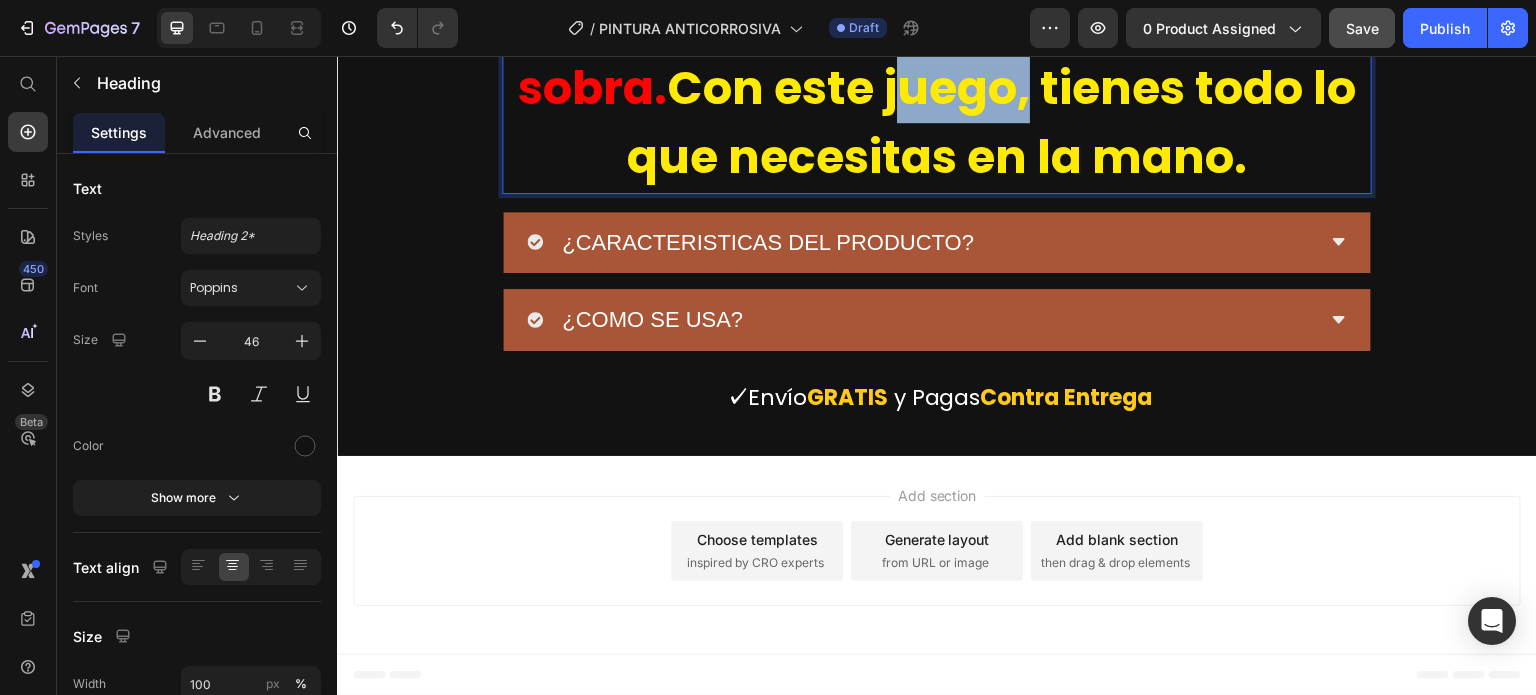 click on "Con este juego, tienes todo lo que necesitas en la mano." at bounding box center [991, 122] 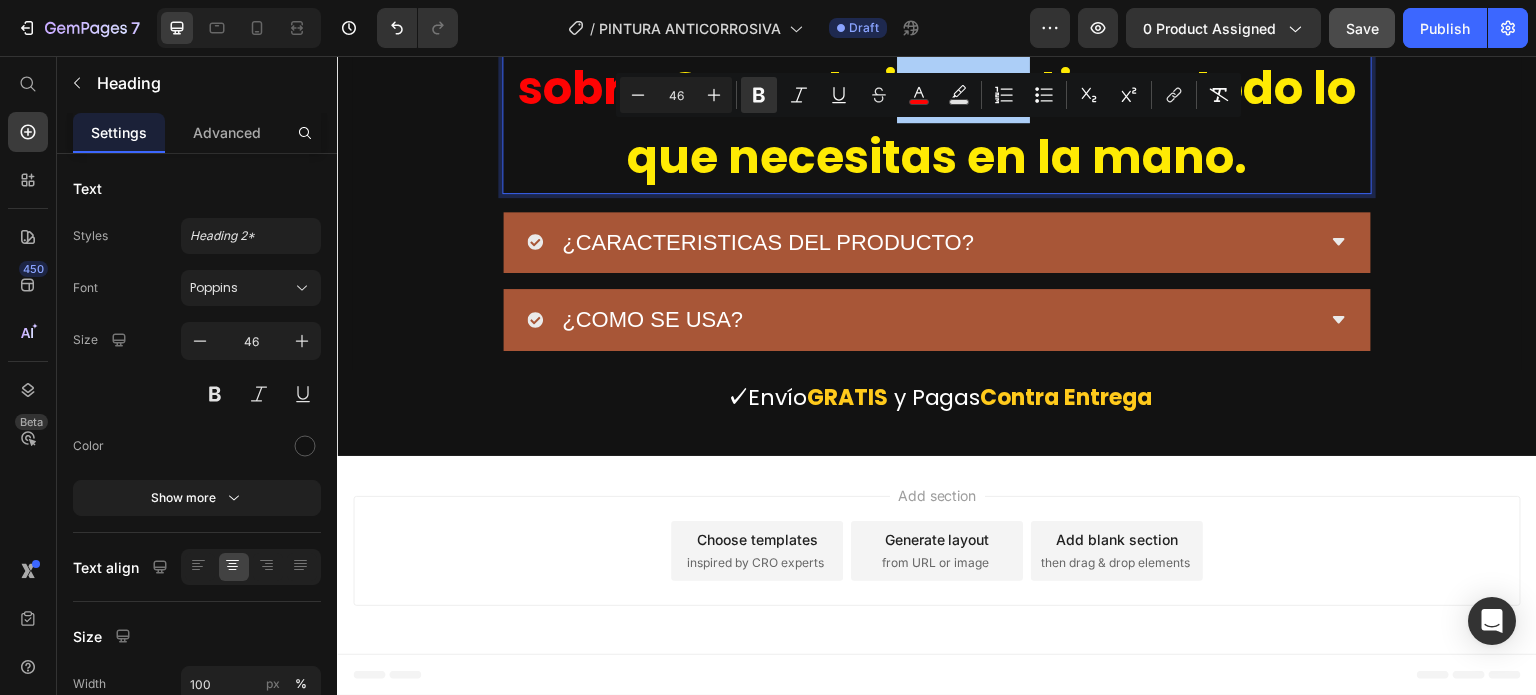 click on "46" at bounding box center [676, 95] 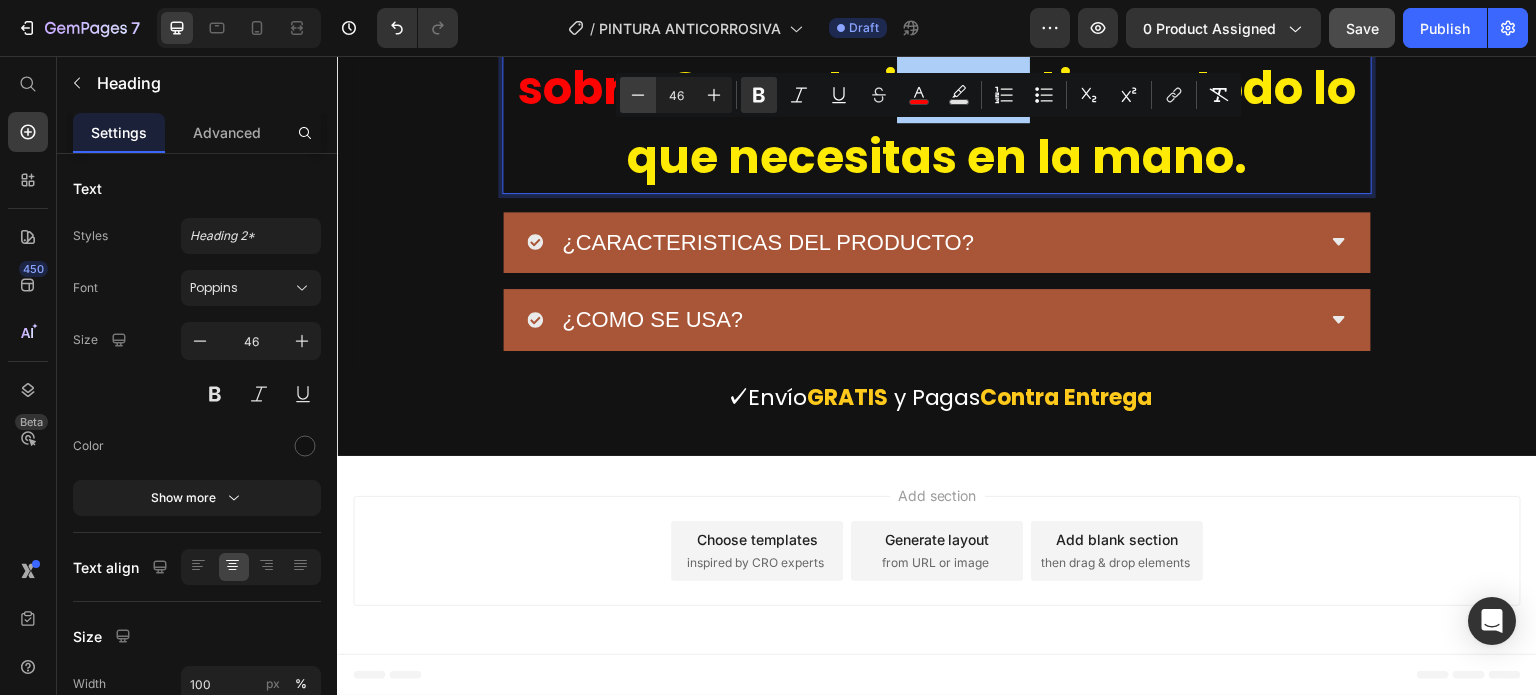 drag, startPoint x: 686, startPoint y: 87, endPoint x: 634, endPoint y: 88, distance: 52.009613 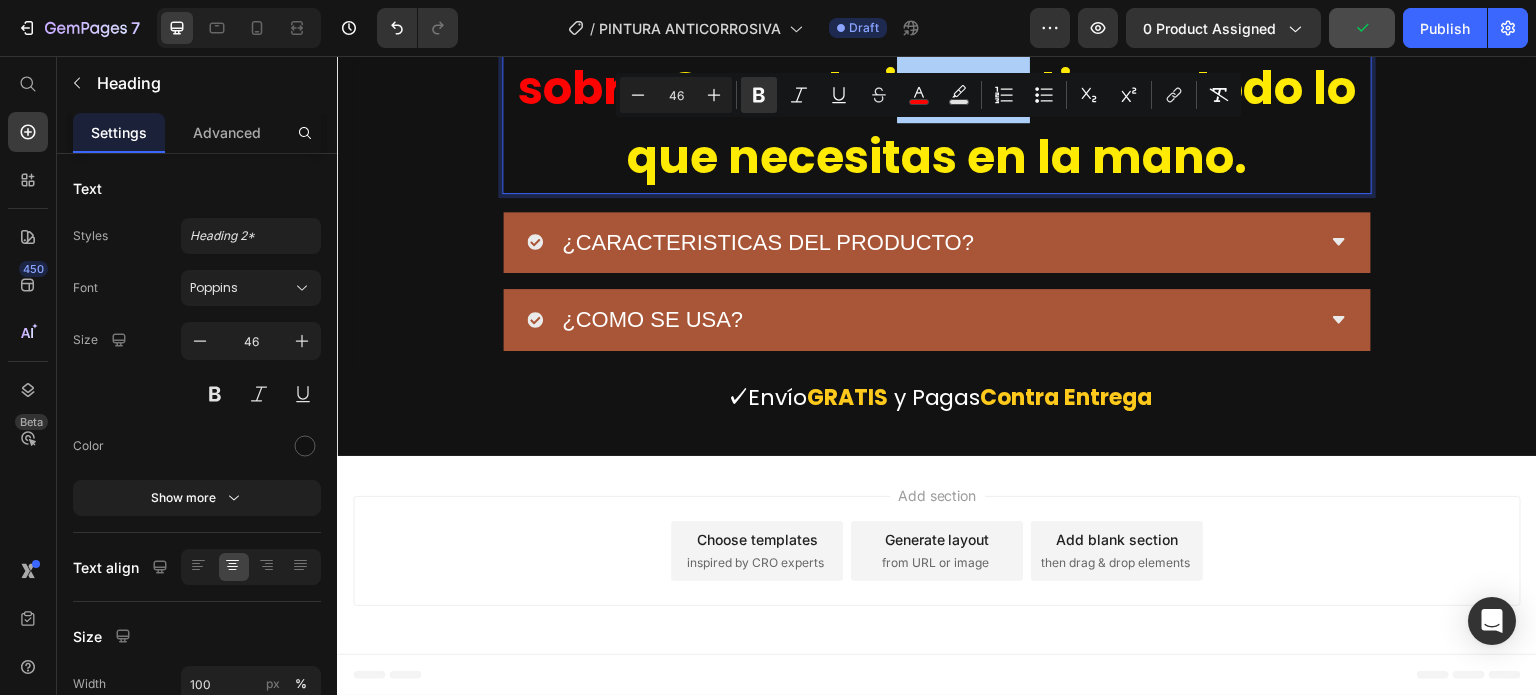 click on "46" at bounding box center (676, 95) 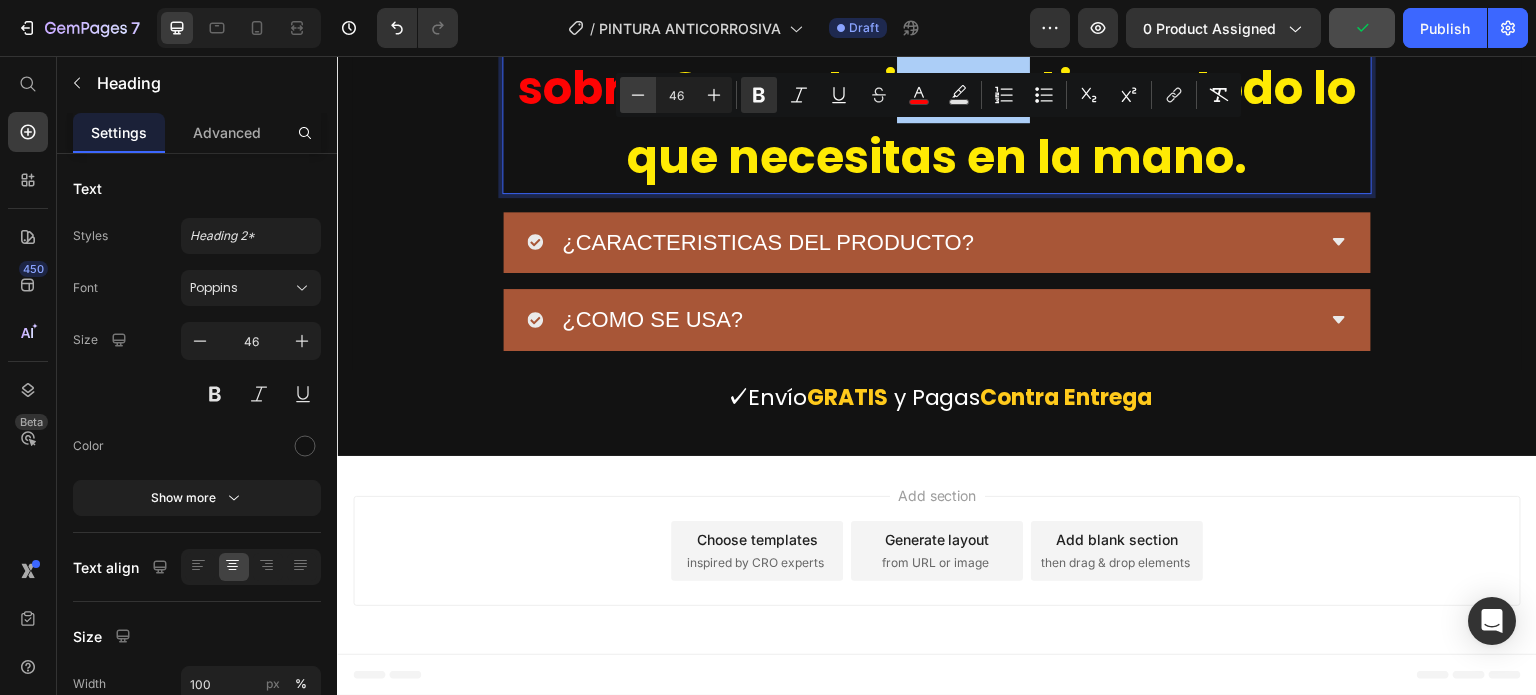 click on "Minus" at bounding box center (638, 95) 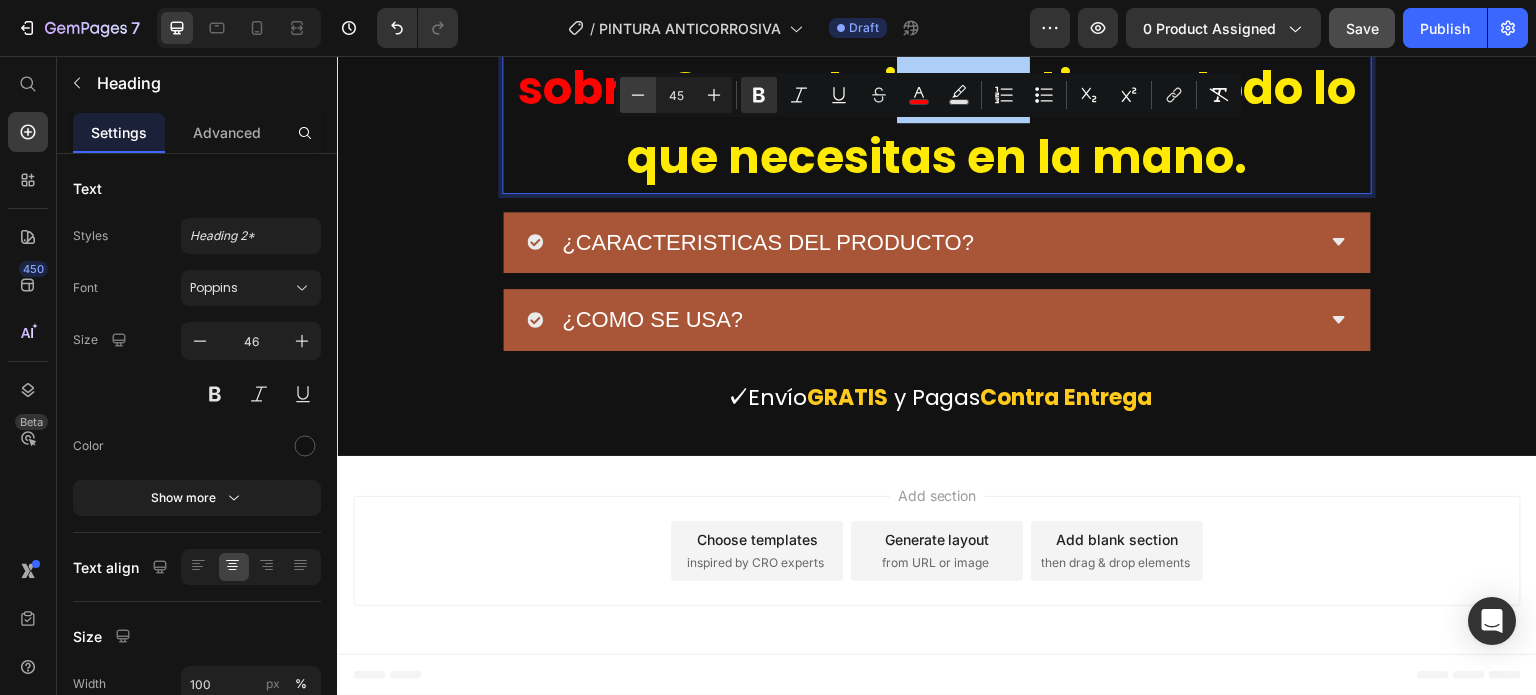 click on "Minus" at bounding box center [638, 95] 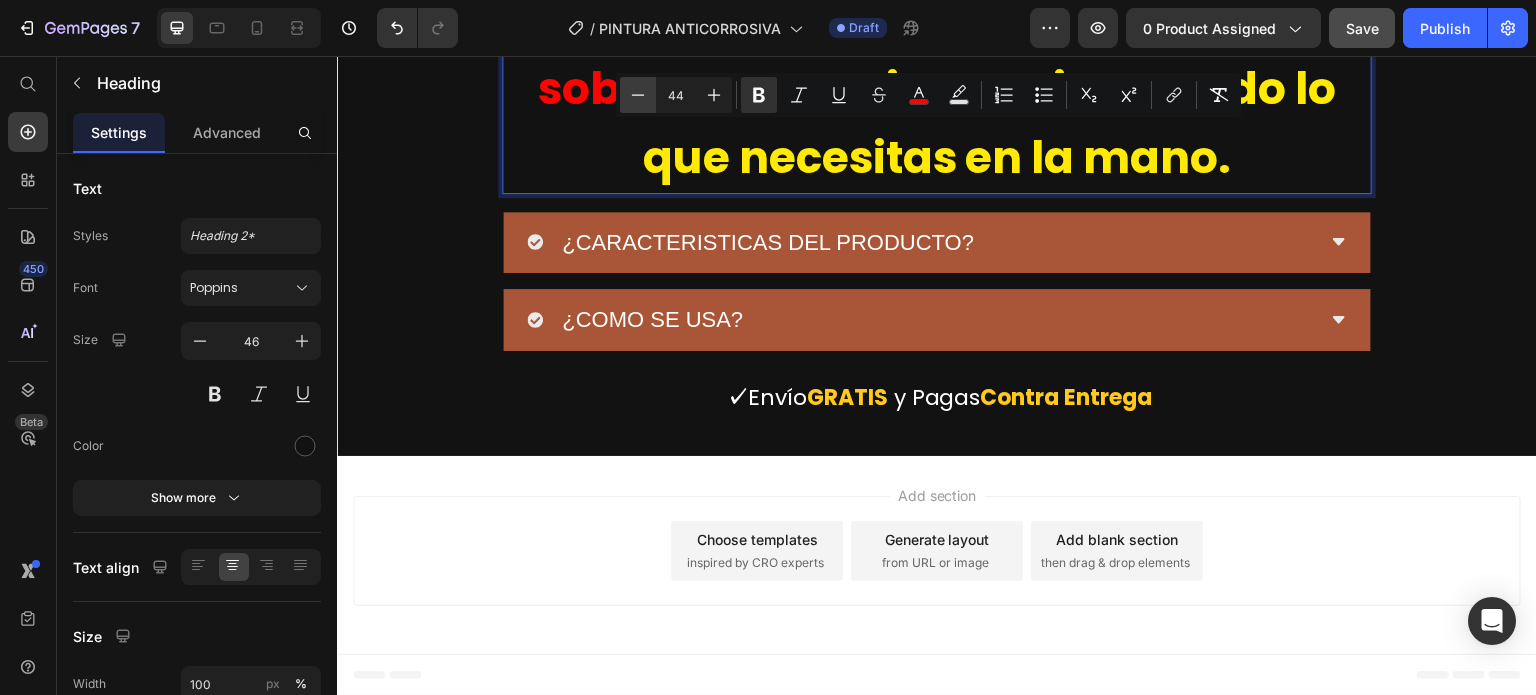 click on "Minus" at bounding box center [638, 95] 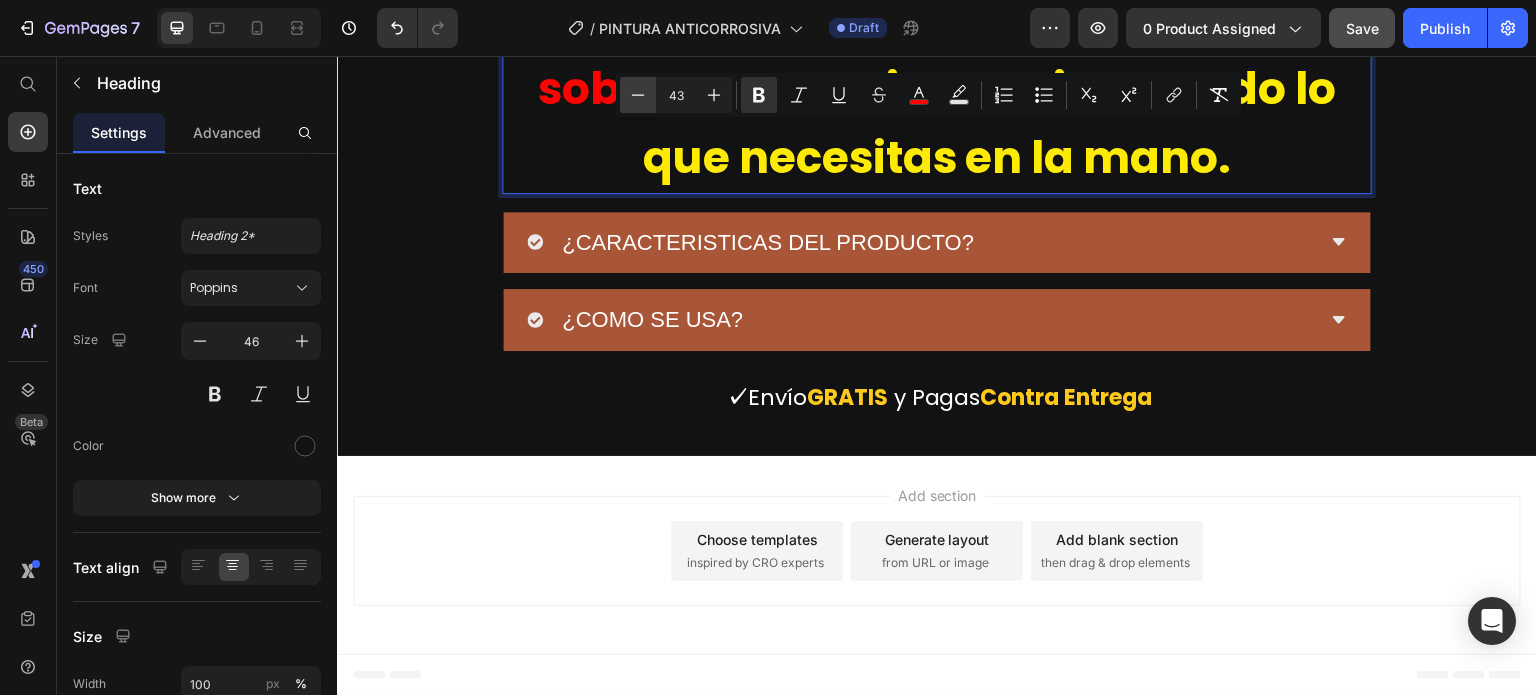 click on "Minus" at bounding box center [638, 95] 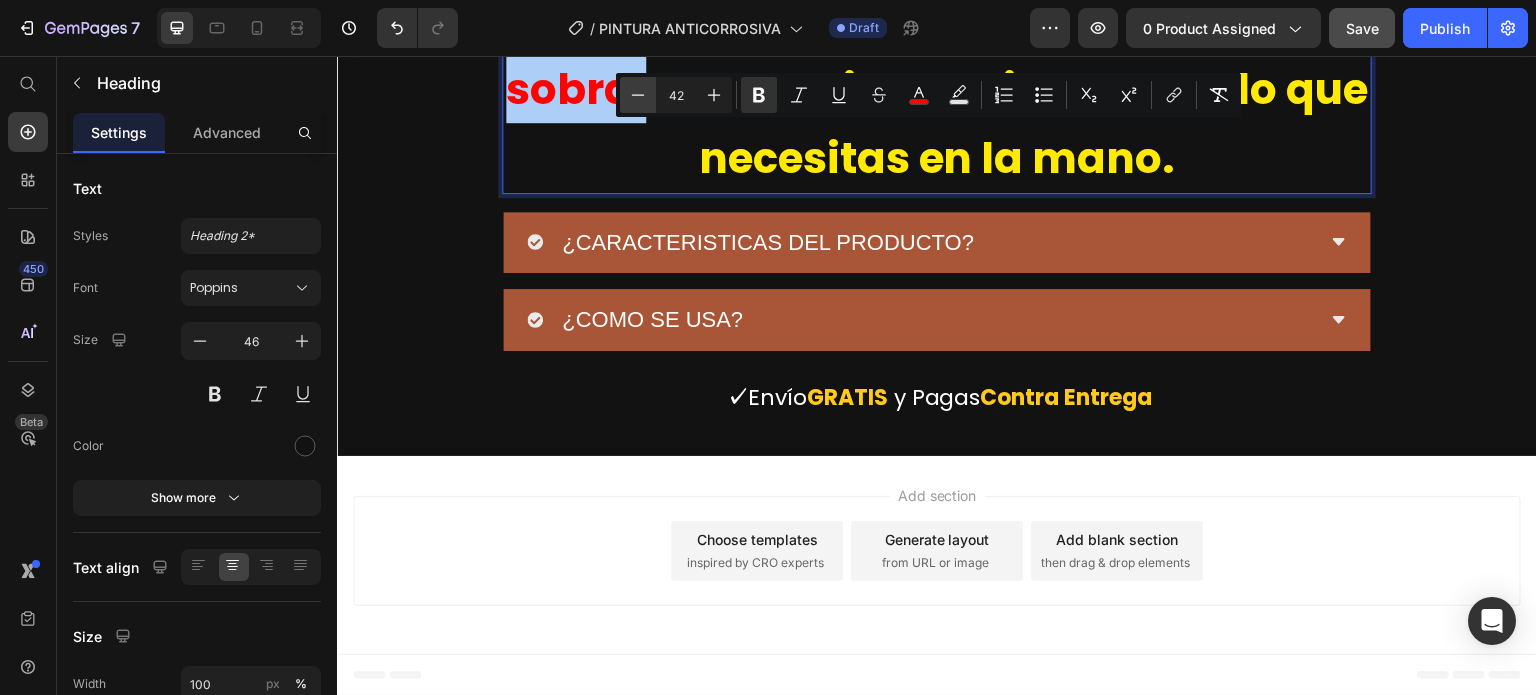 click on "Minus" at bounding box center (638, 95) 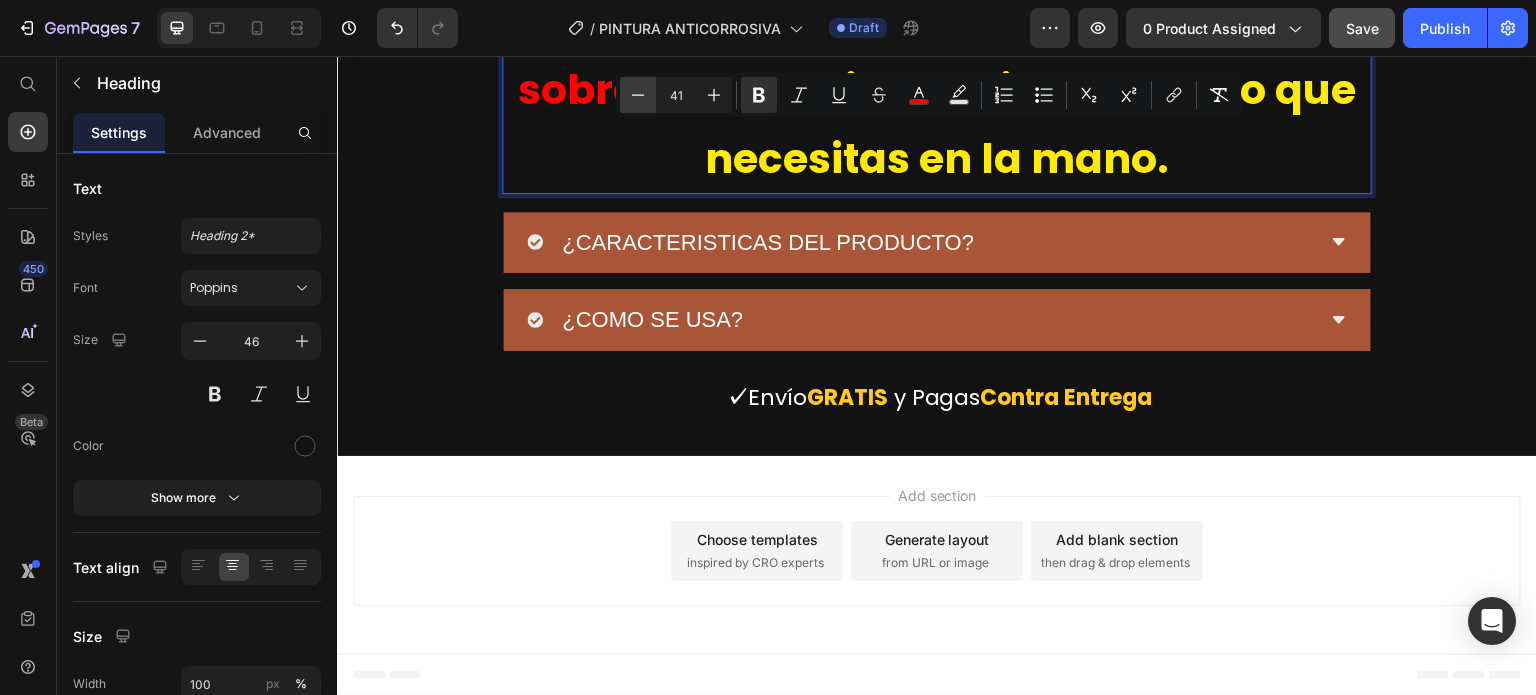 click on "Minus" at bounding box center [638, 95] 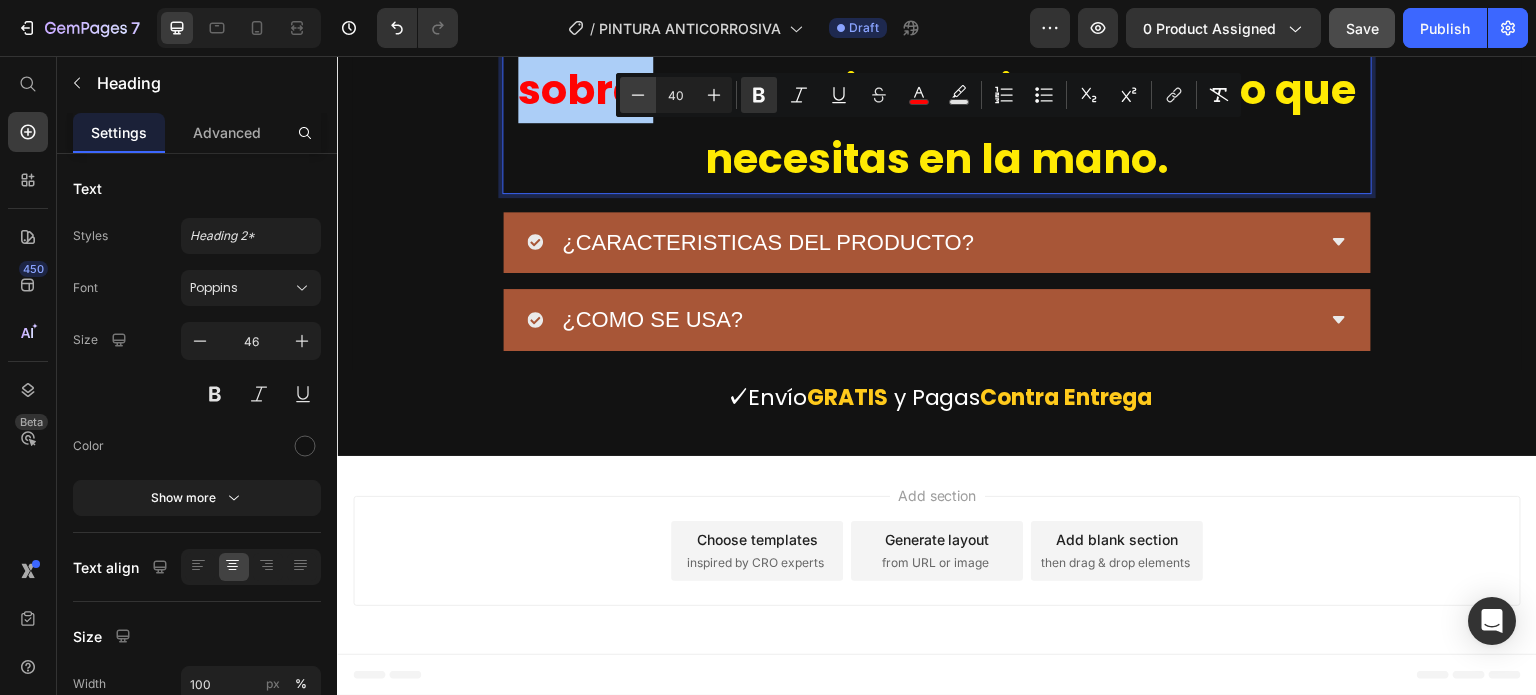 click on "Minus" at bounding box center [638, 95] 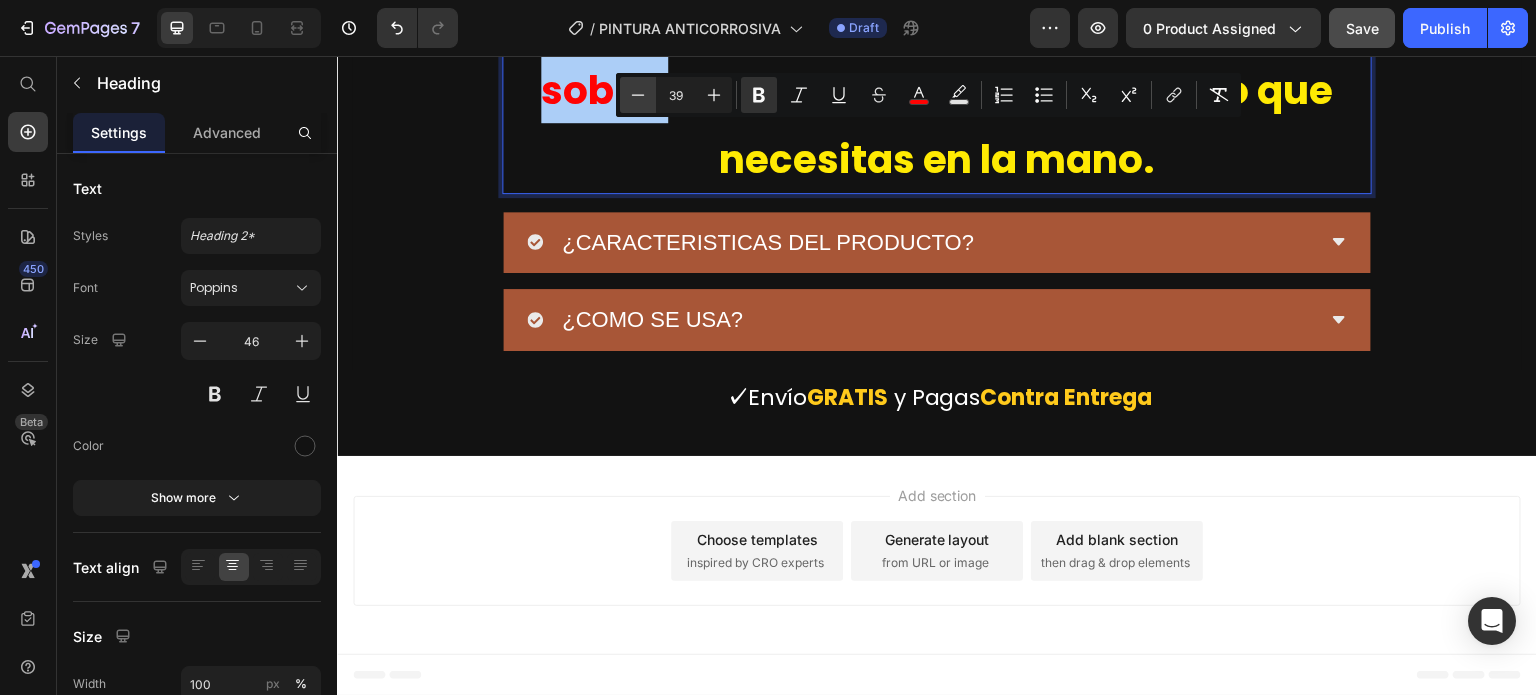 click on "Minus" at bounding box center (638, 95) 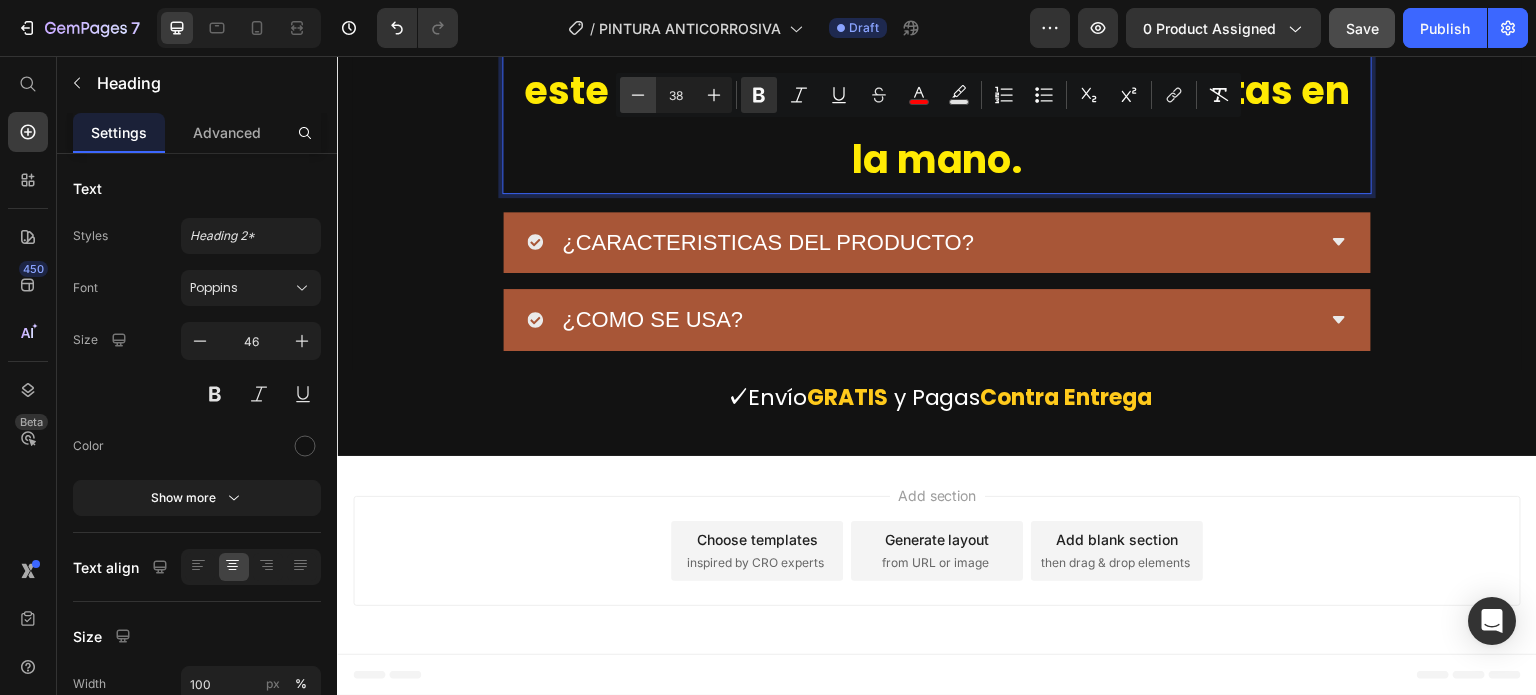 click on "Minus" at bounding box center [638, 95] 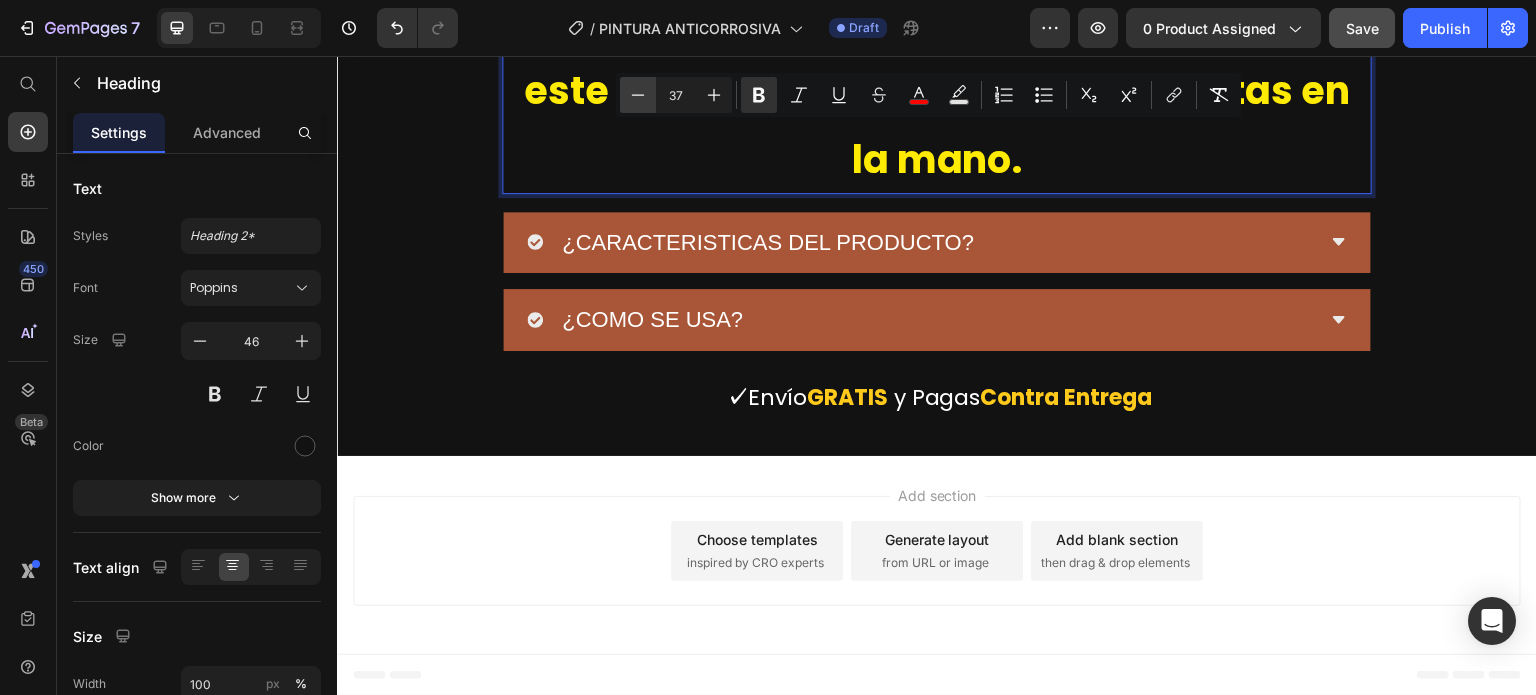 click on "Minus" at bounding box center [638, 95] 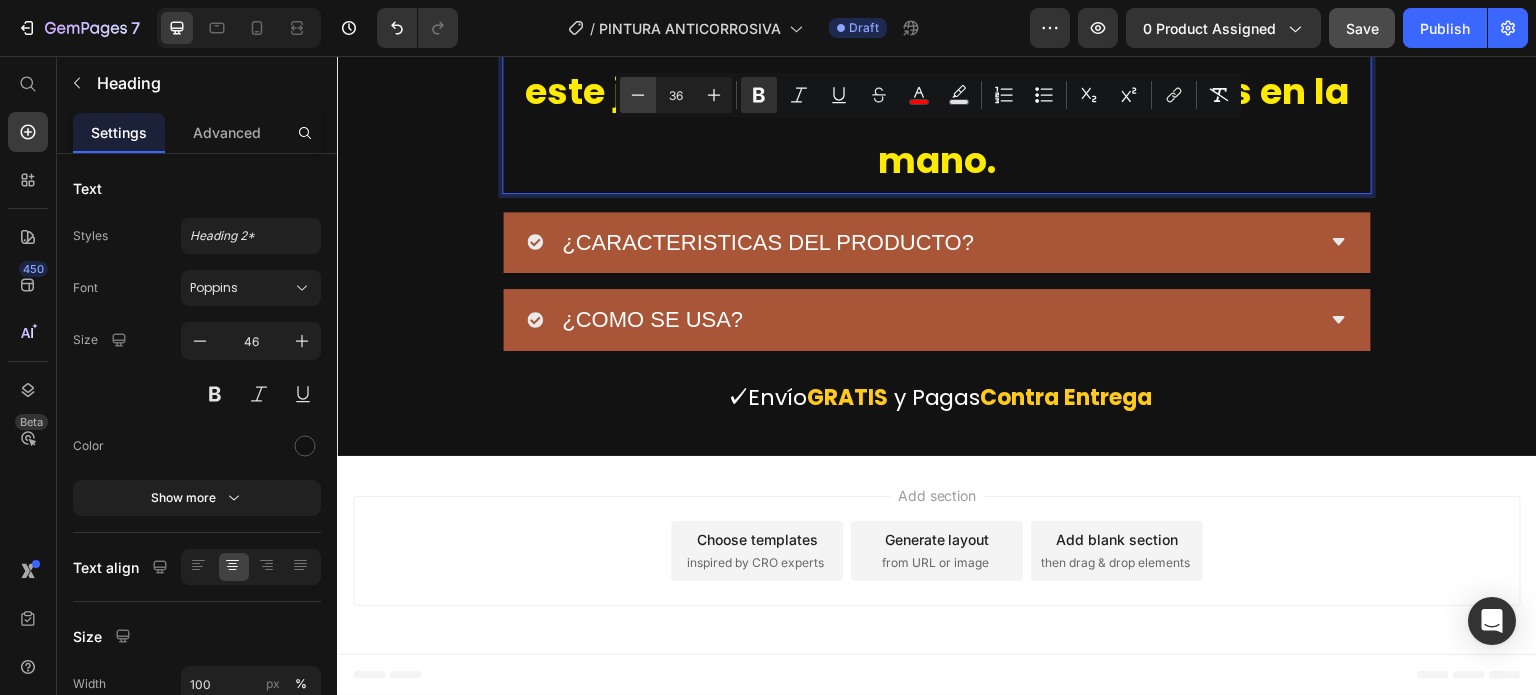 click on "Minus" at bounding box center [638, 95] 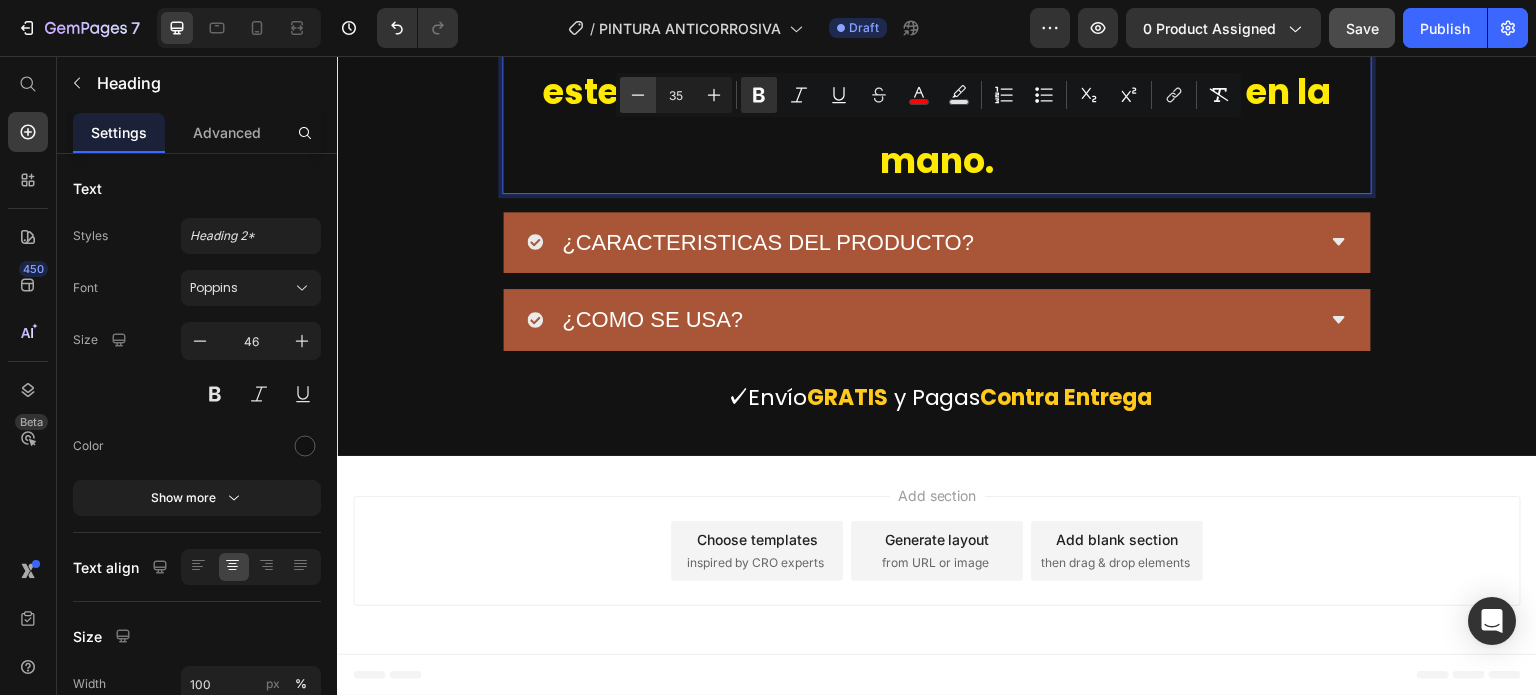 click on "Minus" at bounding box center (638, 95) 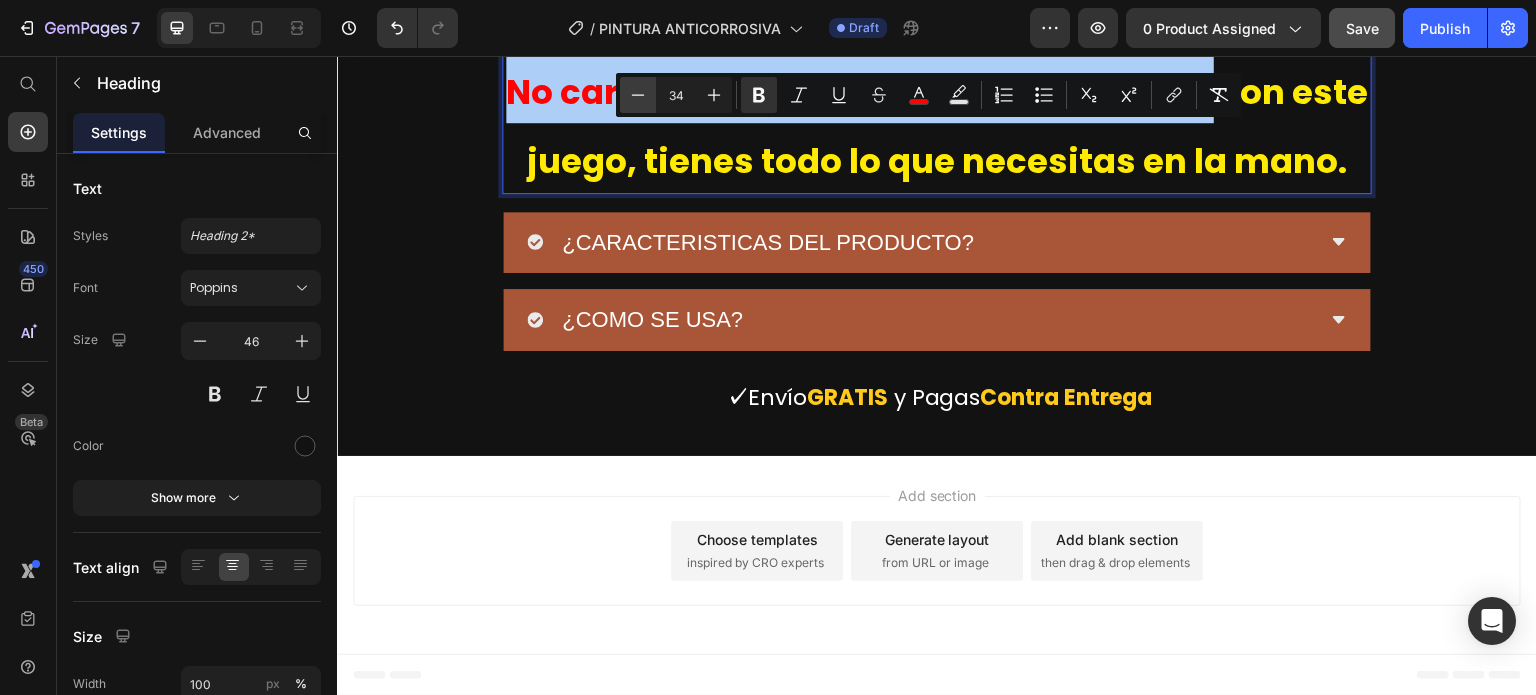 click on "Minus" at bounding box center (638, 95) 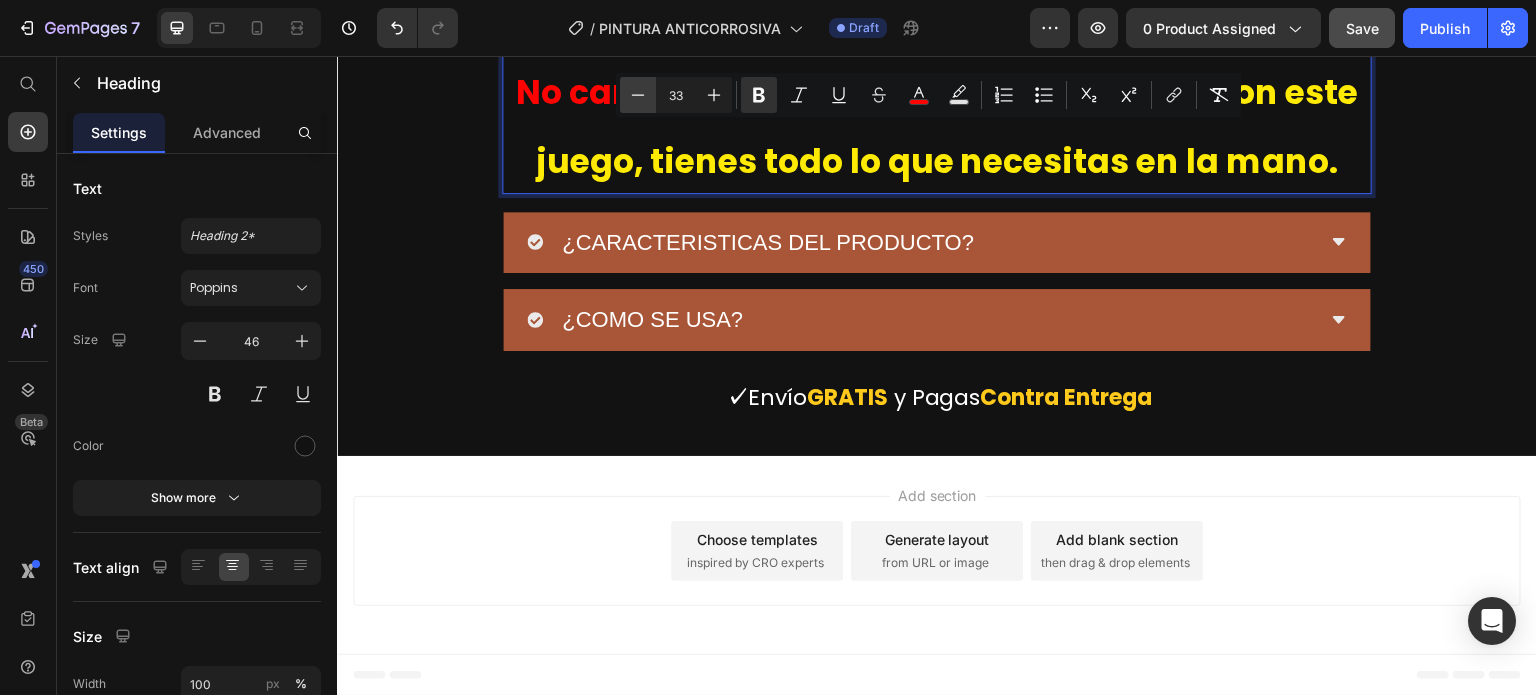 click on "Minus" at bounding box center [638, 95] 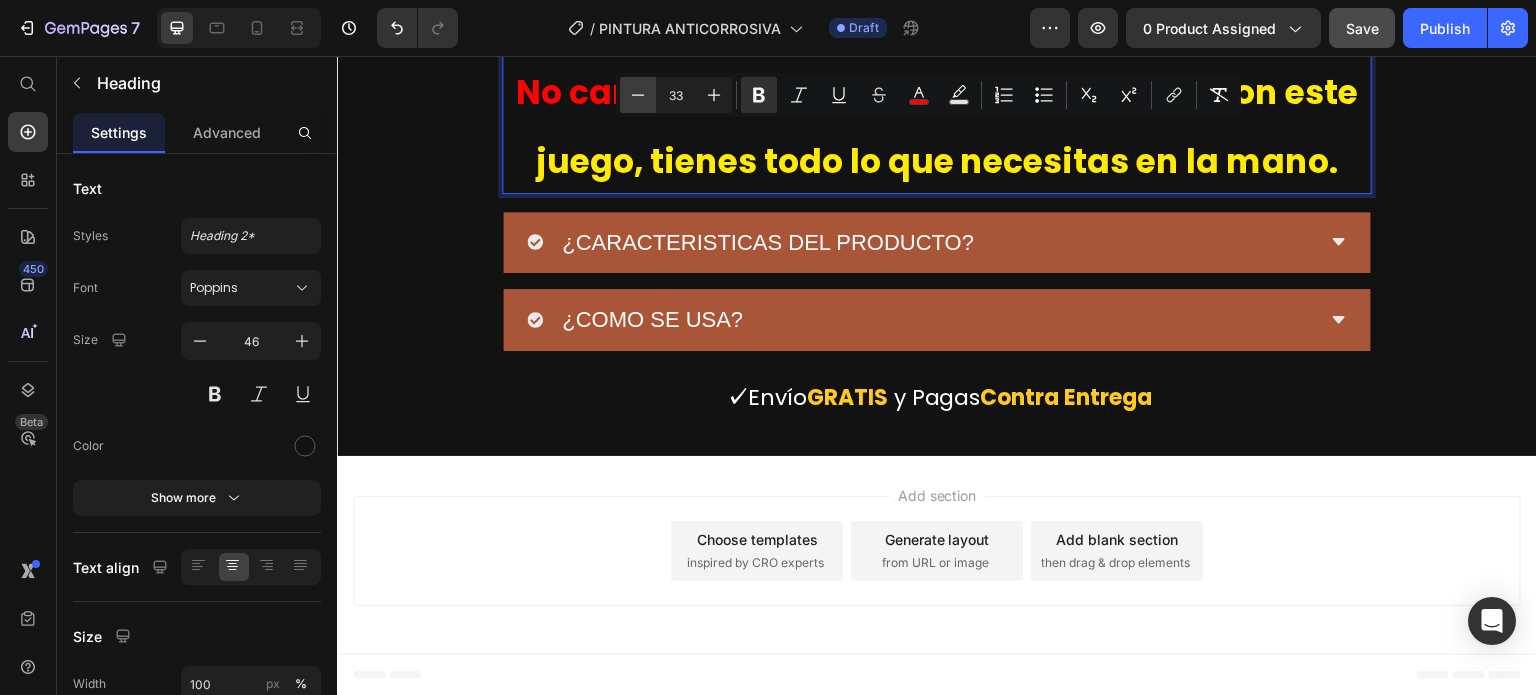type on "32" 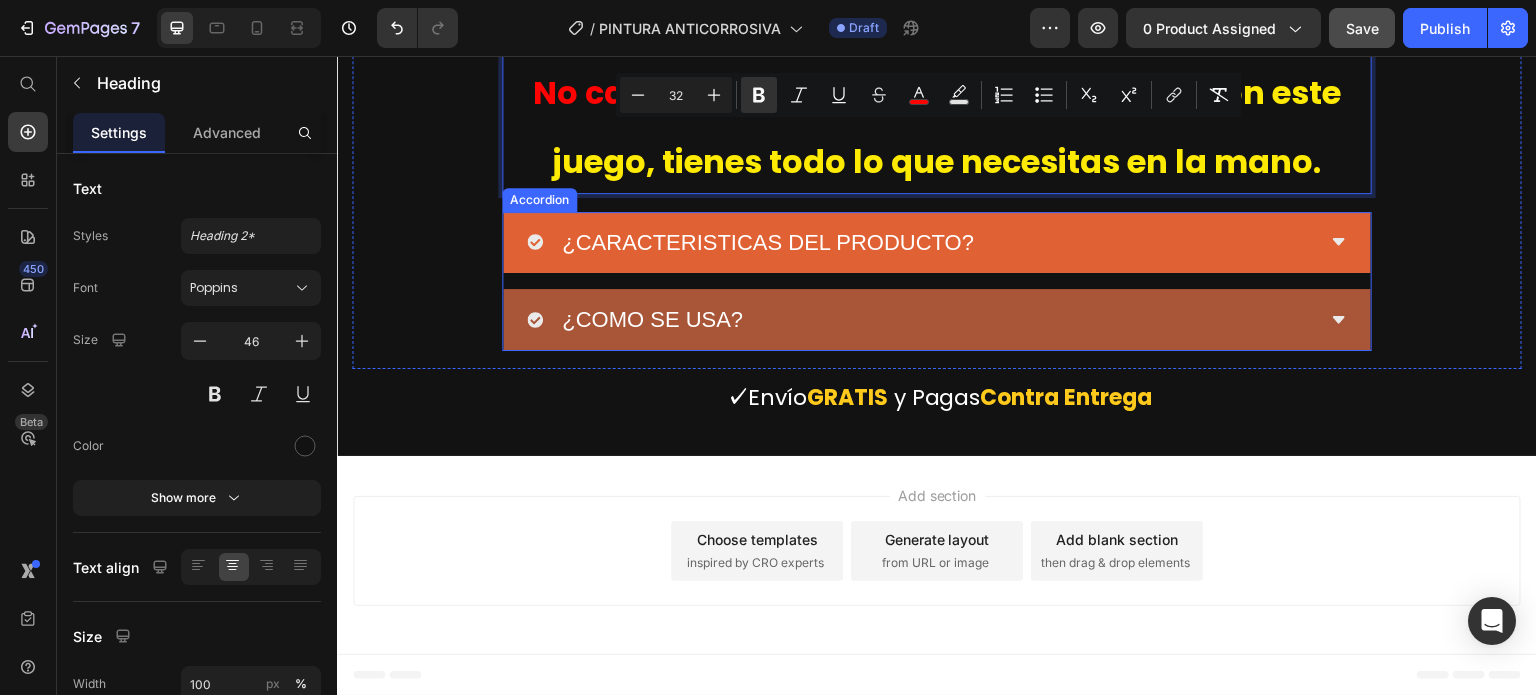 click on "¿CARACTERISTICAS DEL PRODUCTO?" at bounding box center (768, 242) 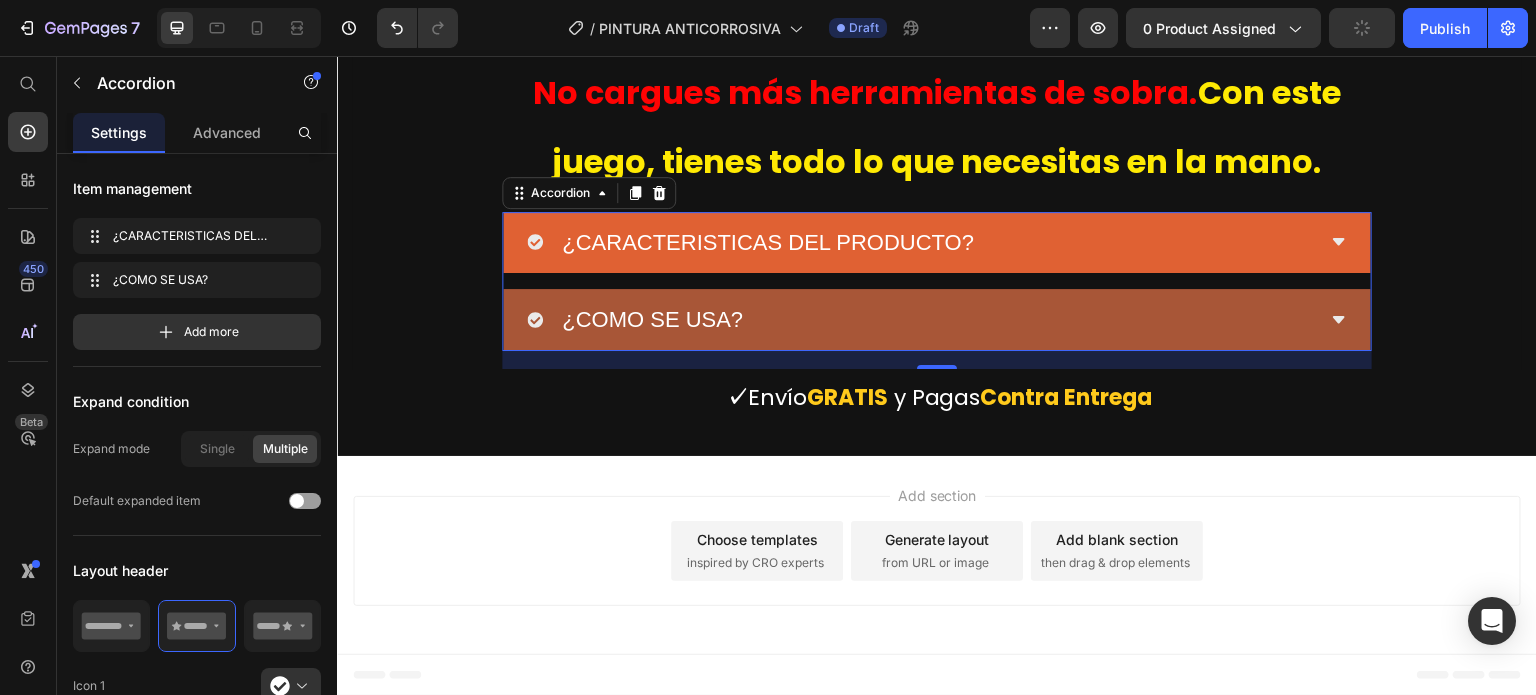 click on "¿CARACTERISTICAS DEL PRODUCTO?" at bounding box center [768, 242] 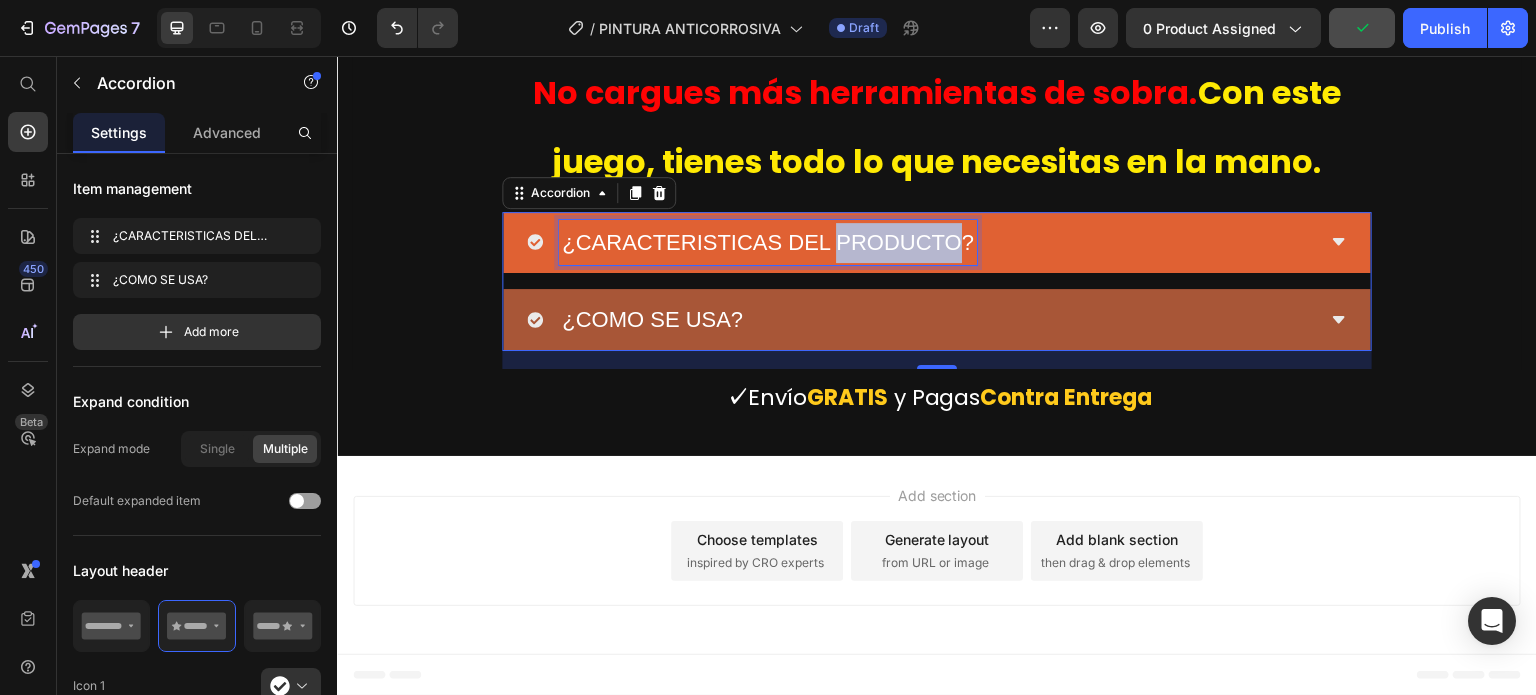 click on "¿CARACTERISTICAS DEL PRODUCTO?" at bounding box center (768, 242) 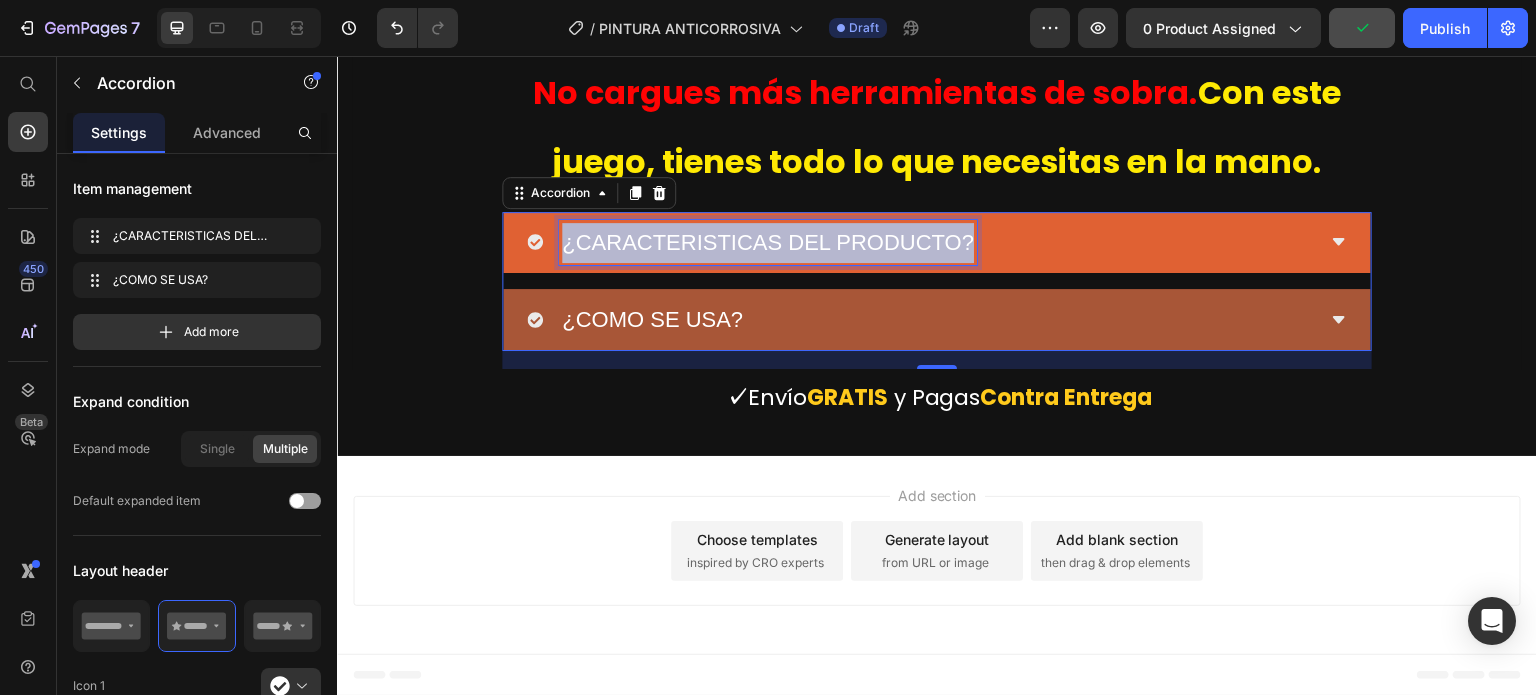 click on "¿CARACTERISTICAS DEL PRODUCTO?" at bounding box center (768, 242) 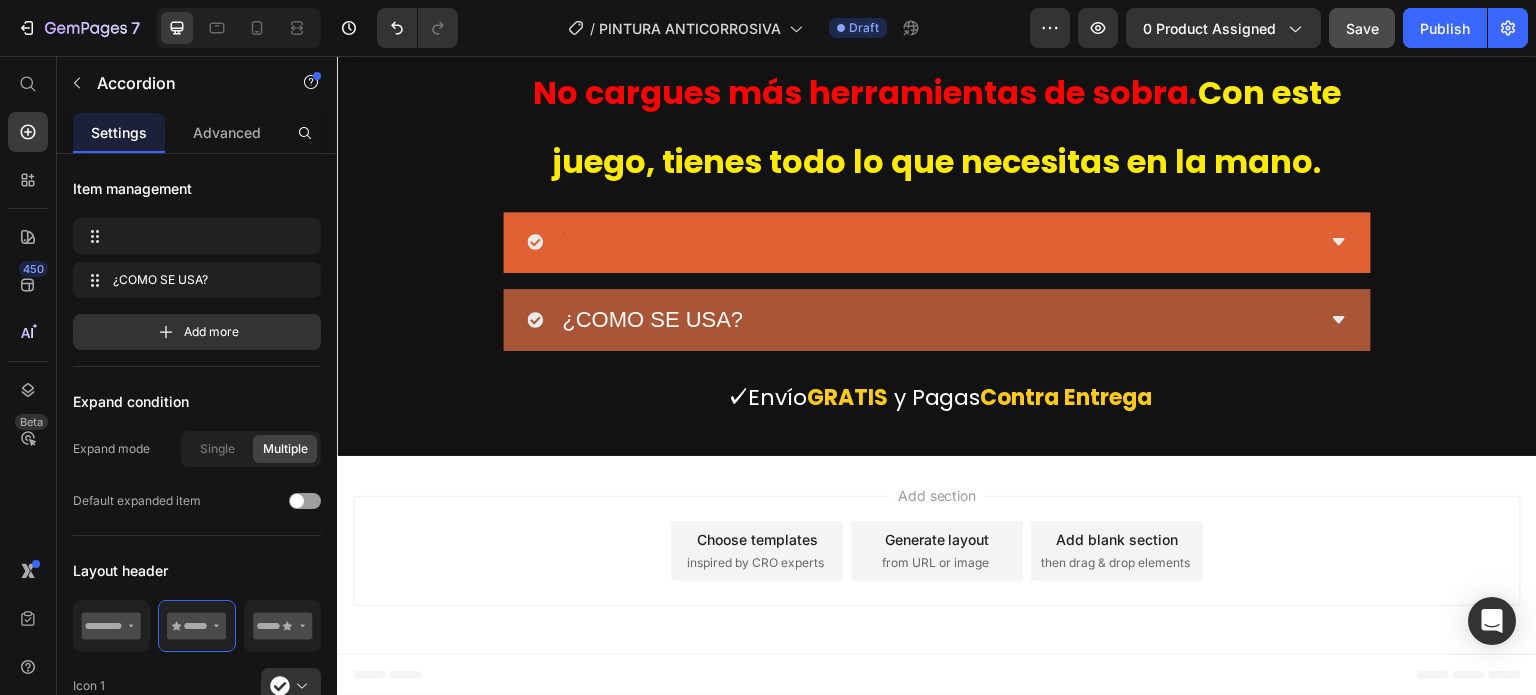 scroll, scrollTop: 10940, scrollLeft: 0, axis: vertical 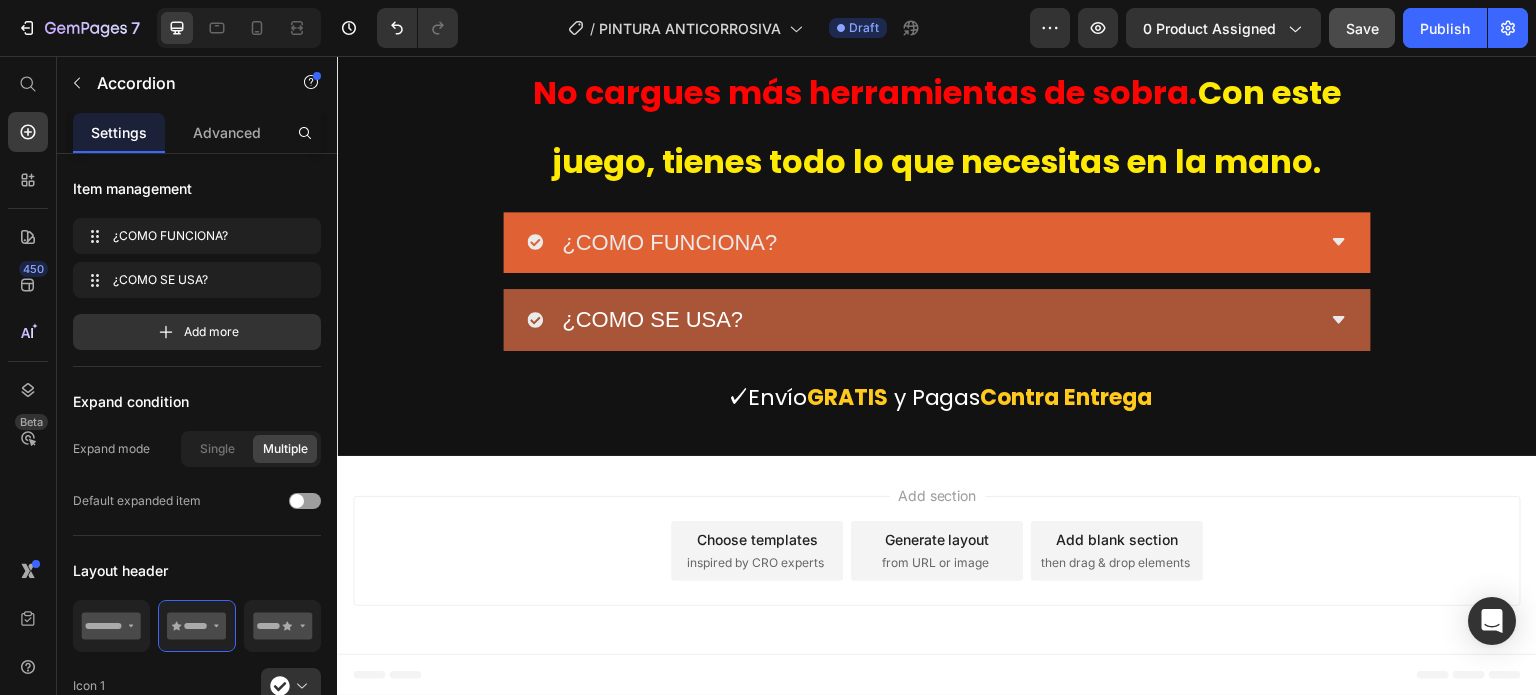 click 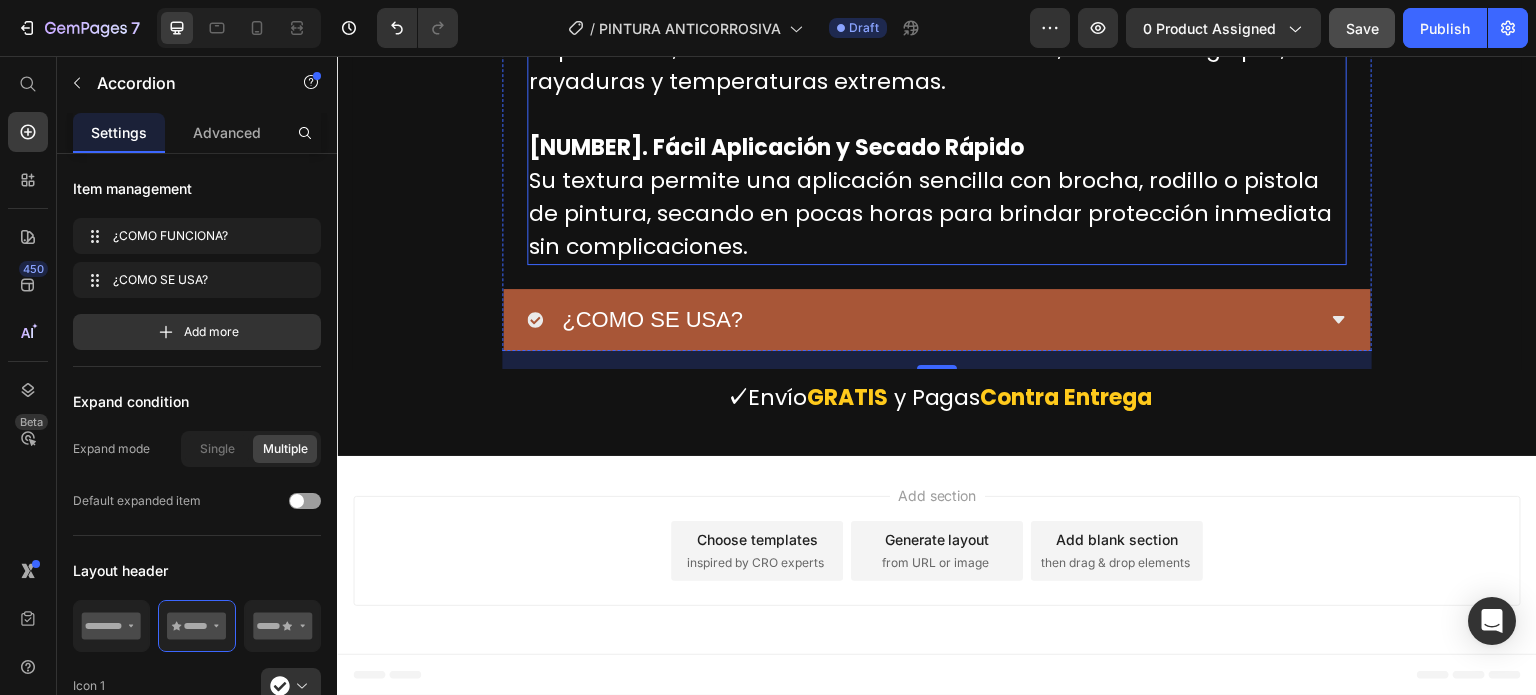 click on "1. Máxima Protección Contra el Óxido Su fórmula avanzada crea una barrera resistente contra la humedad, evitando la formación de óxido y prolongando la vida útil de metales expuestos a la intemperie." at bounding box center [937, -133] 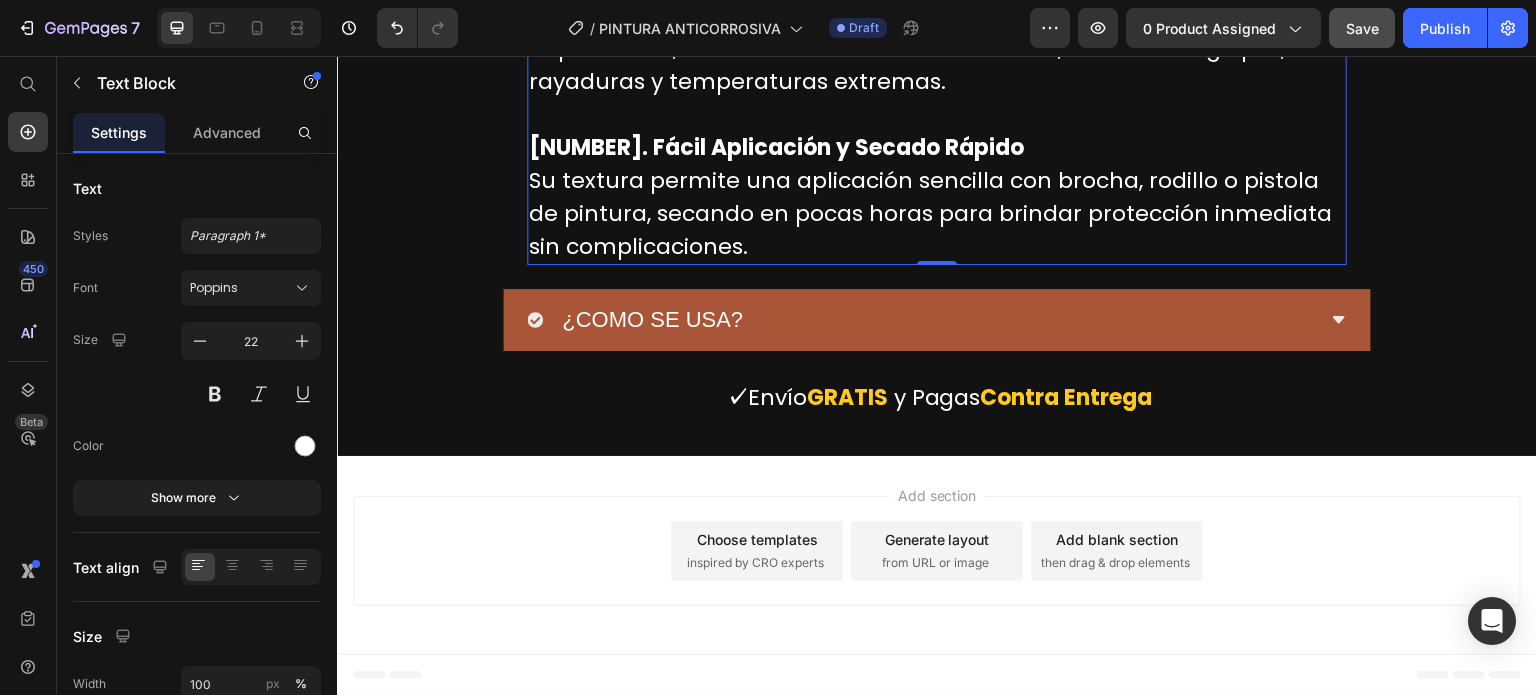 click on "1. Máxima Protección Contra el Óxido Su fórmula avanzada crea una barrera resistente contra la humedad, evitando la formación de óxido y prolongando la vida útil de metales expuestos a la intemperie." at bounding box center (937, -133) 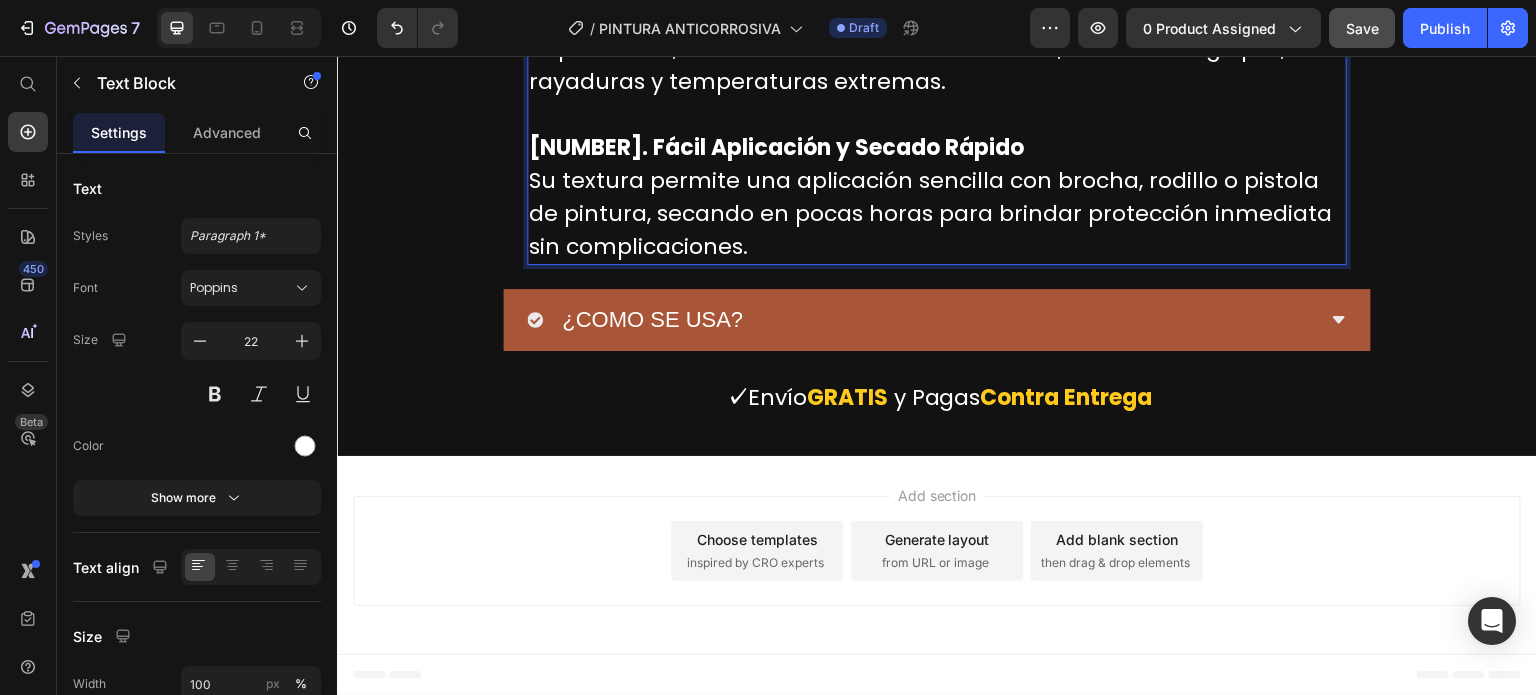 click on "1. Máxima Protección Contra el Óxido Su fórmula avanzada crea una barrera resistente contra la humedad, evitando la formación de óxido y prolongando la vida útil de metales expuestos a la intemperie." at bounding box center (937, -133) 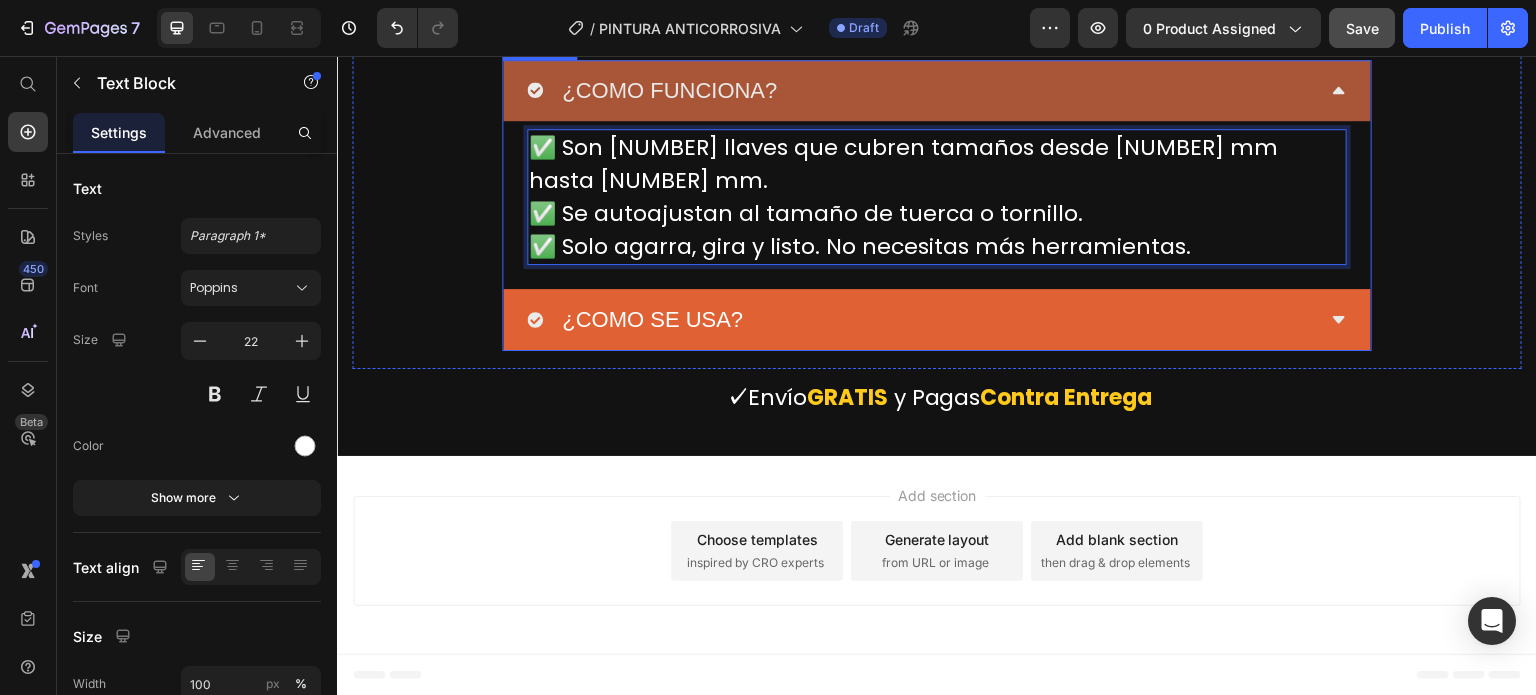 click on "¿COMO SE USA?" at bounding box center [921, 320] 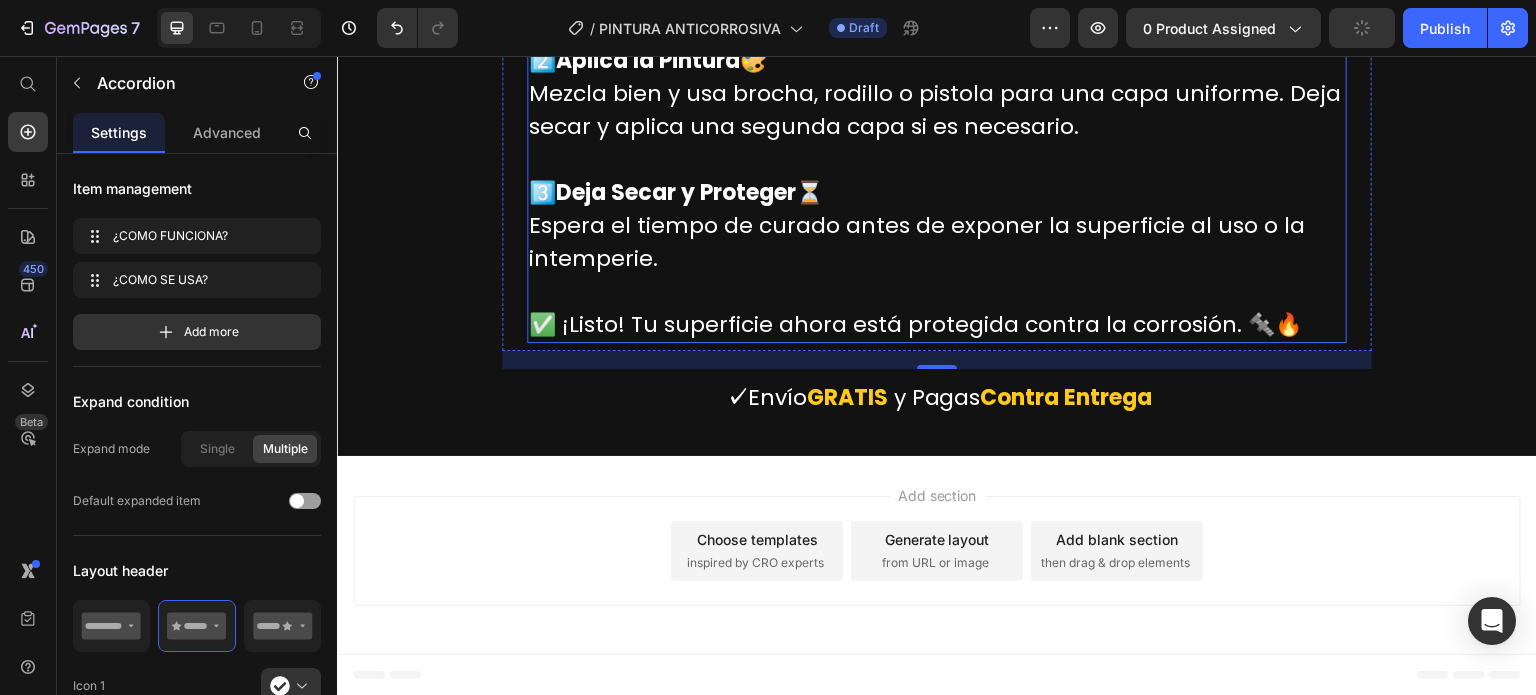 click on "1️⃣  Limpia la Superficie  🧼 Elimina polvo, grasa y óxido suelto. Asegúrate de que esté seca antes de aplicar la pintura." at bounding box center [937, -39] 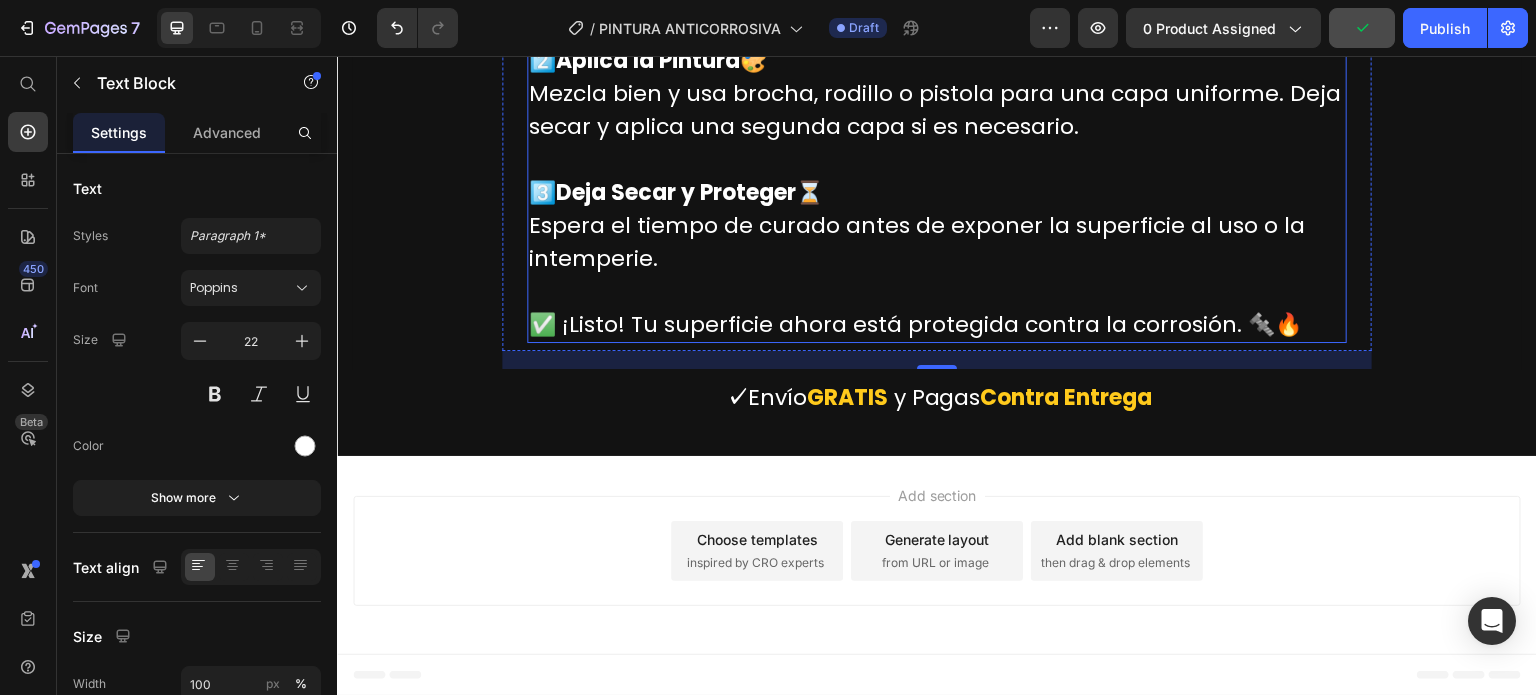 click on "1️⃣  Limpia la Superficie  🧼 Elimina polvo, grasa y óxido suelto. Asegúrate de que esté seca antes de aplicar la pintura." at bounding box center [937, -39] 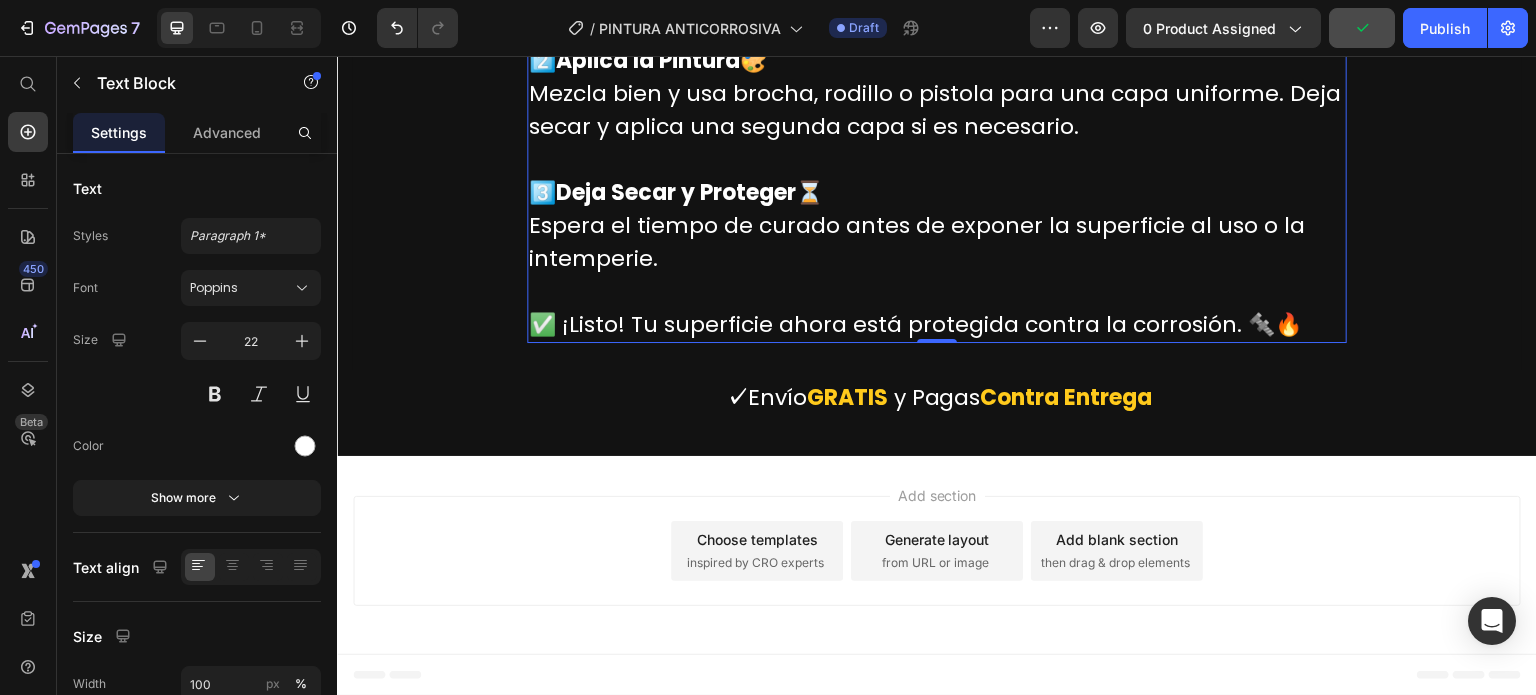 click on "1️⃣  Limpia la Superficie  🧼 Elimina polvo, grasa y óxido suelto. Asegúrate de que esté seca antes de aplicar la pintura." at bounding box center (937, -39) 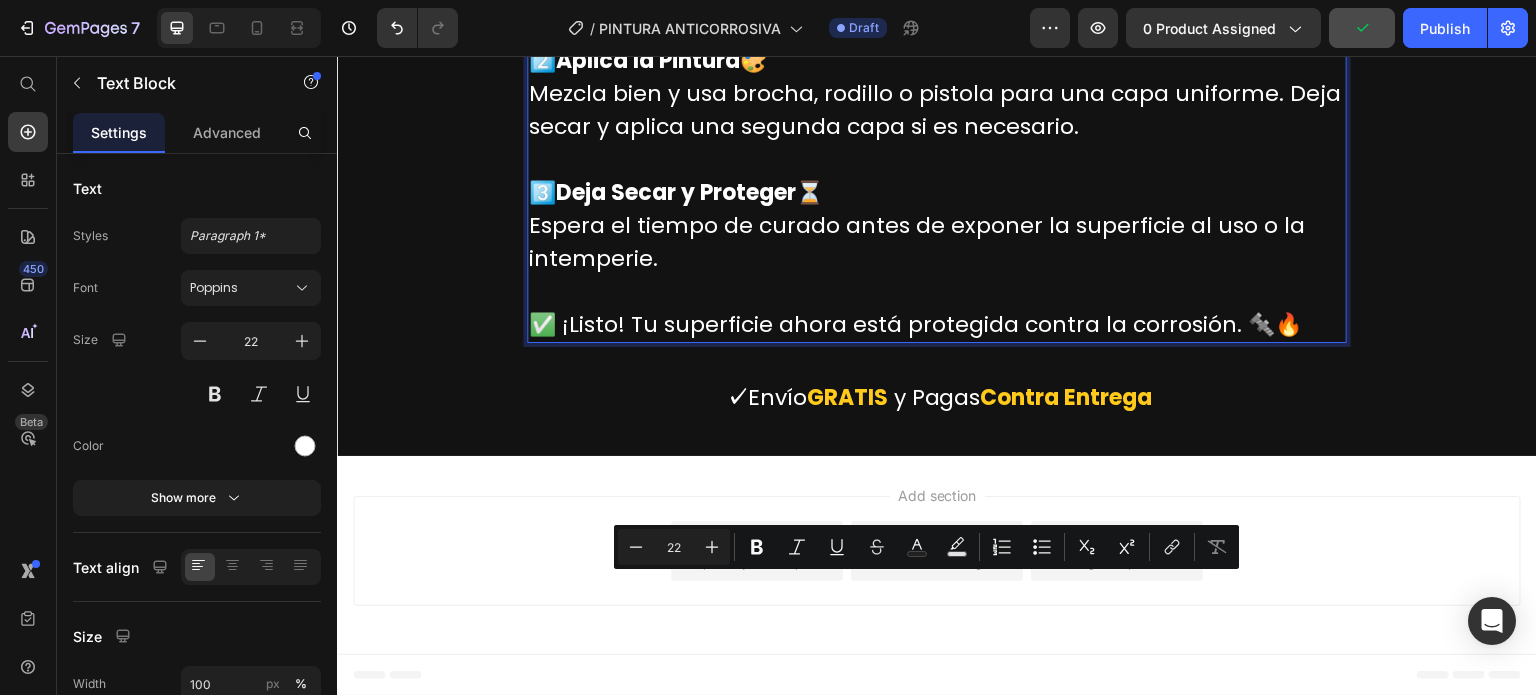 scroll, scrollTop: 10949, scrollLeft: 0, axis: vertical 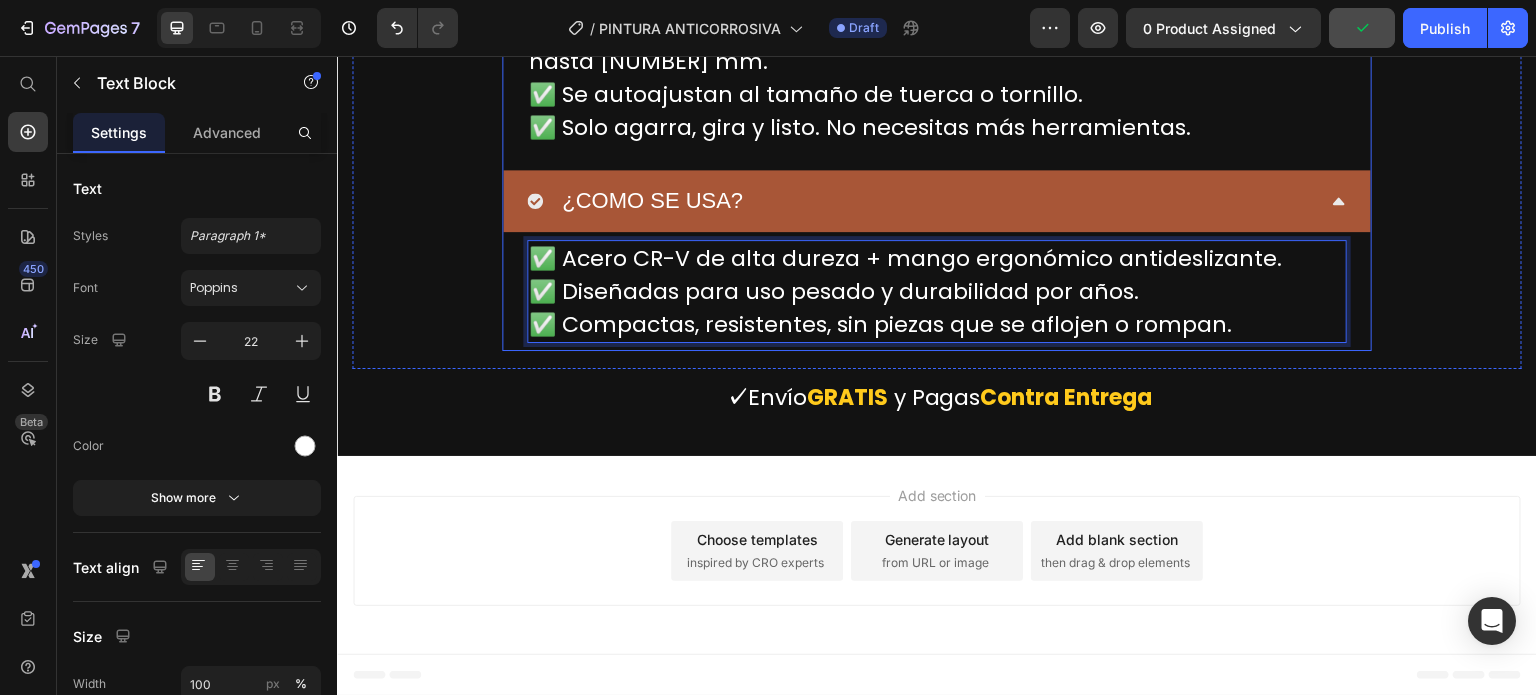 click on "¿COMO SE USA?" at bounding box center [652, 200] 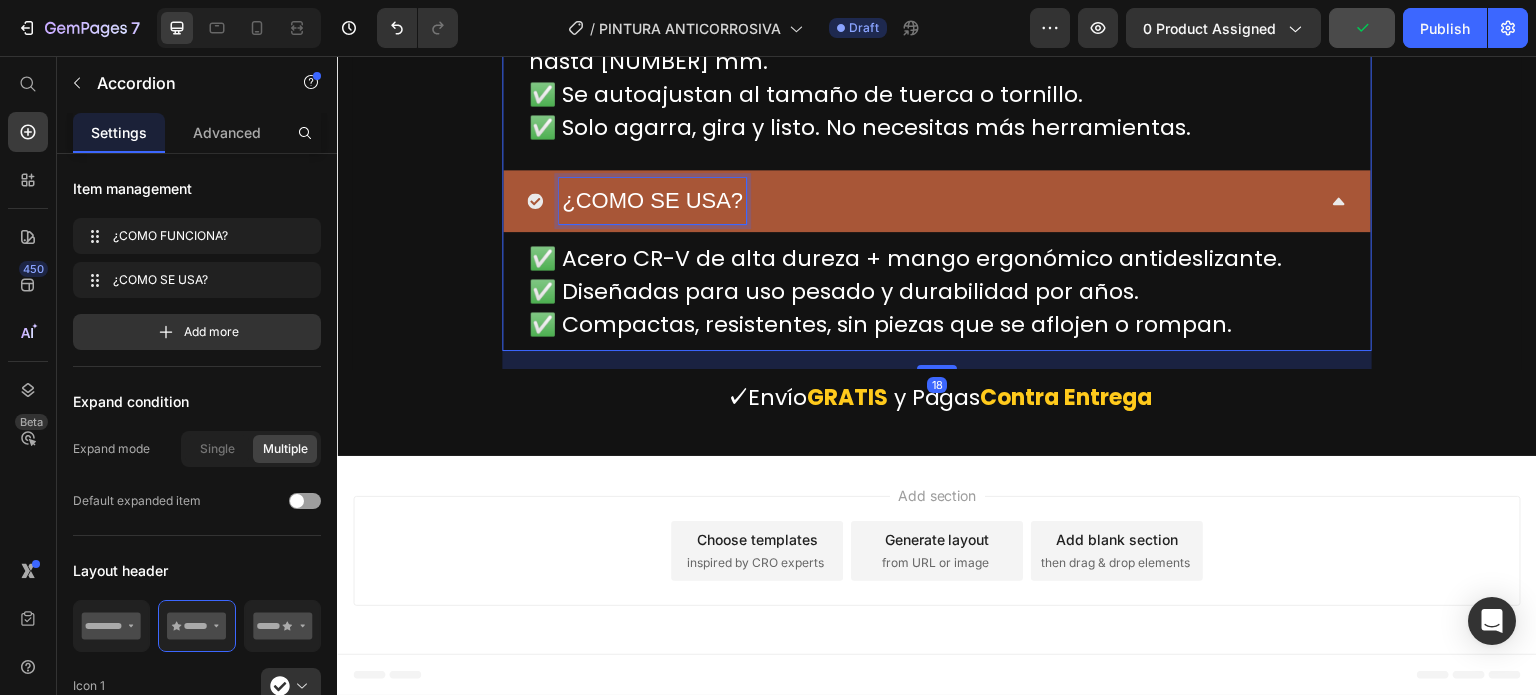 scroll, scrollTop: 0, scrollLeft: 0, axis: both 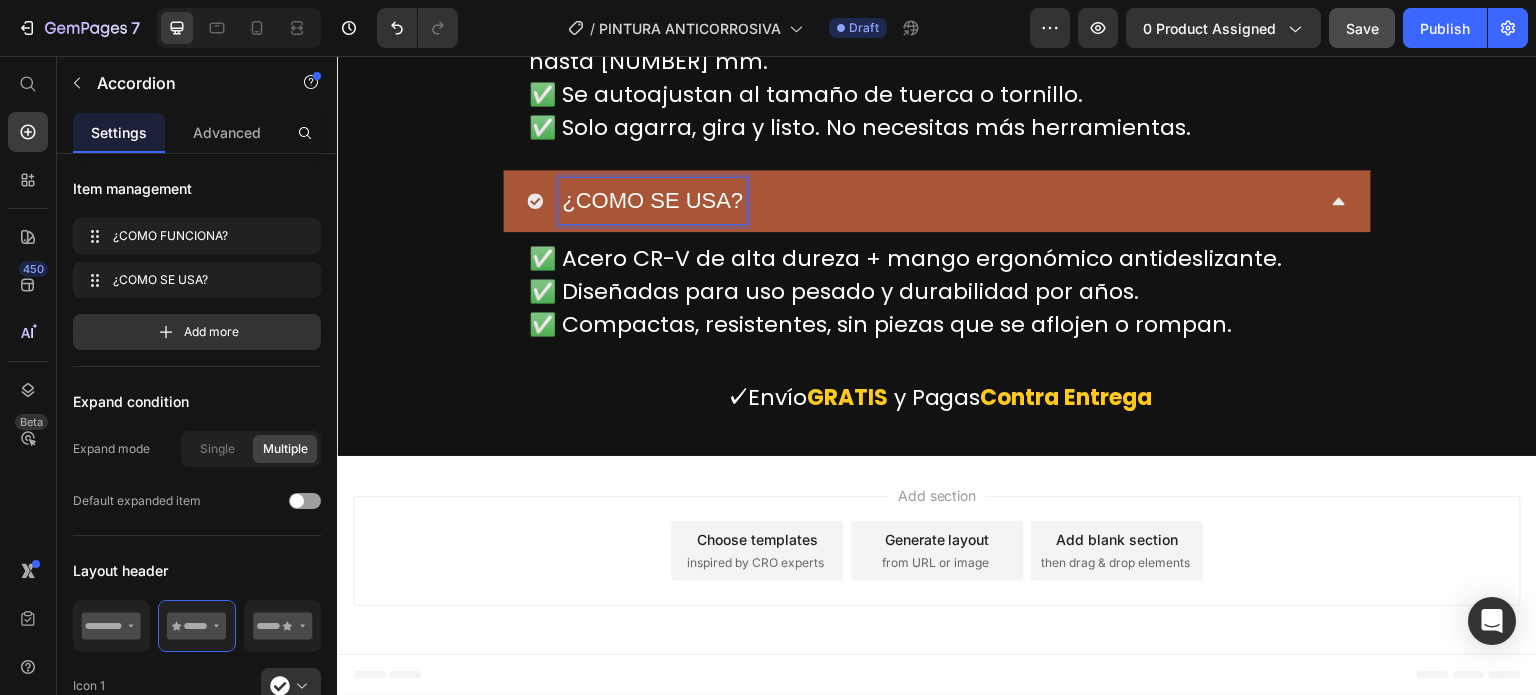 click on "¿COMO SE USA?" at bounding box center [652, 200] 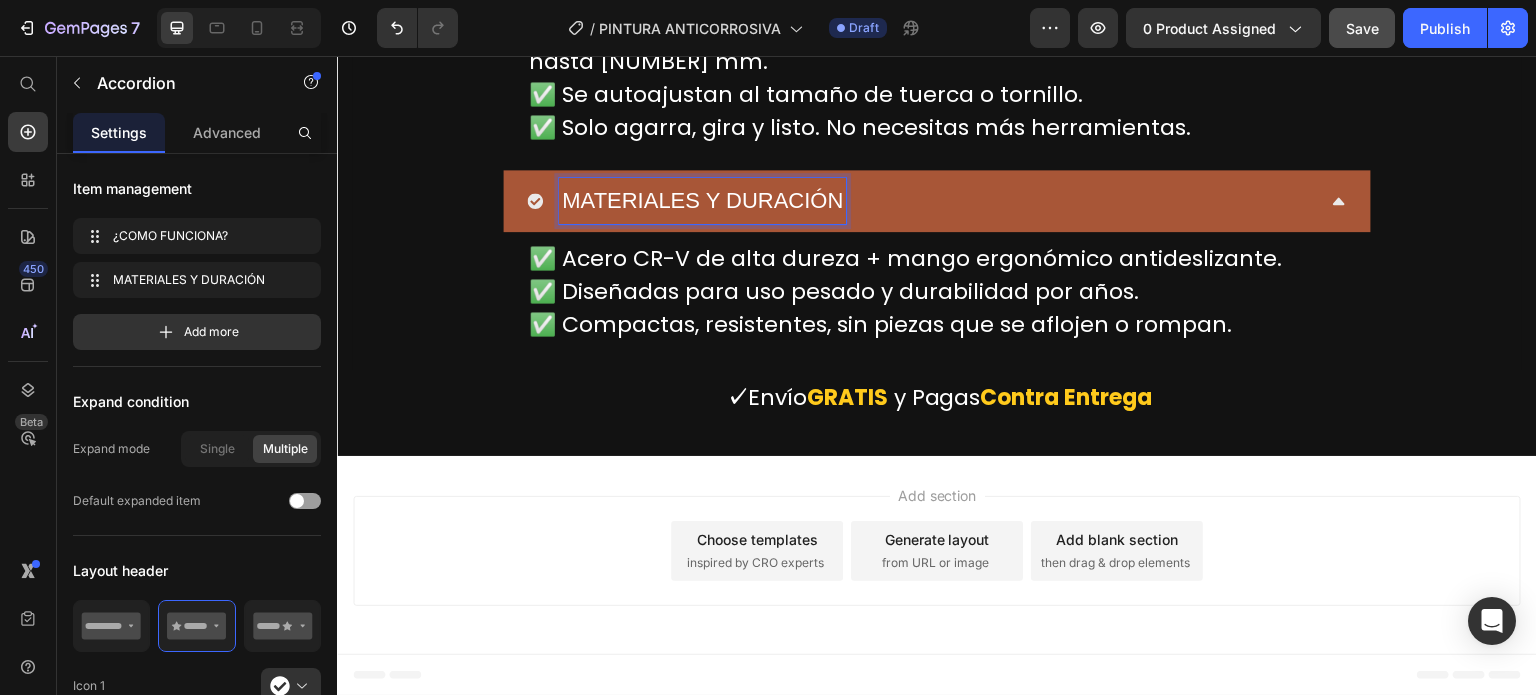 scroll, scrollTop: 10951, scrollLeft: 0, axis: vertical 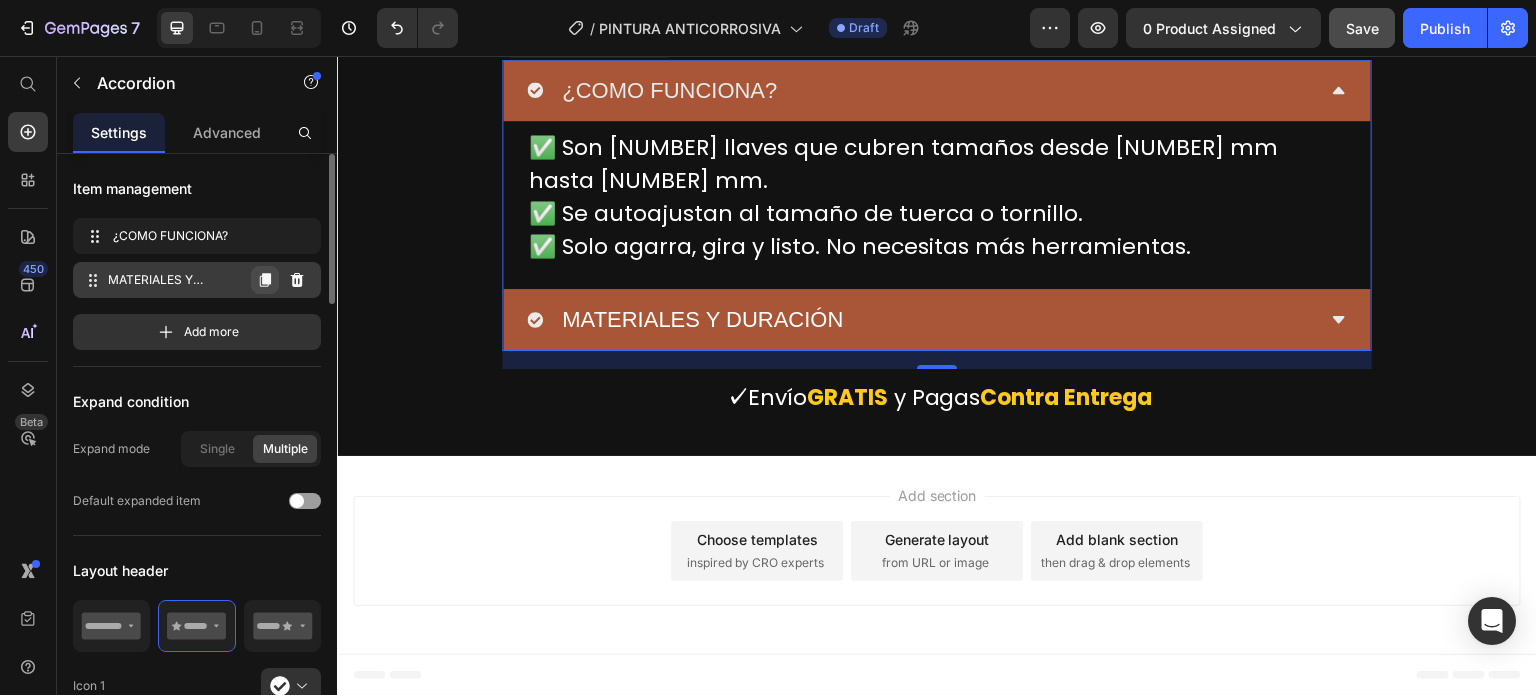 click 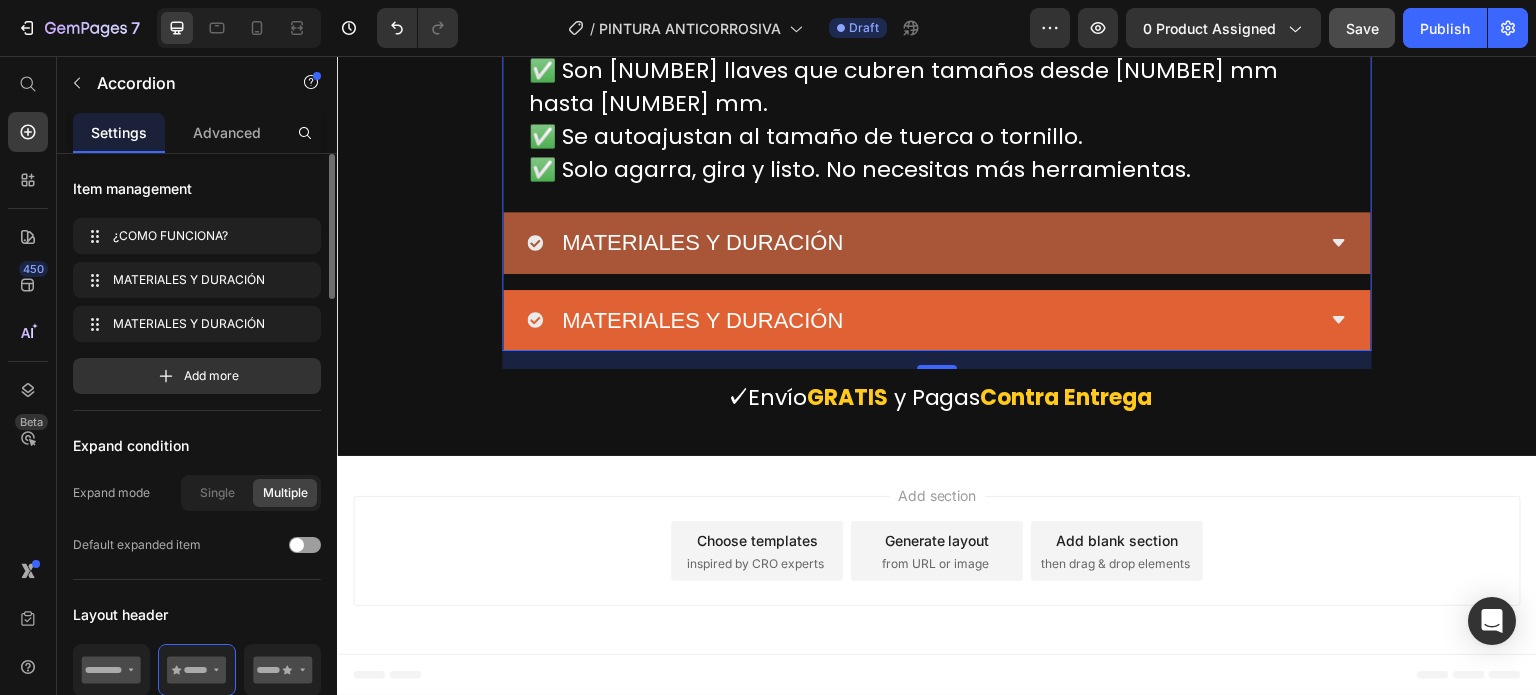 click on "MATERIALES Y DURACIÓN" at bounding box center (702, 320) 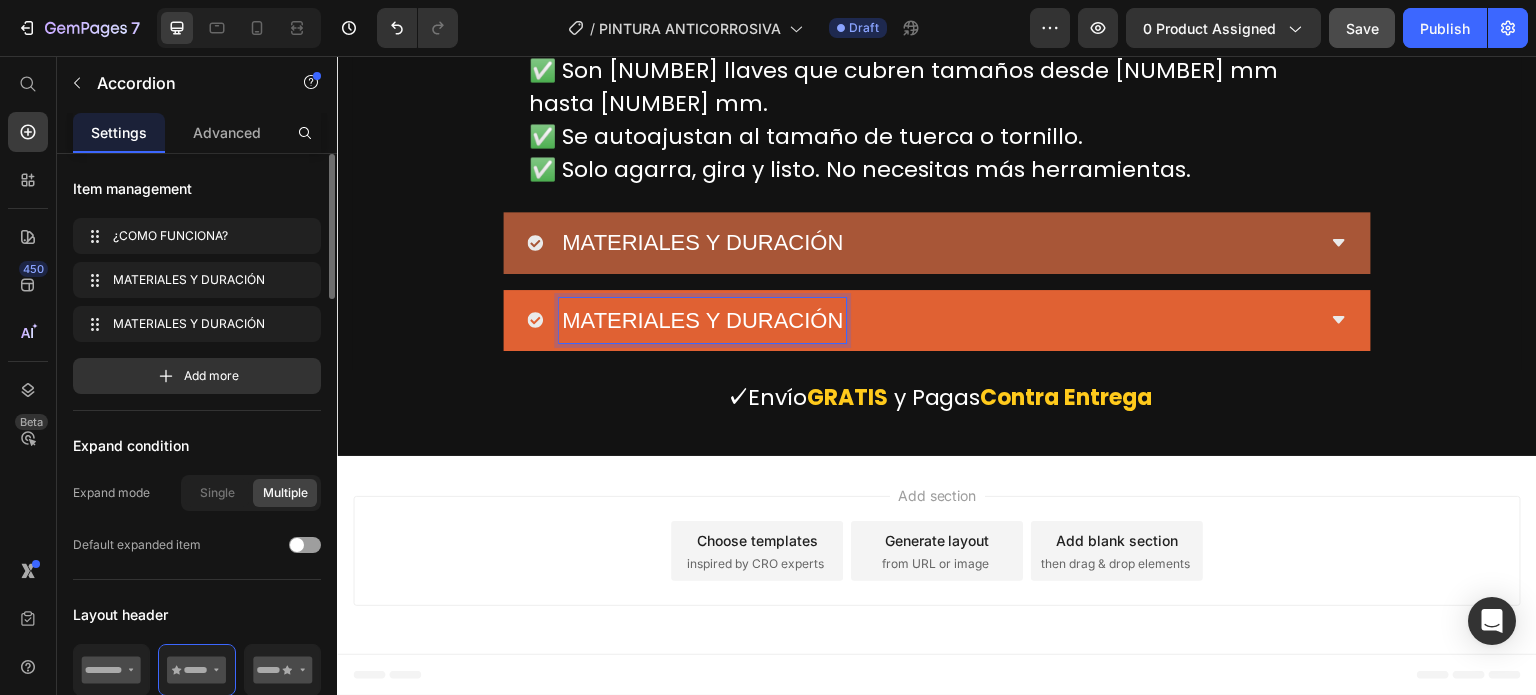 click on "MATERIALES Y DURACIÓN" at bounding box center [702, 320] 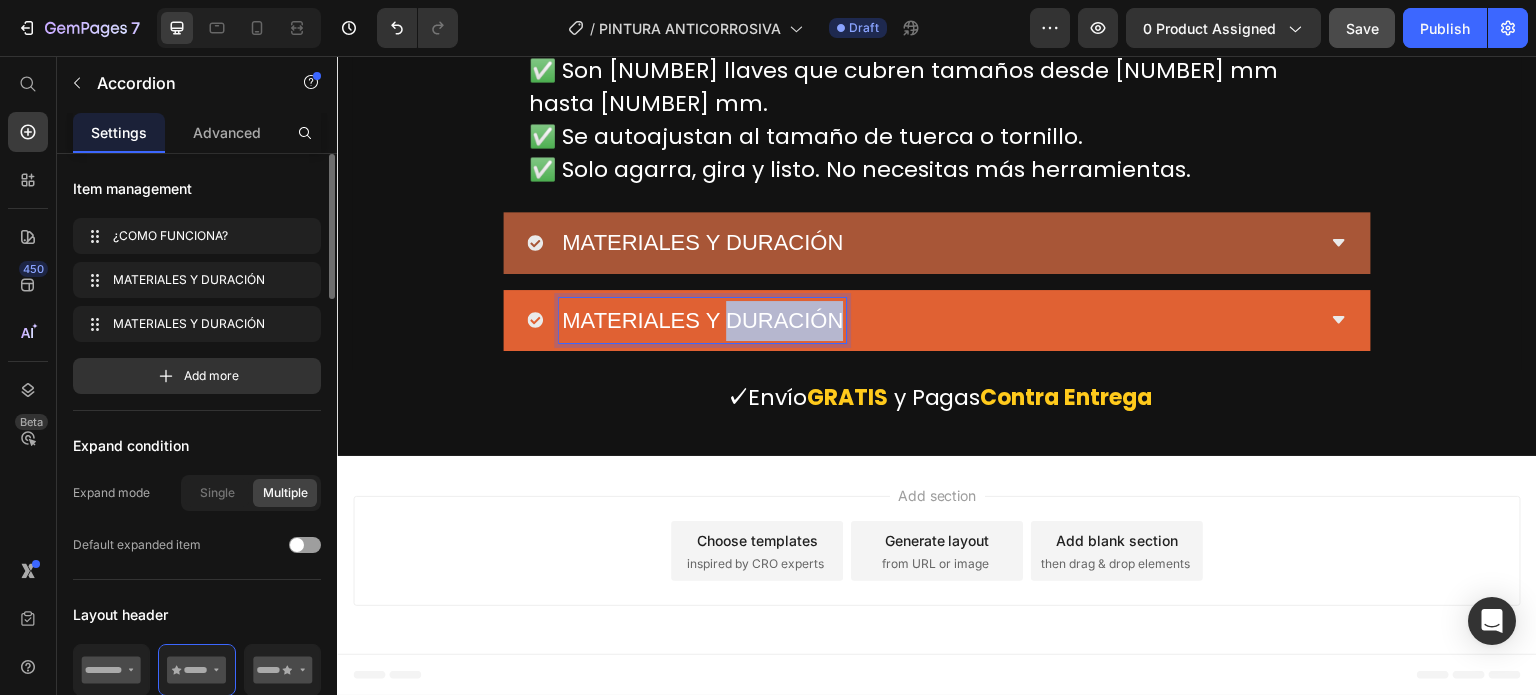 click on "MATERIALES Y DURACIÓN" at bounding box center [702, 320] 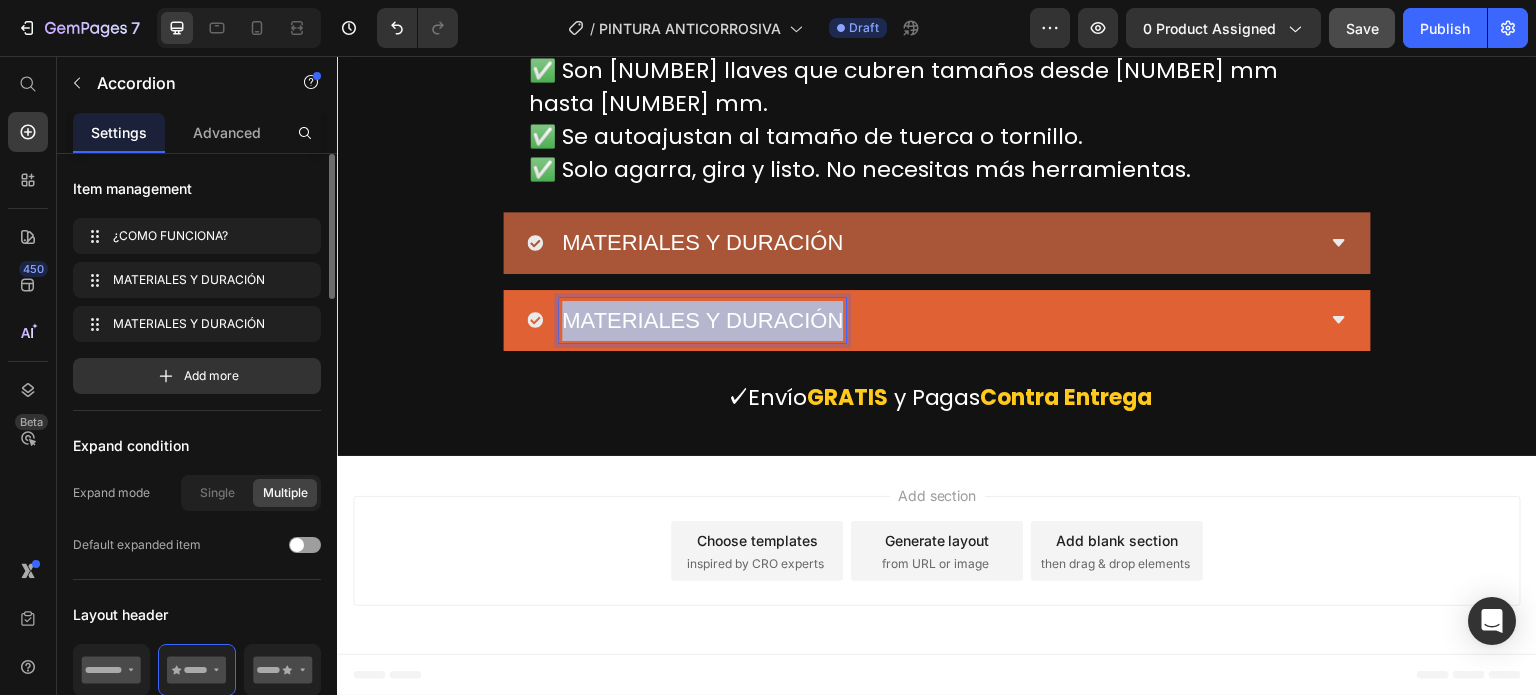 click on "MATERIALES Y DURACIÓN" at bounding box center (702, 320) 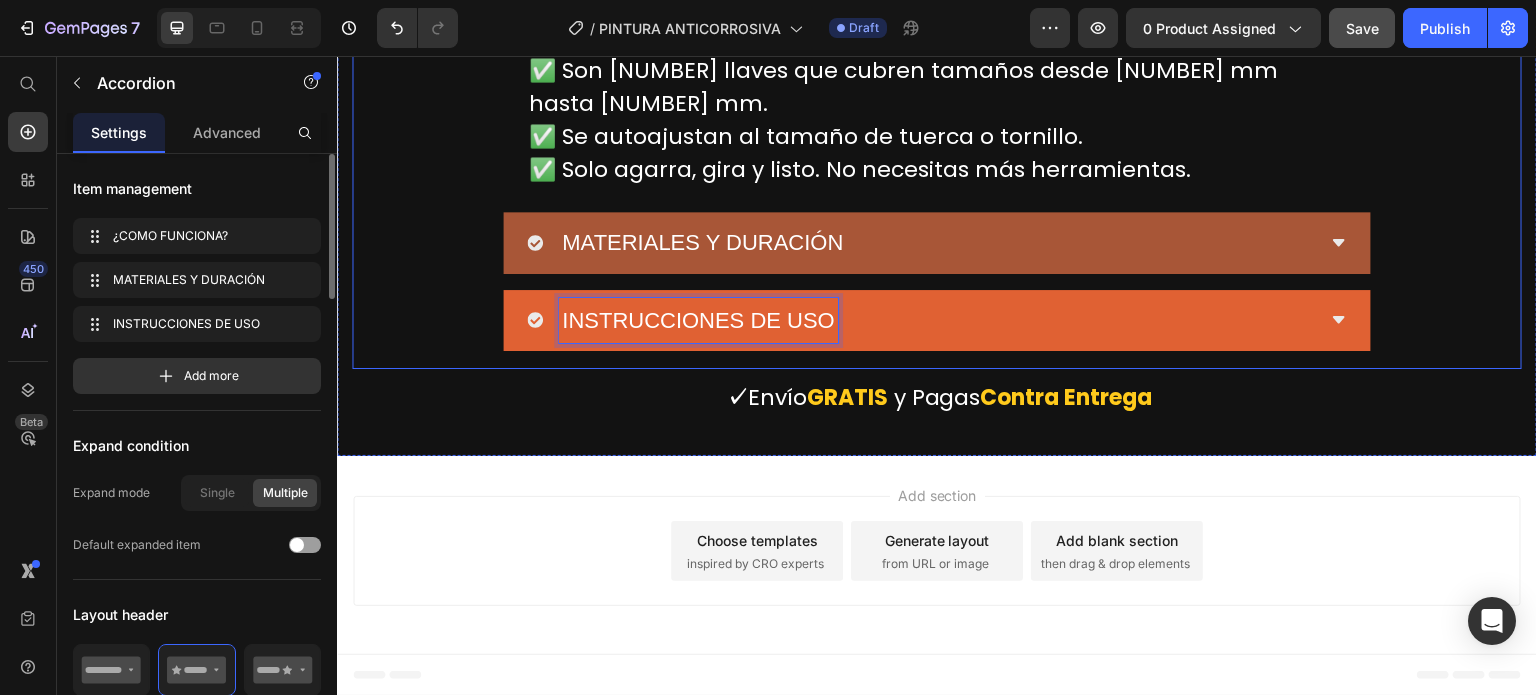 click on "INSTRUCCIONES DE USO" at bounding box center (937, 321) 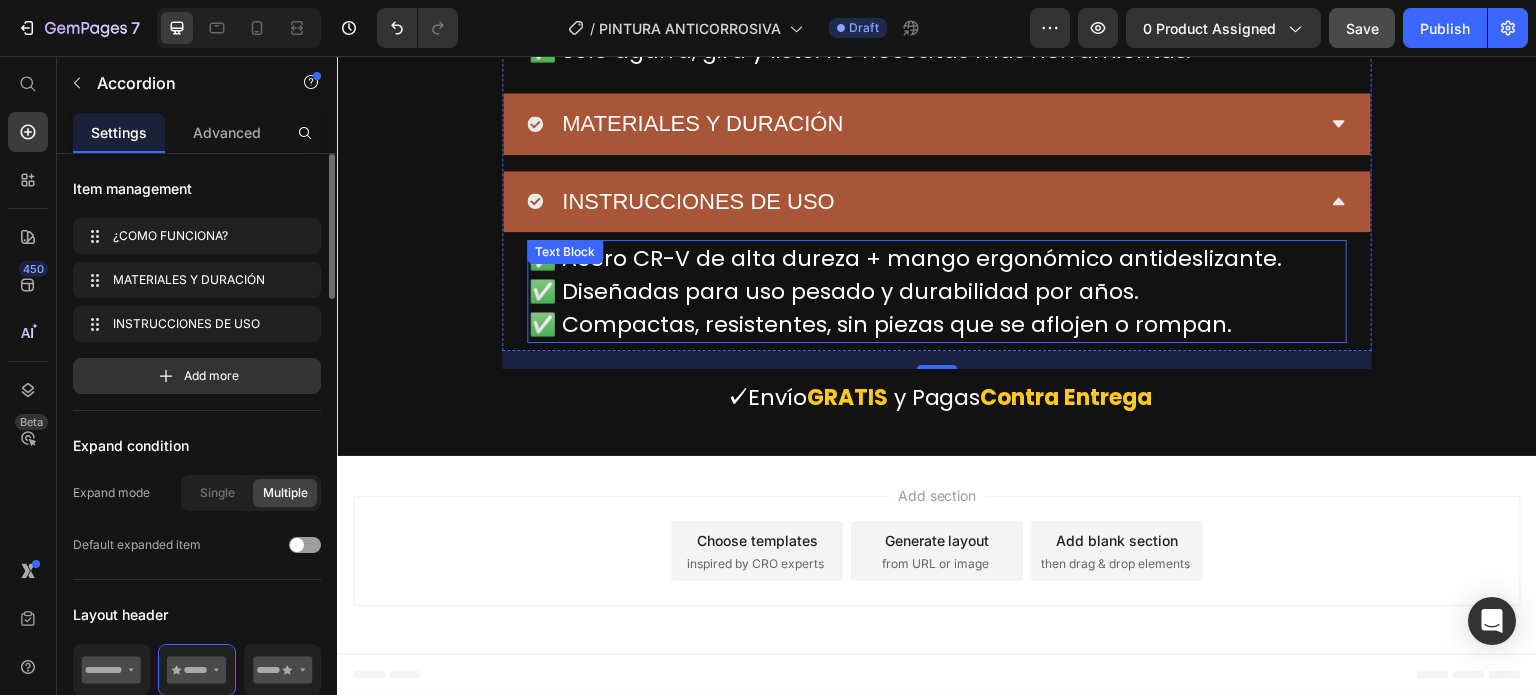 click on "✅ Acero CR-V de alta dureza + mango ergonómico antideslizante." at bounding box center [937, 258] 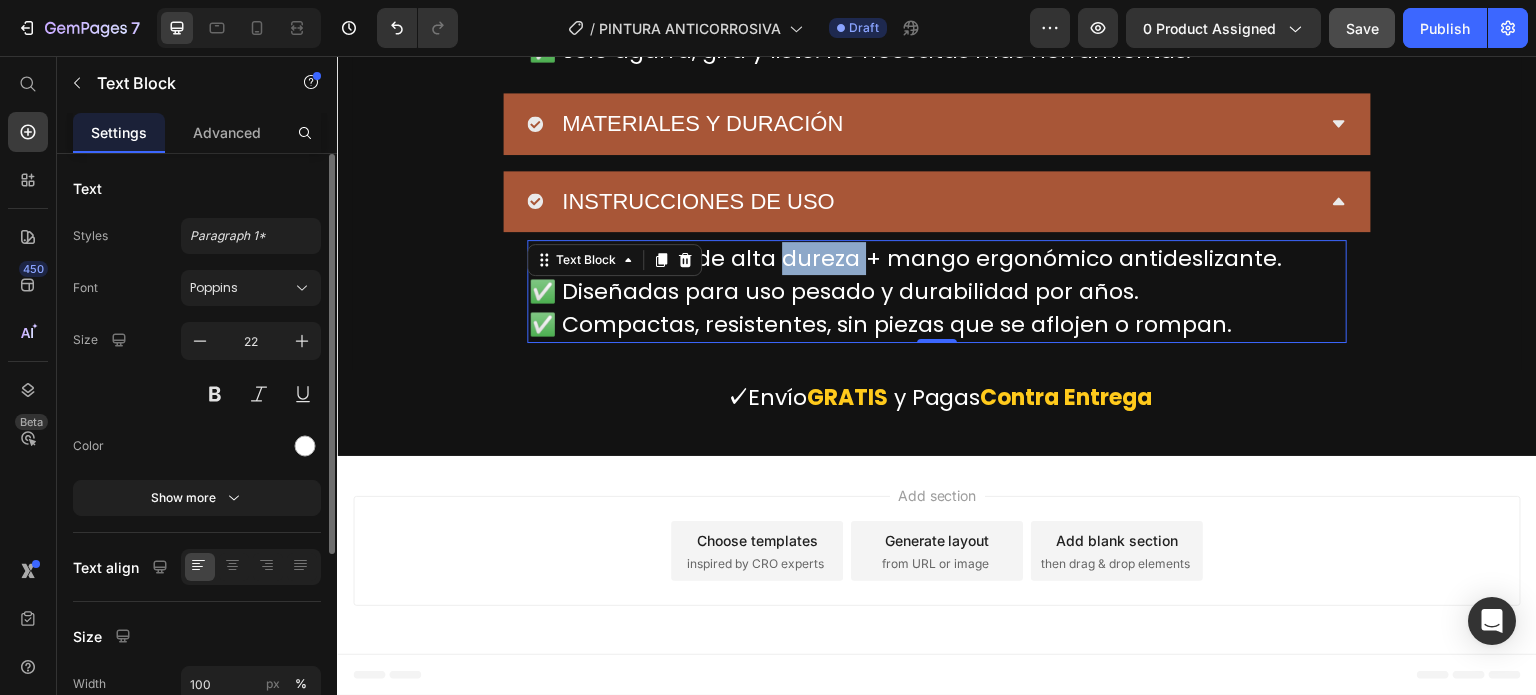 click on "✅ Acero CR-V de alta dureza + mango ergonómico antideslizante." at bounding box center [937, 258] 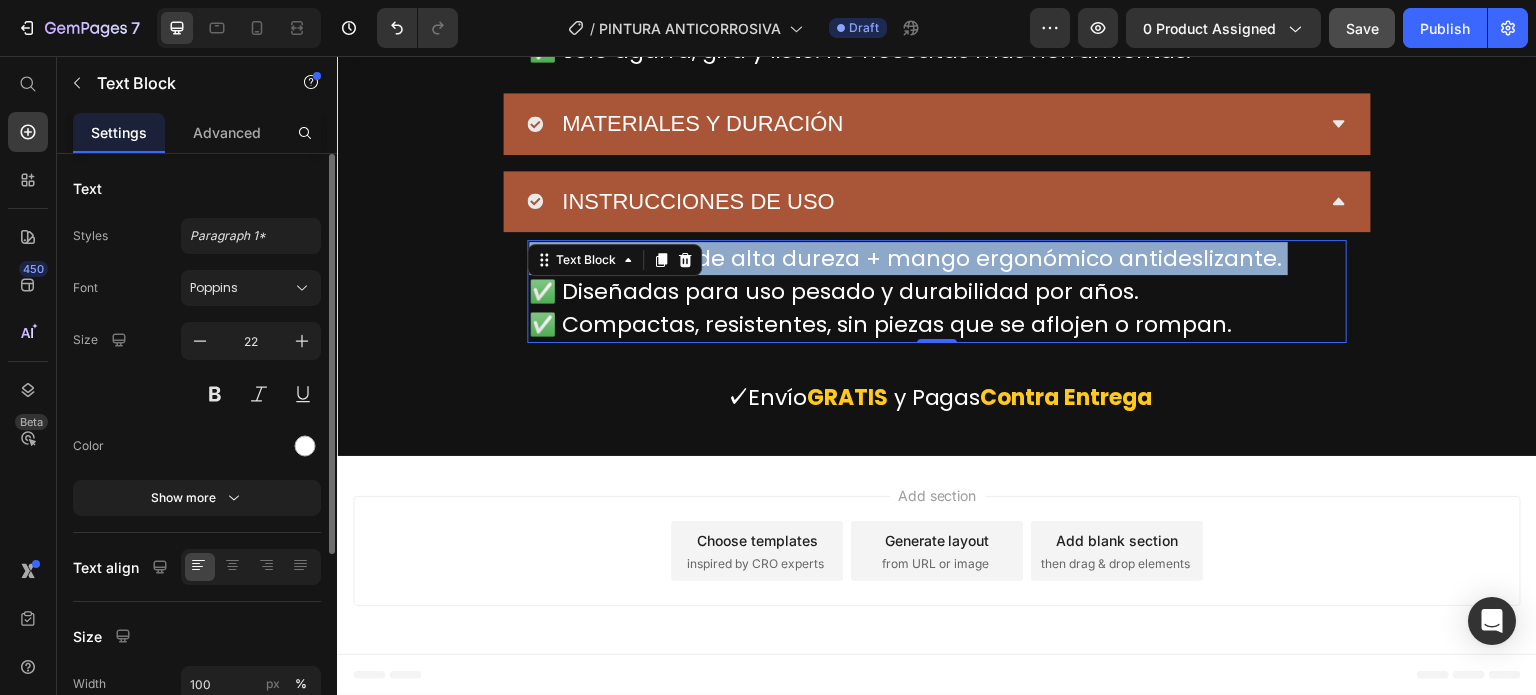 click on "✅ Acero CR-V de alta dureza + mango ergonómico antideslizante." at bounding box center [937, 258] 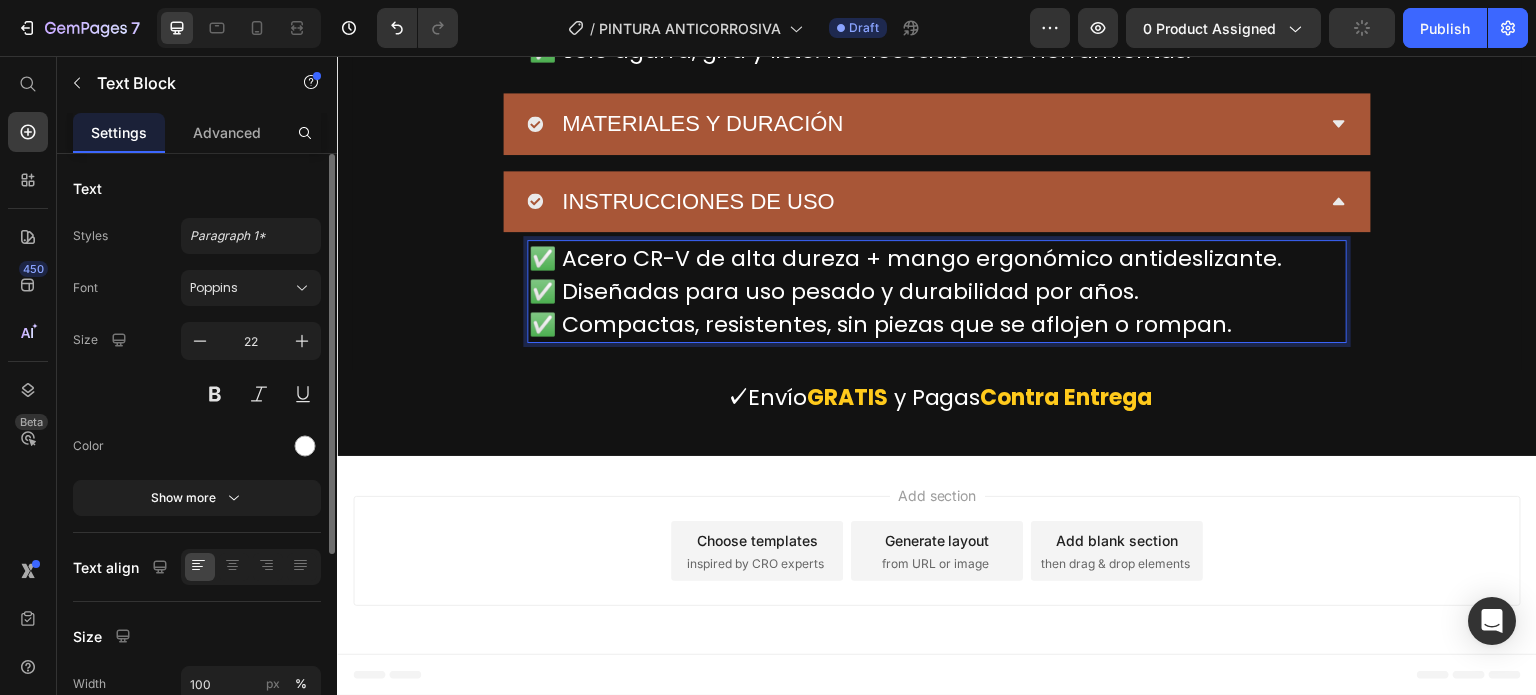 scroll, scrollTop: 10993, scrollLeft: 0, axis: vertical 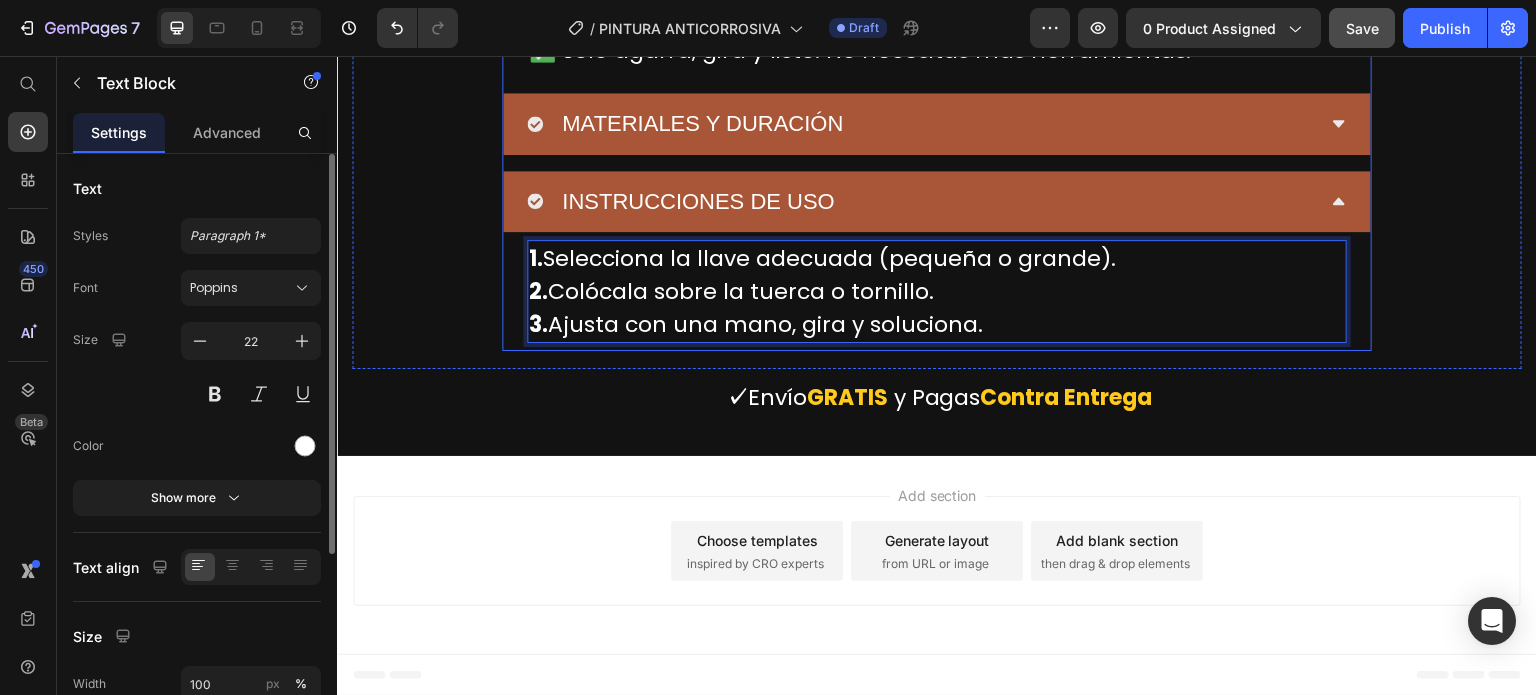 click on "INSTRUCCIONES DE USO" at bounding box center [698, 201] 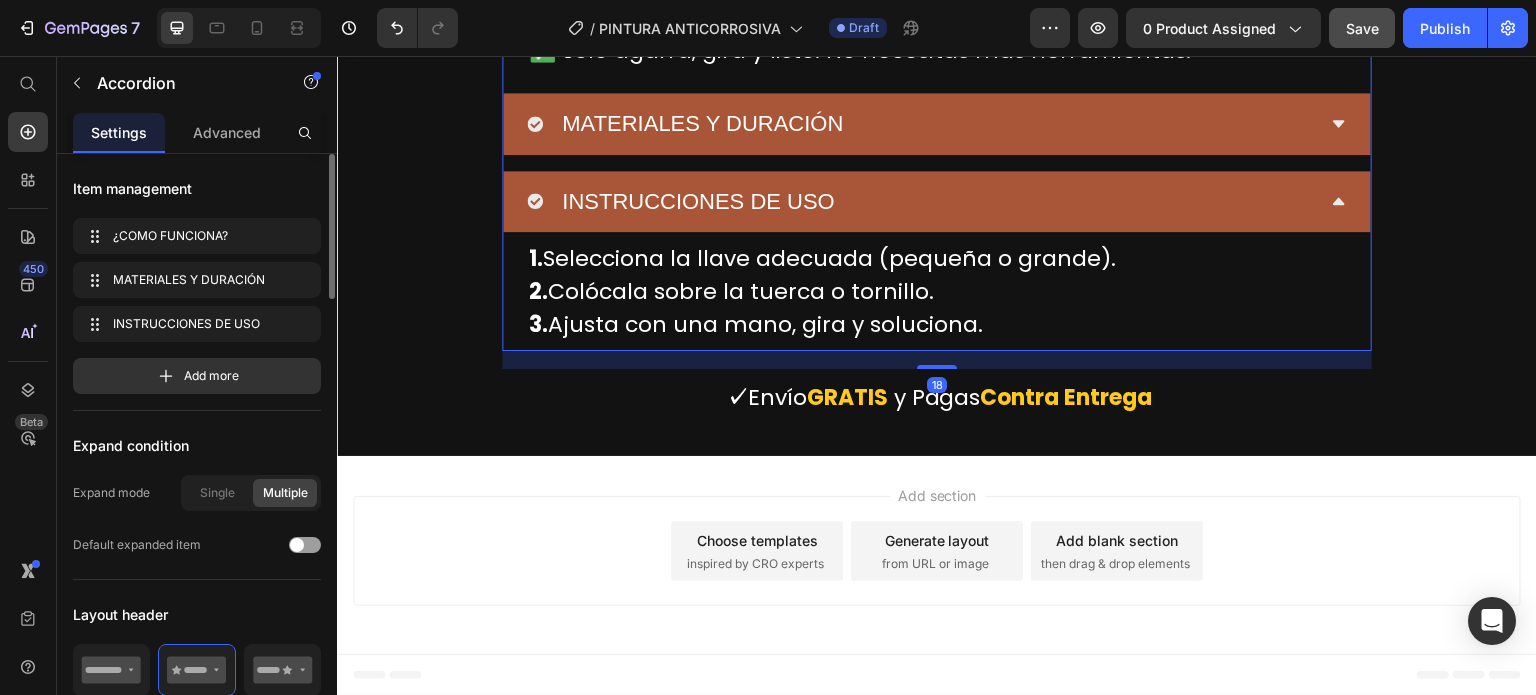 scroll, scrollTop: 0, scrollLeft: 0, axis: both 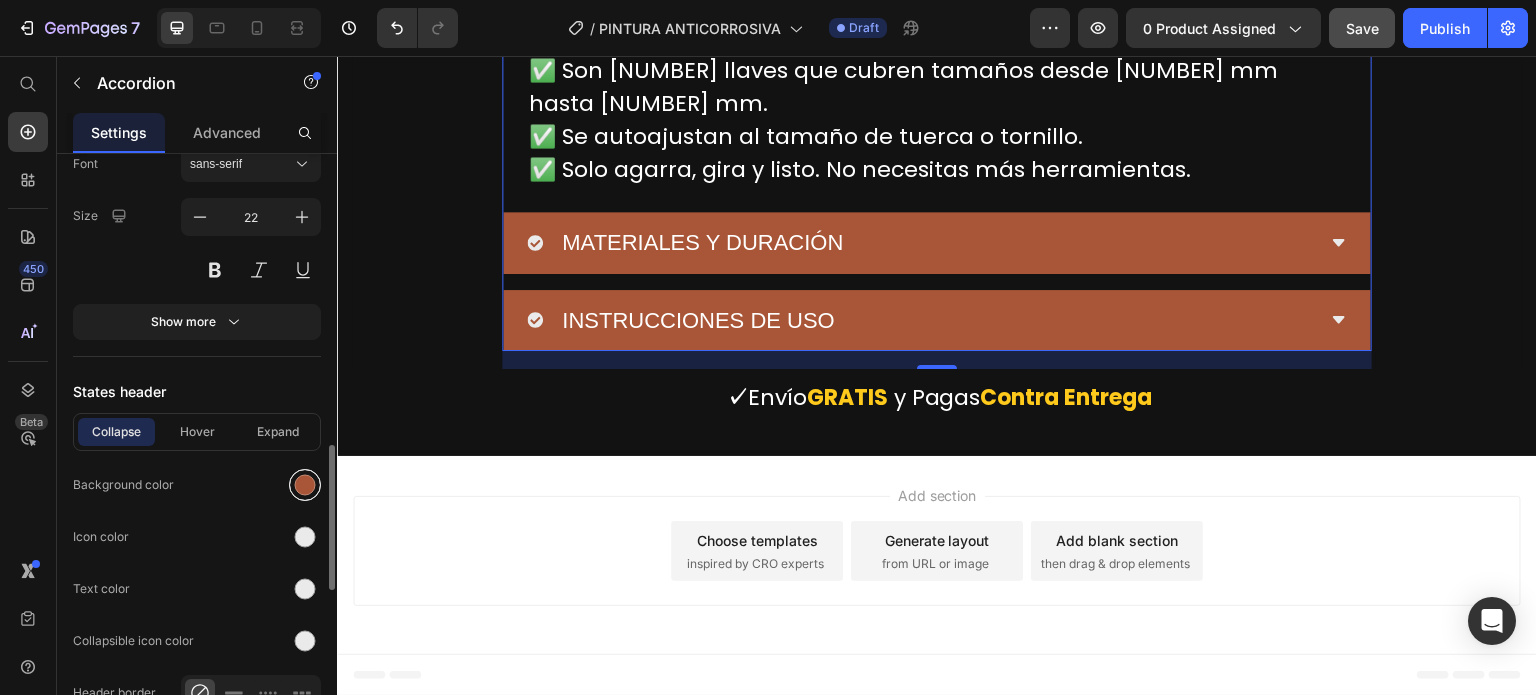 click at bounding box center (305, 485) 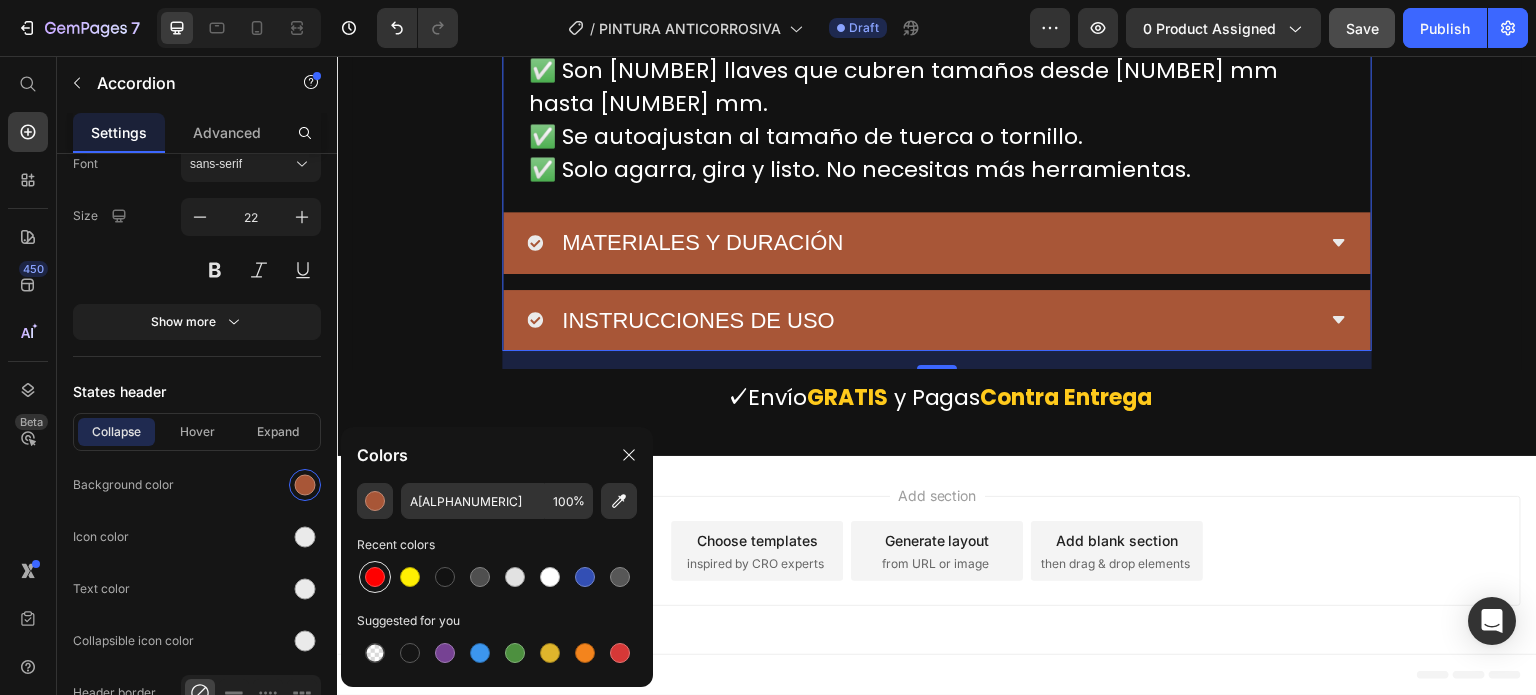 click at bounding box center [375, 577] 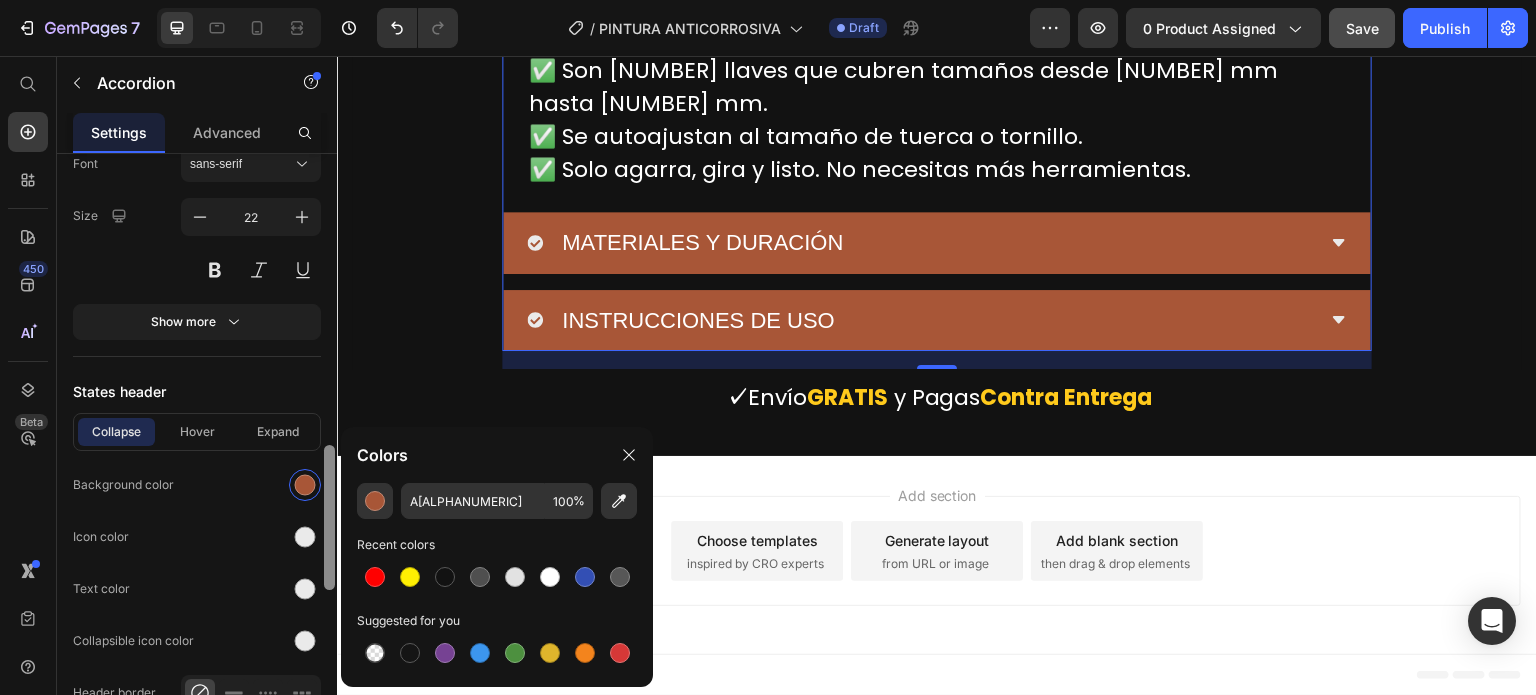 type on "FF0000" 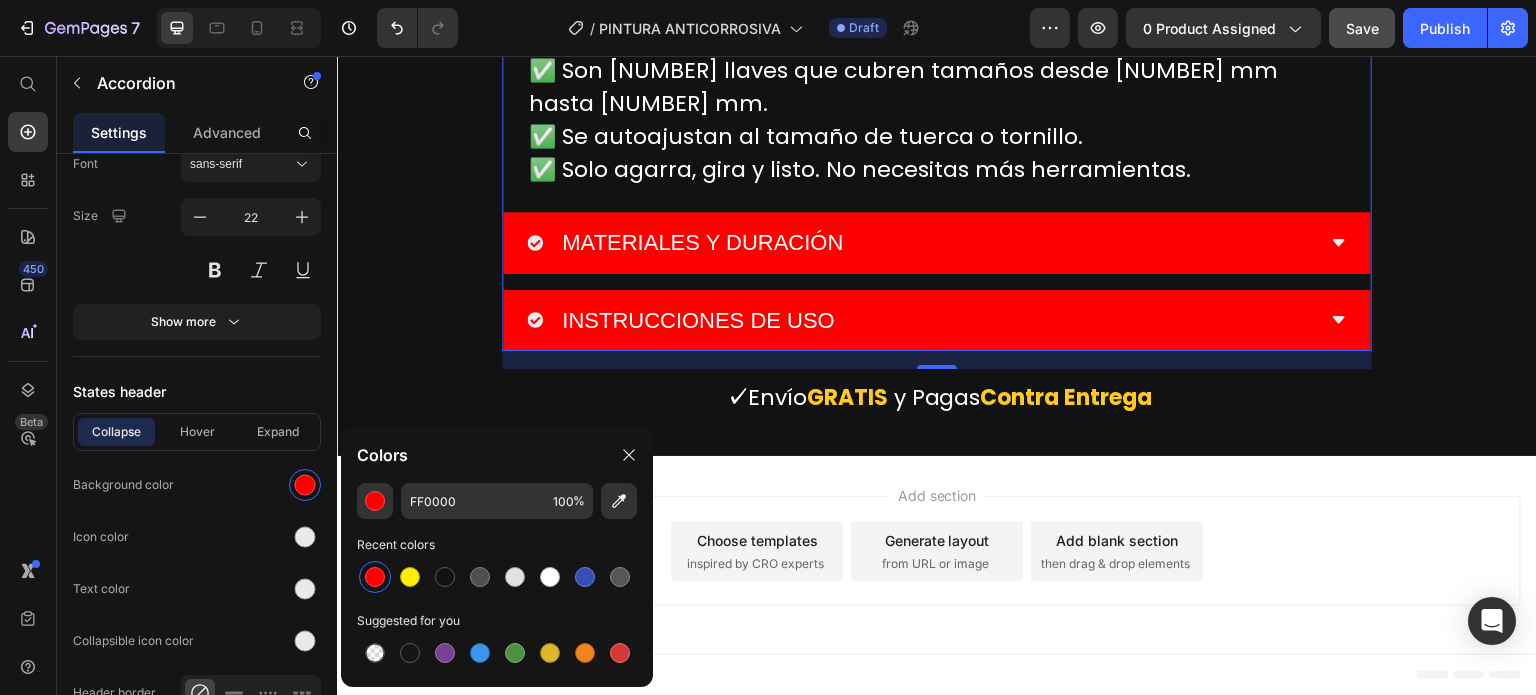 click on "¿COMO FUNCIONA?" at bounding box center [921, 14] 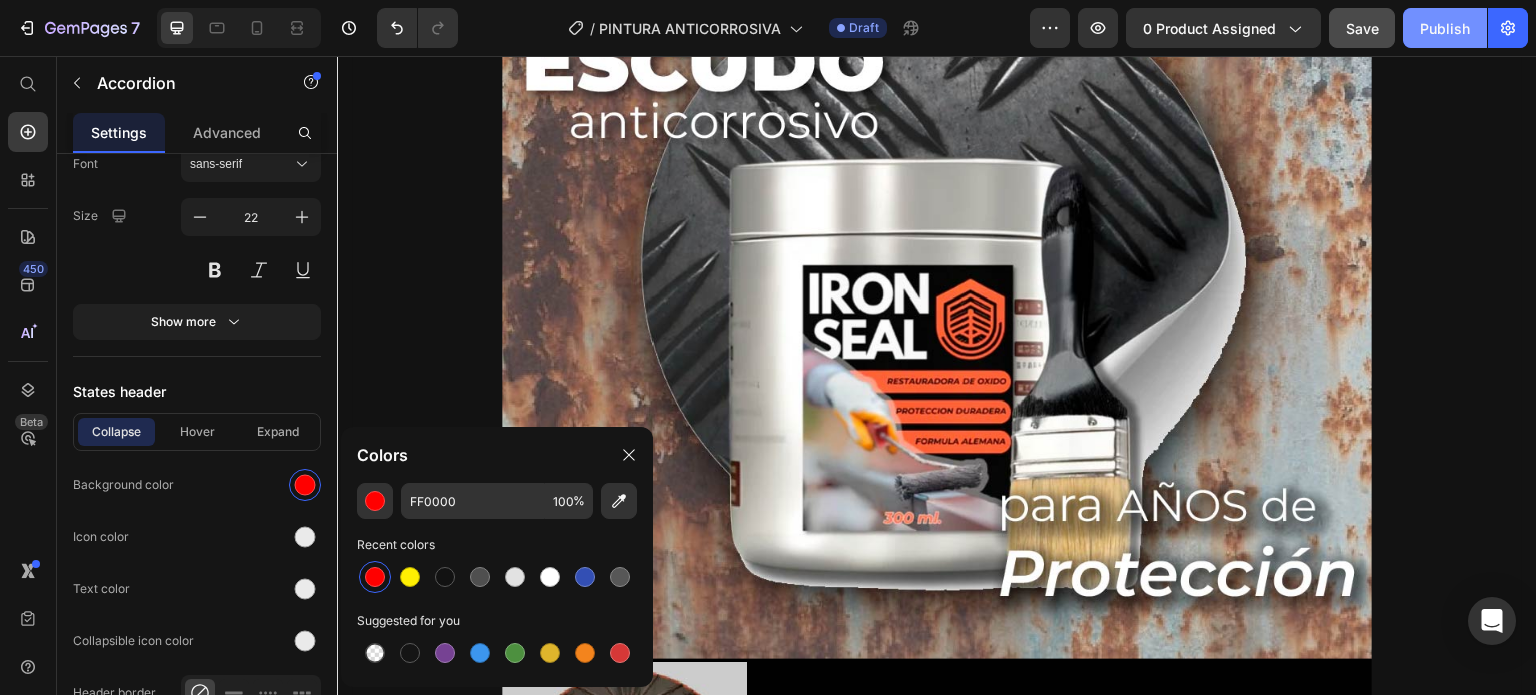 scroll, scrollTop: 6190, scrollLeft: 0, axis: vertical 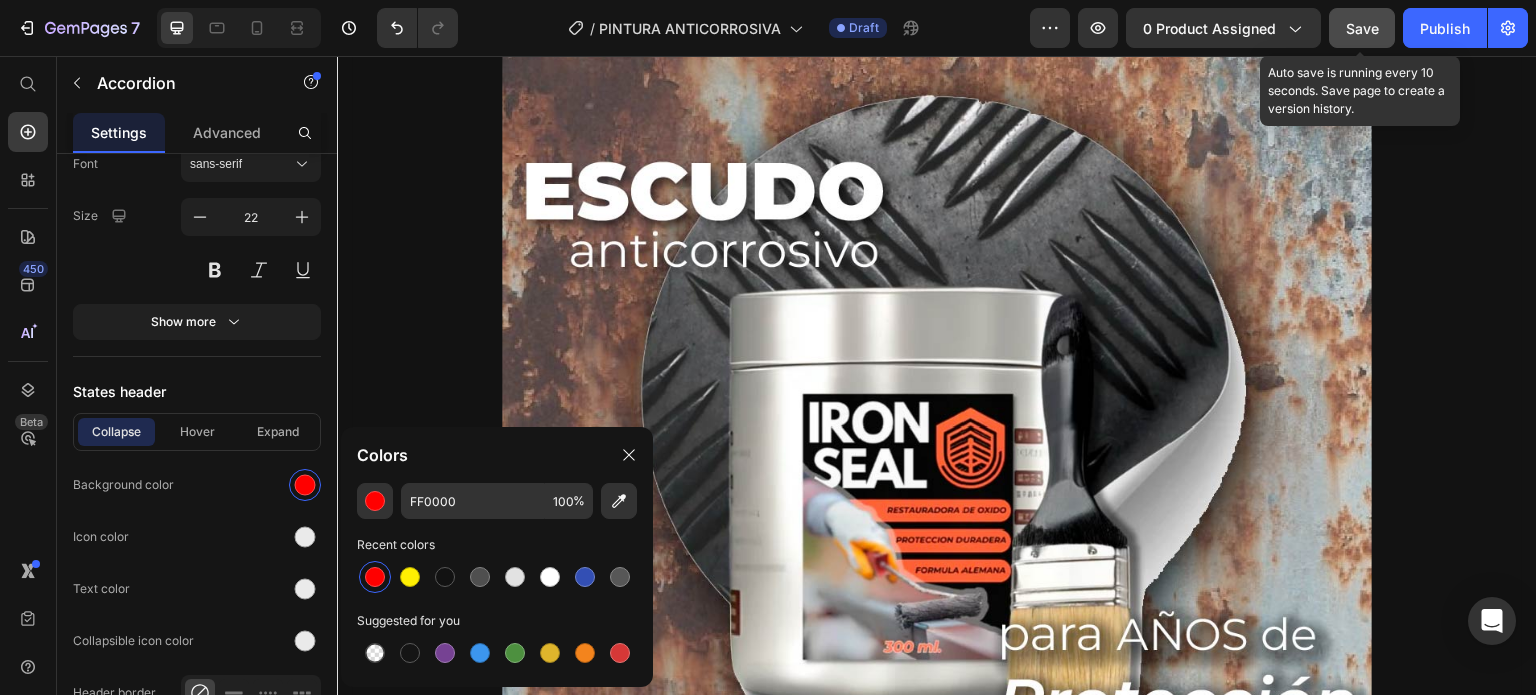 click on "Save" at bounding box center (1362, 28) 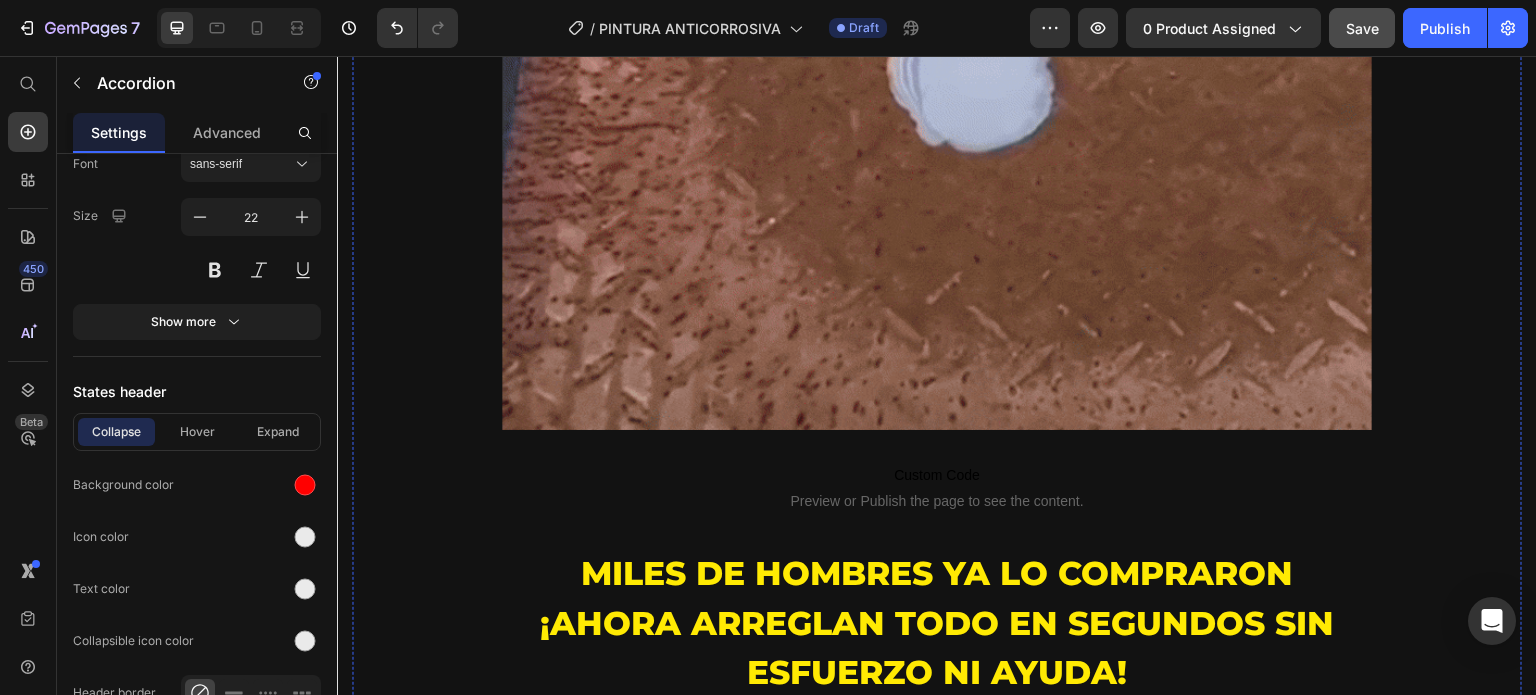 scroll, scrollTop: 5190, scrollLeft: 0, axis: vertical 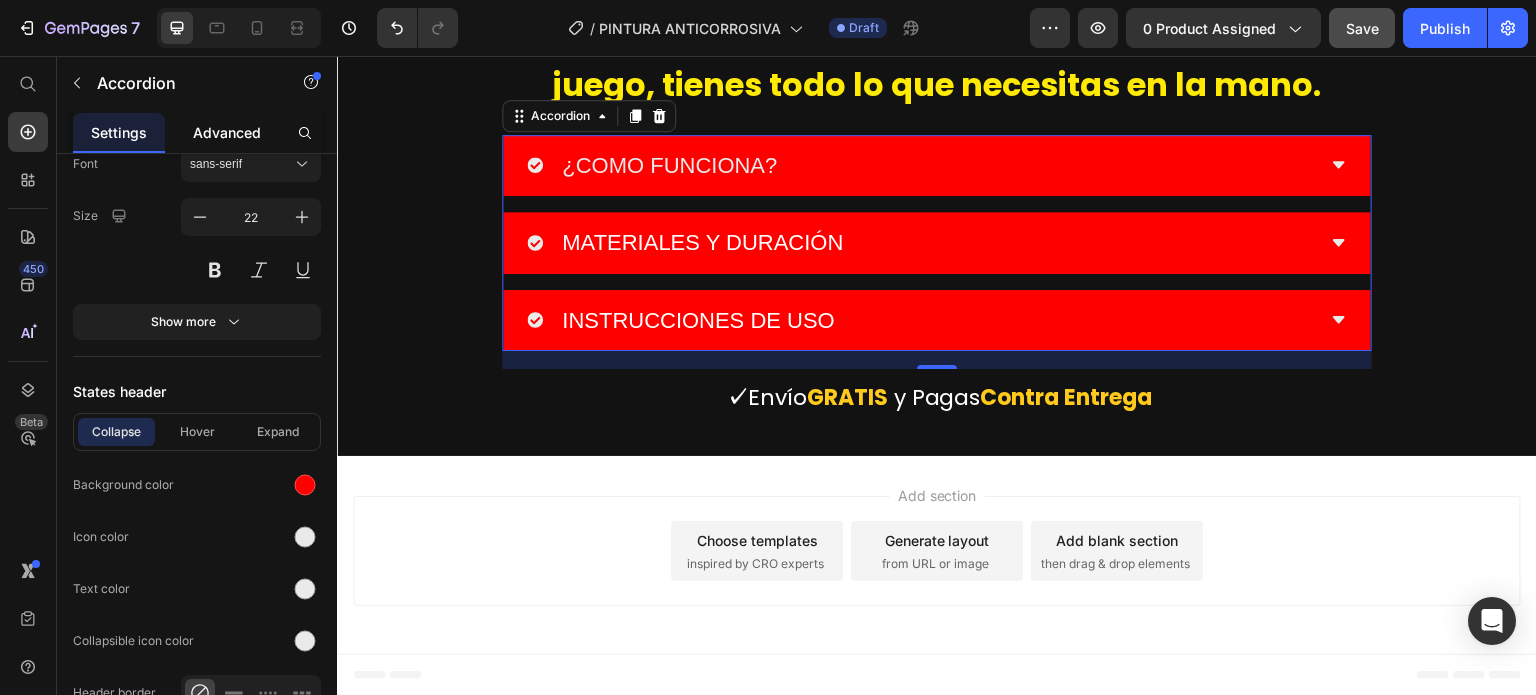 click on "Advanced" at bounding box center (227, 132) 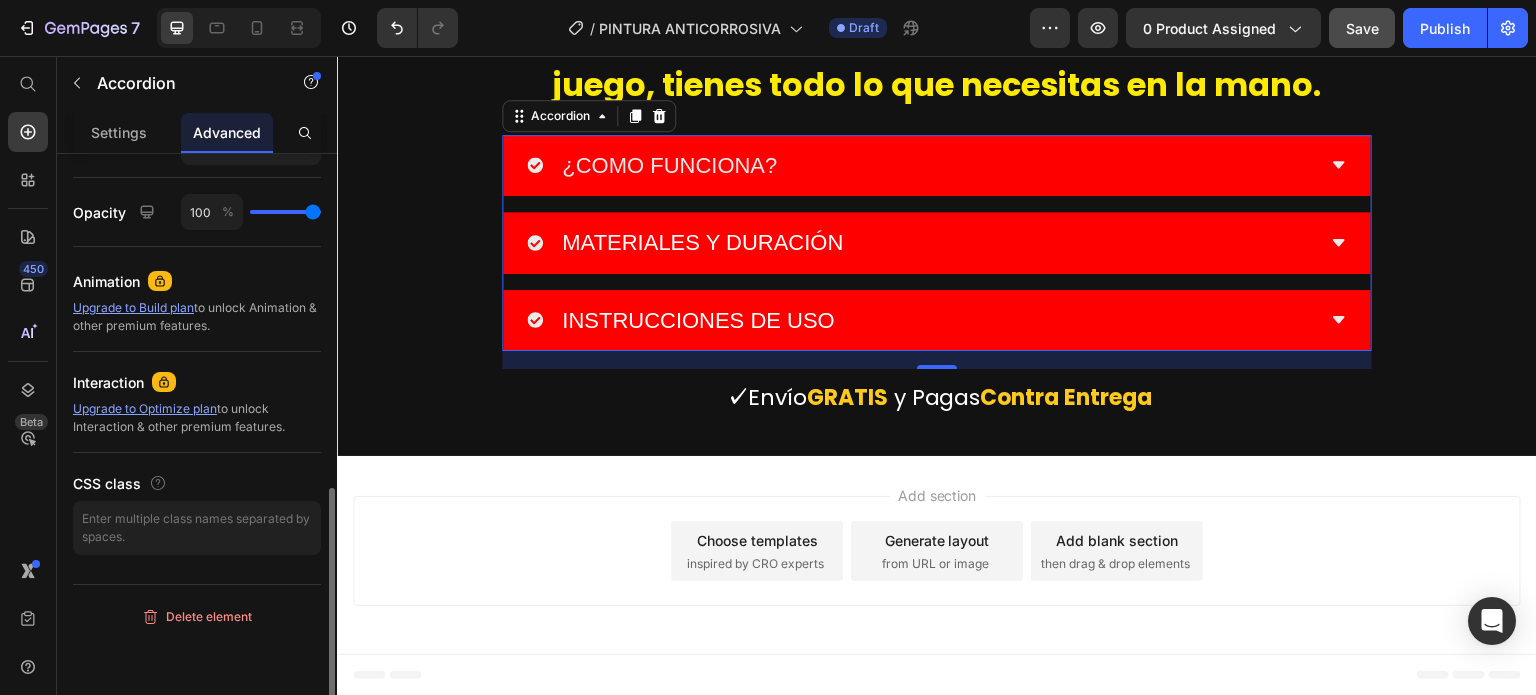 scroll, scrollTop: 0, scrollLeft: 0, axis: both 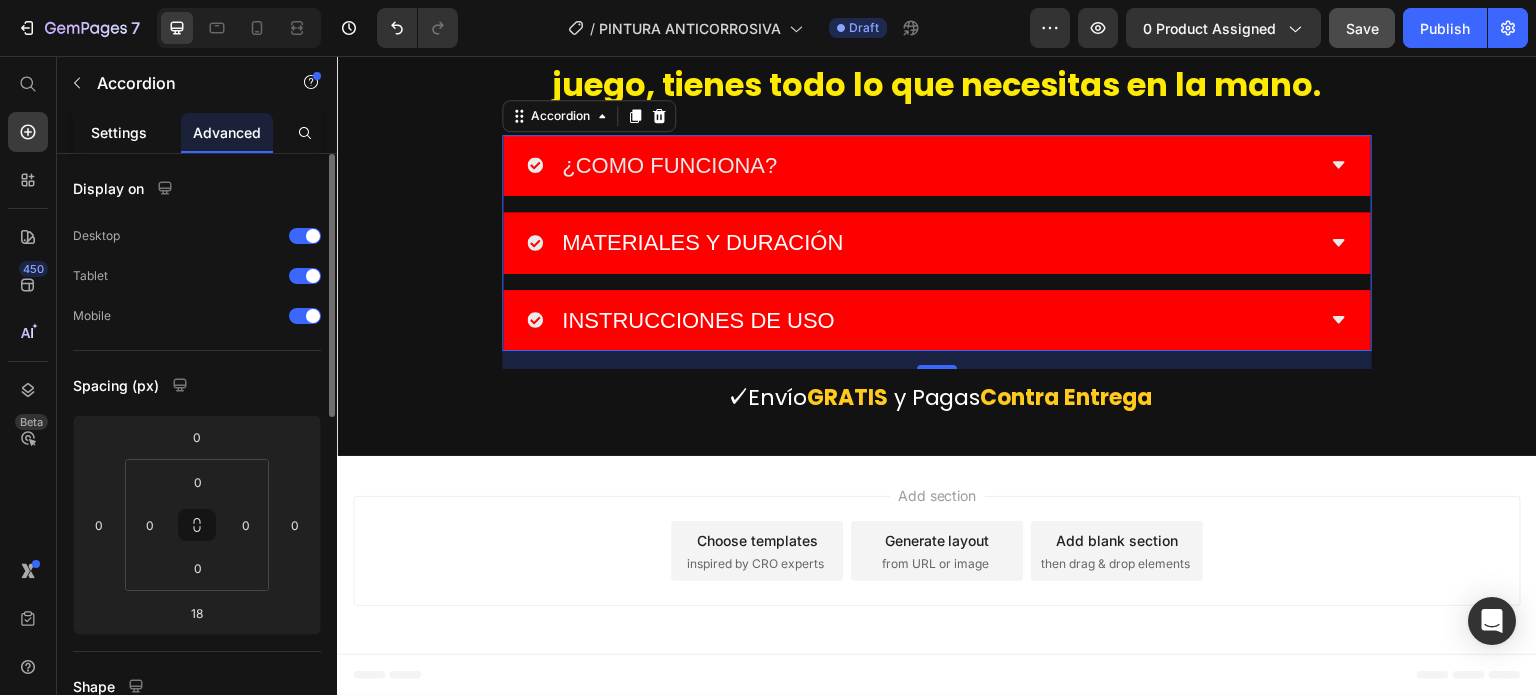 click on "Settings" at bounding box center [119, 132] 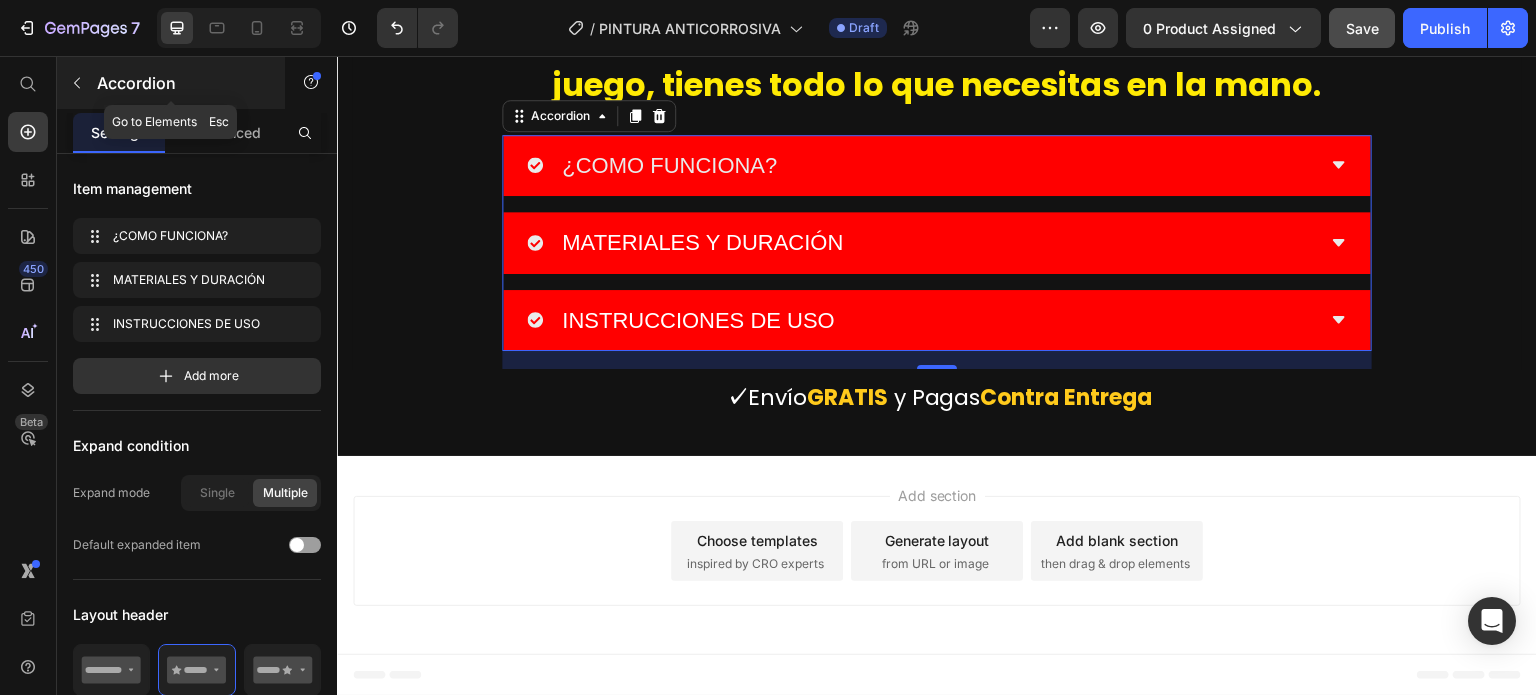 click 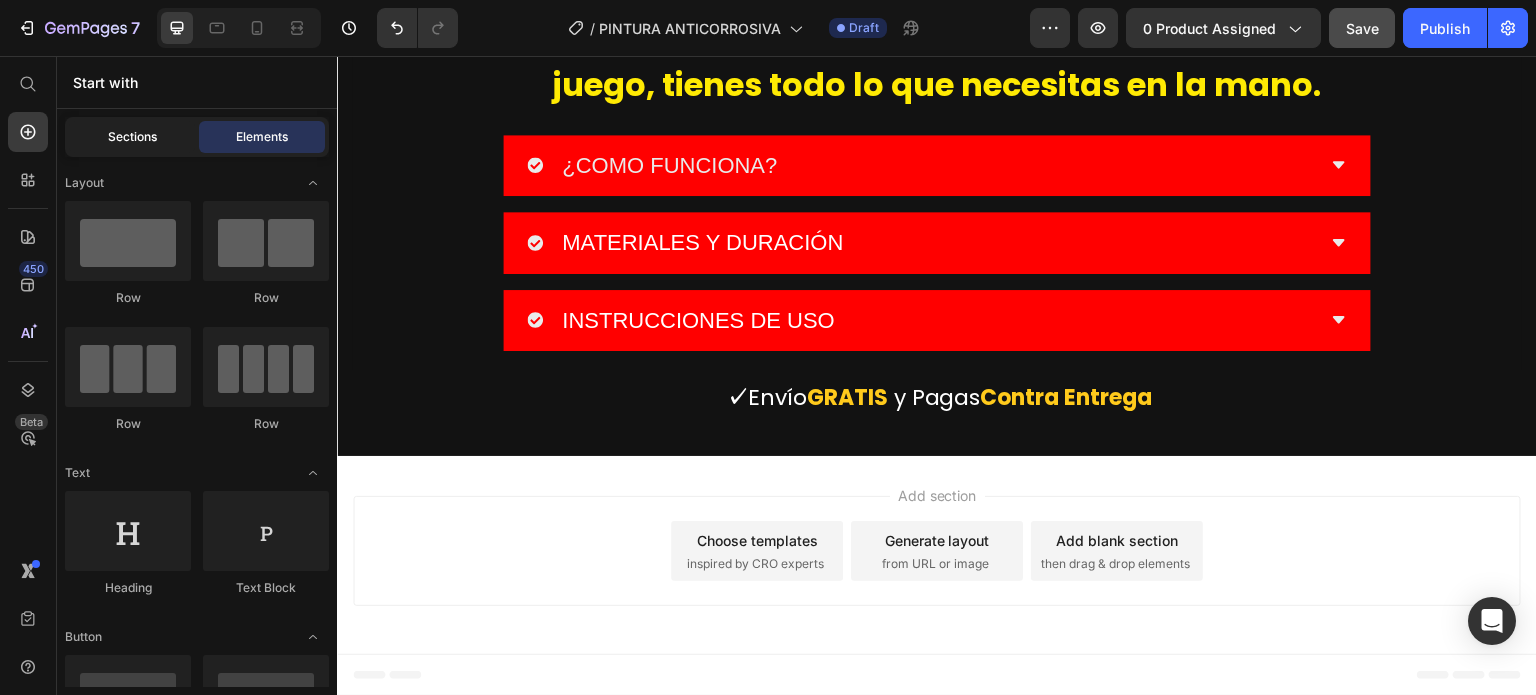 click on "Sections" 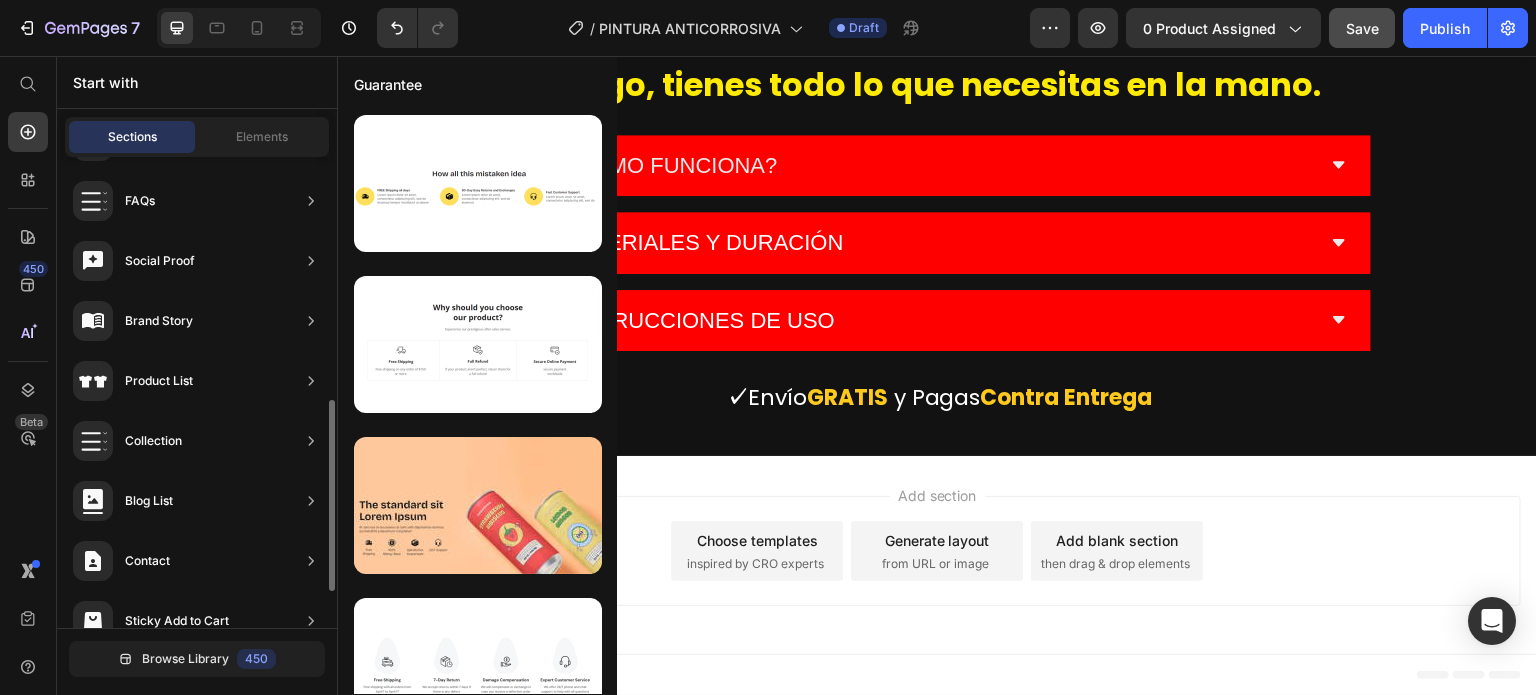 scroll, scrollTop: 0, scrollLeft: 0, axis: both 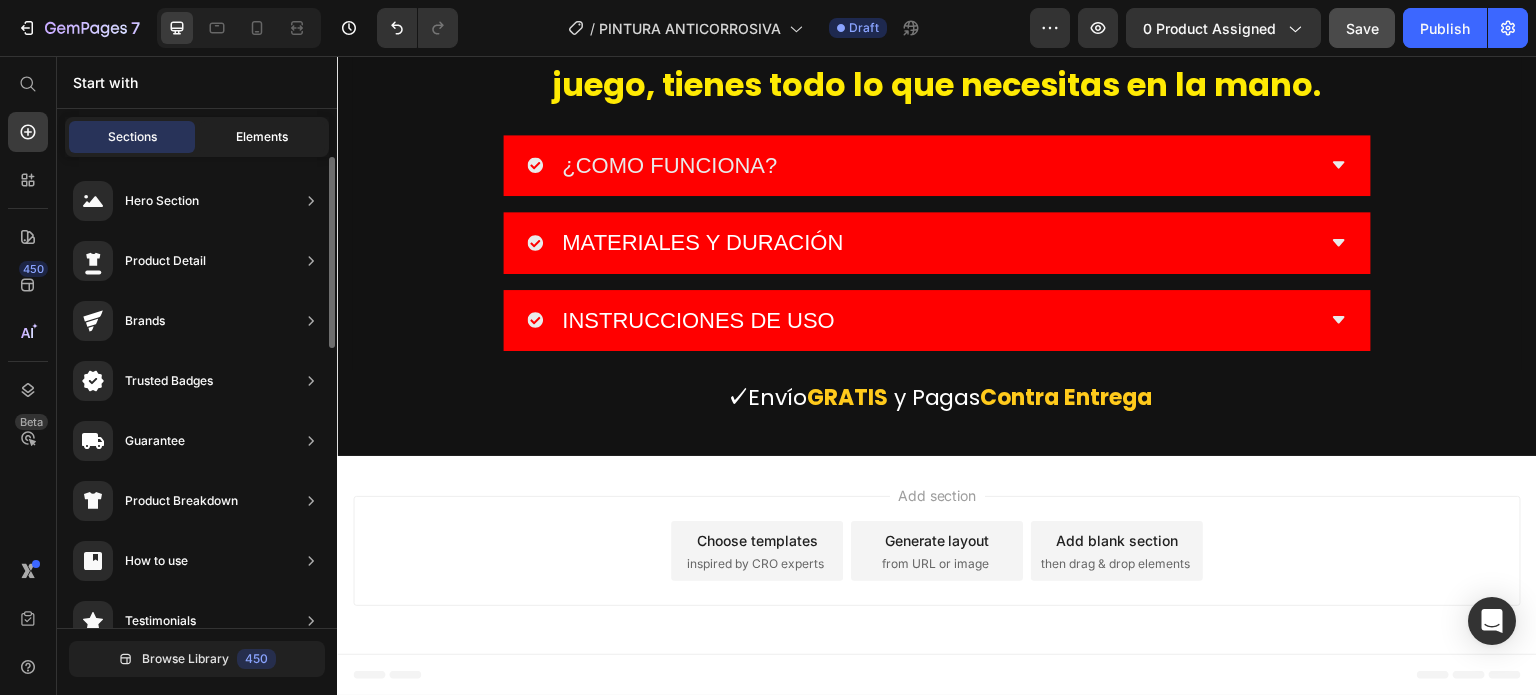 click on "Elements" 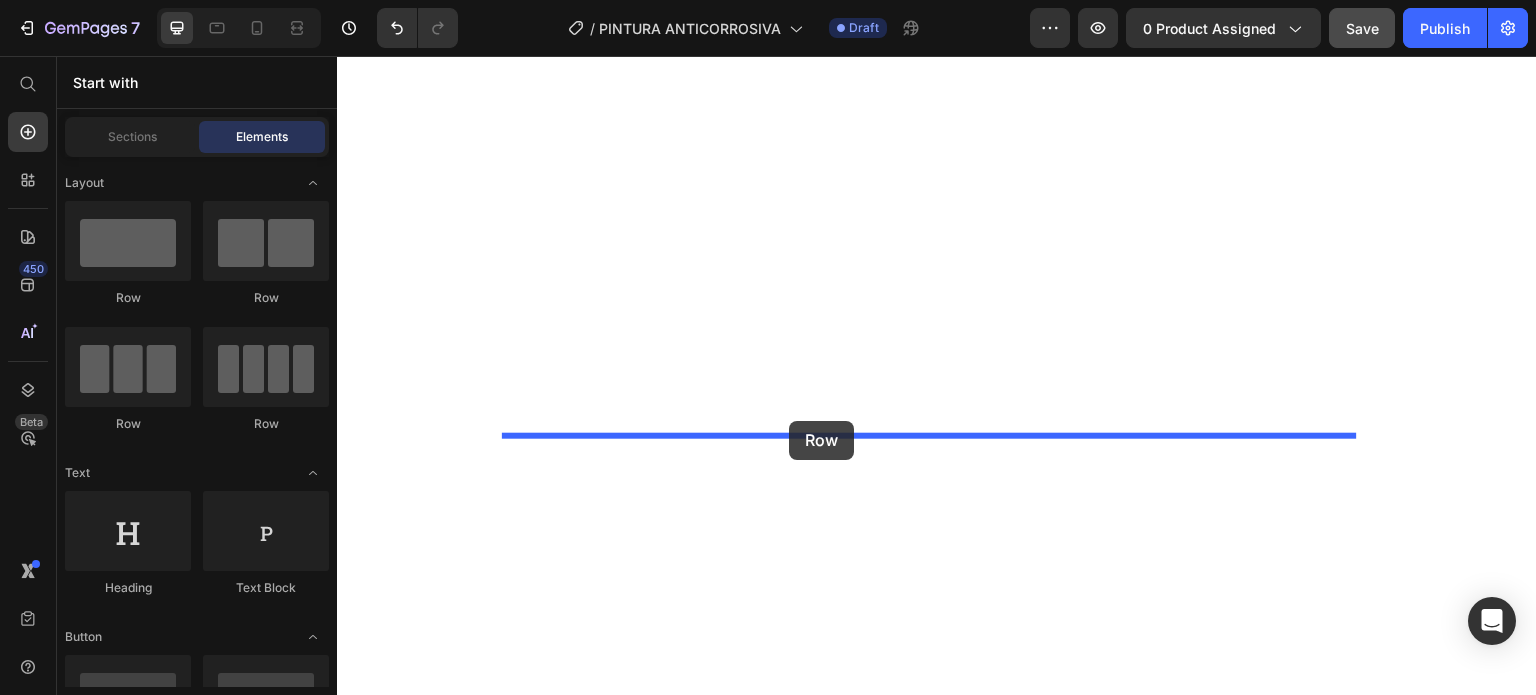 drag, startPoint x: 431, startPoint y: 313, endPoint x: 789, endPoint y: 421, distance: 373.93582 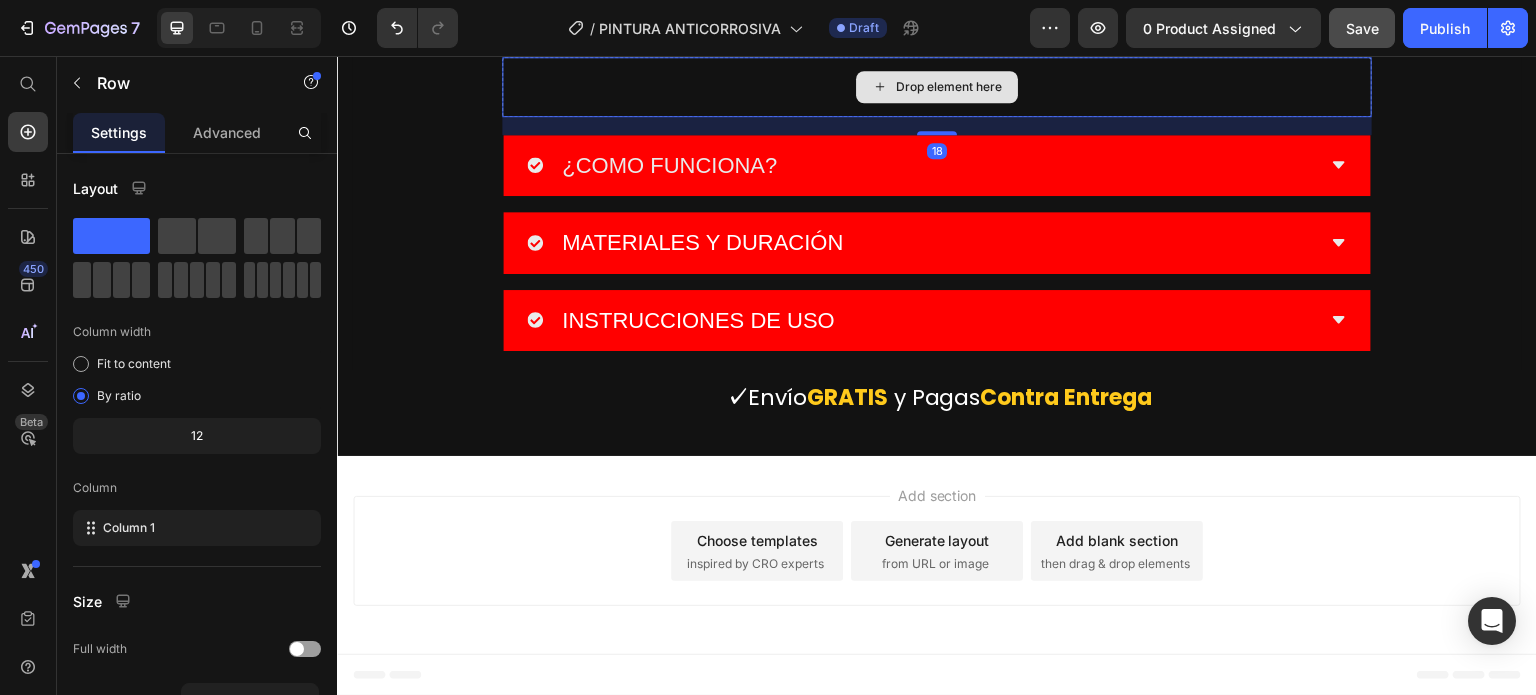 click on "Drop element here" at bounding box center [937, 87] 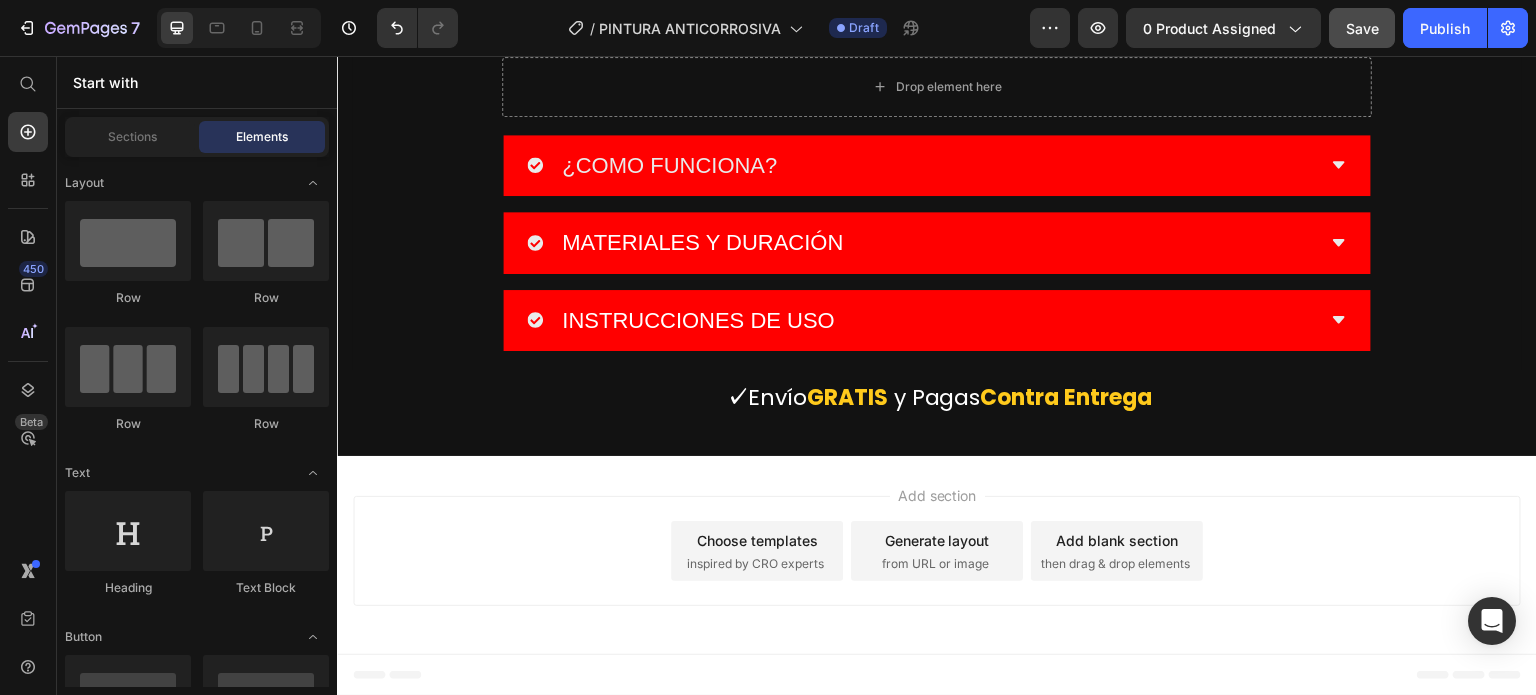 scroll, scrollTop: 100, scrollLeft: 0, axis: vertical 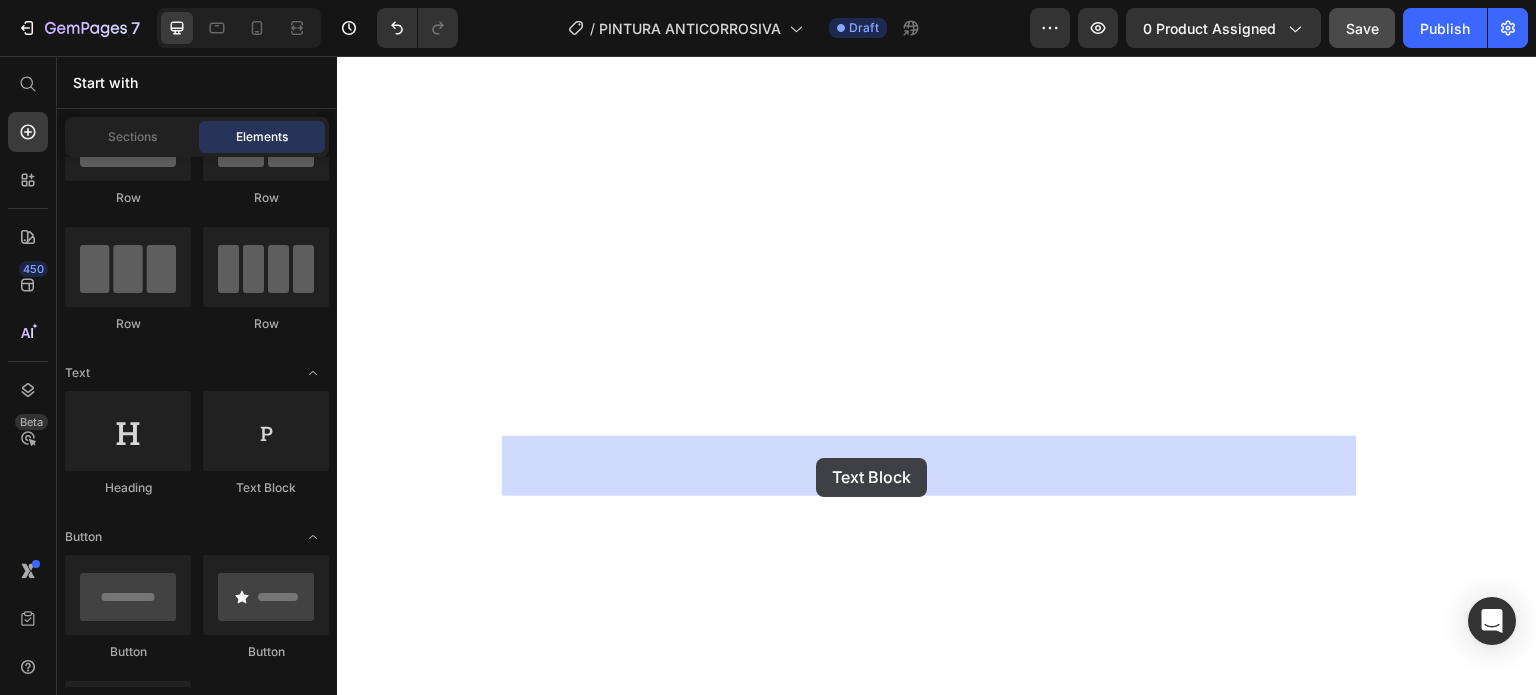 drag, startPoint x: 621, startPoint y: 507, endPoint x: 816, endPoint y: 458, distance: 201.06218 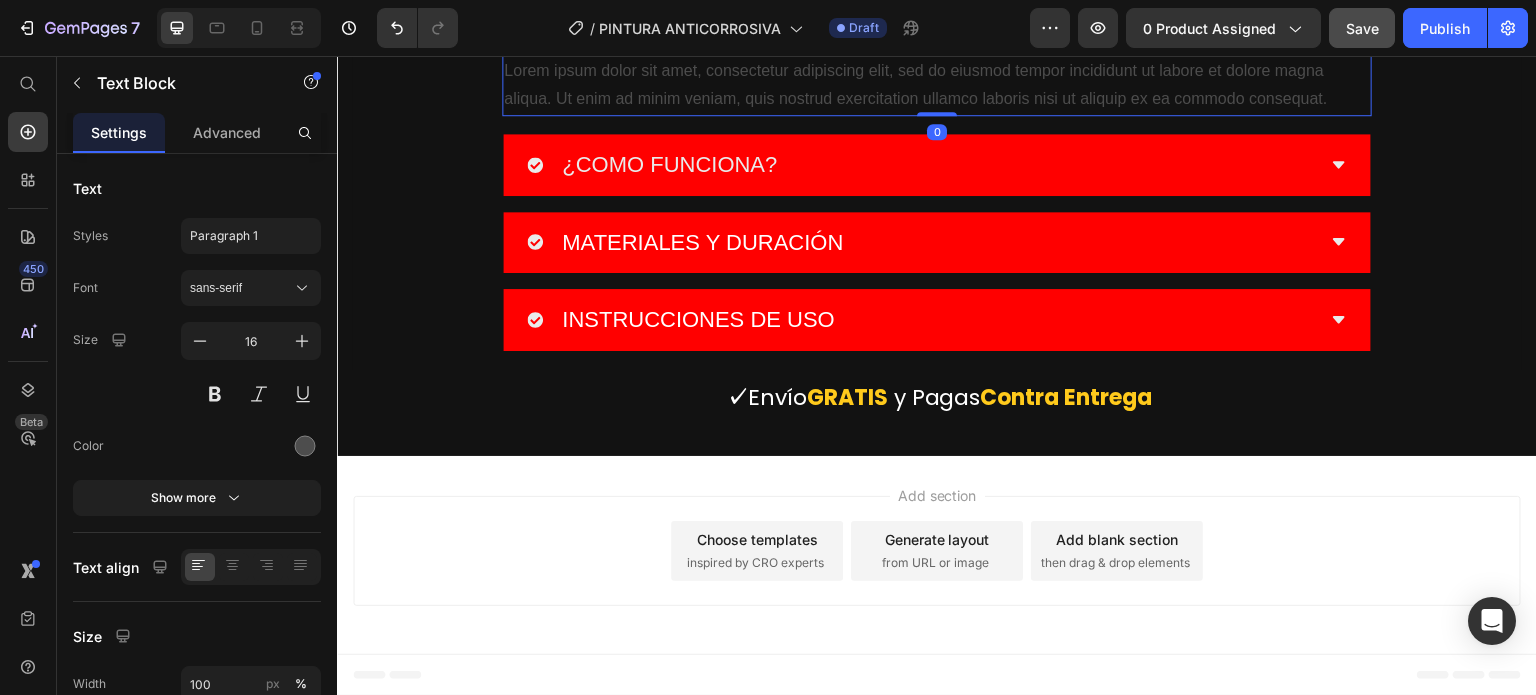 click on "Lorem ipsum dolor sit amet, consectetur adipiscing elit, sed do eiusmod tempor incididunt ut labore et dolore magna aliqua. Ut enim ad minim veniam, quis nostrud exercitation ullamco laboris nisi ut aliquip ex ea commodo consequat." at bounding box center [937, 86] 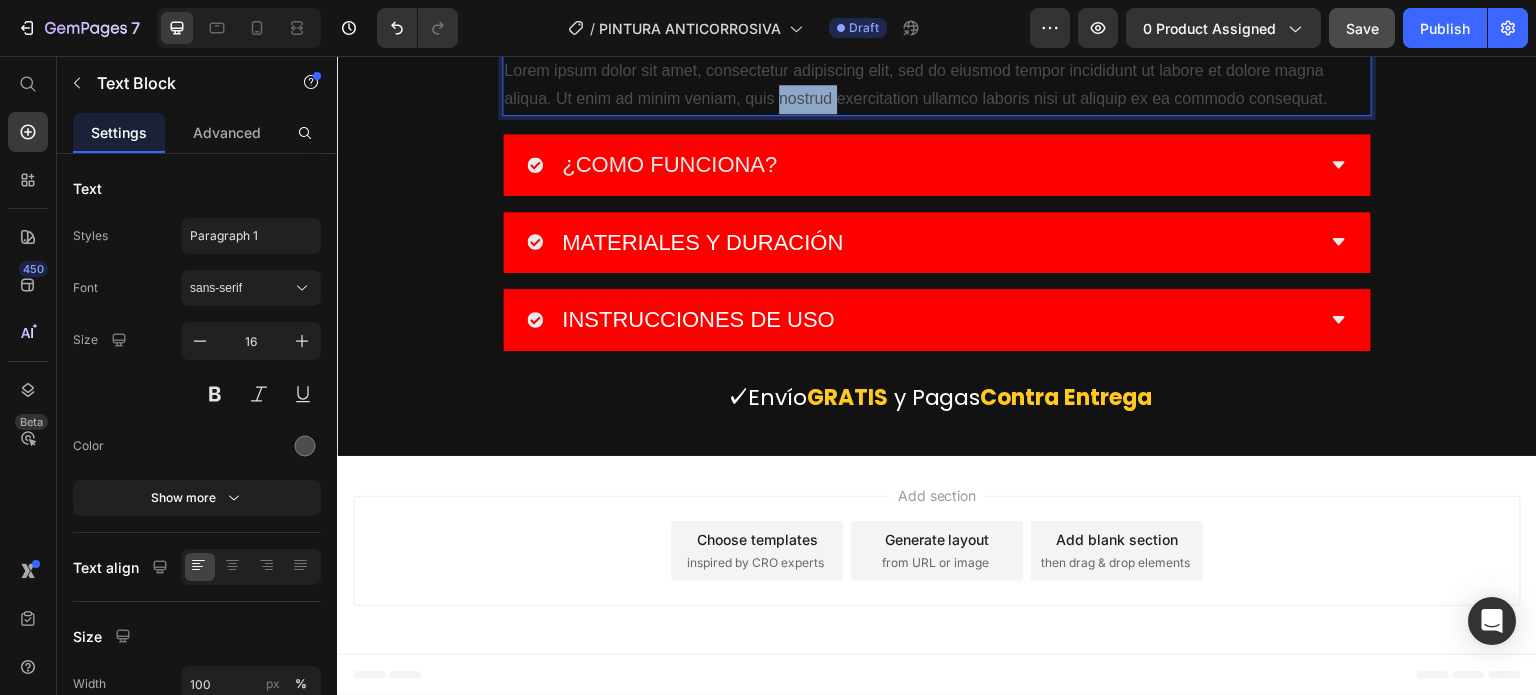 click on "Lorem ipsum dolor sit amet, consectetur adipiscing elit, sed do eiusmod tempor incididunt ut labore et dolore magna aliqua. Ut enim ad minim veniam, quis nostrud exercitation ullamco laboris nisi ut aliquip ex ea commodo consequat." at bounding box center (937, 86) 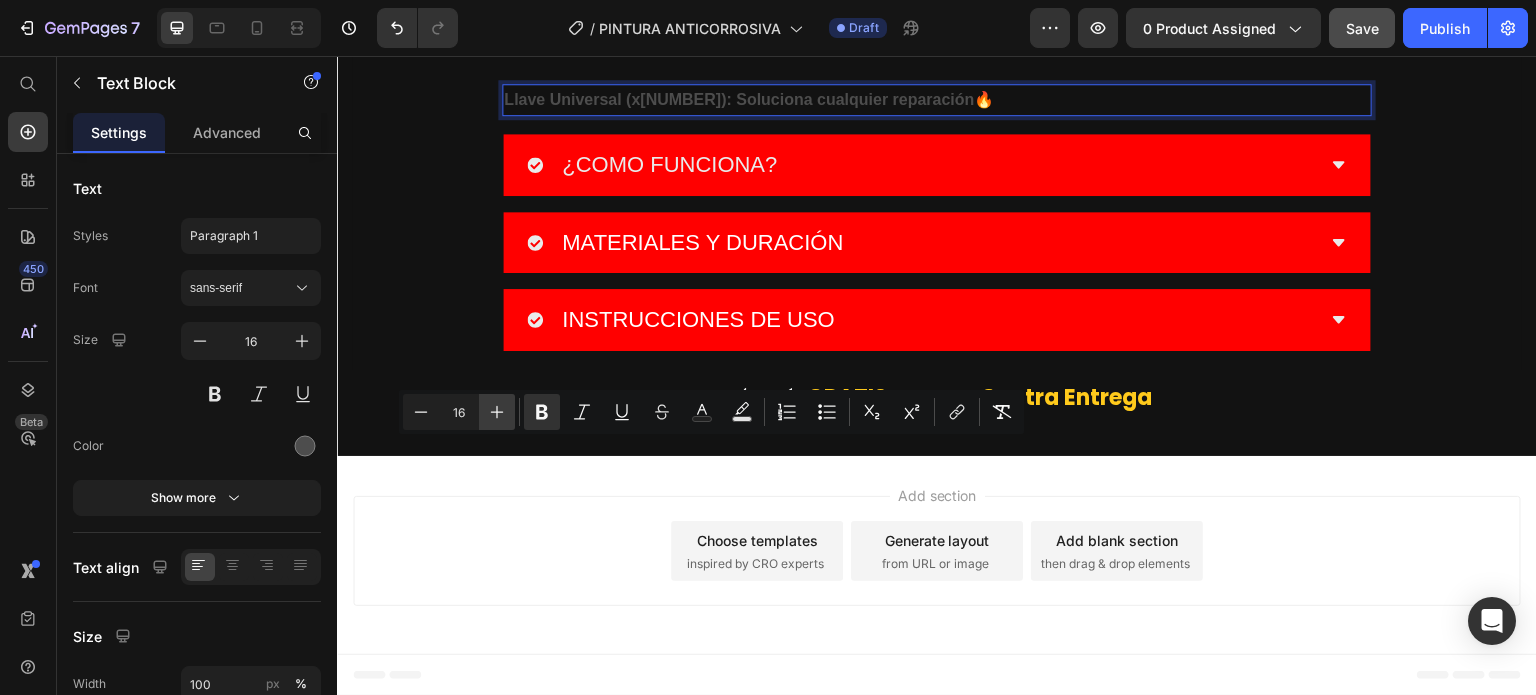 click 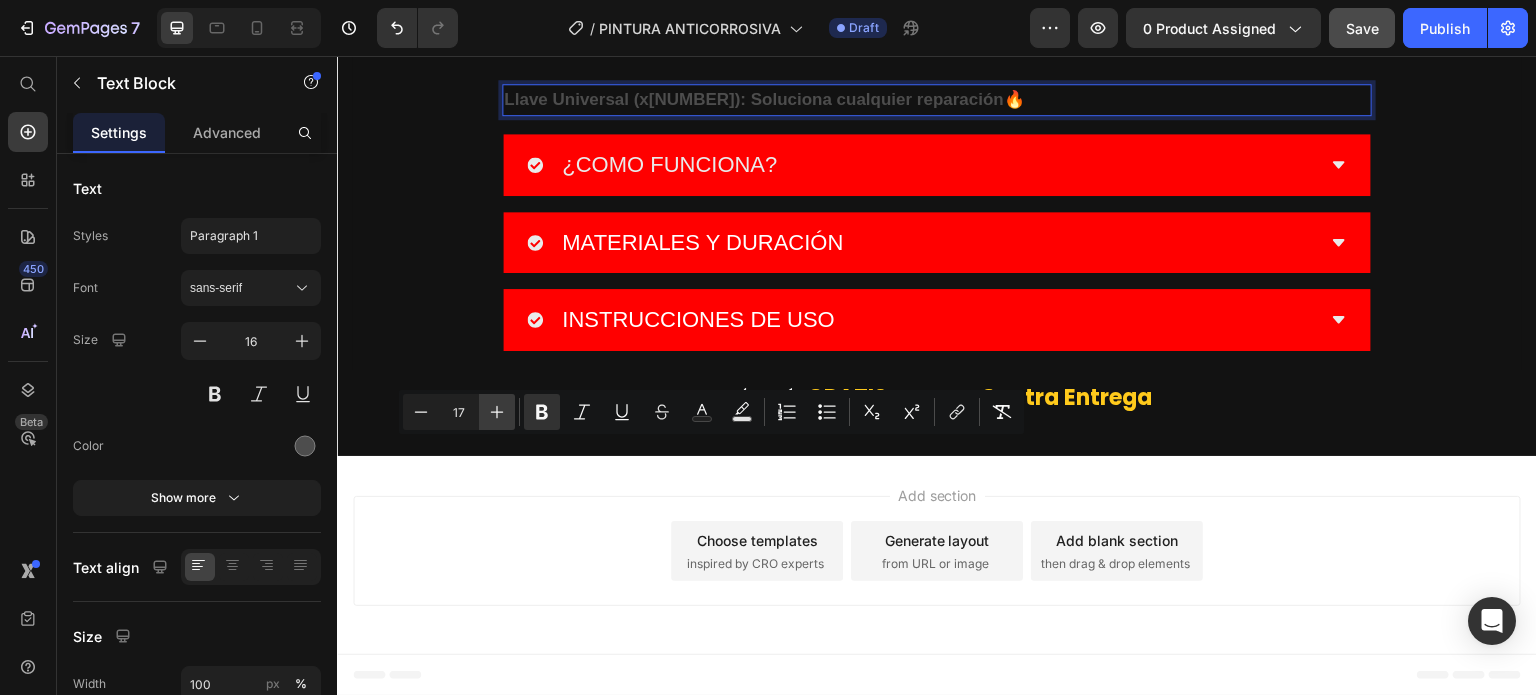 click 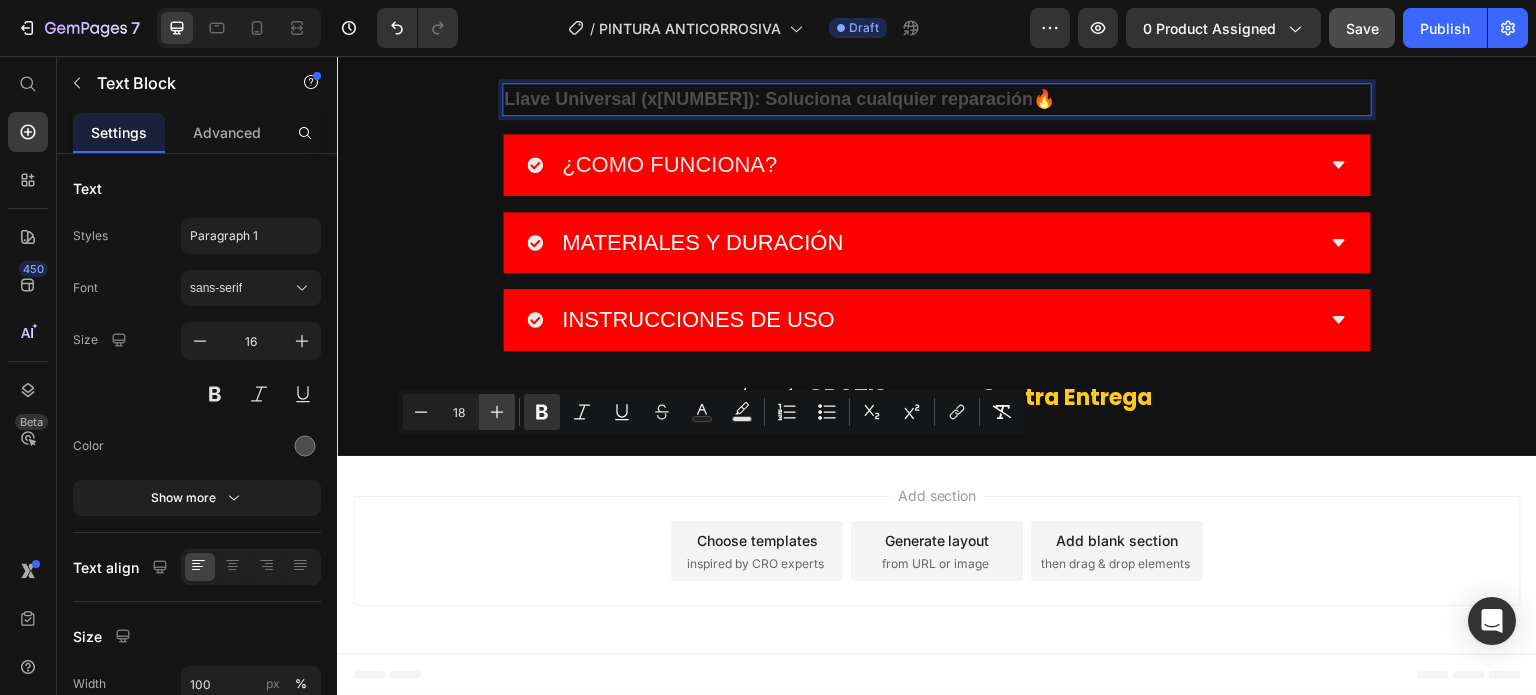 click 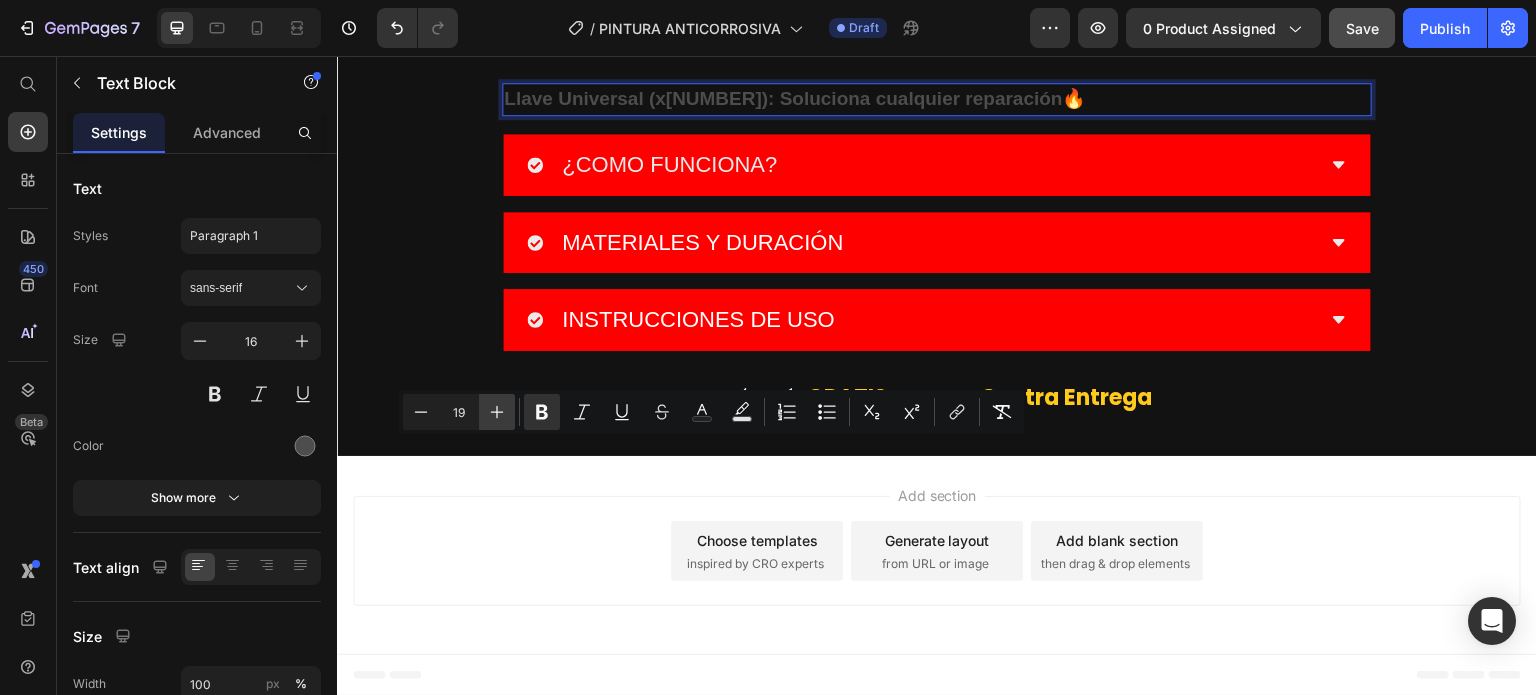click 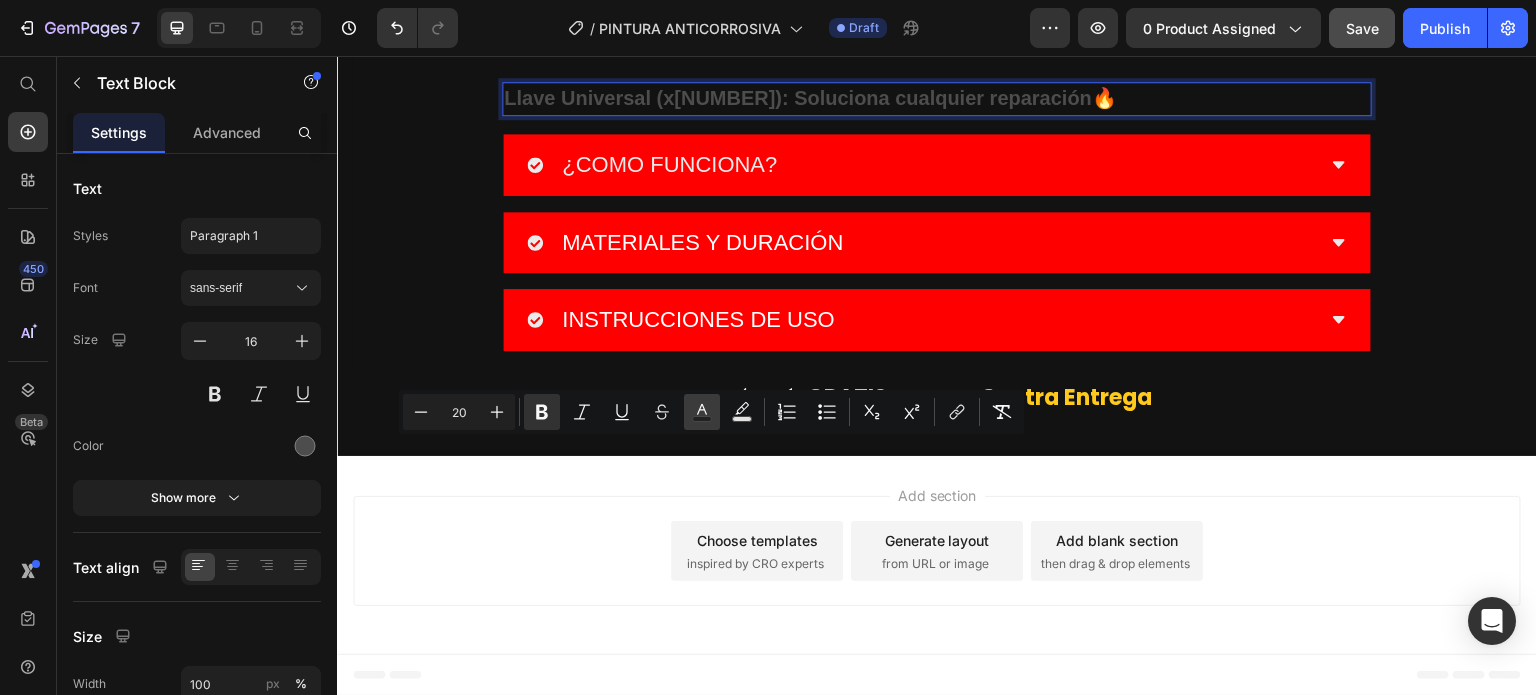 click on "Text Color" at bounding box center (702, 412) 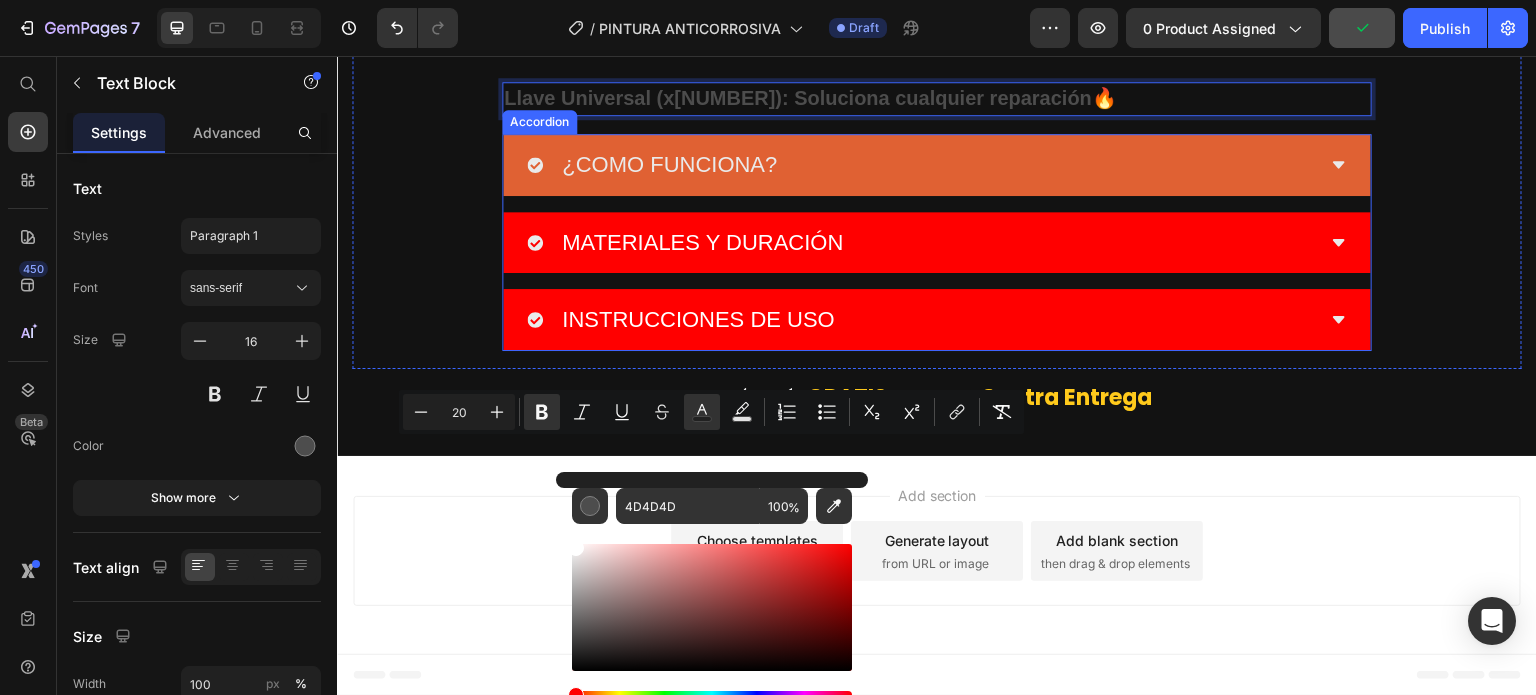 drag, startPoint x: 936, startPoint y: 619, endPoint x: 536, endPoint y: 501, distance: 417.04196 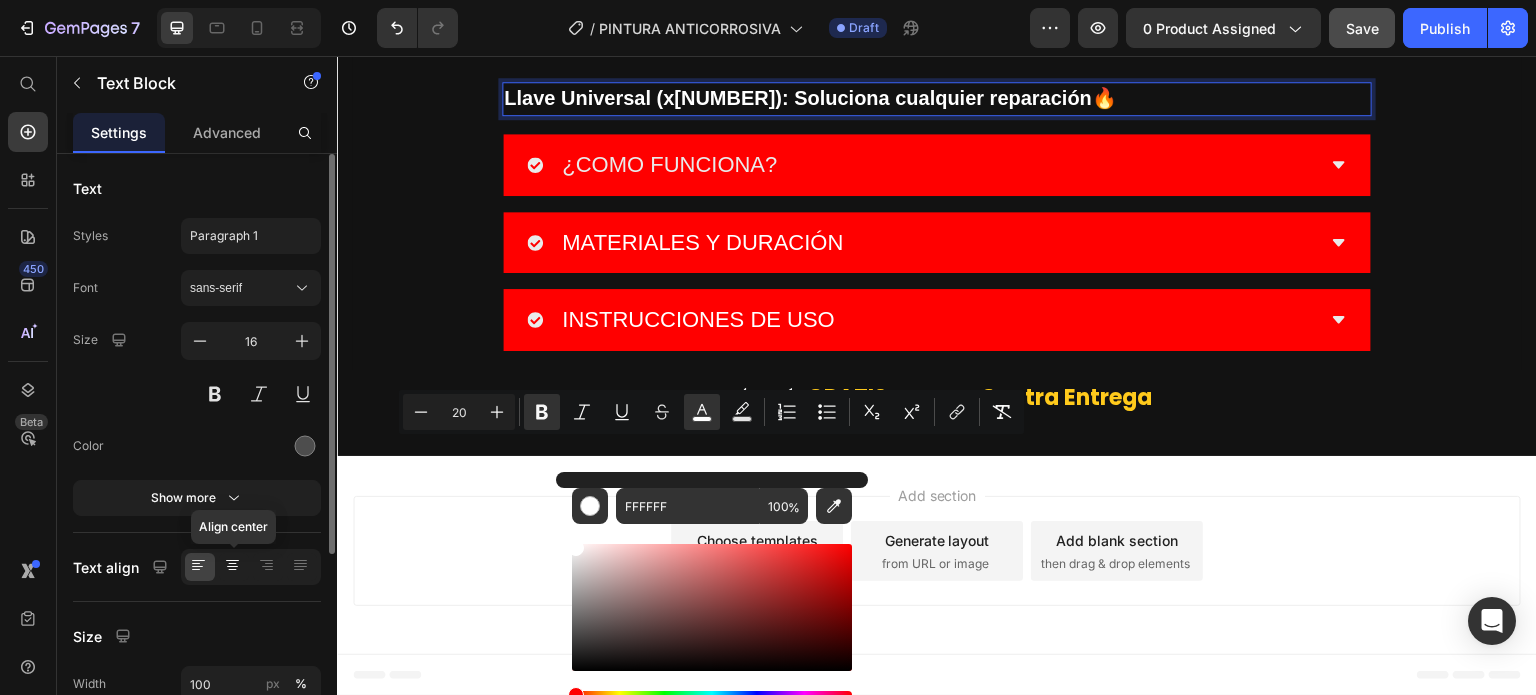 click 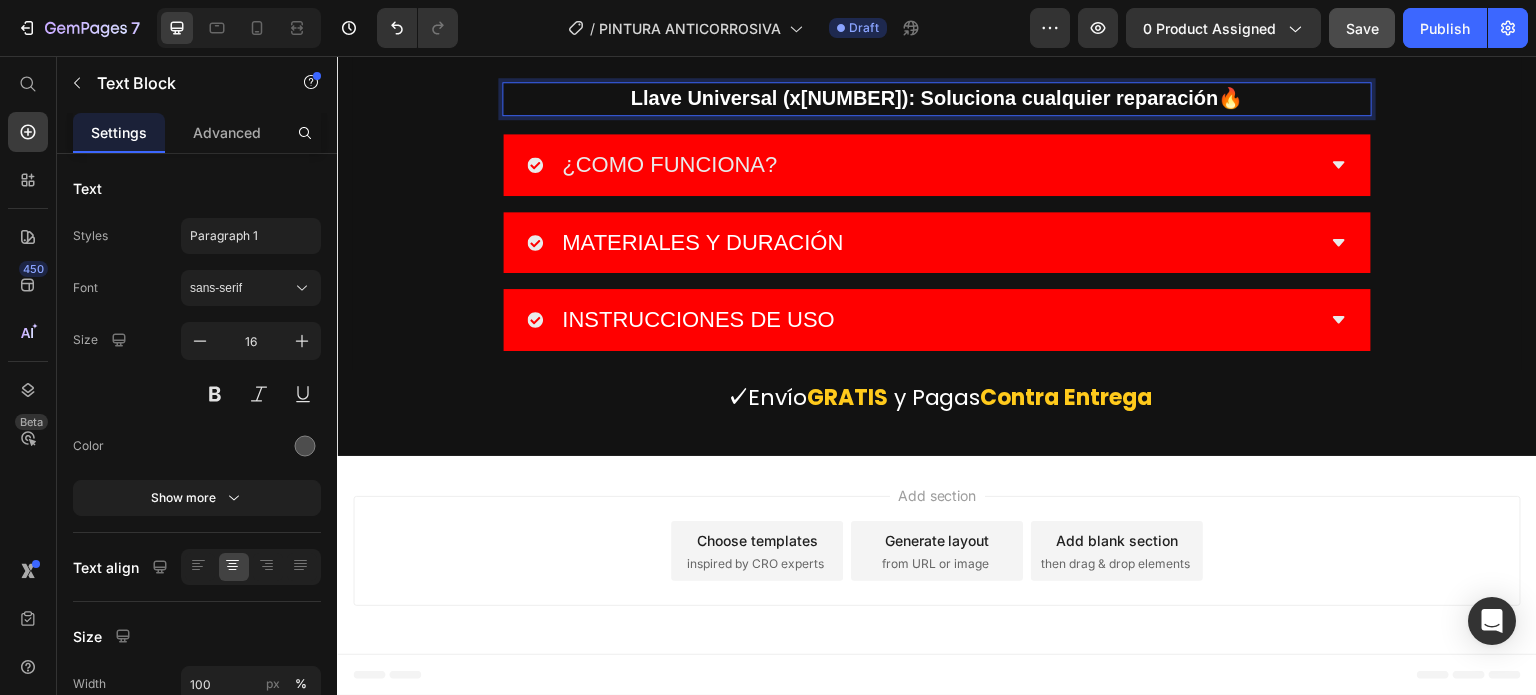 click on "Llave Universal (x2): Soluciona cualquier reparación🔥" at bounding box center (937, 98) 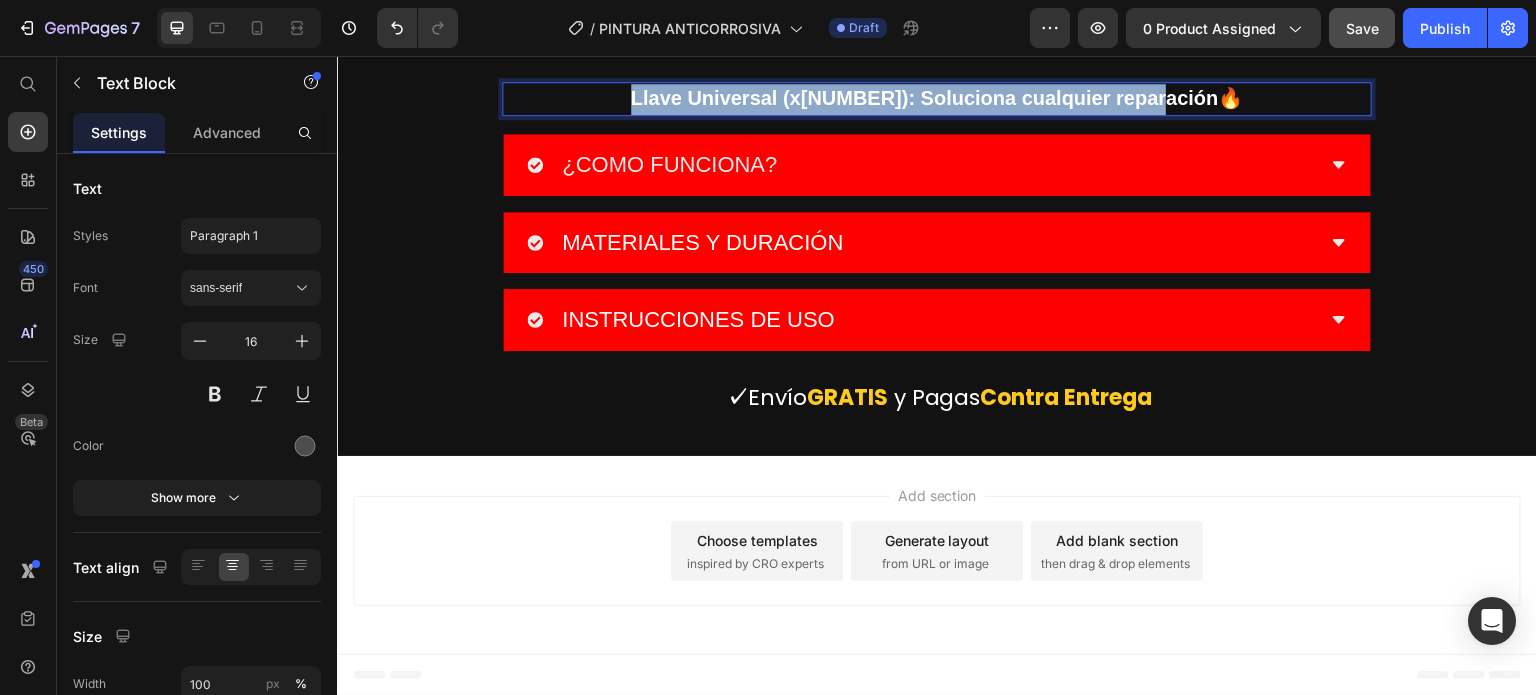 click on "Llave Universal (x2): Soluciona cualquier reparación🔥" at bounding box center [937, 98] 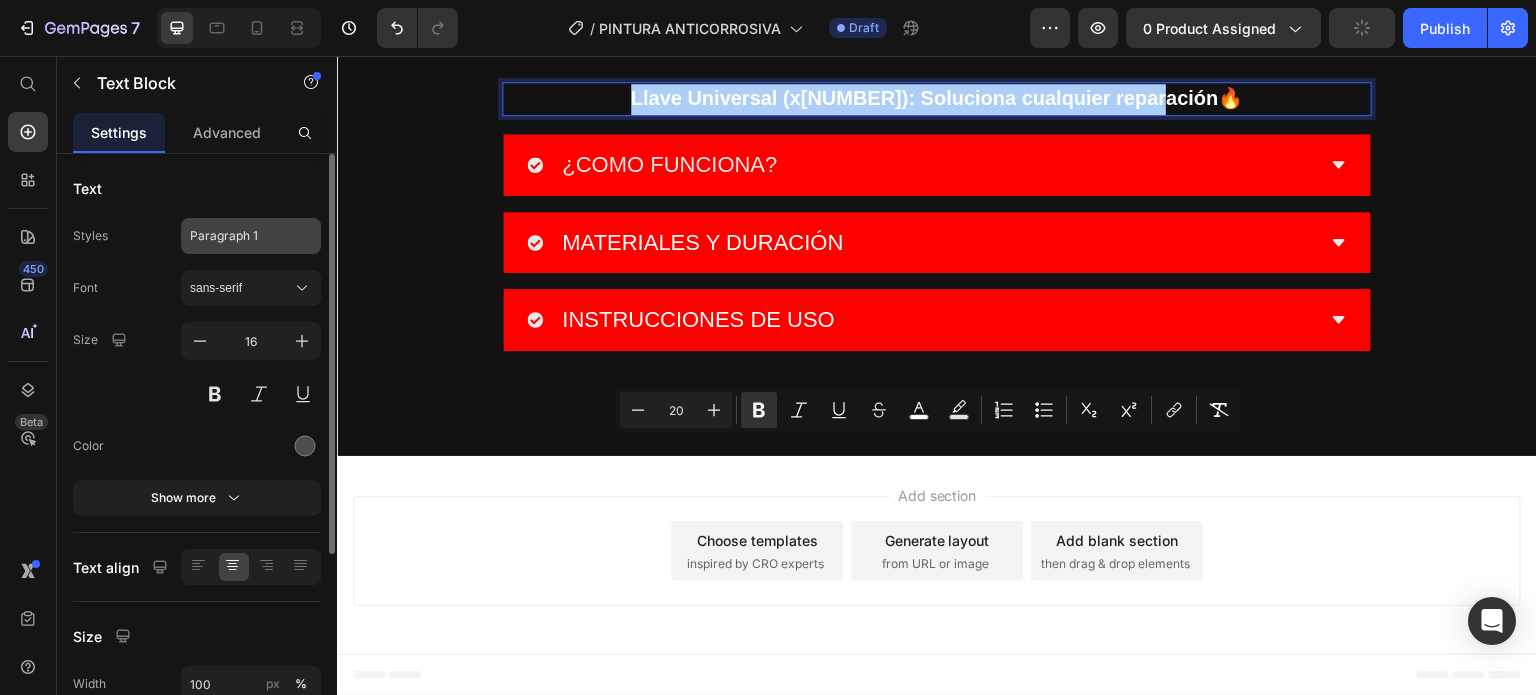 click on "Paragraph 1" at bounding box center [251, 236] 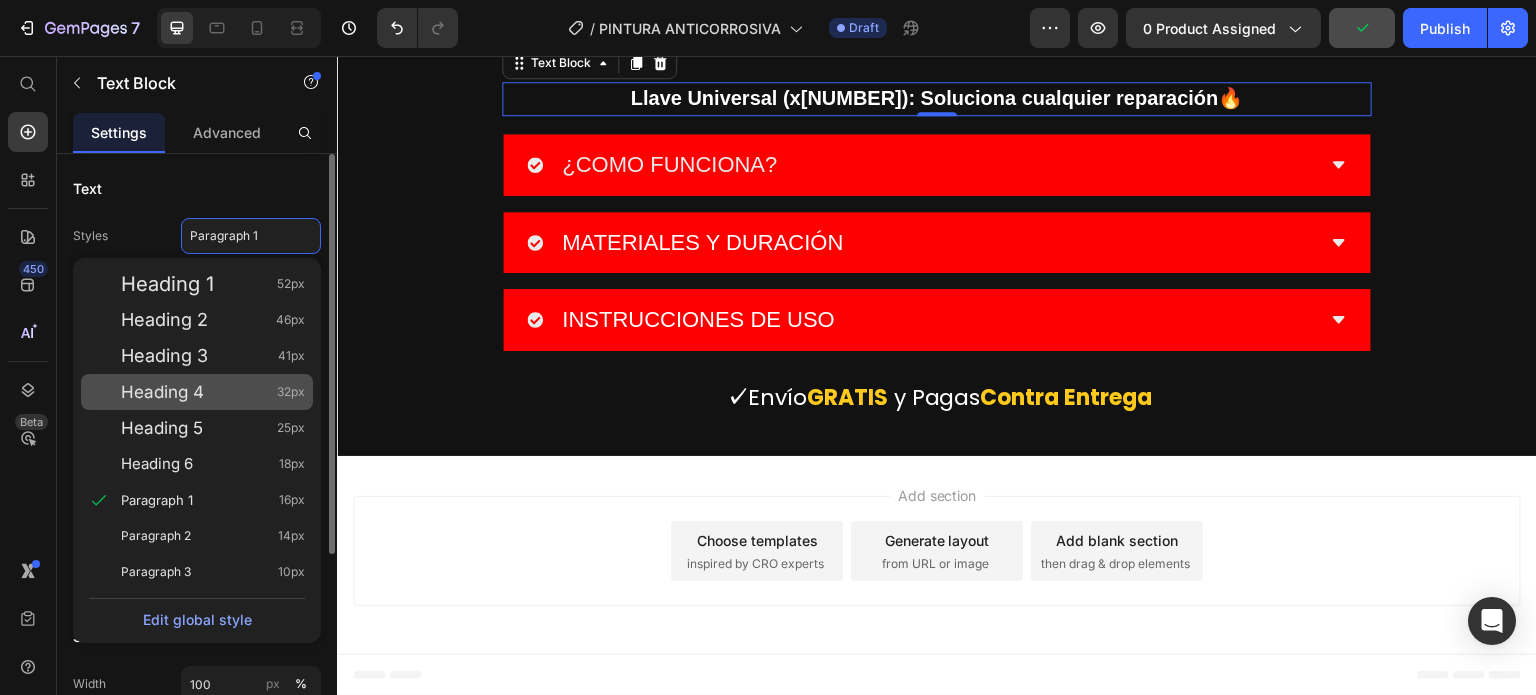 click on "Heading 4" at bounding box center [162, 392] 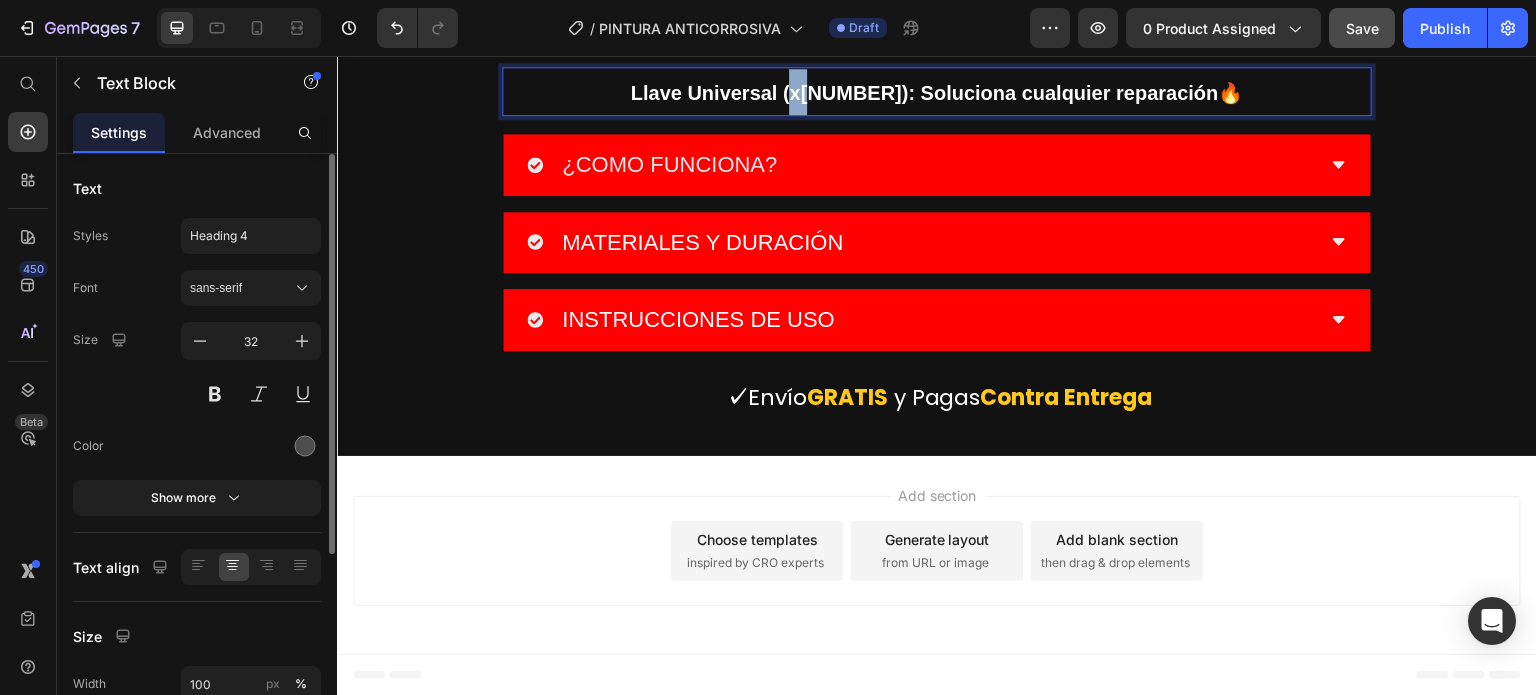 click on "Llave Universal (x2): Soluciona cualquier reparación🔥" at bounding box center [937, 93] 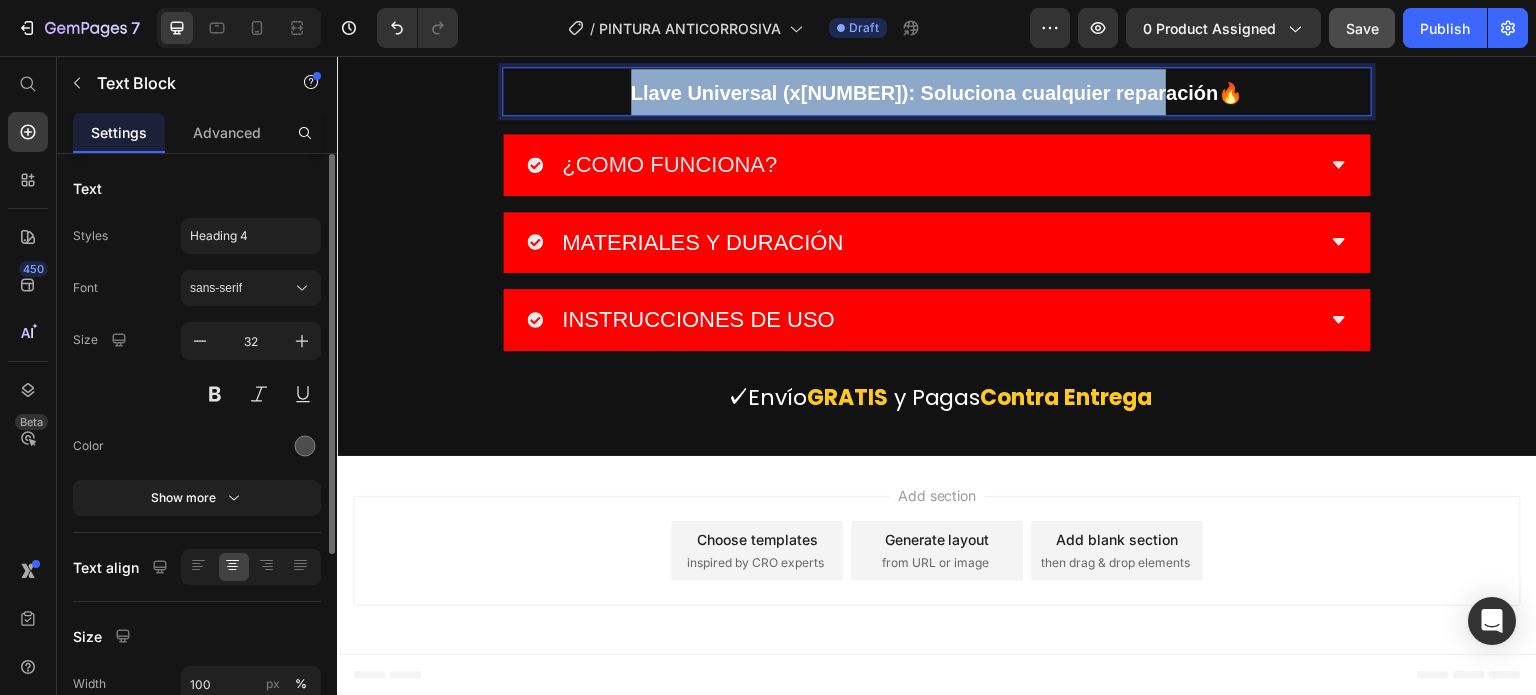 click on "Llave Universal (x2): Soluciona cualquier reparación🔥" at bounding box center (937, 93) 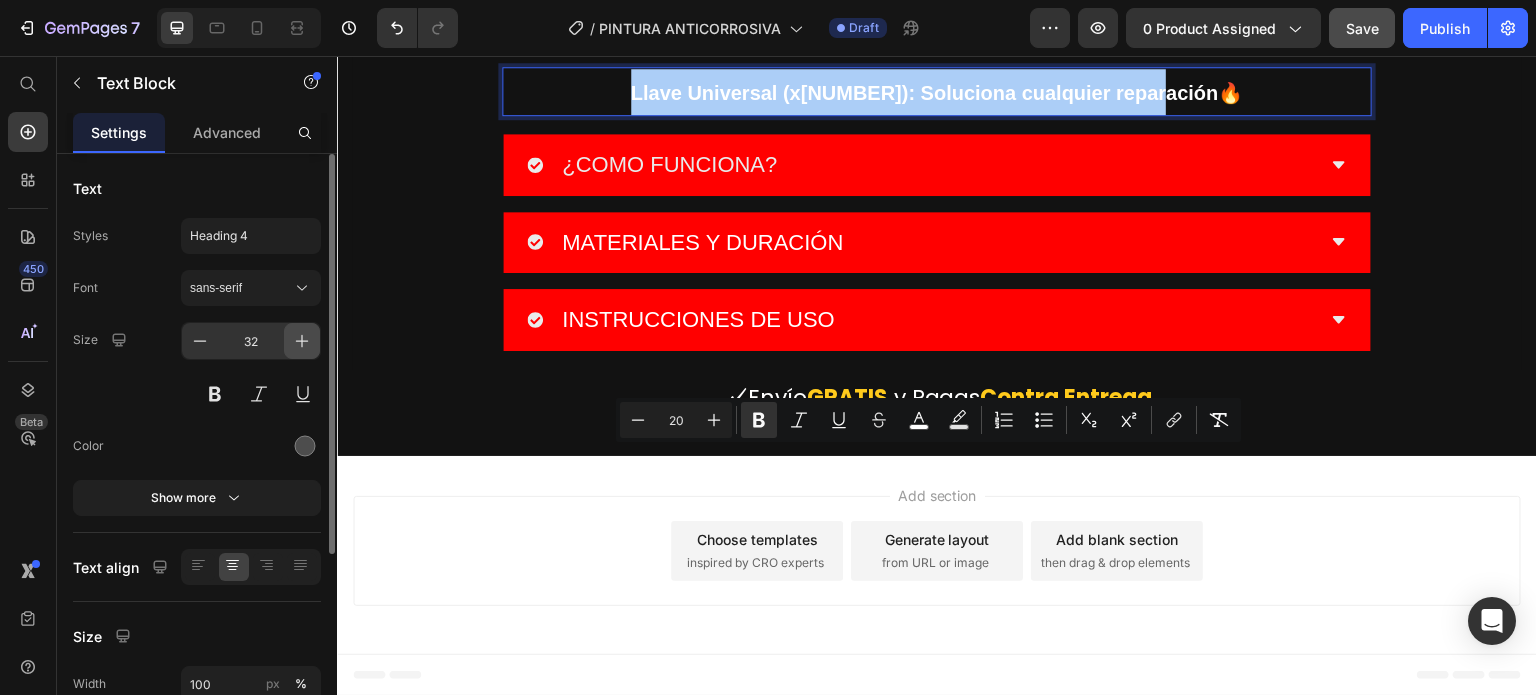 click at bounding box center (302, 341) 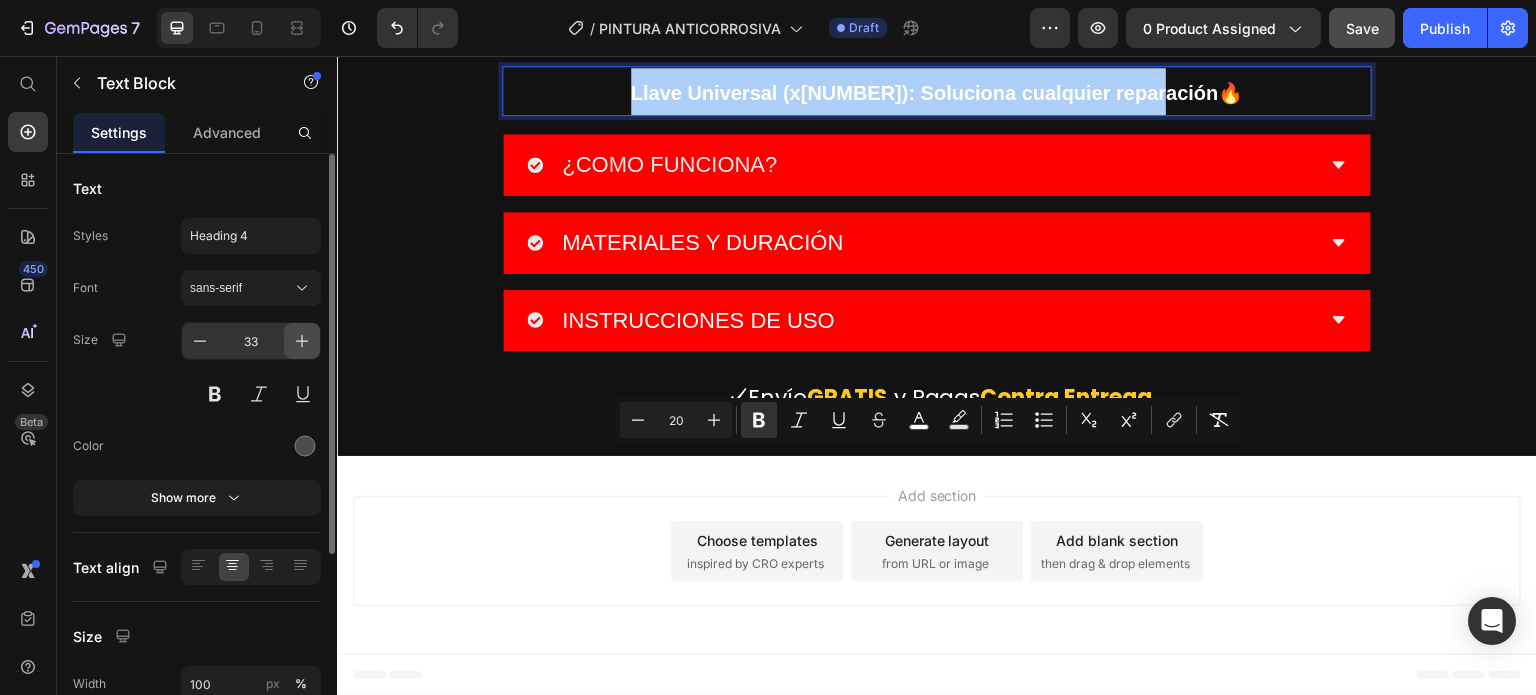 click at bounding box center (302, 341) 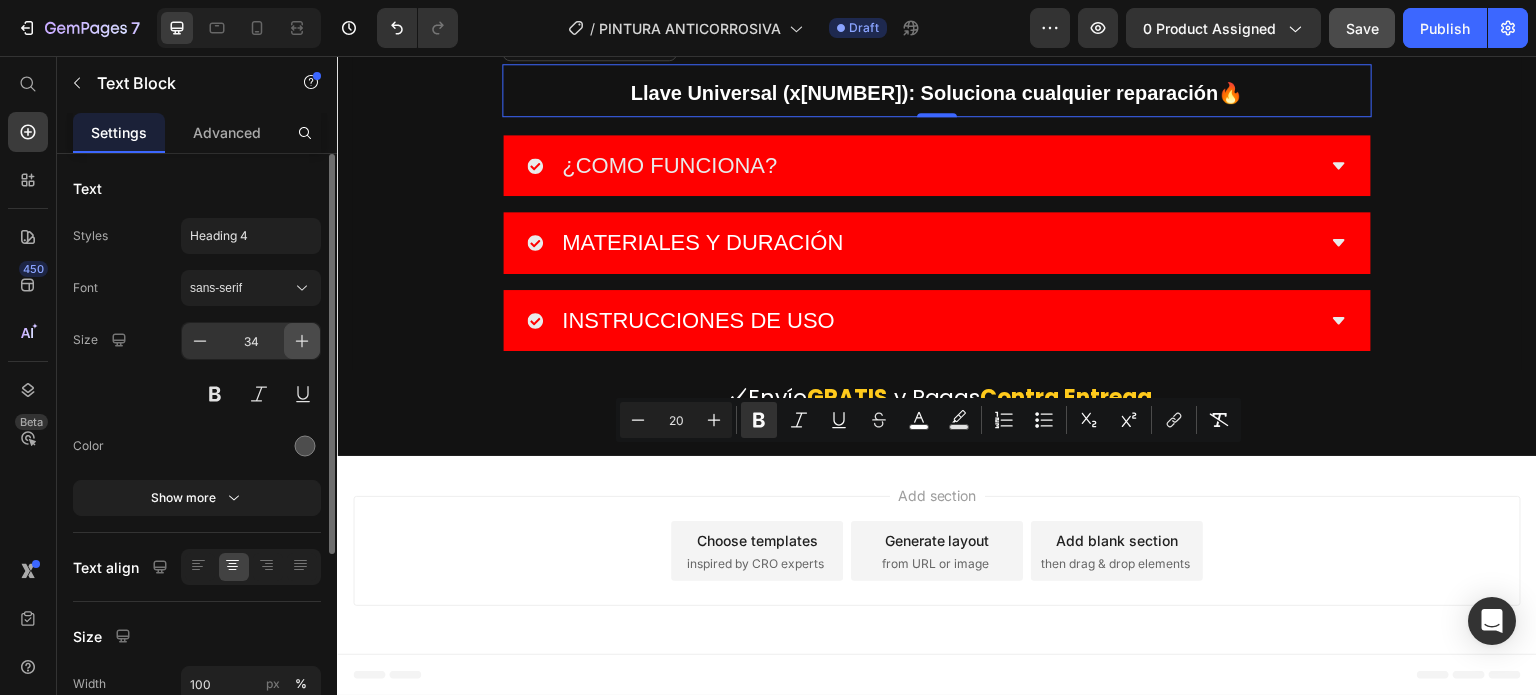 click at bounding box center [302, 341] 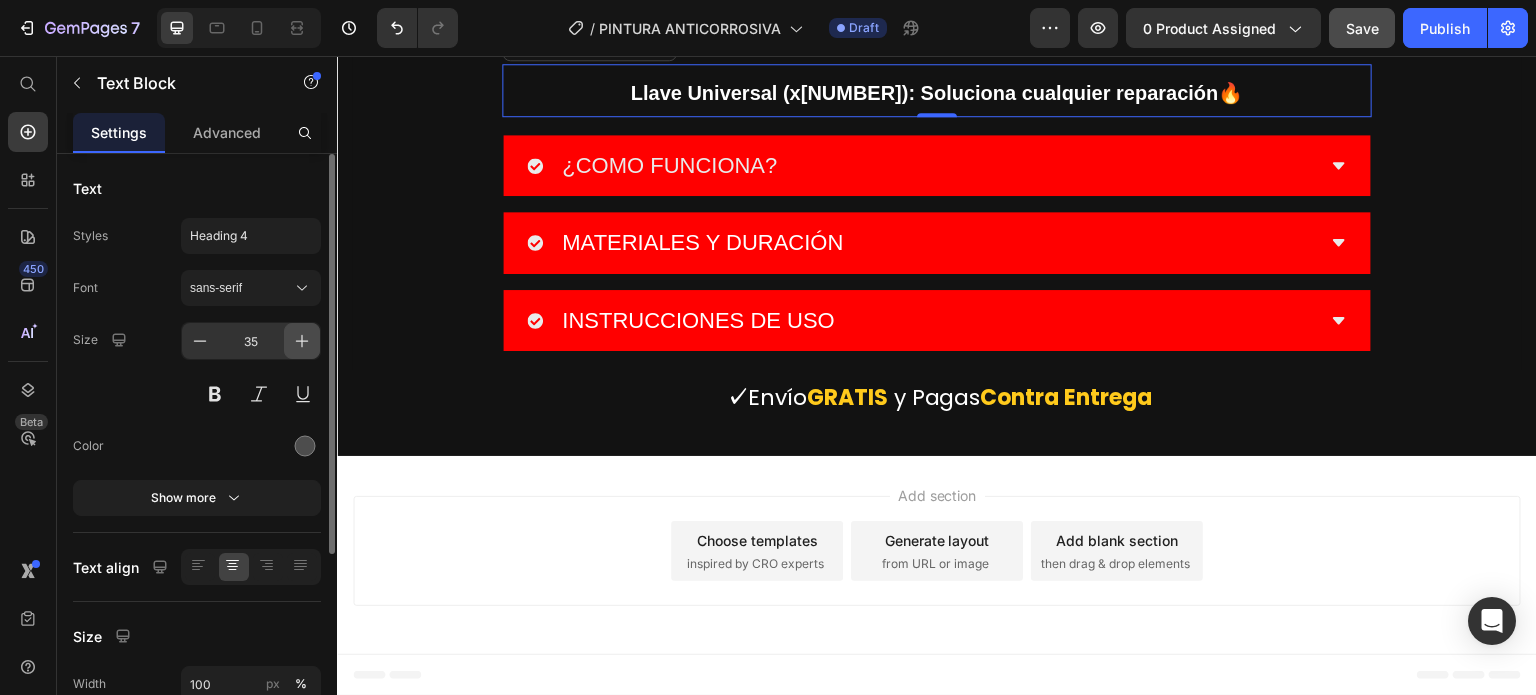 click at bounding box center [302, 341] 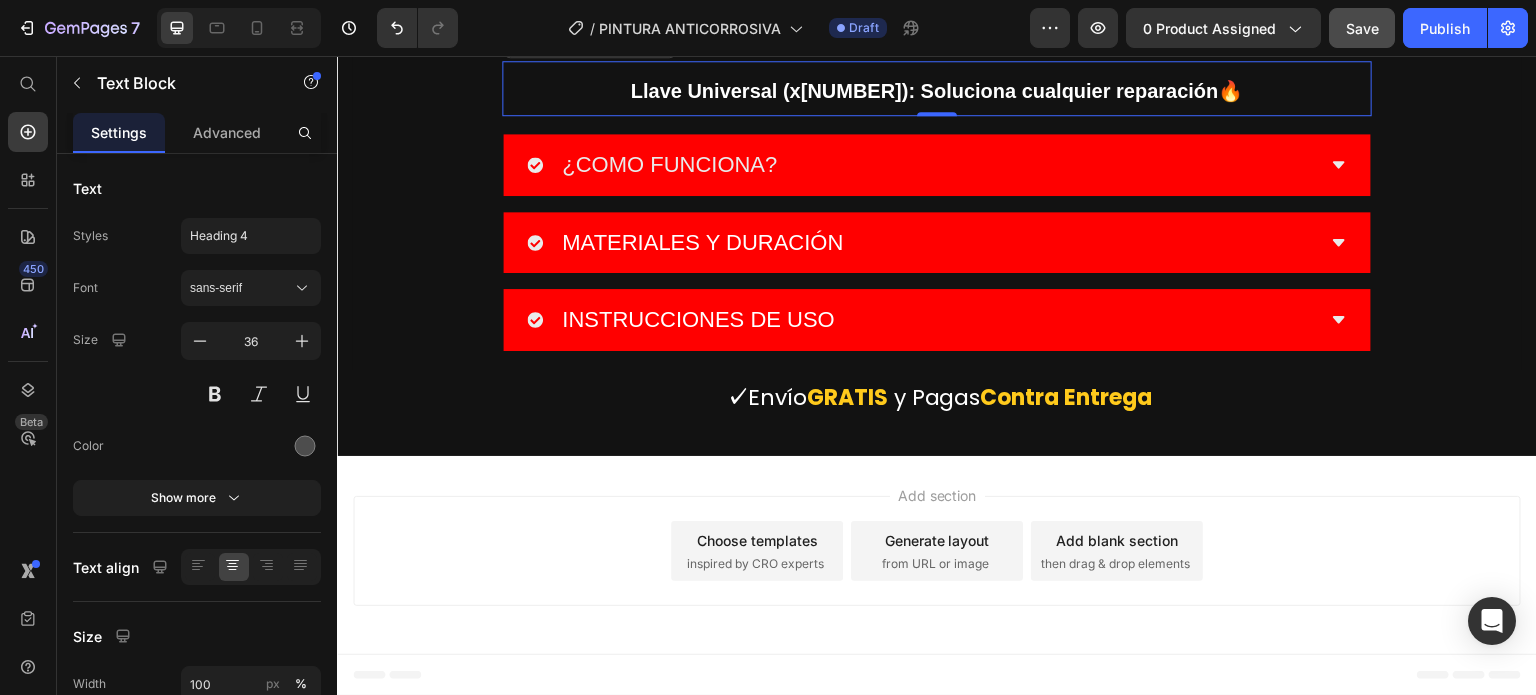 type 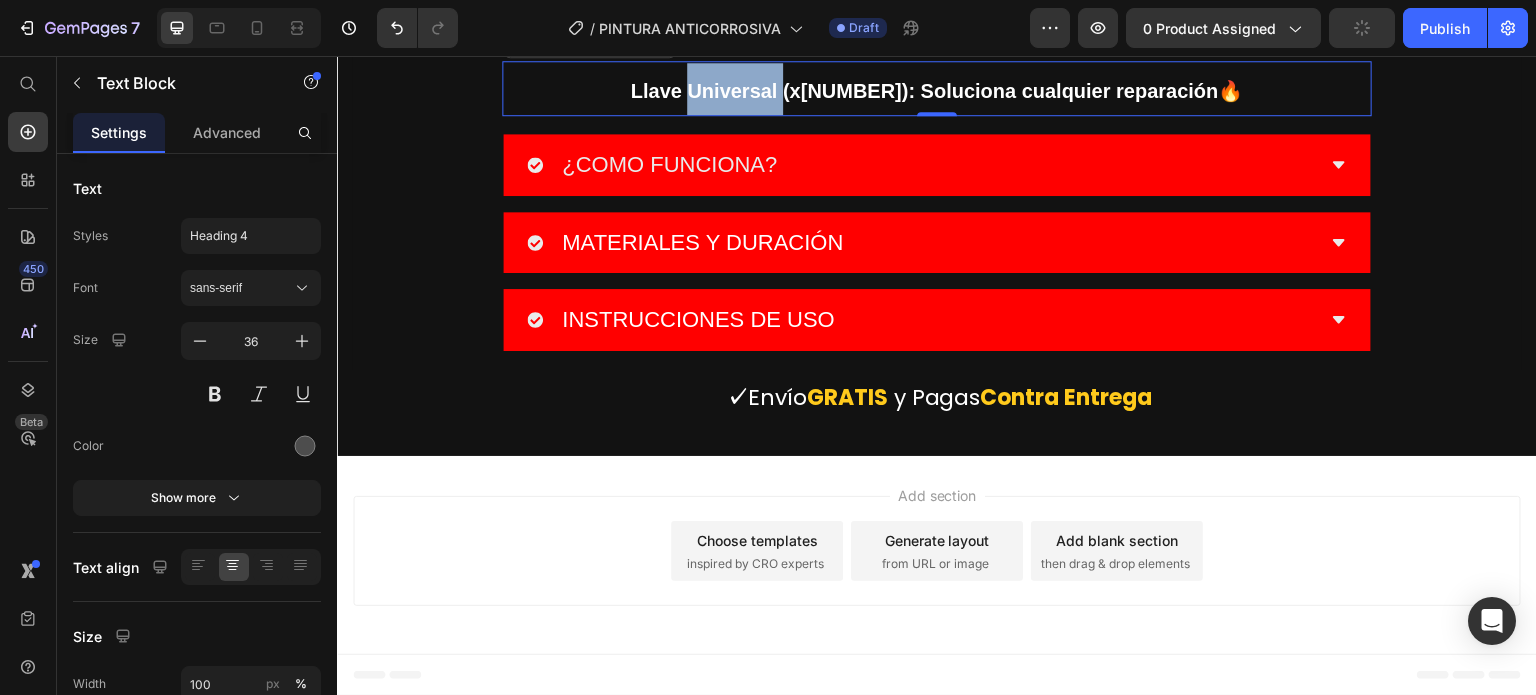 click on "Llave Universal (x2): Soluciona cualquier reparación🔥" at bounding box center (937, 91) 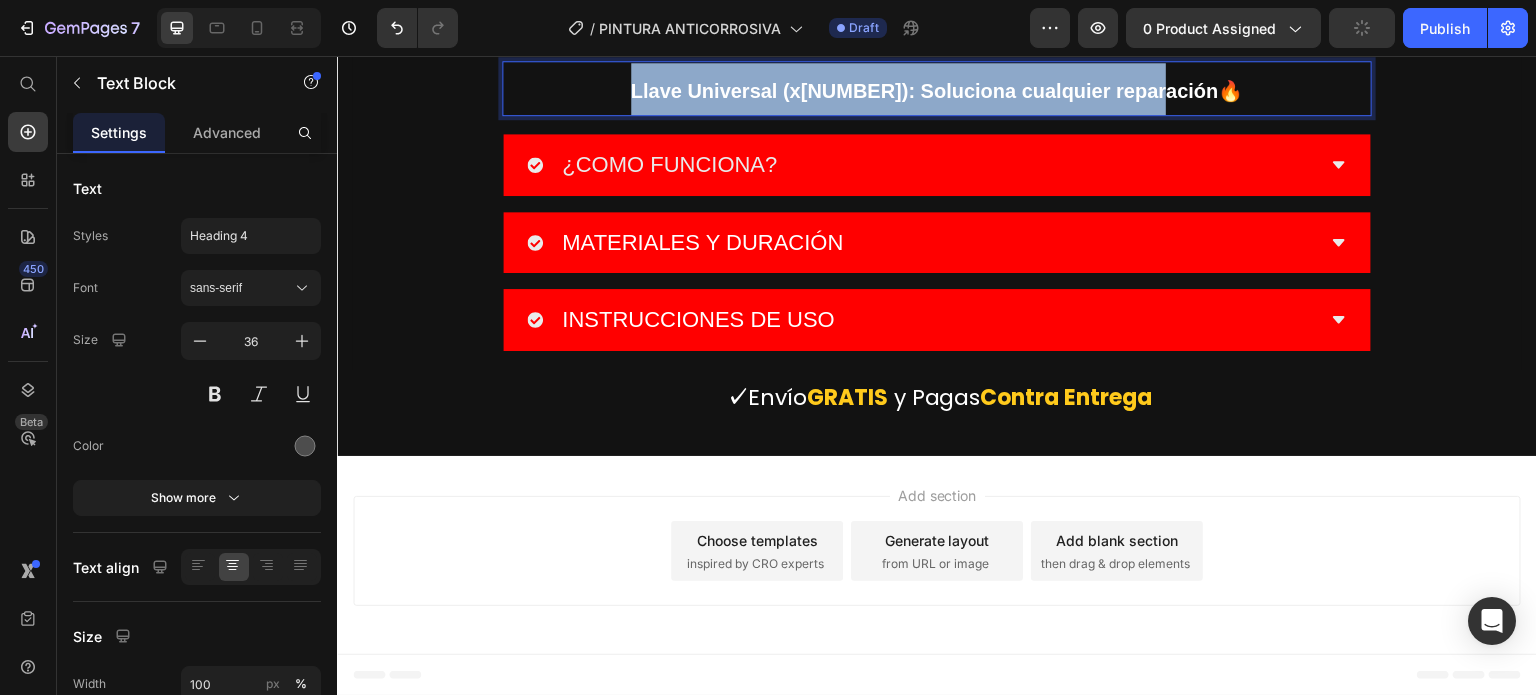 click on "Llave Universal (x2): Soluciona cualquier reparación🔥" at bounding box center [937, 91] 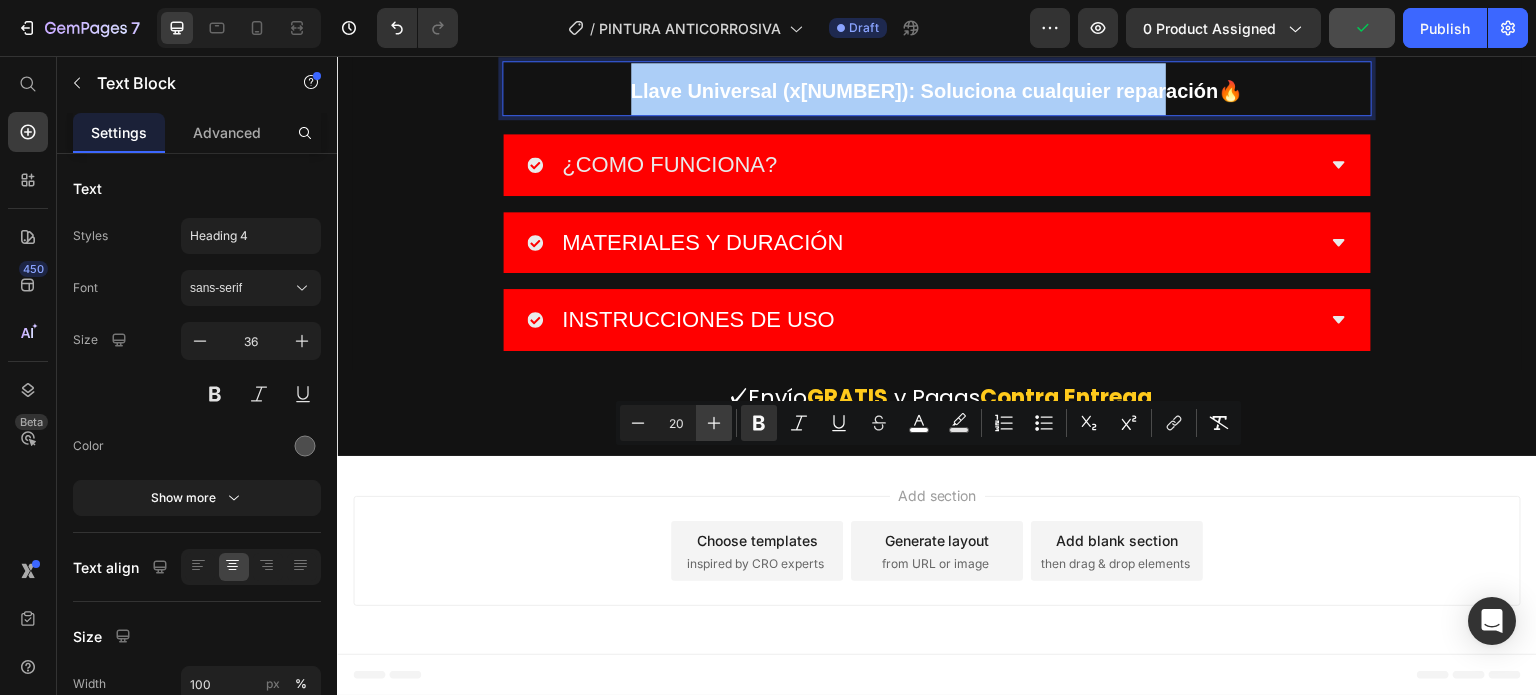 click 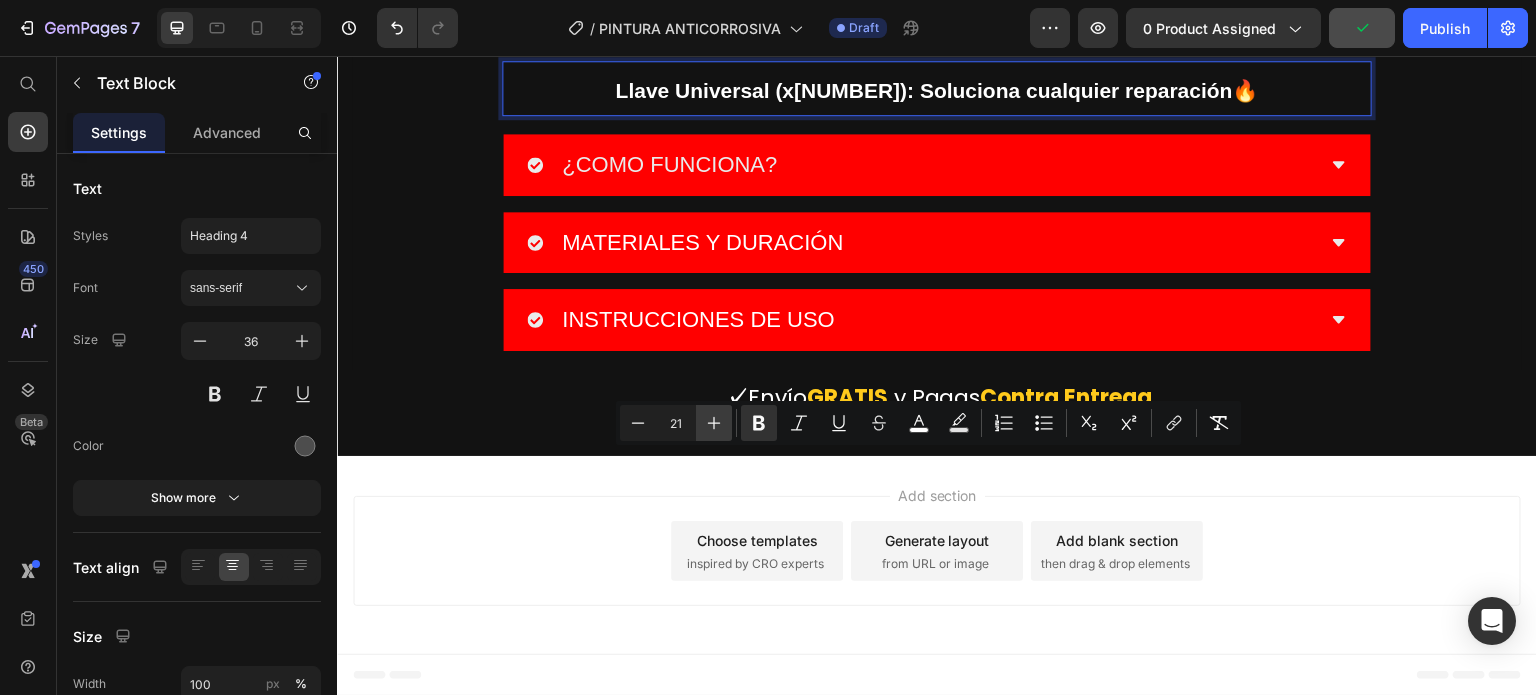click 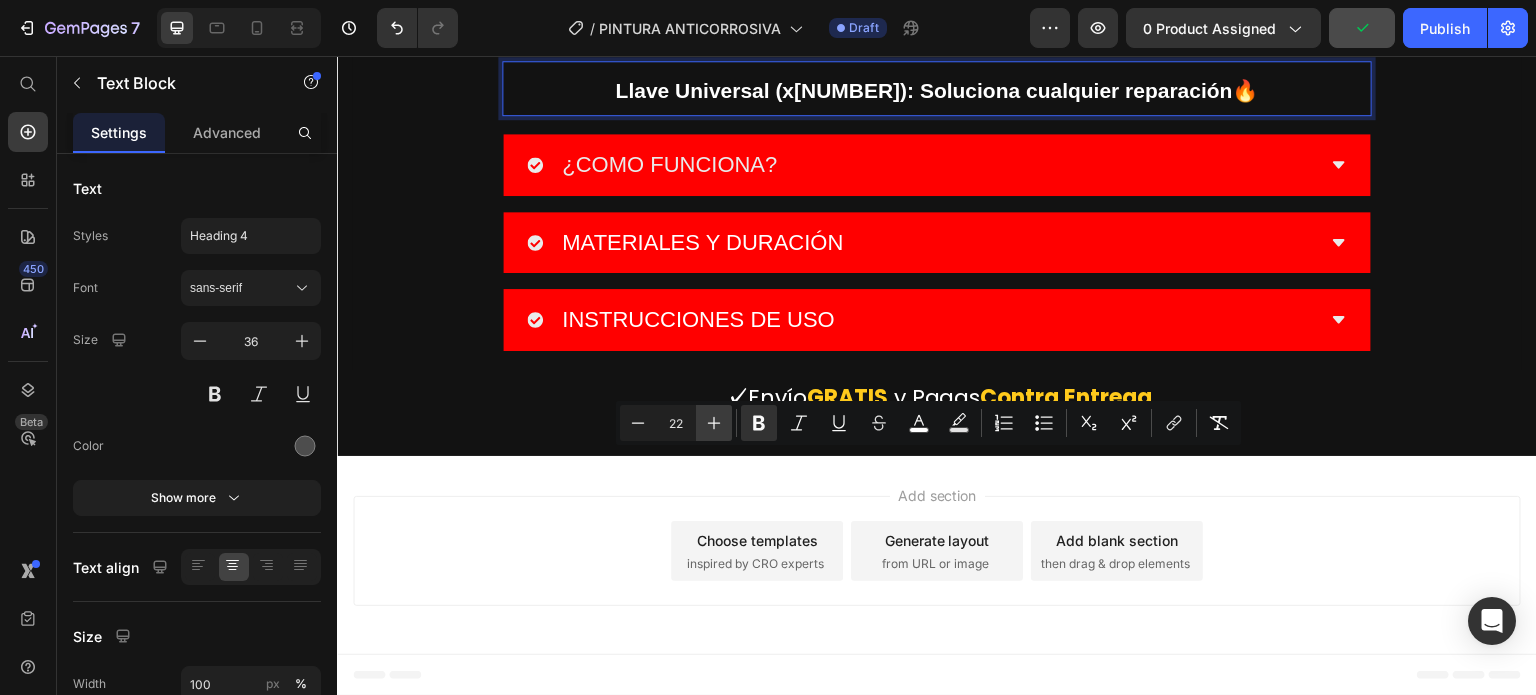 click 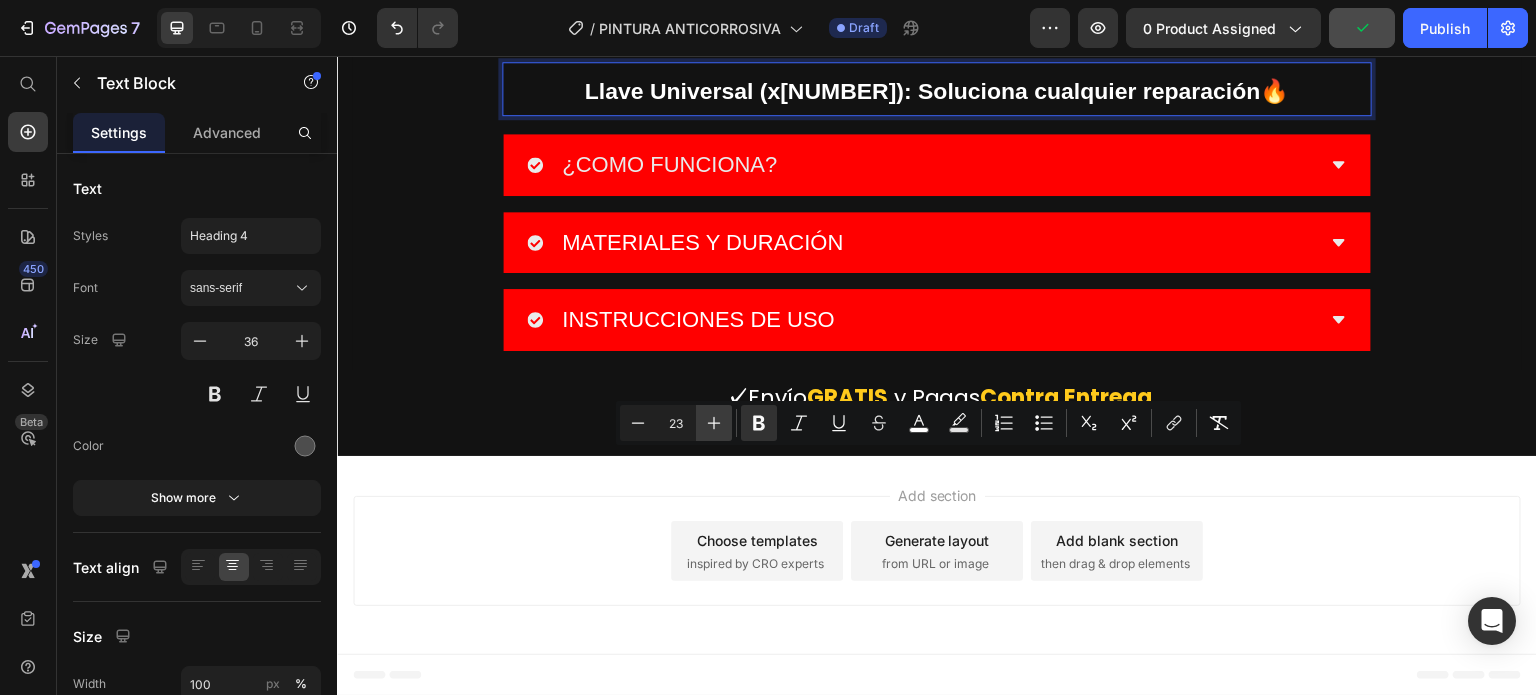 click 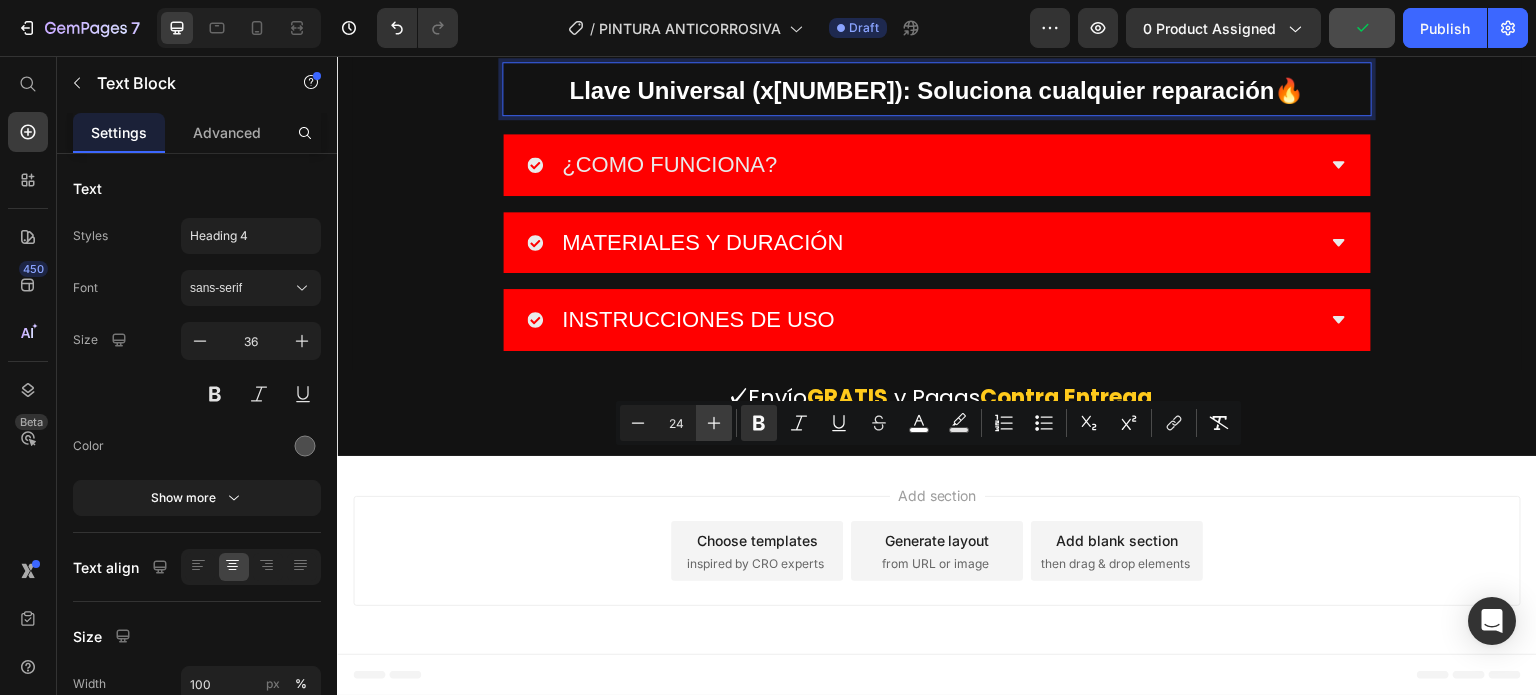 click 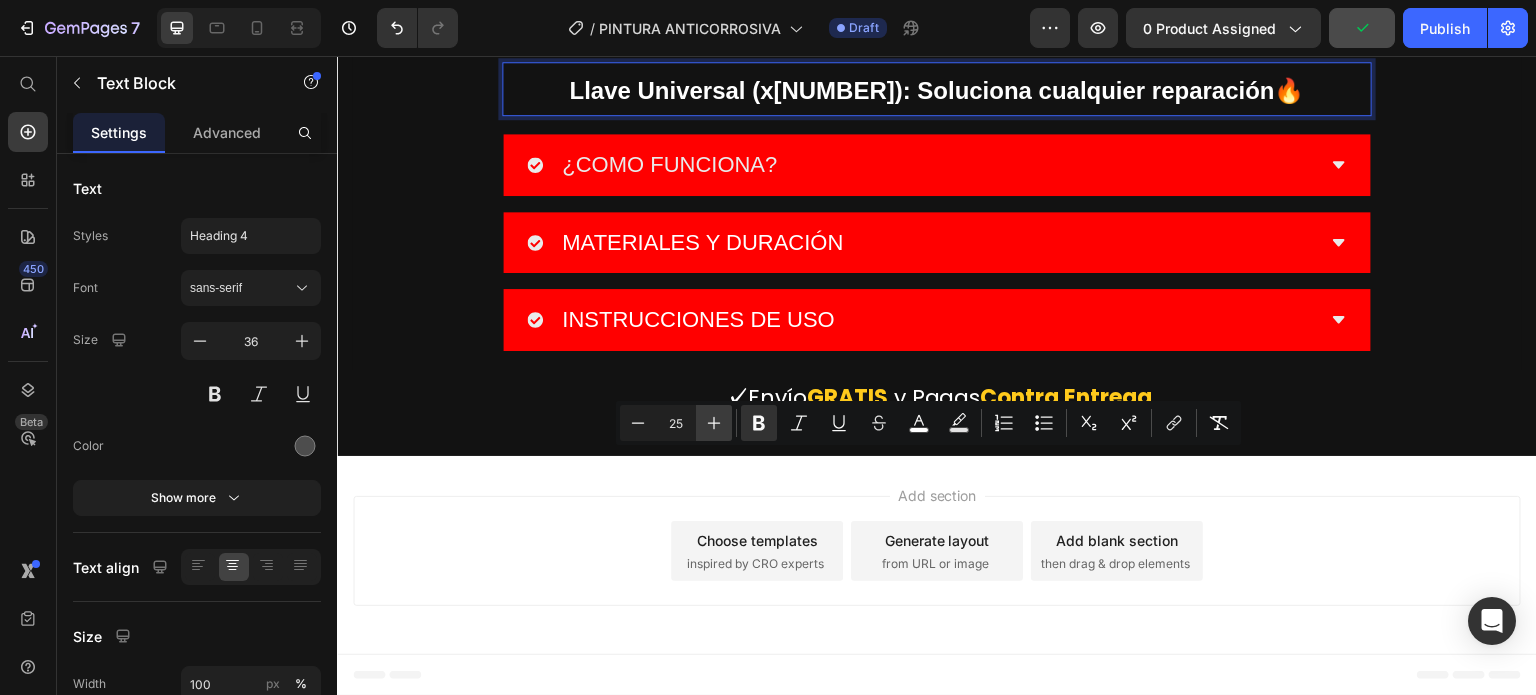 click 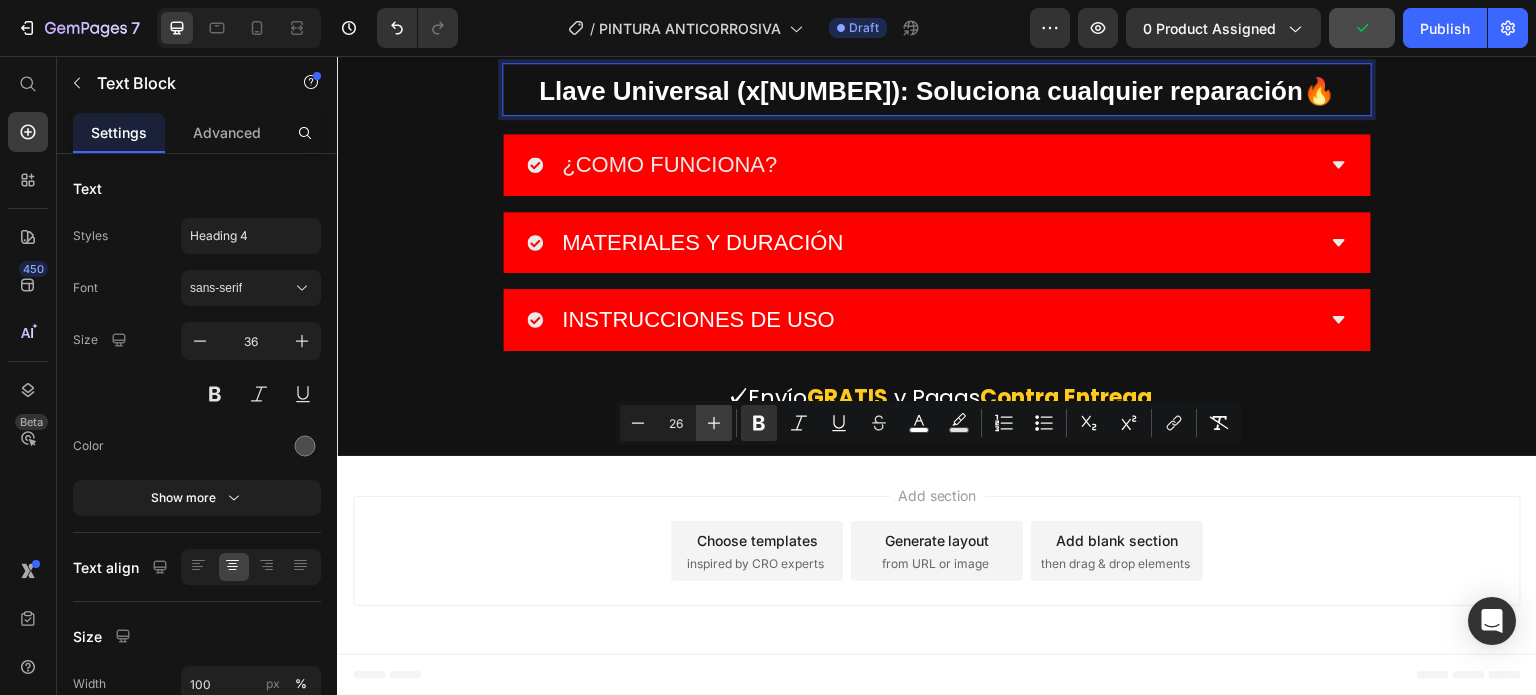 click 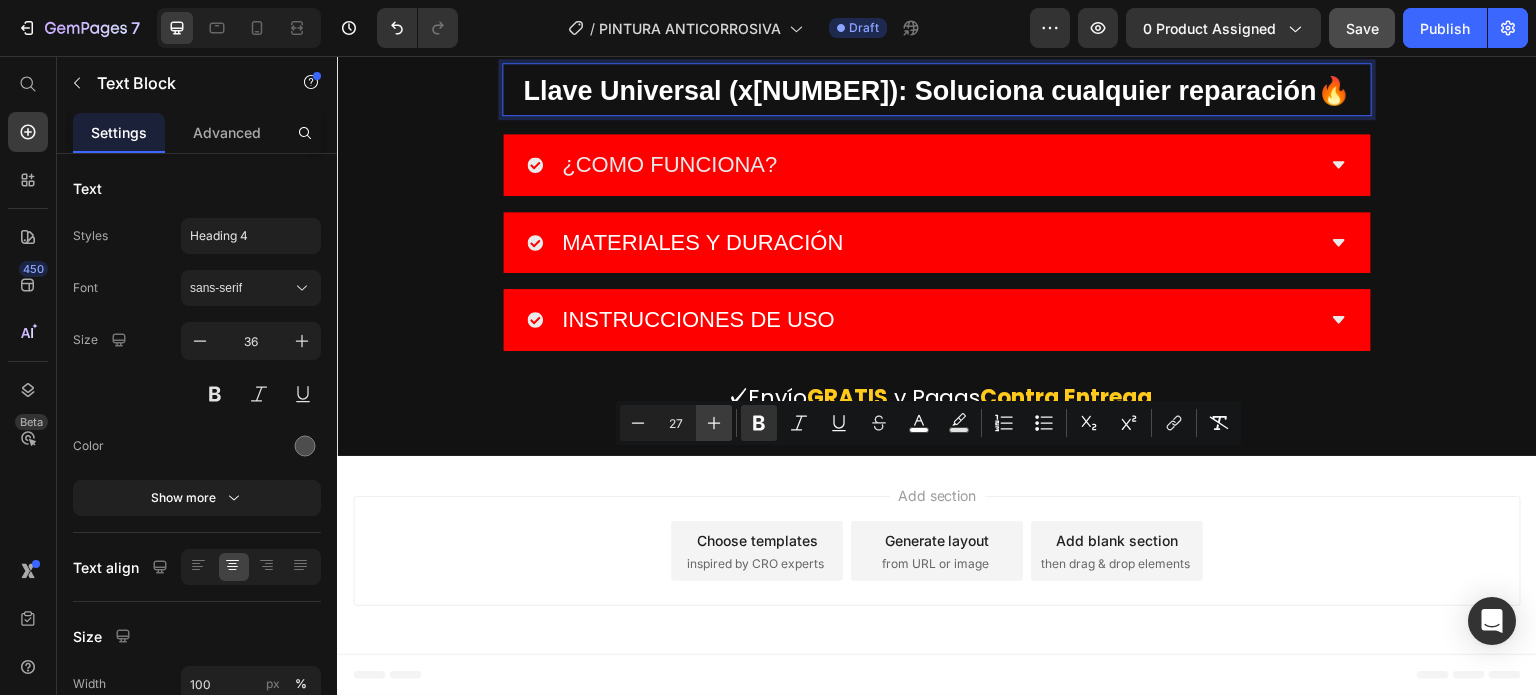 click 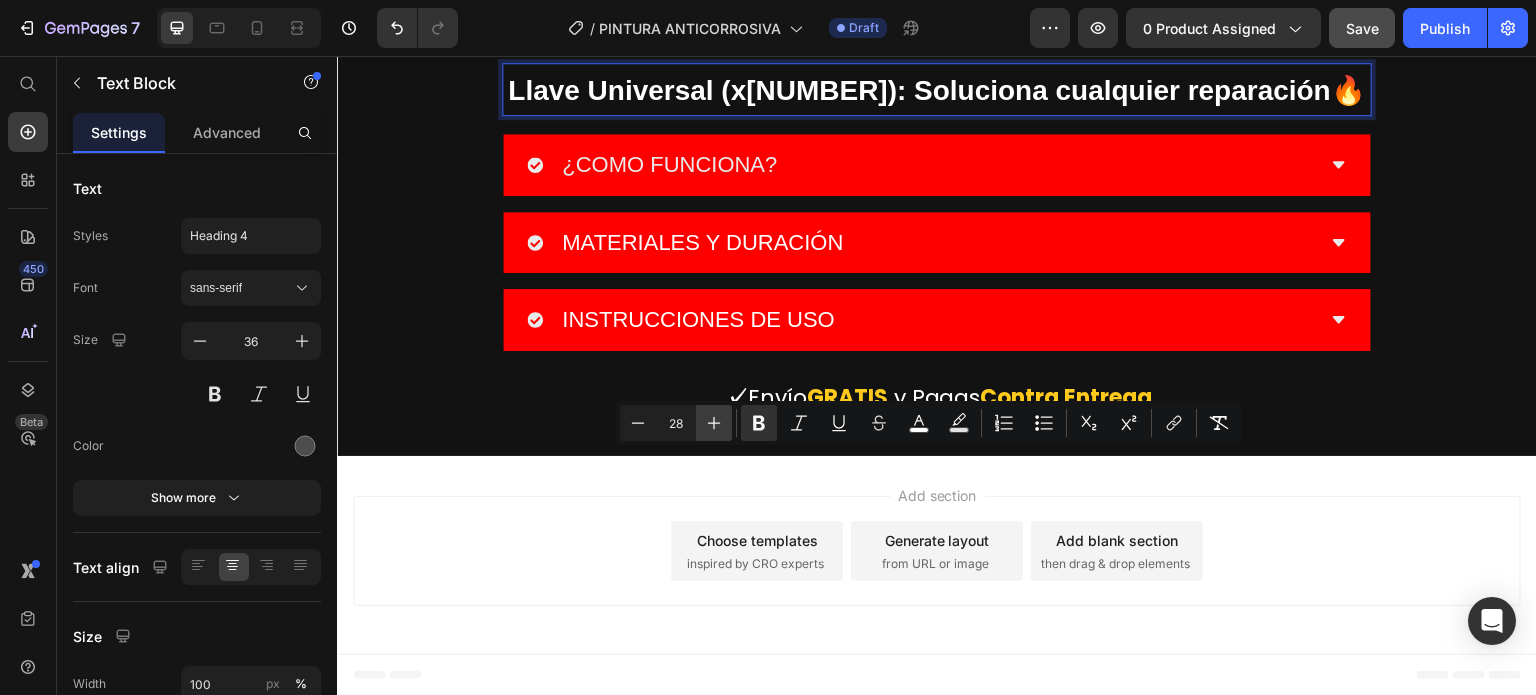 click 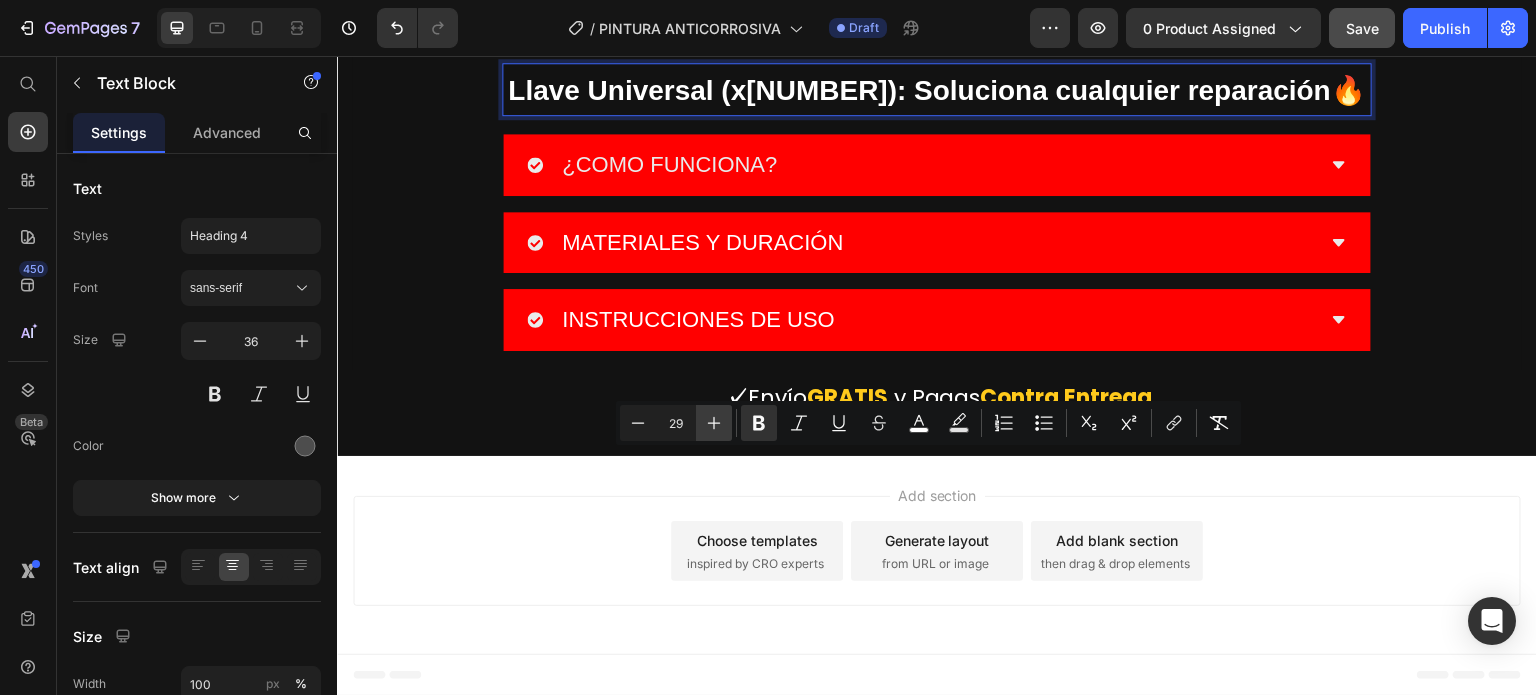 click 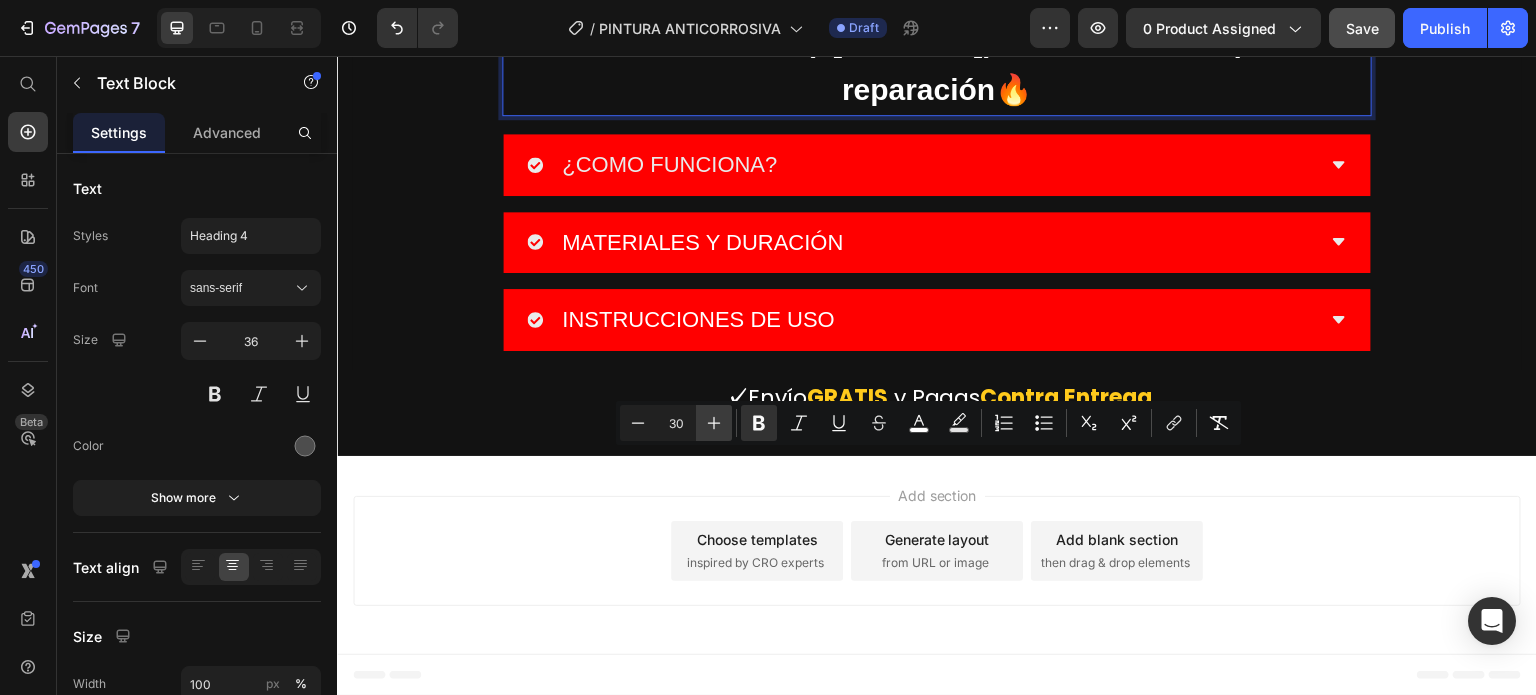 click 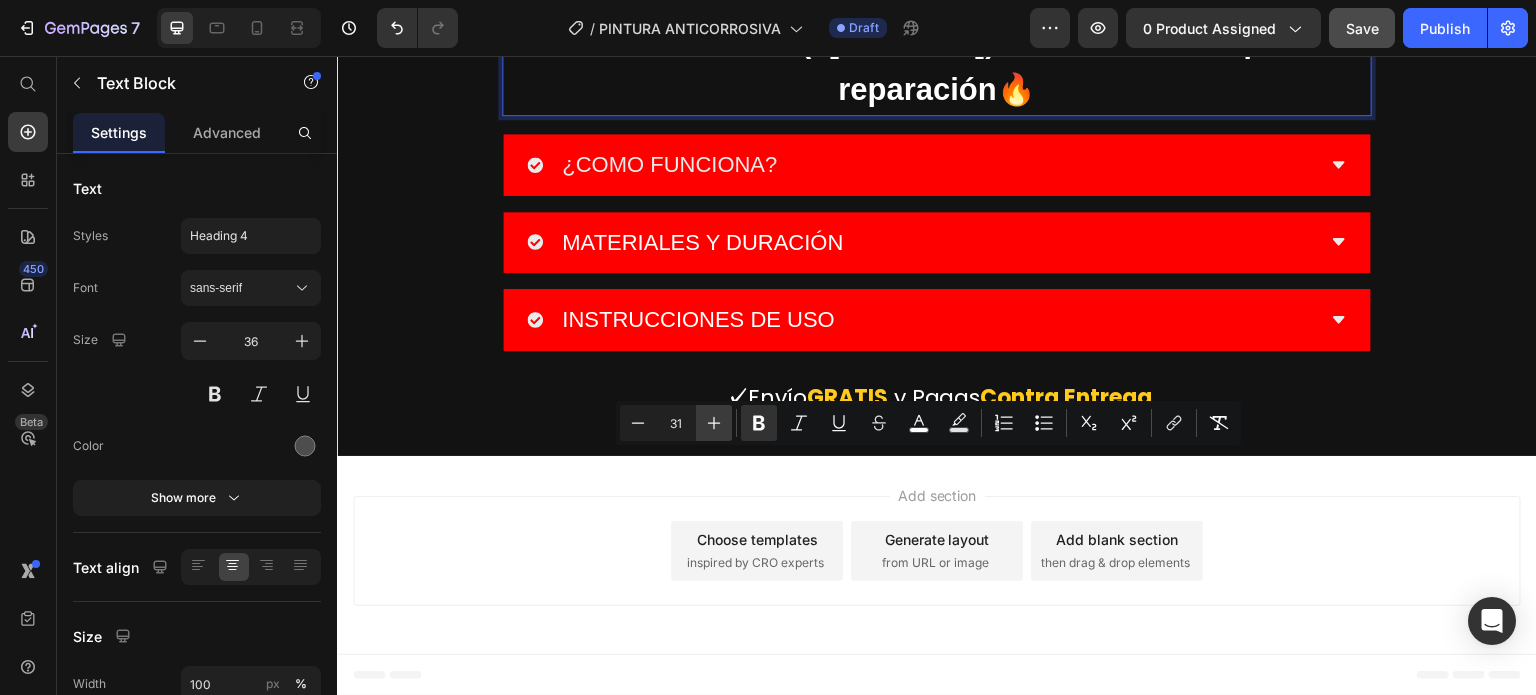 click 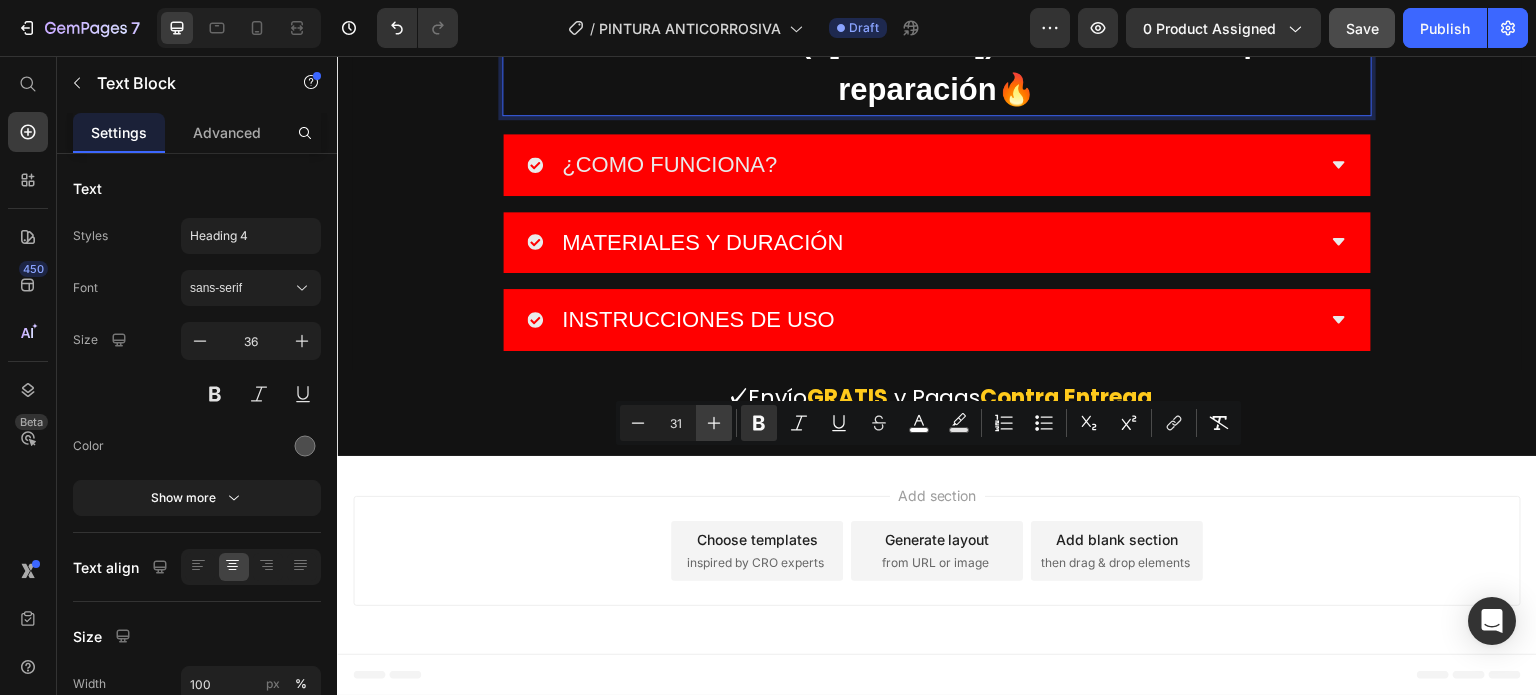 type on "32" 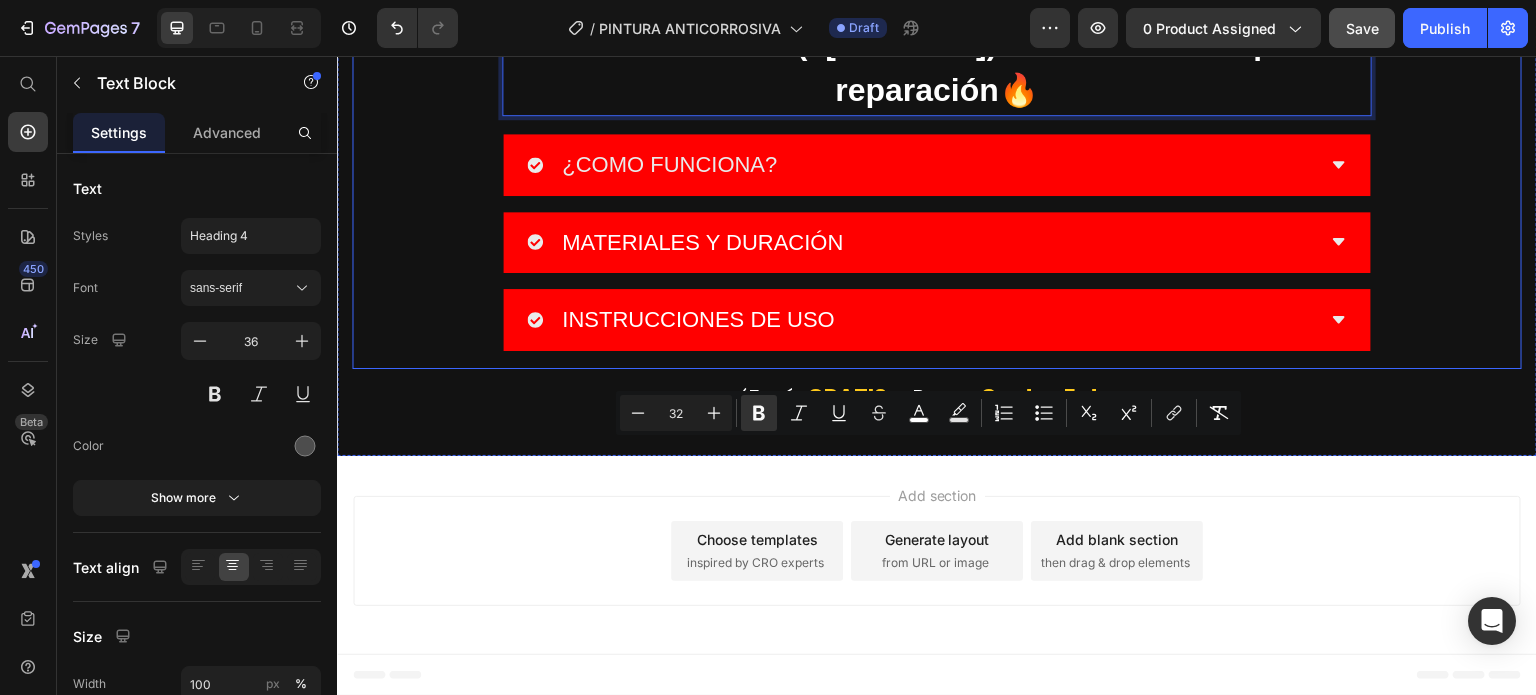 click on "Image ⁠⁠⁠⁠⁠⁠⁠ Aprieta, repara y sigue con tu día sin complicaciones Heading Con este juego de 2 llaves universales autoajustables, repara desde una fuga hasta una tuerca oxidada sin cambiar de herramienta. Text block Row Image ⁠⁠⁠⁠⁠⁠⁠ Repara lo que sea, donde sea, sin batallar ni perder tiempo Heading Se fija con fuerza sobre cualquier superficie metálica, formando una capa resistente a golpes, arañazos y condiciones extremas. No se descascara ni pierde su efectividad con el tiempo. Text block
Custom Code
Preview or Publish the page to see the content. Custom Code Image Image
Custom Code
Preview or Publish the page to see the content. Custom Code ⁠⁠⁠⁠⁠⁠⁠ Miles de hombres ya lo compraron ¡Ahora arreglan todo en segundos sin esfuerzo ni ayuda! Heading 🔧 Juego de 2 llaves = todo tipo de tuercas, sin importar tamaño o forma. 💪 Se ajustan solas, sin fuerza, sin deslizamiento. 🏡 Sirve para casa, auto, rancho, negocio, todo. Text block" at bounding box center (937, -3813) 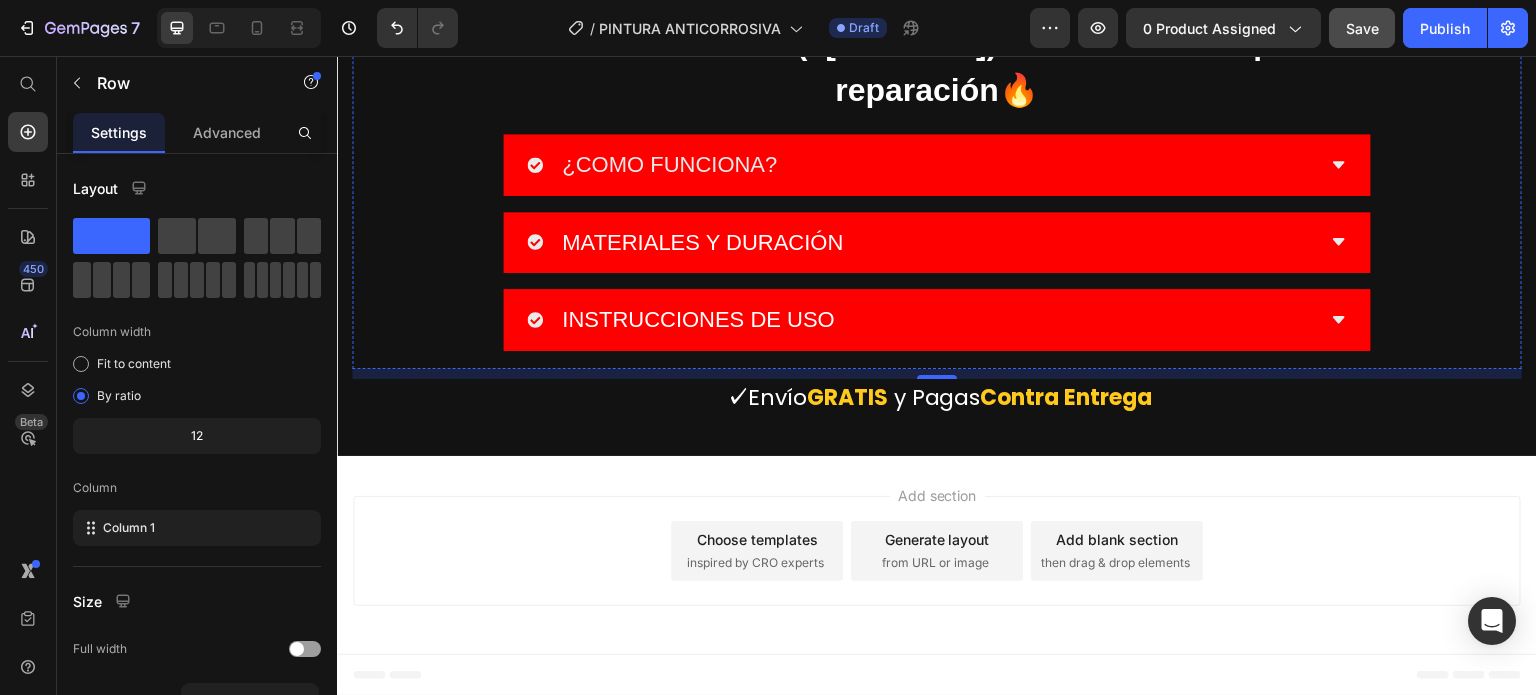 scroll, scrollTop: 10690, scrollLeft: 0, axis: vertical 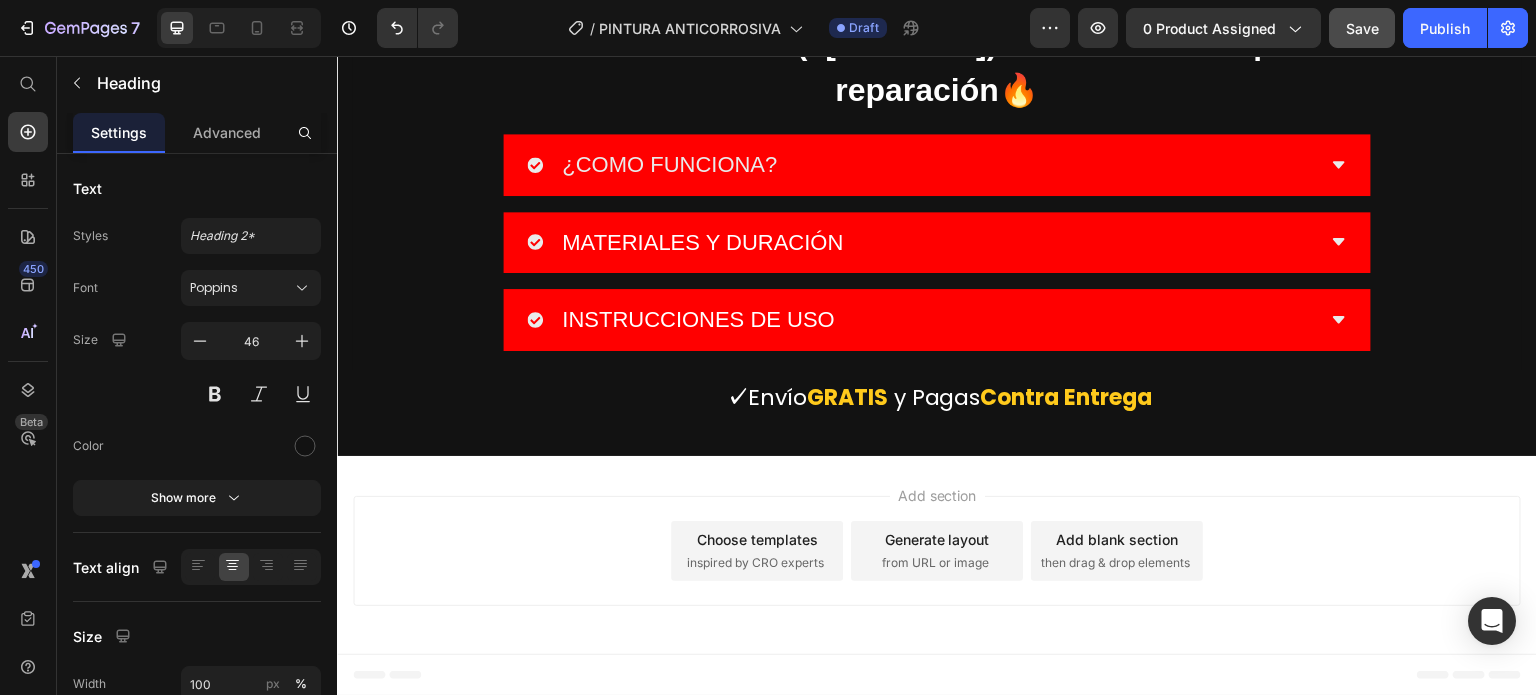 click on "No cargues más herramientas de sobra." at bounding box center (865, -103) 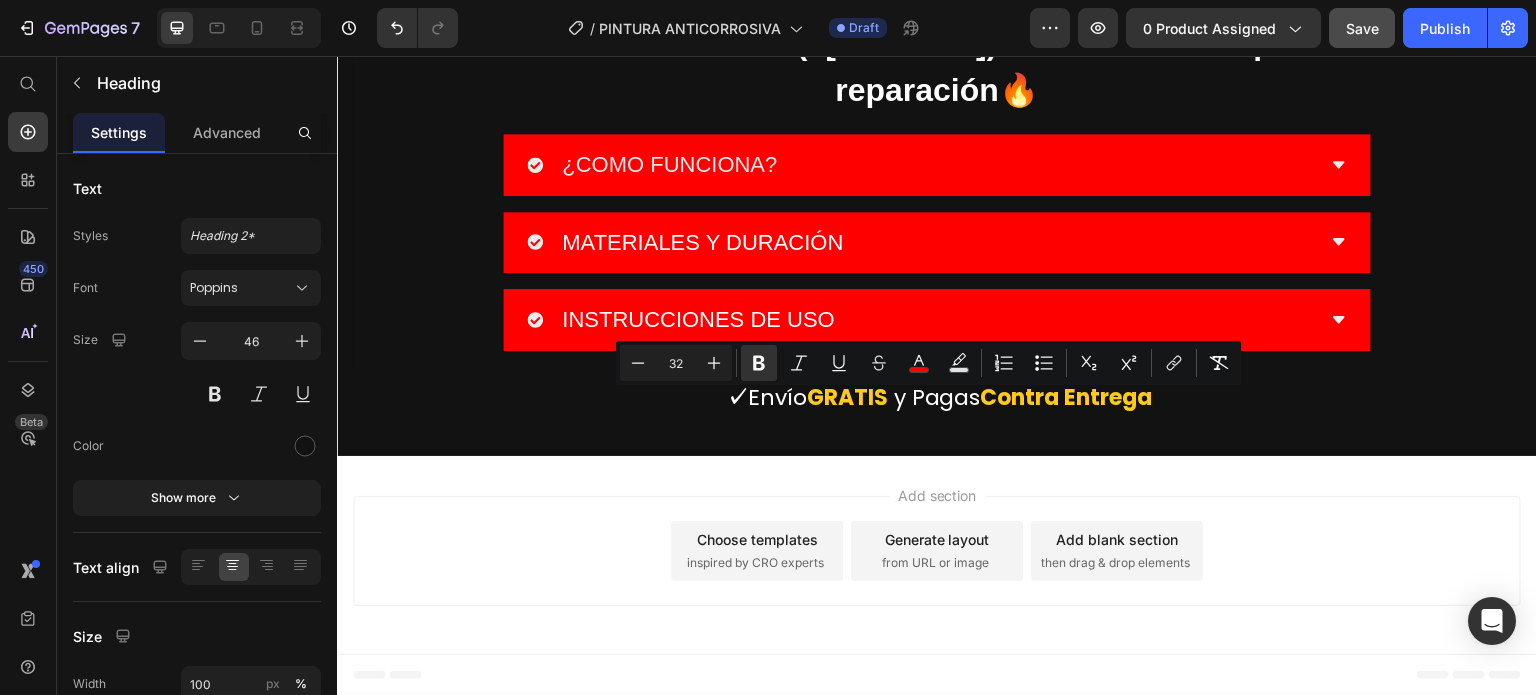 click on "No cargues más herramientas de sobra.  Con este juego, tienes todo lo que necesitas en la mano." at bounding box center [937, -72] 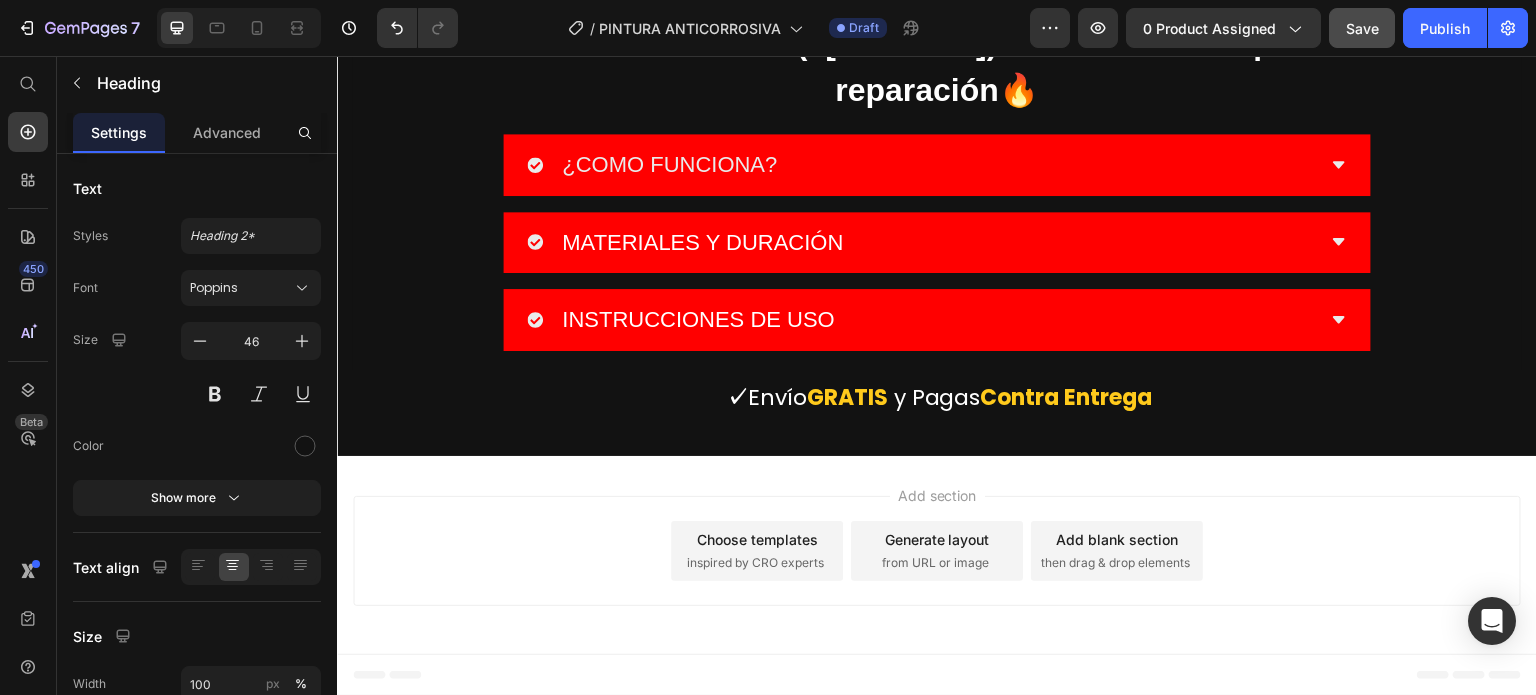 scroll, scrollTop: 10390, scrollLeft: 0, axis: vertical 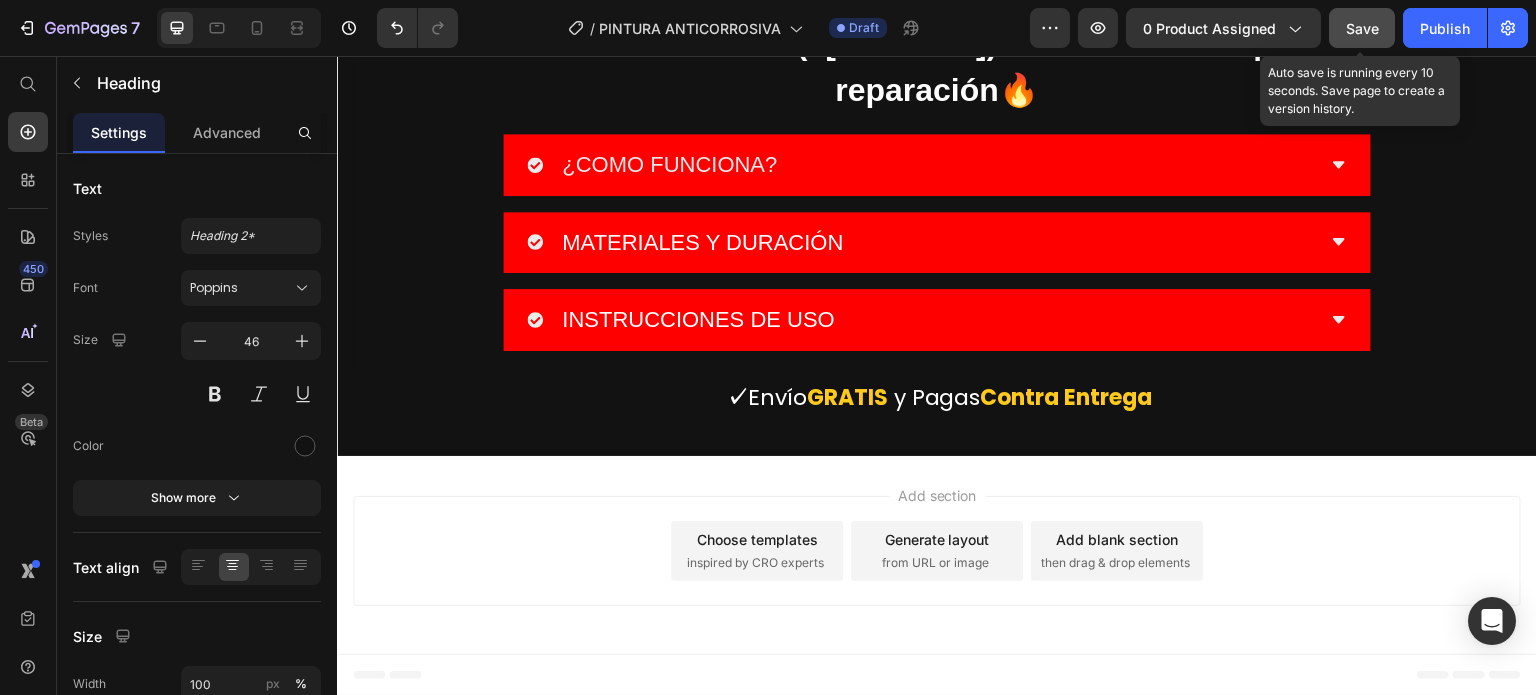 click on "Save" 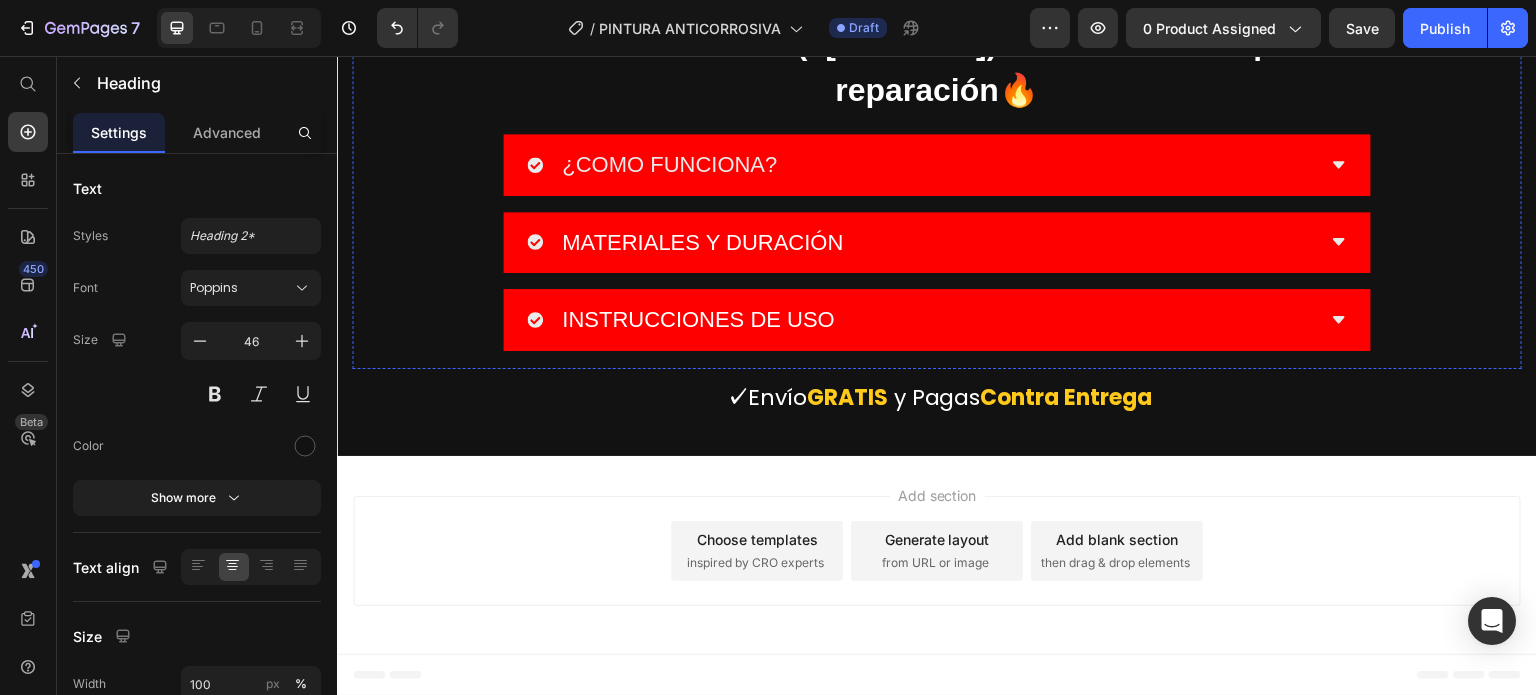 scroll, scrollTop: 10360, scrollLeft: 0, axis: vertical 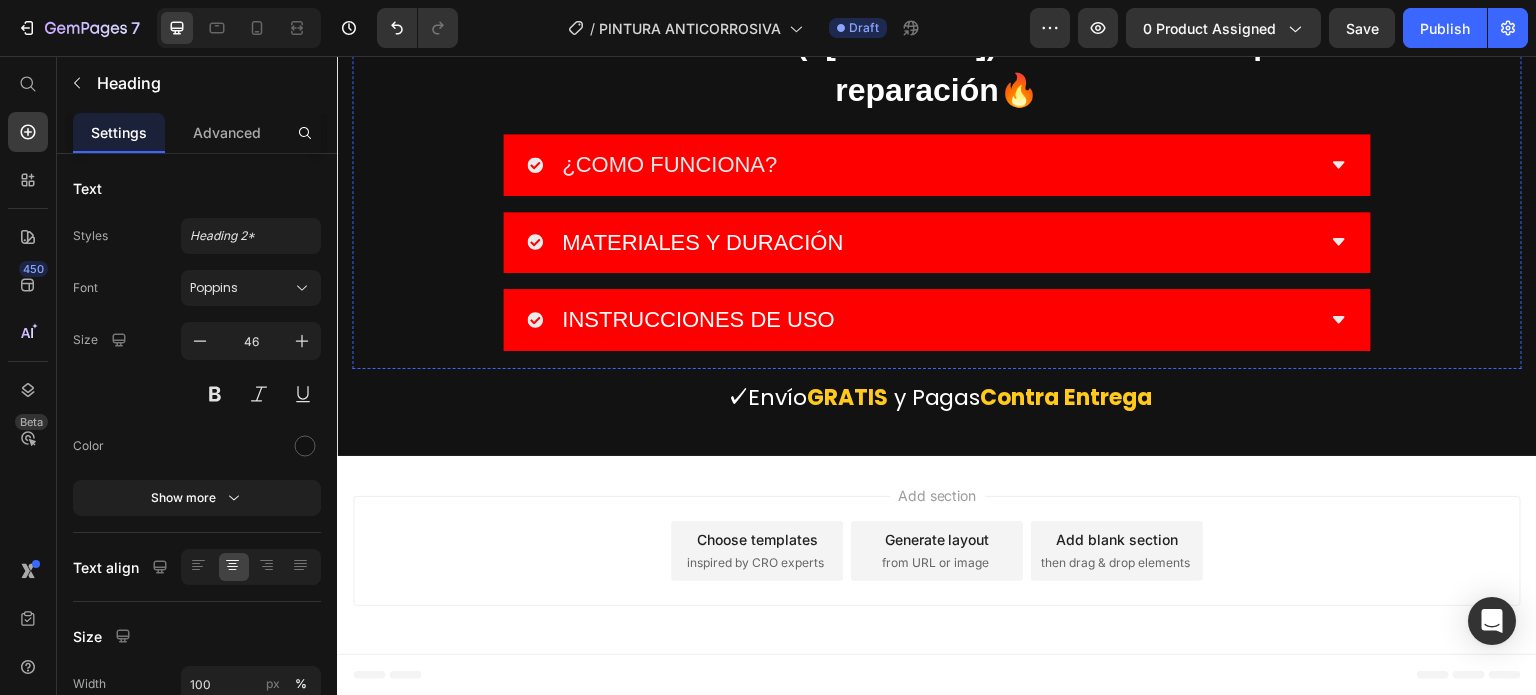 click at bounding box center [937, -263] 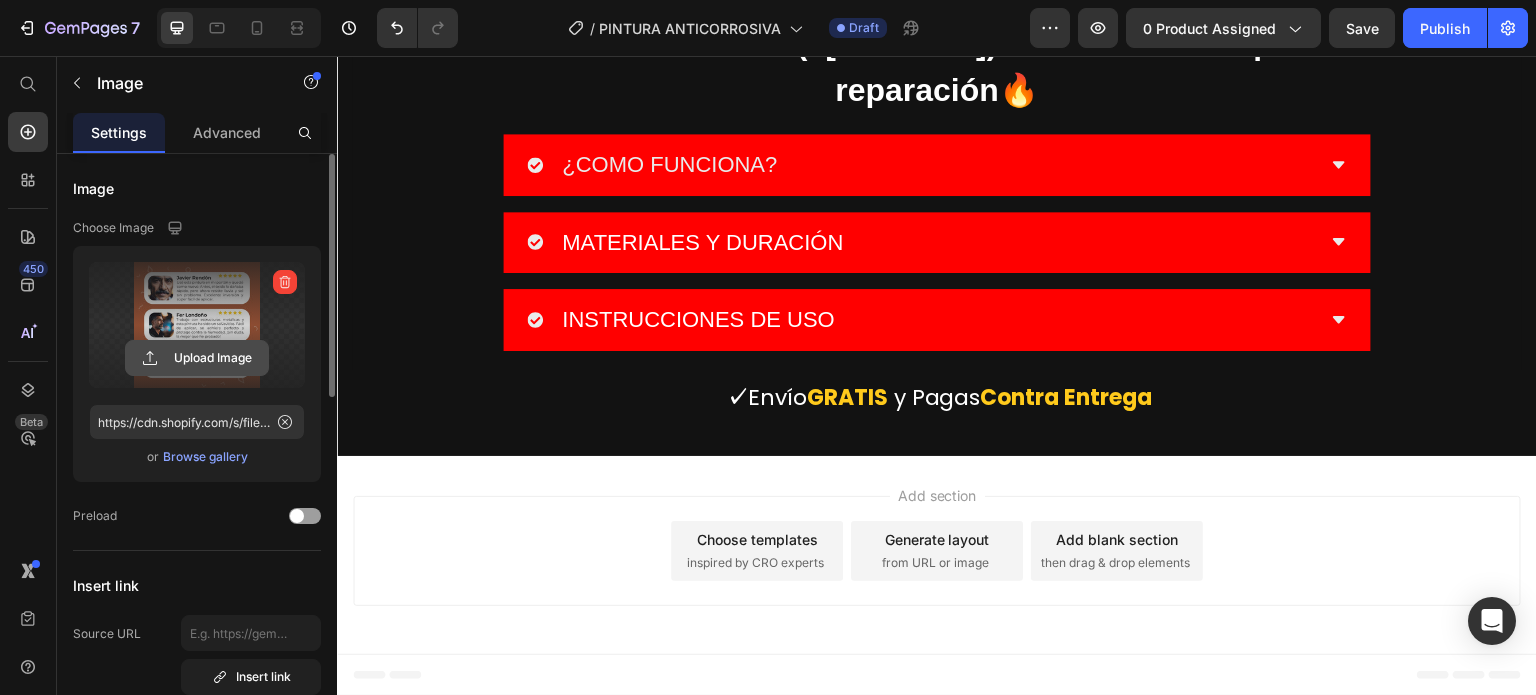 click 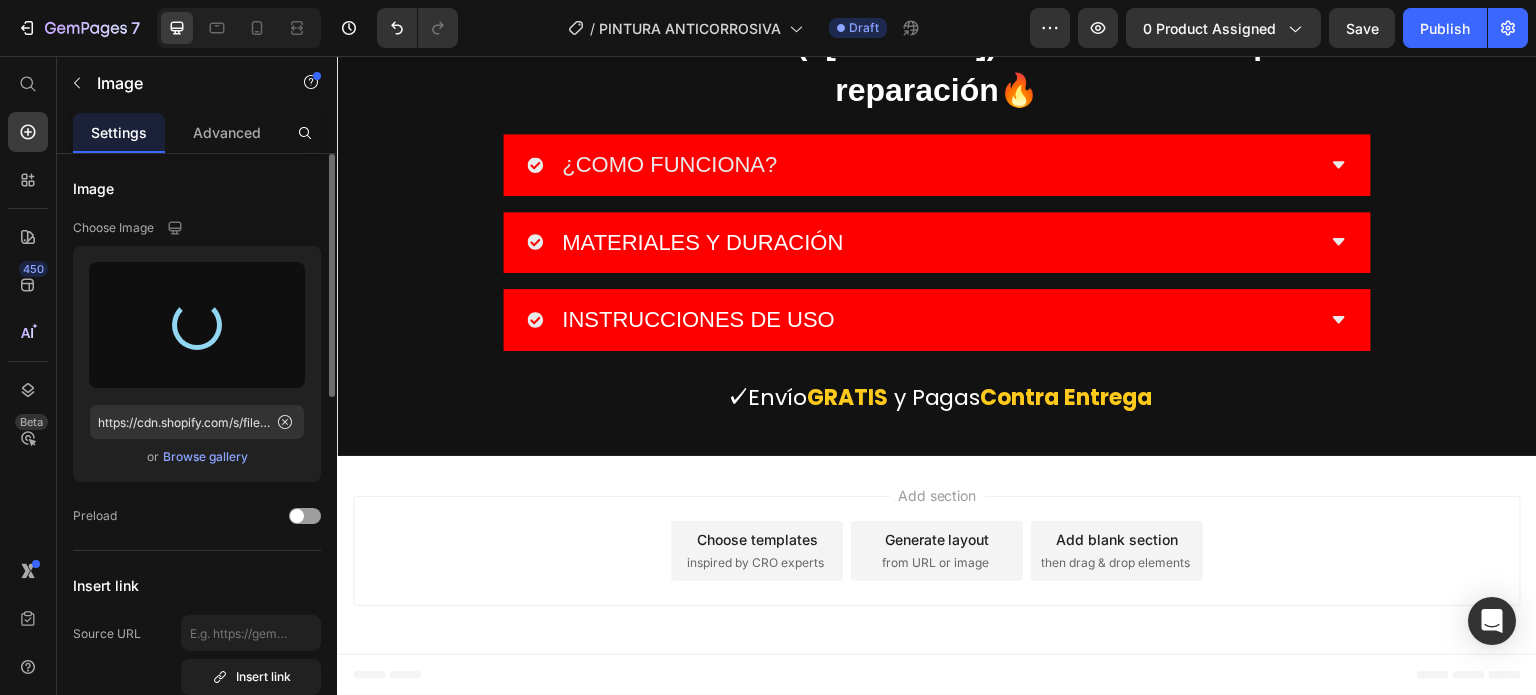 type on "https://cdn.shopify.com/s/files/1/0742/9554/1986/files/gempages_575012625495098212-ff86a2f2-e4e7-47ba-a22d-e46e4d5b8a22.webp" 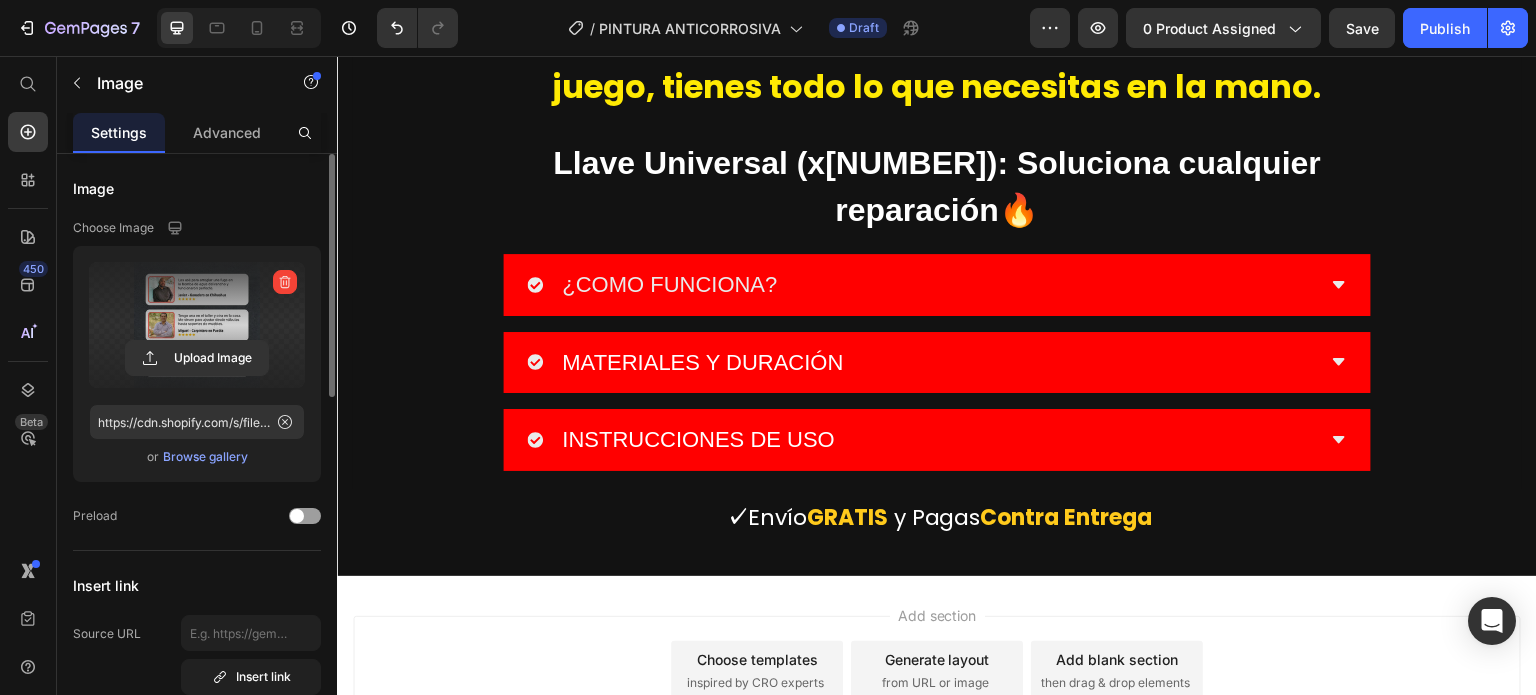 scroll, scrollTop: 9460, scrollLeft: 0, axis: vertical 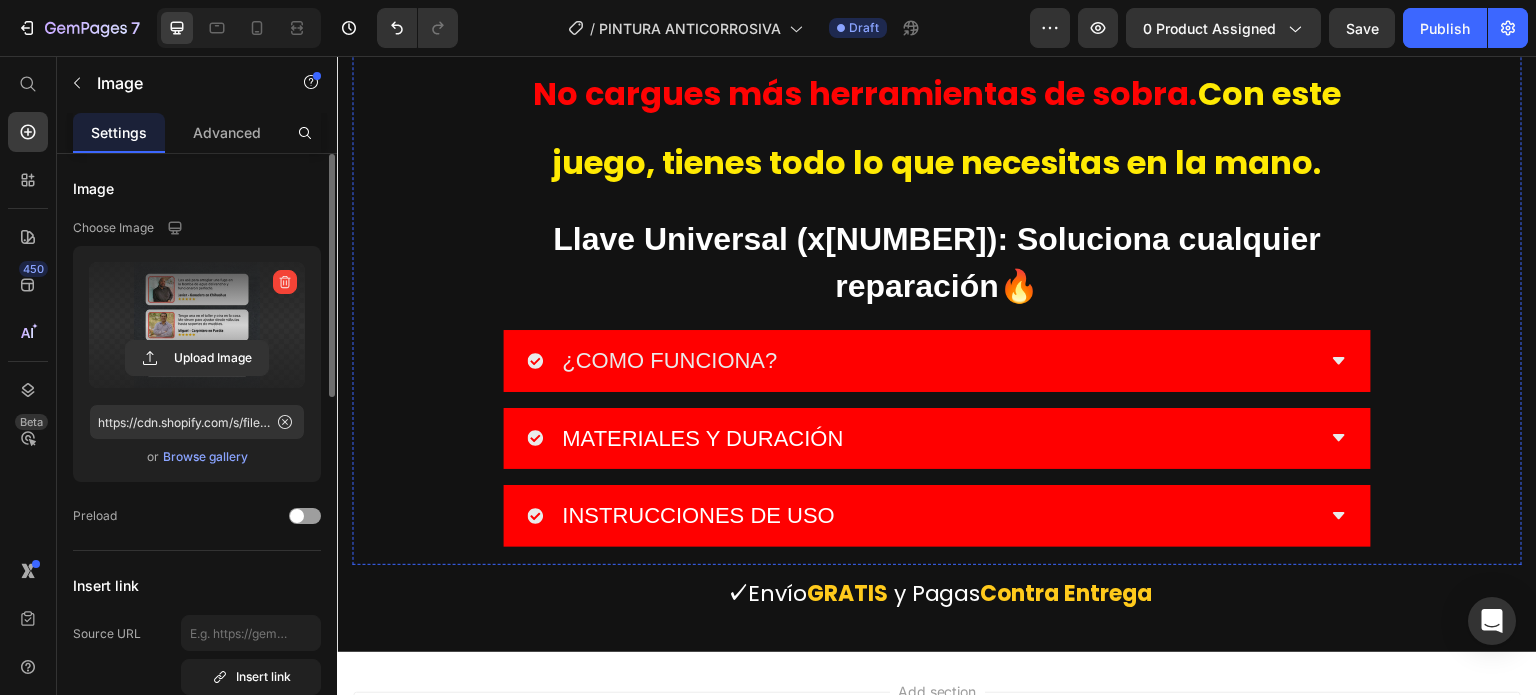 click at bounding box center [937, -82] 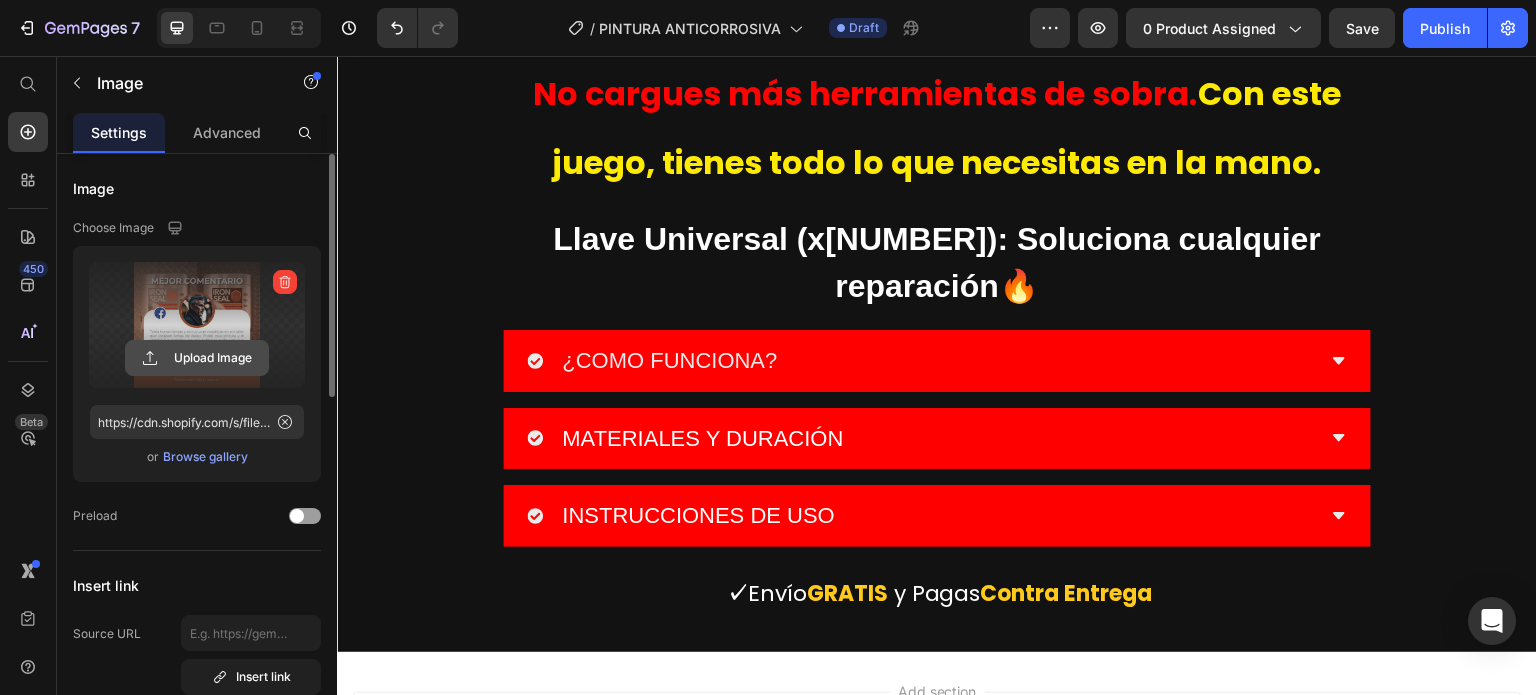 click 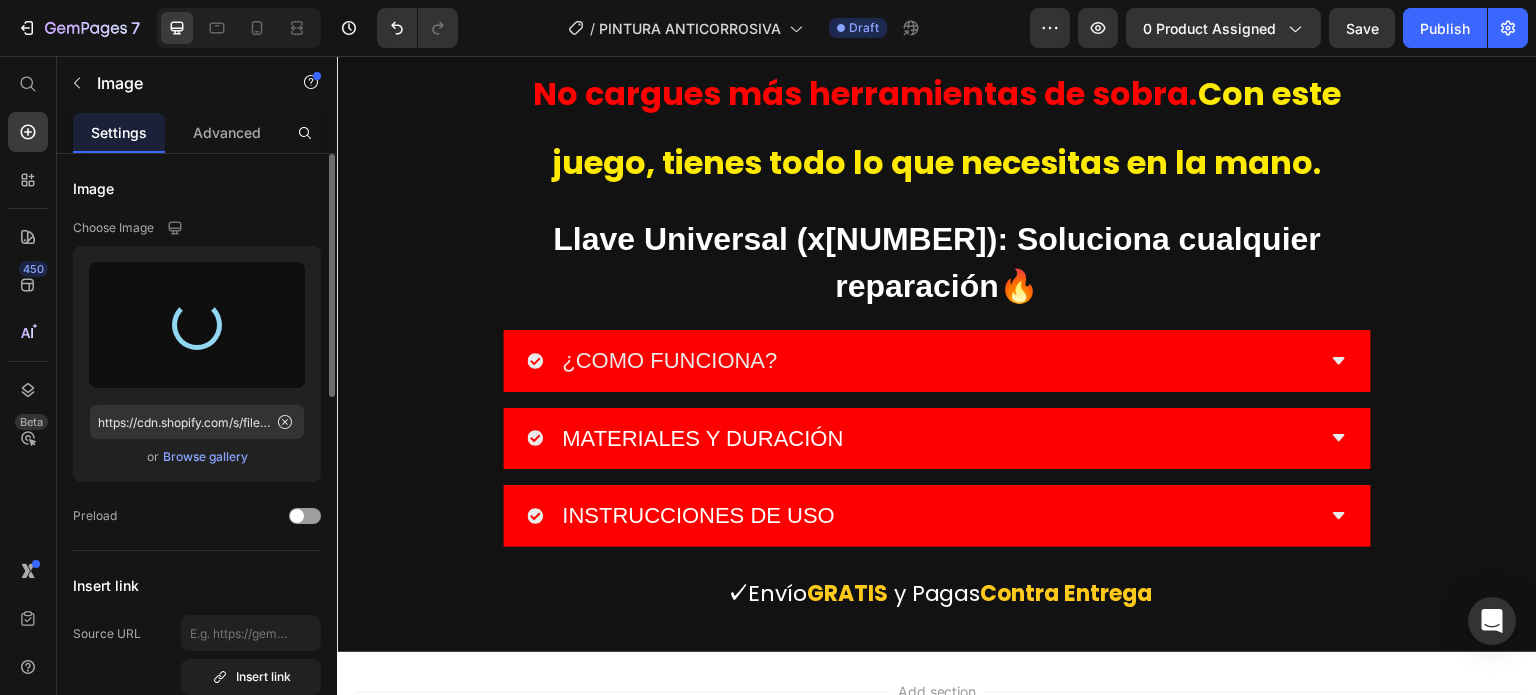 type on "https://cdn.shopify.com/s/files/1/0742/9554/1986/files/gempages_575012625495098212-3090a0d9-c13a-44d0-9fbc-a60cad641538.webp" 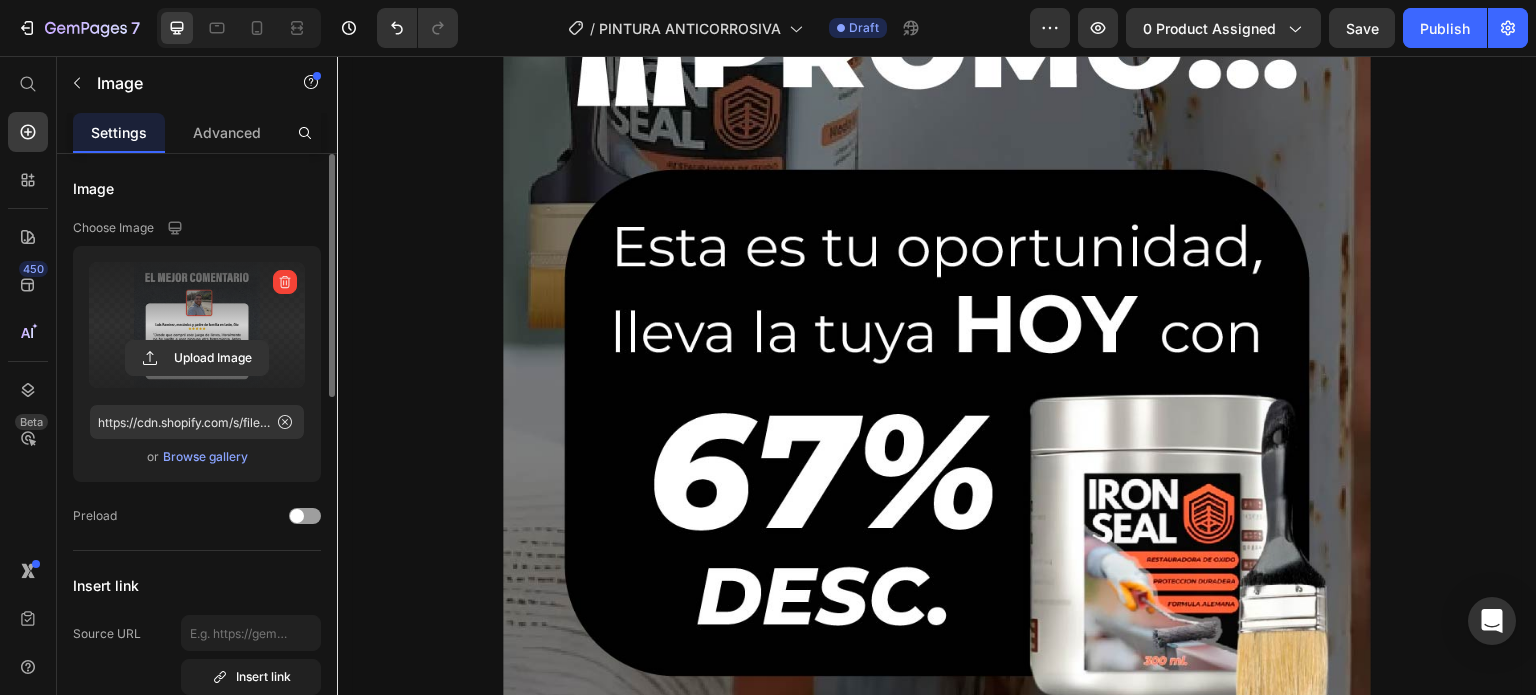 scroll, scrollTop: 8160, scrollLeft: 0, axis: vertical 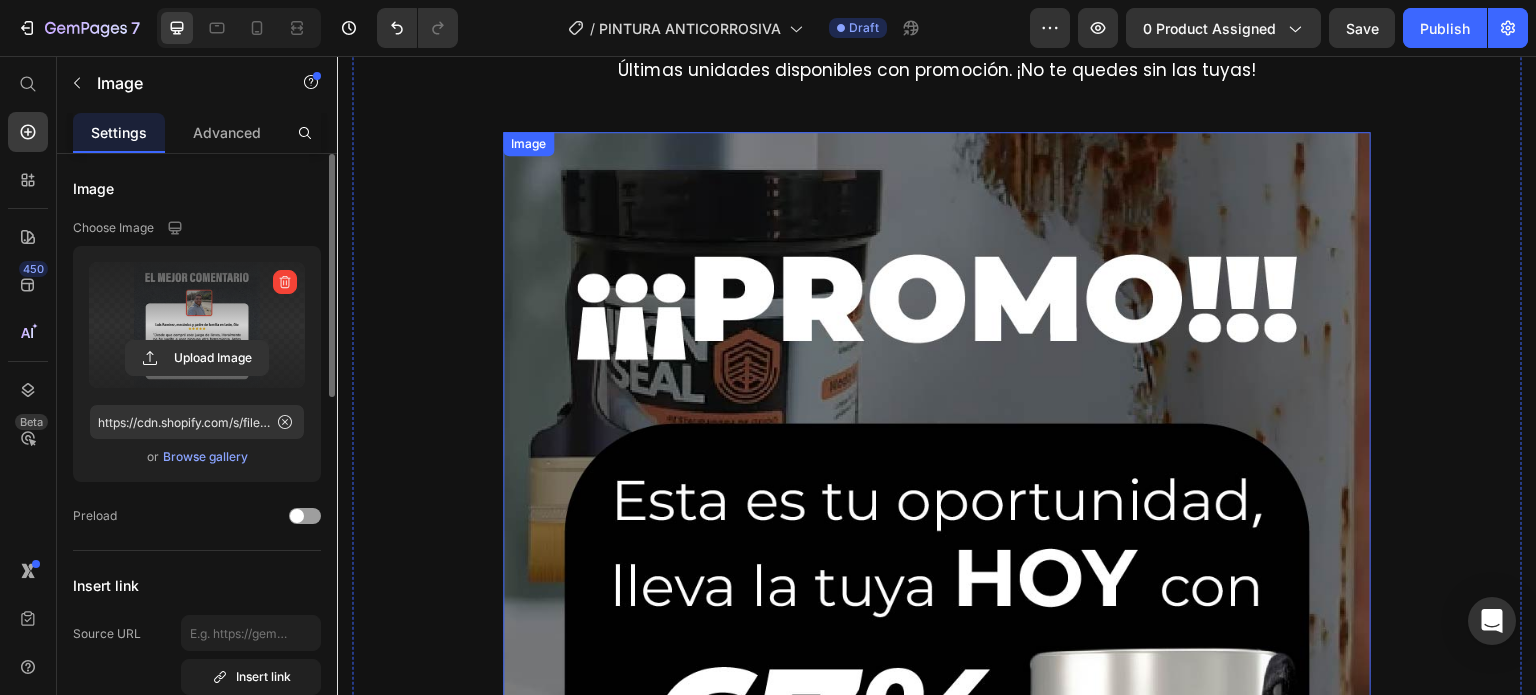 click at bounding box center (937, 566) 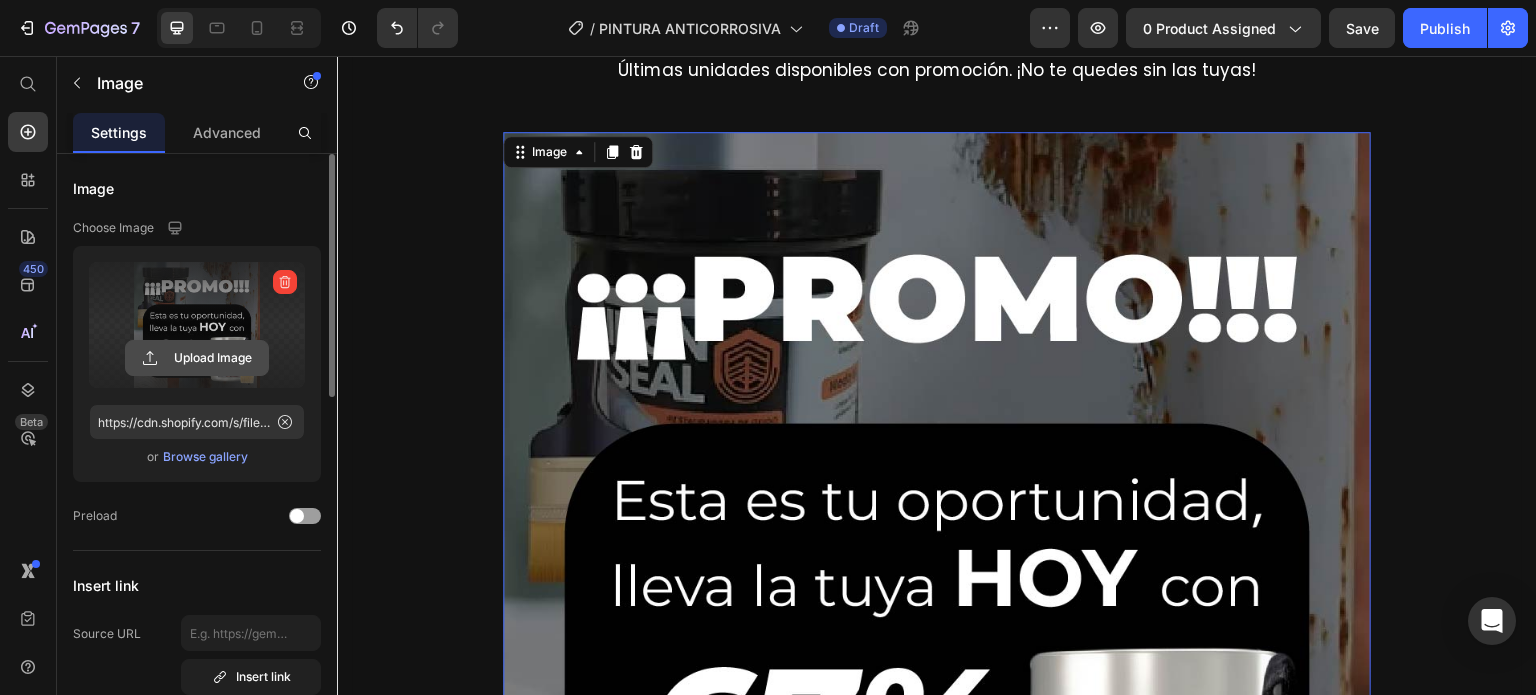click 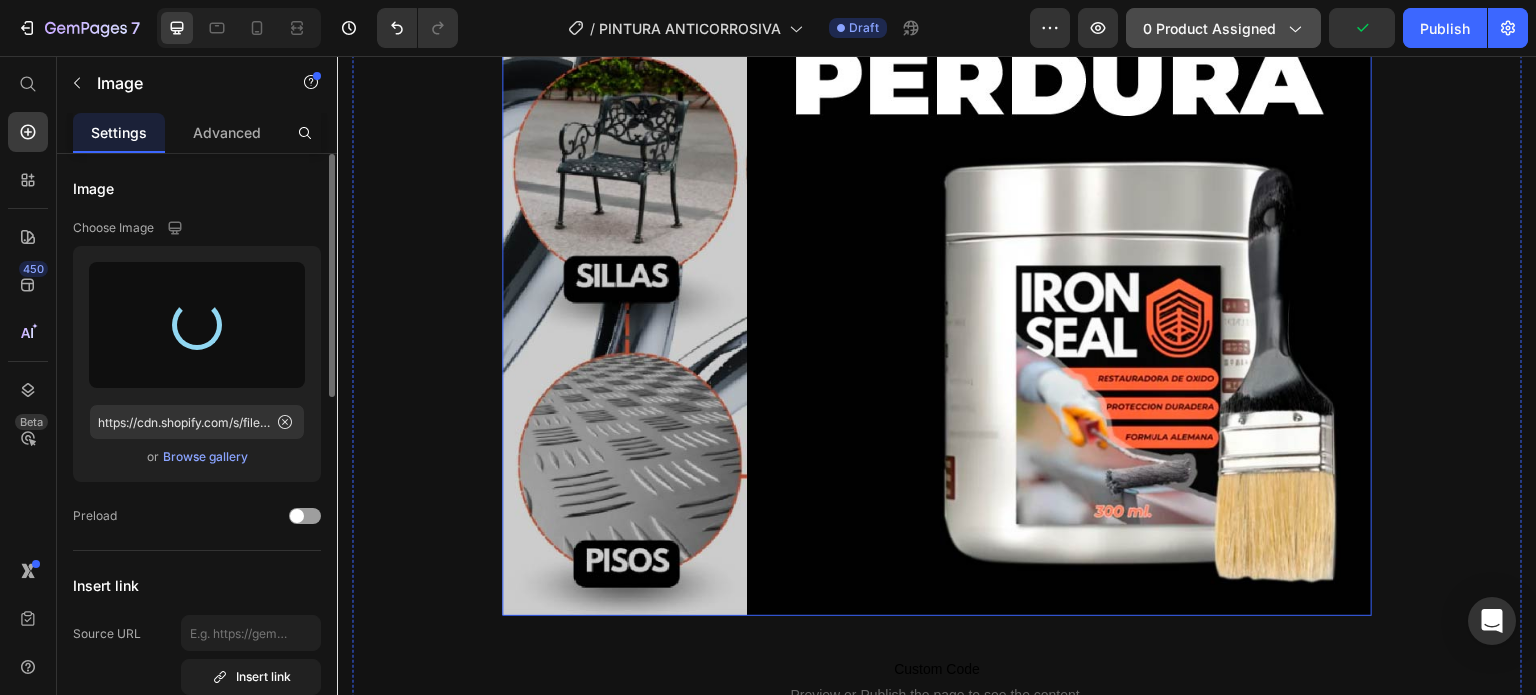 scroll, scrollTop: 7060, scrollLeft: 0, axis: vertical 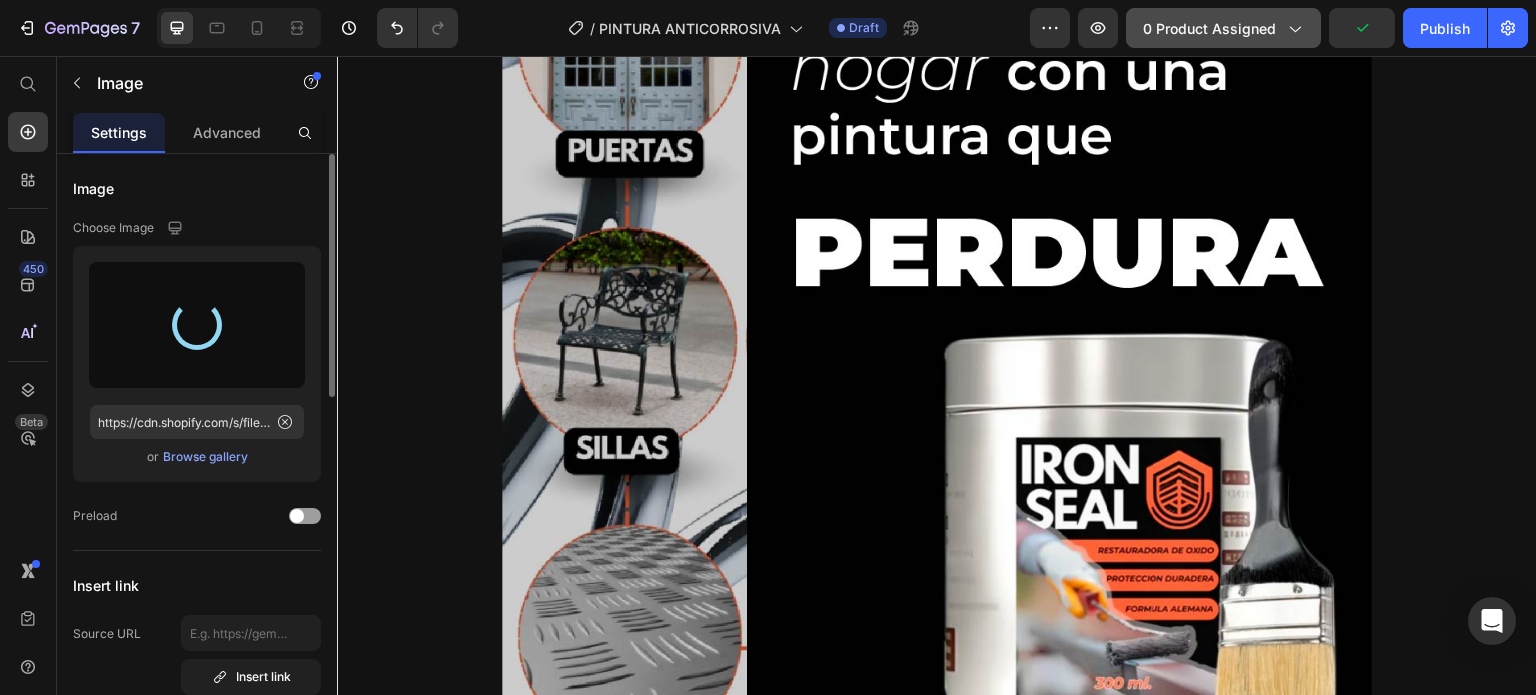 type on "https://cdn.shopify.com/s/files/1/0742/9554/1986/files/gempages_575012625495098212-351dc4f0-8176-4c7b-9284-f5245ea5096d.webp" 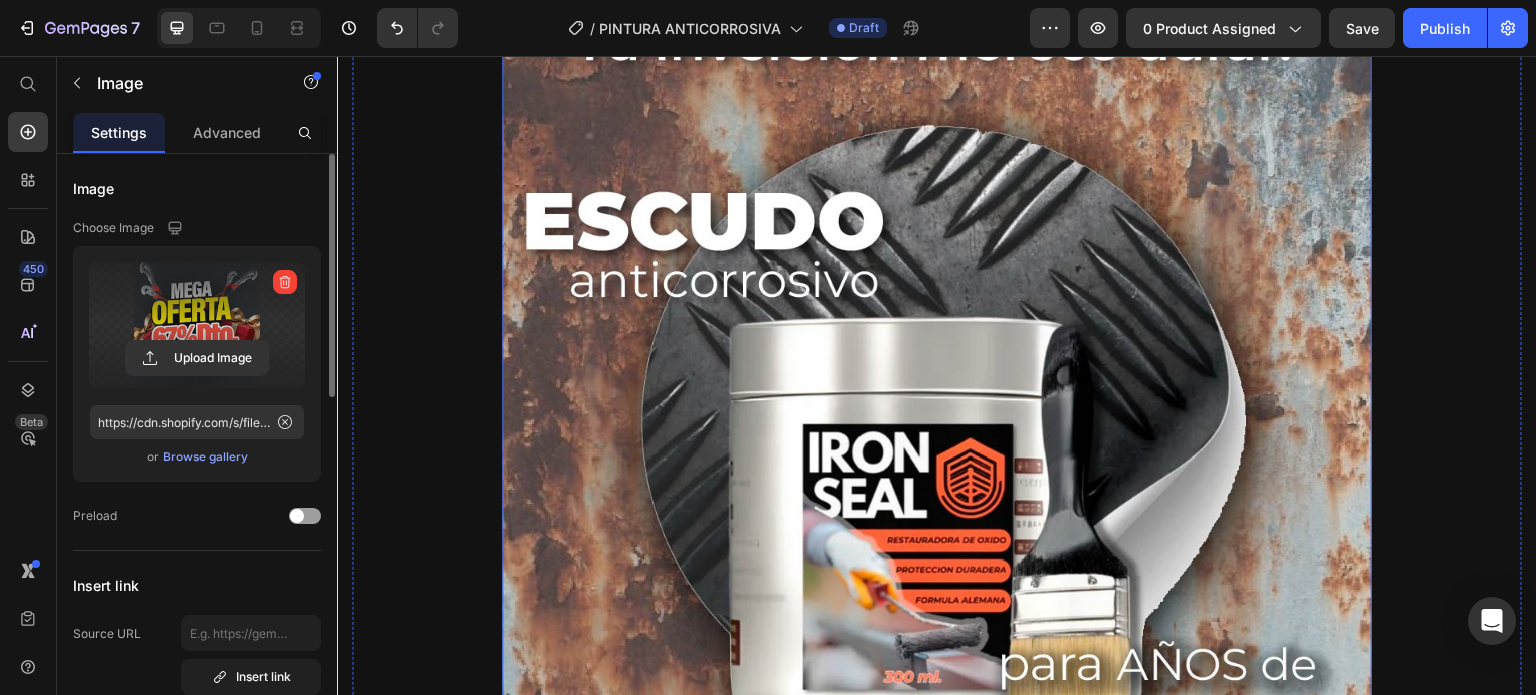 click at bounding box center [937, 383] 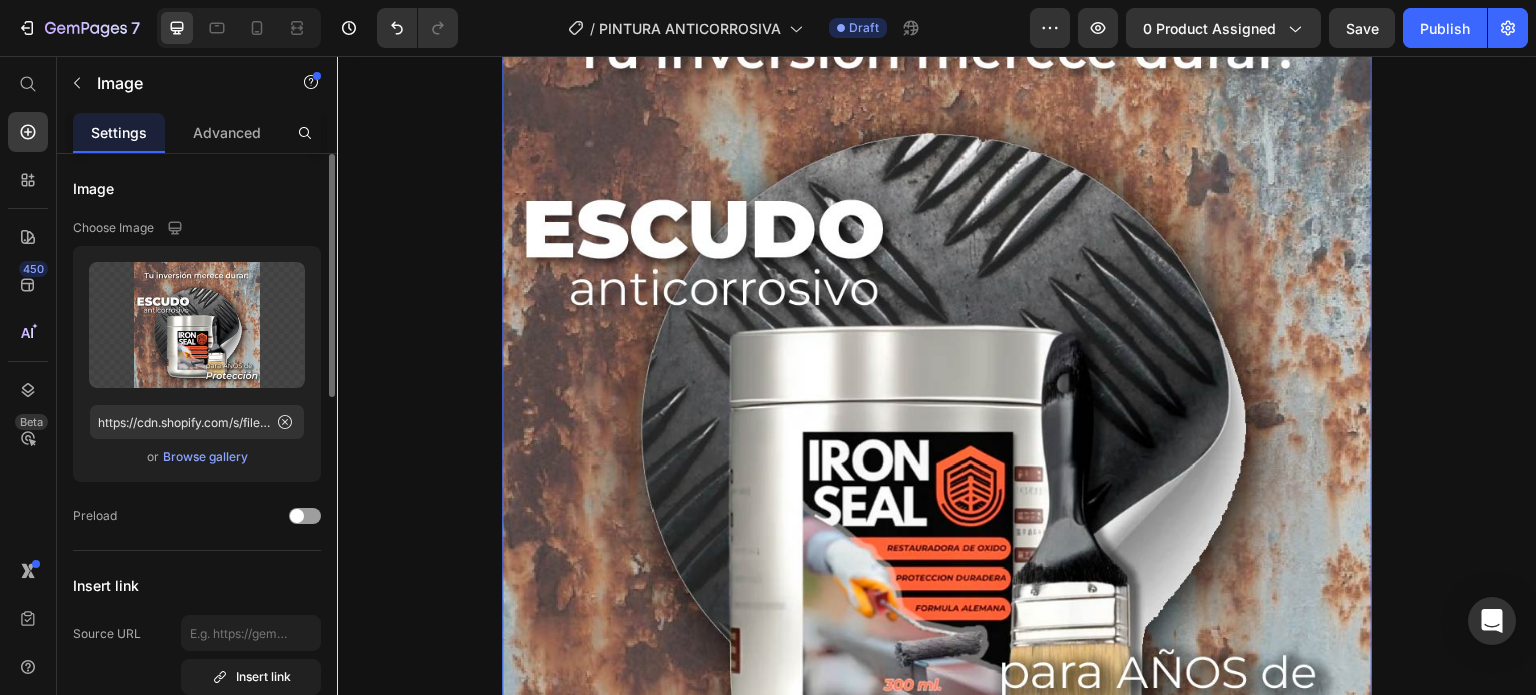 scroll, scrollTop: 5960, scrollLeft: 0, axis: vertical 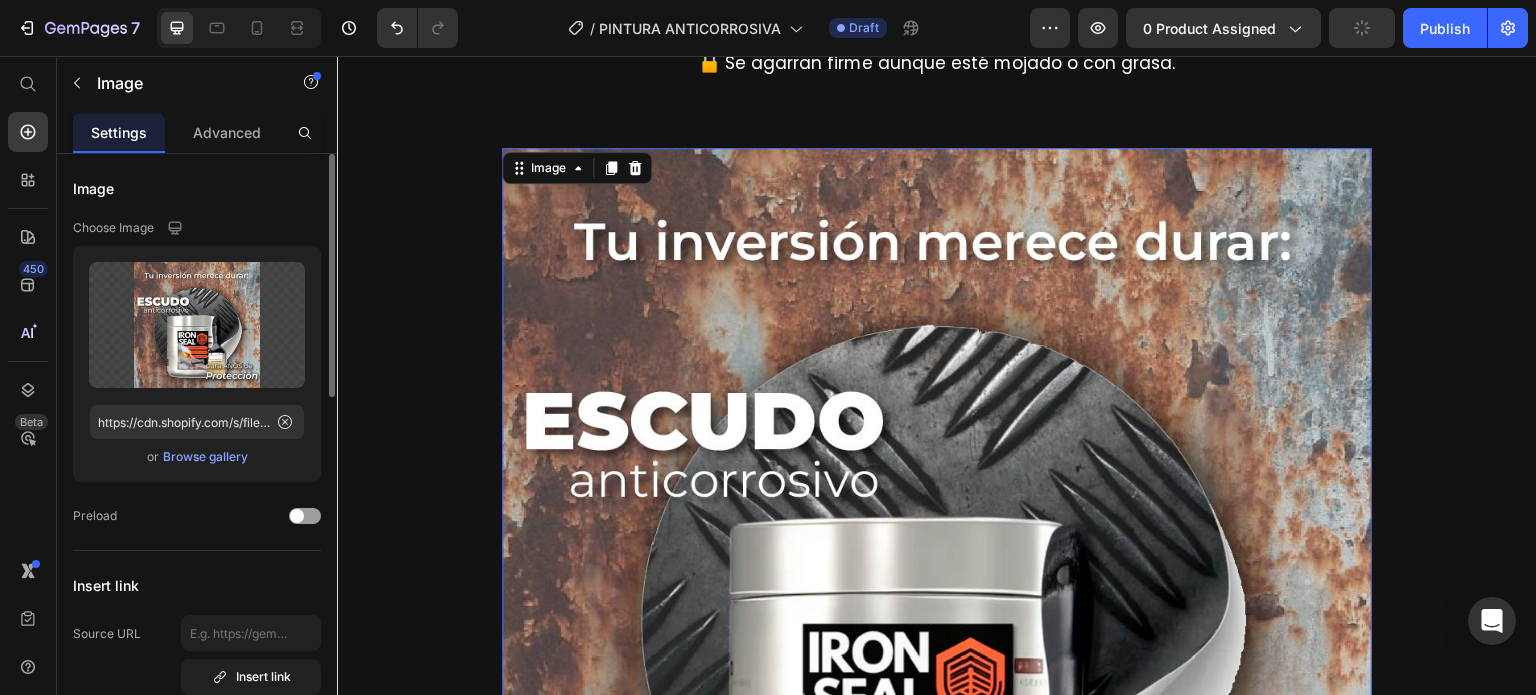 click at bounding box center [937, 583] 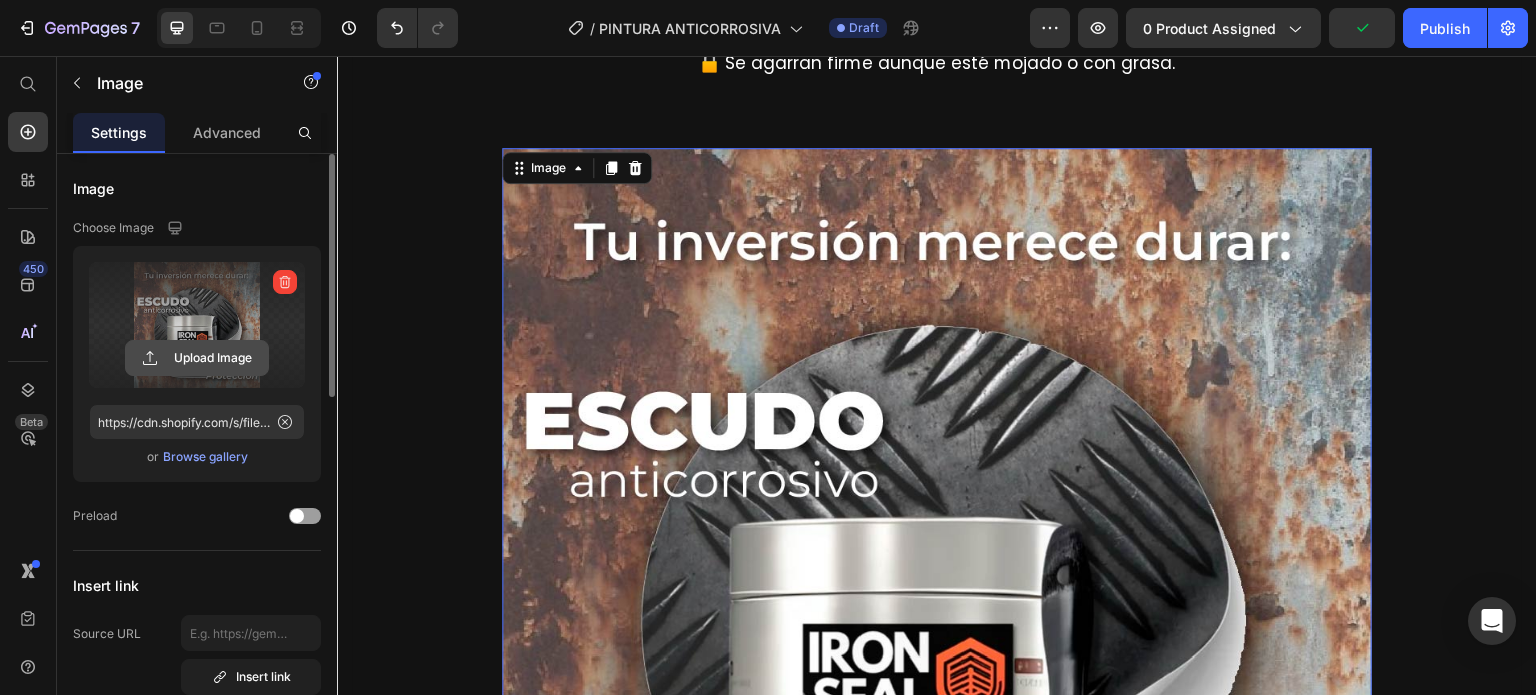 click 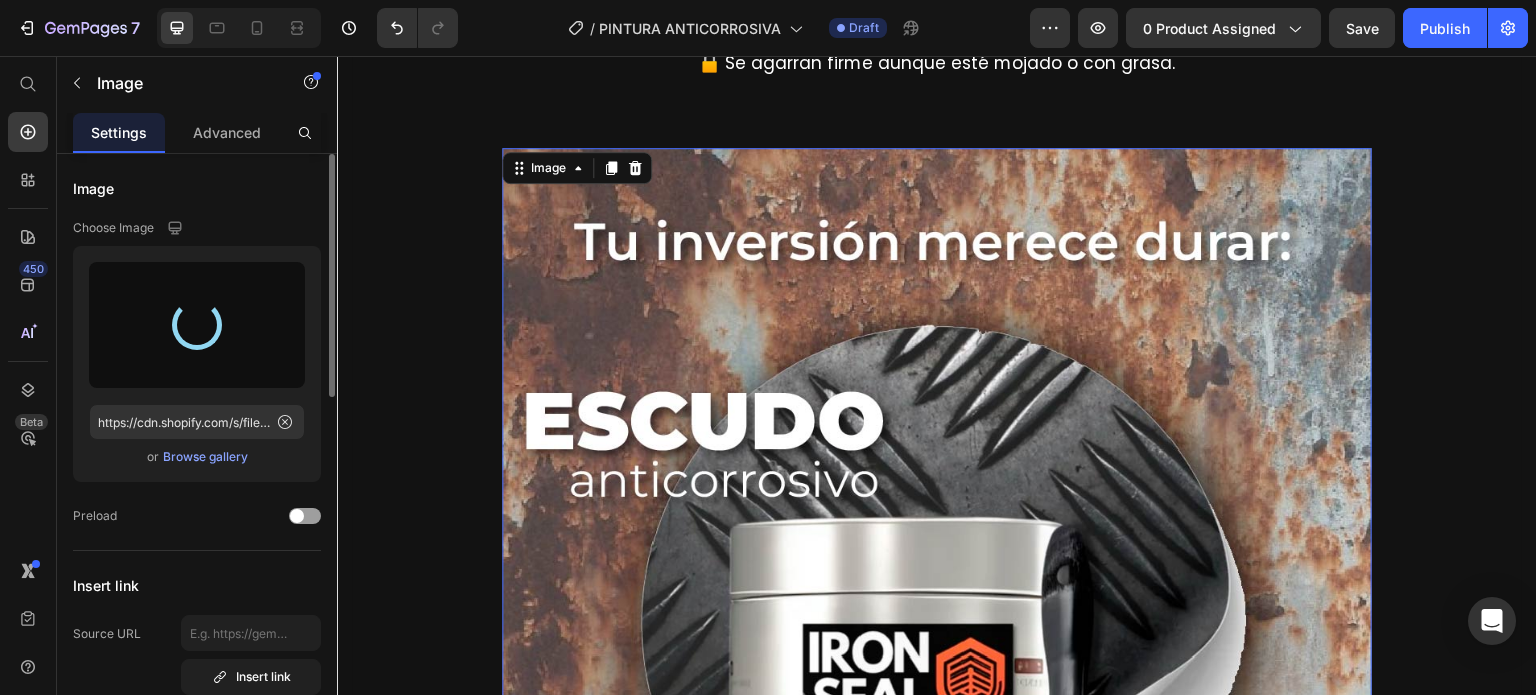 type on "https://cdn.shopify.com/s/files/1/0742/9554/1986/files/gempages_575012625495098212-9fccfa30-b3f4-4387-b432-786da6aaba2b.webp" 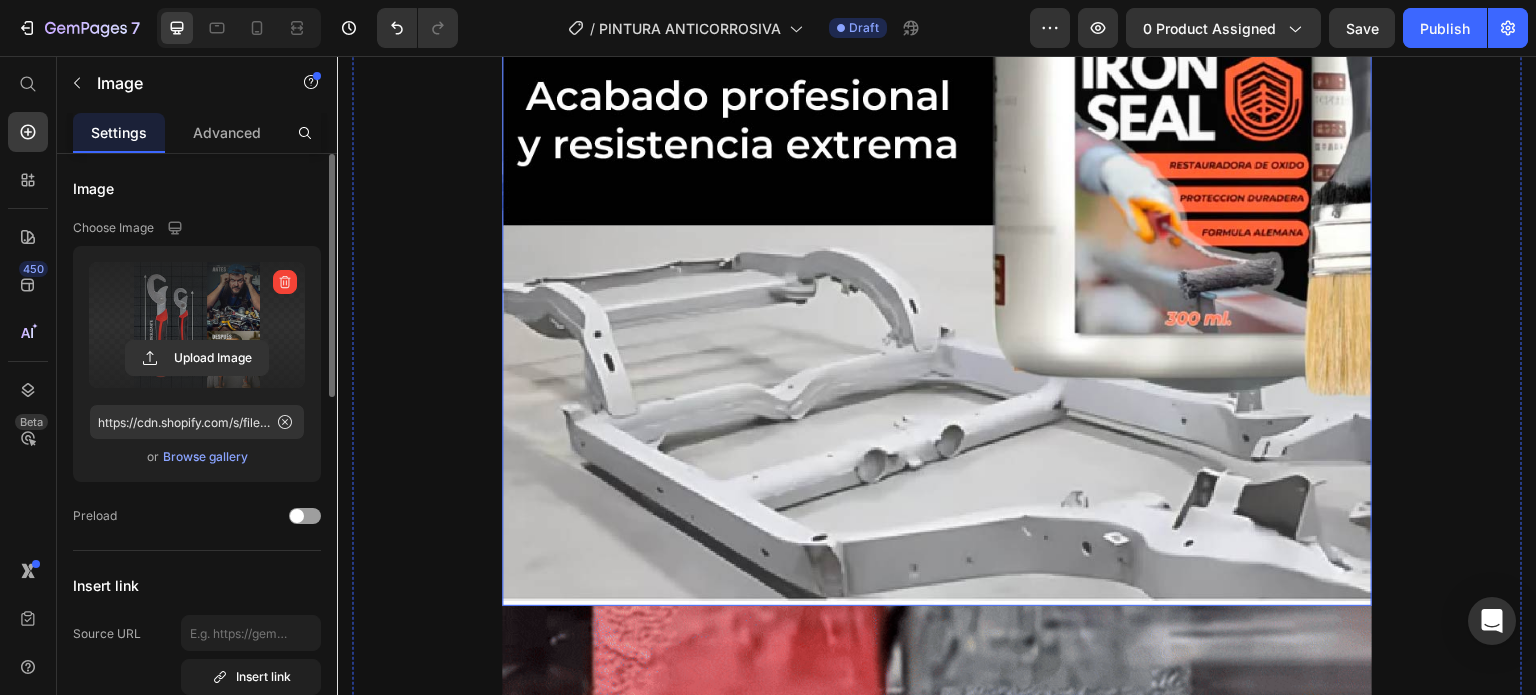scroll, scrollTop: 4060, scrollLeft: 0, axis: vertical 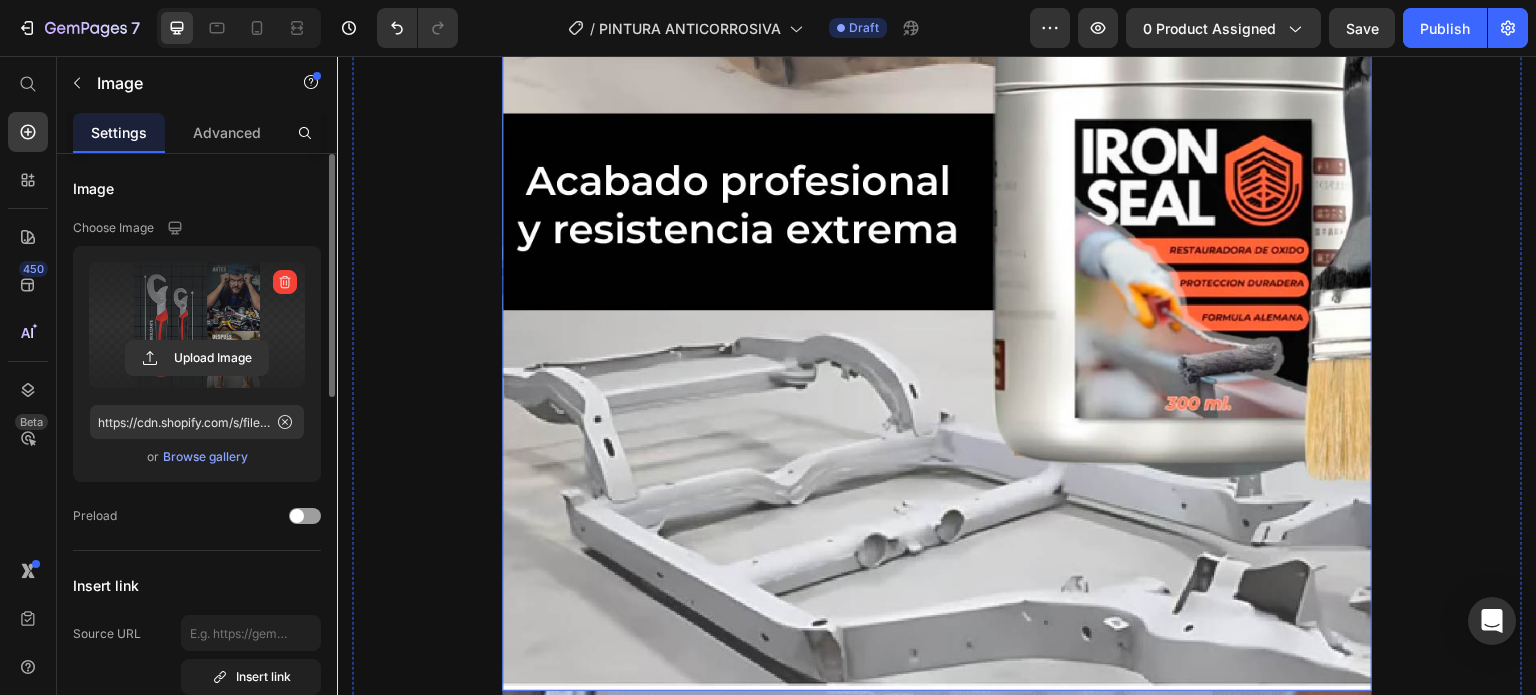 click at bounding box center (937, 256) 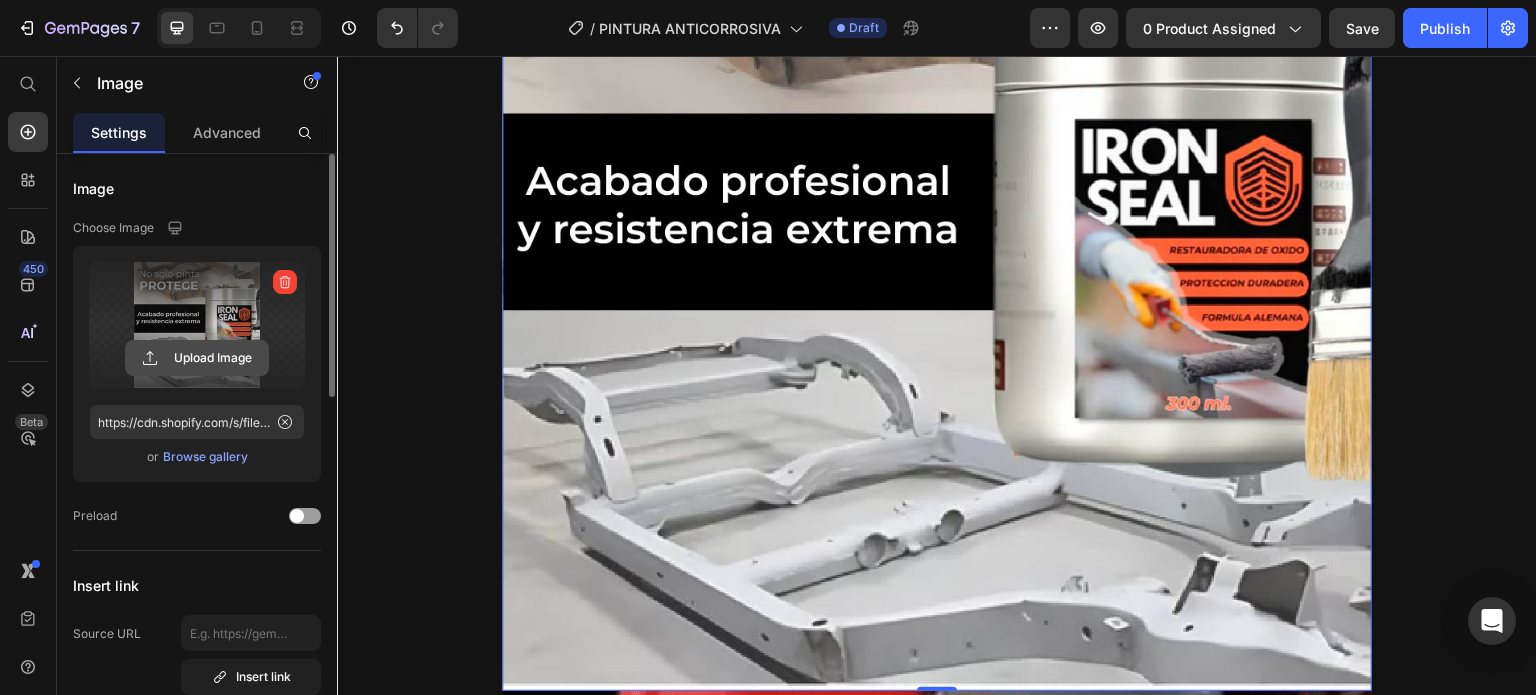 click 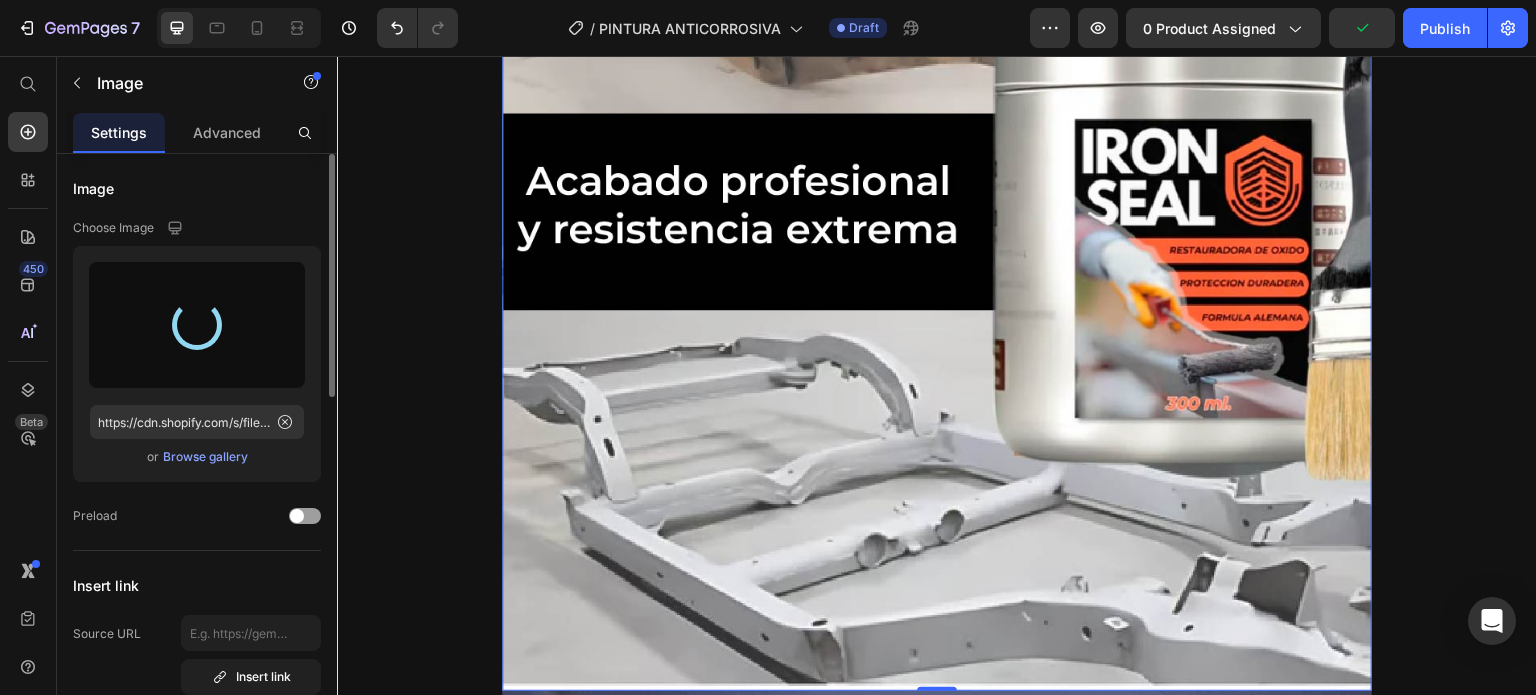 type on "https://cdn.shopify.com/s/files/1/0742/9554/1986/files/gempages_575012625495098212-89cc2f91-6dbe-401f-b027-b77e22db8d9c.webp" 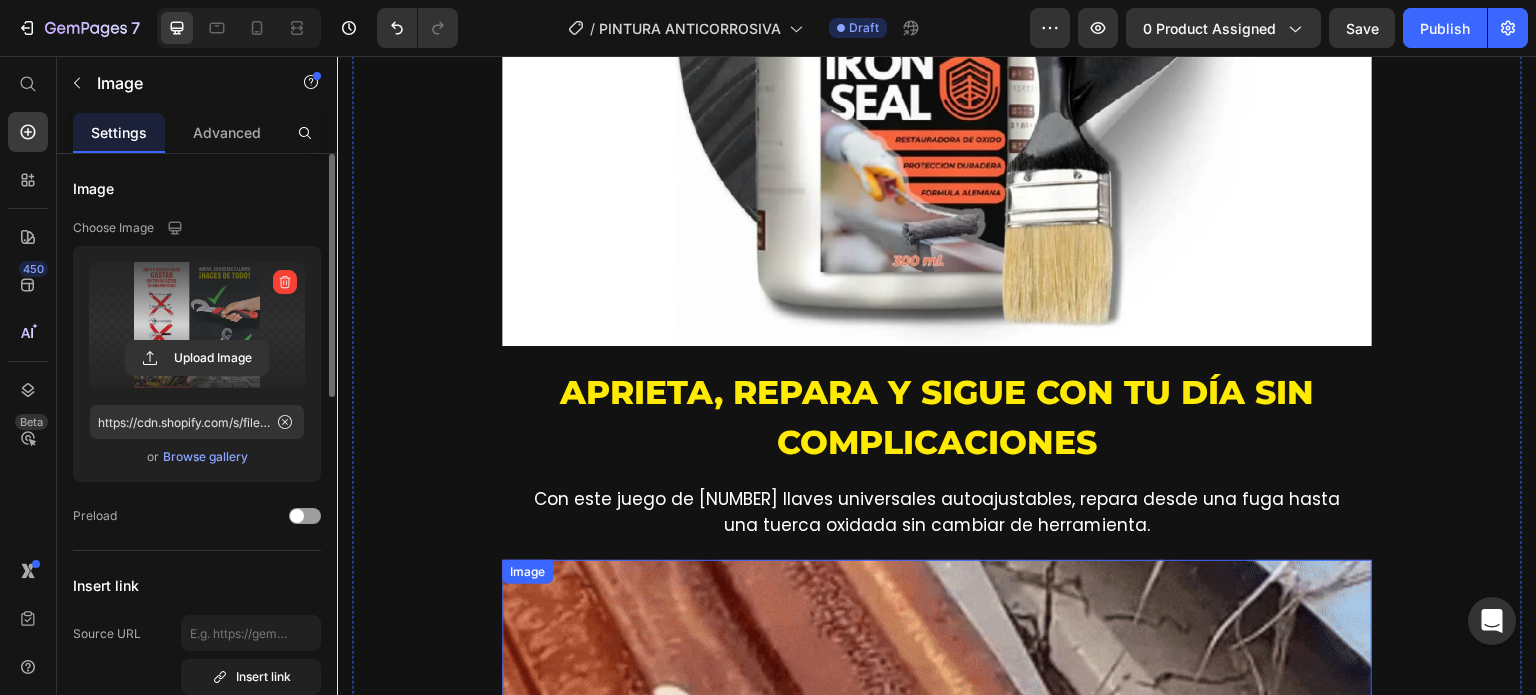 scroll, scrollTop: 1960, scrollLeft: 0, axis: vertical 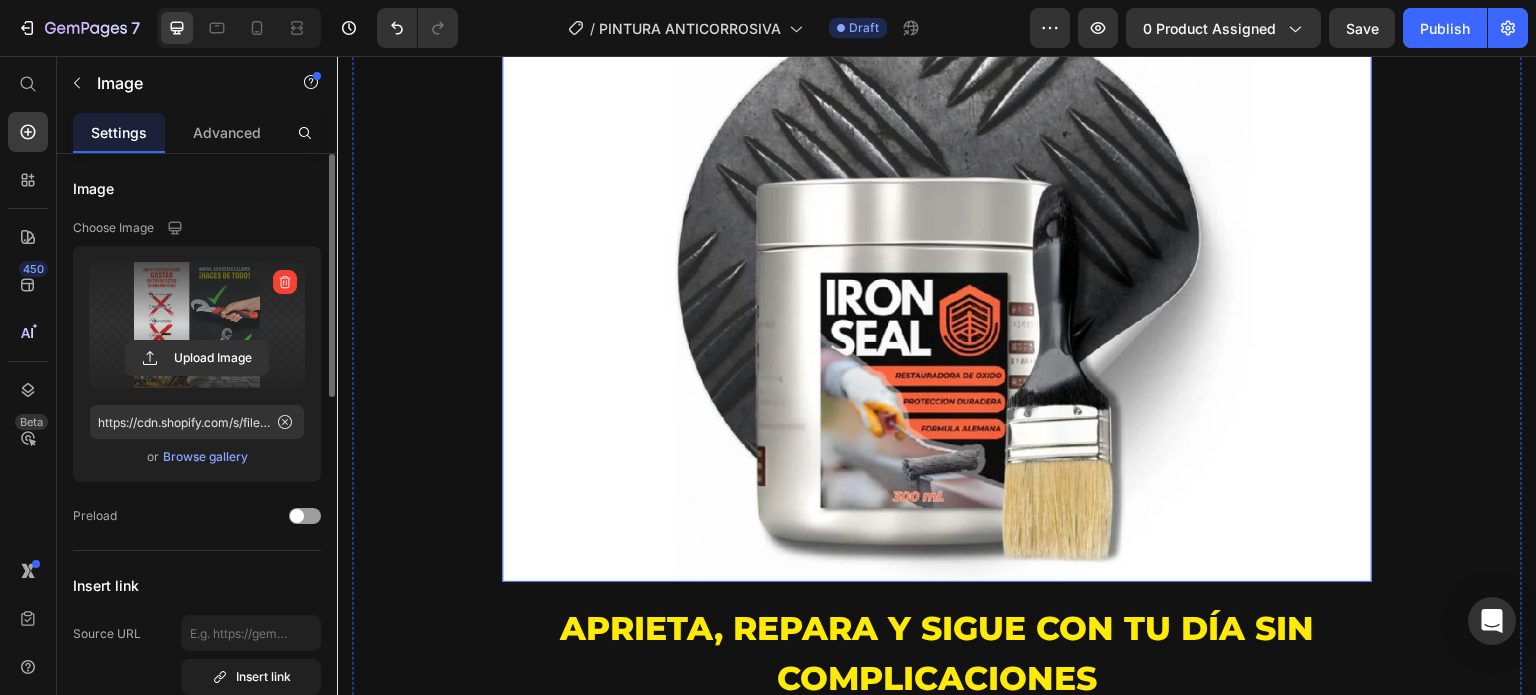 click at bounding box center [937, 147] 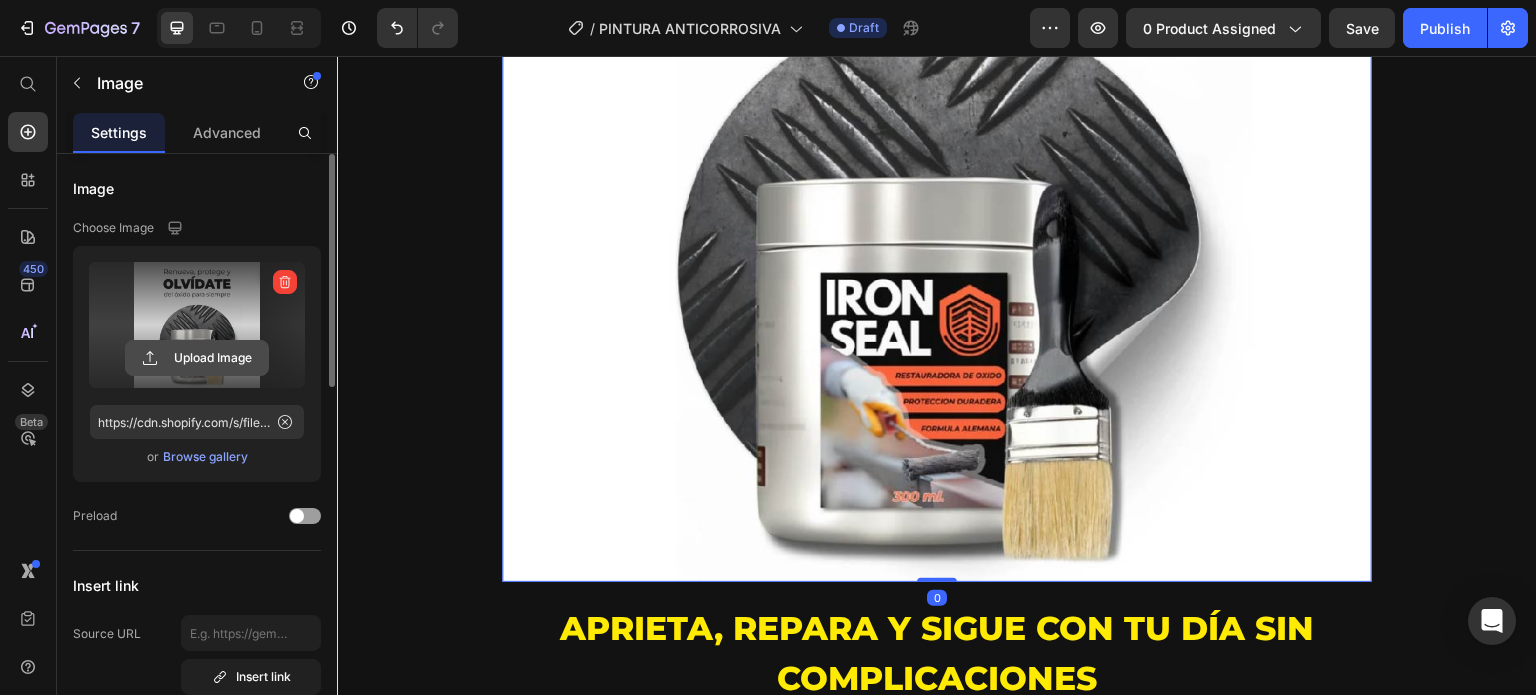 click 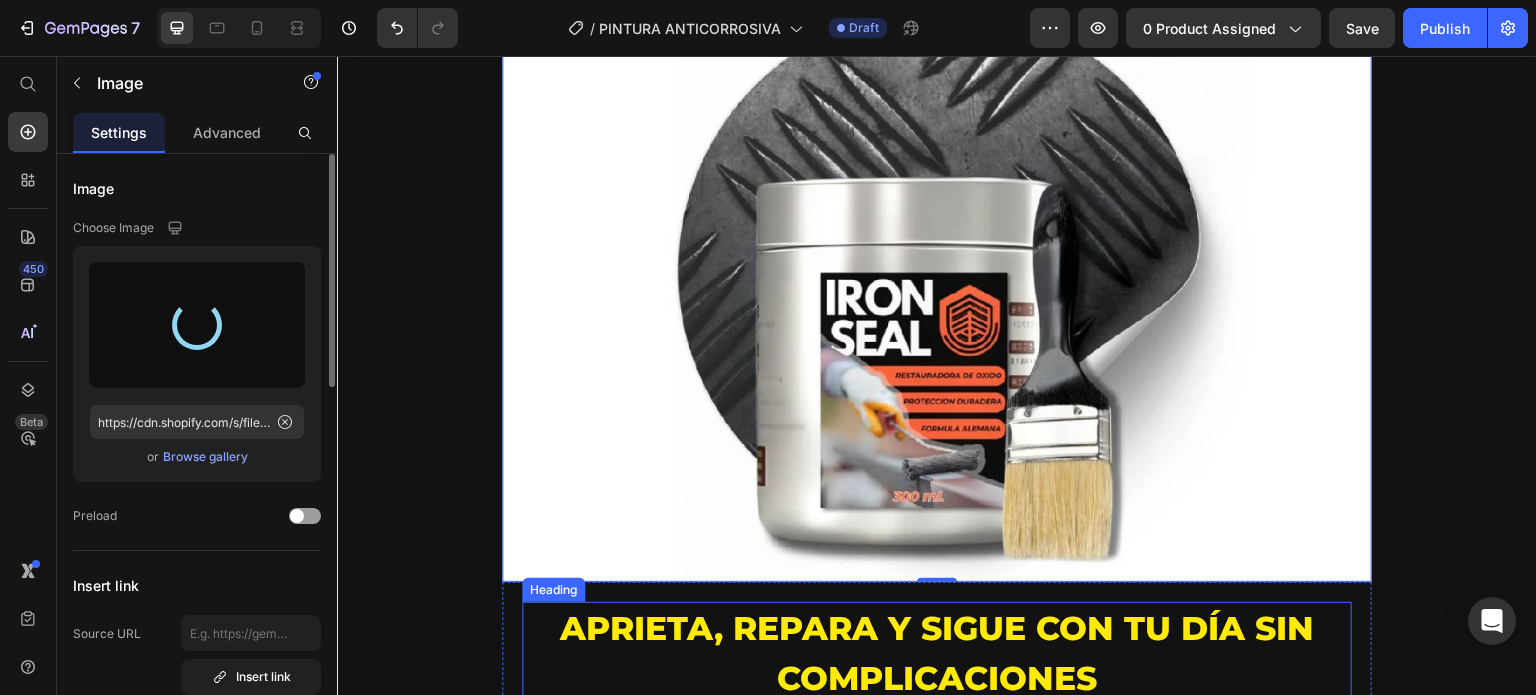 type on "https://cdn.shopify.com/s/files/1/0742/9554/1986/files/gempages_575012625495098212-97c45a31-494f-495a-961d-f65a0fa717b3.webp" 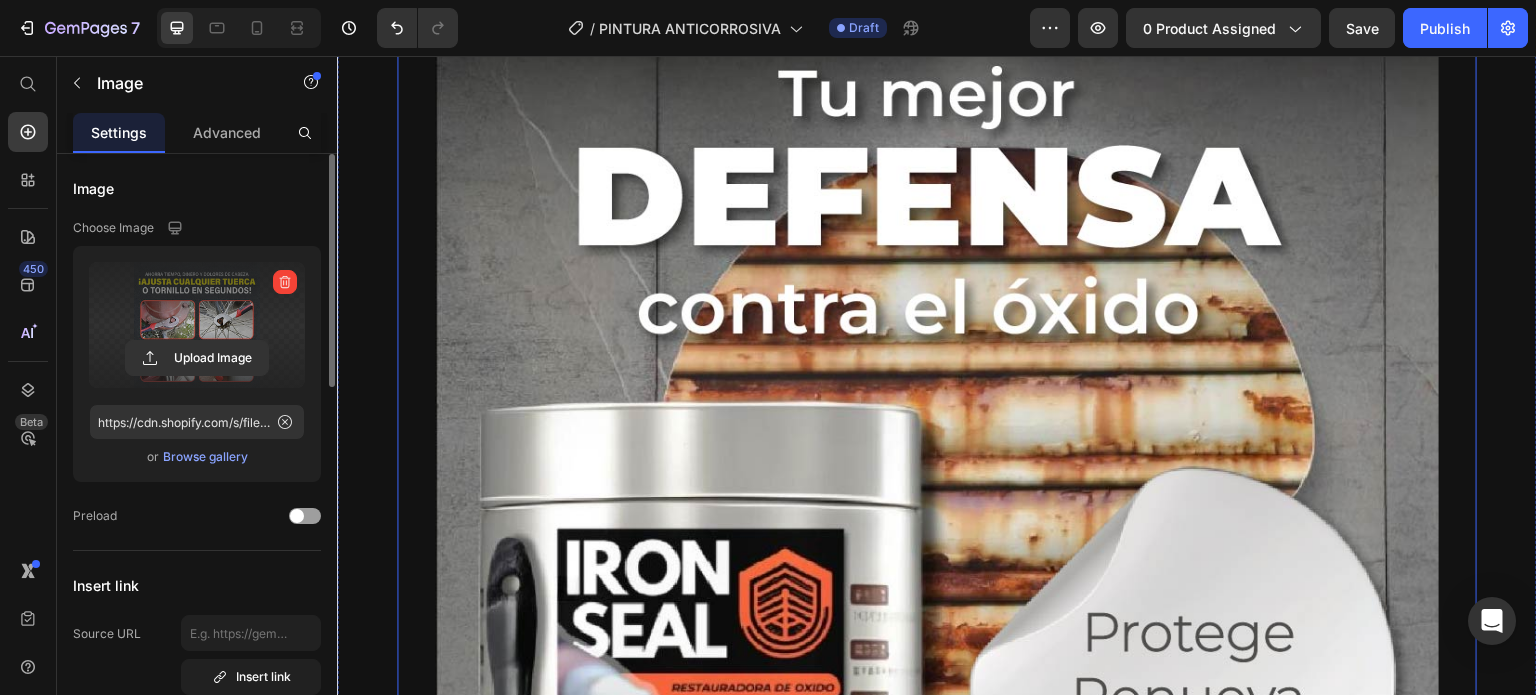 scroll, scrollTop: 260, scrollLeft: 0, axis: vertical 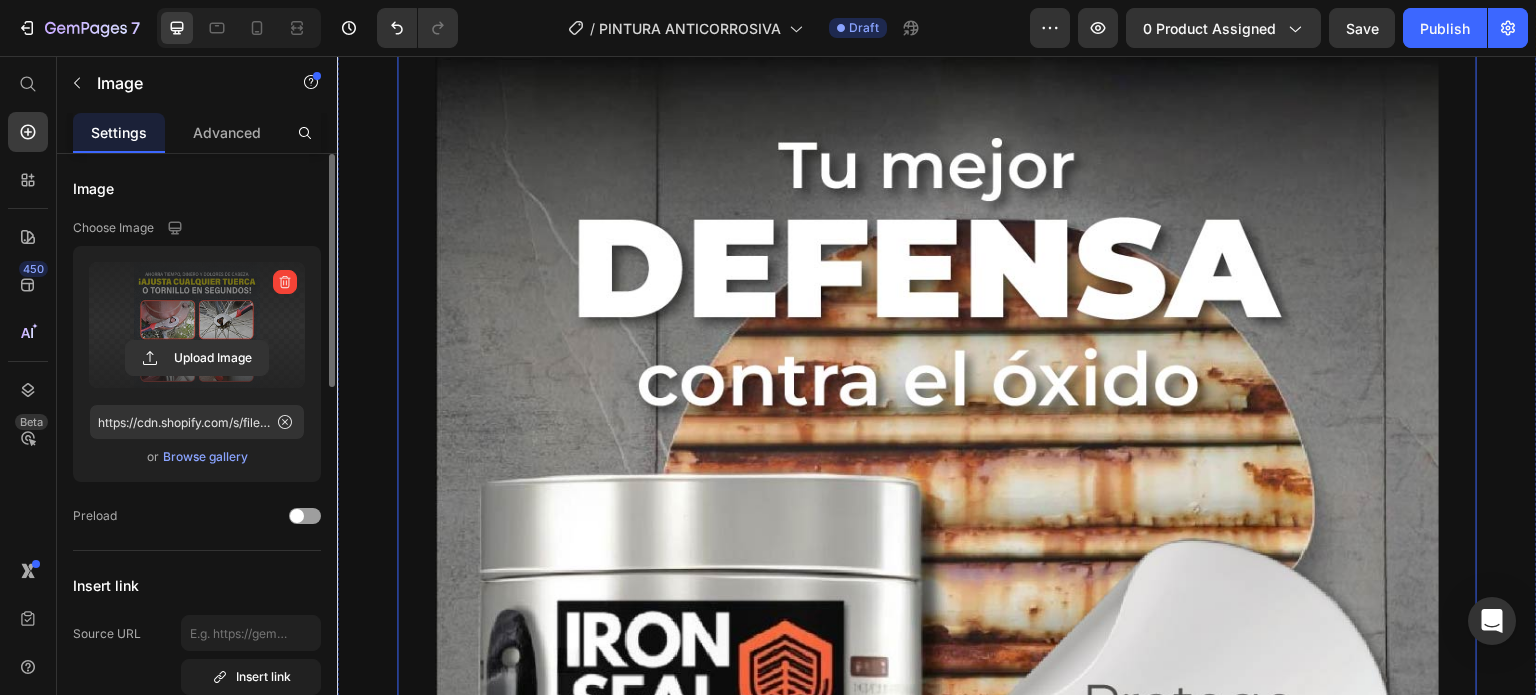 click at bounding box center [937, 517] 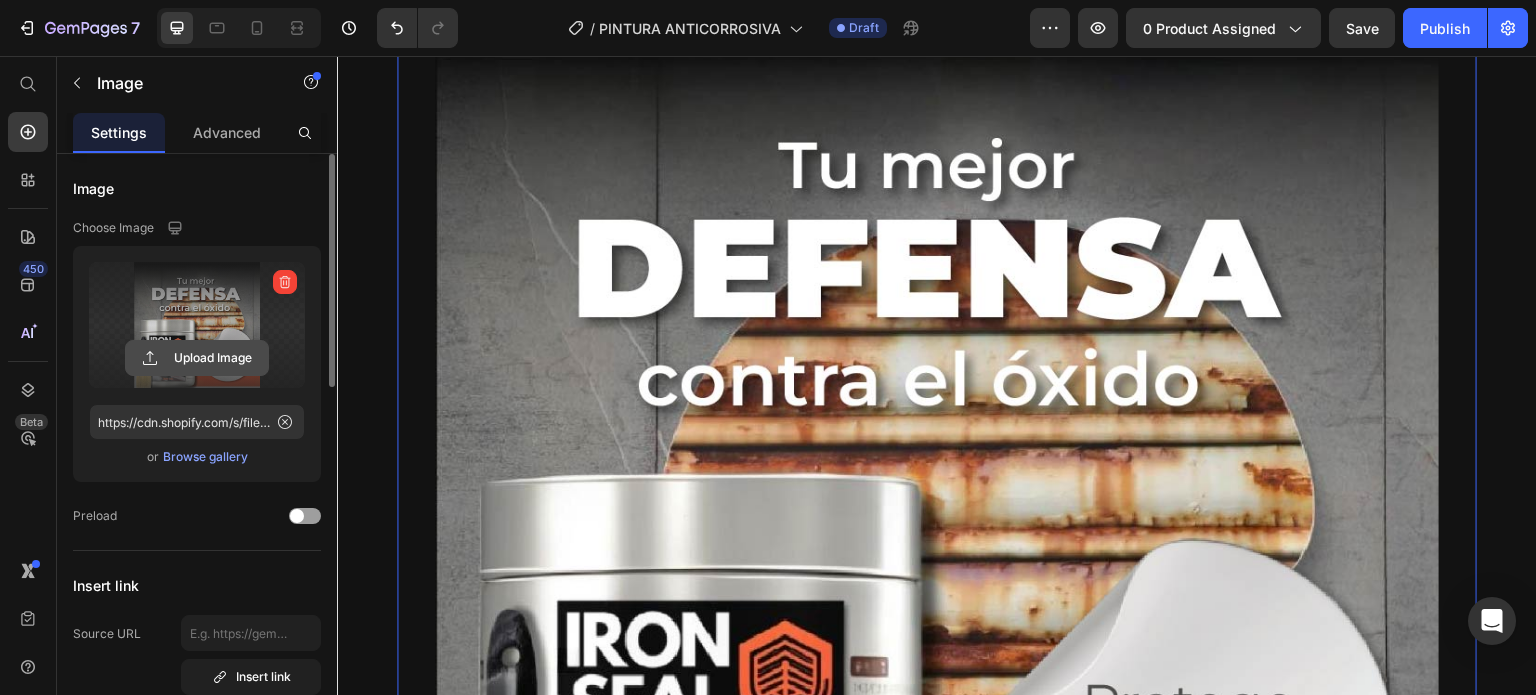 click 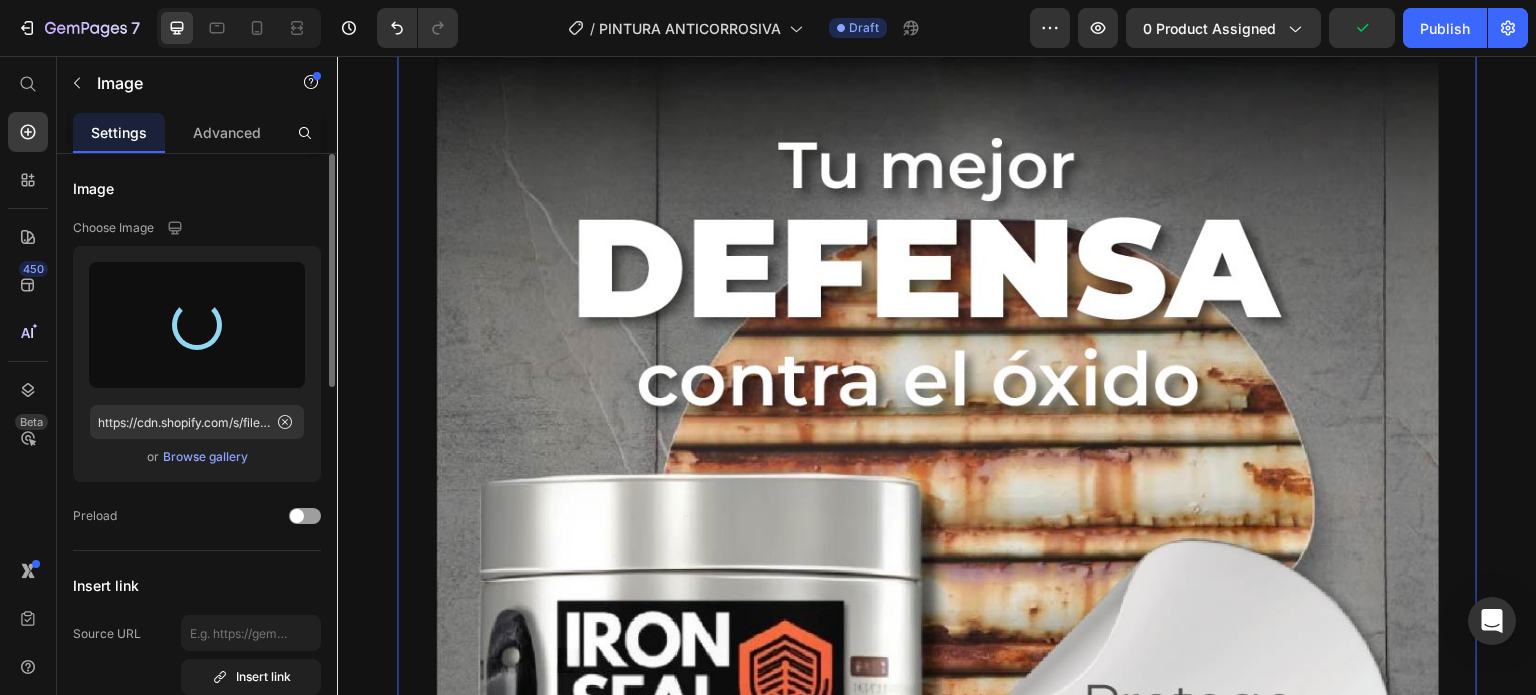 type on "https://cdn.shopify.com/s/files/1/0742/9554/1986/files/gempages_575012625495098212-6bccaa11-dd5c-45ba-9d56-9d13d7854244.webp" 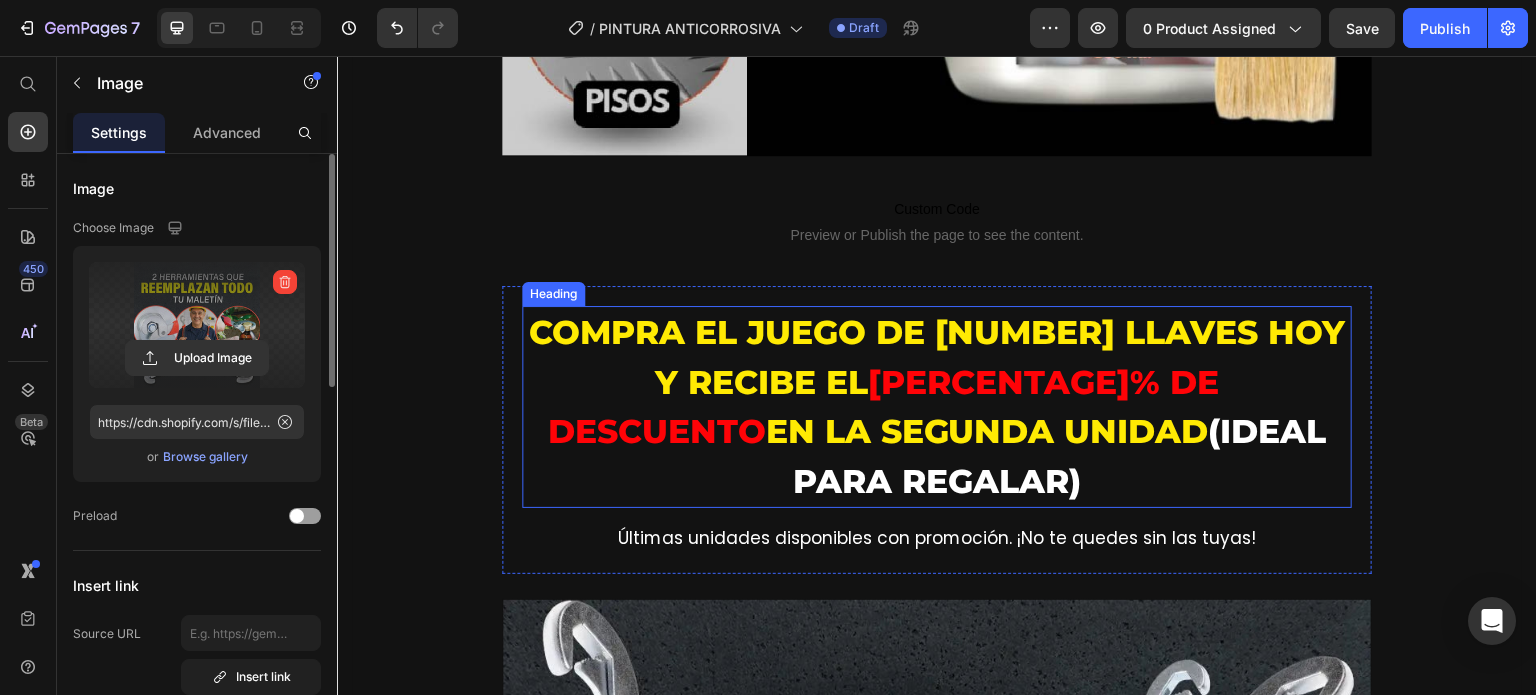 scroll, scrollTop: 7960, scrollLeft: 0, axis: vertical 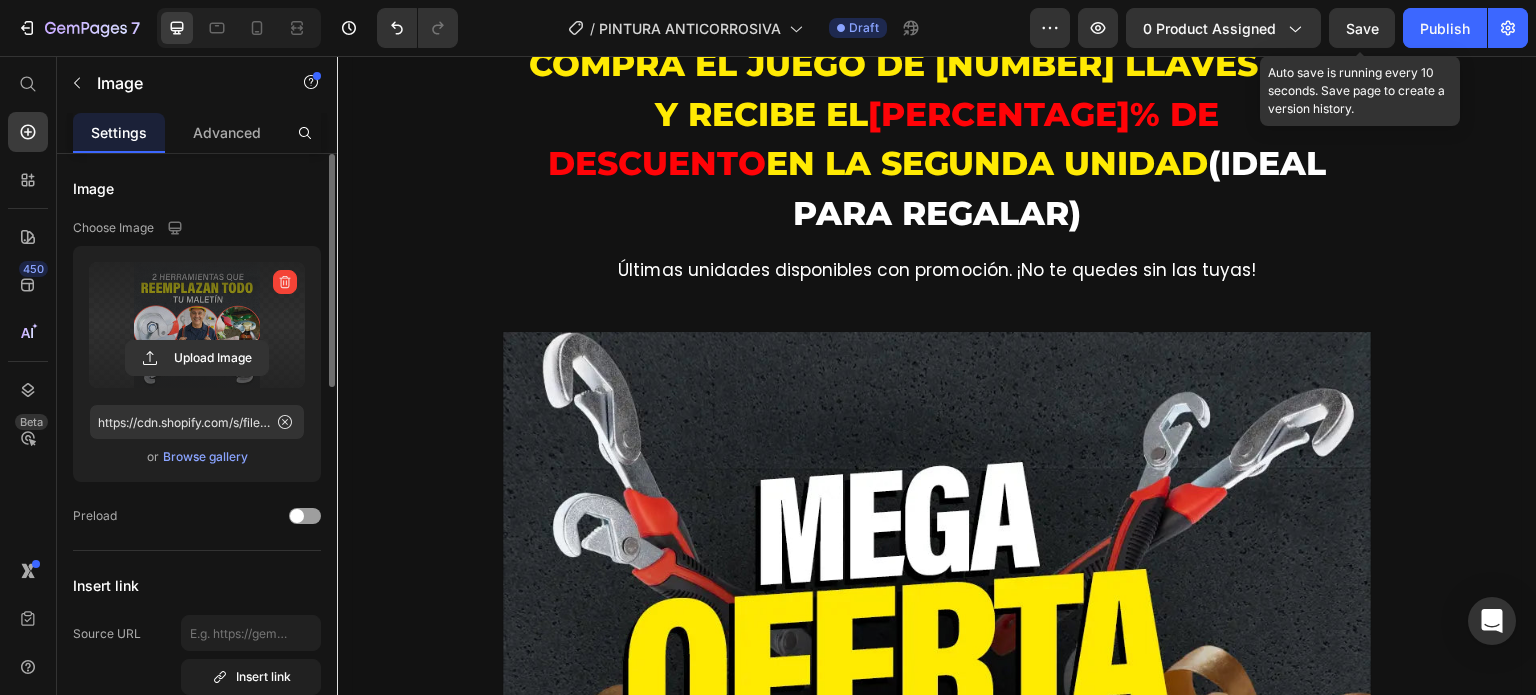 click on "Save" at bounding box center (1362, 28) 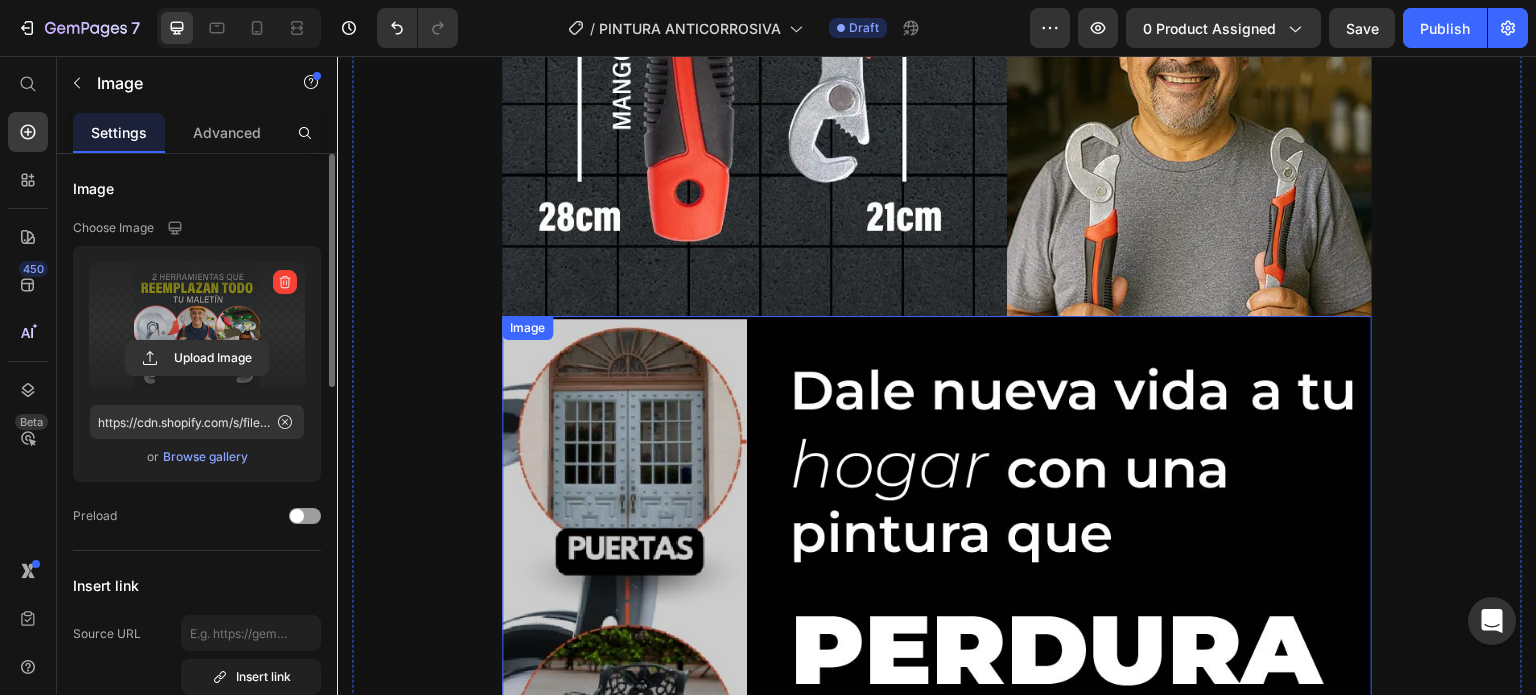scroll, scrollTop: 6660, scrollLeft: 0, axis: vertical 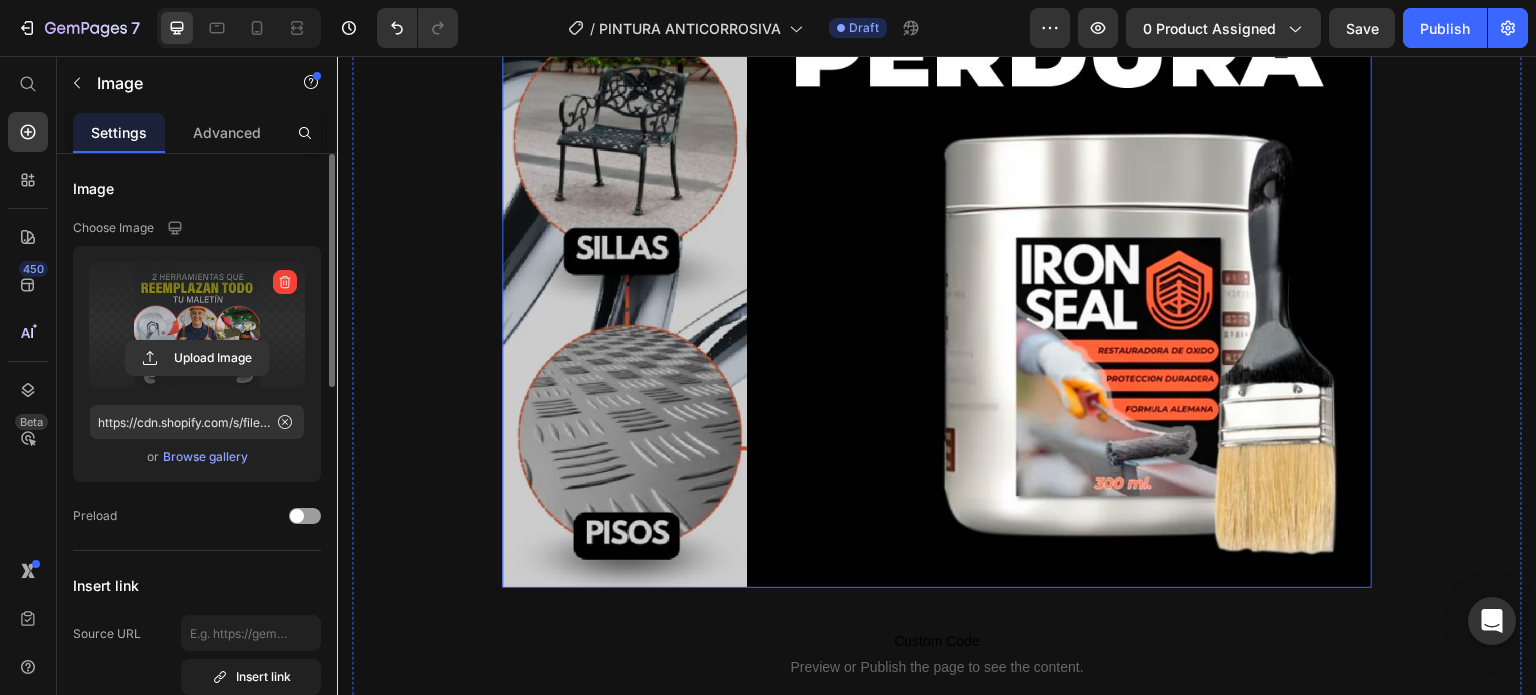 click at bounding box center (937, 153) 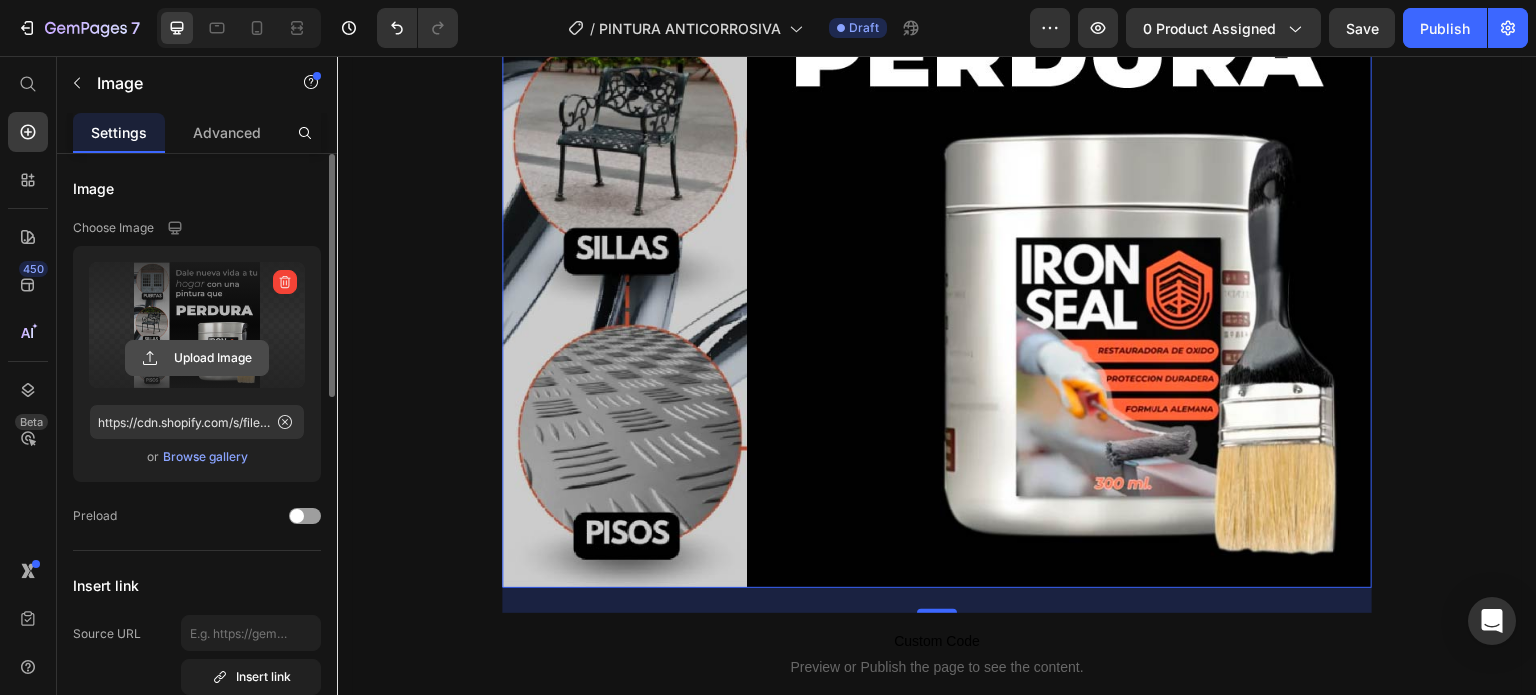 click 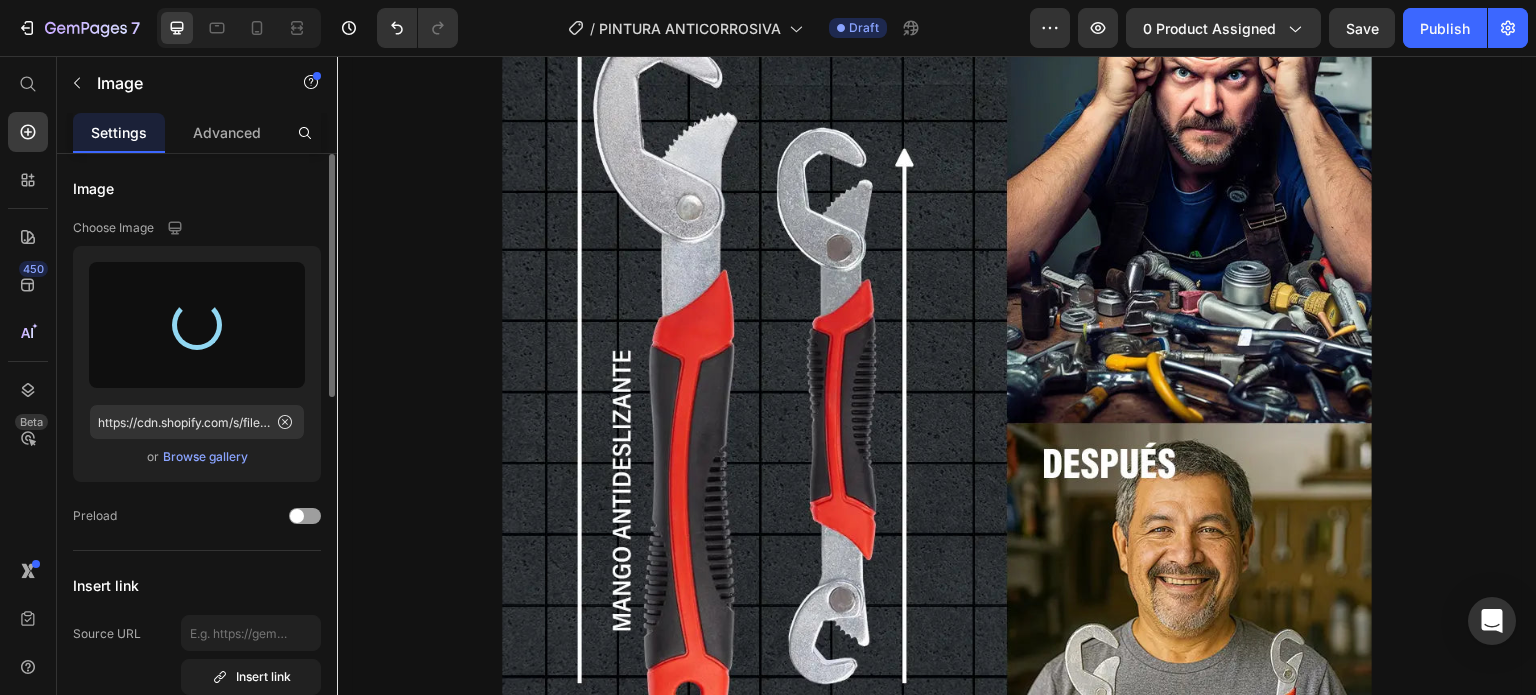 scroll, scrollTop: 6160, scrollLeft: 0, axis: vertical 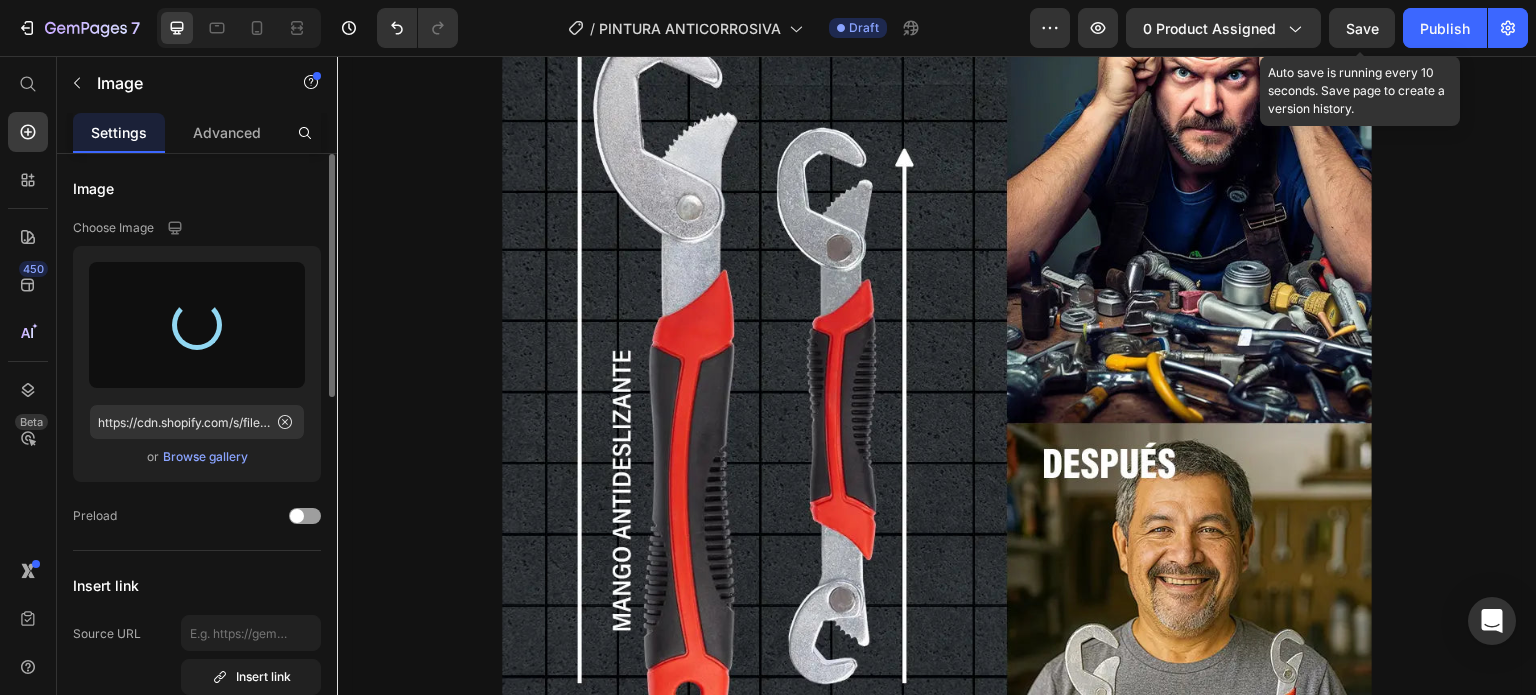 click on "Save" at bounding box center (1362, 28) 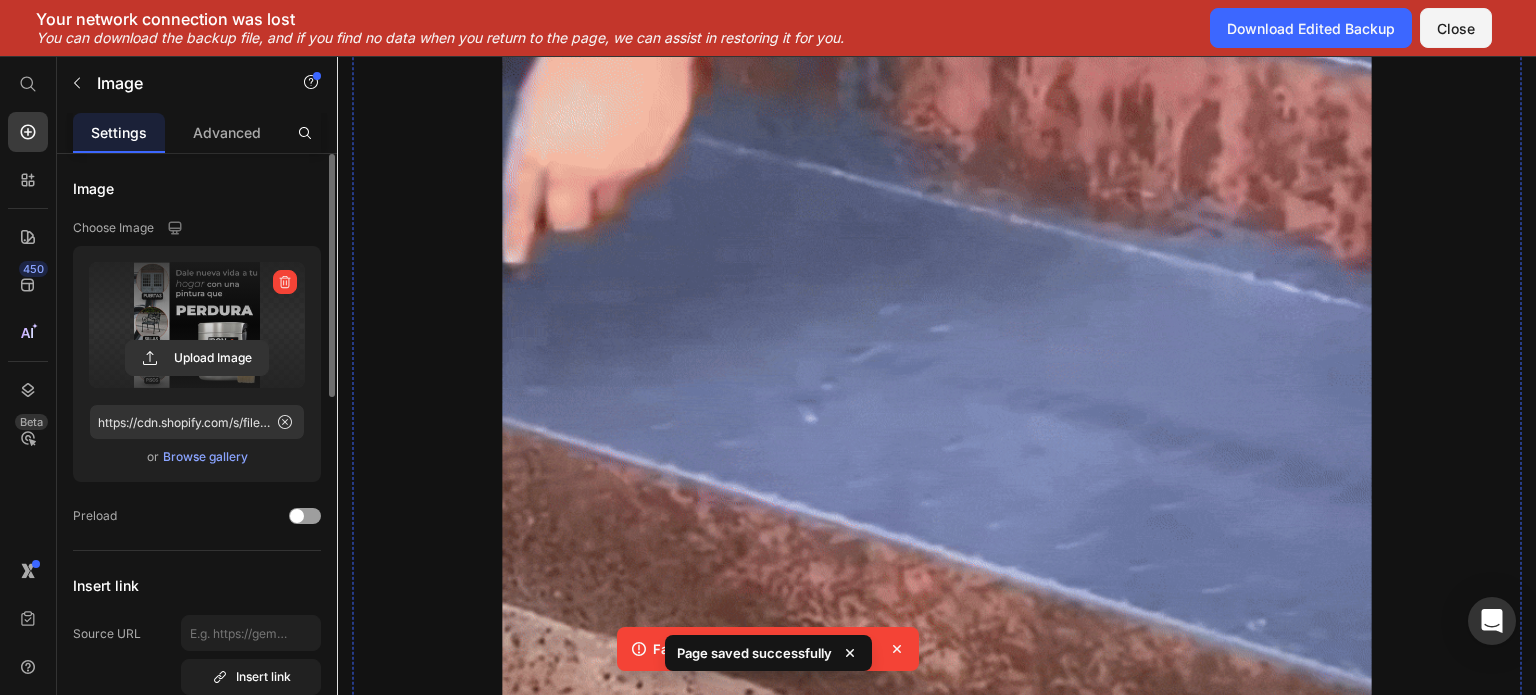 scroll, scrollTop: 4560, scrollLeft: 0, axis: vertical 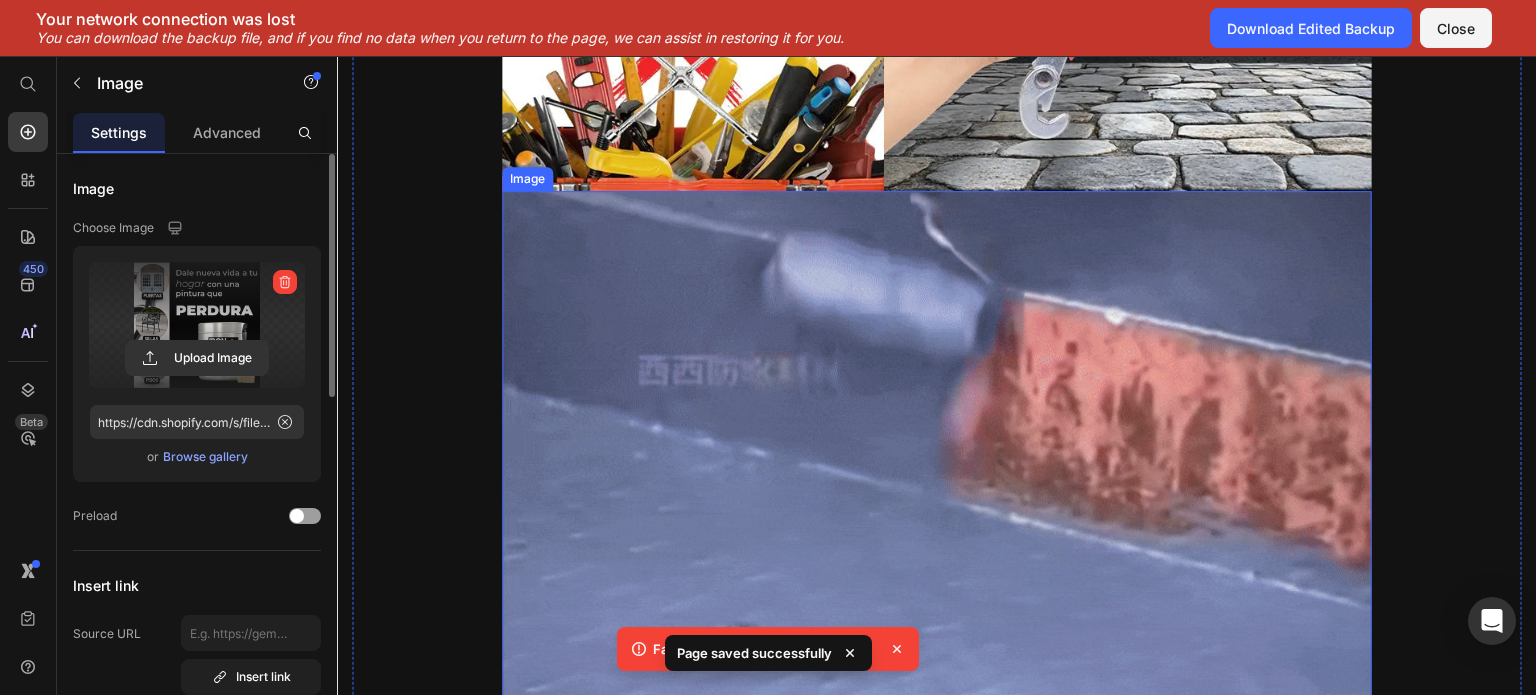 click at bounding box center [937, 626] 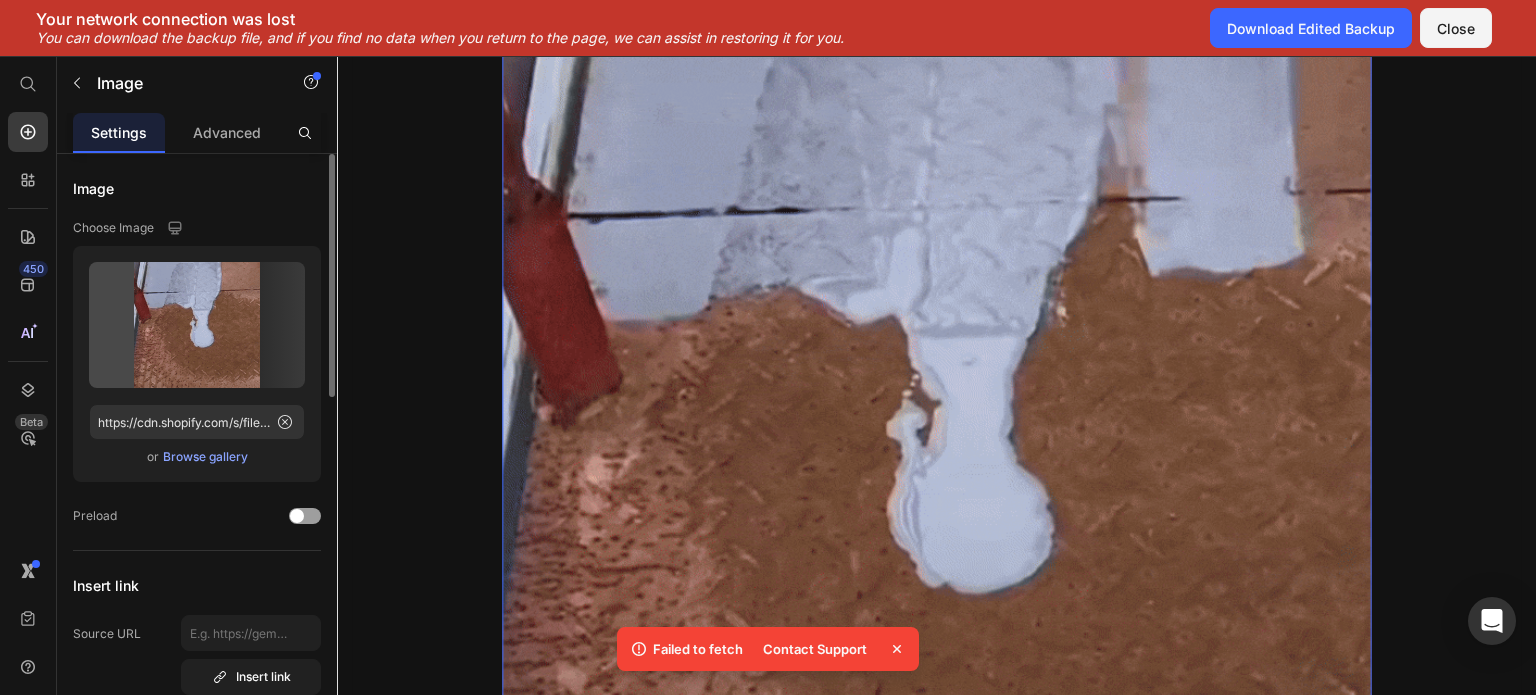 scroll, scrollTop: 4760, scrollLeft: 0, axis: vertical 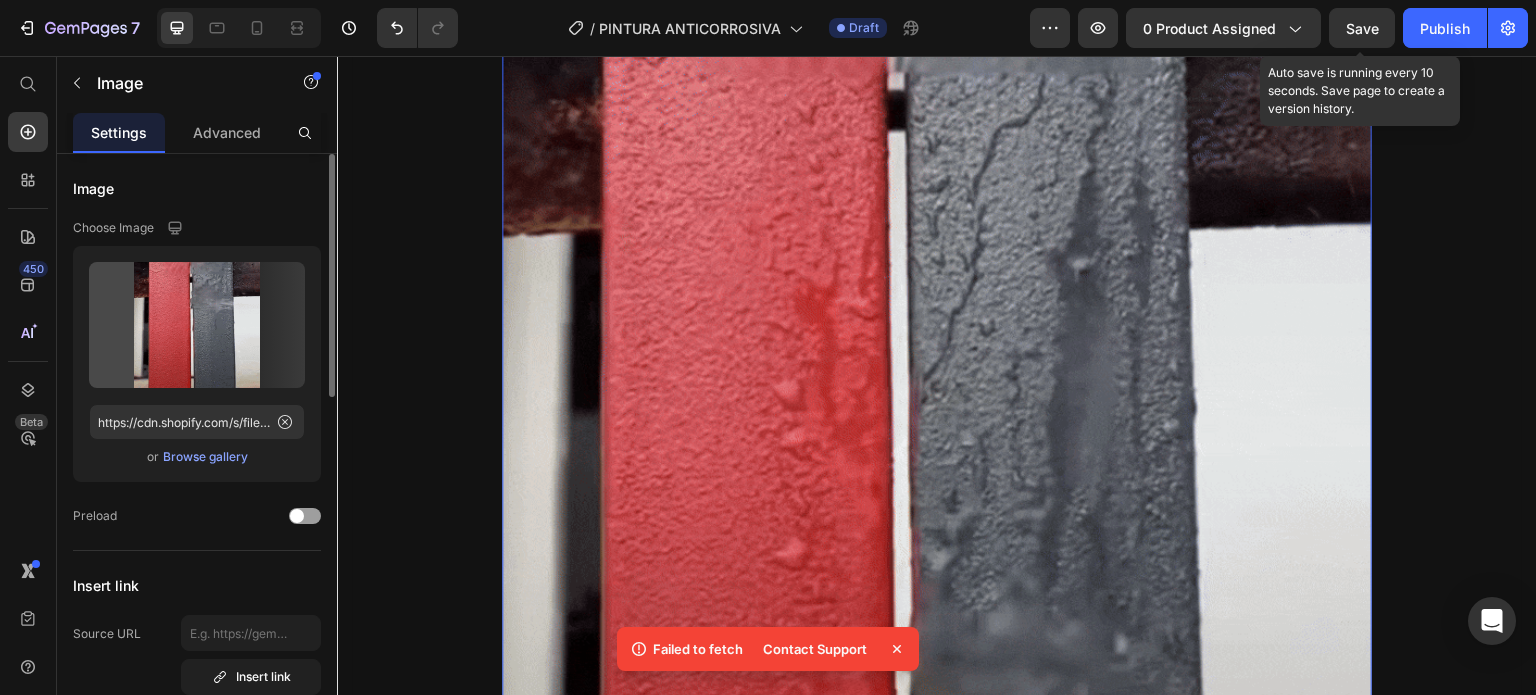 click on "Save" at bounding box center [1362, 28] 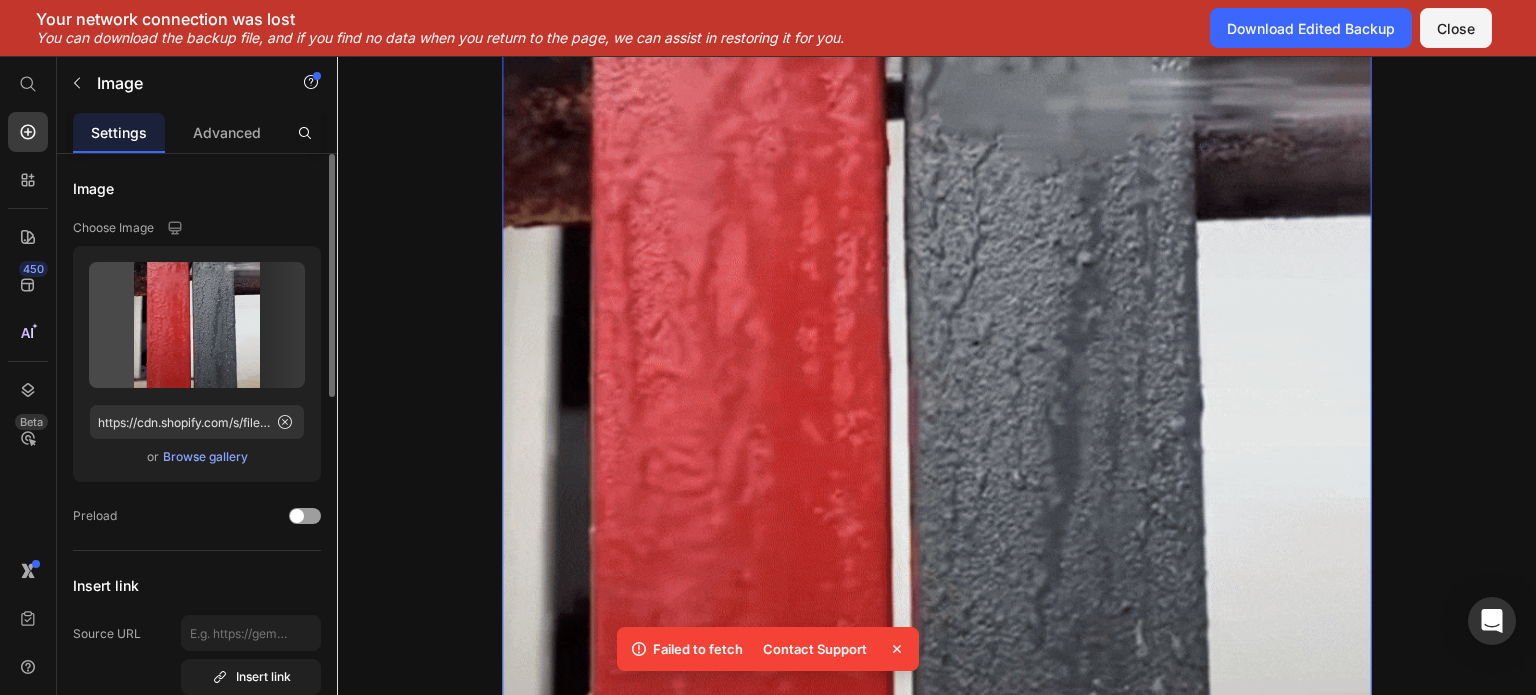 click at bounding box center [937, 426] 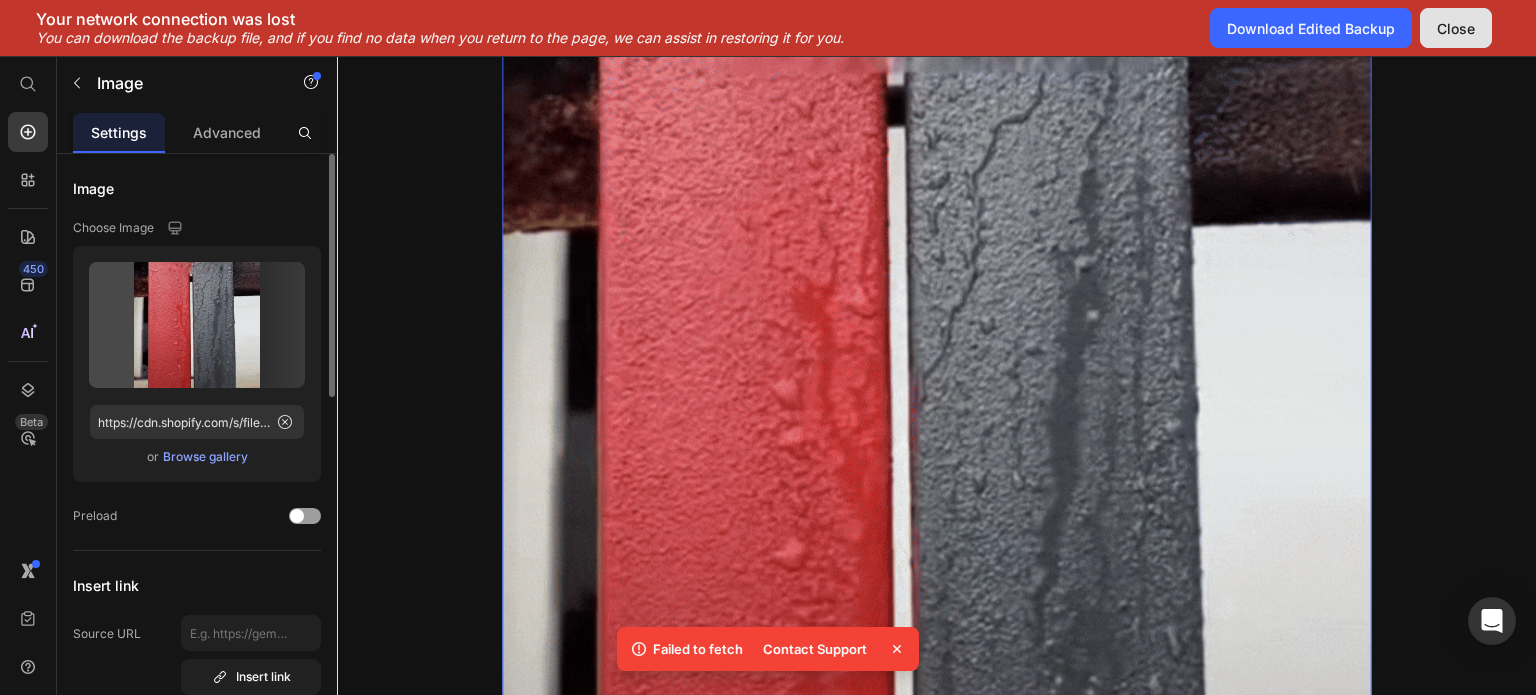 click on "Close" at bounding box center [1456, 28] 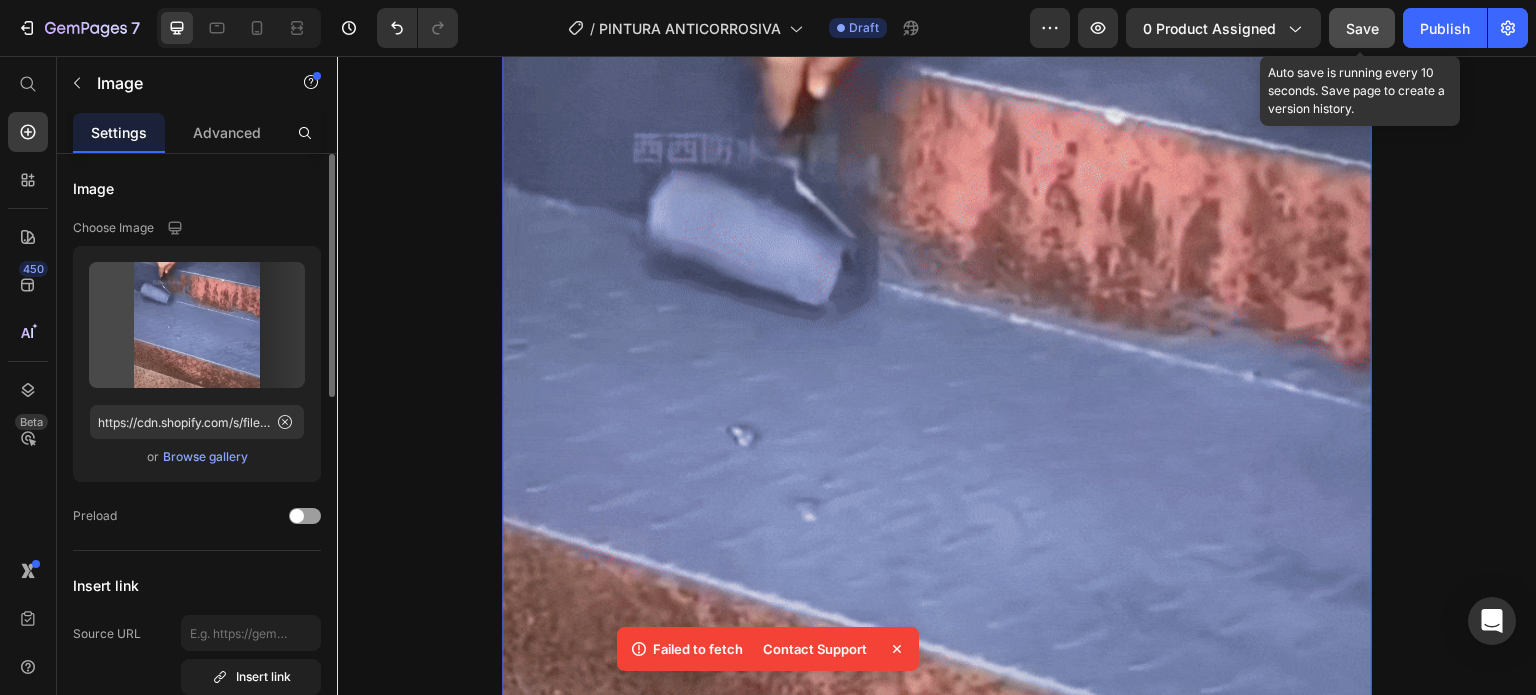 click on "Save" at bounding box center (1362, 28) 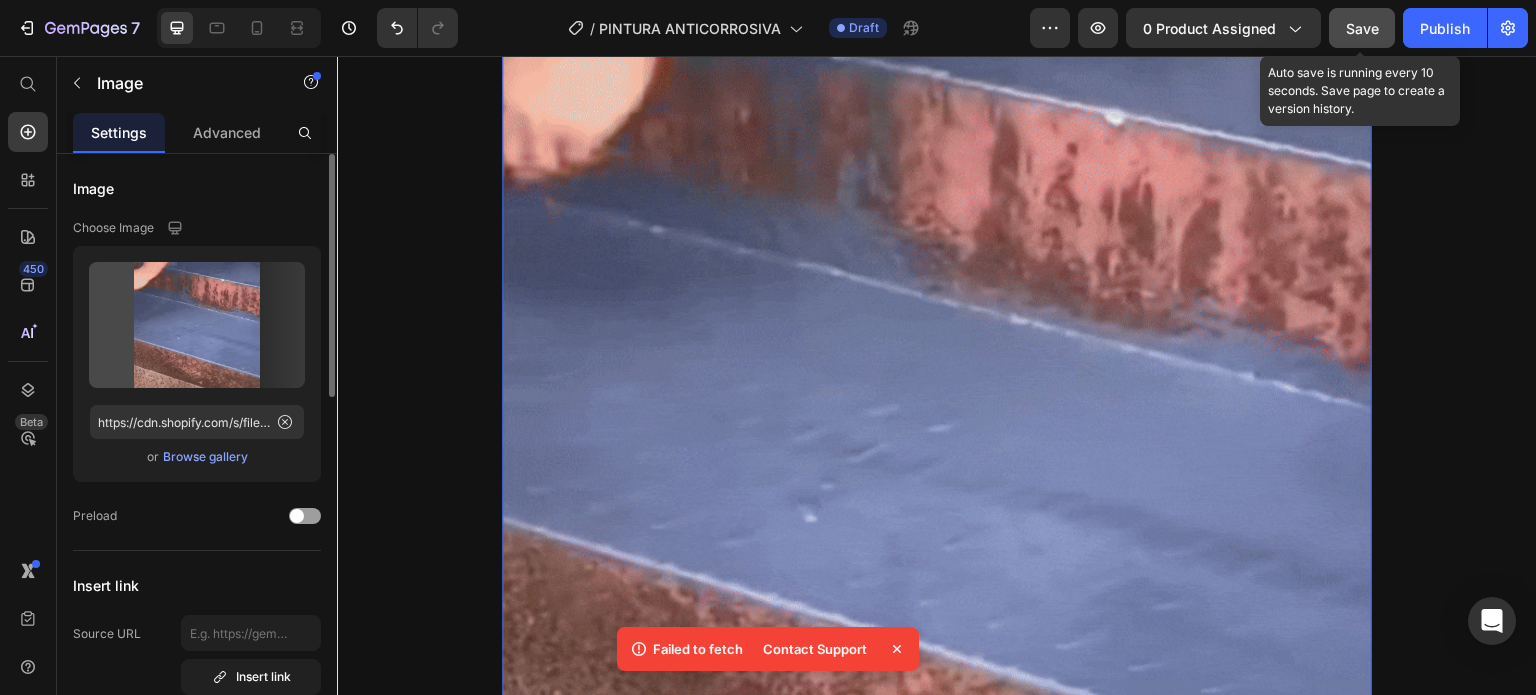 click on "Save" 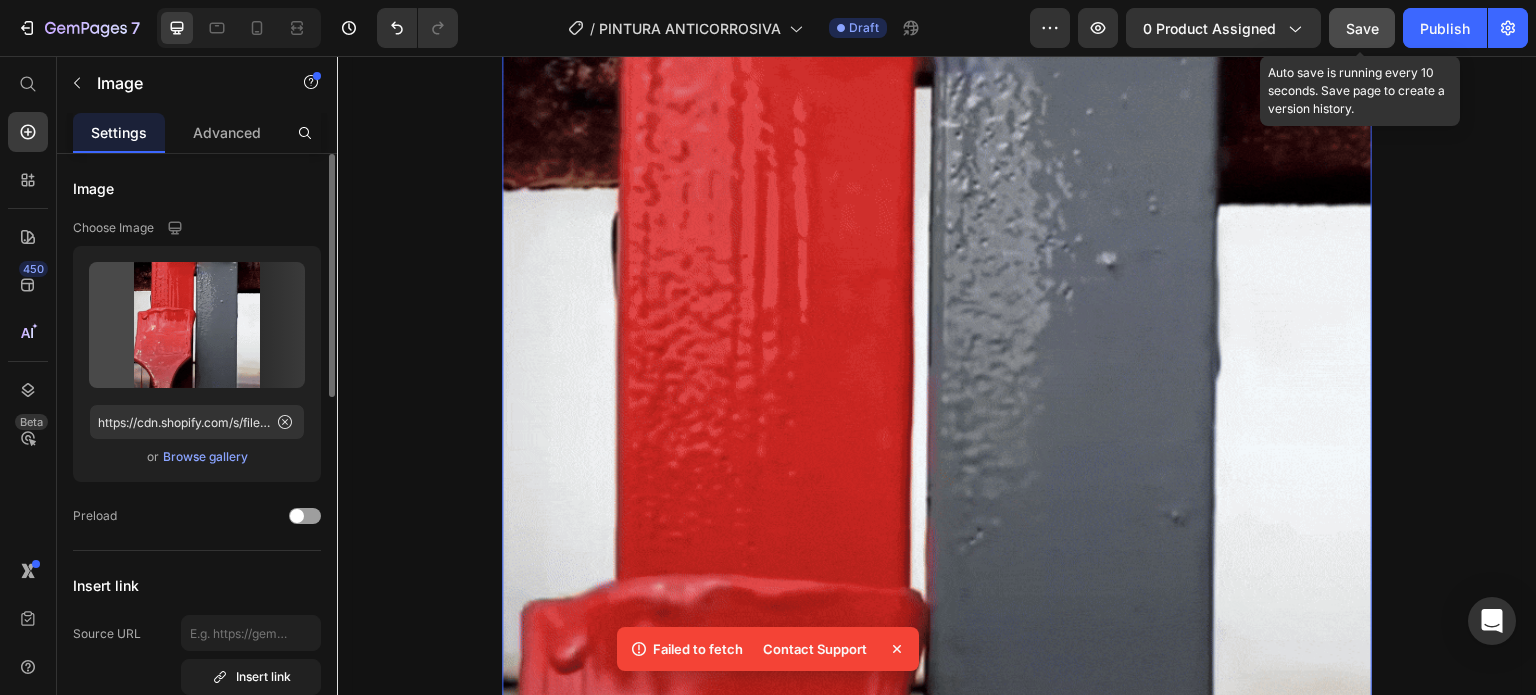 click on "Save" 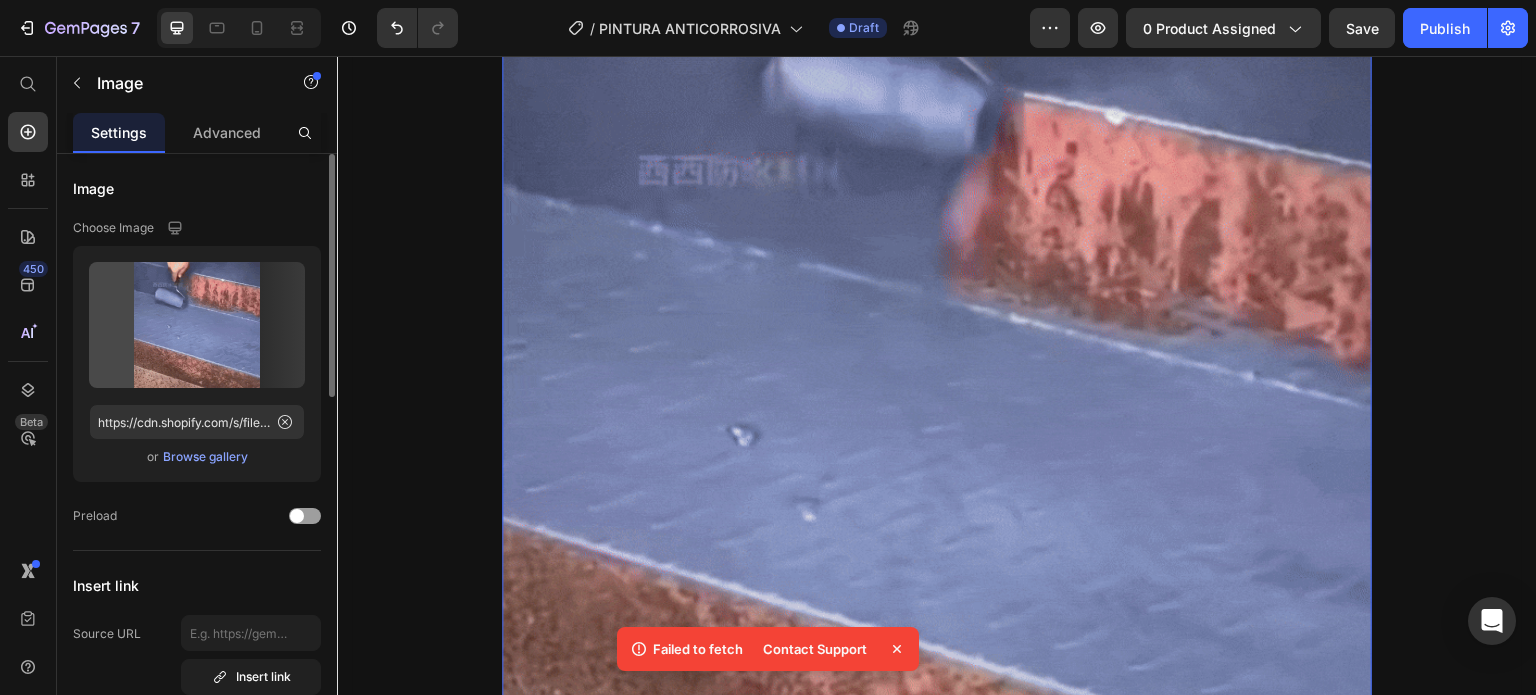 drag, startPoint x: 901, startPoint y: 651, endPoint x: 661, endPoint y: 432, distance: 324.90152 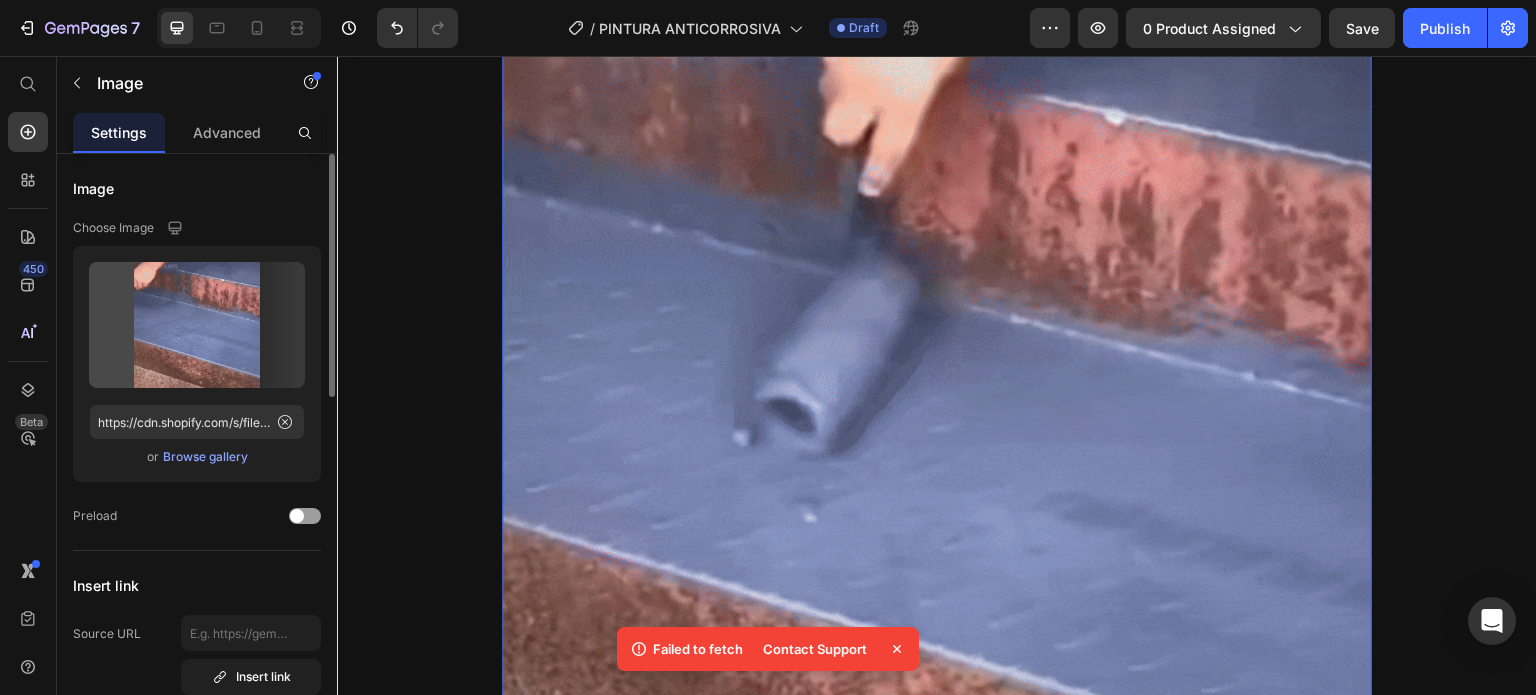 click 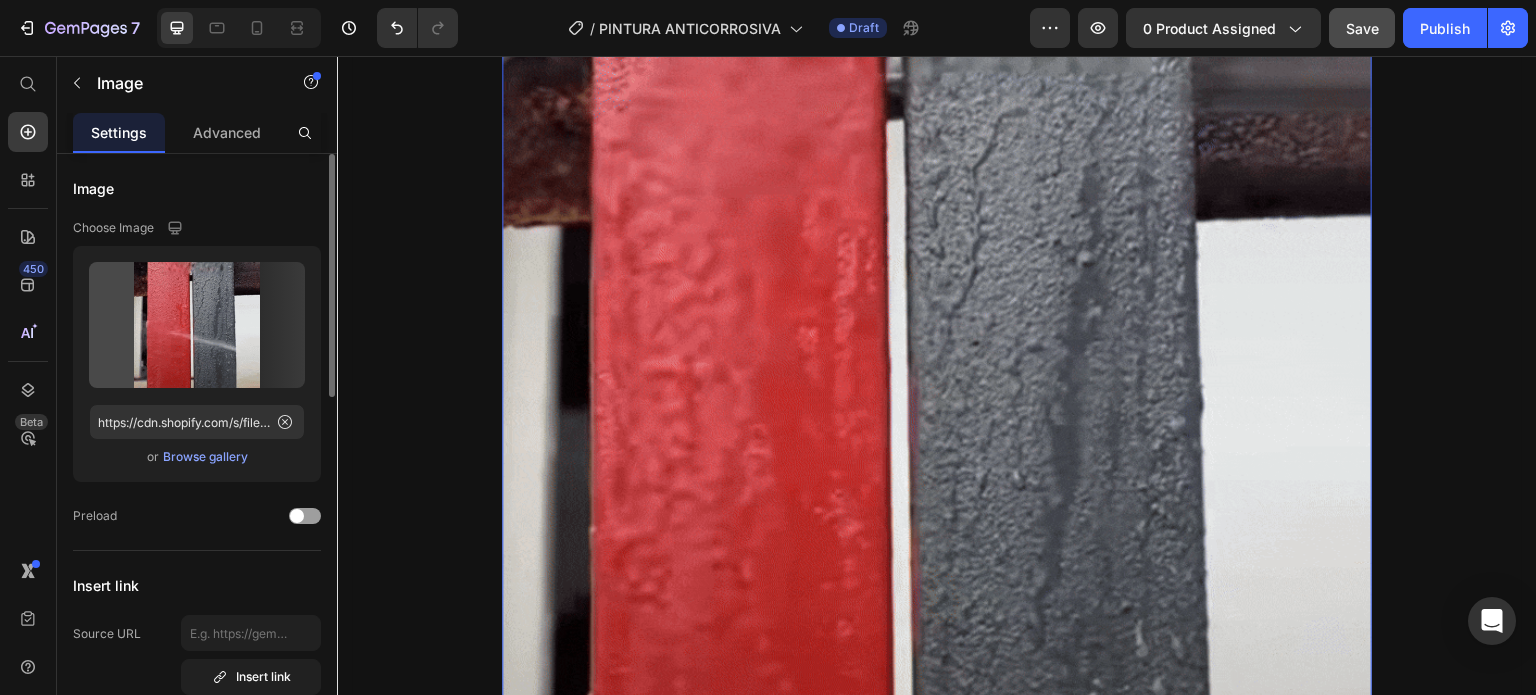 click on "Save" at bounding box center (1362, 28) 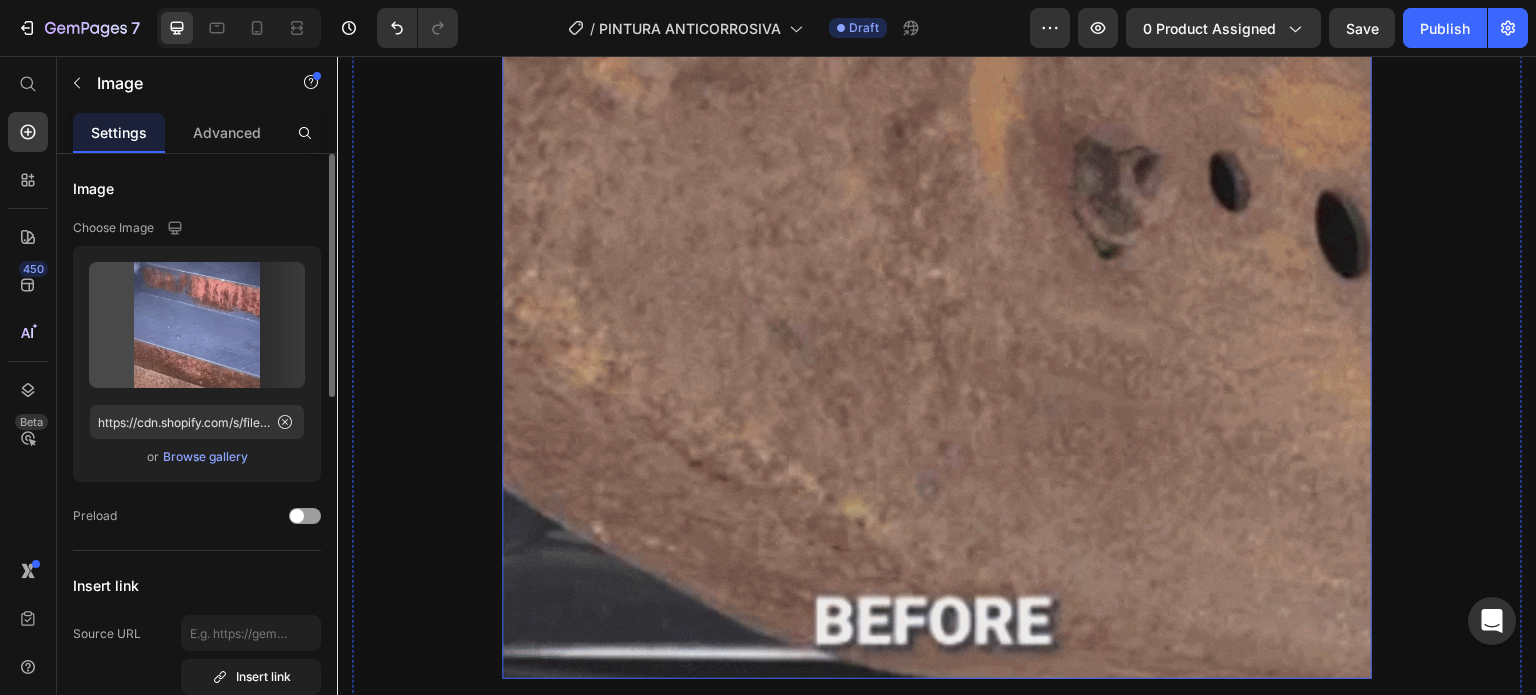 scroll, scrollTop: 3160, scrollLeft: 0, axis: vertical 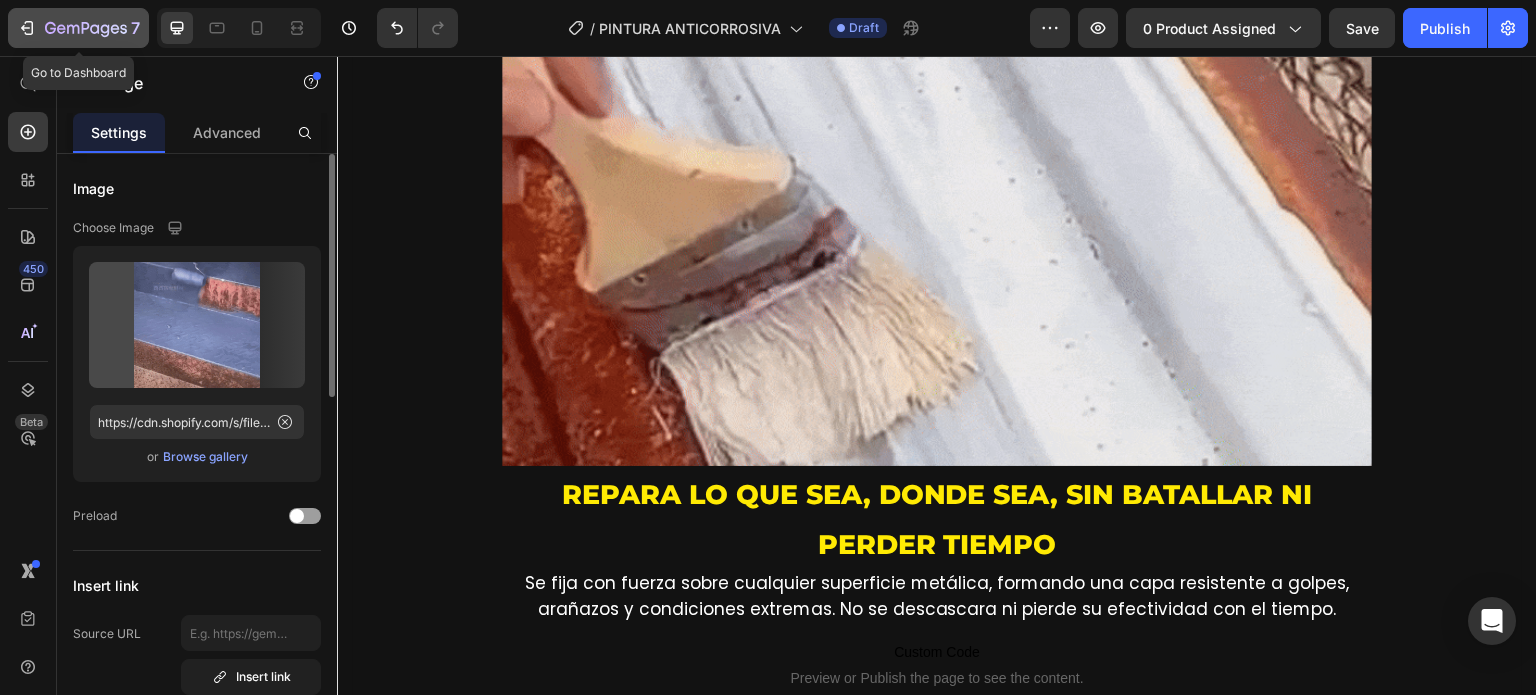 click 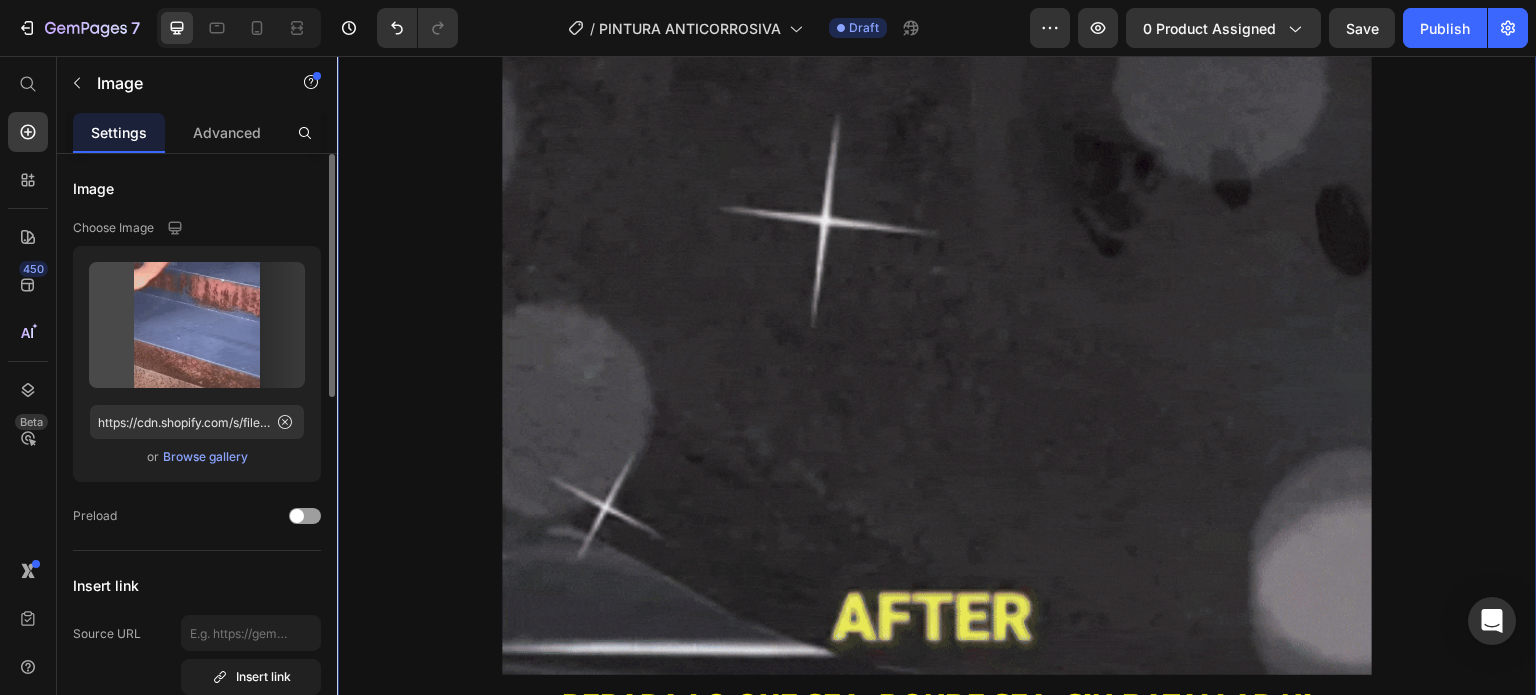 scroll, scrollTop: 1860, scrollLeft: 0, axis: vertical 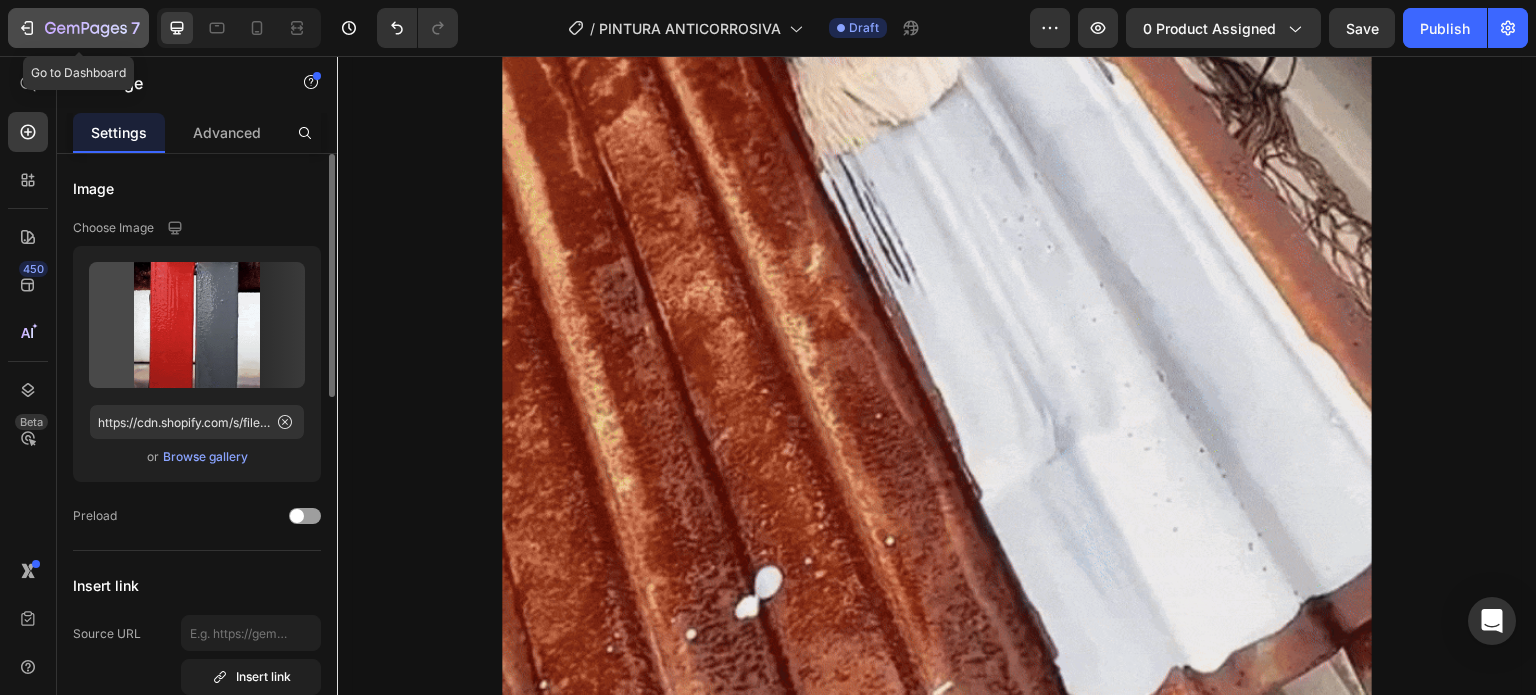 click 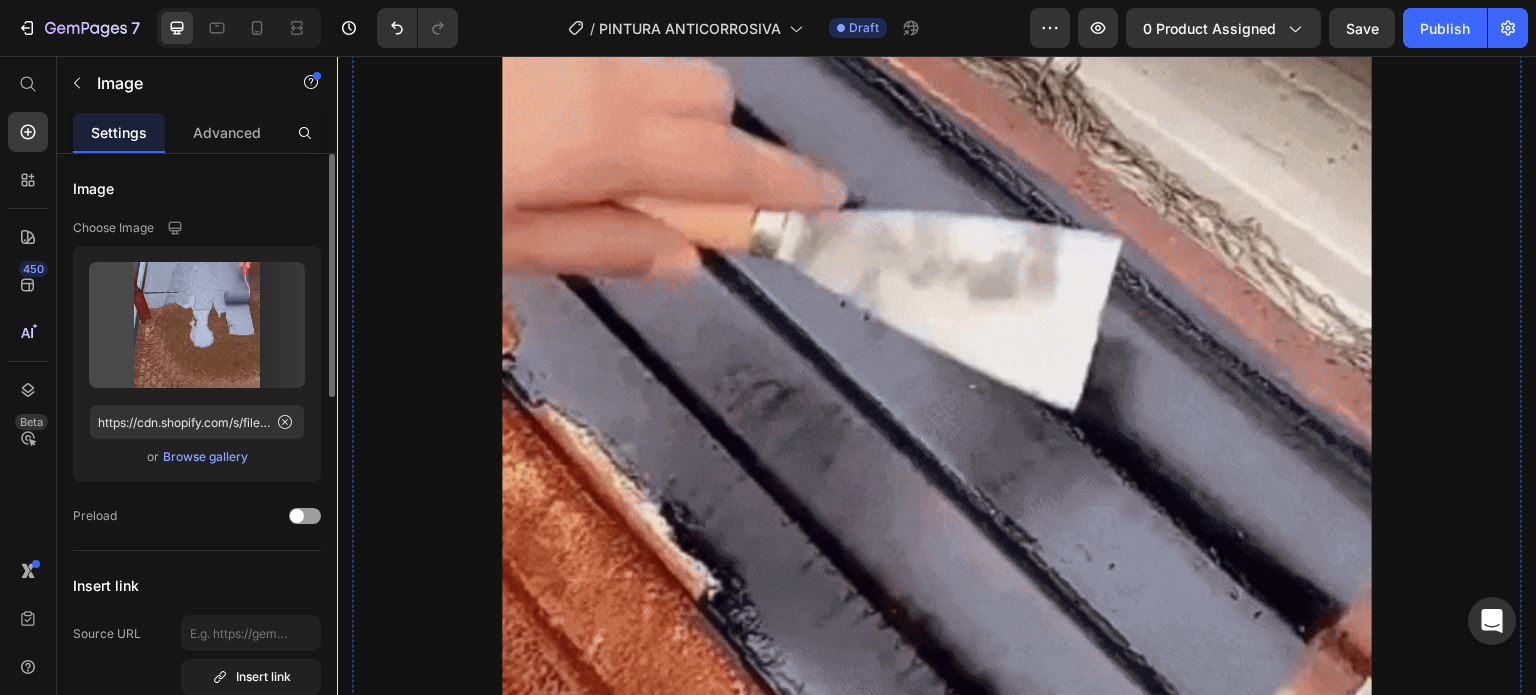 scroll, scrollTop: 1960, scrollLeft: 0, axis: vertical 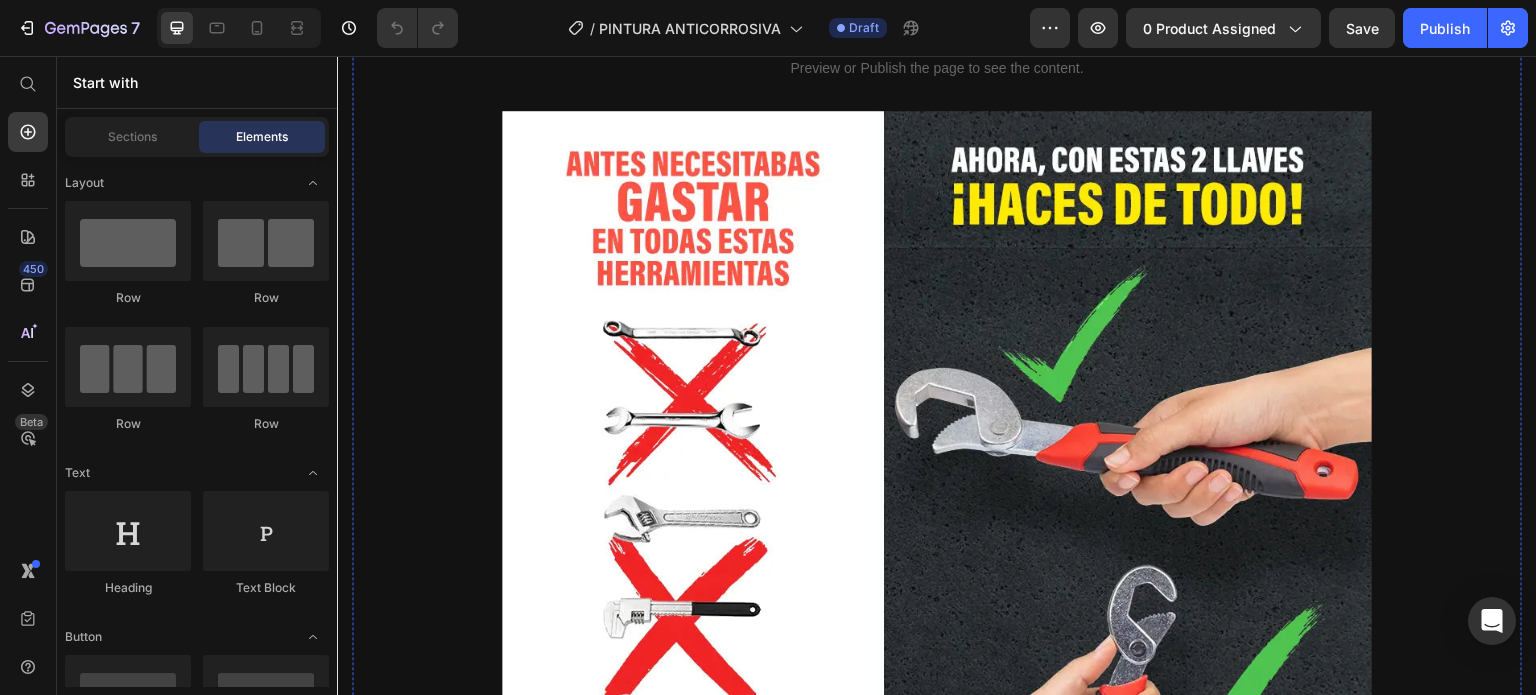 click at bounding box center (937, -144) 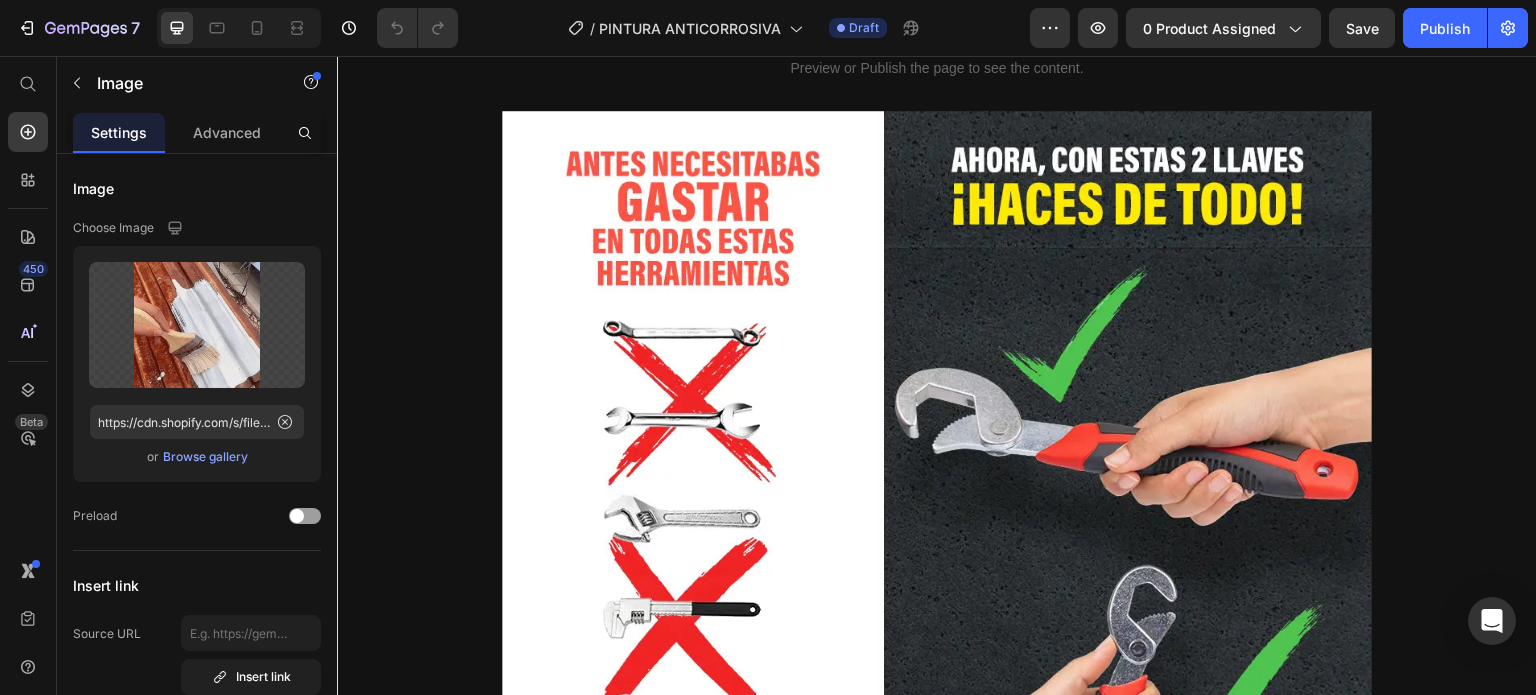 click at bounding box center [937, -144] 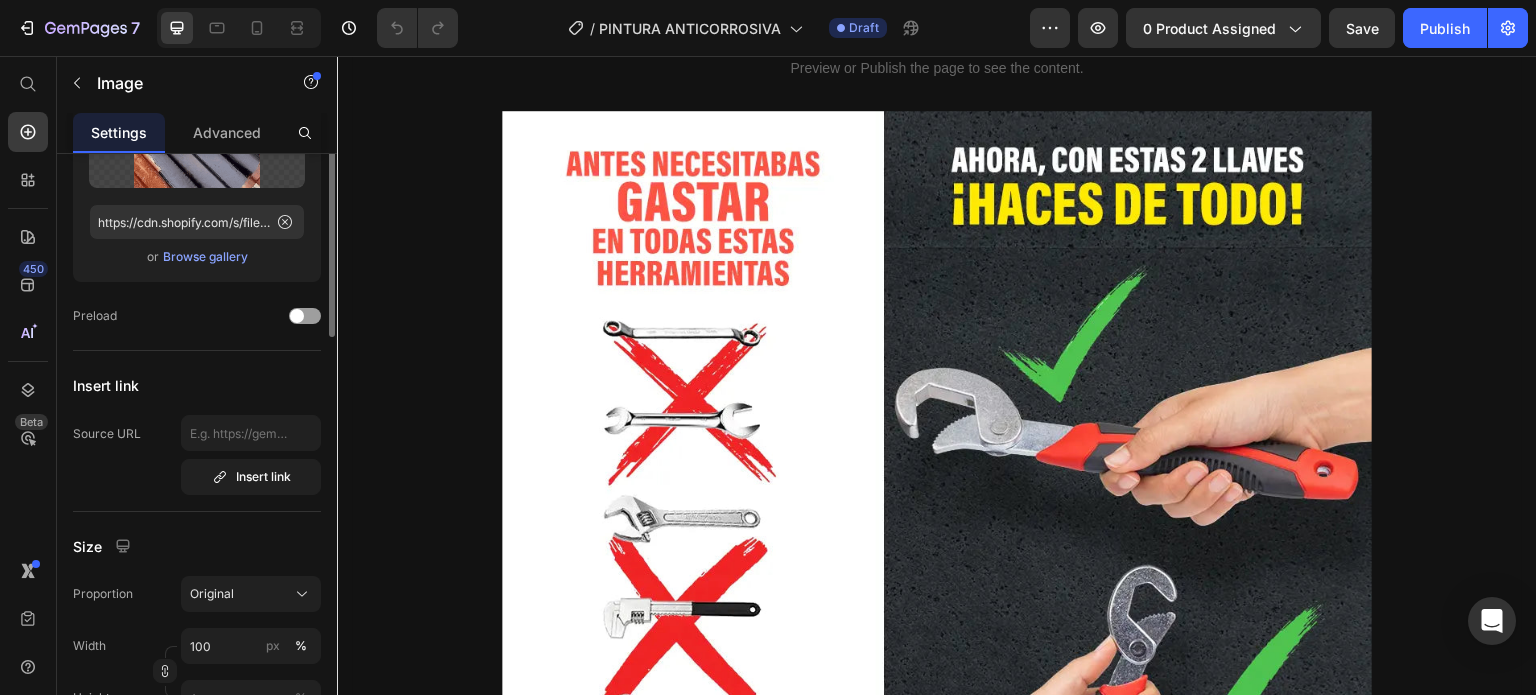 scroll, scrollTop: 0, scrollLeft: 0, axis: both 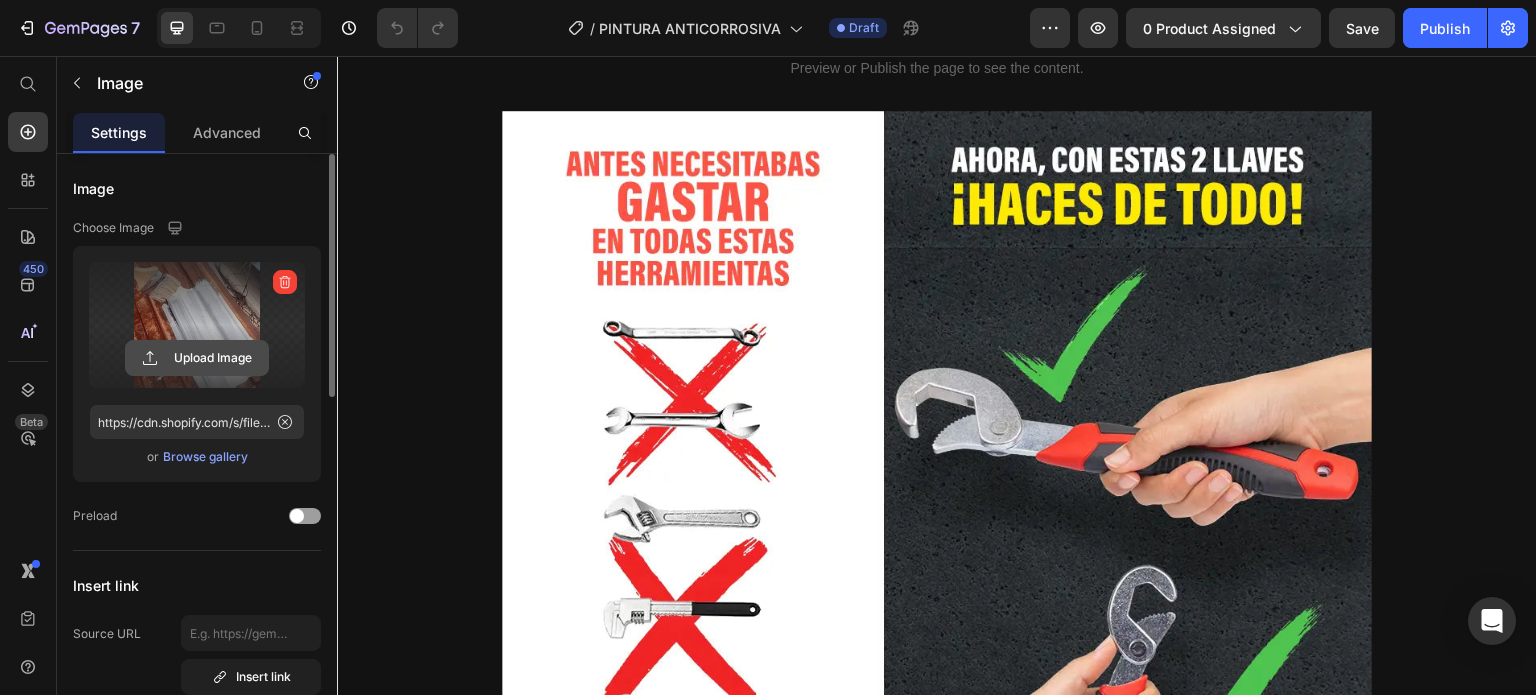 click 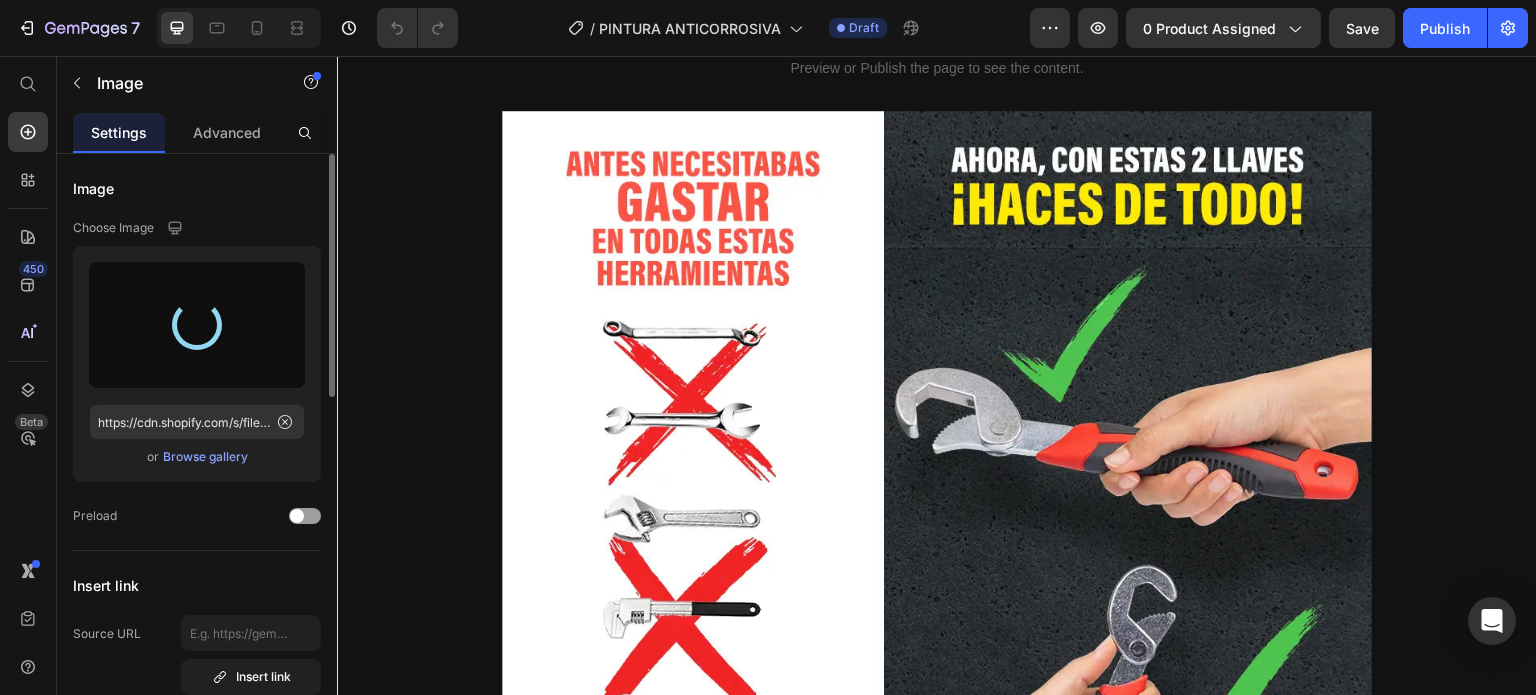 type on "https://cdn.shopify.com/s/files/1/0742/9554/1986/files/gempages_575012625495098212-7c775073-5305-4a71-9265-b94cf80320aa.webp" 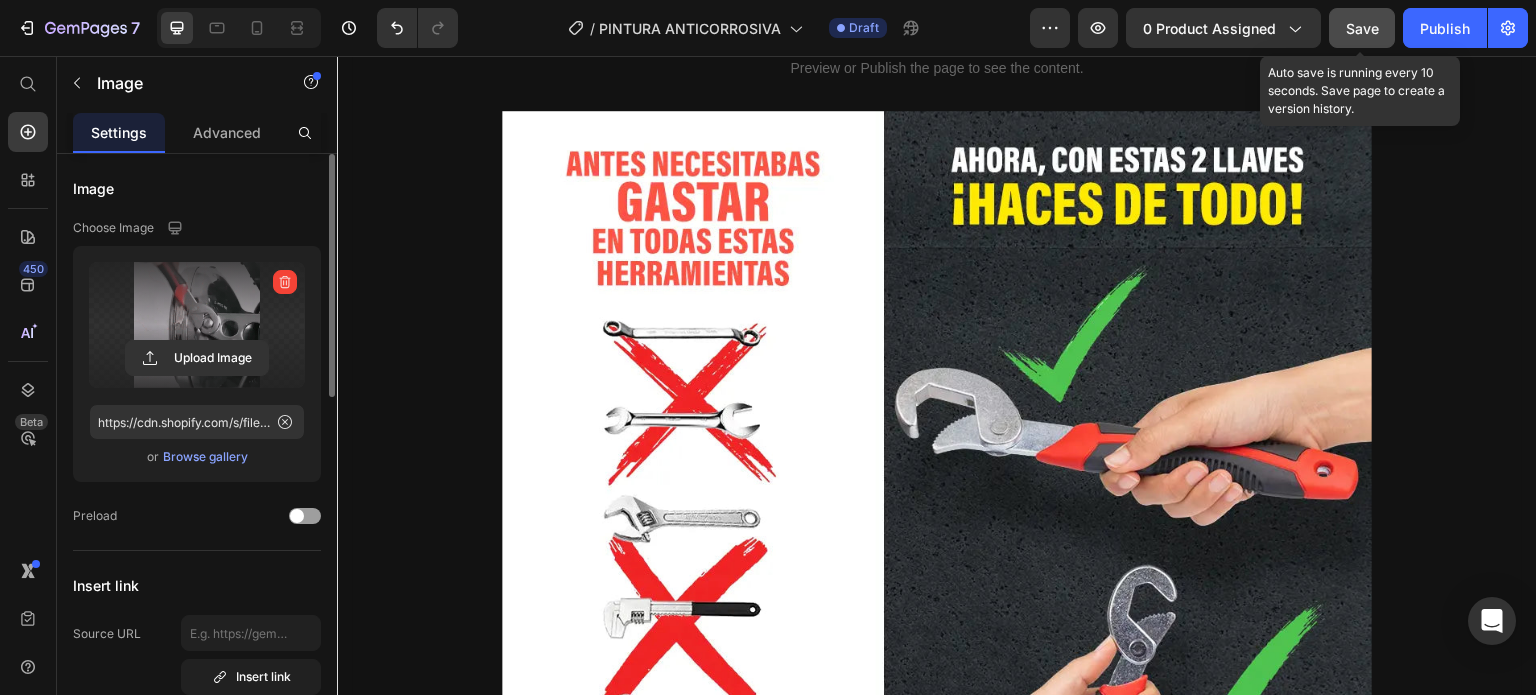click on "Save" at bounding box center (1362, 28) 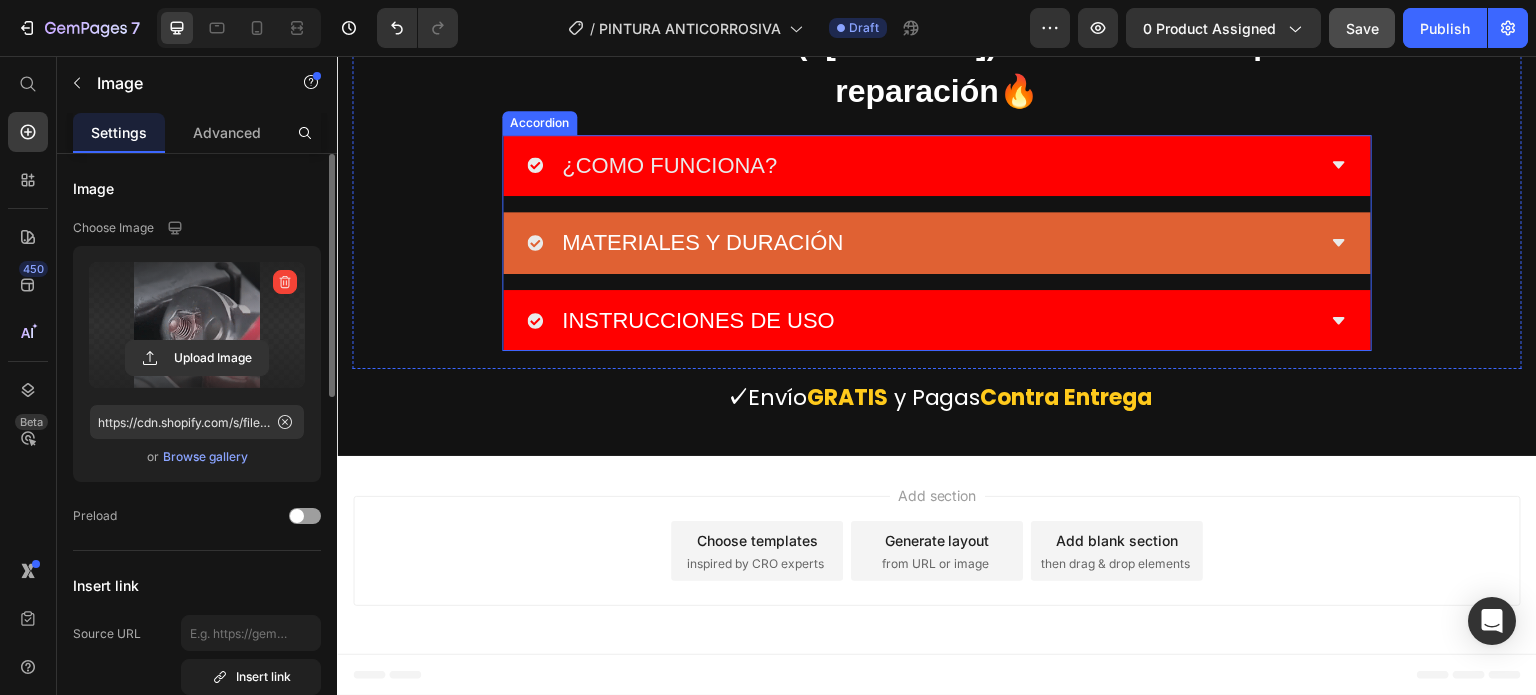 scroll, scrollTop: 10900, scrollLeft: 0, axis: vertical 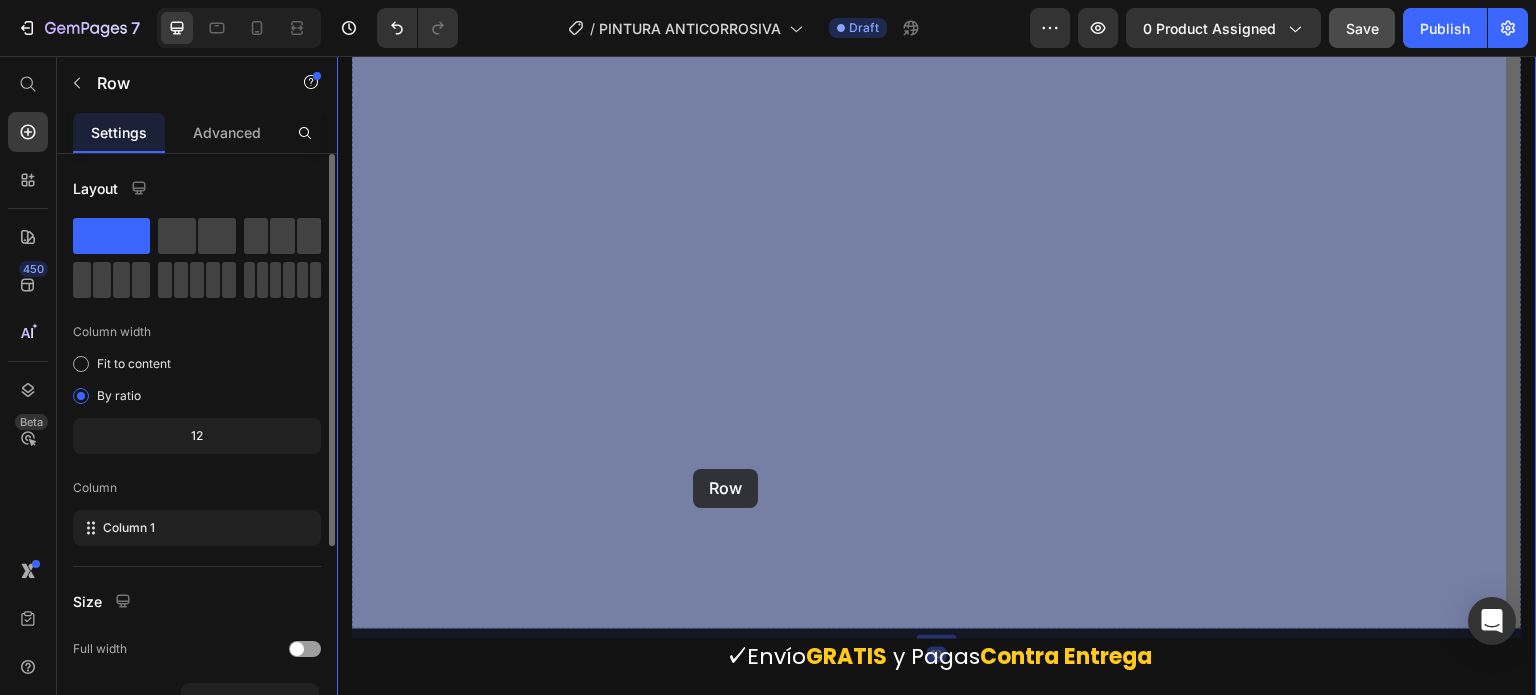 drag, startPoint x: 517, startPoint y: 386, endPoint x: 637, endPoint y: 448, distance: 135.07036 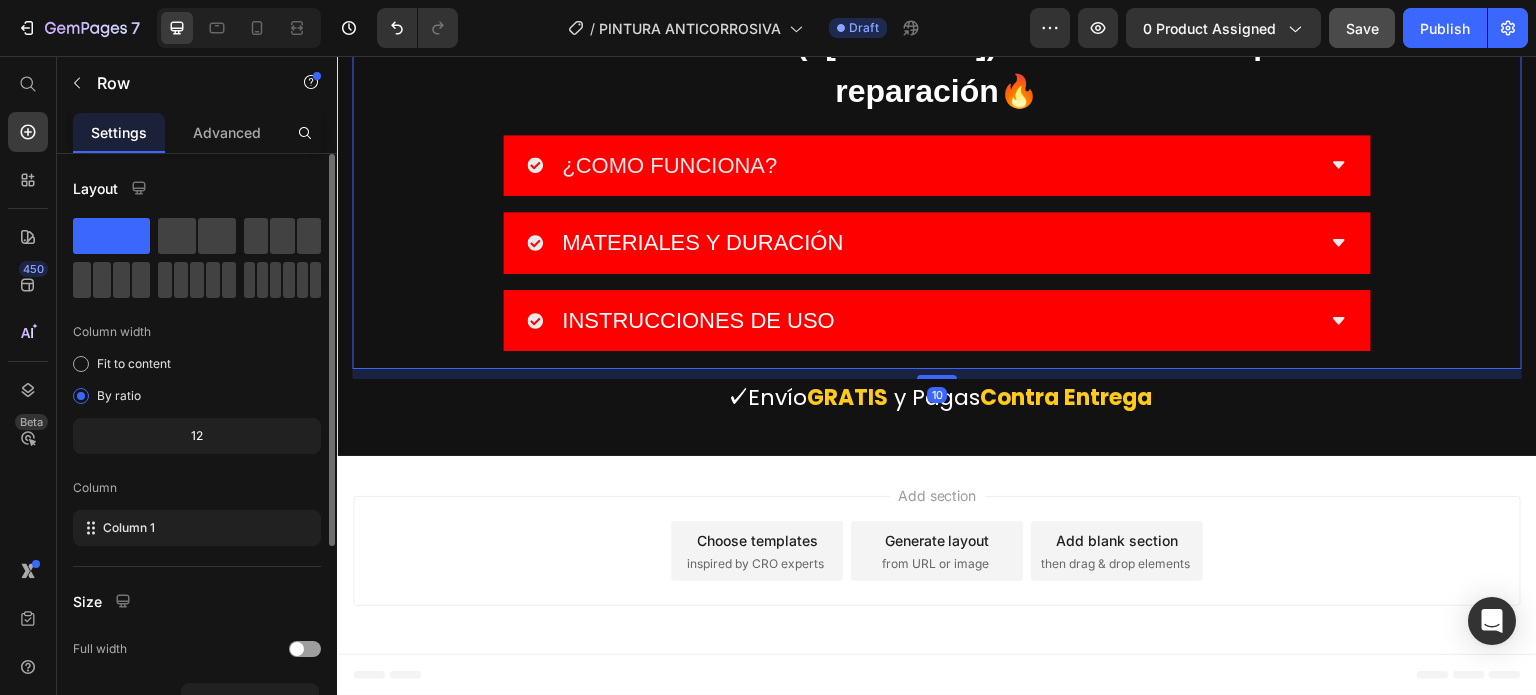 click on "Image Aprieta, repara y sigue con tu día sin complicaciones Heading Con este juego de 2 llaves universales autoajustables, repara desde una fuga hasta una tuerca oxidada sin cambiar de herramienta. Text block Row Image Repara lo que sea, donde sea, sin batallar ni perder tiempo Heading Se fija con fuerza sobre cualquier superficie metálica, formando una capa resistente a golpes, arañazos y condiciones extremas. No se descascara ni pierde su efectividad con el tiempo. Text block
Custom Code
Preview or Publish the page to see the content. Custom Code Image Image
Custom Code
Preview or Publish the page to see the content. Custom Code Miles de hombres ya lo compraron ¡Ahora arreglan todo en segundos sin esfuerzo ni ayuda! Heading 🔧 Juego de 2 llaves = todo tipo de tuercas, sin importar tamaño o forma. 💪 Se ajustan solas, sin fuerza, sin deslizamiento. 🏡 Sirve para casa, auto, rancho, negocio, todo. 🔩 Desde fugas hasta muebles o maquinaria pesada. Text block Row Image Image" at bounding box center [937, -2919] 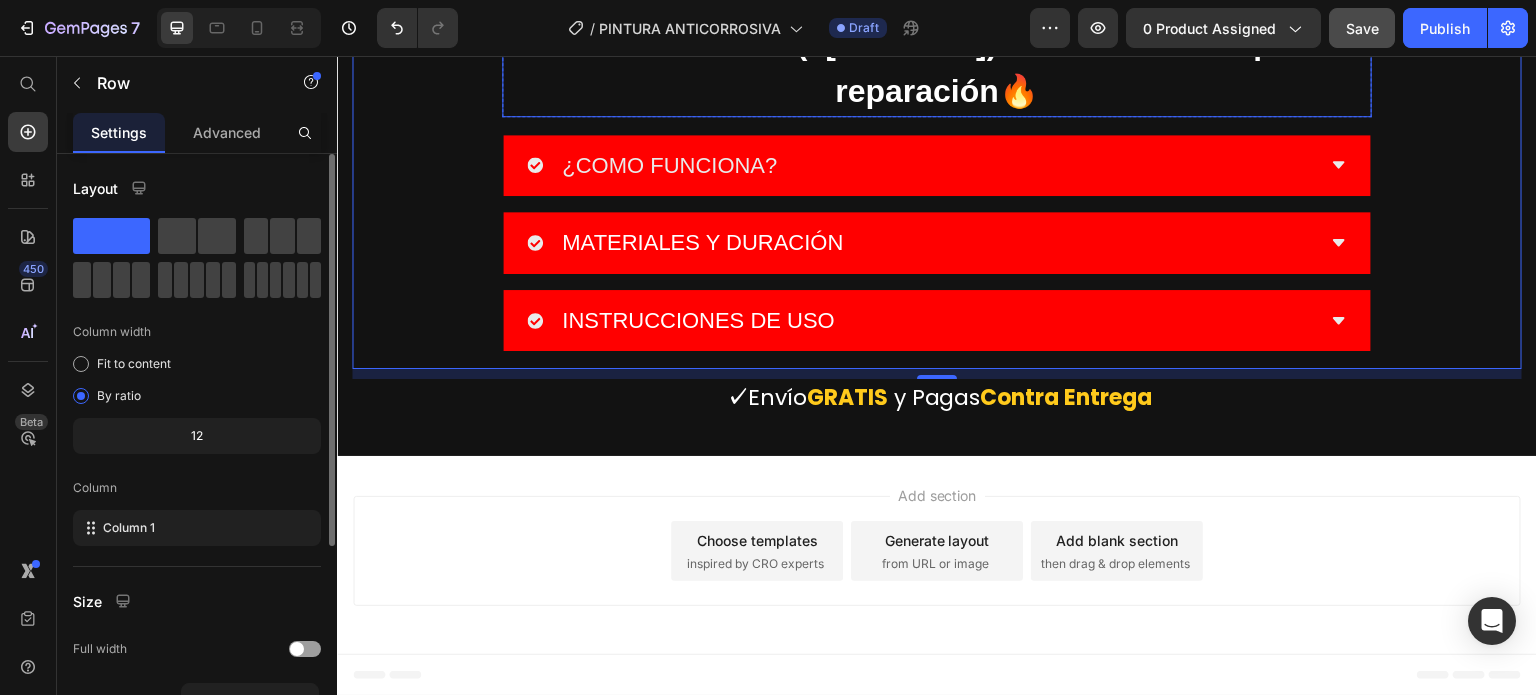 scroll, scrollTop: 10600, scrollLeft: 0, axis: vertical 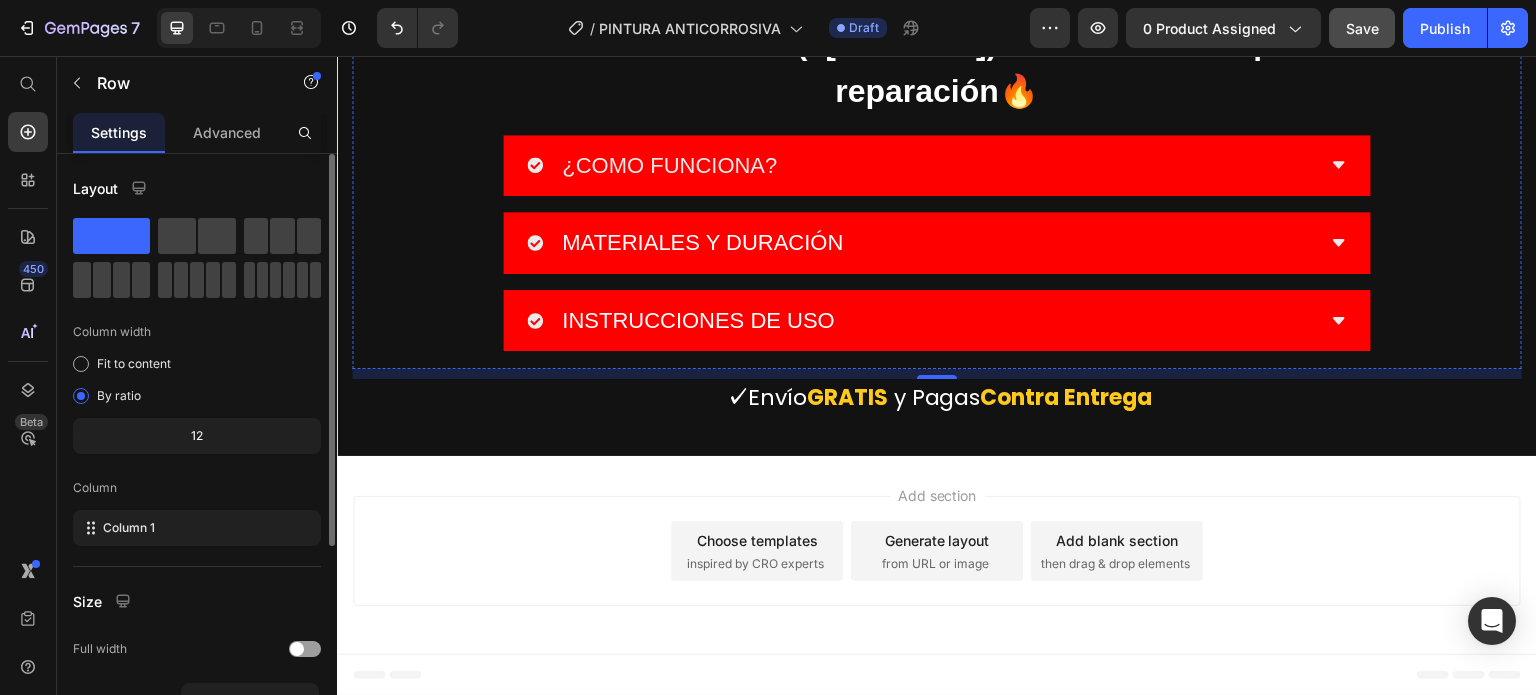 click on "No cargues más herramientas de sobra." at bounding box center [865, -103] 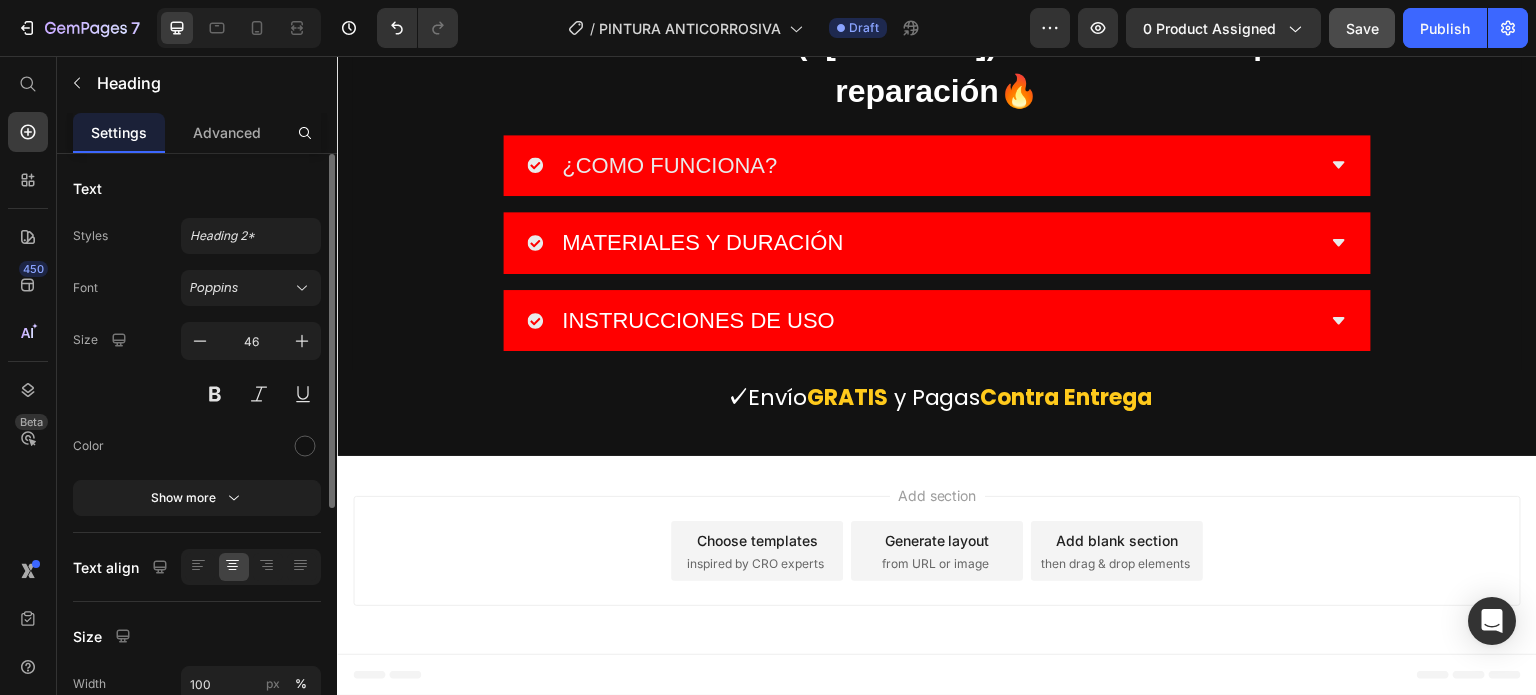 scroll, scrollTop: 10800, scrollLeft: 0, axis: vertical 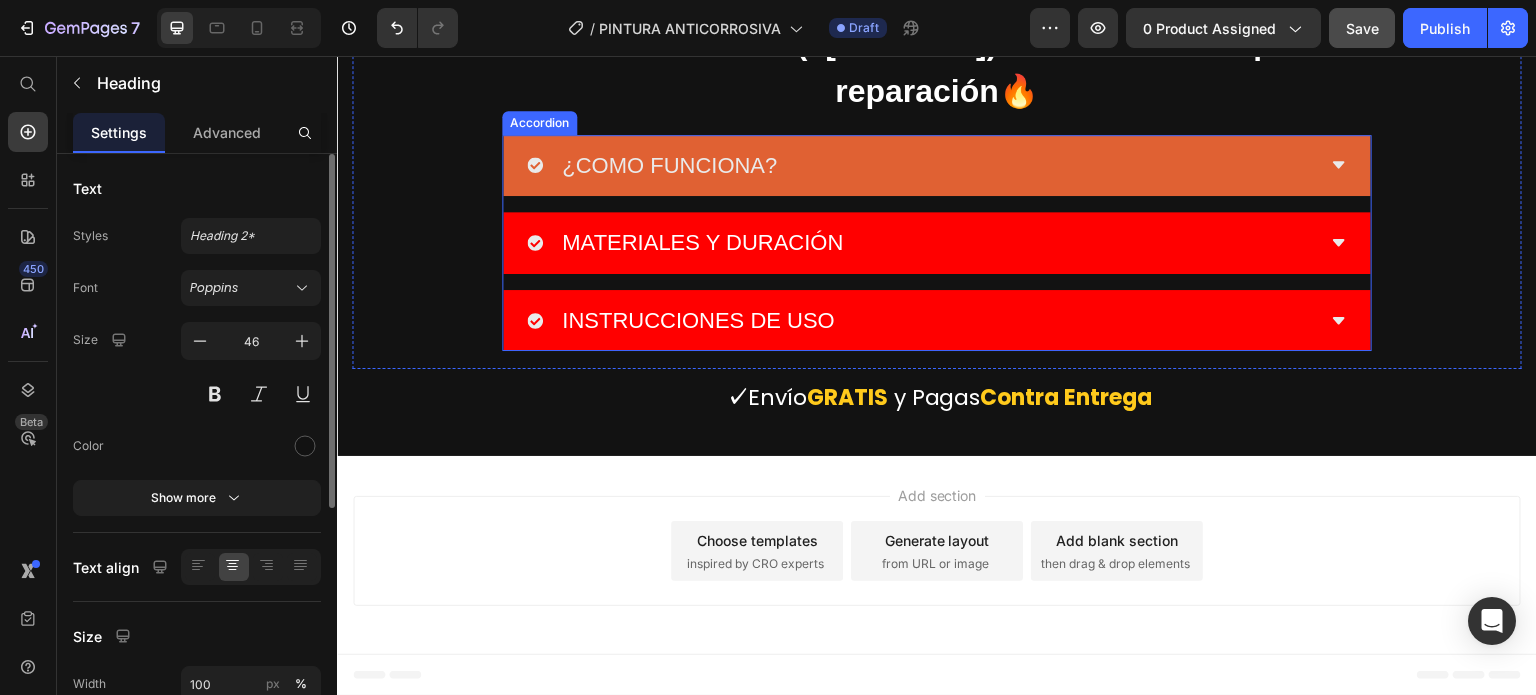 click on "¿COMO FUNCIONA?" at bounding box center (669, 166) 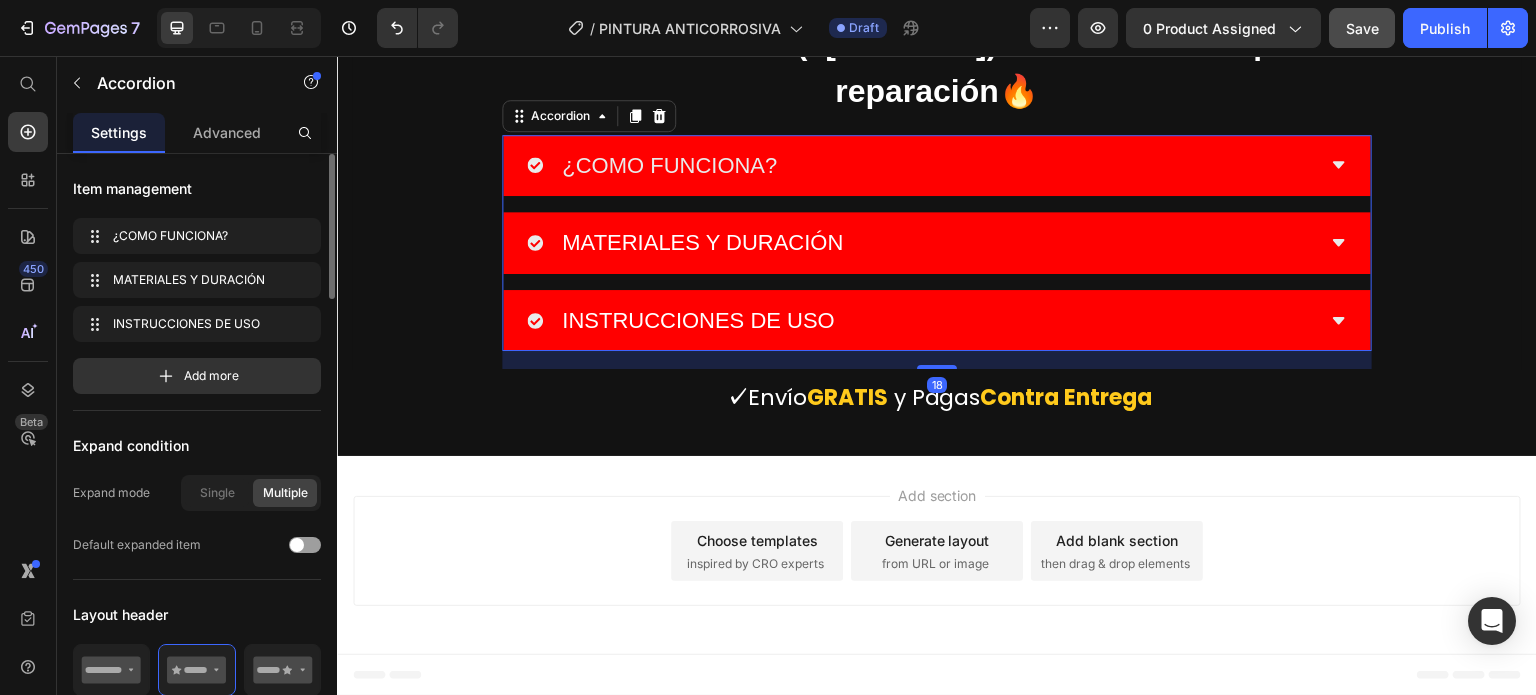 click on "Accordion" at bounding box center (589, 116) 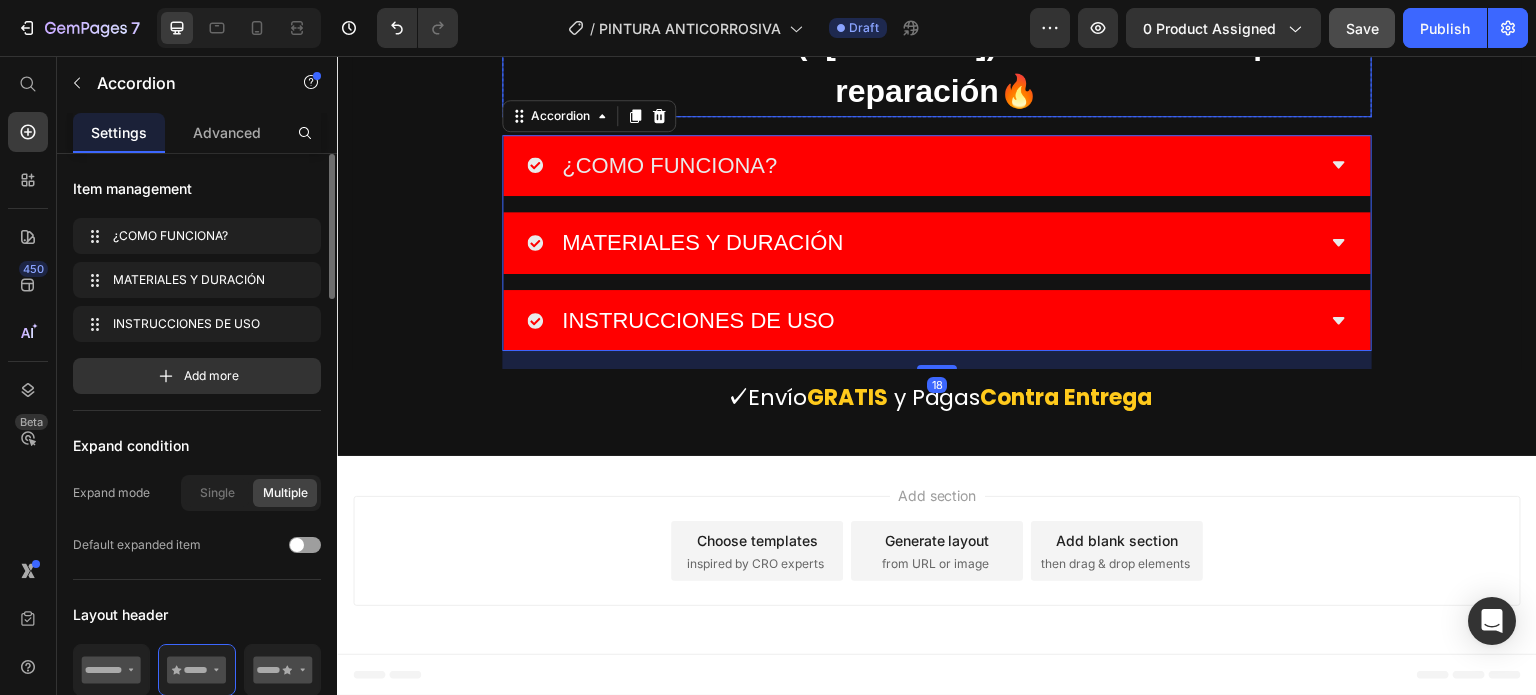 click on "Llave Universal (x2): Soluciona cualquier reparación🔥" at bounding box center [937, 67] 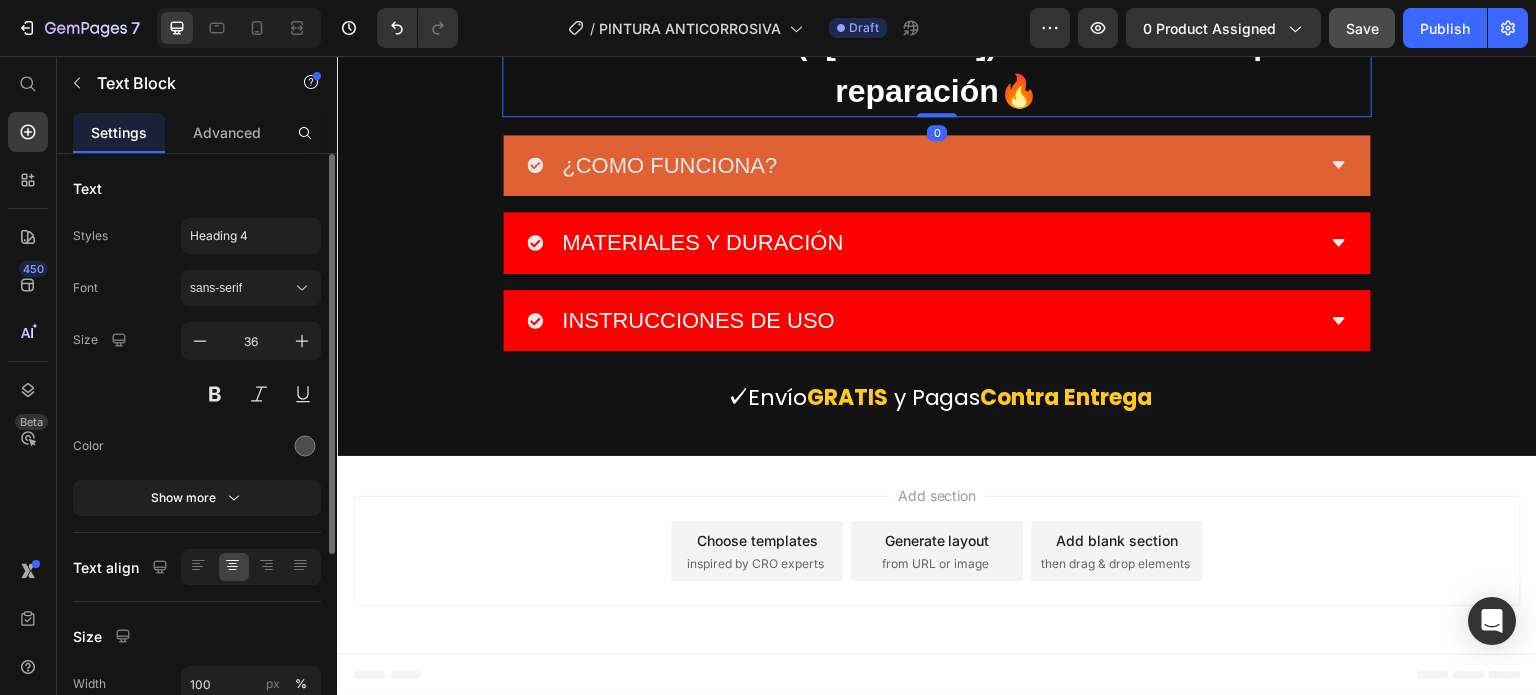click on "¿COMO FUNCIONA?" at bounding box center [937, 166] 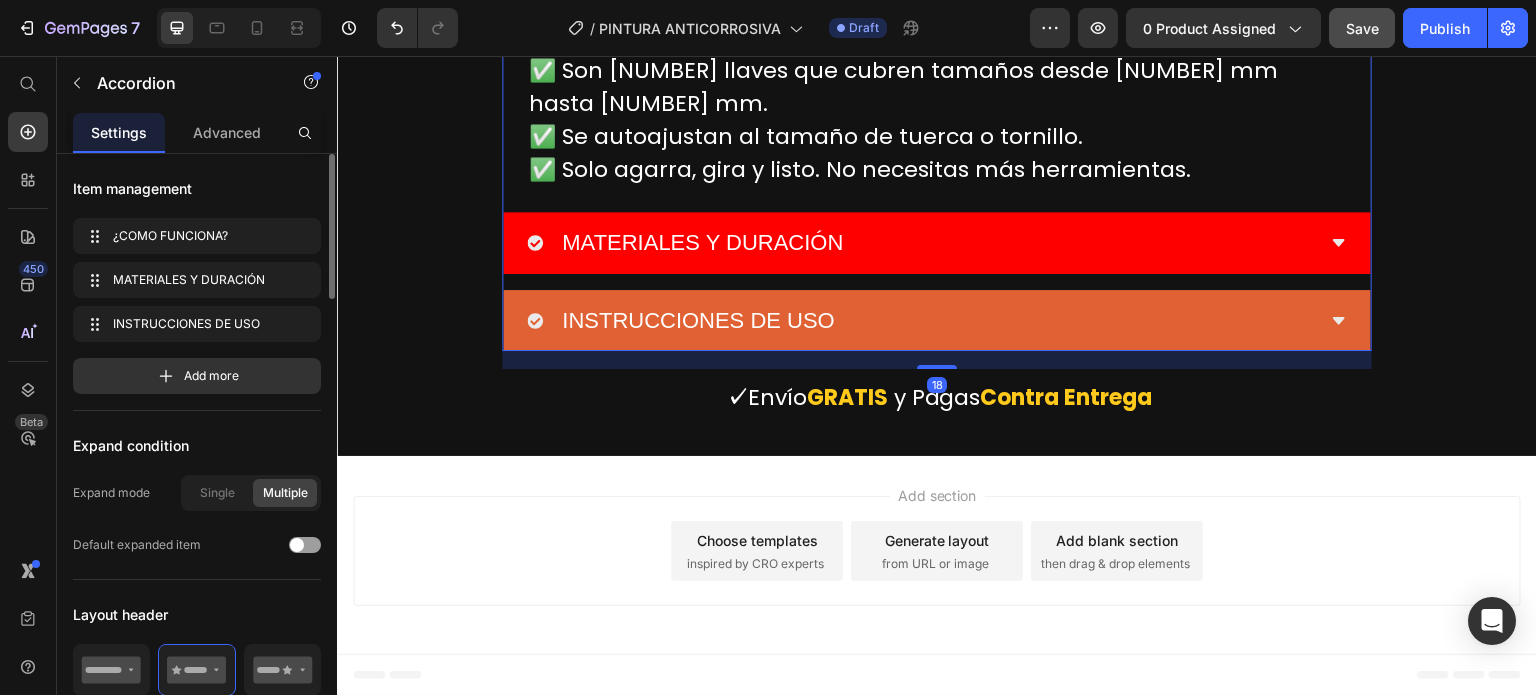 scroll, scrollTop: 11100, scrollLeft: 0, axis: vertical 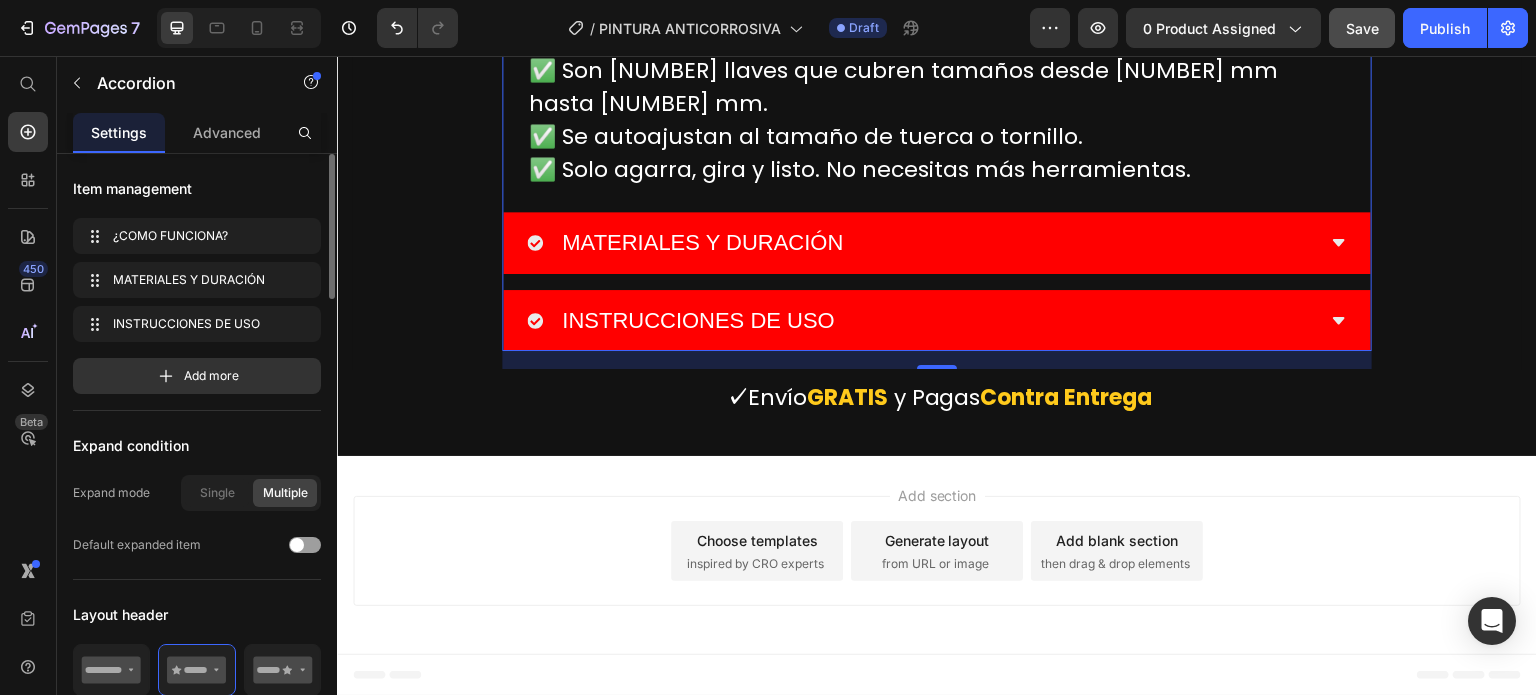 click on "Item management" at bounding box center (197, 188) 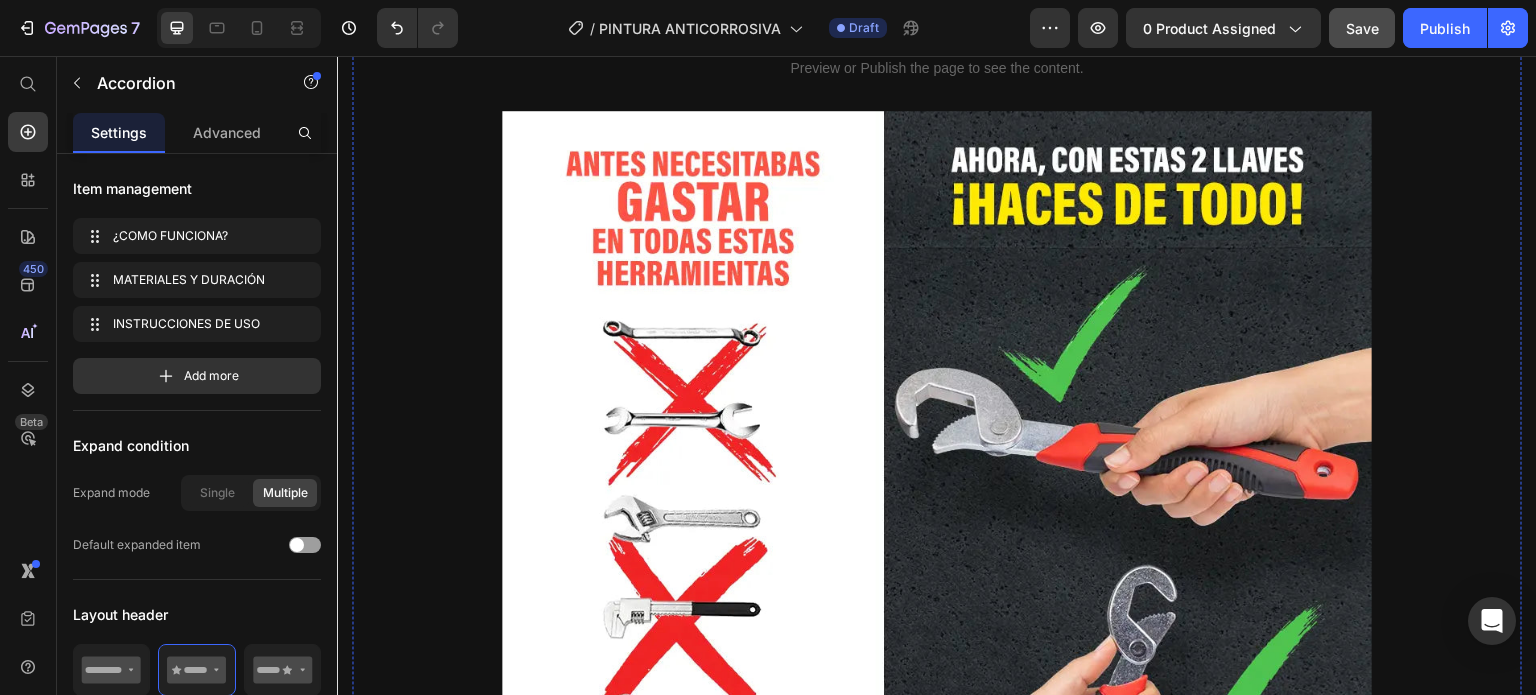 scroll, scrollTop: 2500, scrollLeft: 0, axis: vertical 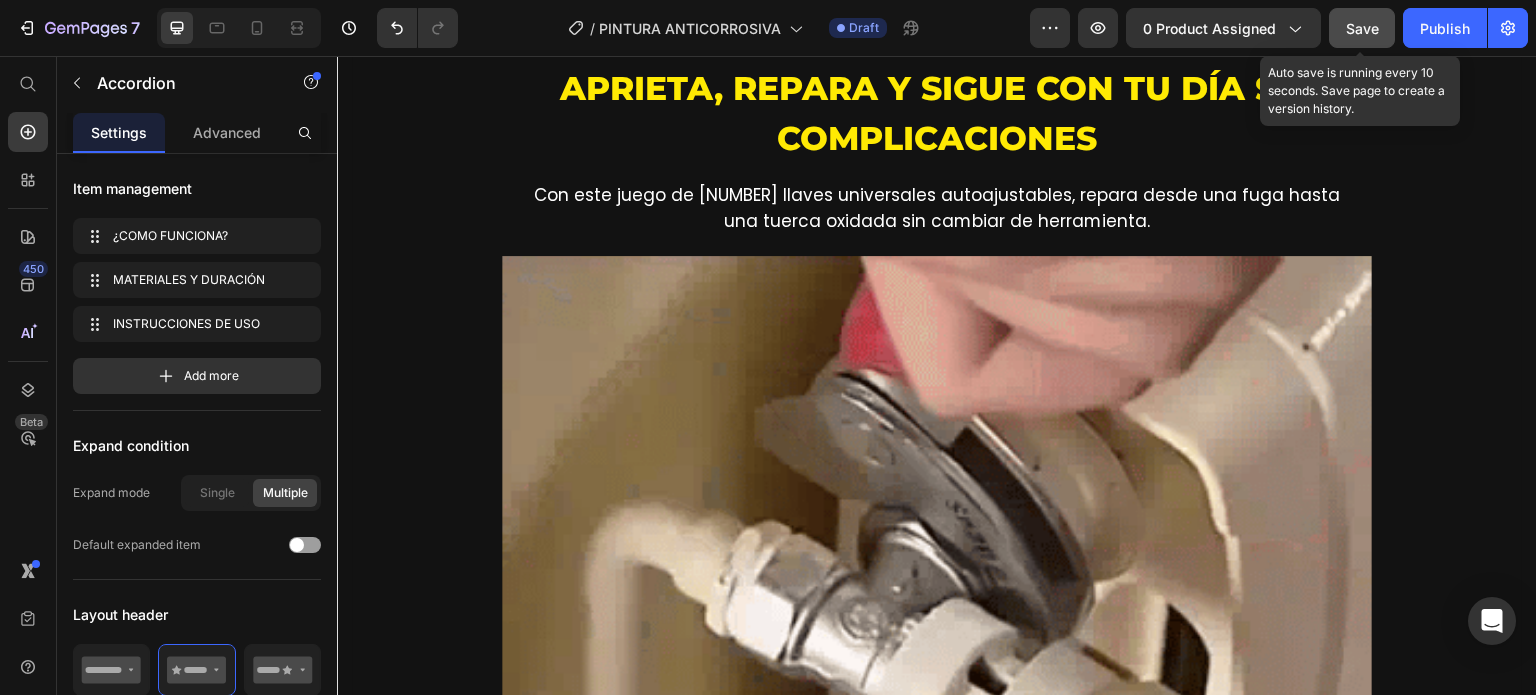click on "Save" at bounding box center (1362, 28) 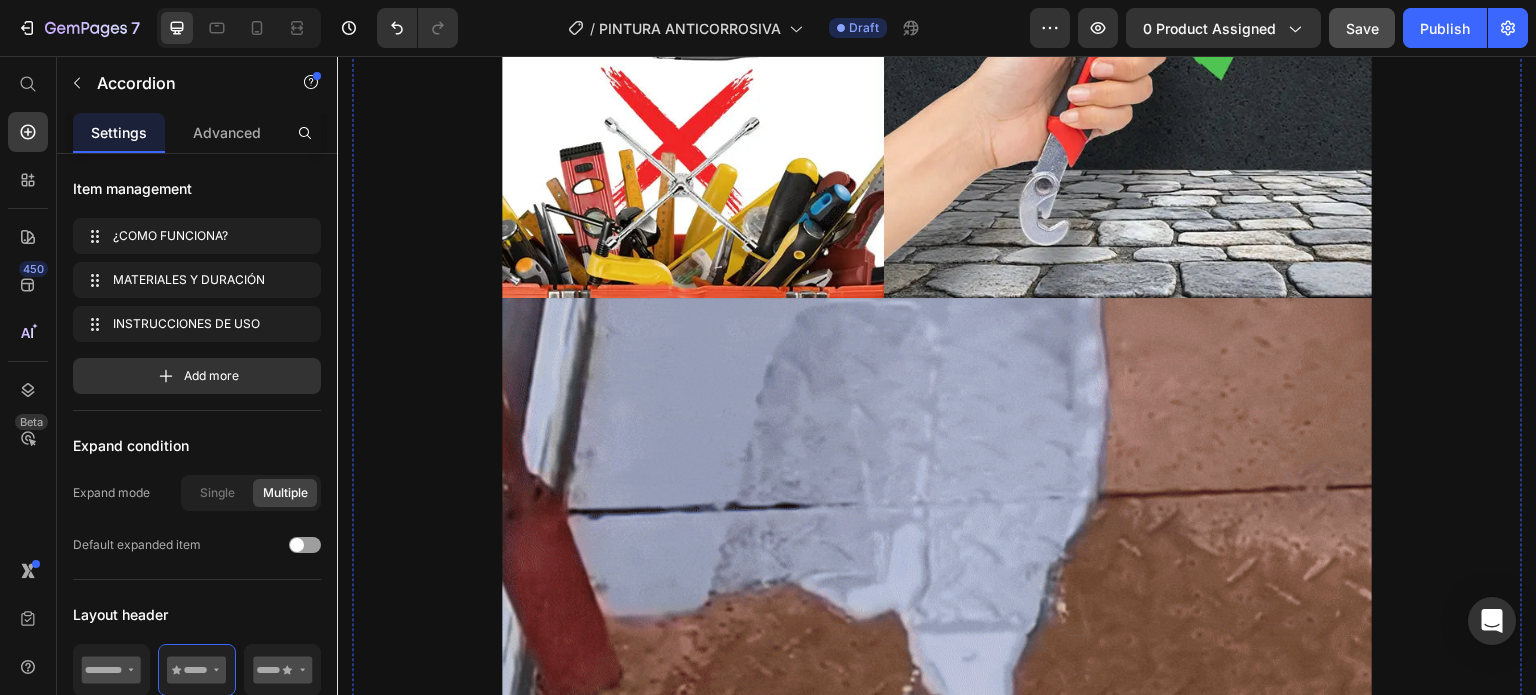 scroll, scrollTop: 4800, scrollLeft: 0, axis: vertical 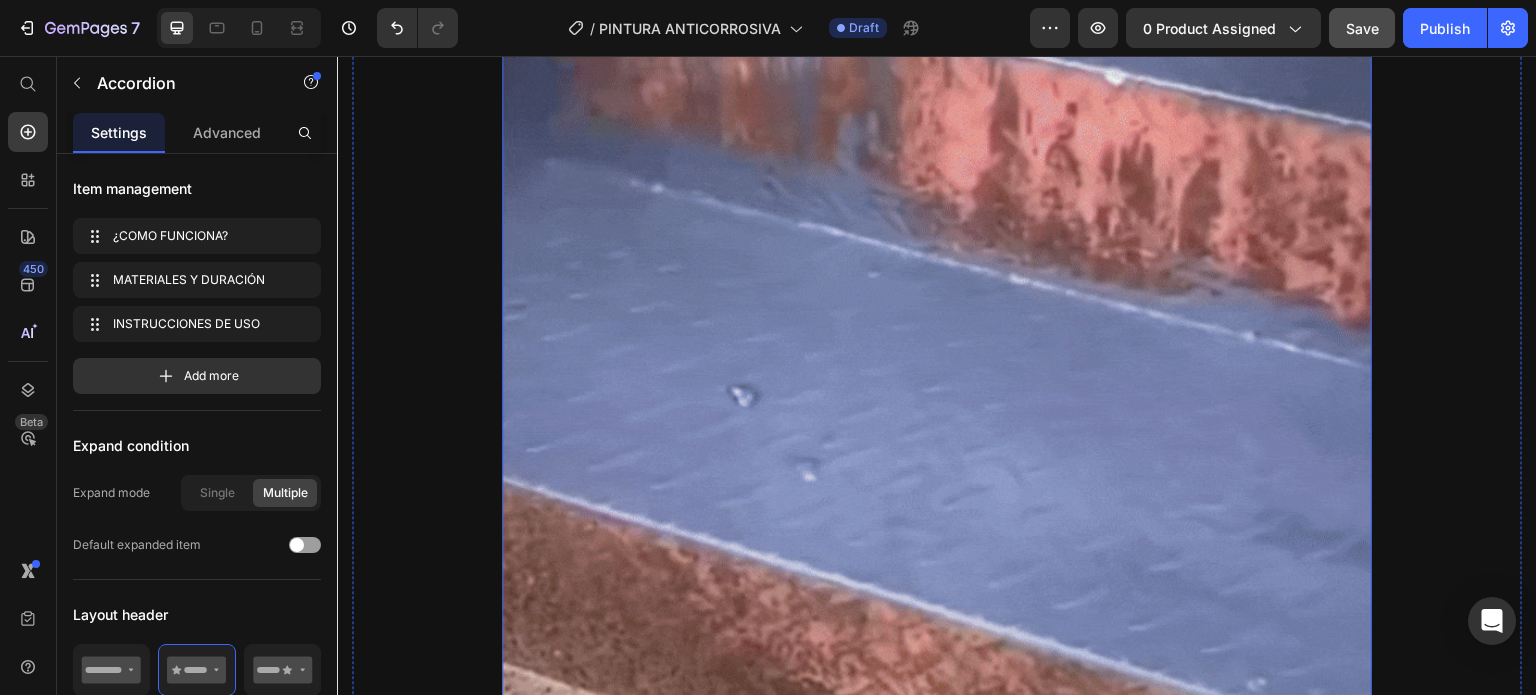 click at bounding box center (937, 386) 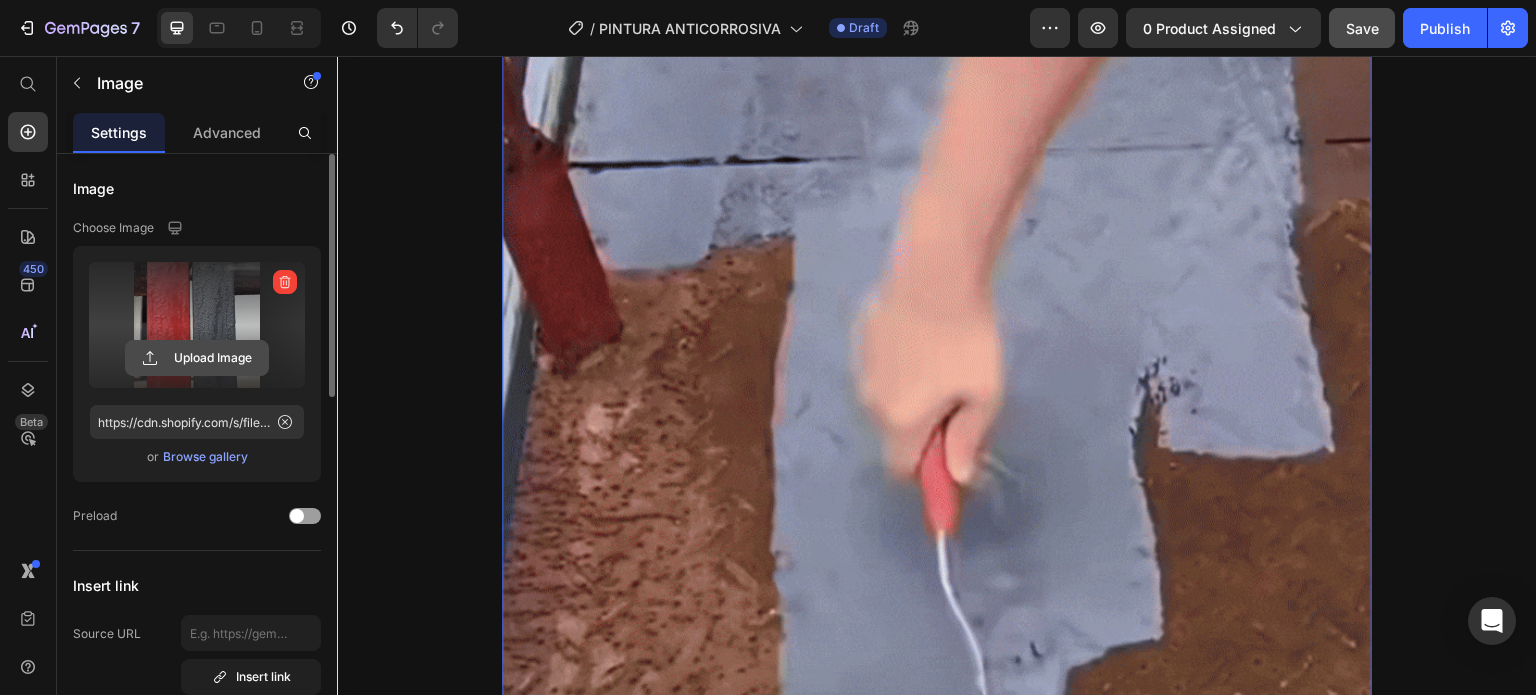 click 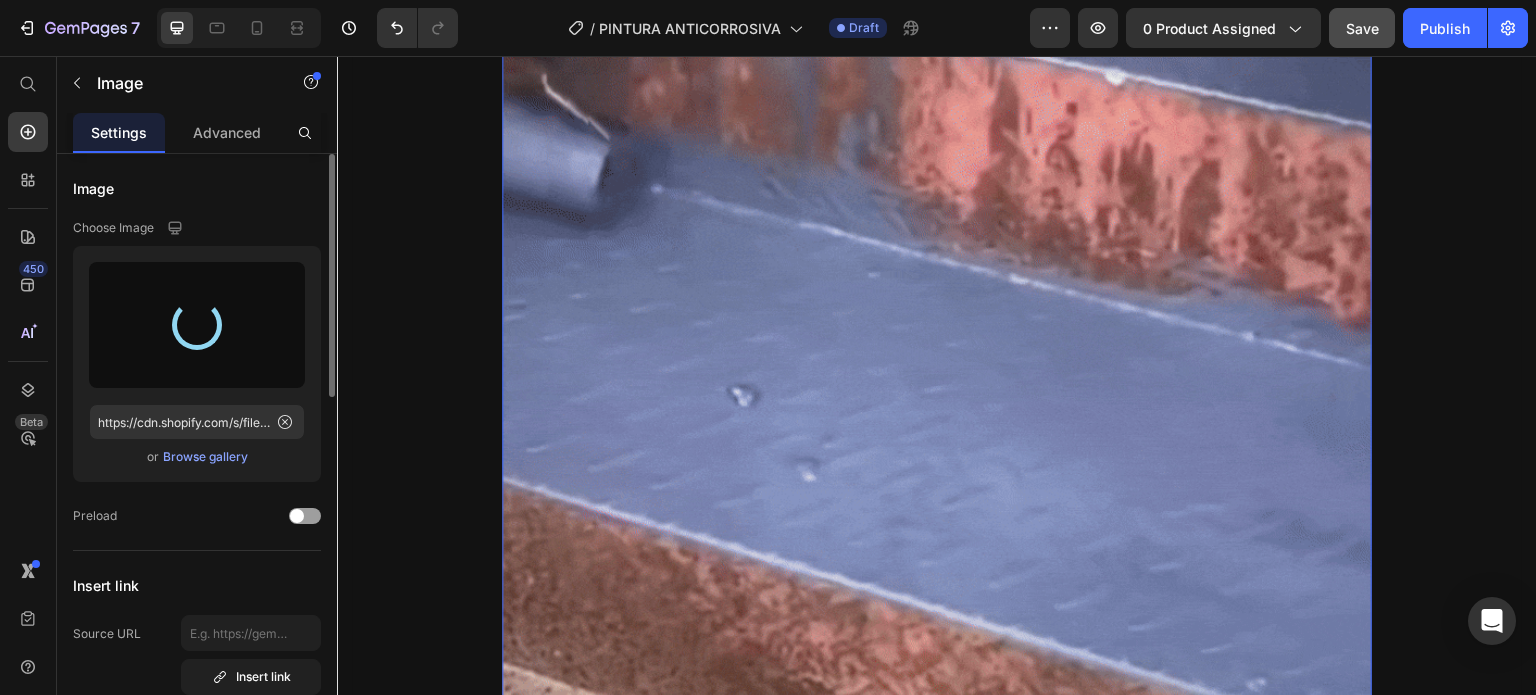 type on "https://cdn.shopify.com/s/files/1/0742/9554/1986/files/gempages_575012625495098212-0048060a-73ee-4ca9-81d5-0ccb2bf03542.webp" 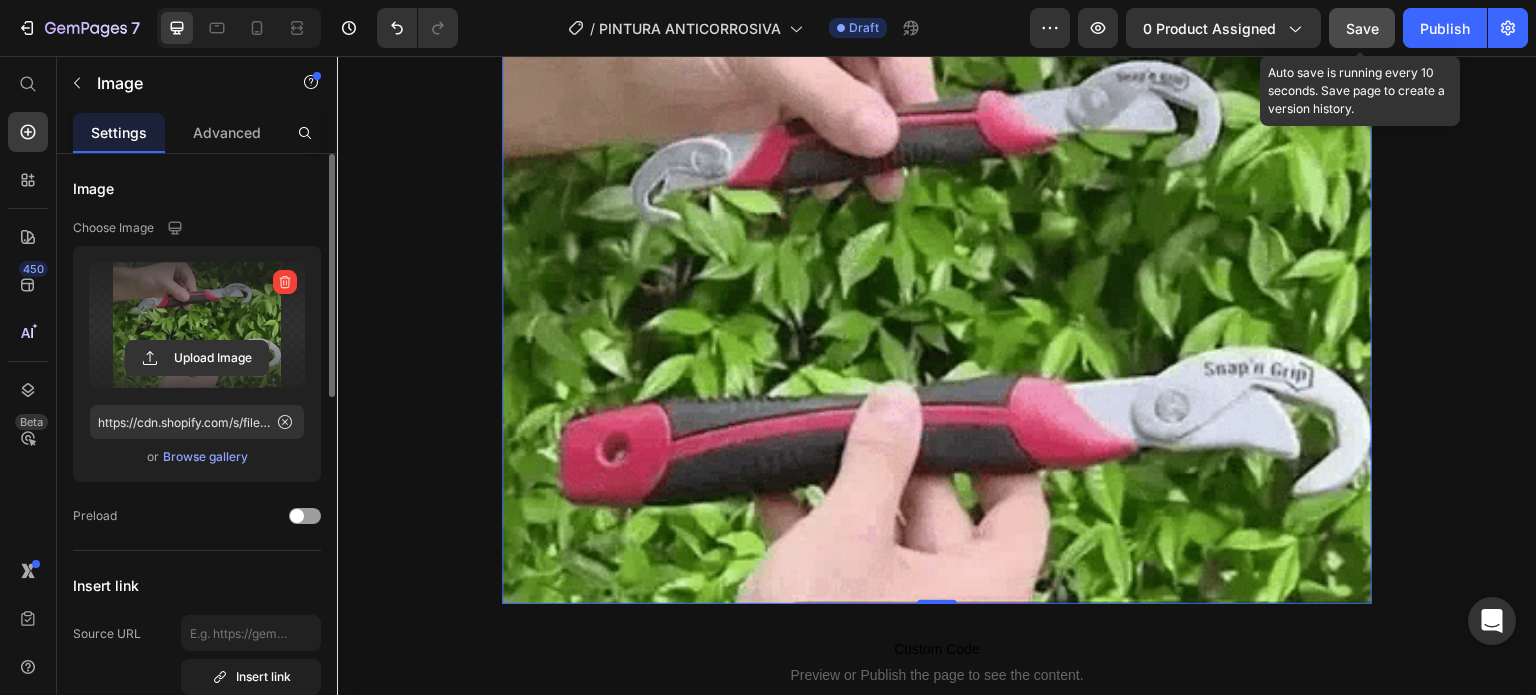 click on "Save" at bounding box center (1362, 28) 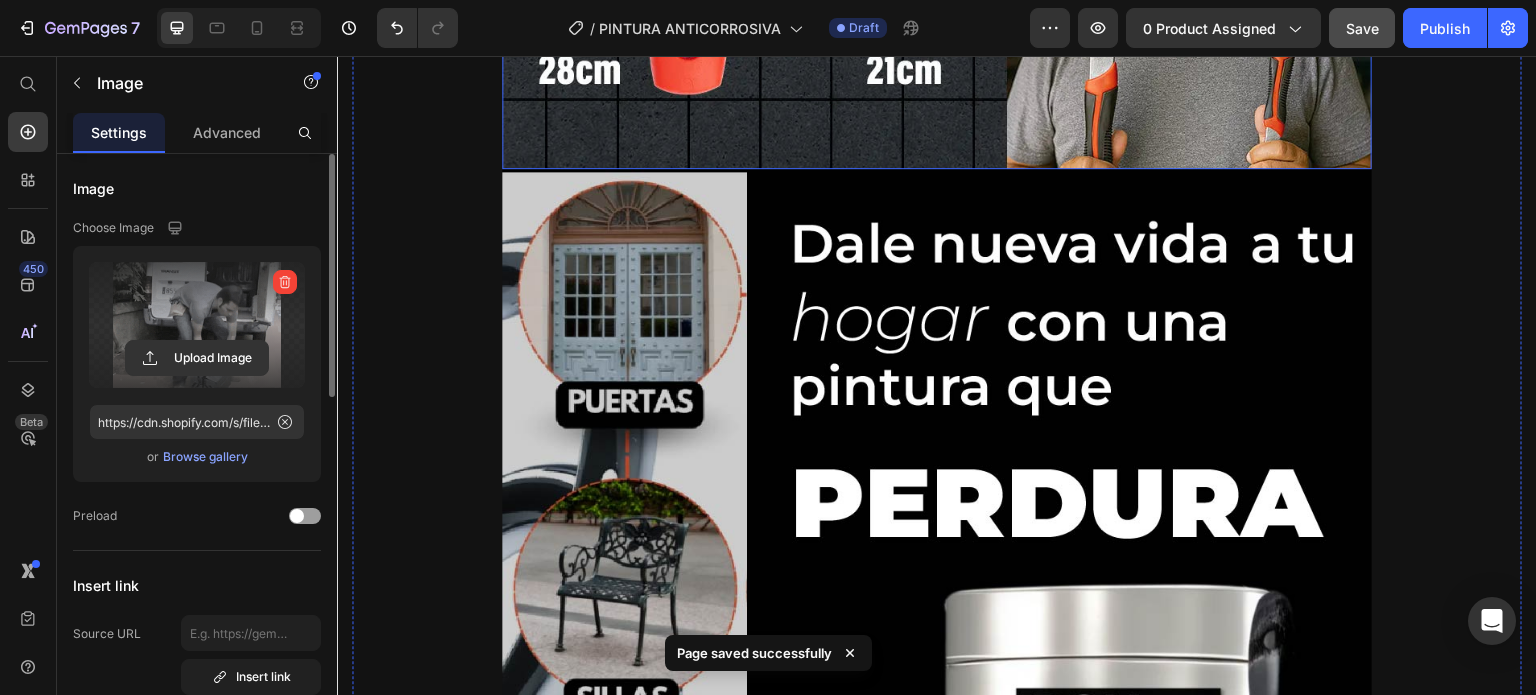 scroll, scrollTop: 6700, scrollLeft: 0, axis: vertical 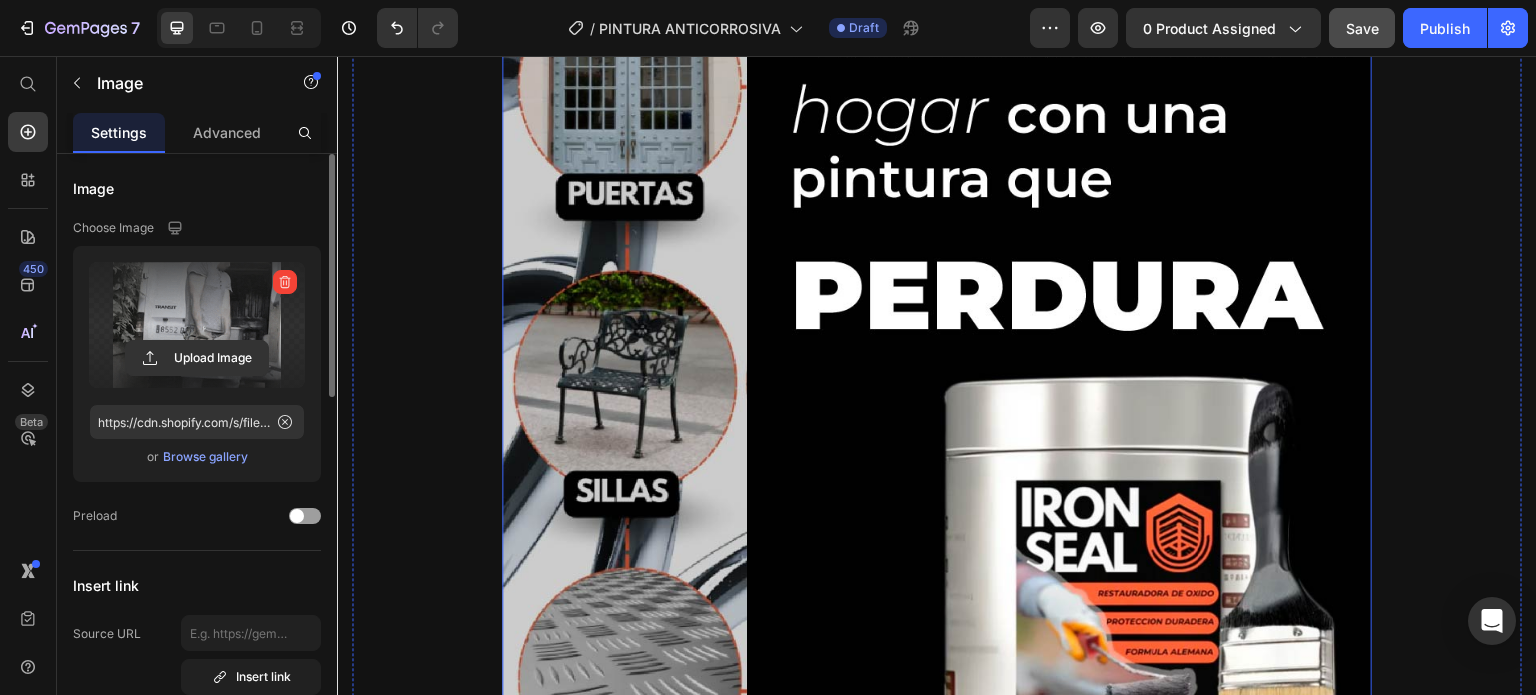 click at bounding box center [937, 396] 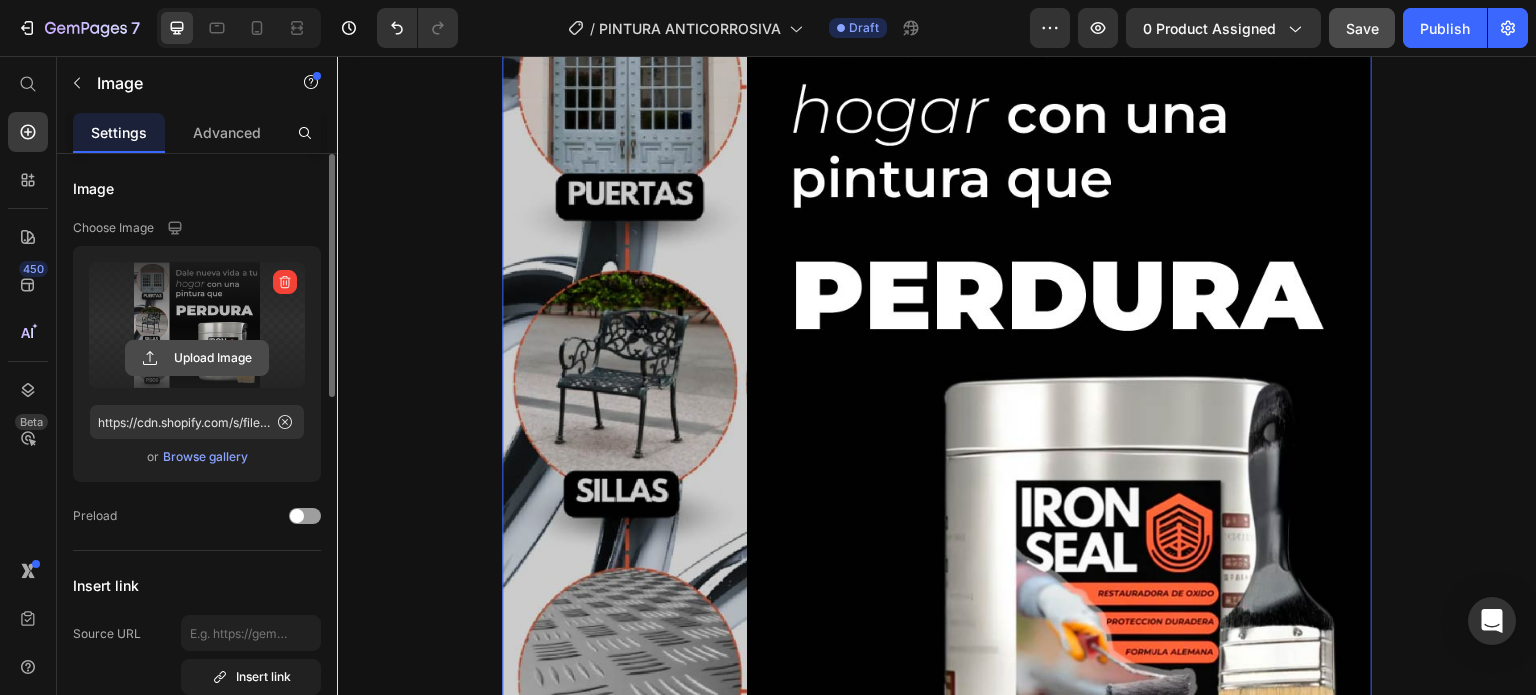 click 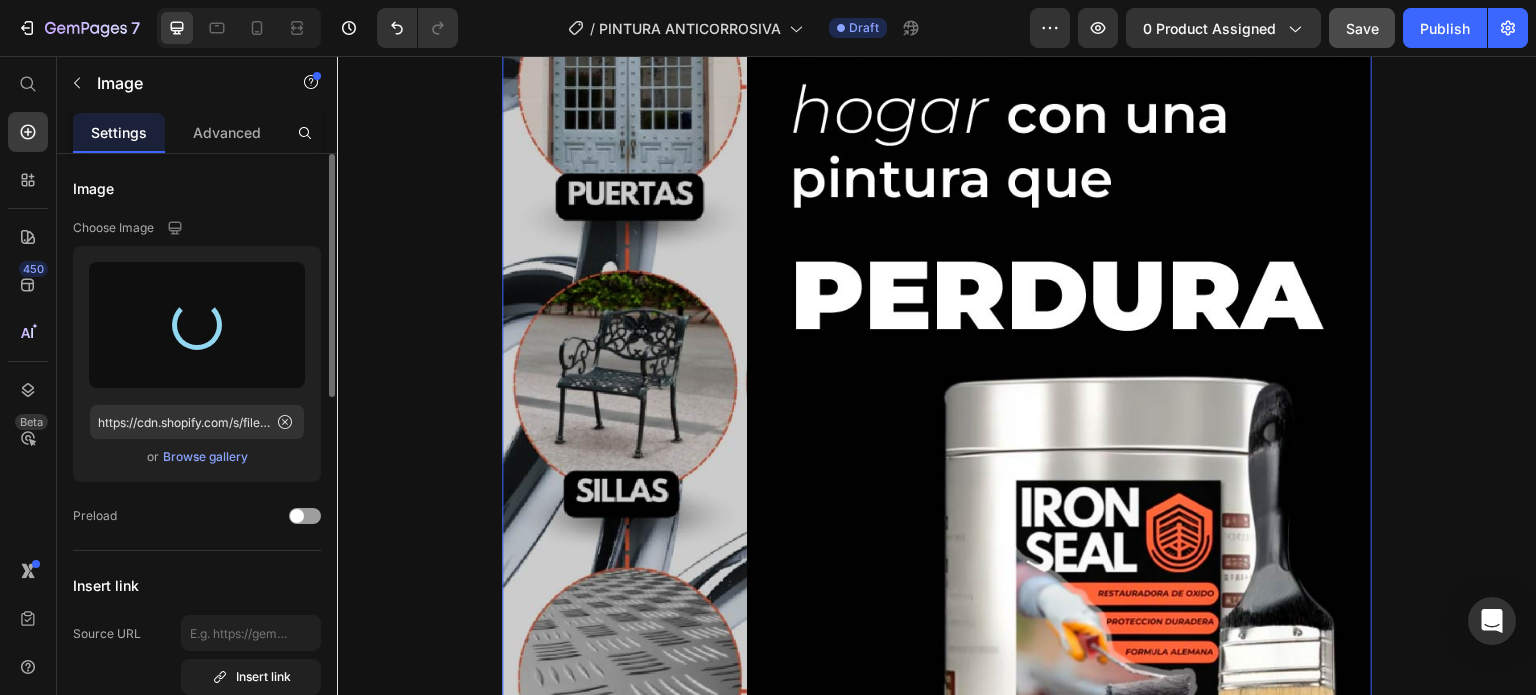 type on "https://cdn.shopify.com/s/files/1/0742/9554/1986/files/gempages_575012625495098212-91cf57f5-ae24-4bf0-b46a-cd6418e4ece7.webp" 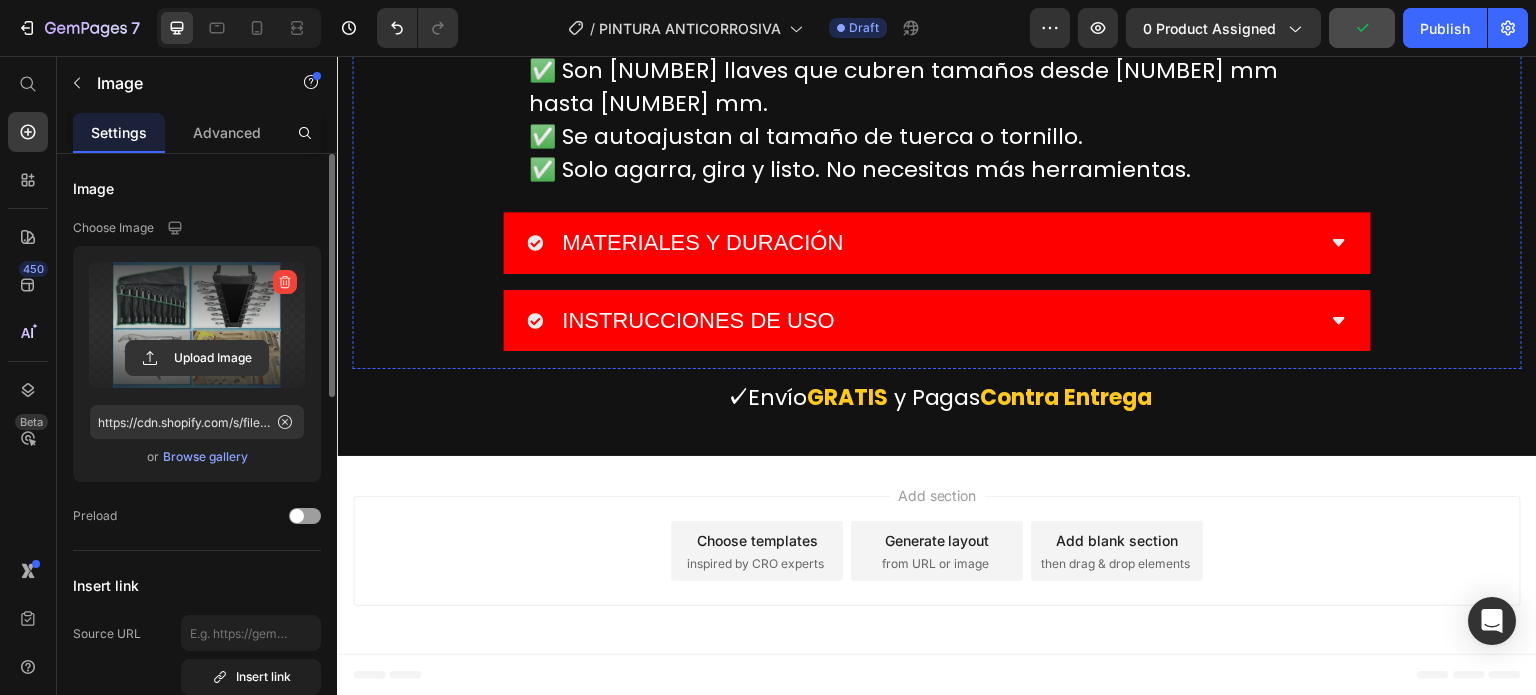 scroll, scrollTop: 10700, scrollLeft: 0, axis: vertical 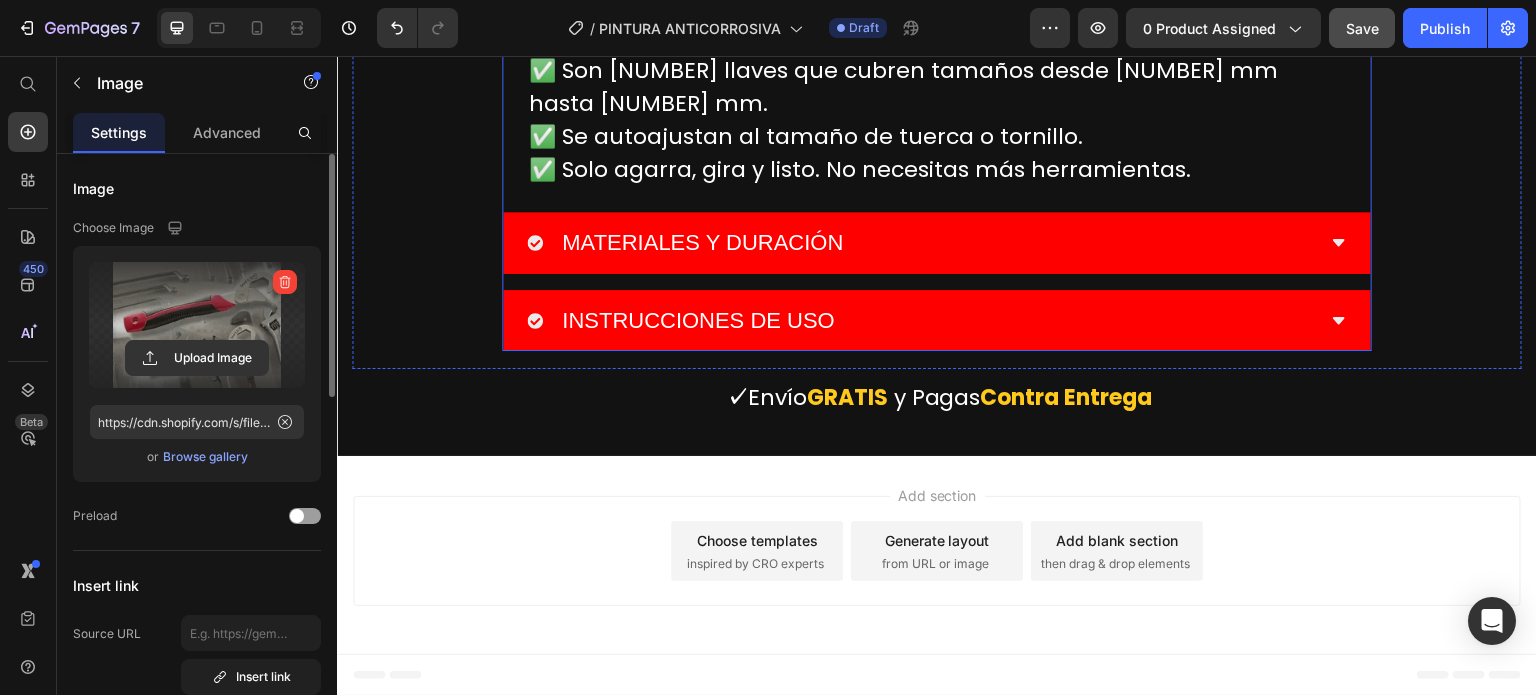 click on "¿COMO FUNCIONA?" at bounding box center (921, 14) 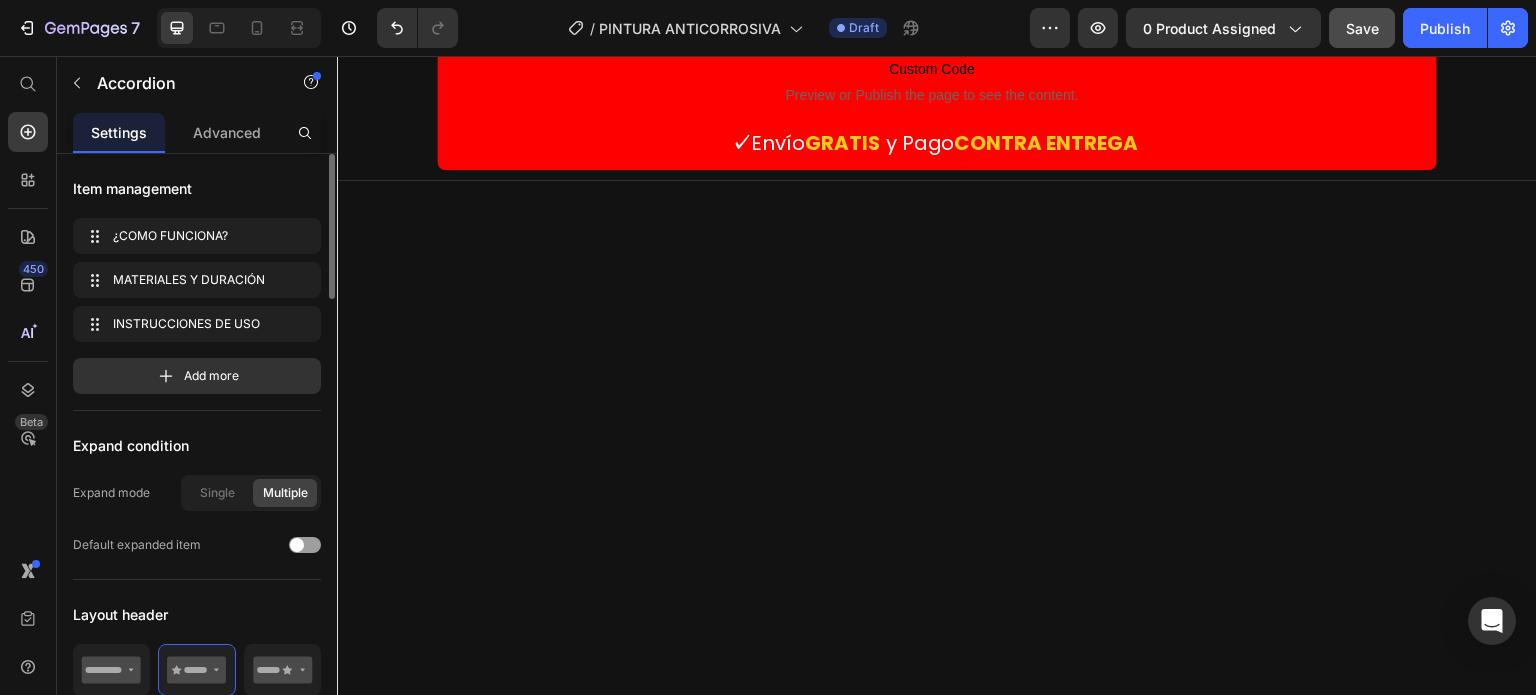 scroll, scrollTop: 300, scrollLeft: 0, axis: vertical 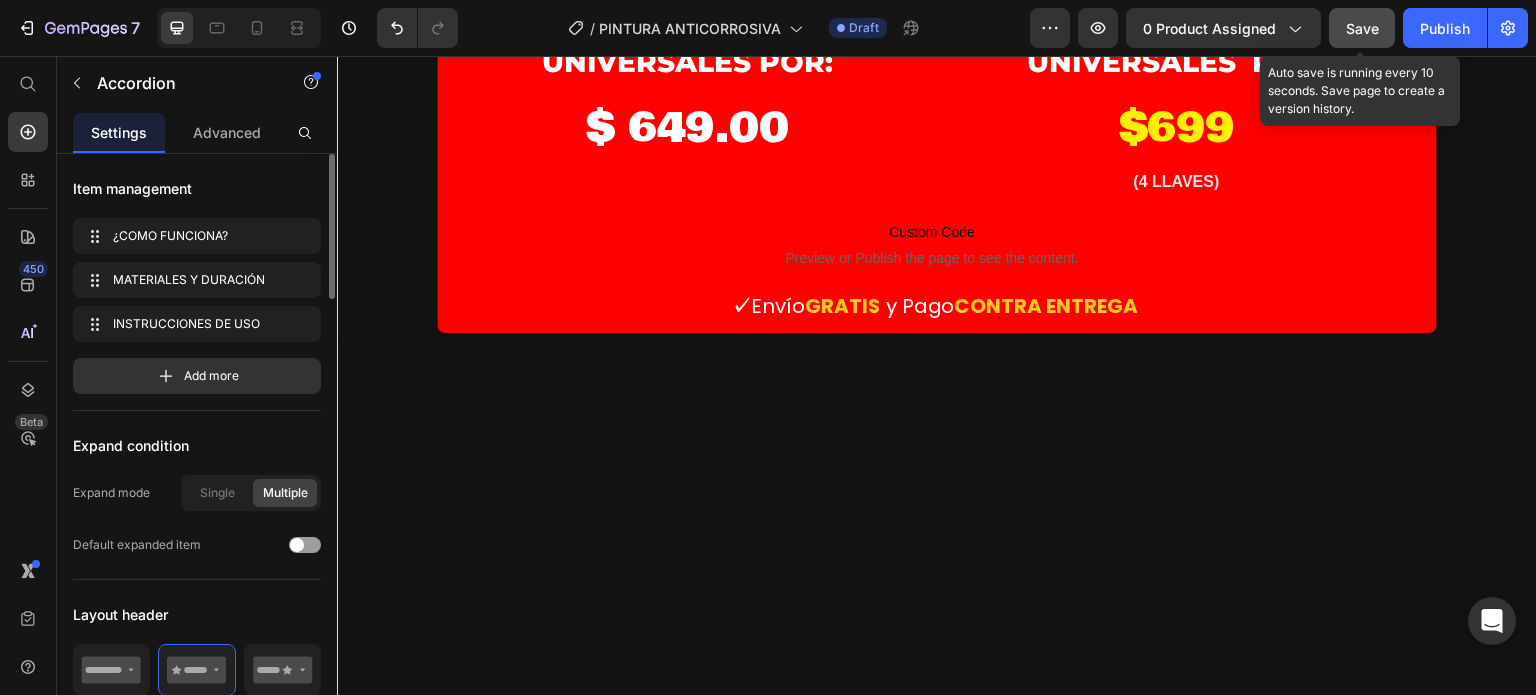 drag, startPoint x: 1355, startPoint y: 22, endPoint x: 1051, endPoint y: 60, distance: 306.36578 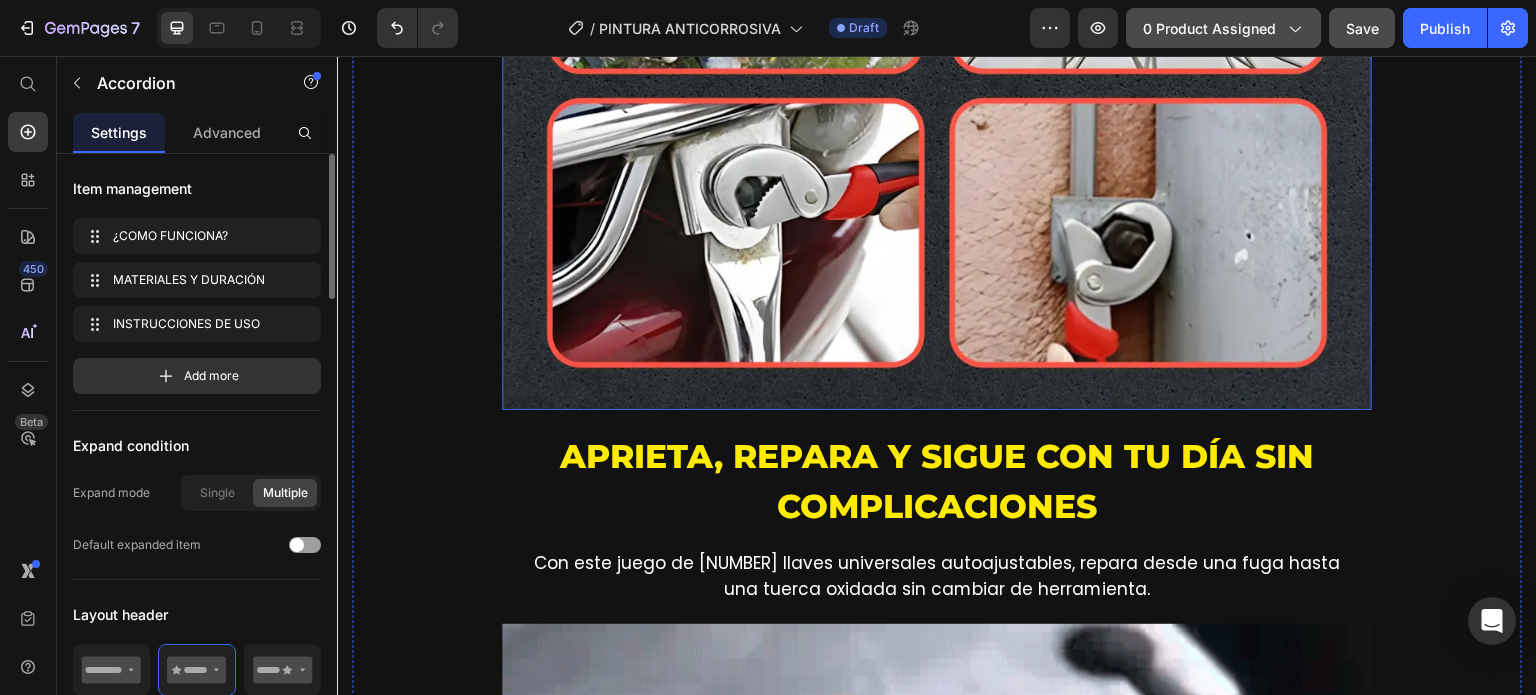 scroll, scrollTop: 2200, scrollLeft: 0, axis: vertical 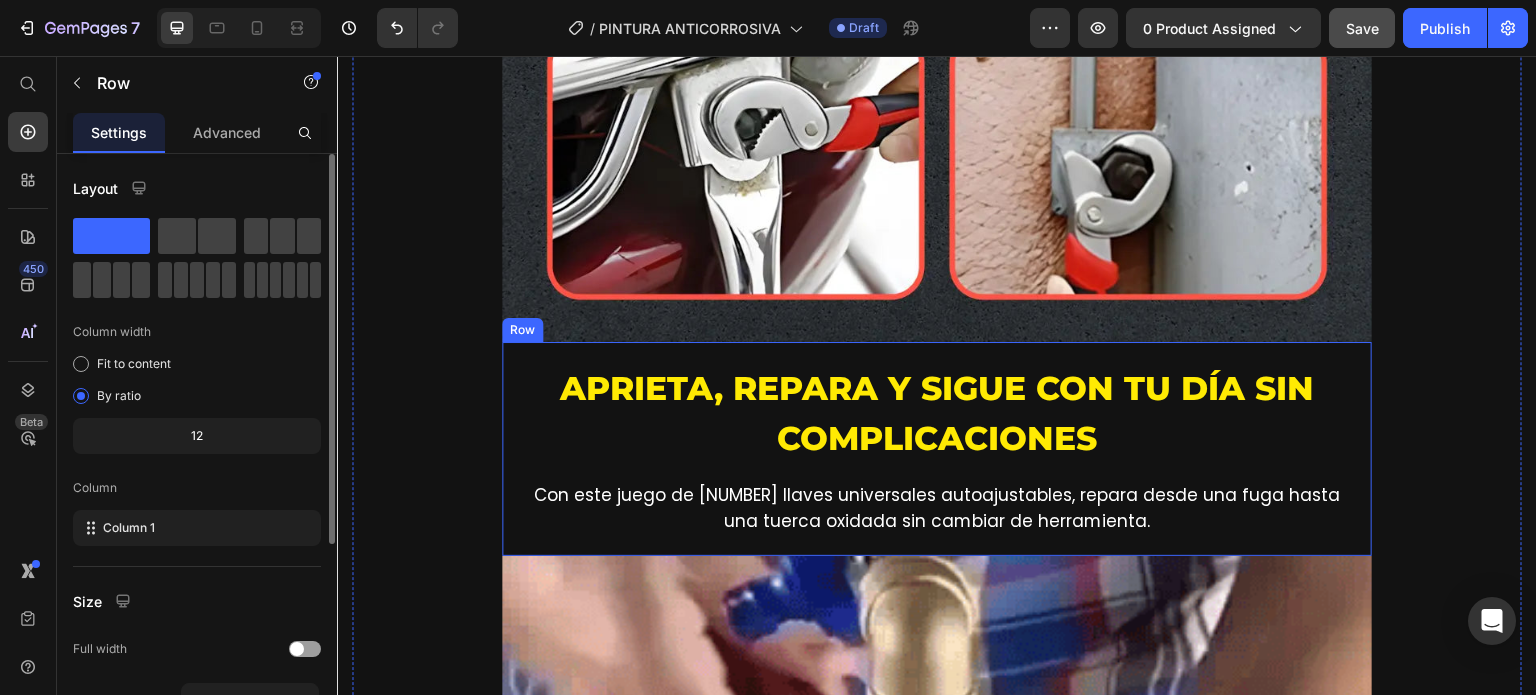 click on "Aprieta, repara y sigue con tu día sin complicaciones Heading Con este juego de 2 llaves universales autoajustables, repara desde una fuga hasta una tuerca oxidada sin cambiar de herramienta. Text block Row" at bounding box center (937, 449) 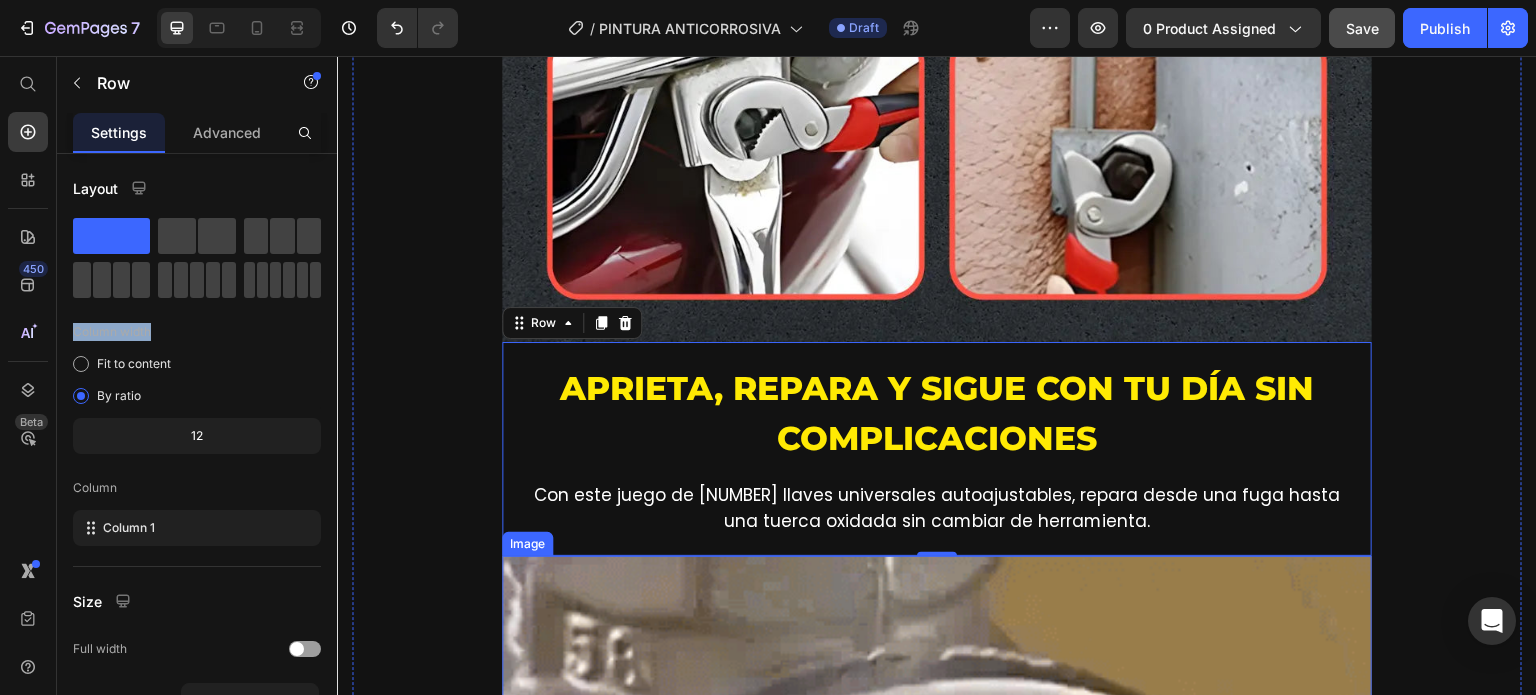 drag, startPoint x: 455, startPoint y: 283, endPoint x: 888, endPoint y: 524, distance: 495.5502 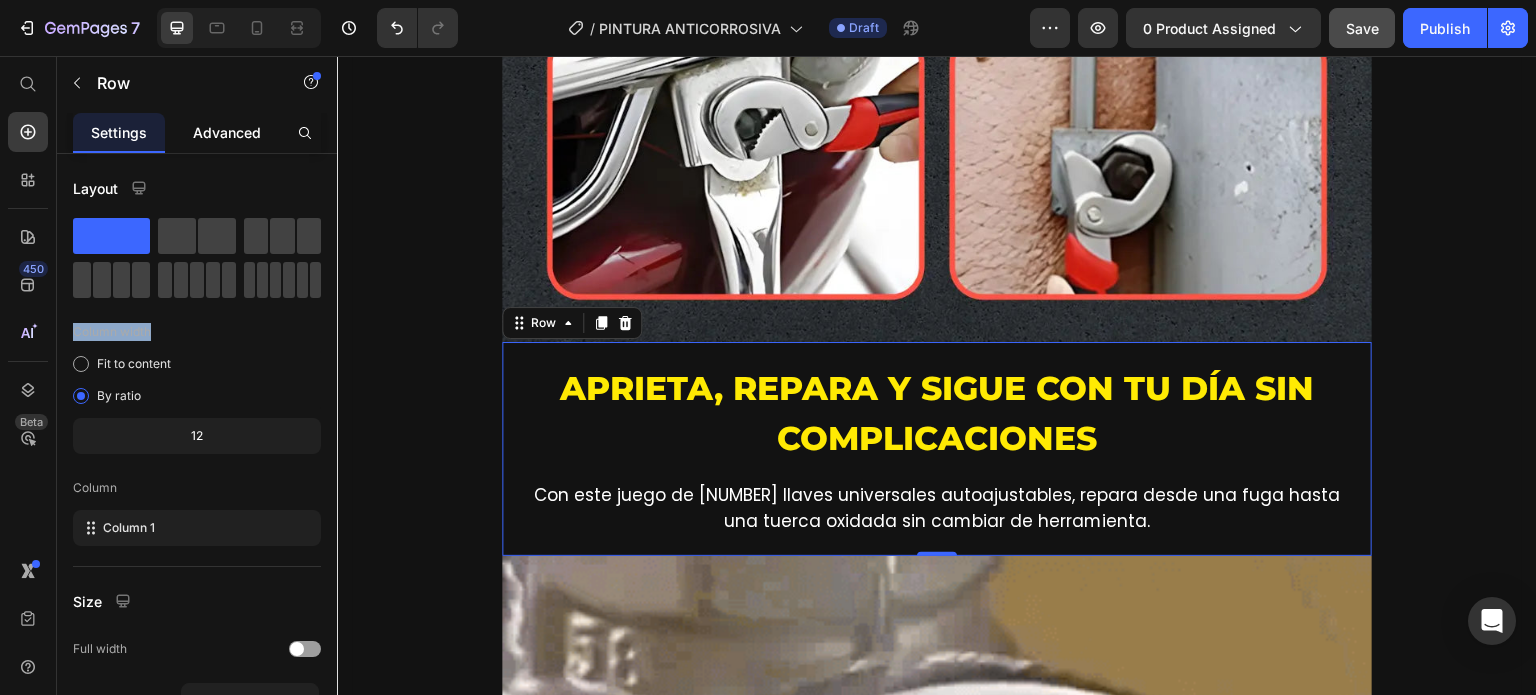 click on "Advanced" at bounding box center [227, 132] 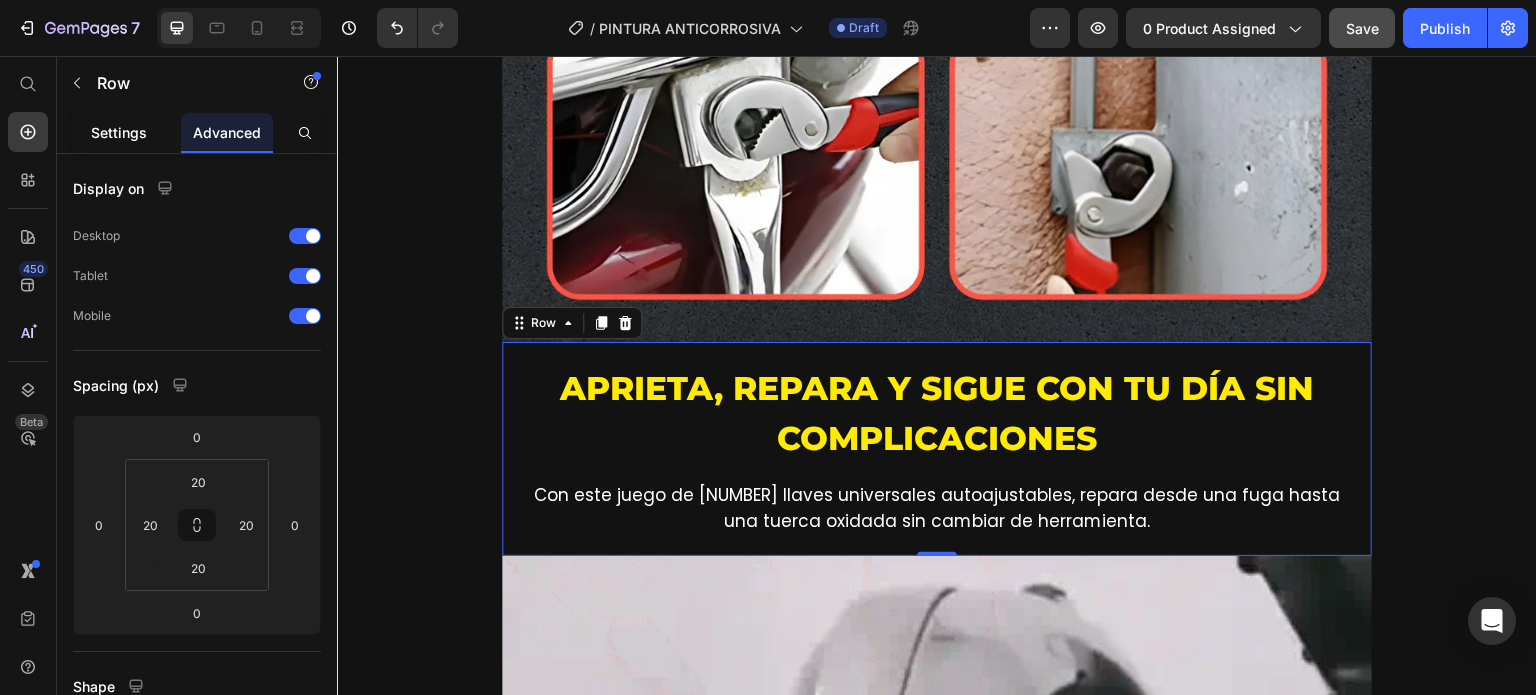 click on "Settings" at bounding box center [119, 132] 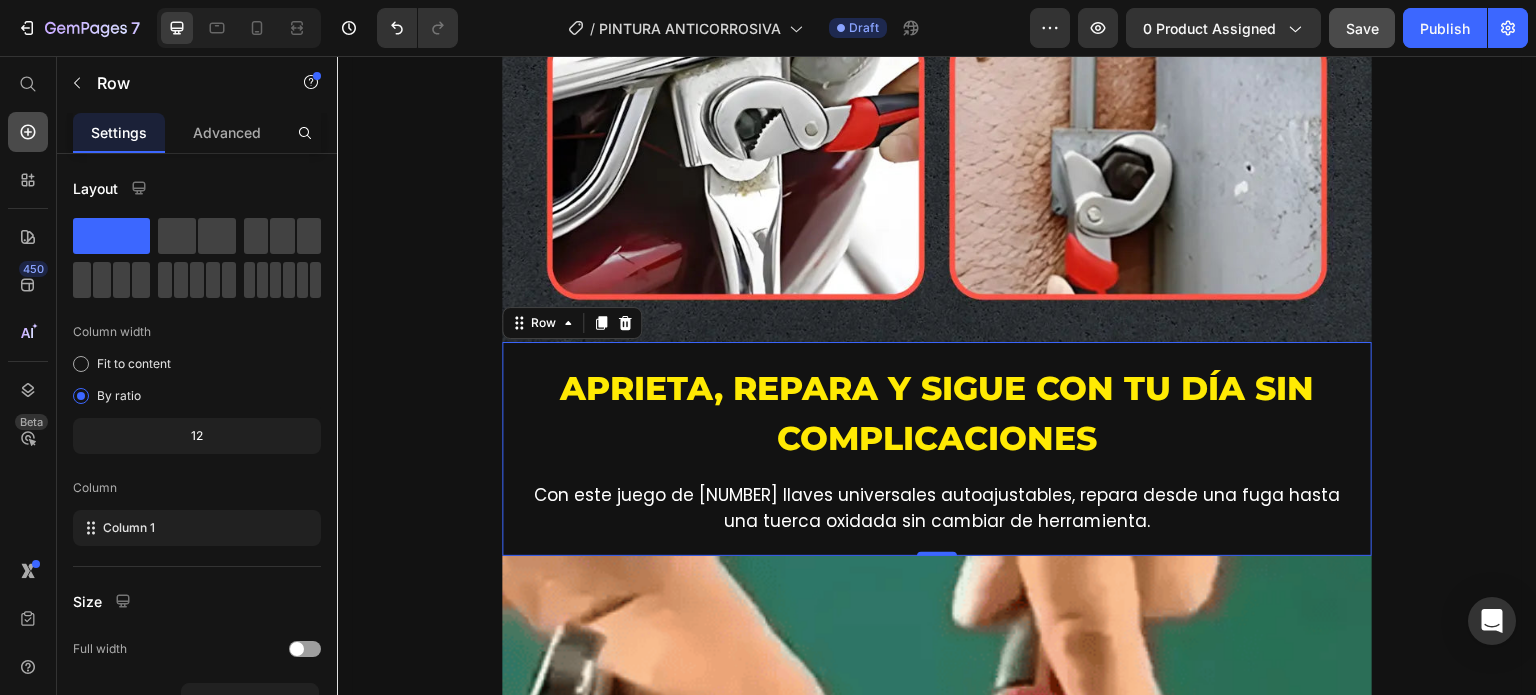 click 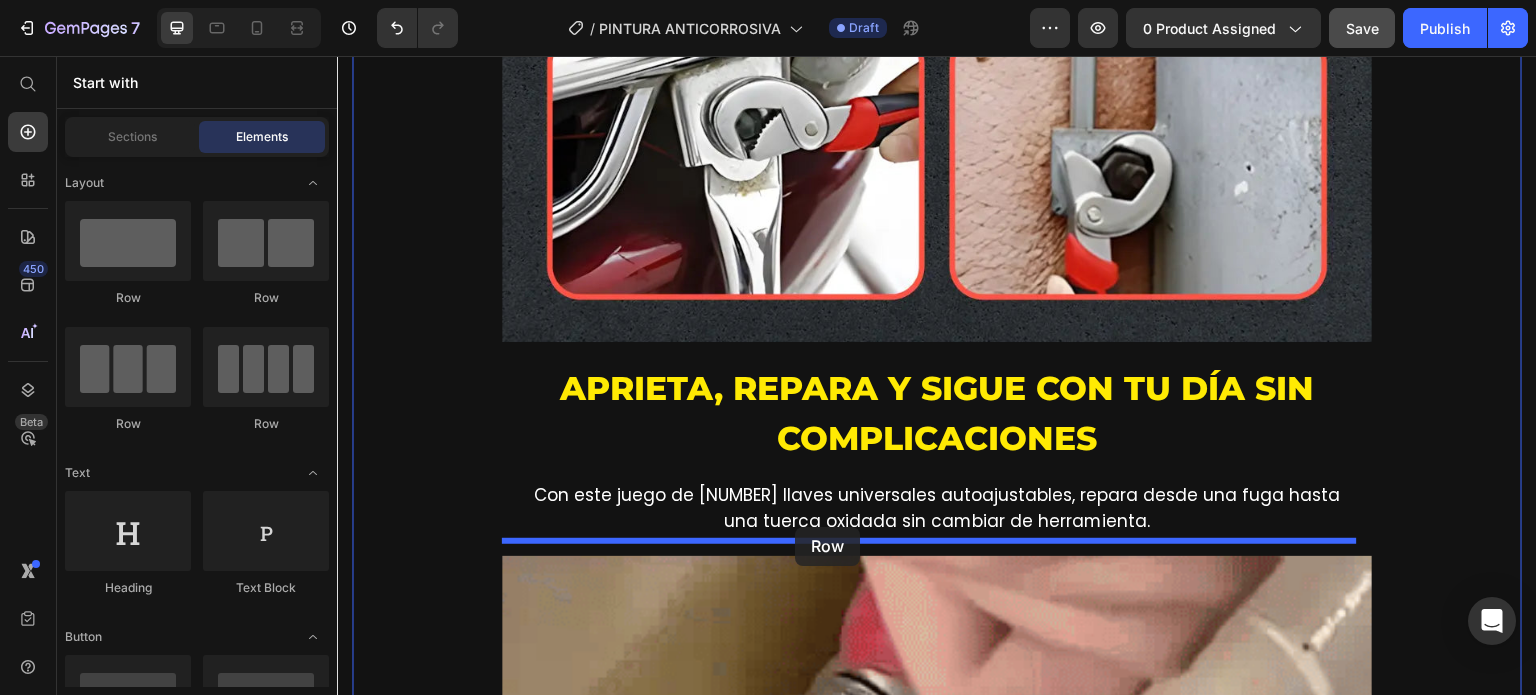 drag, startPoint x: 481, startPoint y: 291, endPoint x: 795, endPoint y: 527, distance: 392.8002 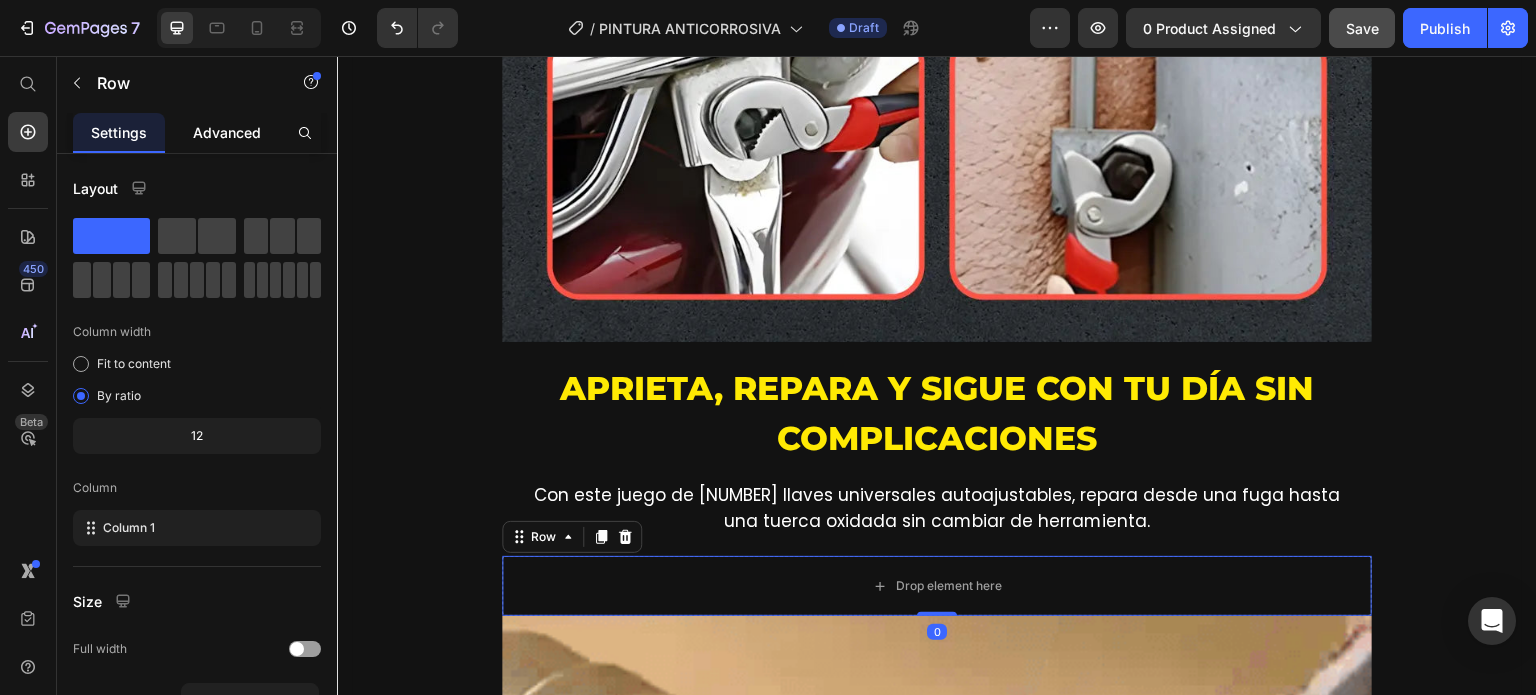 click on "Advanced" 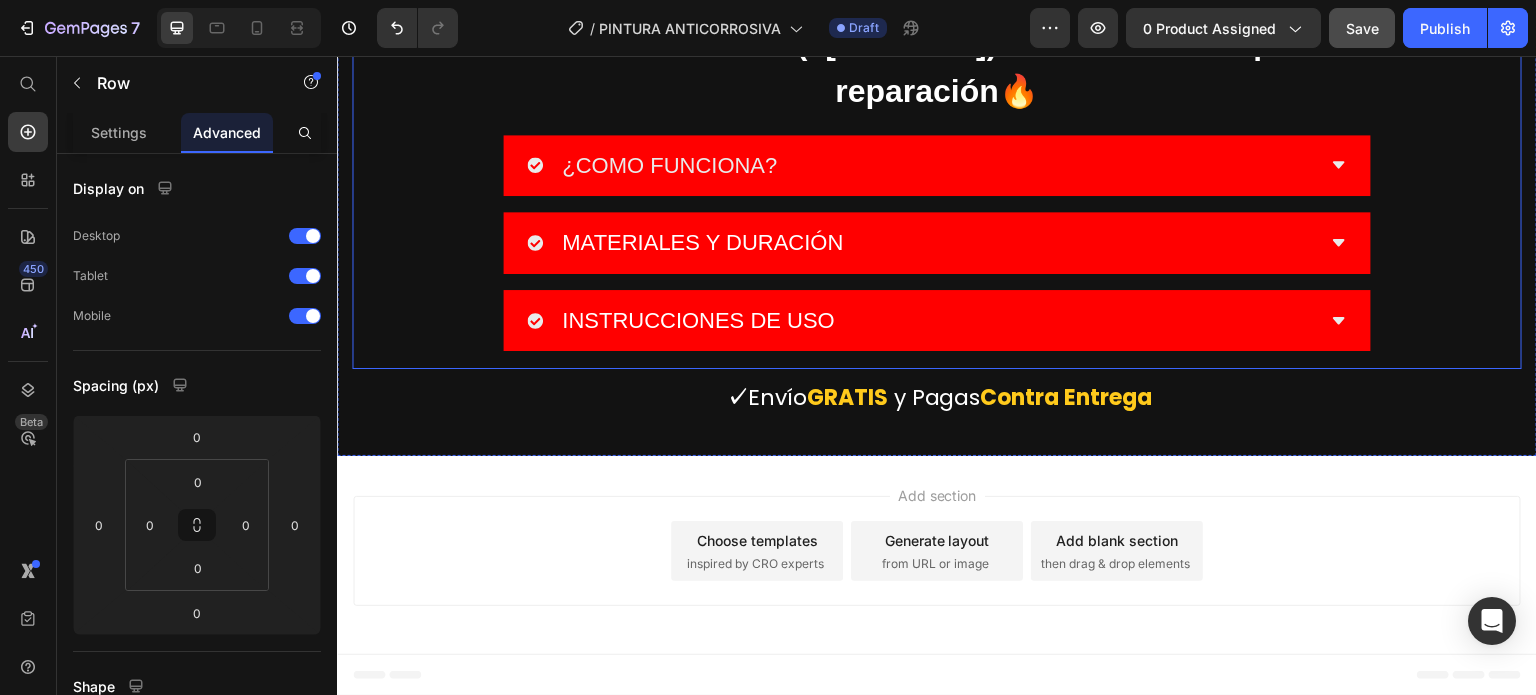 scroll, scrollTop: 10392, scrollLeft: 0, axis: vertical 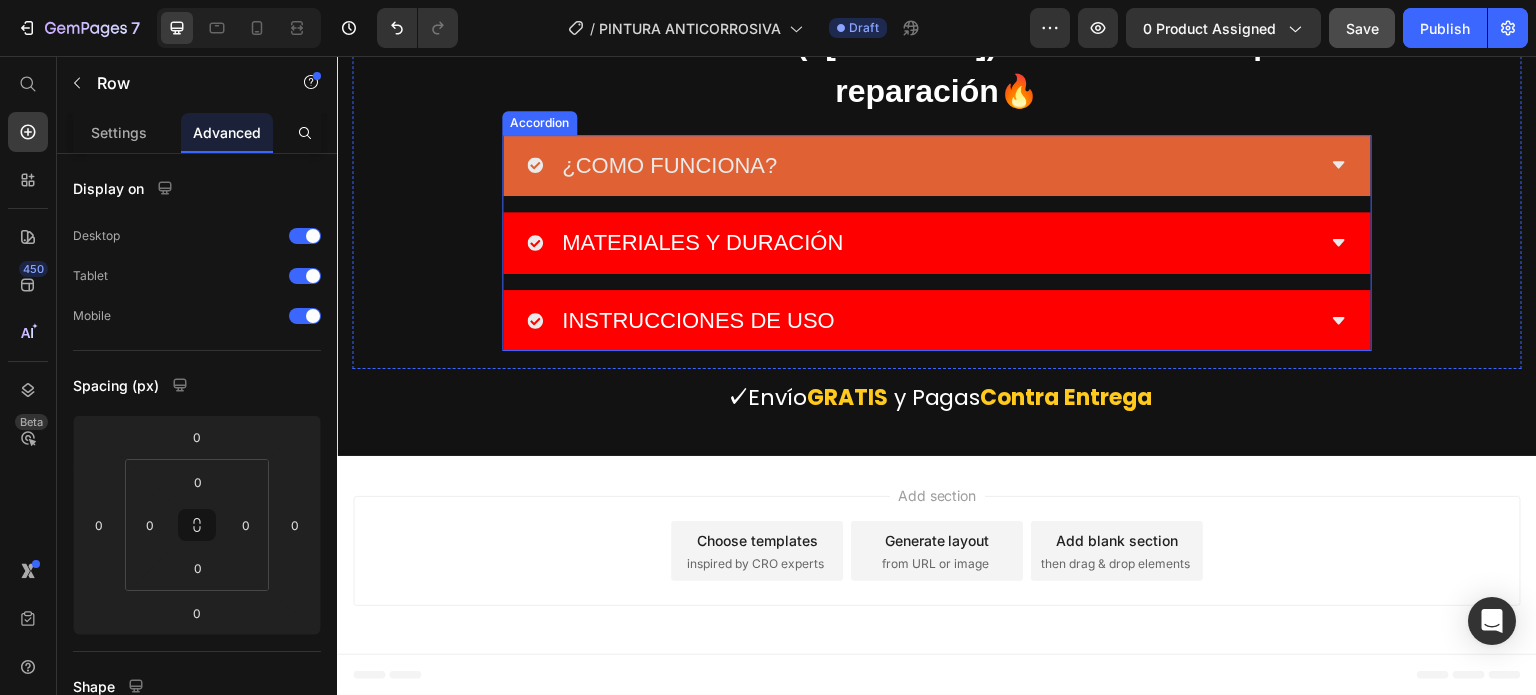 click on "¿COMO FUNCIONA?" at bounding box center [921, 166] 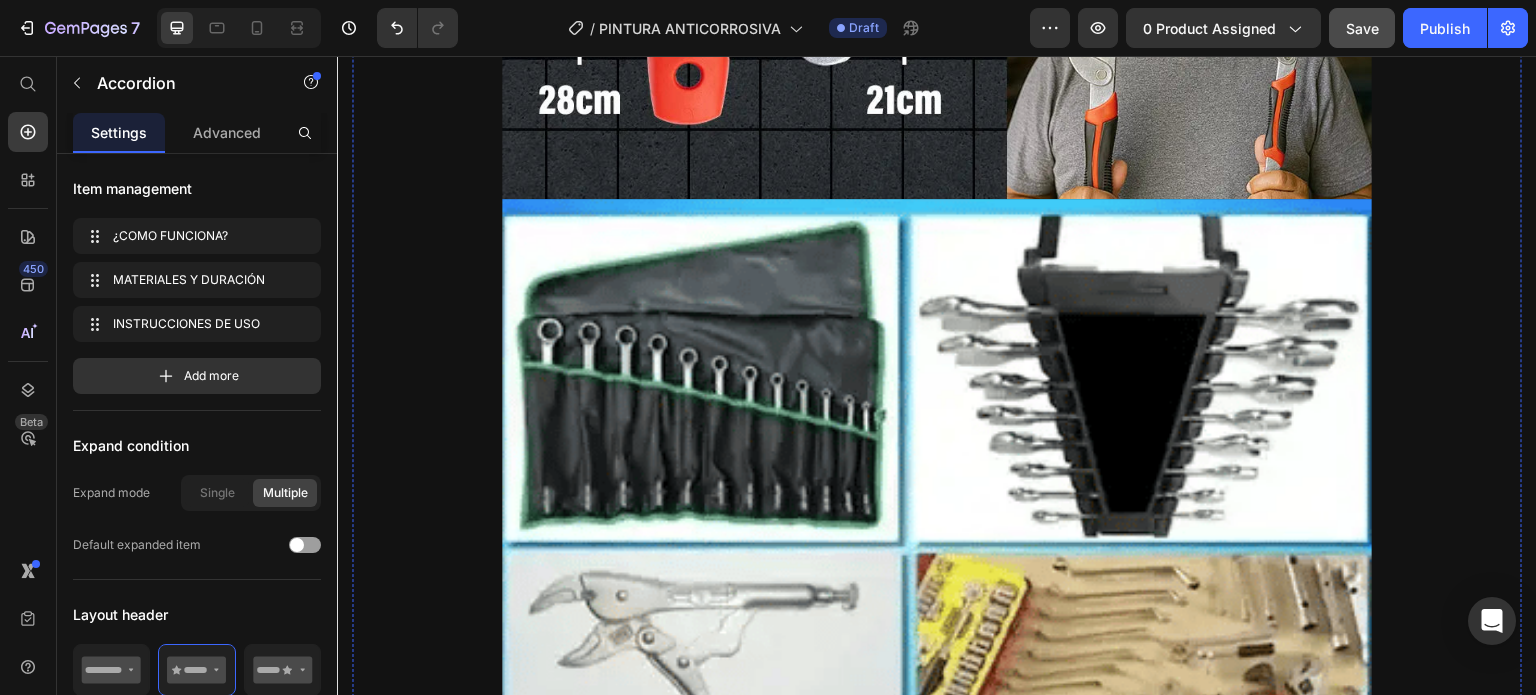 scroll, scrollTop: 6392, scrollLeft: 0, axis: vertical 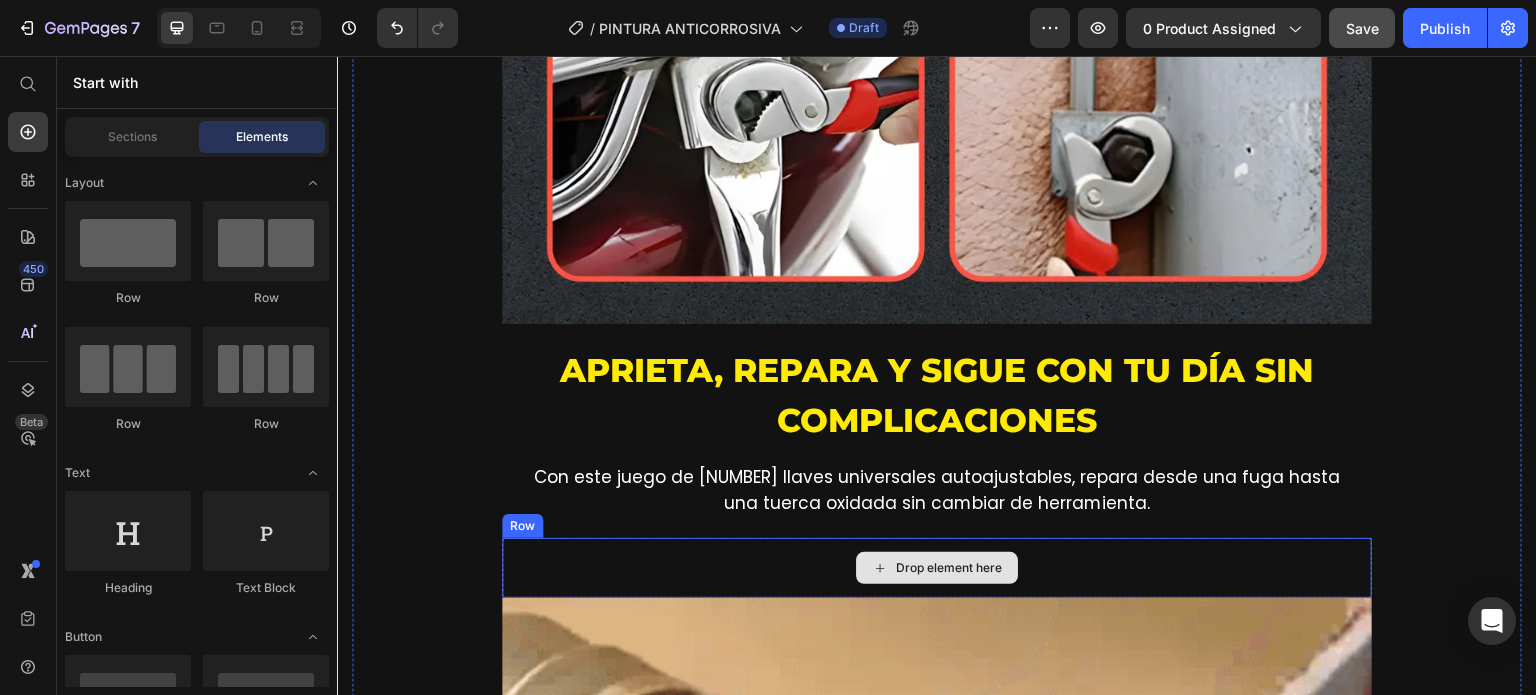 click on "Drop element here" at bounding box center [937, 568] 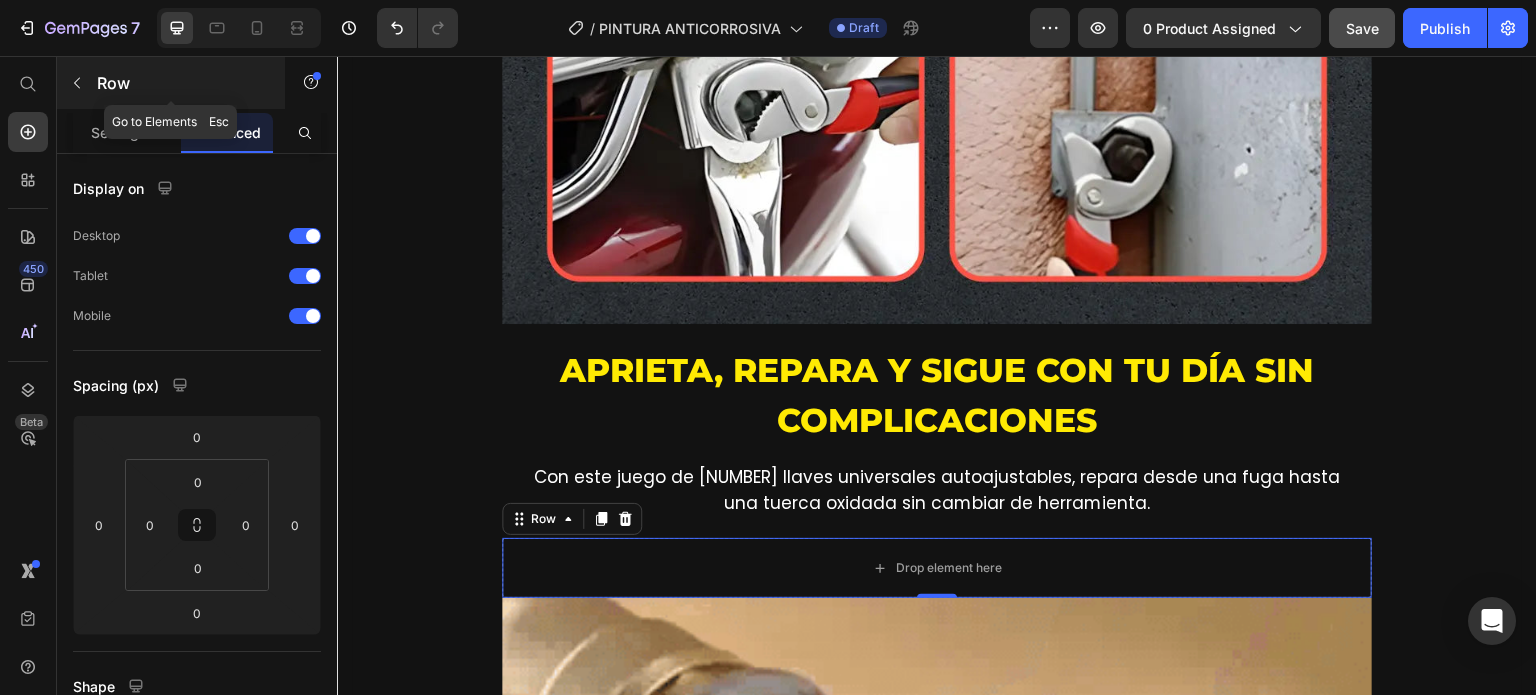 click at bounding box center (77, 83) 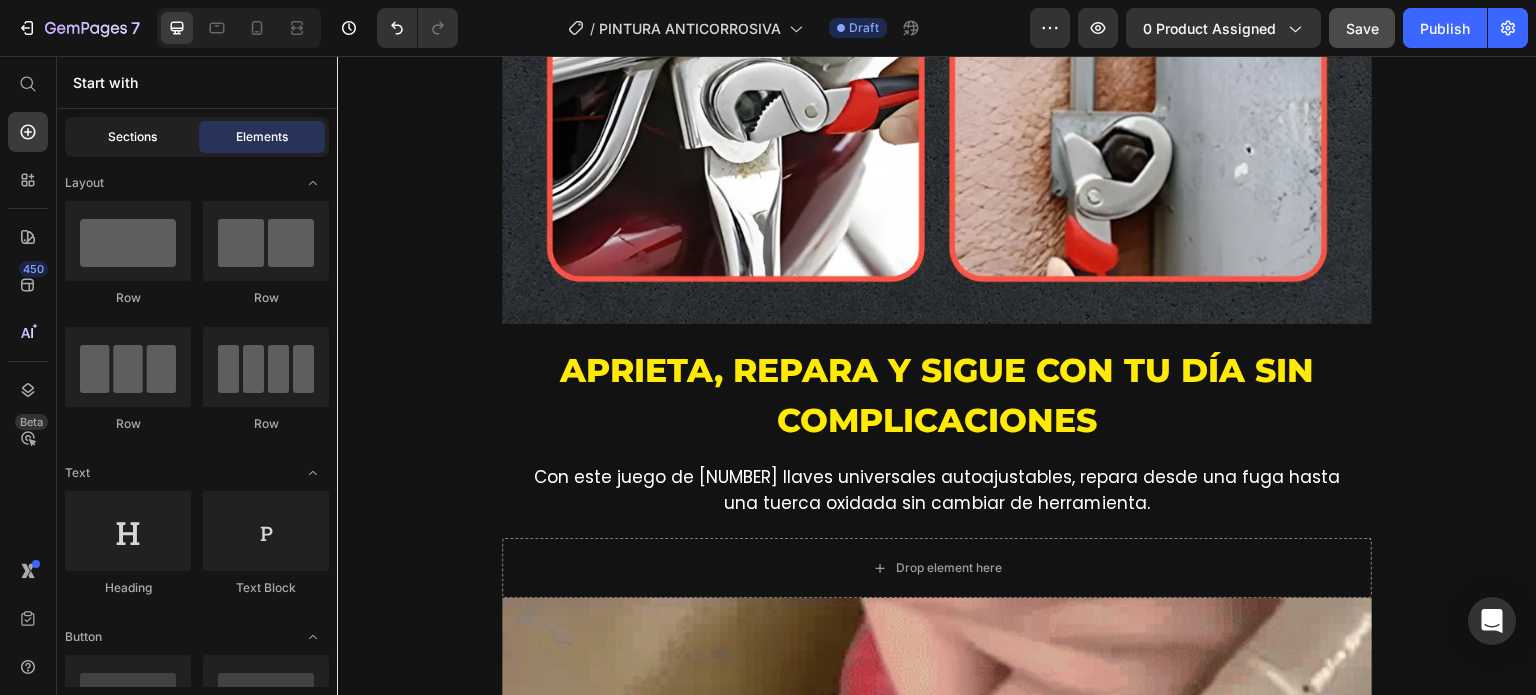 click on "Sections" at bounding box center (132, 137) 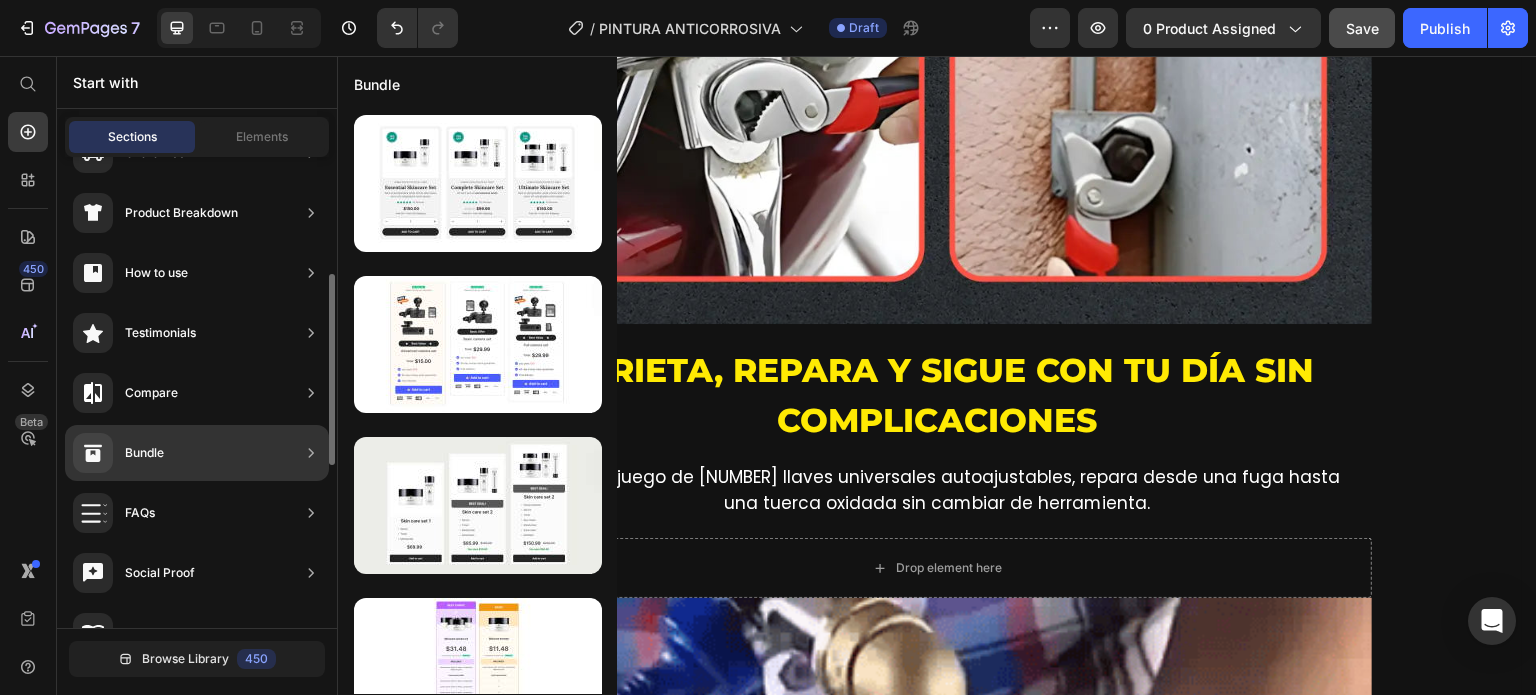 scroll, scrollTop: 0, scrollLeft: 0, axis: both 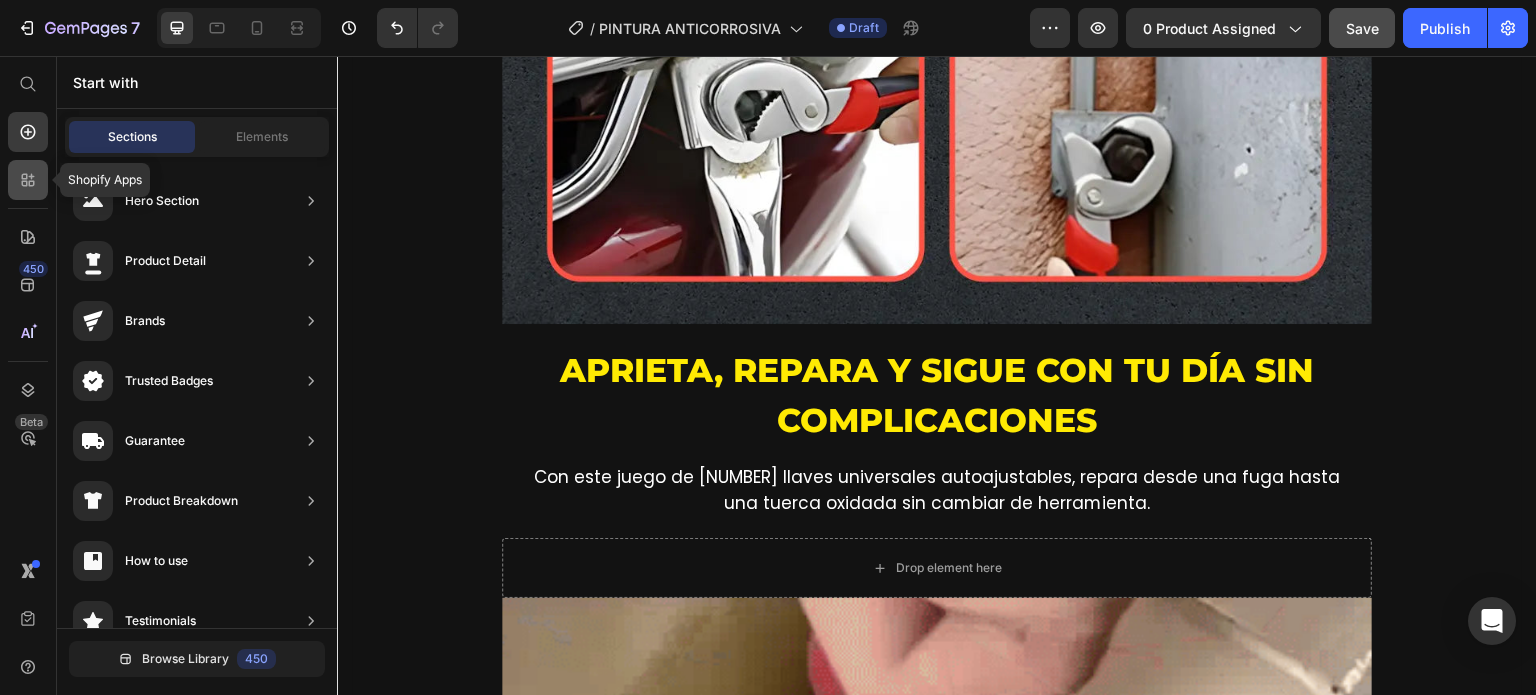 click 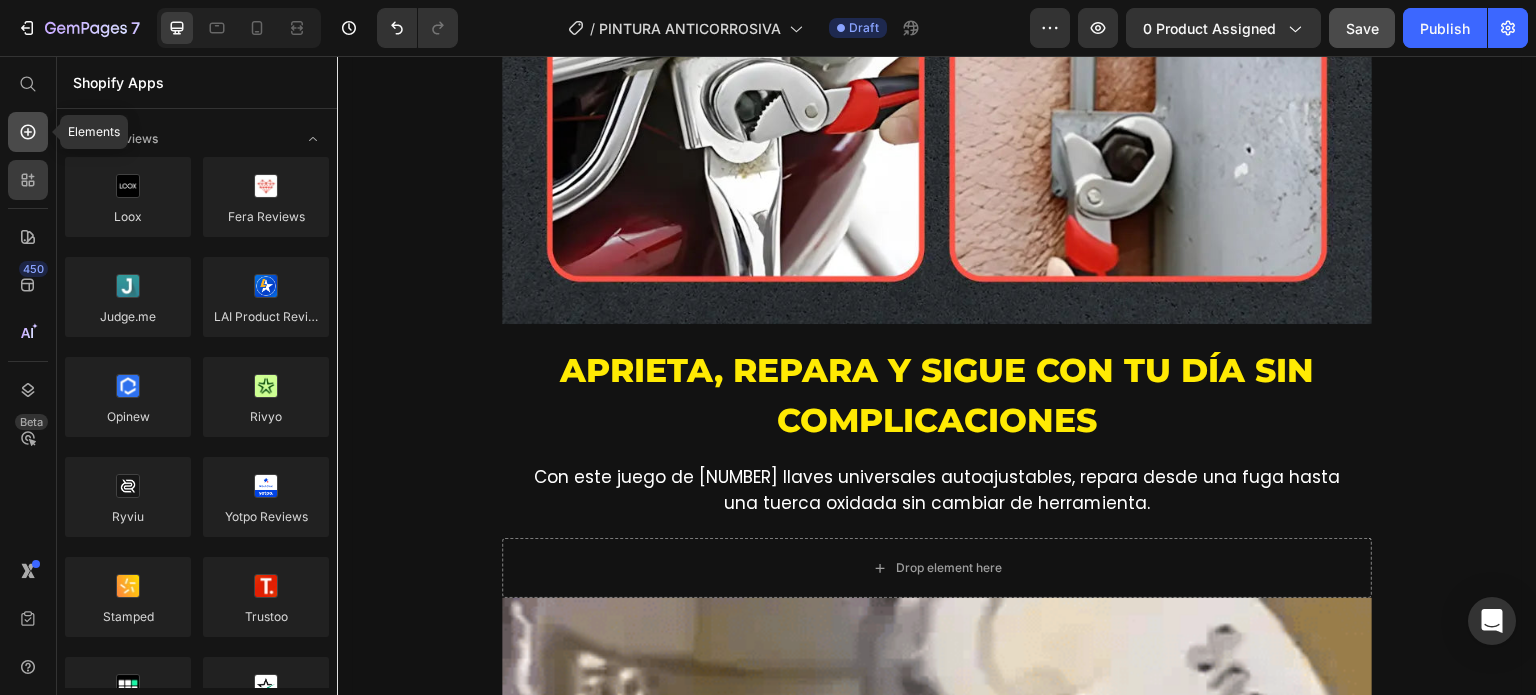 click 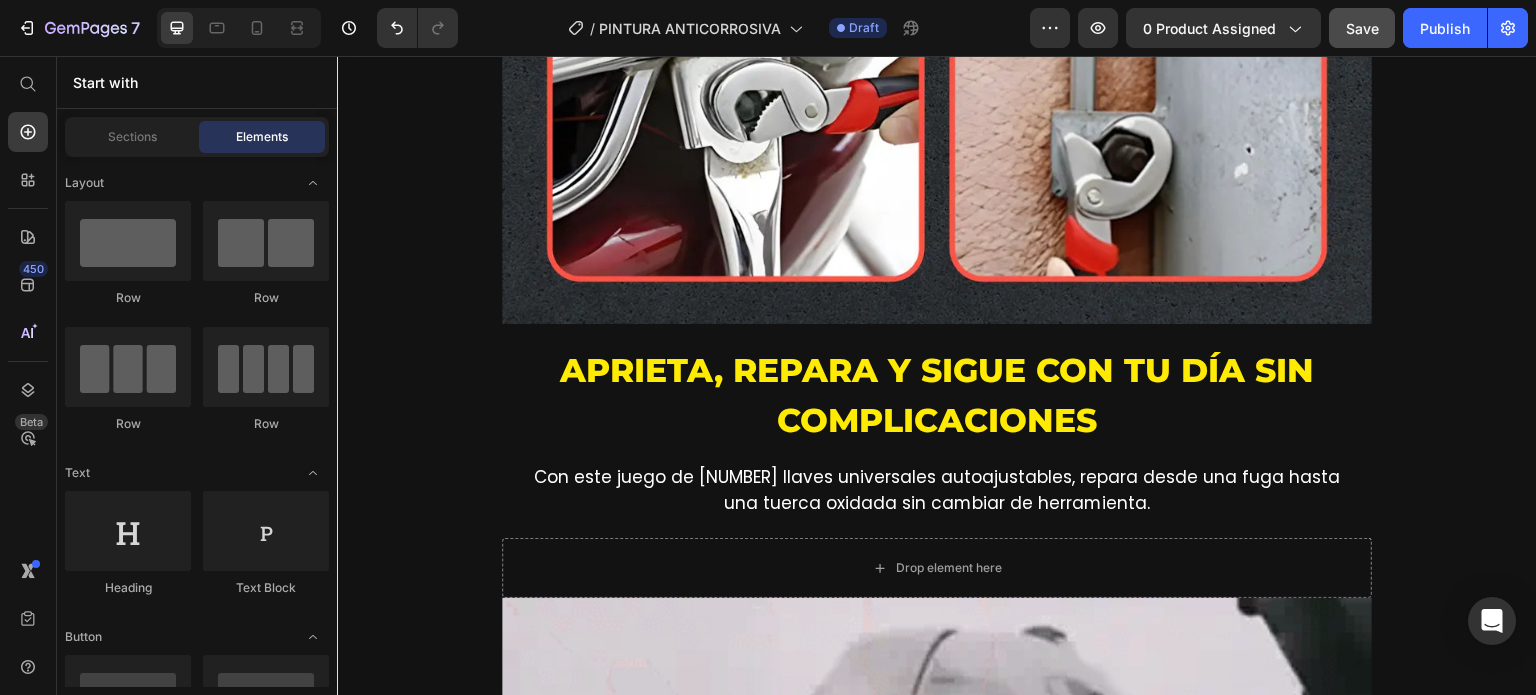 click on "Elements" 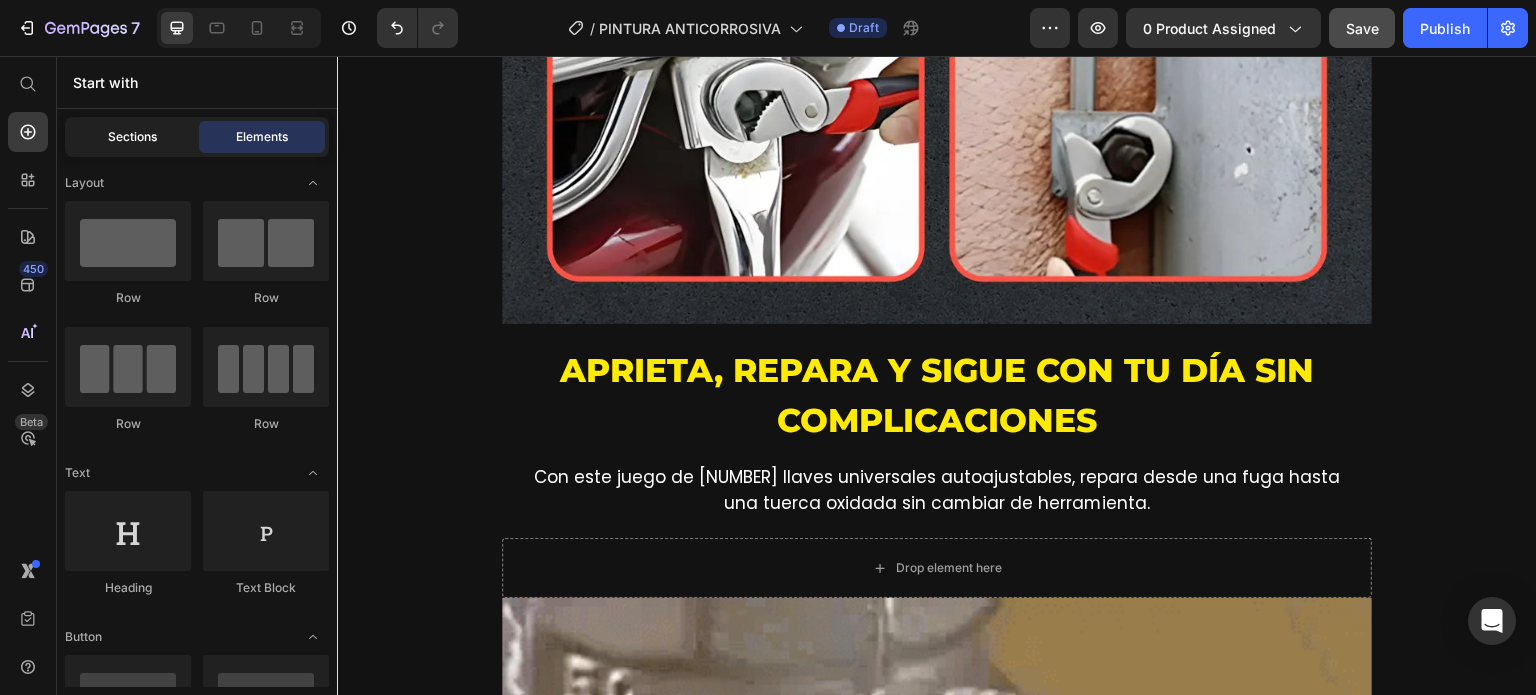 click on "Sections" 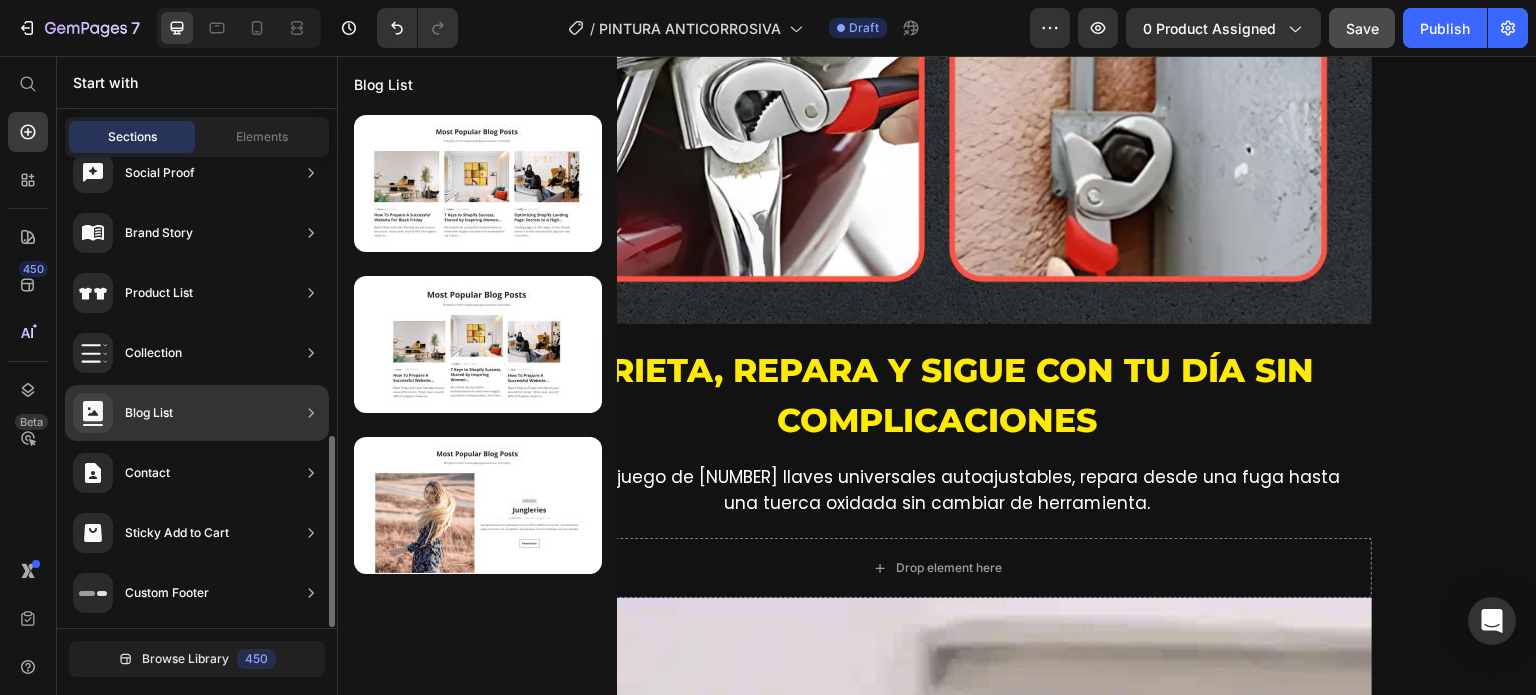 scroll, scrollTop: 388, scrollLeft: 0, axis: vertical 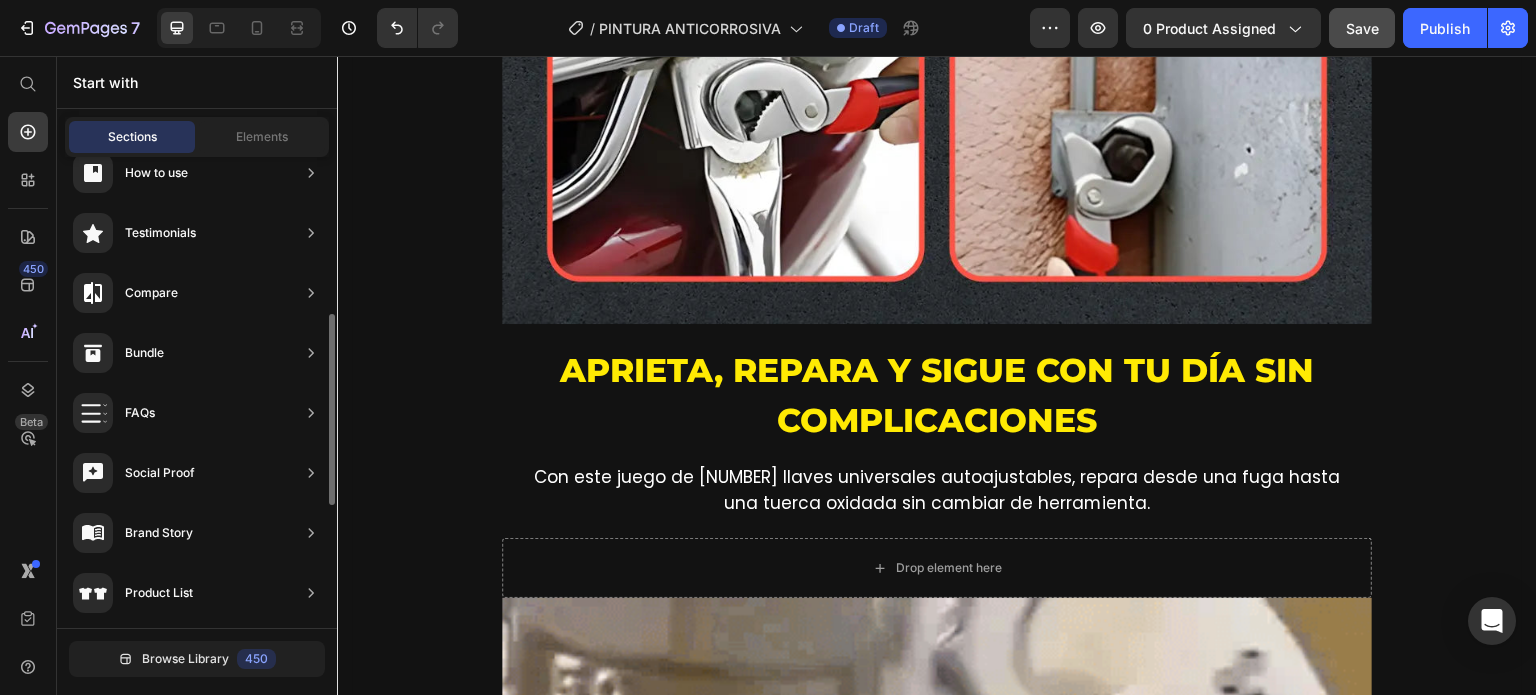click on "Start with" at bounding box center (197, 82) 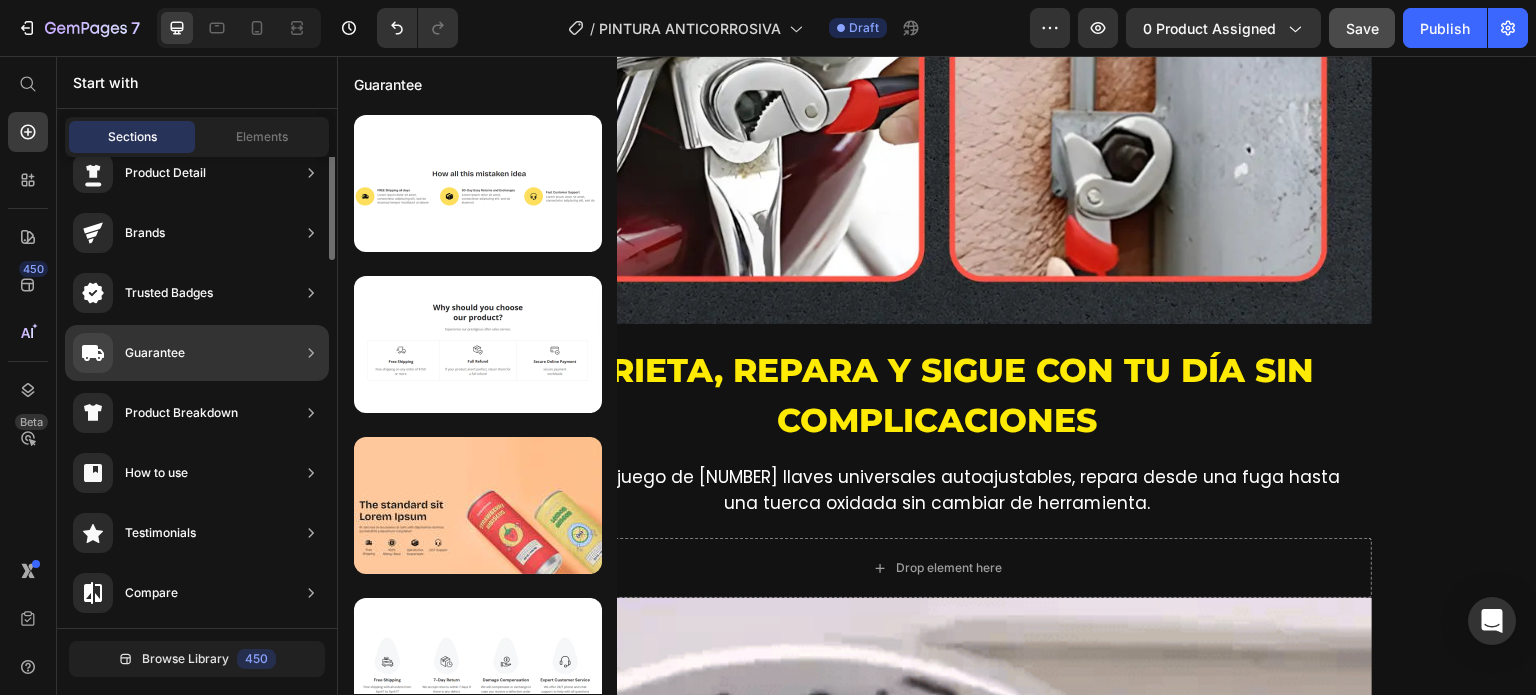 scroll, scrollTop: 0, scrollLeft: 0, axis: both 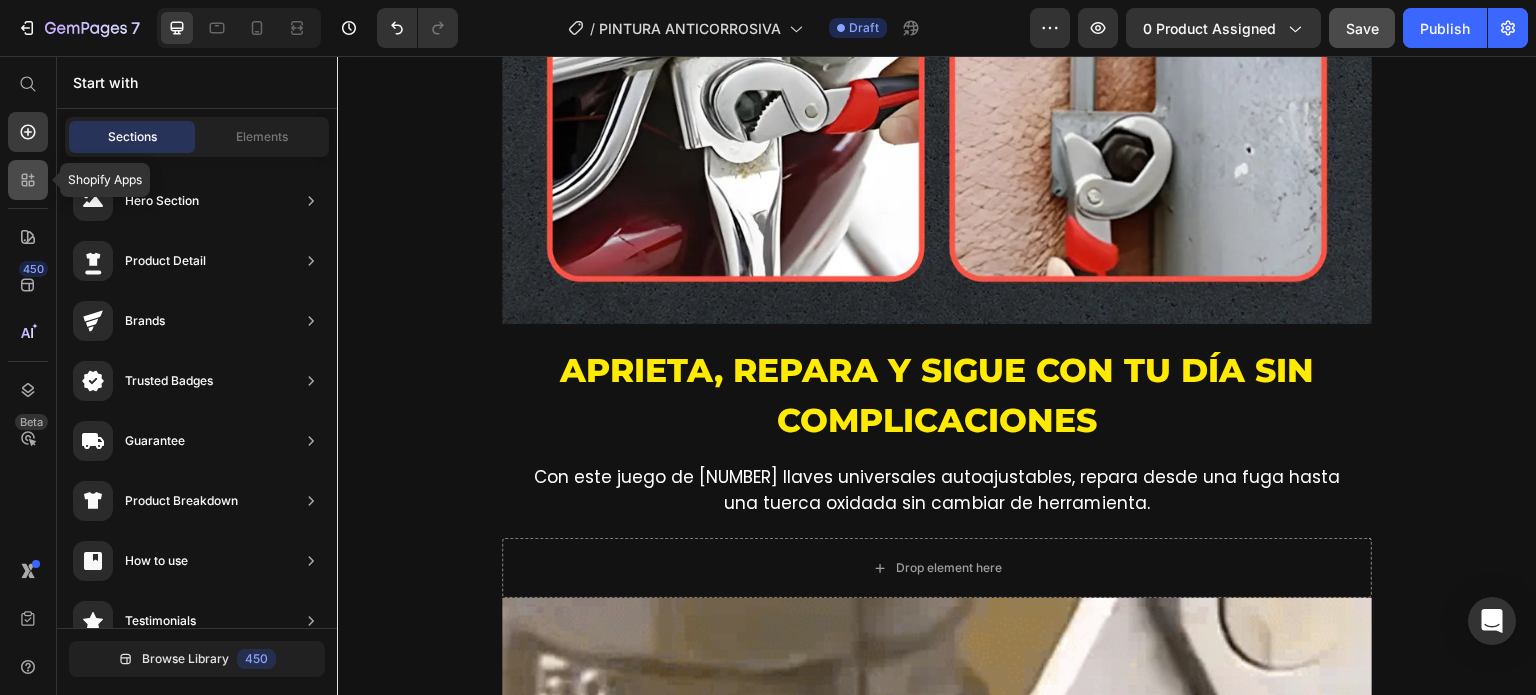 click 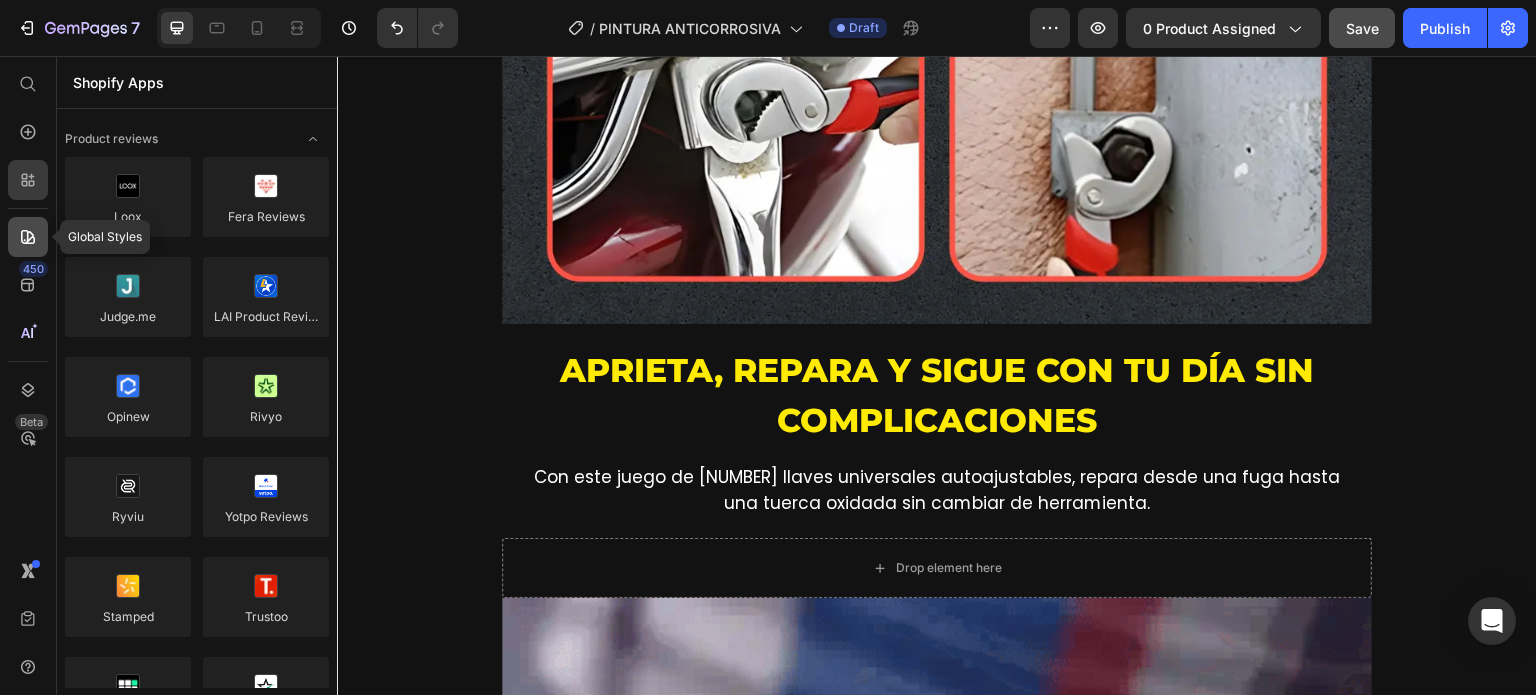 click 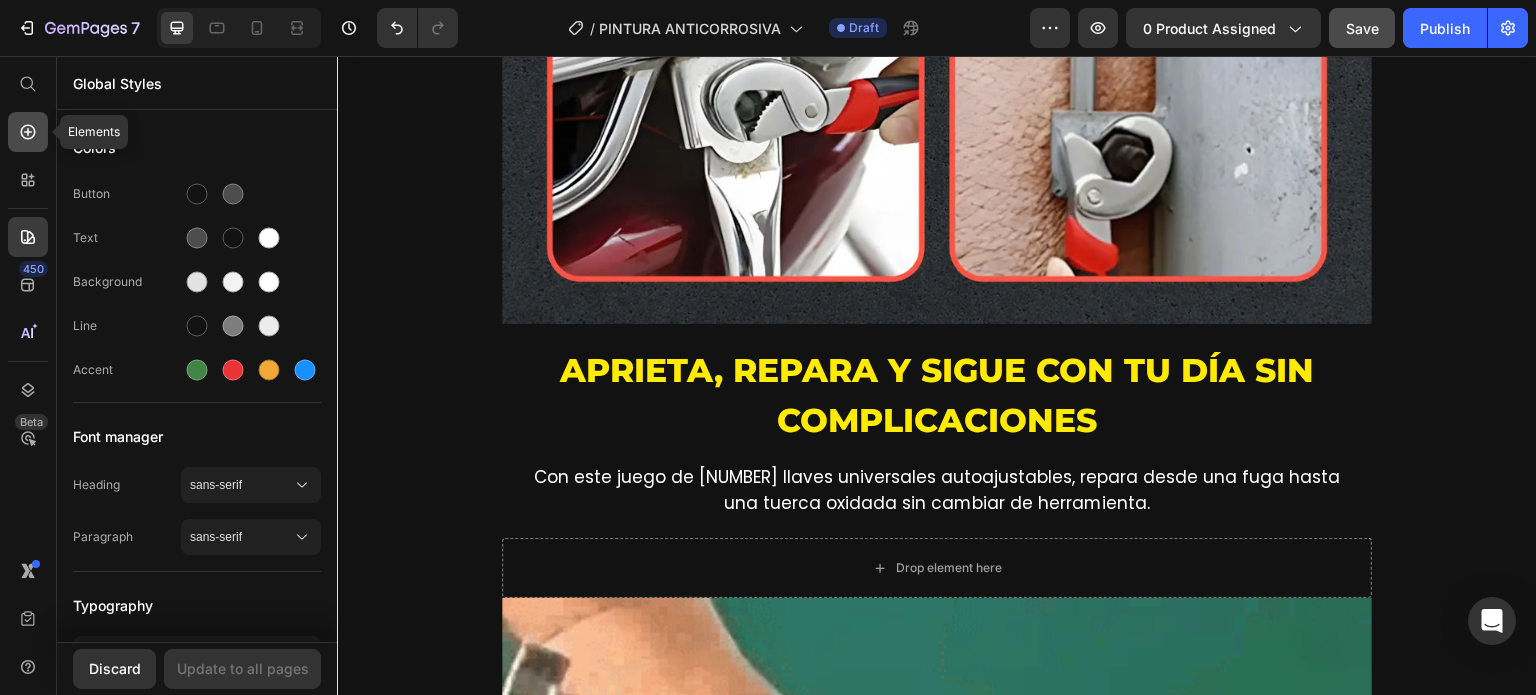 click 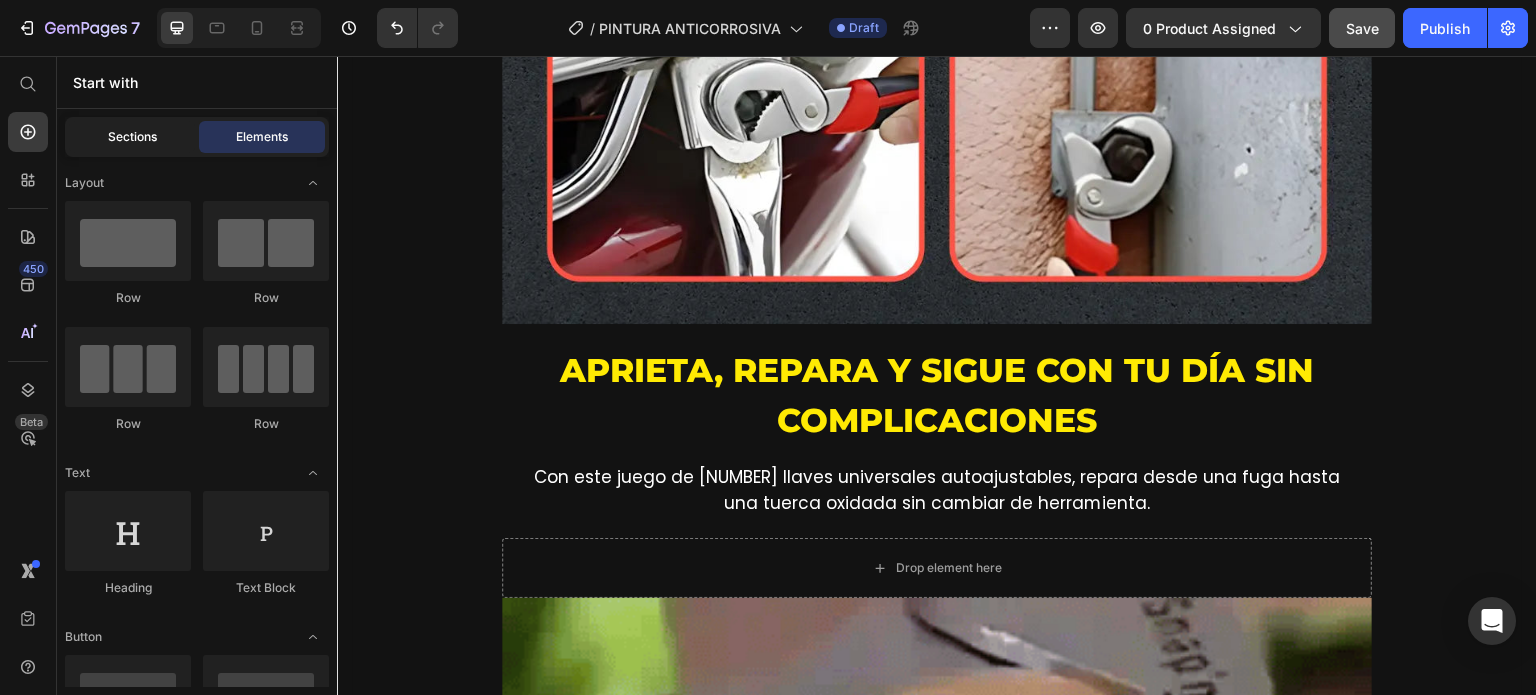 click on "Sections" 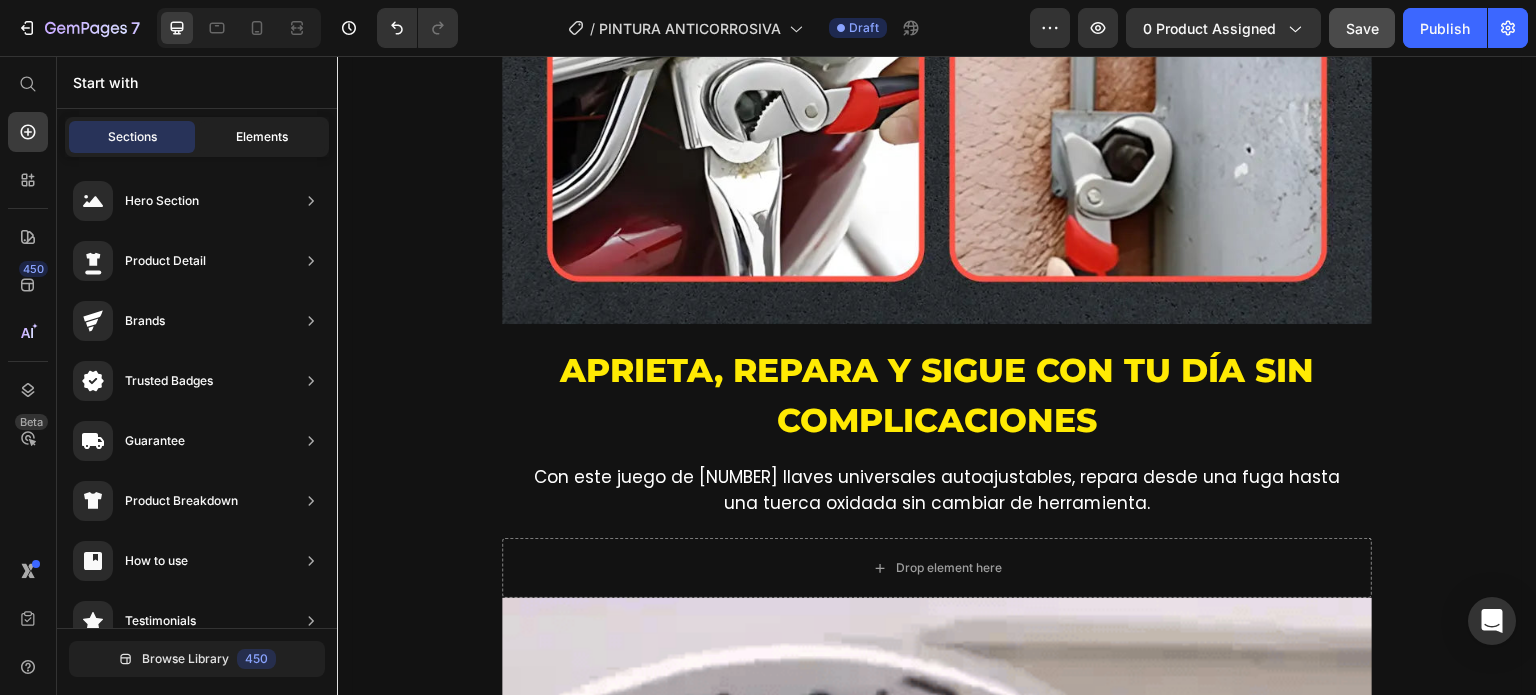 click on "Elements" 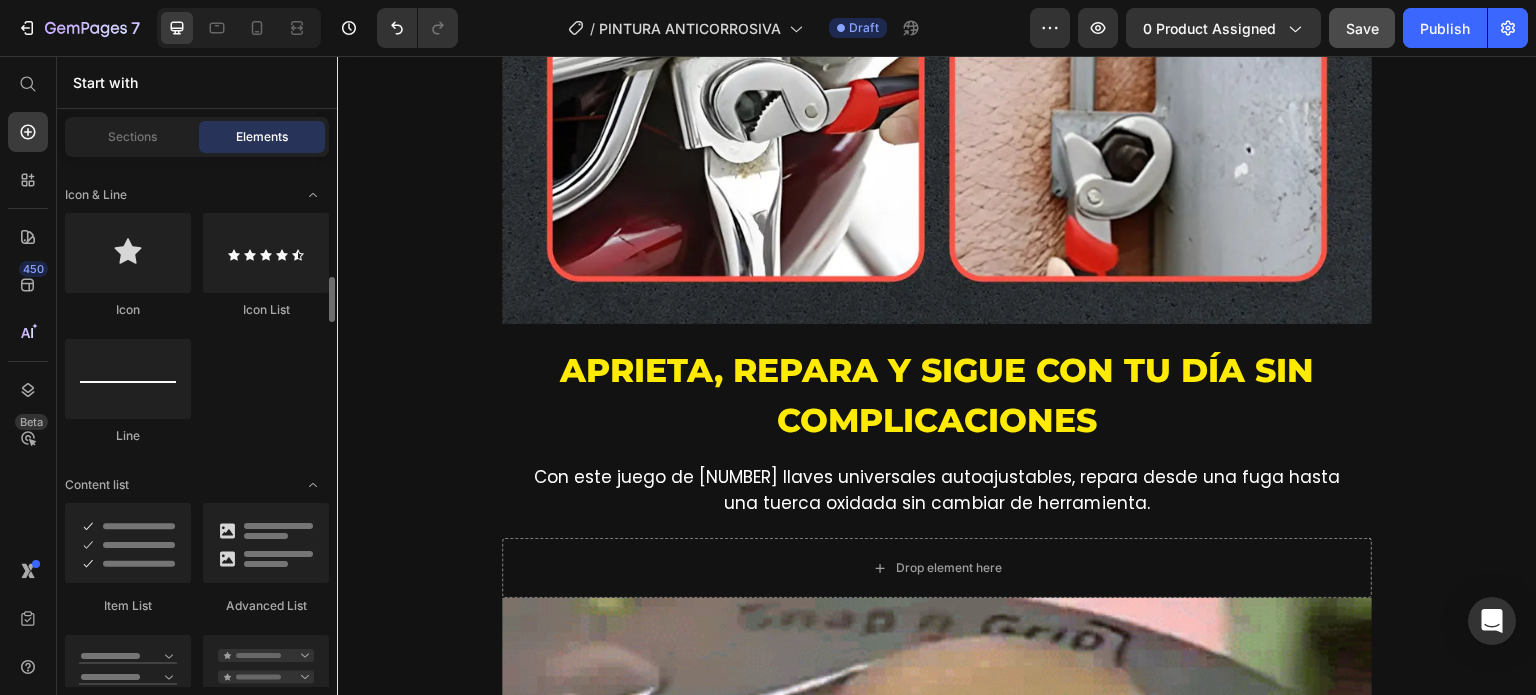 scroll, scrollTop: 1600, scrollLeft: 0, axis: vertical 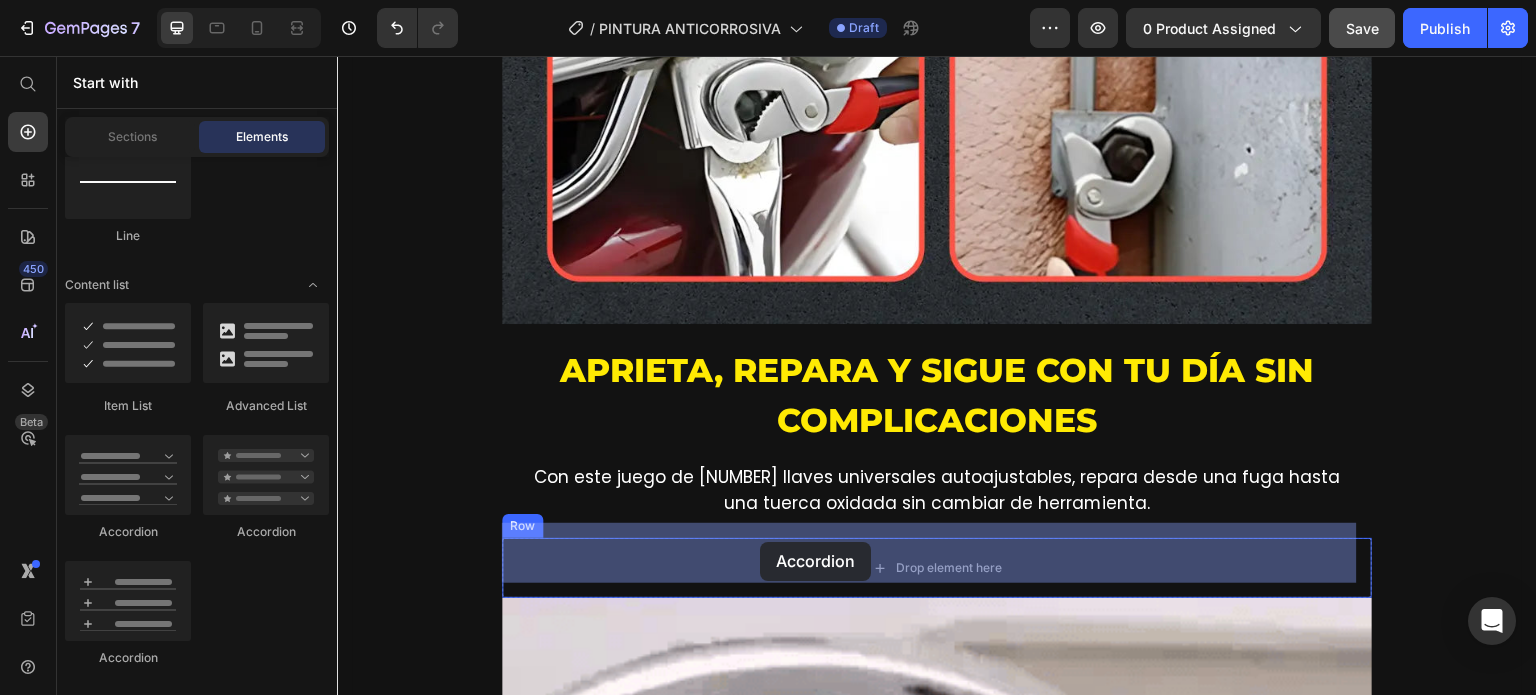 drag, startPoint x: 454, startPoint y: 515, endPoint x: 760, endPoint y: 543, distance: 307.27838 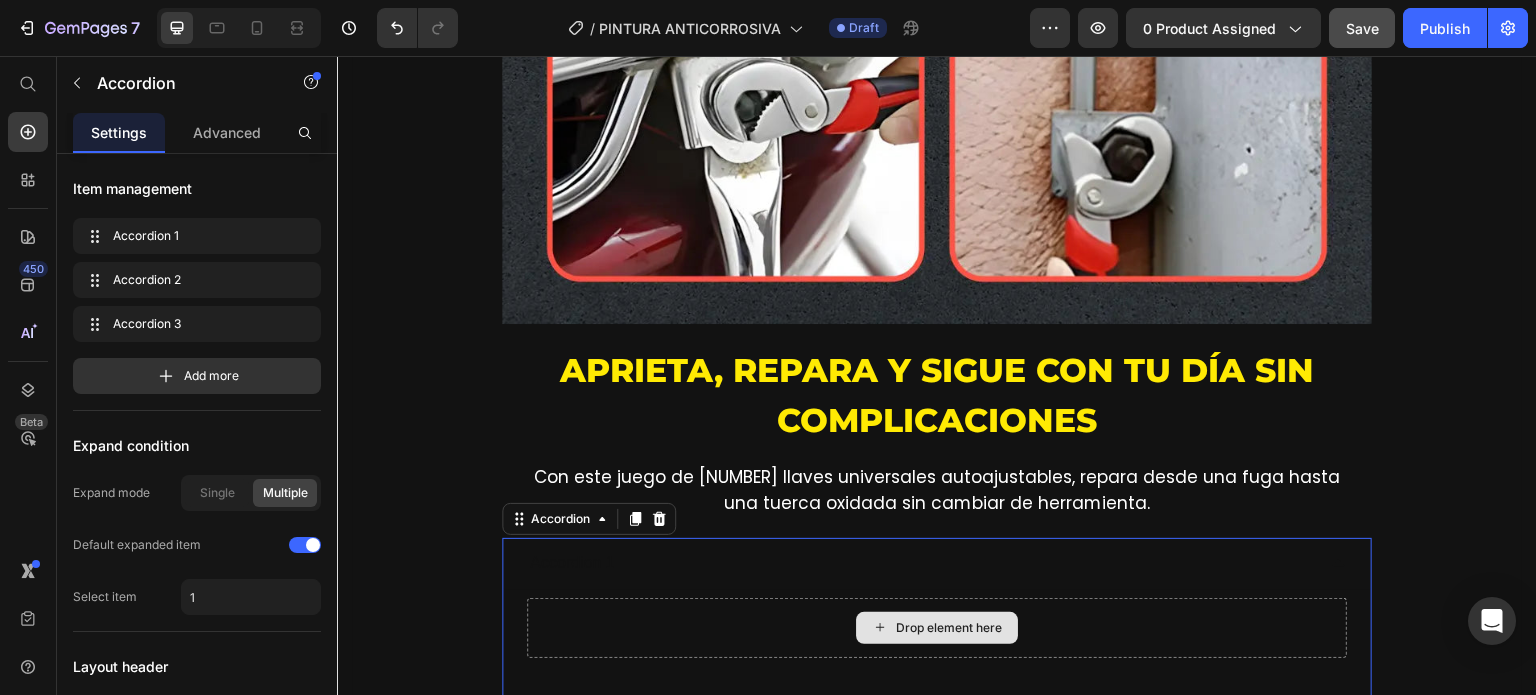 scroll, scrollTop: 2518, scrollLeft: 0, axis: vertical 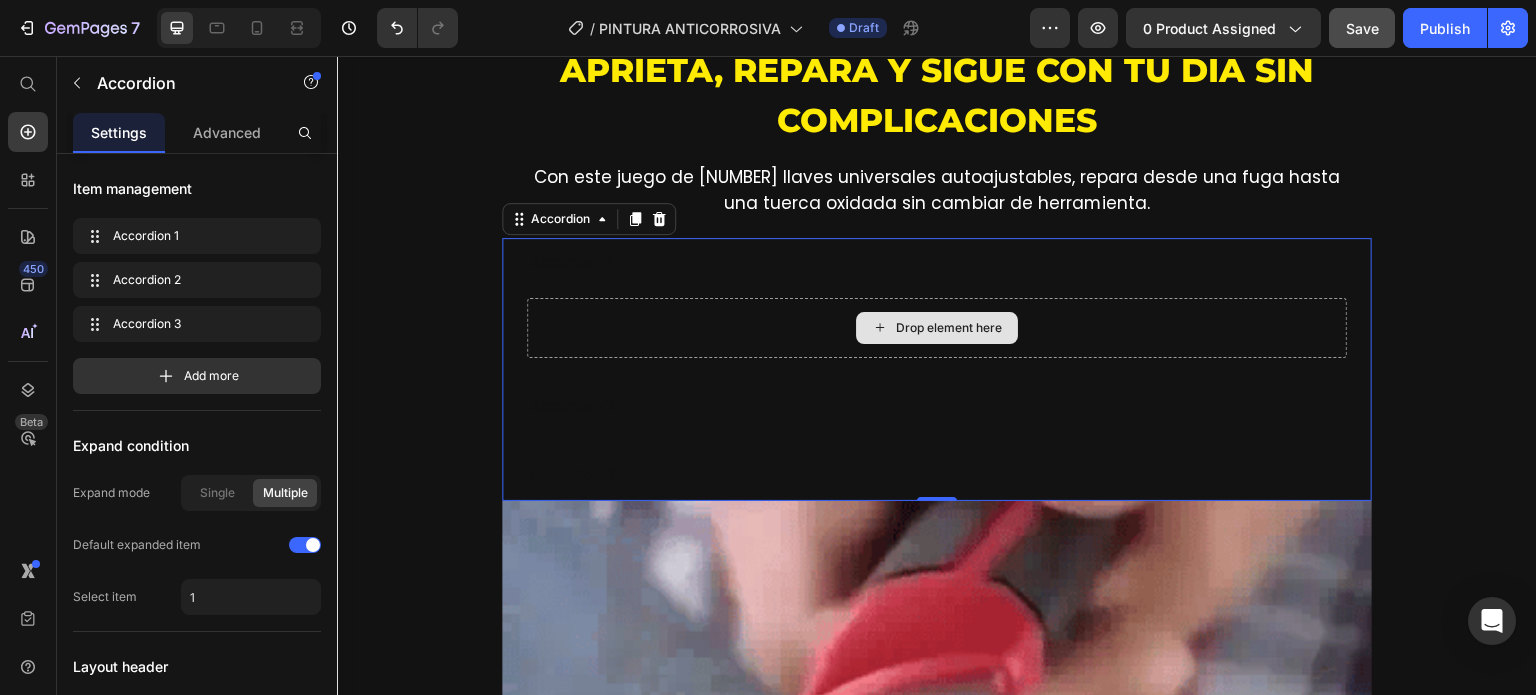 click on "Drop element here" at bounding box center [937, 328] 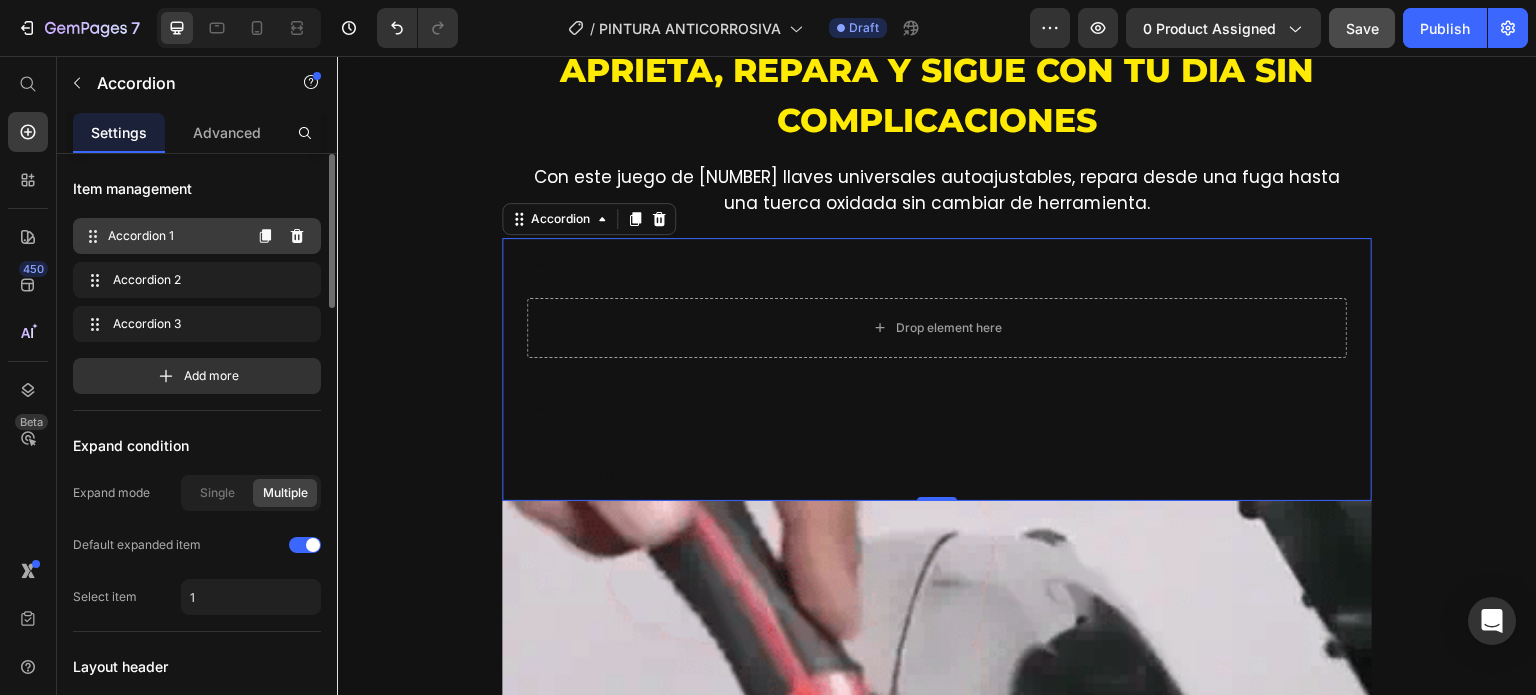 click on "Accordion 1" at bounding box center [174, 236] 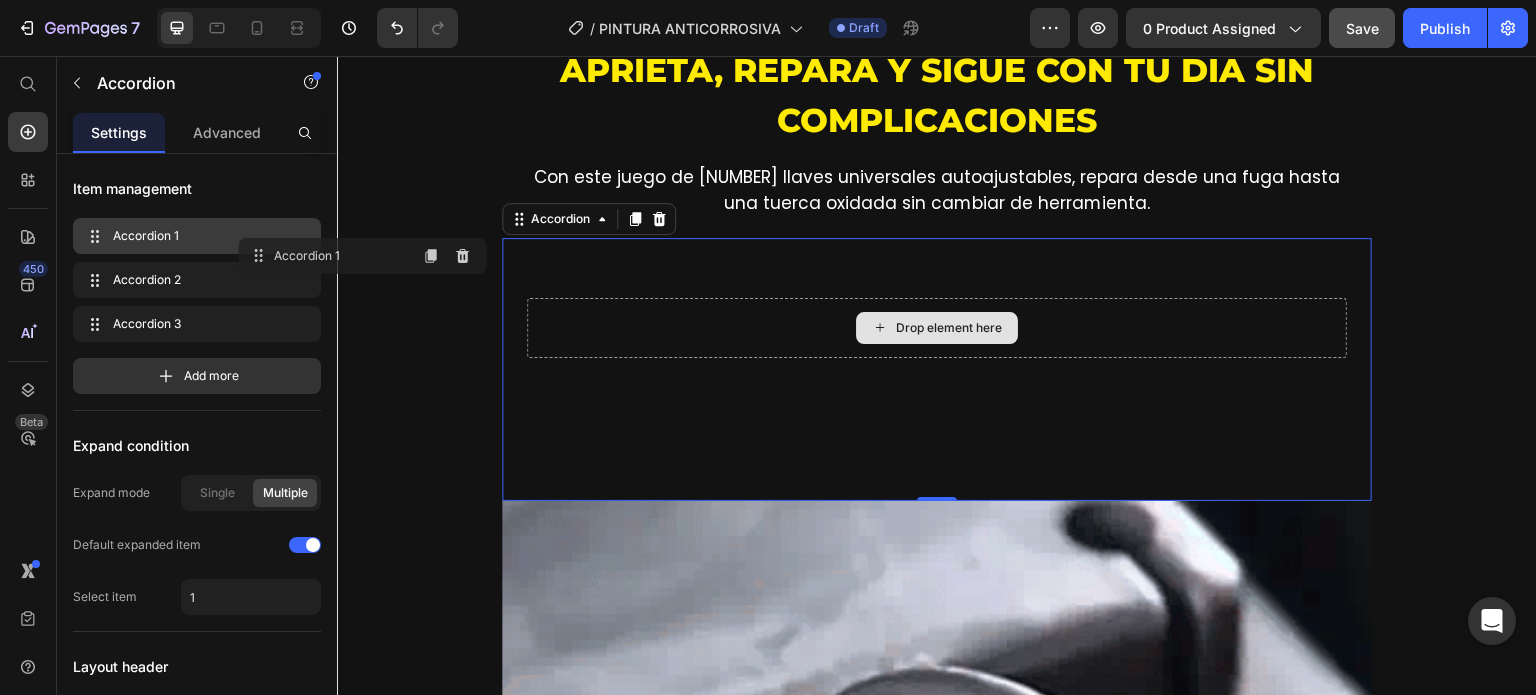 drag, startPoint x: 491, startPoint y: 287, endPoint x: 859, endPoint y: 325, distance: 369.95676 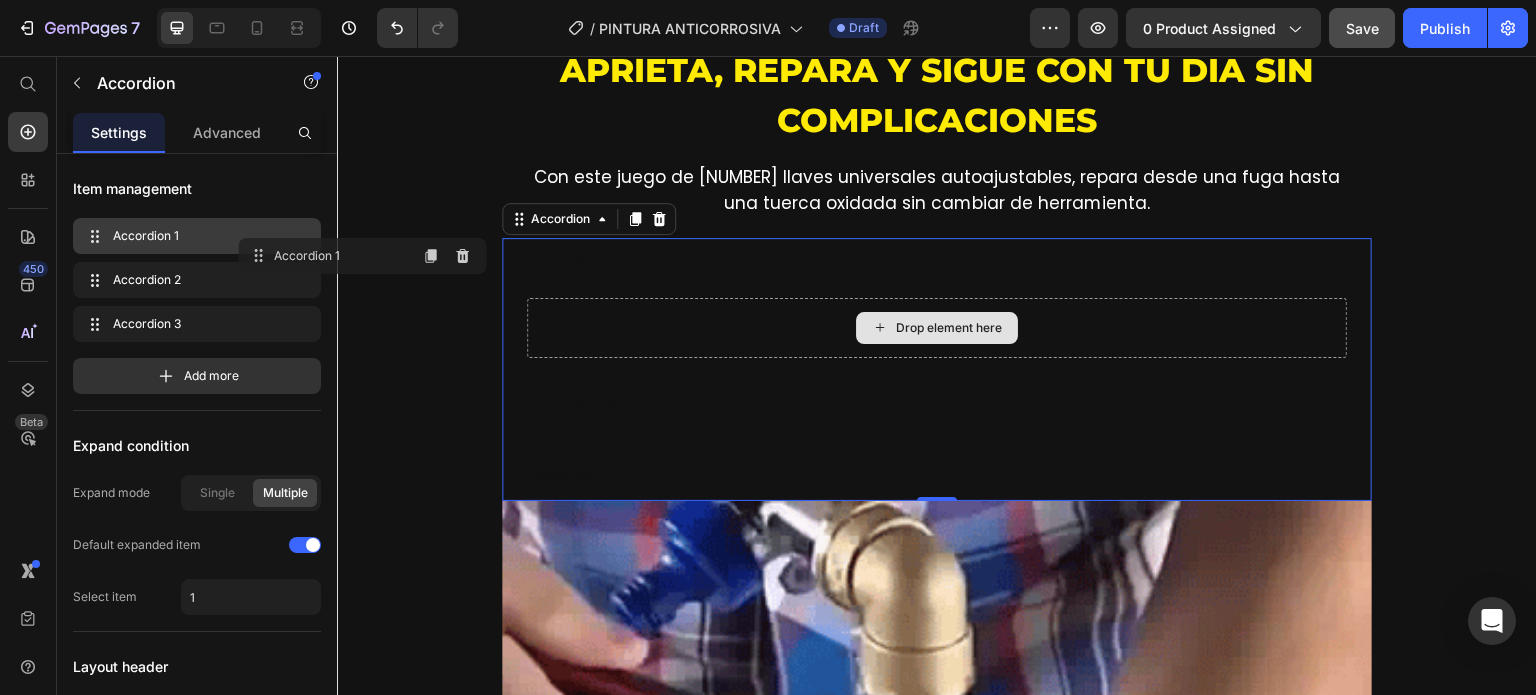 click on "Drop element here" at bounding box center [937, 328] 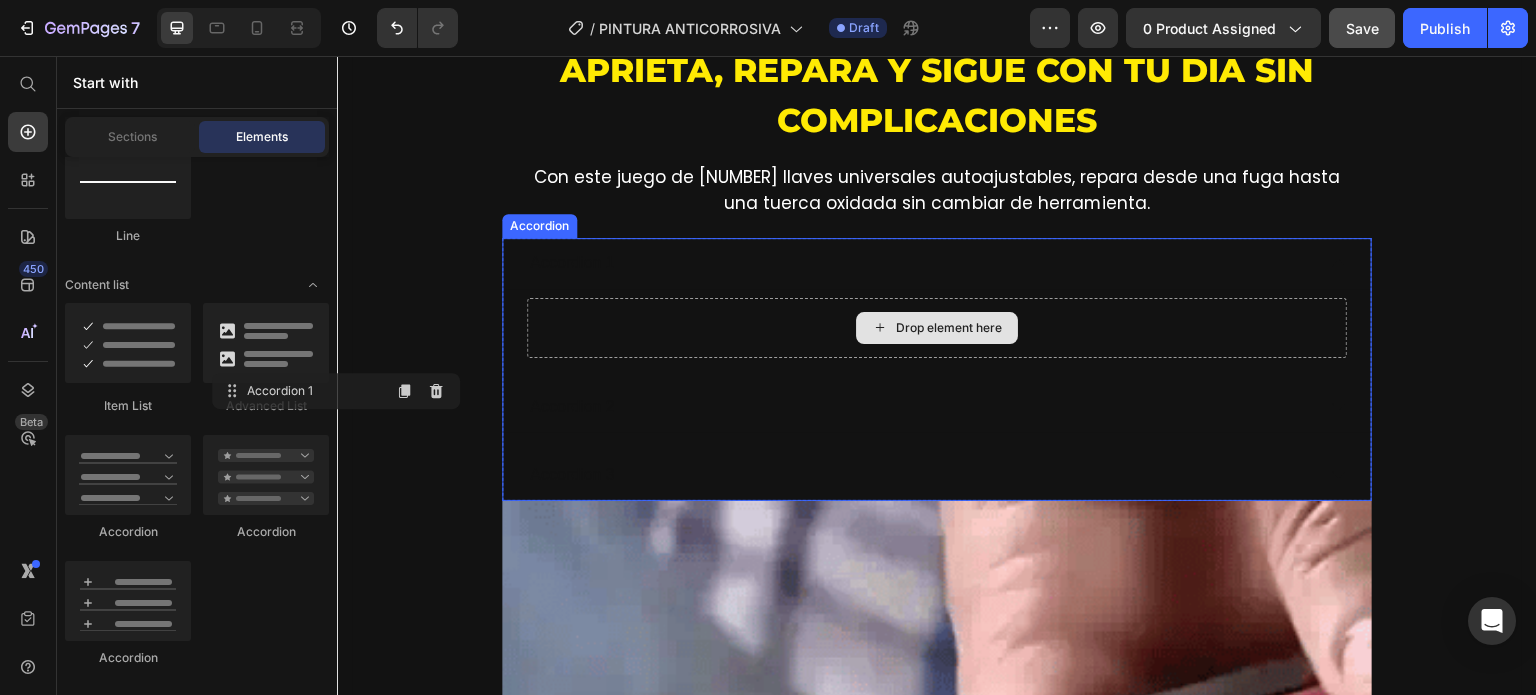 click on "Drop element here" at bounding box center (937, 328) 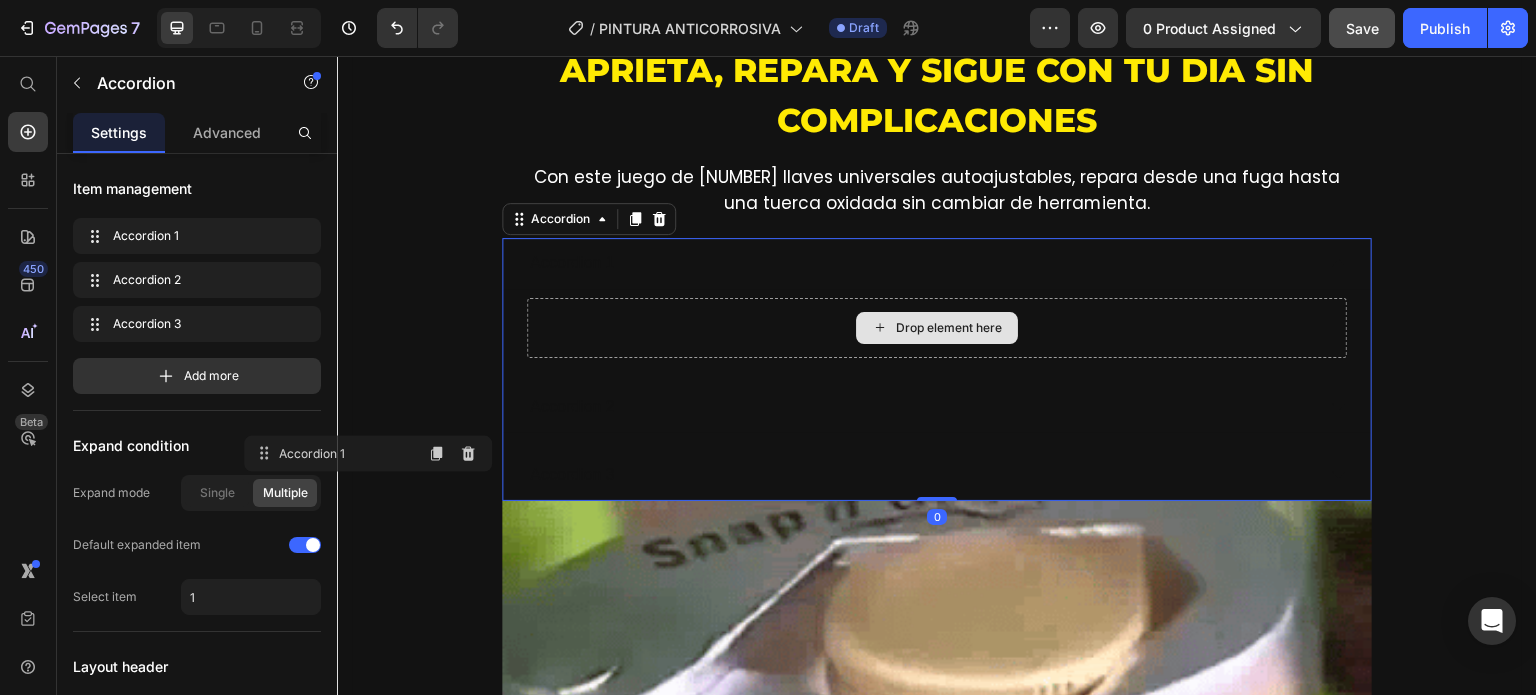 click on "Drop element here" at bounding box center [937, 328] 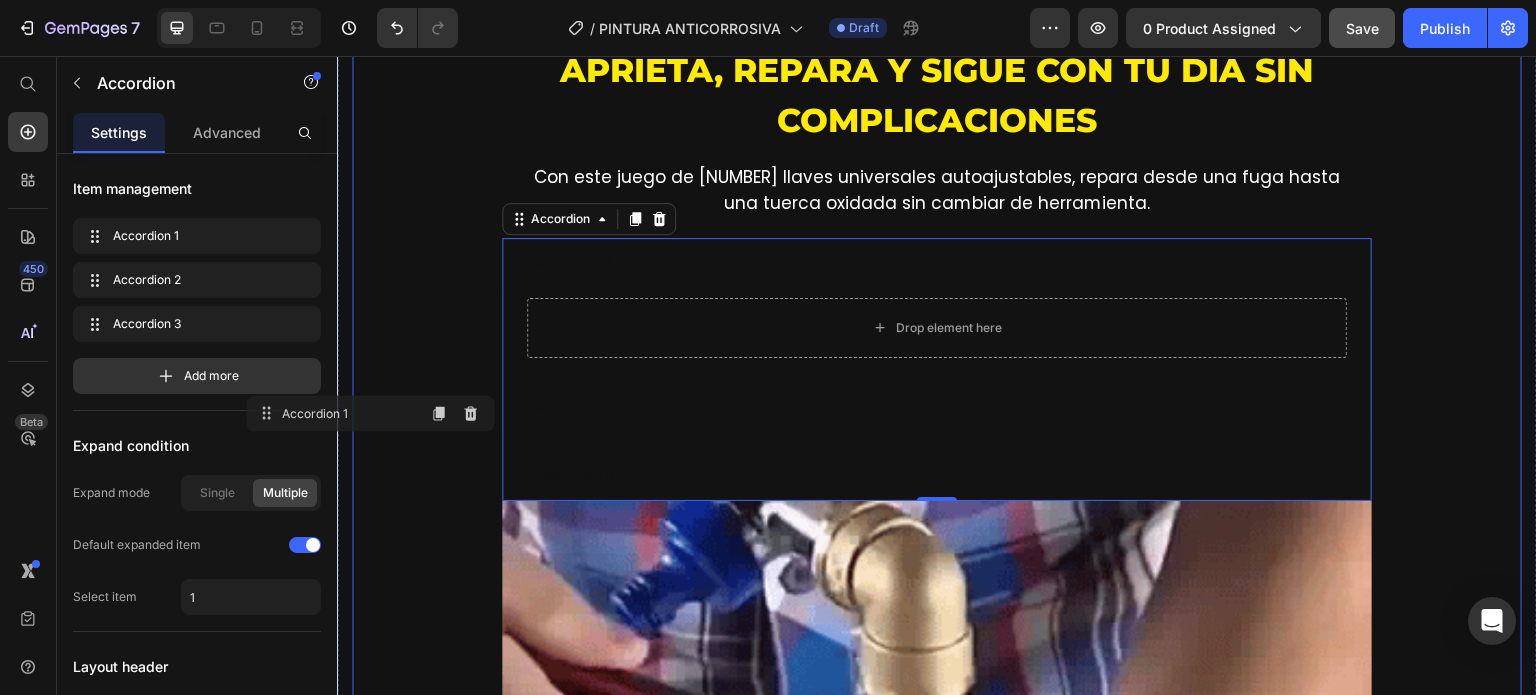 click on "Image Aprieta, repara y sigue con tu día sin complicaciones Heading Con este juego de 2 llaves universales autoajustables, repara desde una fuga hasta una tuerca oxidada sin cambiar de herramienta. Text block Row
Accordion 1
Drop element here
Accordion 2
Accordion 3 Accordion   0 Row Image Repara lo que sea, donde sea, sin batallar ni perder tiempo Heading Se fija con fuerza sobre cualquier superficie metálica, formando una capa resistente a golpes, arañazos y condiciones extremas. No se descascara ni pierde su efectividad con el tiempo. Text block
Custom Code
Preview or Publish the page to see the content. Custom Code Image Image
Custom Code
Preview or Publish the page to see the content. Custom Code Miles de hombres ya lo compraron ¡Ahora arreglan todo en segundos sin esfuerzo ni ayuda! Heading 💪 Se ajustan solas, sin fuerza, sin deslizamiento. Row Row" at bounding box center [937, 2857] 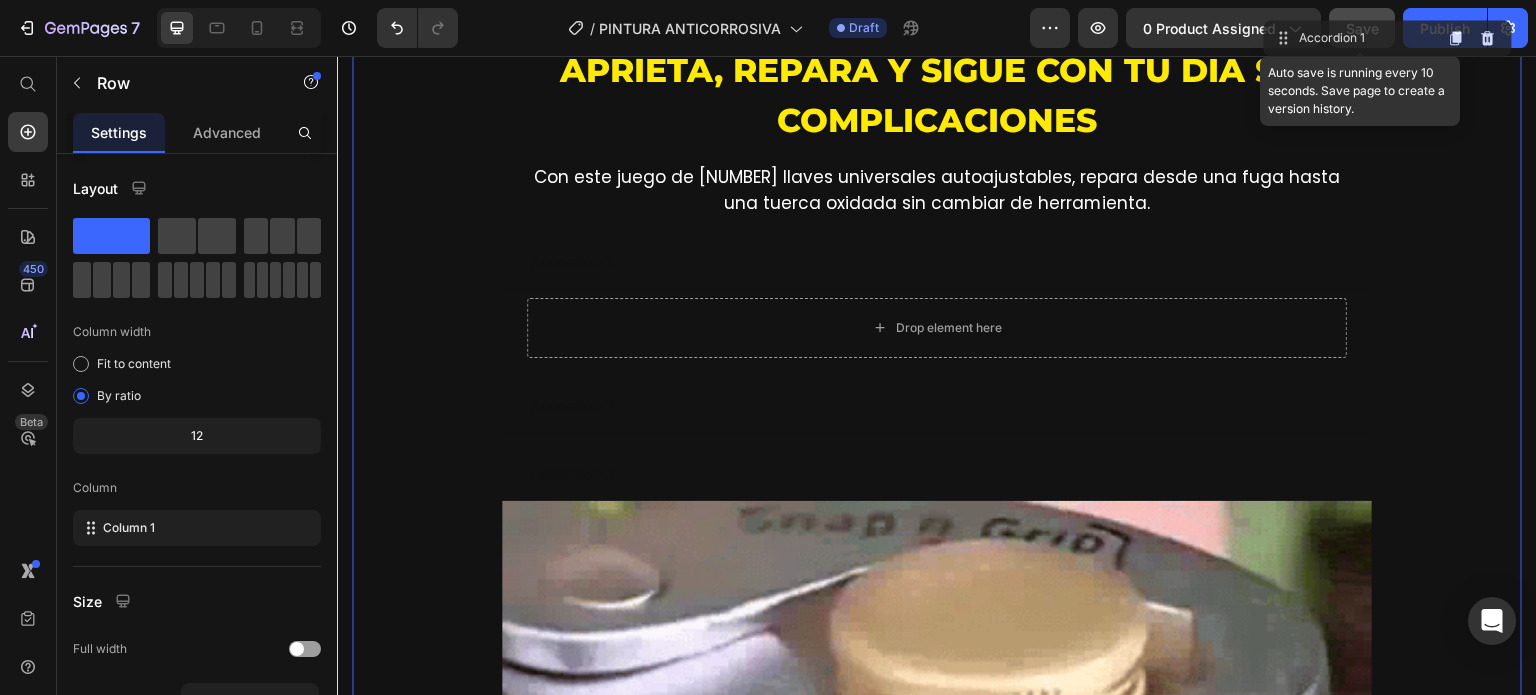 click on "Save" 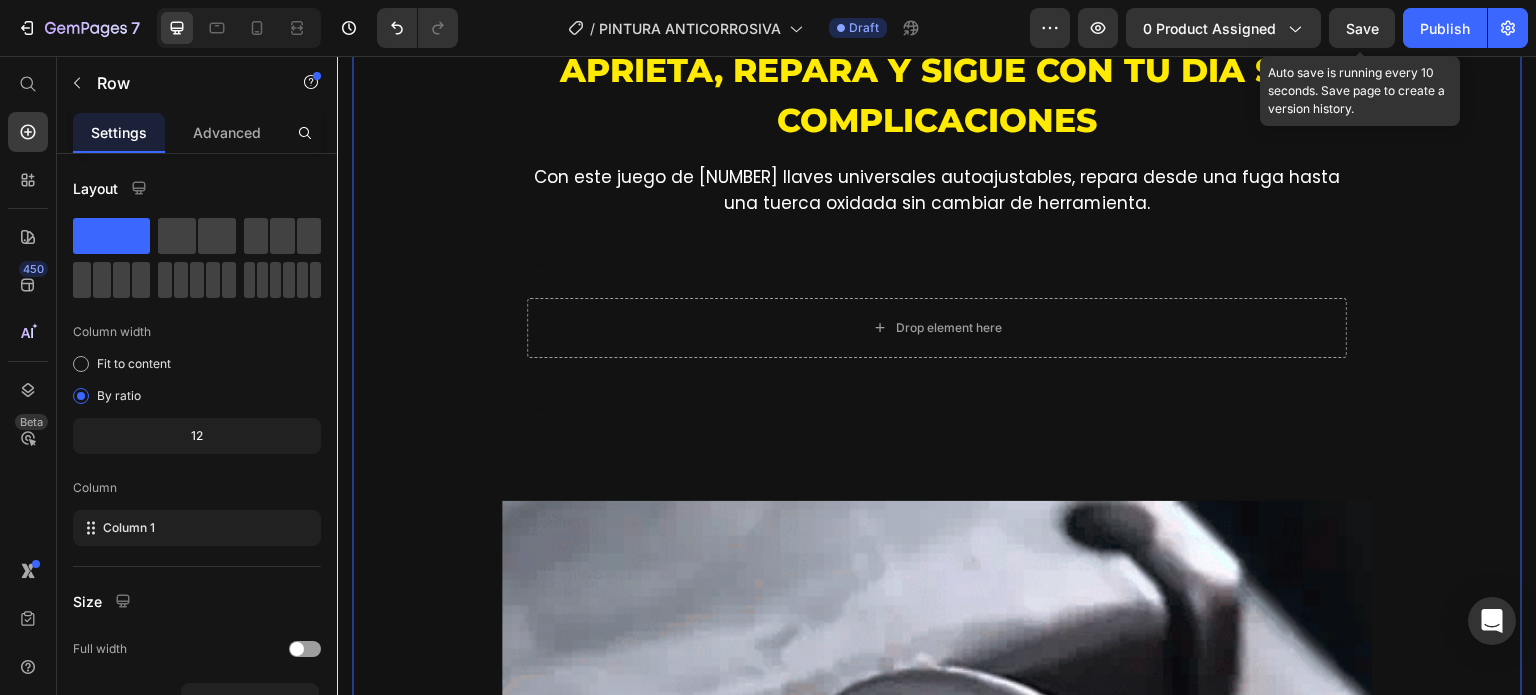click on "Save" at bounding box center (1362, 28) 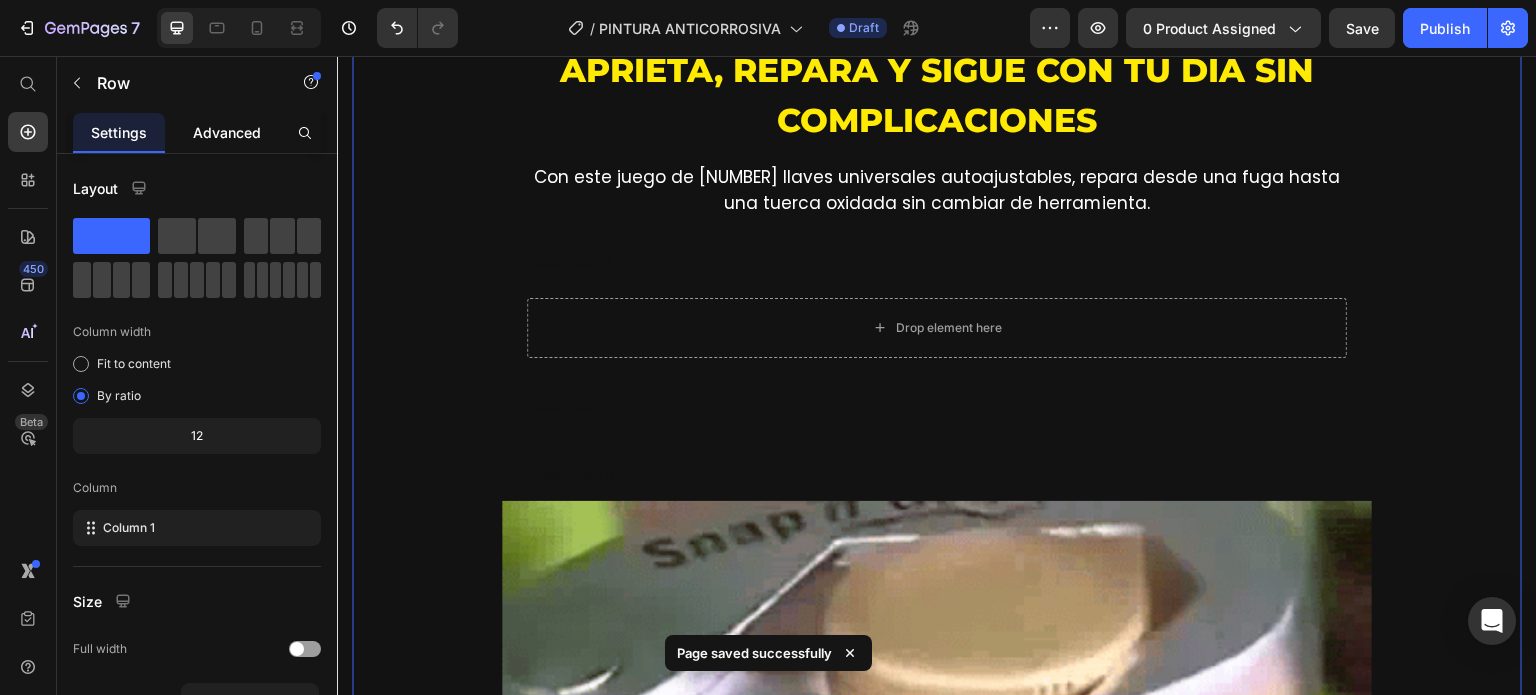 click on "Advanced" 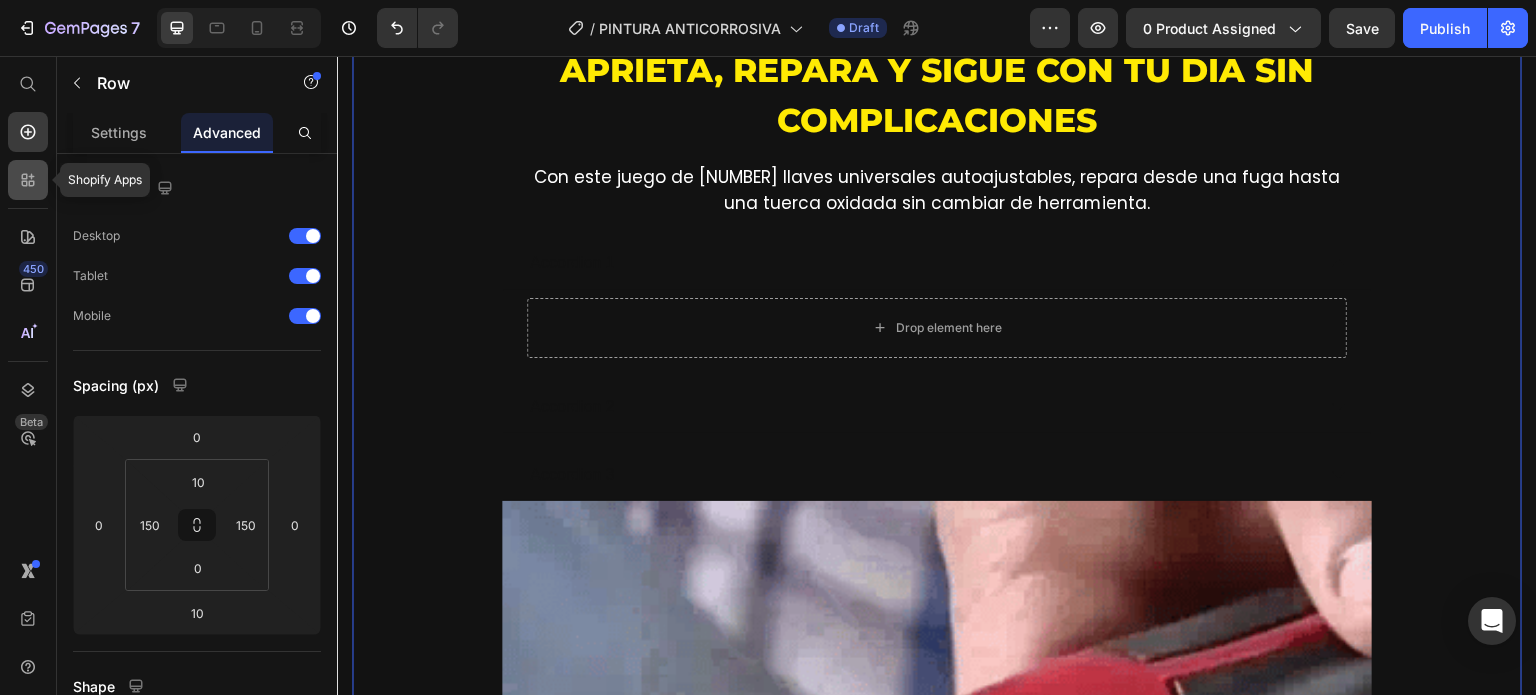 click 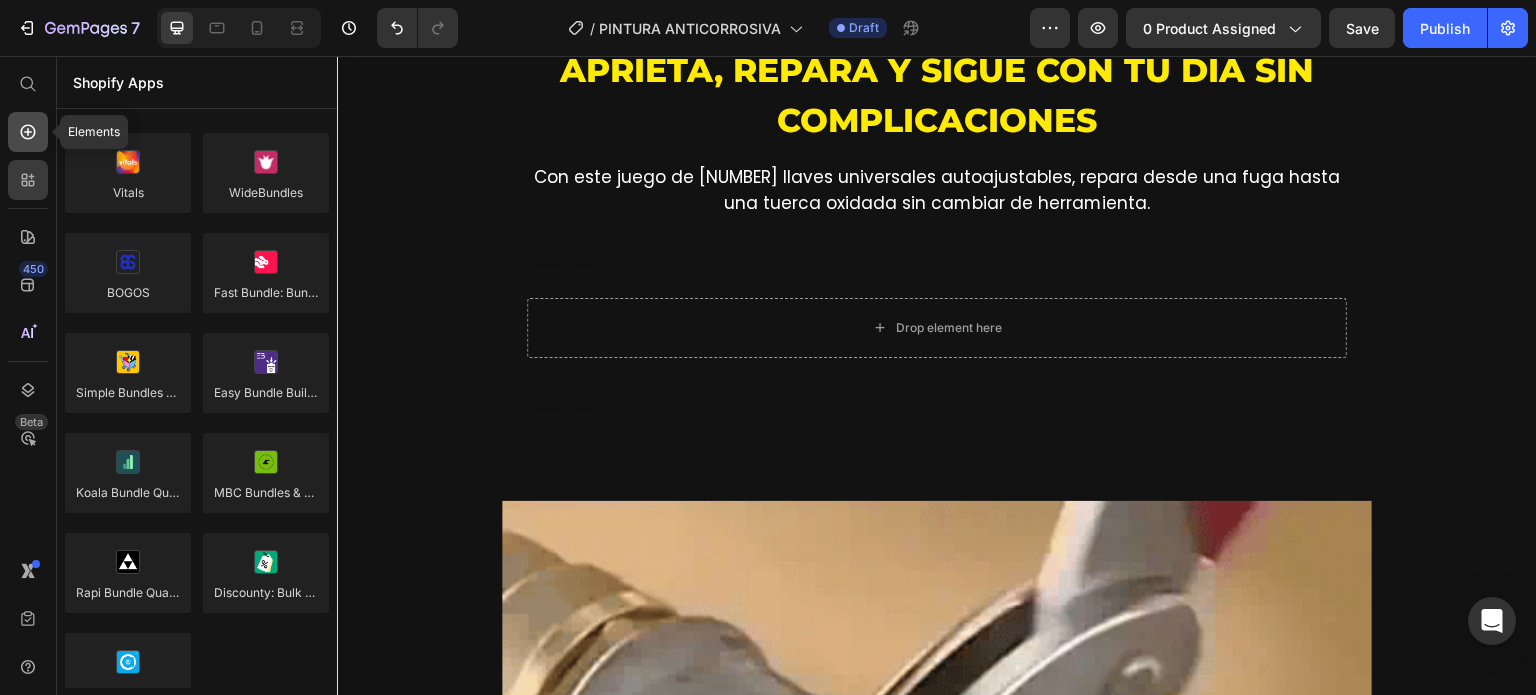 click 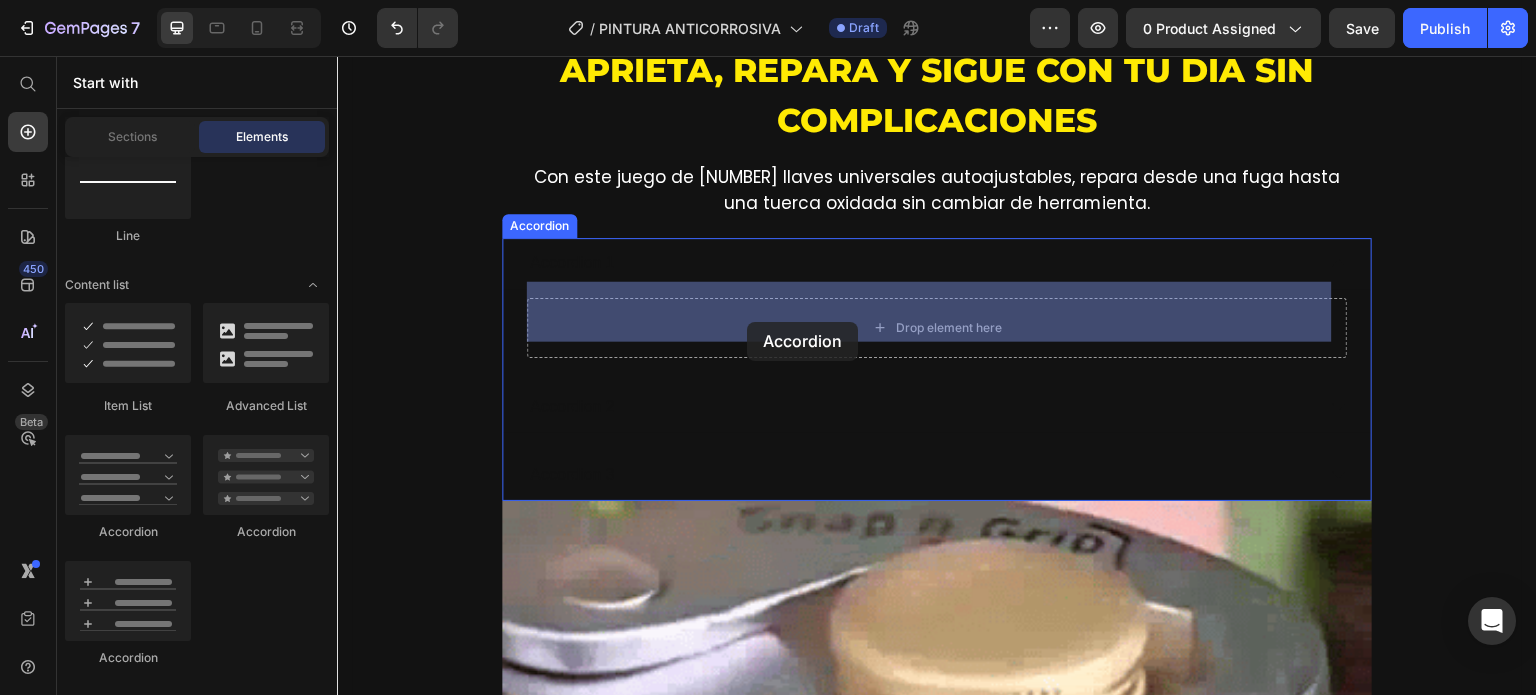 drag, startPoint x: 462, startPoint y: 539, endPoint x: 748, endPoint y: 322, distance: 359.00558 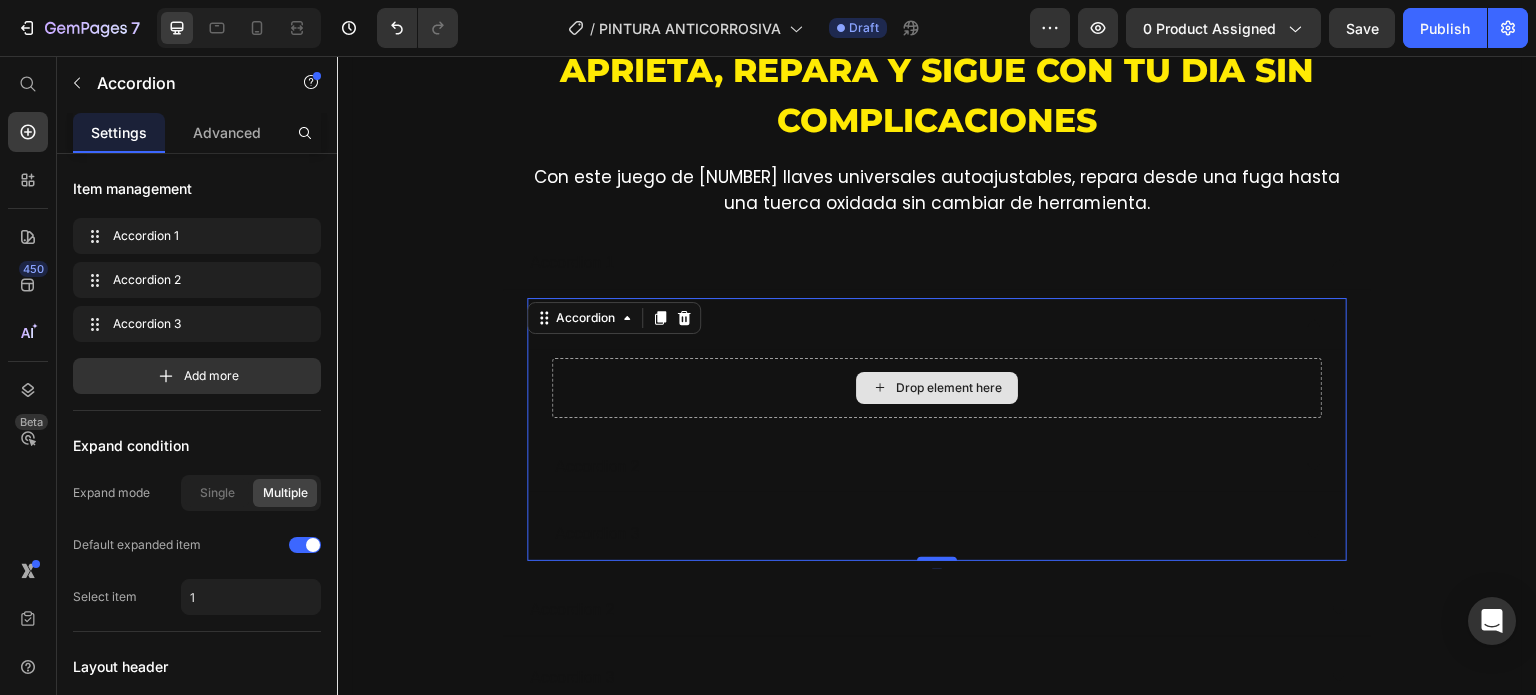 click on "Drop element here" at bounding box center (937, 388) 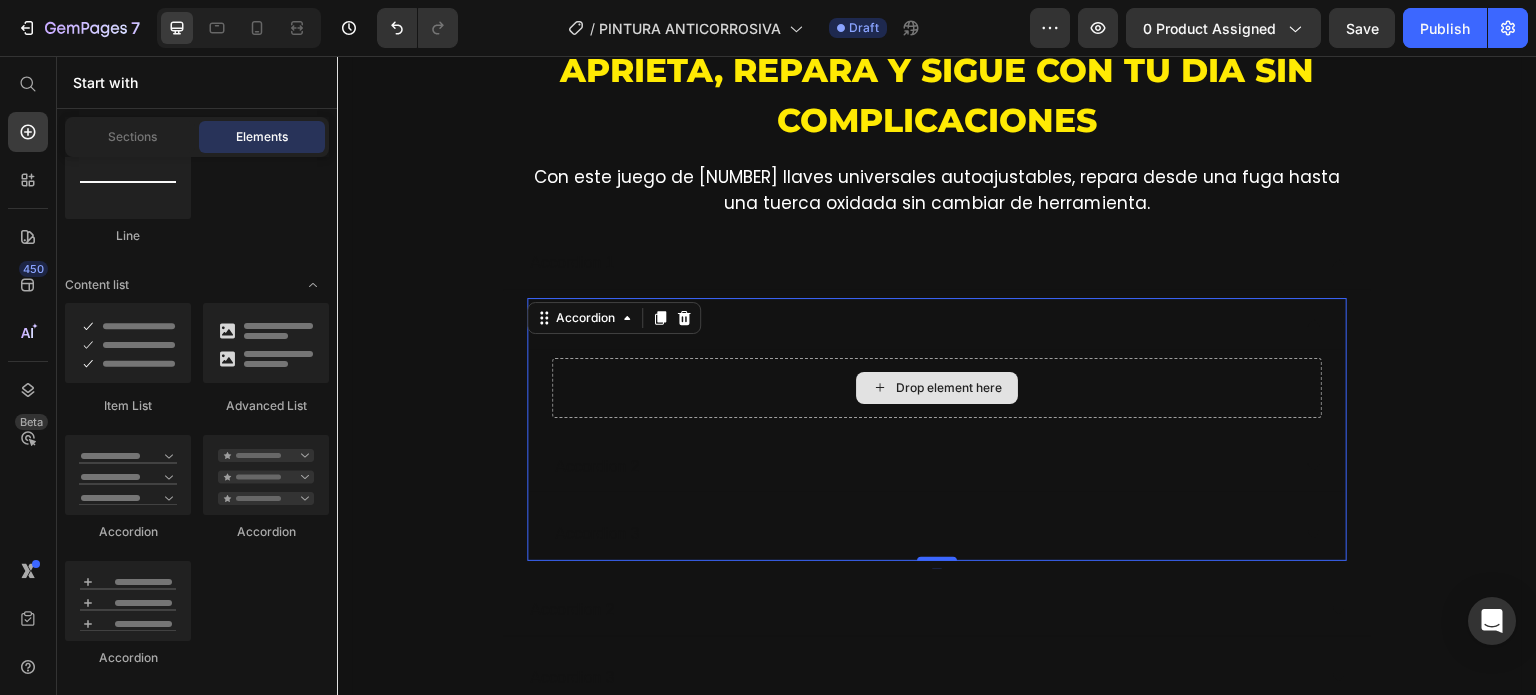 click on "Drop element here" at bounding box center (949, 388) 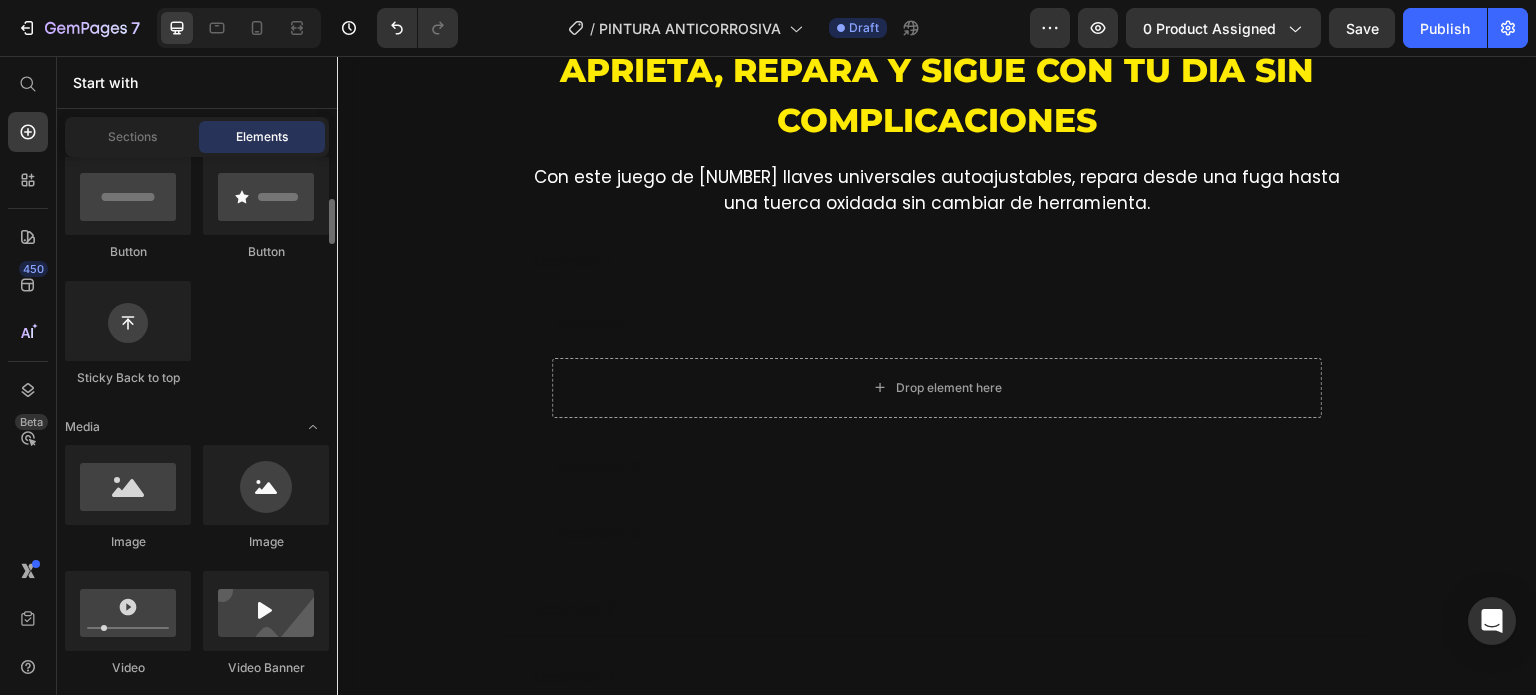 scroll, scrollTop: 0, scrollLeft: 0, axis: both 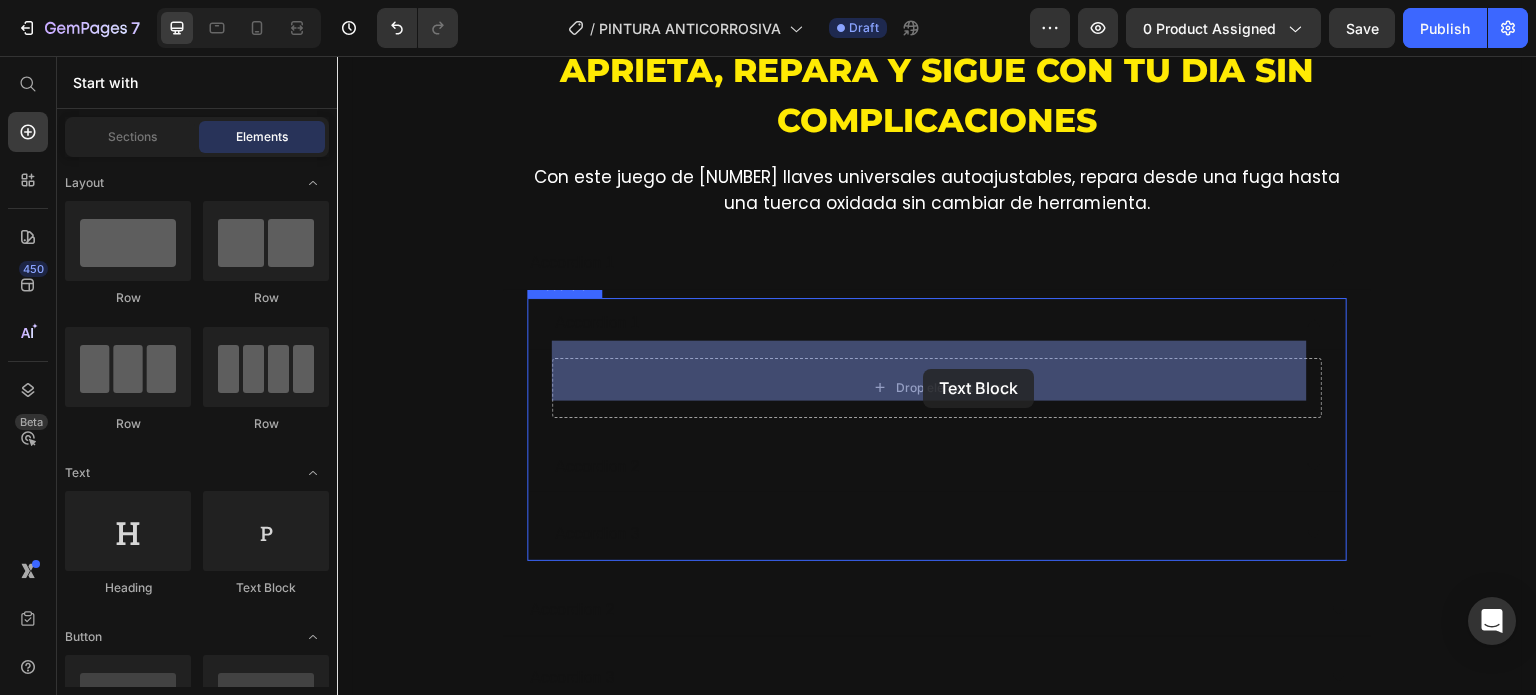 drag, startPoint x: 595, startPoint y: 594, endPoint x: 923, endPoint y: 369, distance: 397.75494 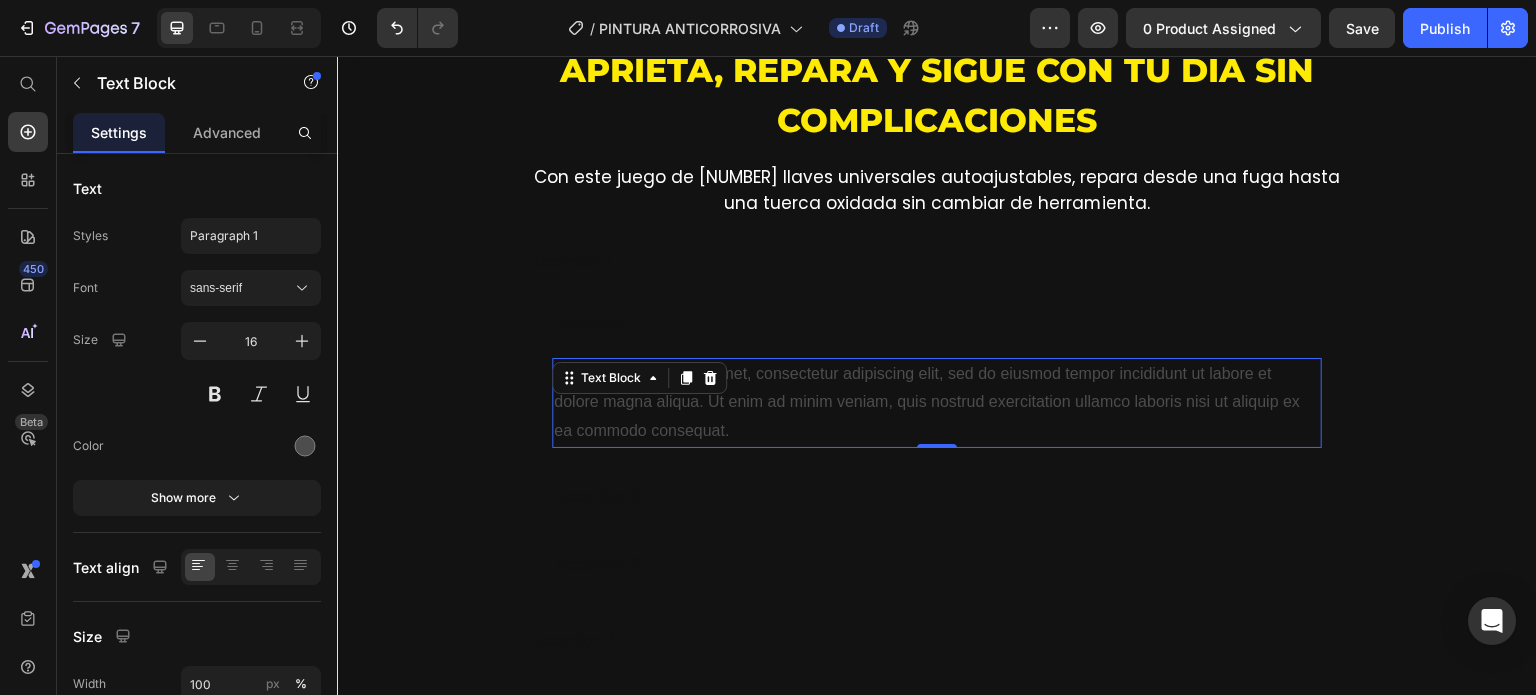 click on "Lorem ipsum dolor sit amet, consectetur adipiscing elit, sed do eiusmod tempor incididunt ut labore et dolore magna aliqua. Ut enim ad minim veniam, quis nostrud exercitation ullamco laboris nisi ut aliquip ex ea commodo consequat." at bounding box center (937, 403) 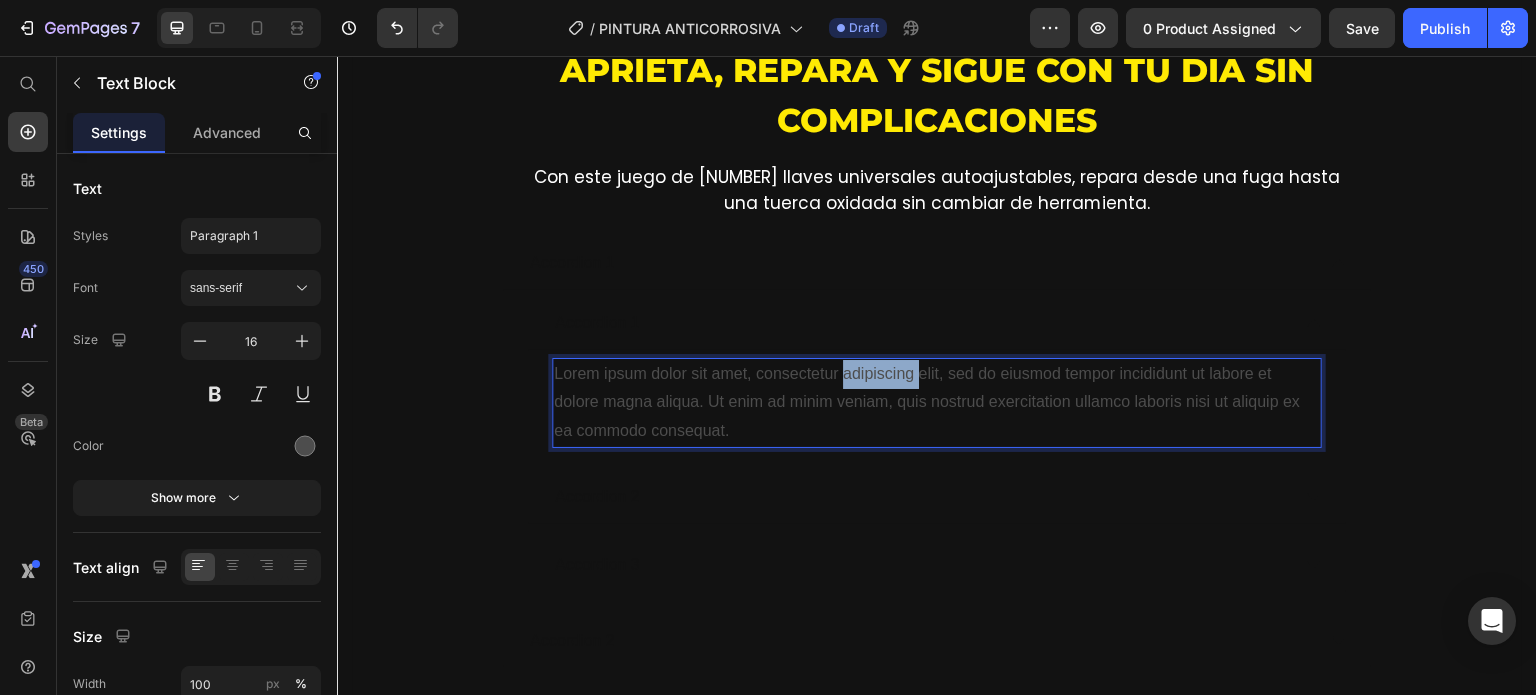 click on "Lorem ipsum dolor sit amet, consectetur adipiscing elit, sed do eiusmod tempor incididunt ut labore et dolore magna aliqua. Ut enim ad minim veniam, quis nostrud exercitation ullamco laboris nisi ut aliquip ex ea commodo consequat." at bounding box center (937, 403) 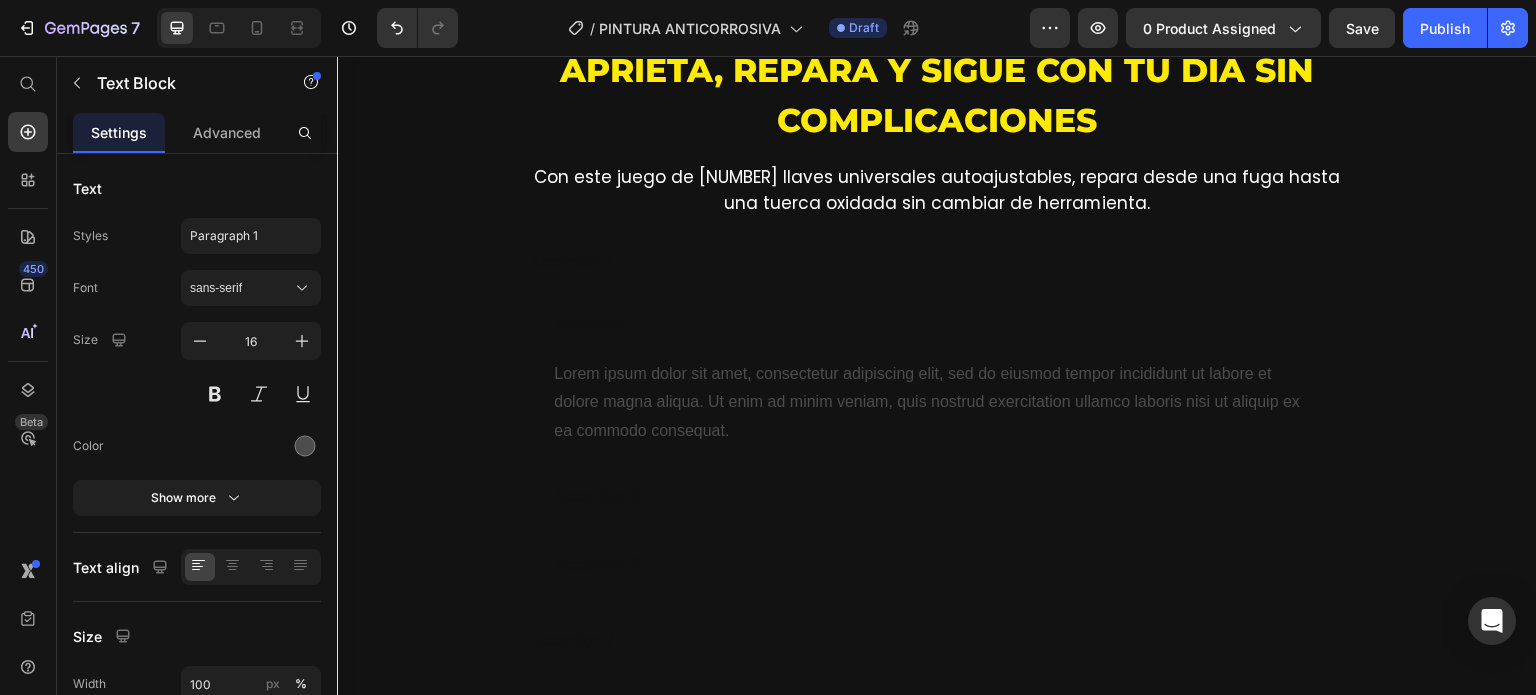 click at bounding box center [860, 367] 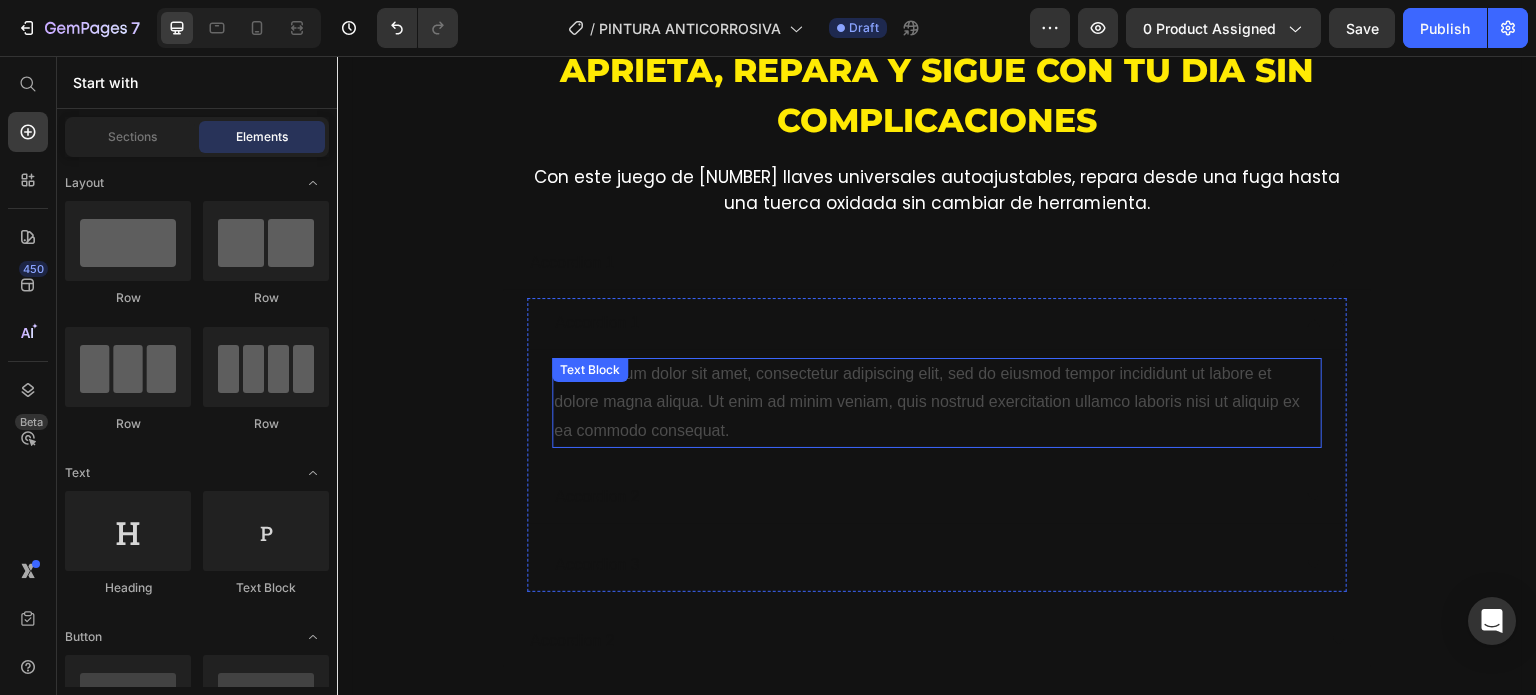 click on "Lorem ipsum dolor sit amet, consectetur adipiscing elit, sed do eiusmod tempor incididunt ut labore et dolore magna aliqua. Ut enim ad minim veniam, quis nostrud exercitation ullamco laboris nisi ut aliquip ex ea commodo consequat." at bounding box center (937, 403) 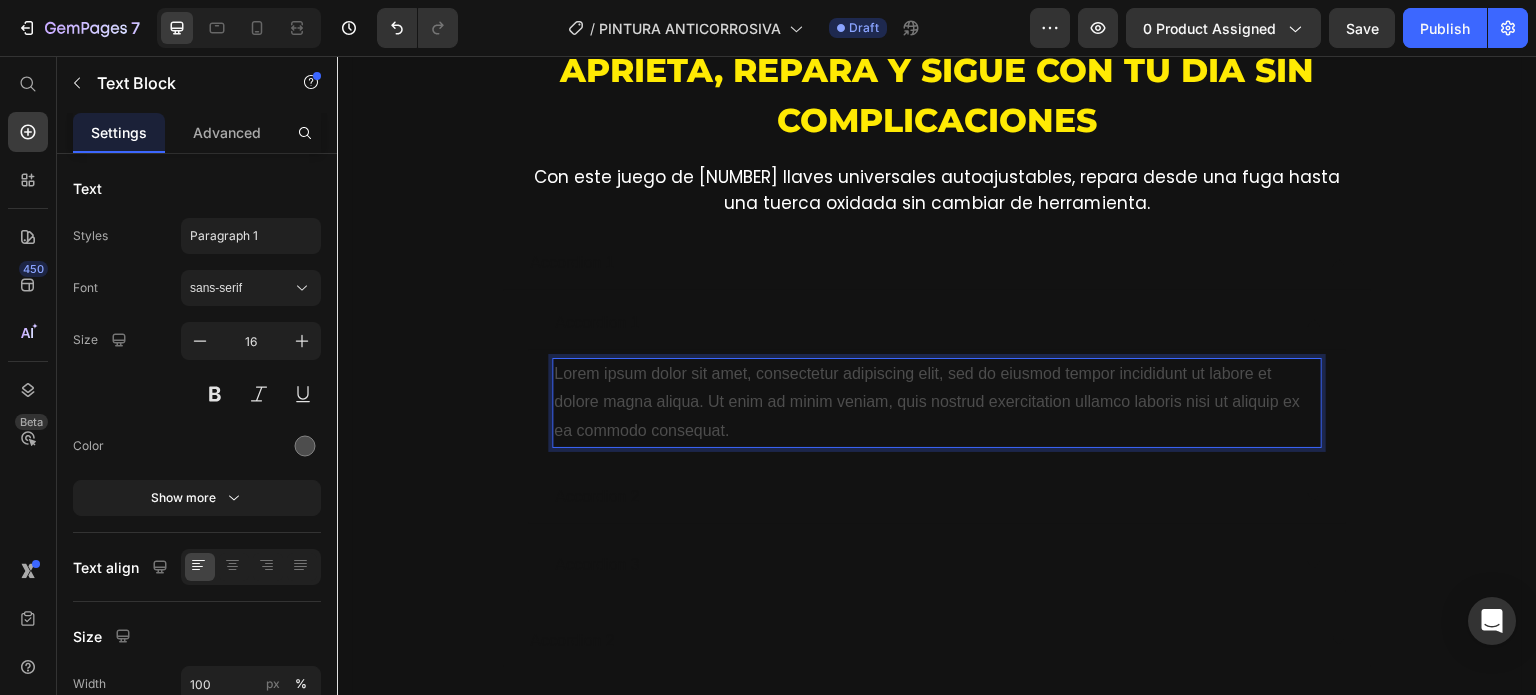 drag, startPoint x: 714, startPoint y: 384, endPoint x: 665, endPoint y: 339, distance: 66.52819 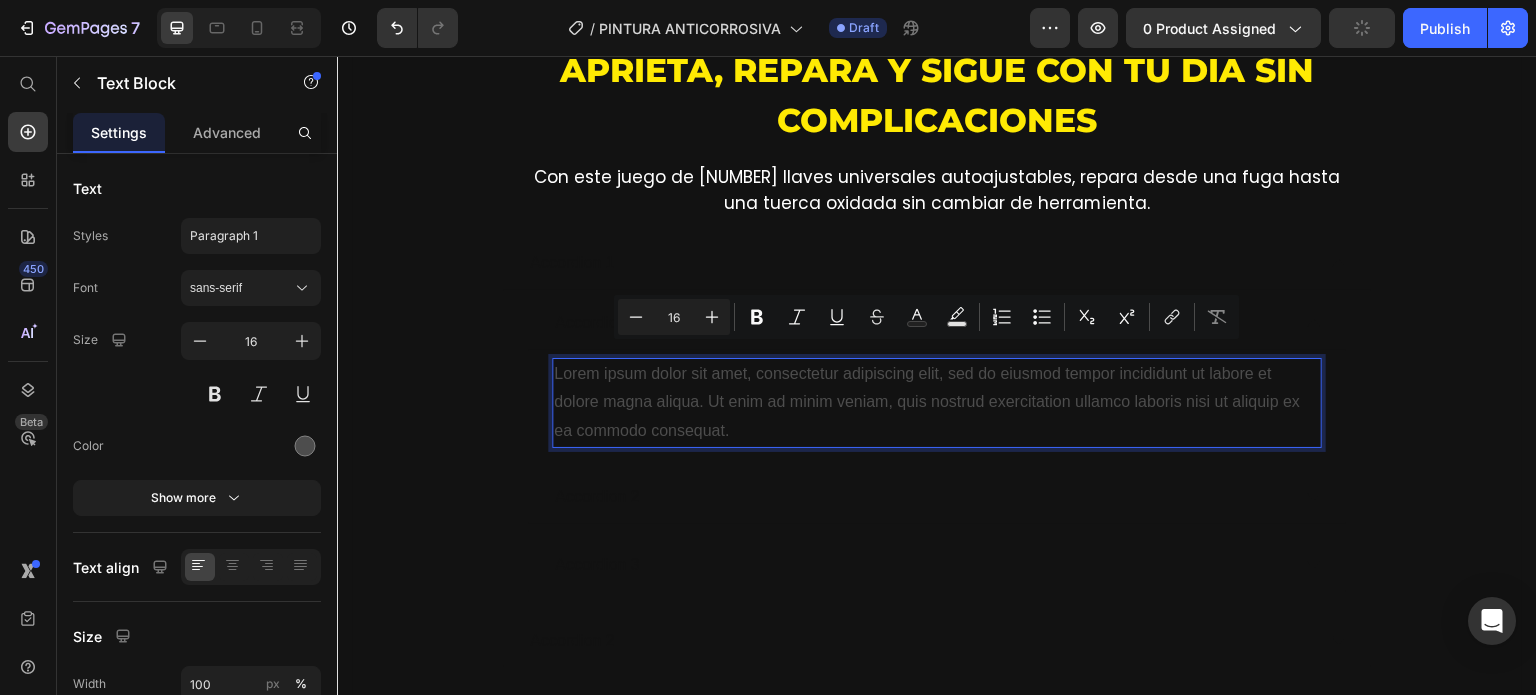 click on "Minus 16 Plus Bold Italic Underline       Strikethrough
Text Color
Text Background Color Numbered List Bulleted List Subscript Superscript       link Remove Format" at bounding box center [926, 317] 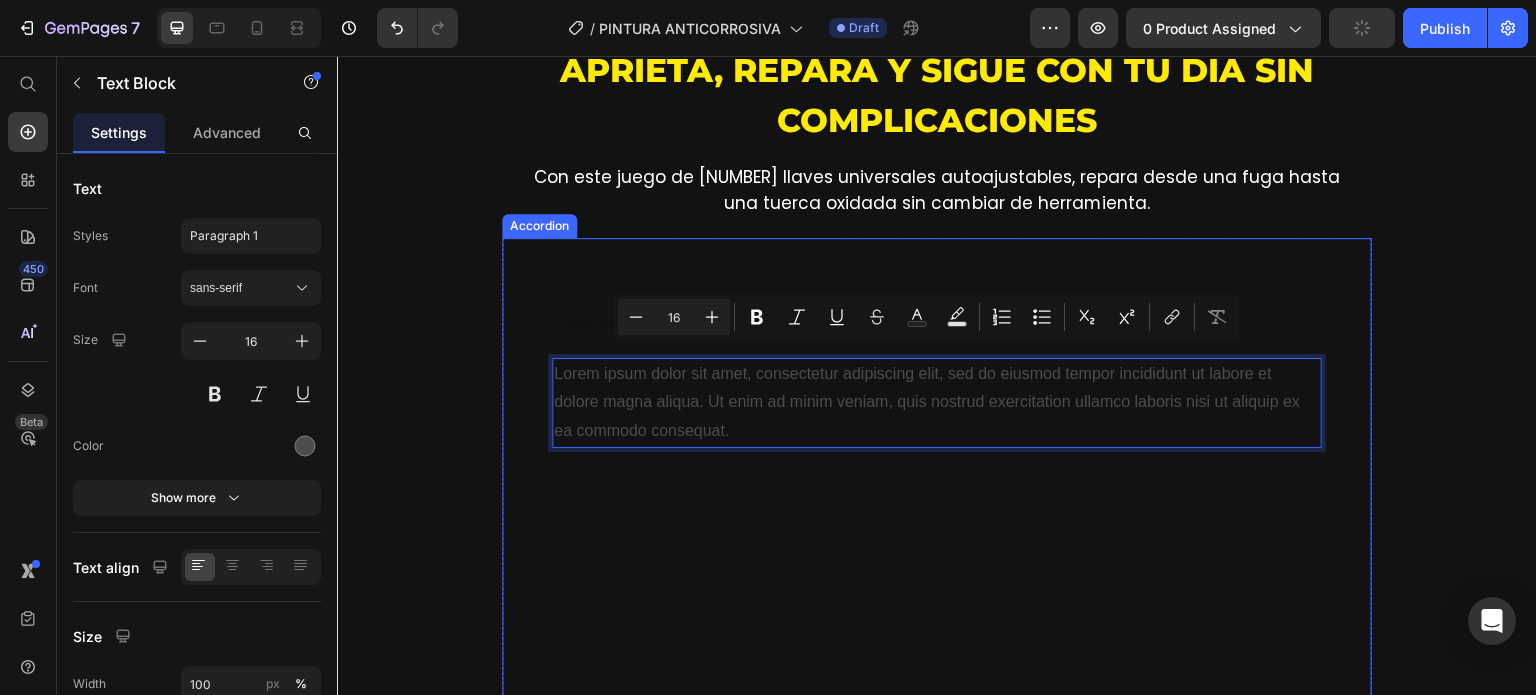 click on "Aprieta, repara y sigue con tu día sin complicaciones Heading Con este juego de 2 llaves universales autoajustables, repara desde una fuga hasta una tuerca oxidada sin cambiar de herramienta. Text block Row" at bounding box center [937, 131] 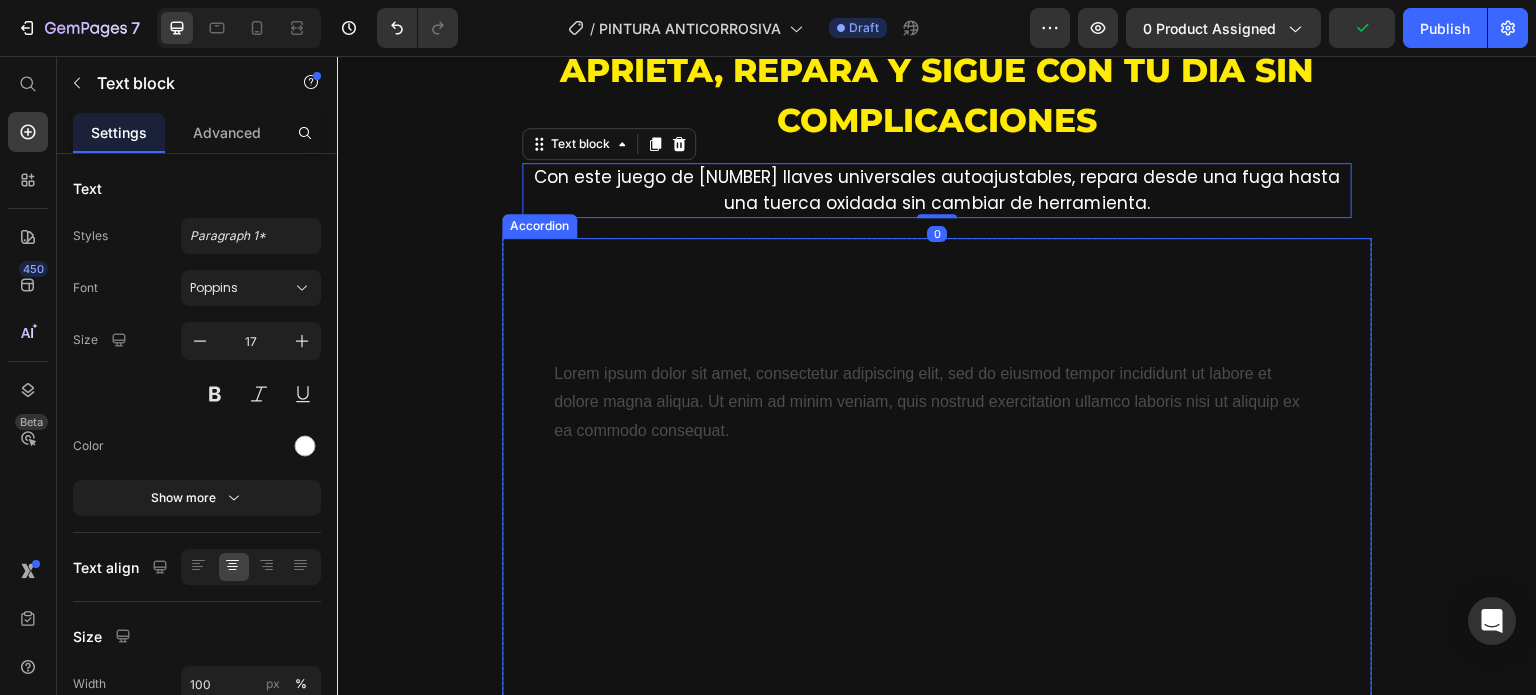 click on "Lorem ipsum dolor sit amet, consectetur adipiscing elit, sed do eiusmod tempor incididunt ut labore et dolore magna aliqua. Ut enim ad minim veniam, quis nostrud exercitation ullamco laboris nisi ut aliquip ex ea commodo consequat." at bounding box center (937, 403) 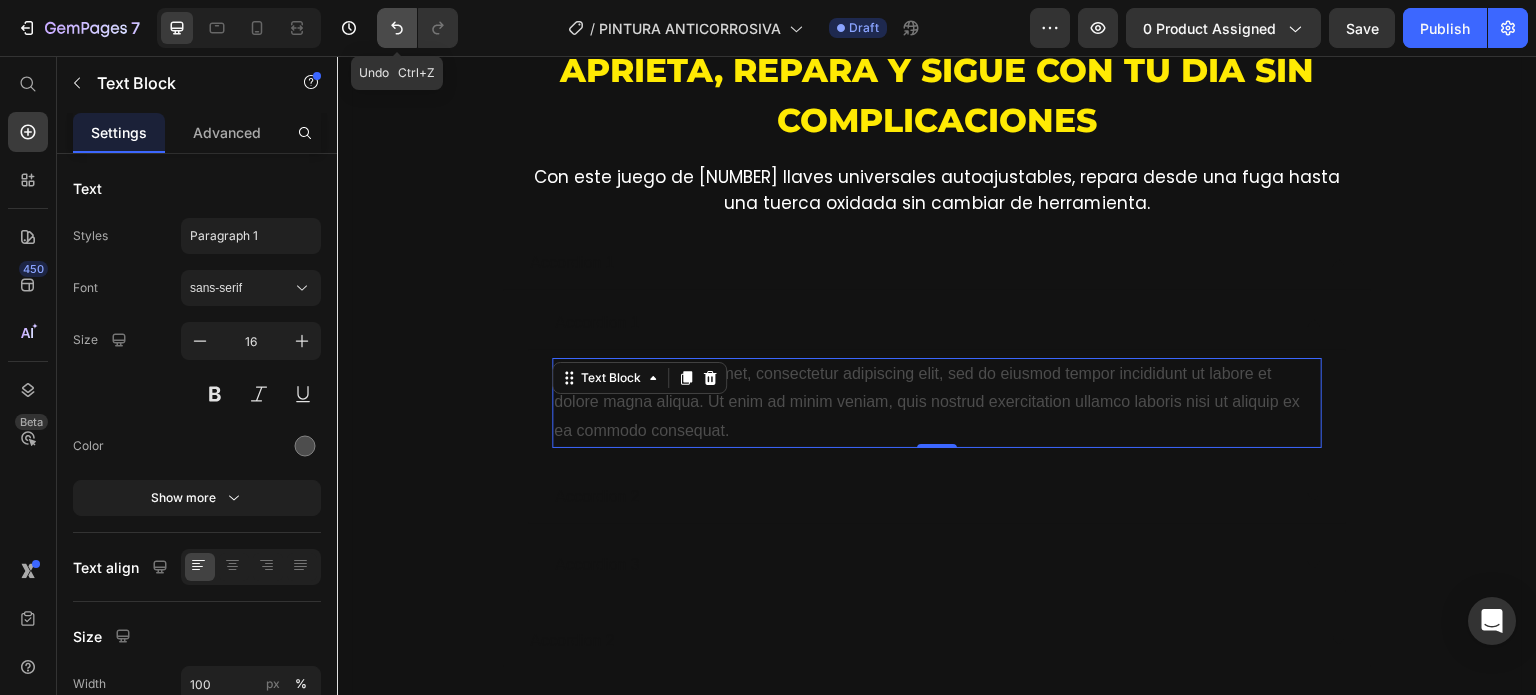 click 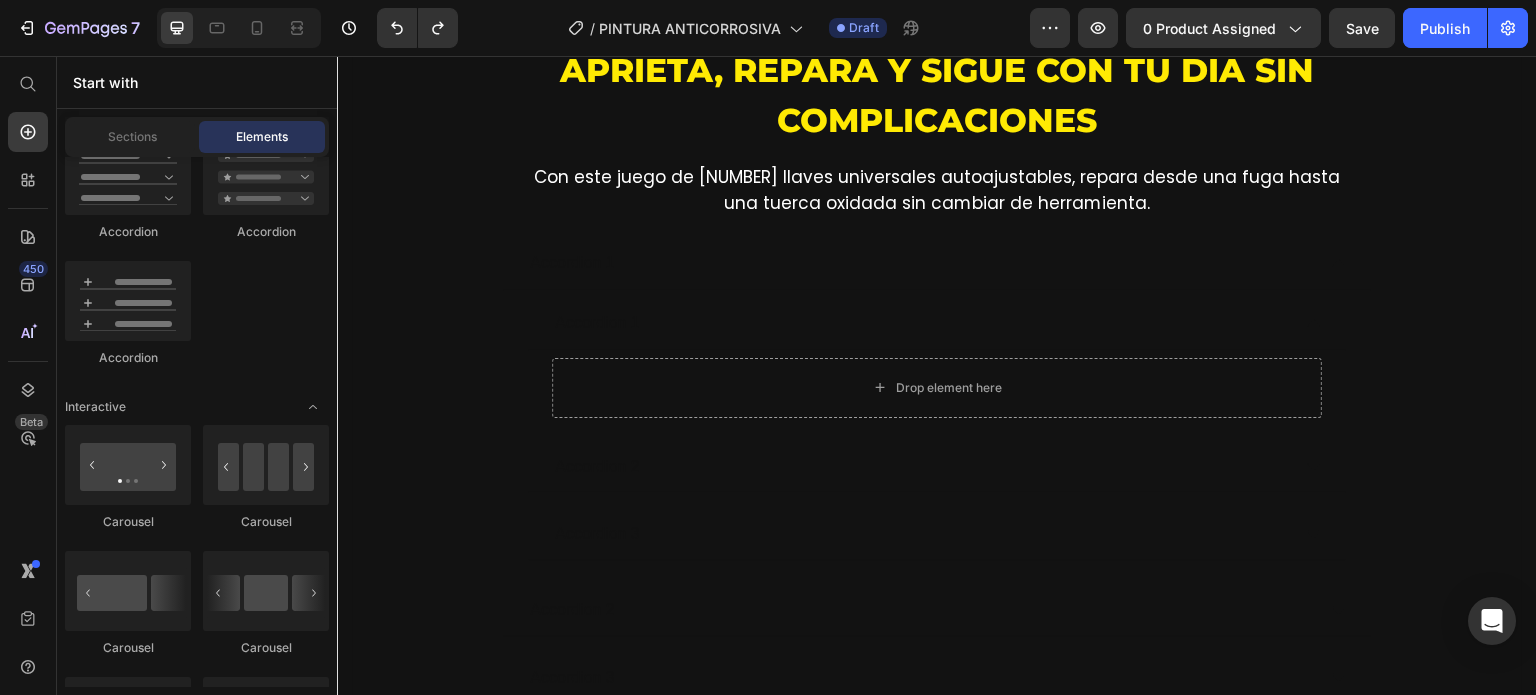 scroll, scrollTop: 1700, scrollLeft: 0, axis: vertical 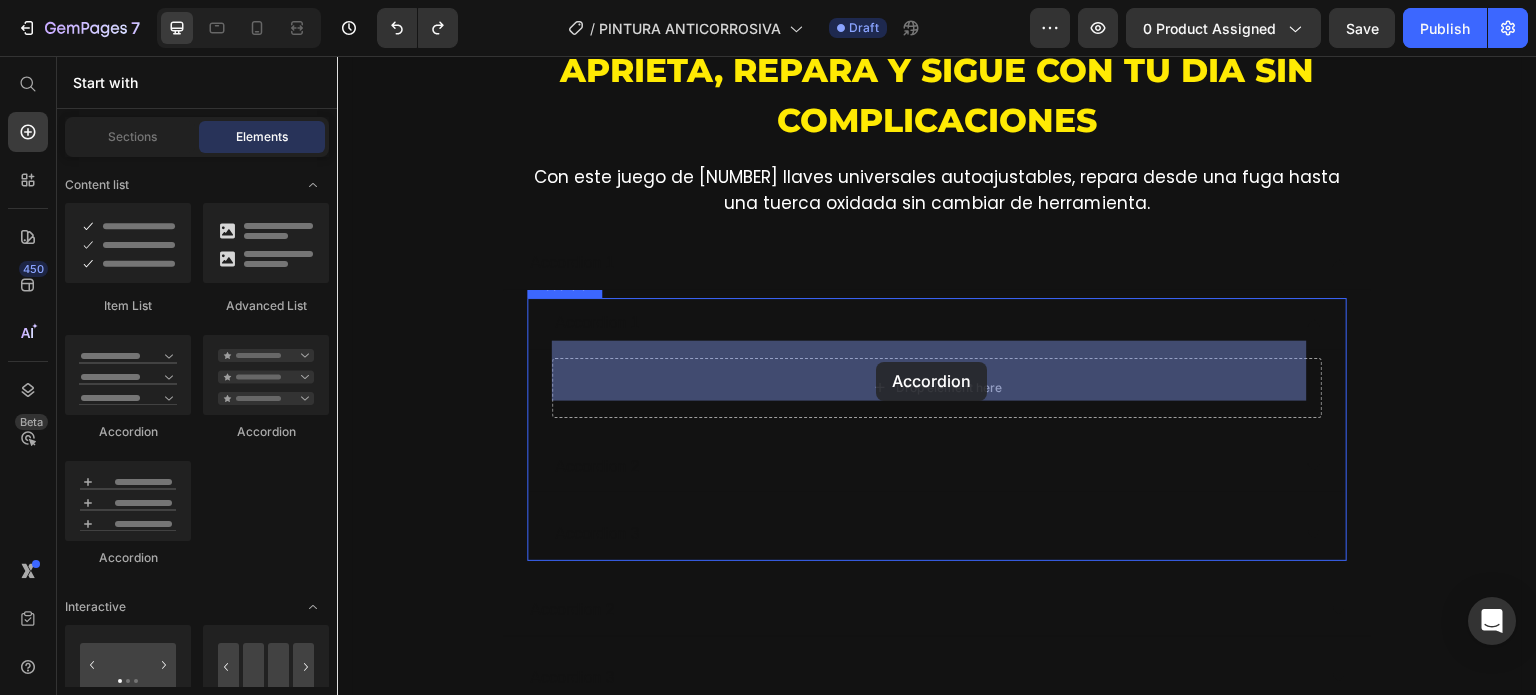 drag, startPoint x: 473, startPoint y: 576, endPoint x: 876, endPoint y: 362, distance: 456.29486 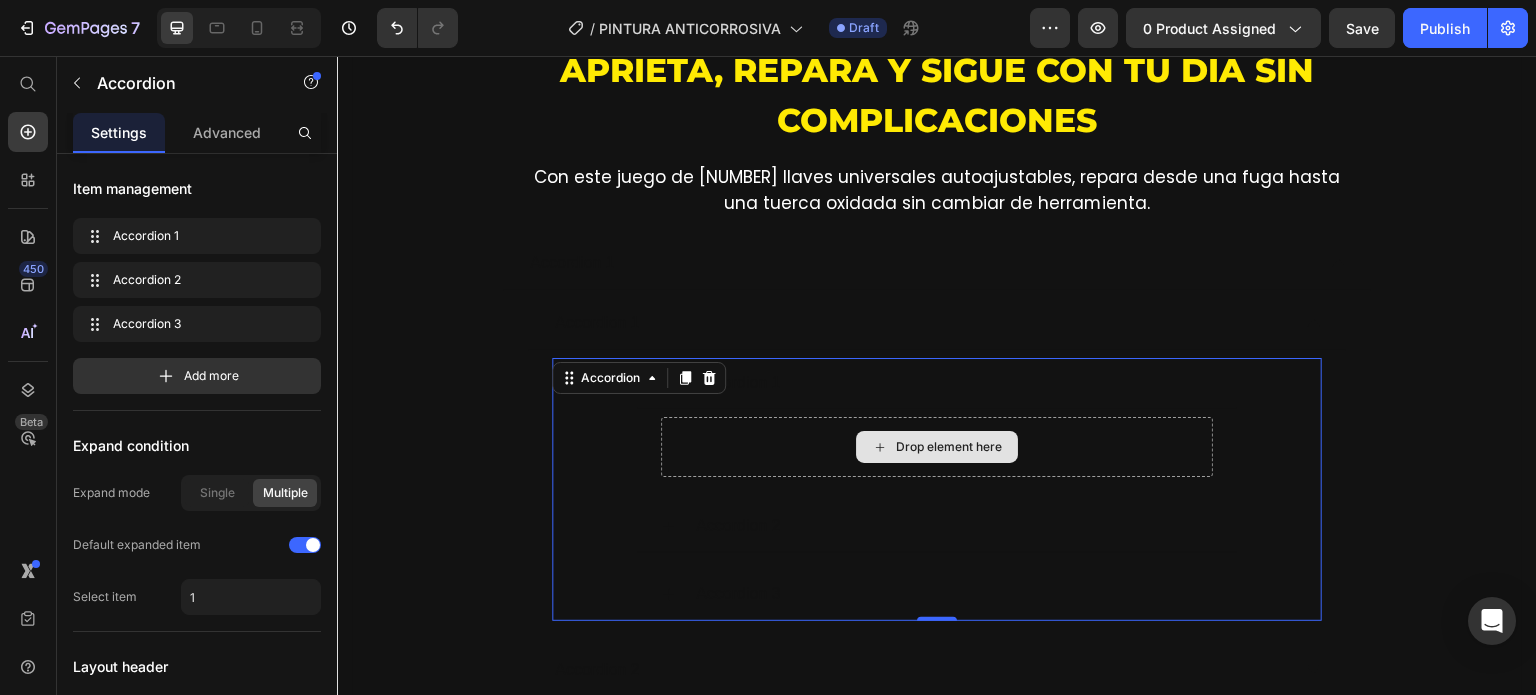 click on "Drop element here" at bounding box center (937, 447) 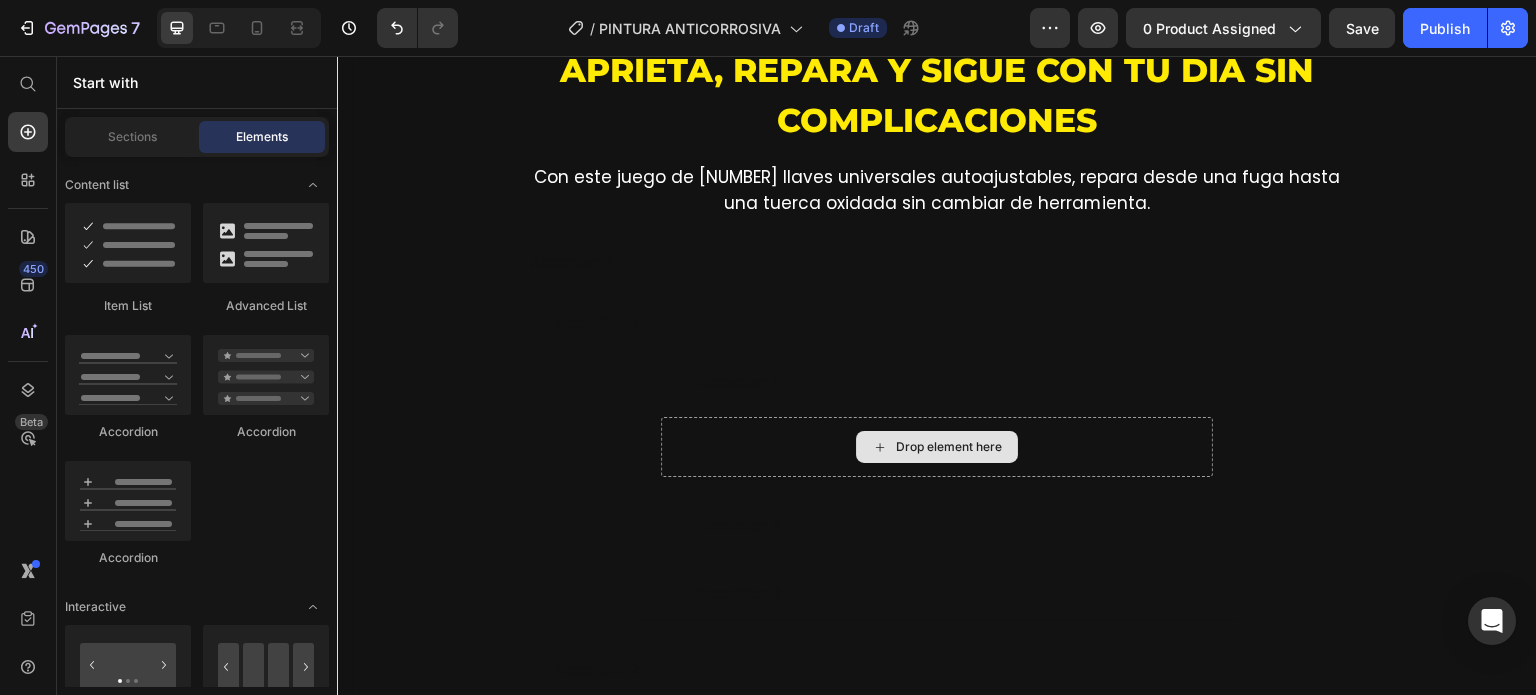 click on "Drop element here" at bounding box center (949, 447) 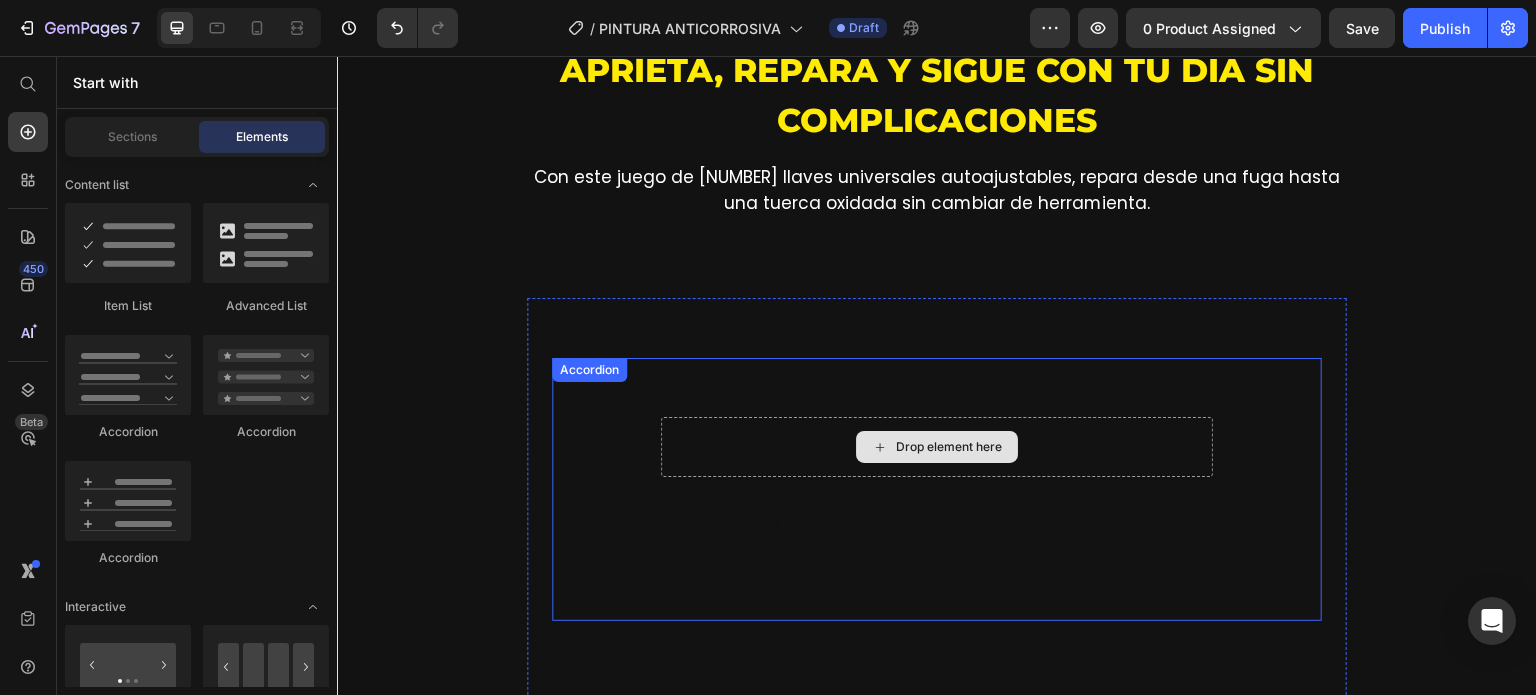 click on "Drop element here" at bounding box center [949, 447] 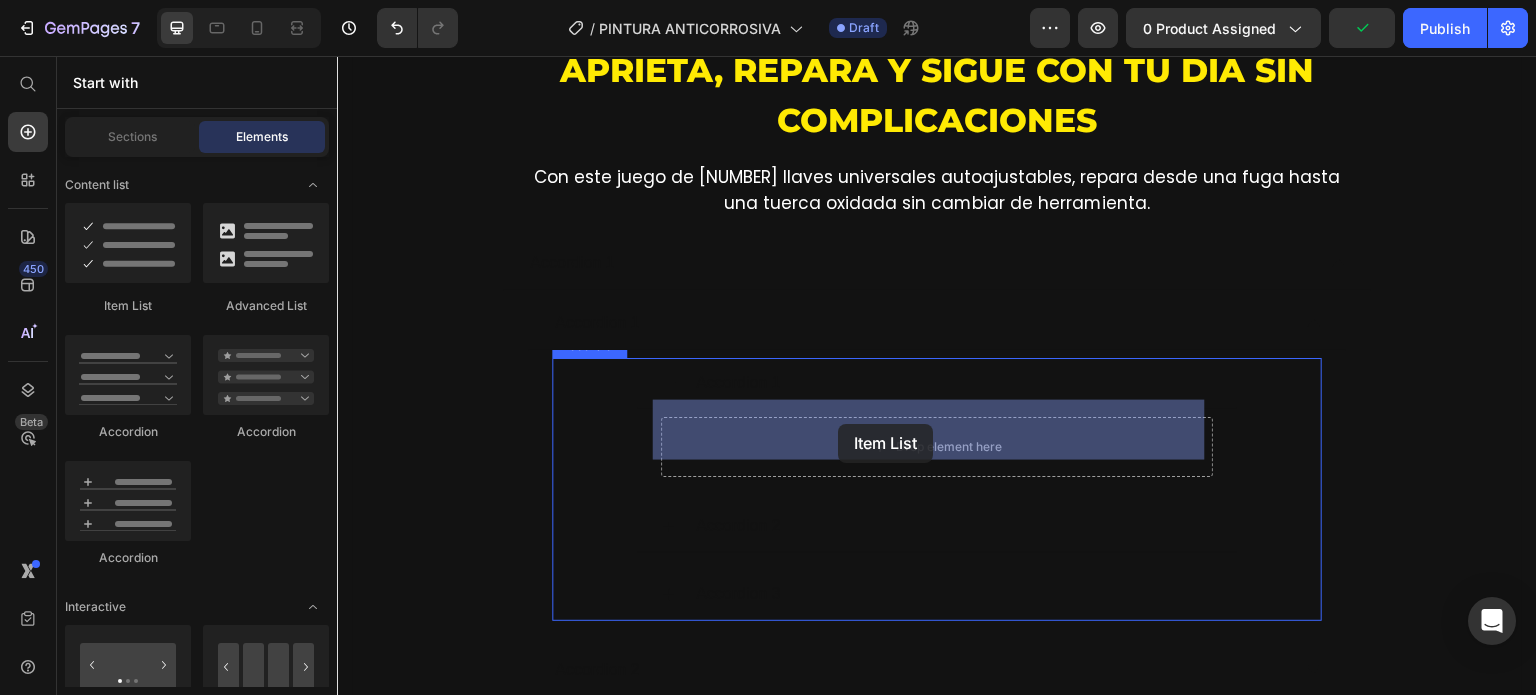drag, startPoint x: 483, startPoint y: 304, endPoint x: 838, endPoint y: 424, distance: 374.73325 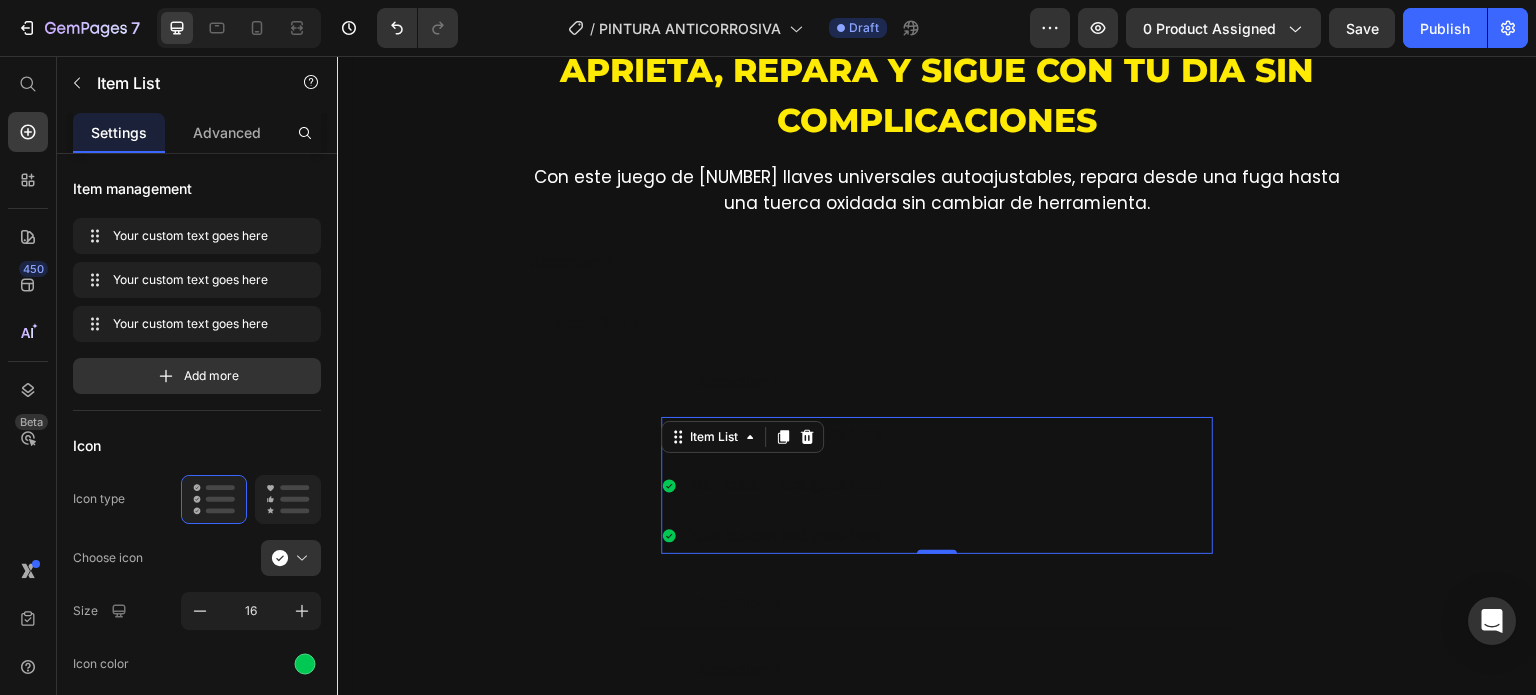 click on "Your custom text goes here" at bounding box center [785, 485] 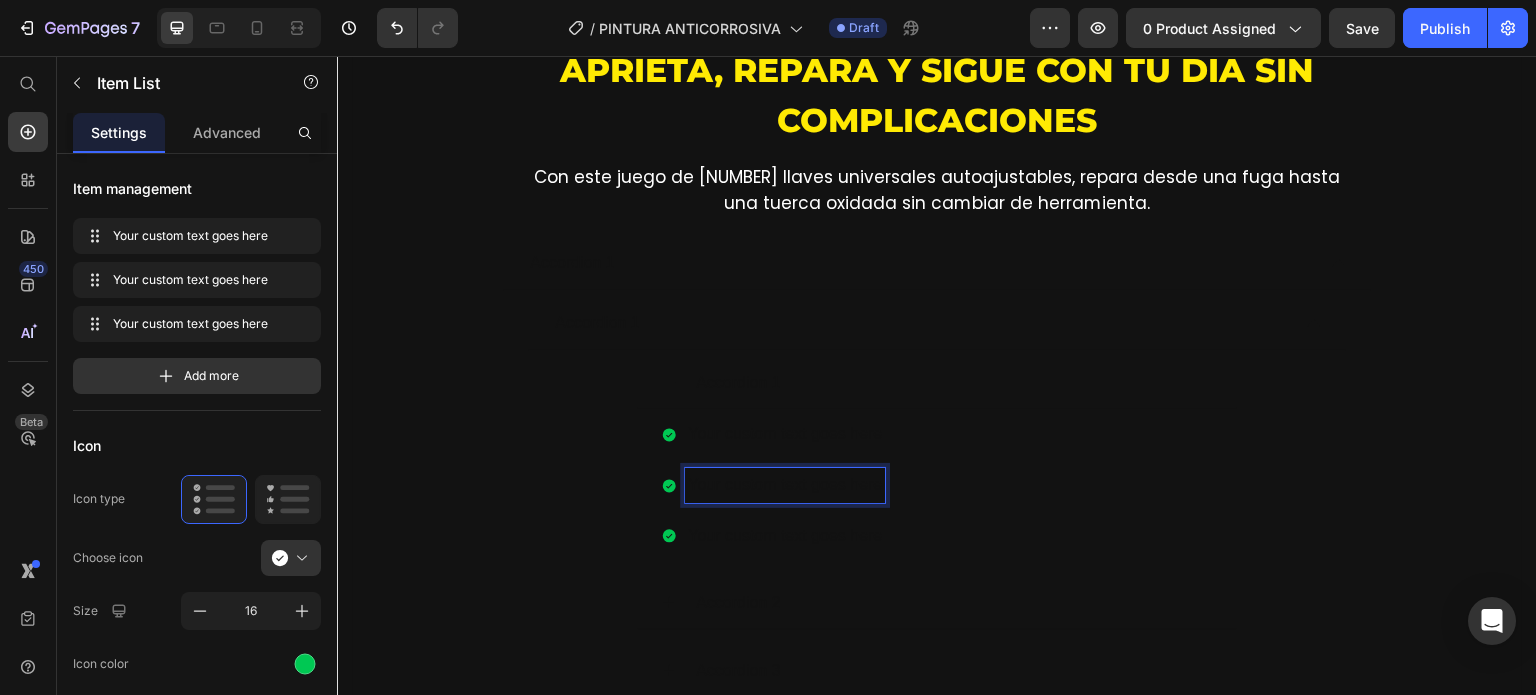 click on "Your custom text goes here" at bounding box center [785, 434] 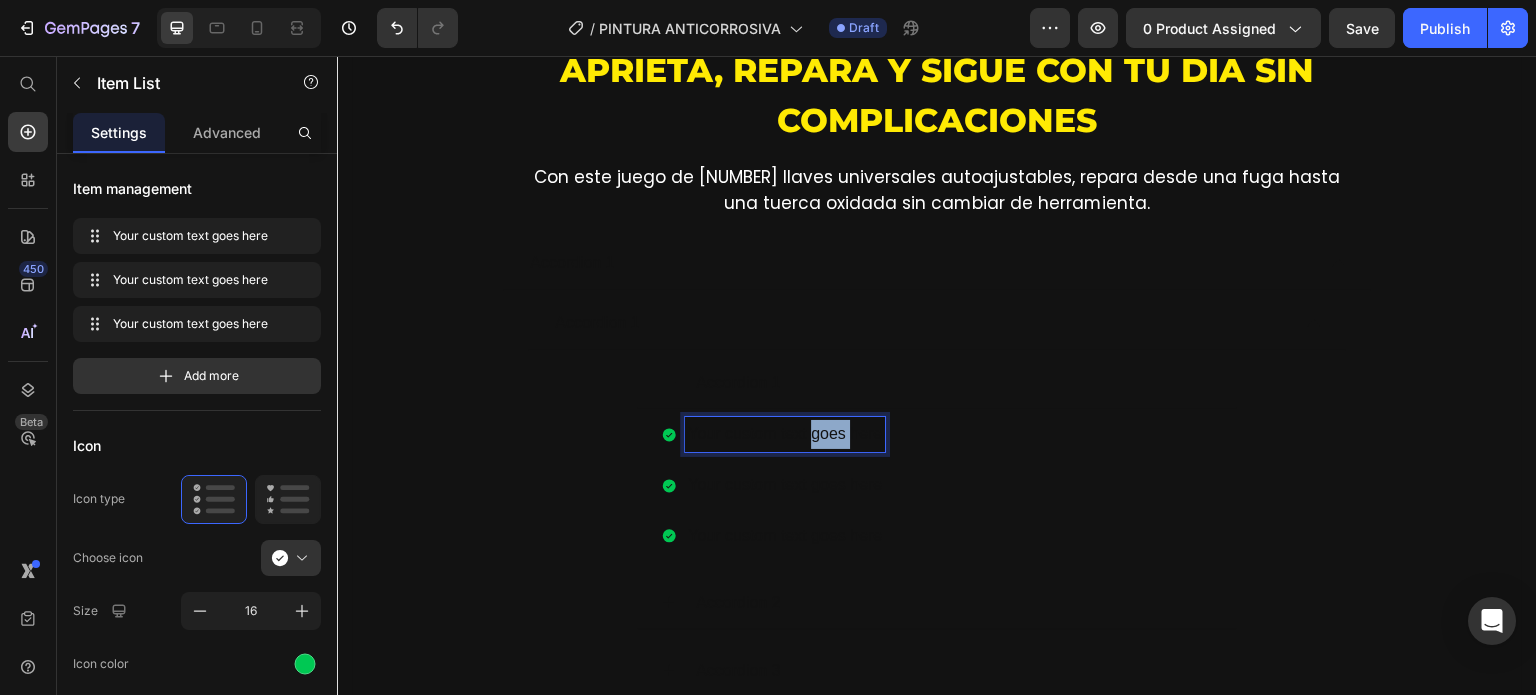 click on "Your custom text goes here" at bounding box center (785, 434) 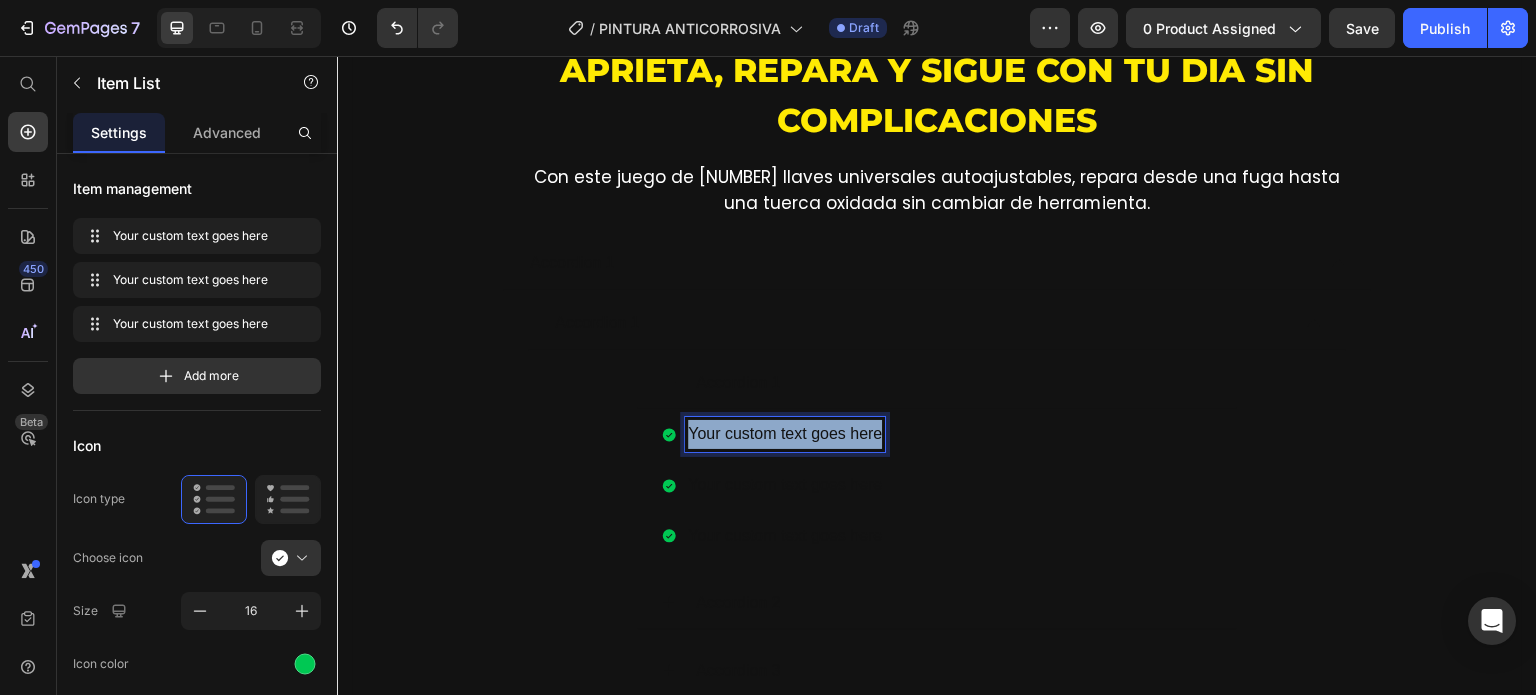 click on "Your custom text goes here" at bounding box center [785, 434] 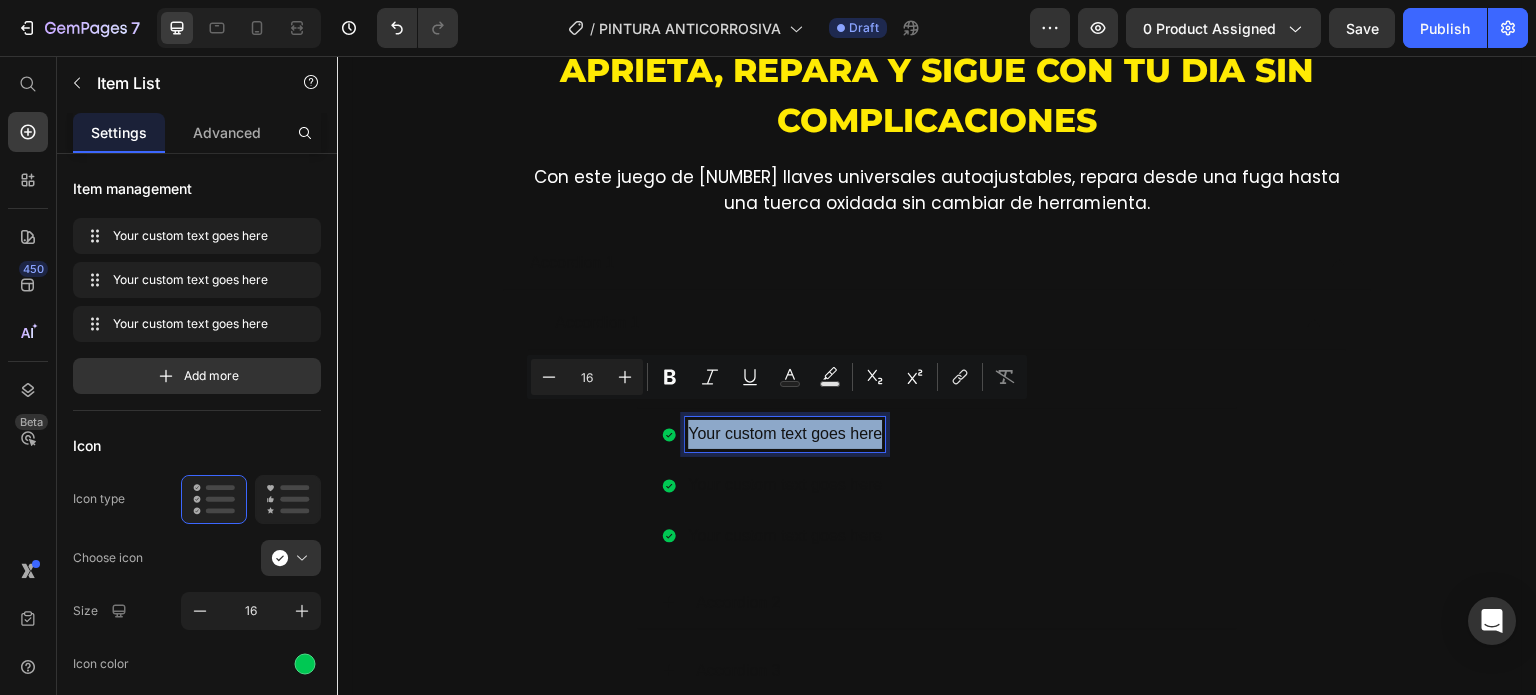 click on "Your custom text goes here" at bounding box center [785, 434] 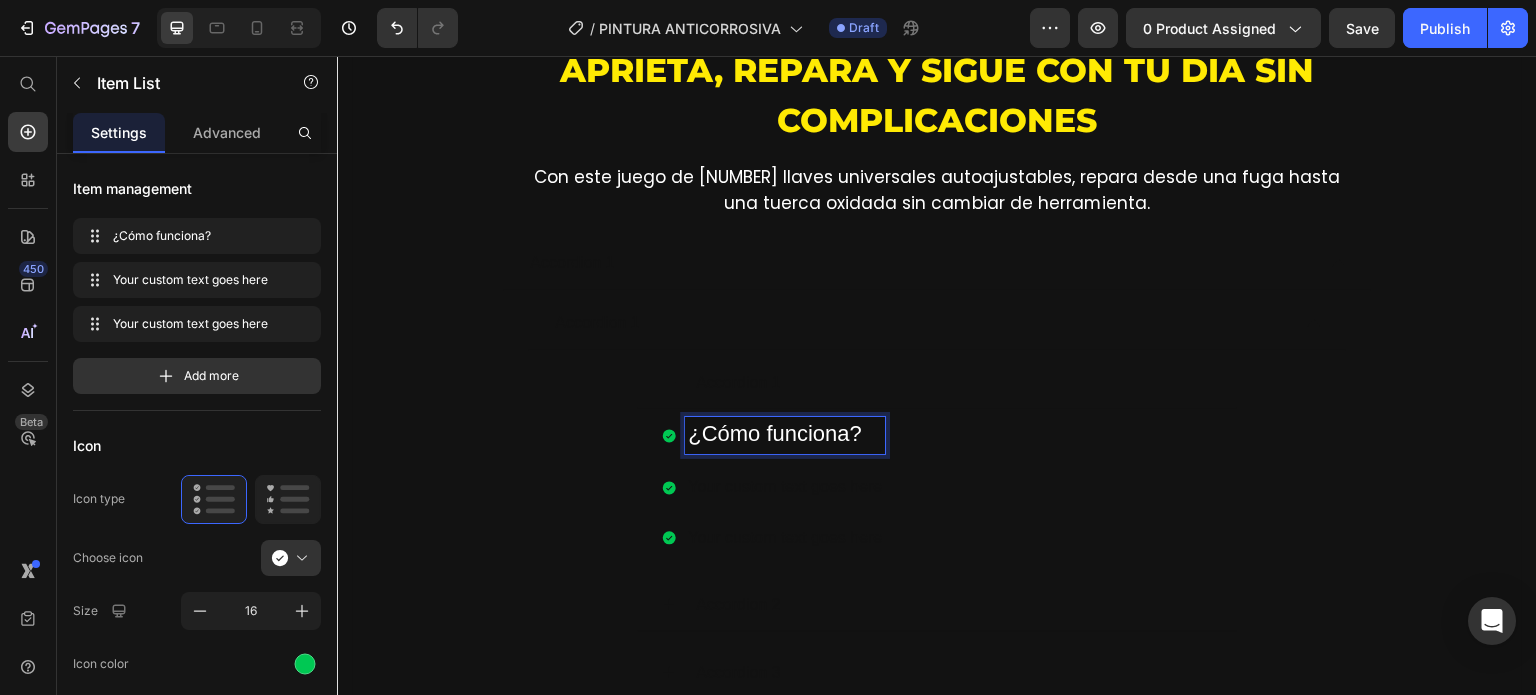 click on "¿Cómo funciona? Your custom text goes here Your custom text goes here" at bounding box center [937, 486] 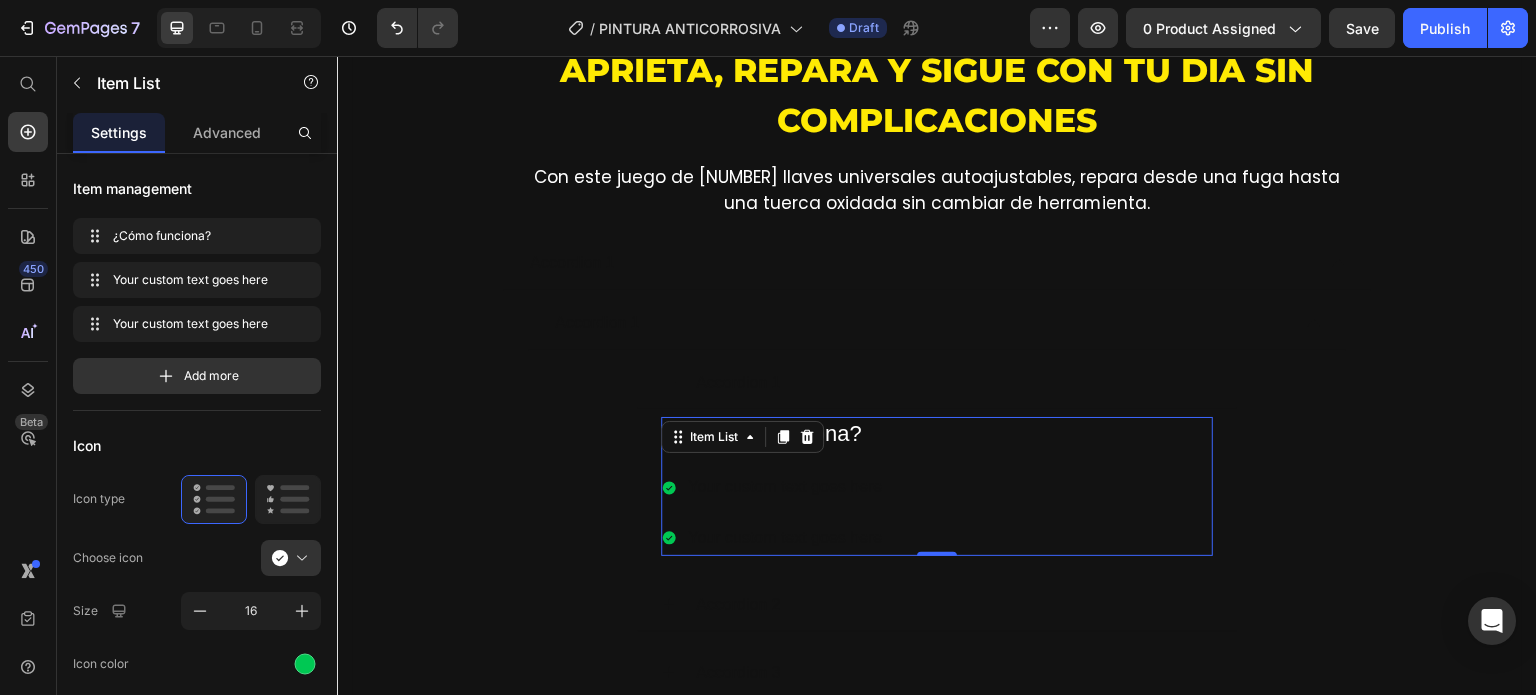 click on "¿Cómo funciona? Your custom text goes here Your custom text goes here" at bounding box center [937, 486] 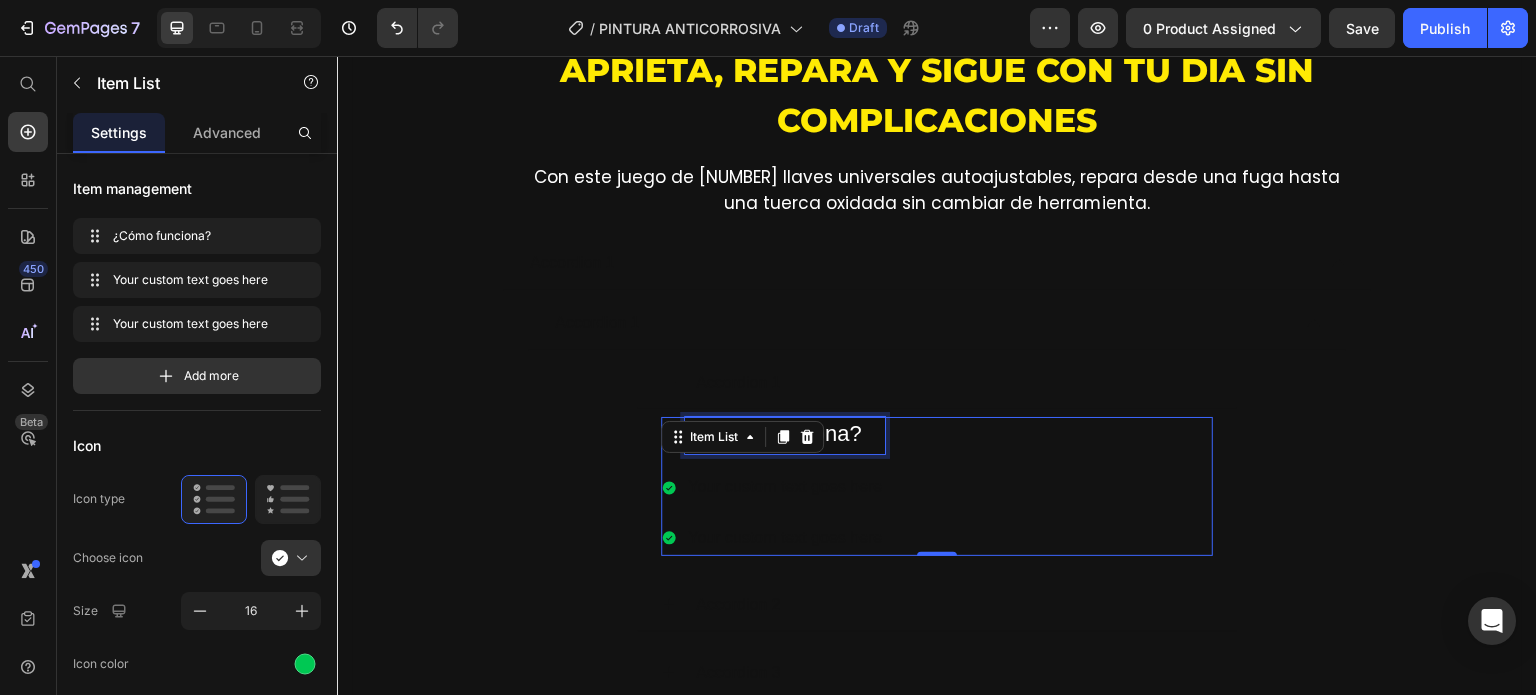 click on "¿Cómo funciona?" at bounding box center (775, 433) 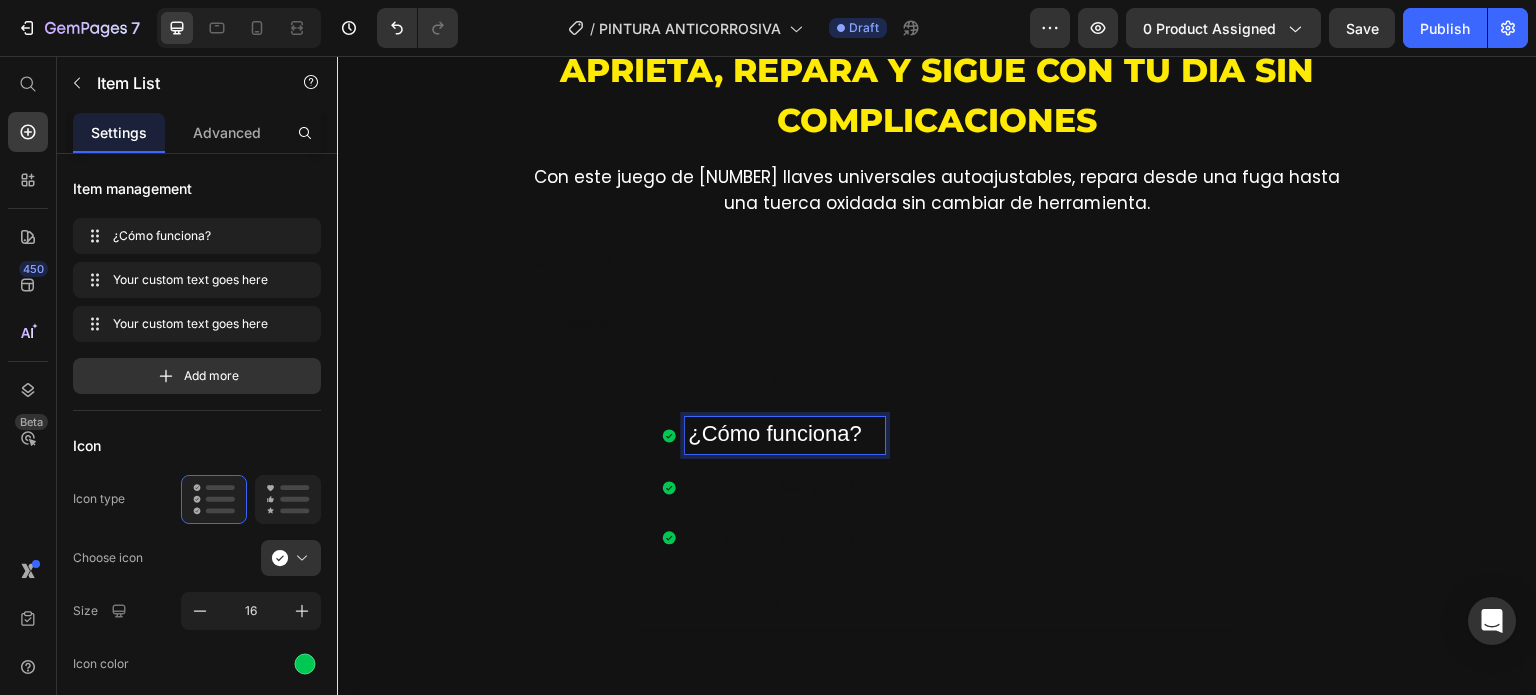 click on "¿Cómo funciona? Your custom text goes here Your custom text goes here" at bounding box center [937, 486] 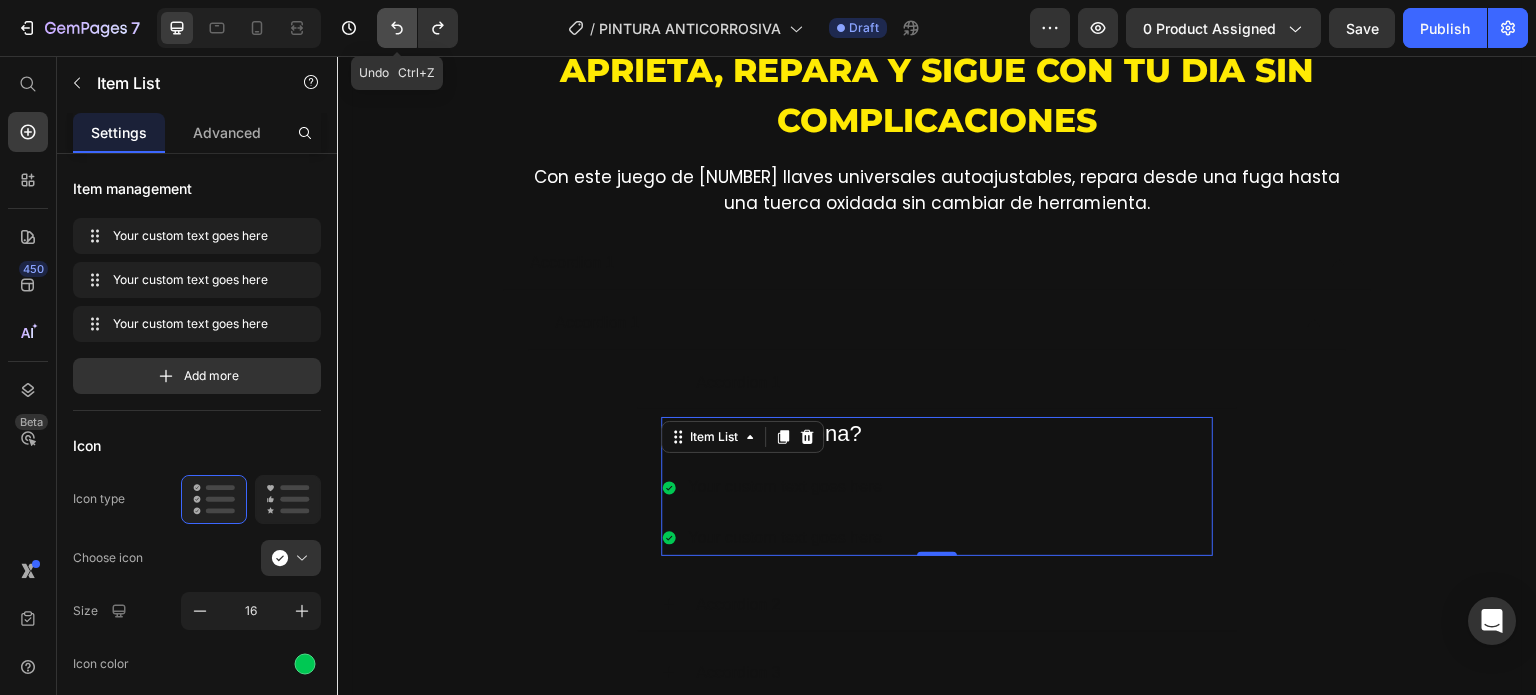 click 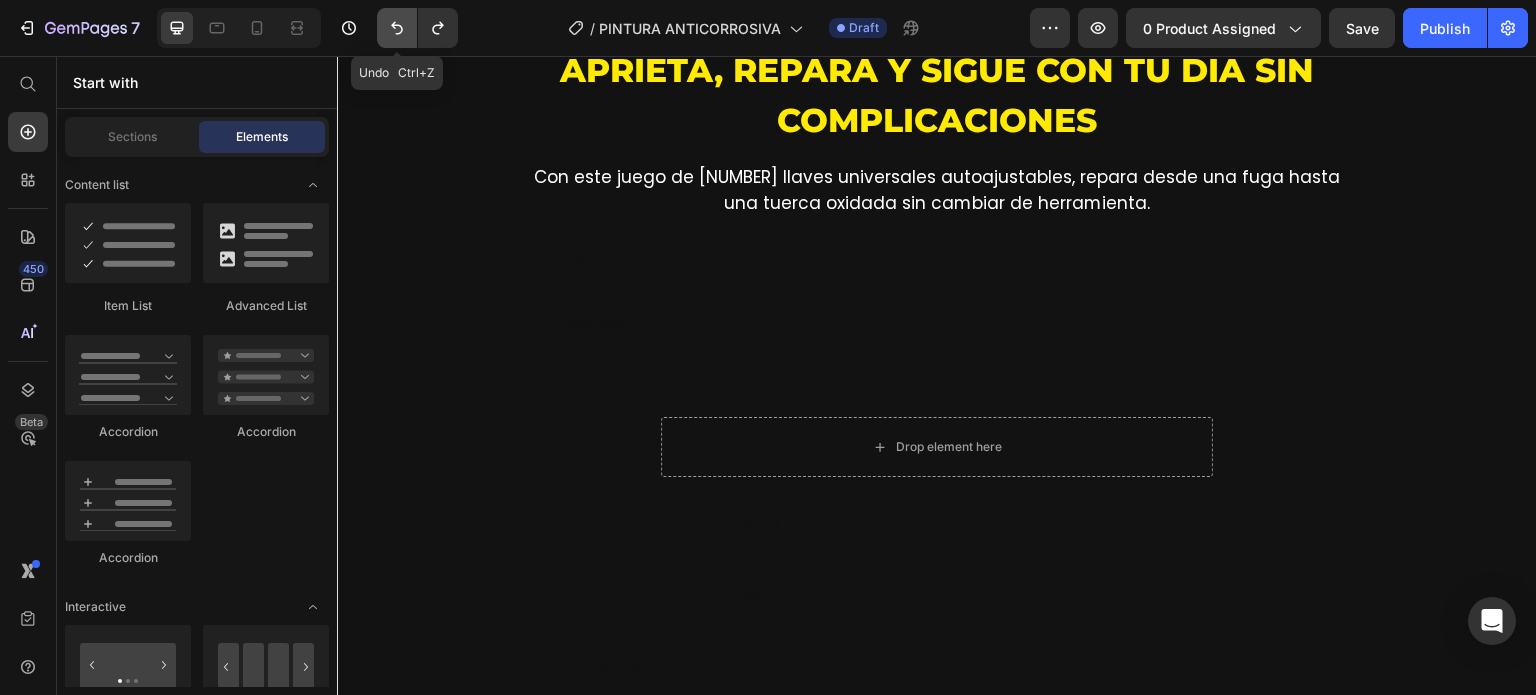 click 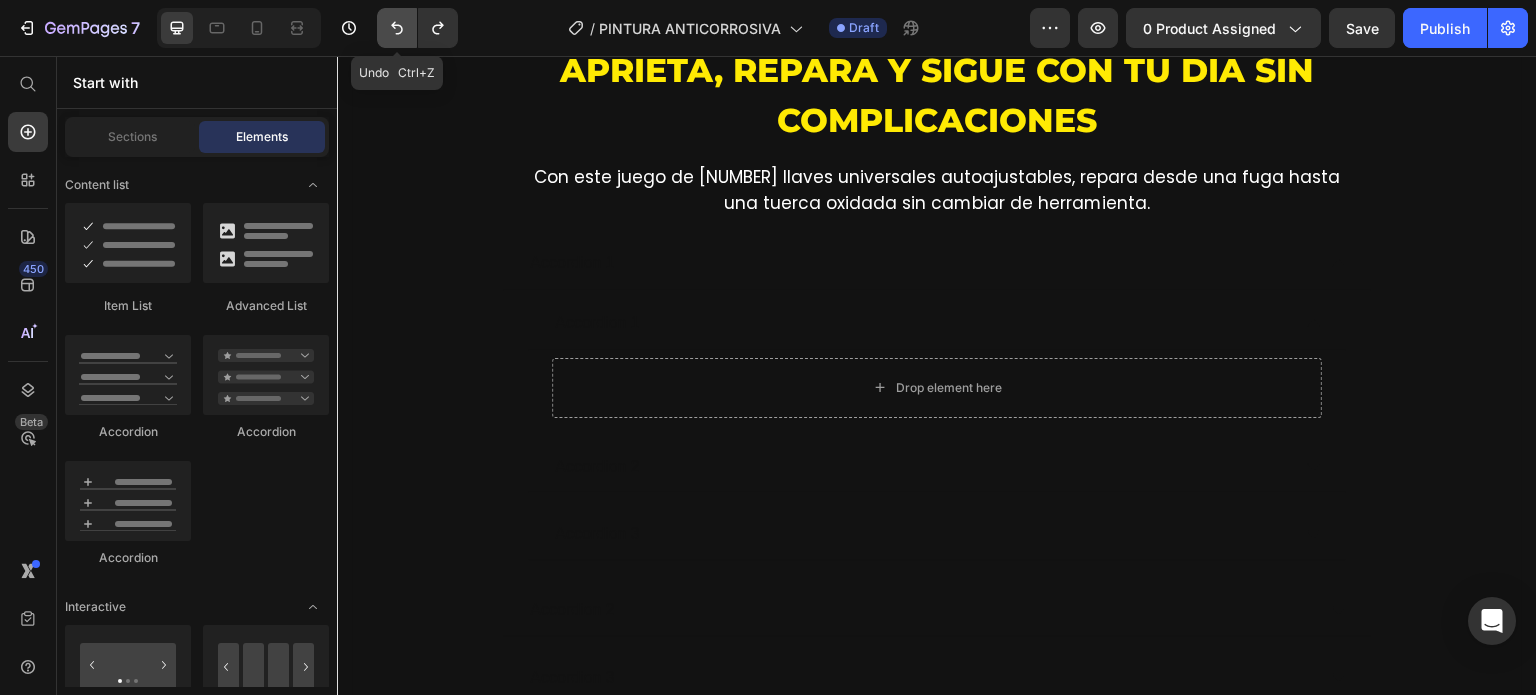 click 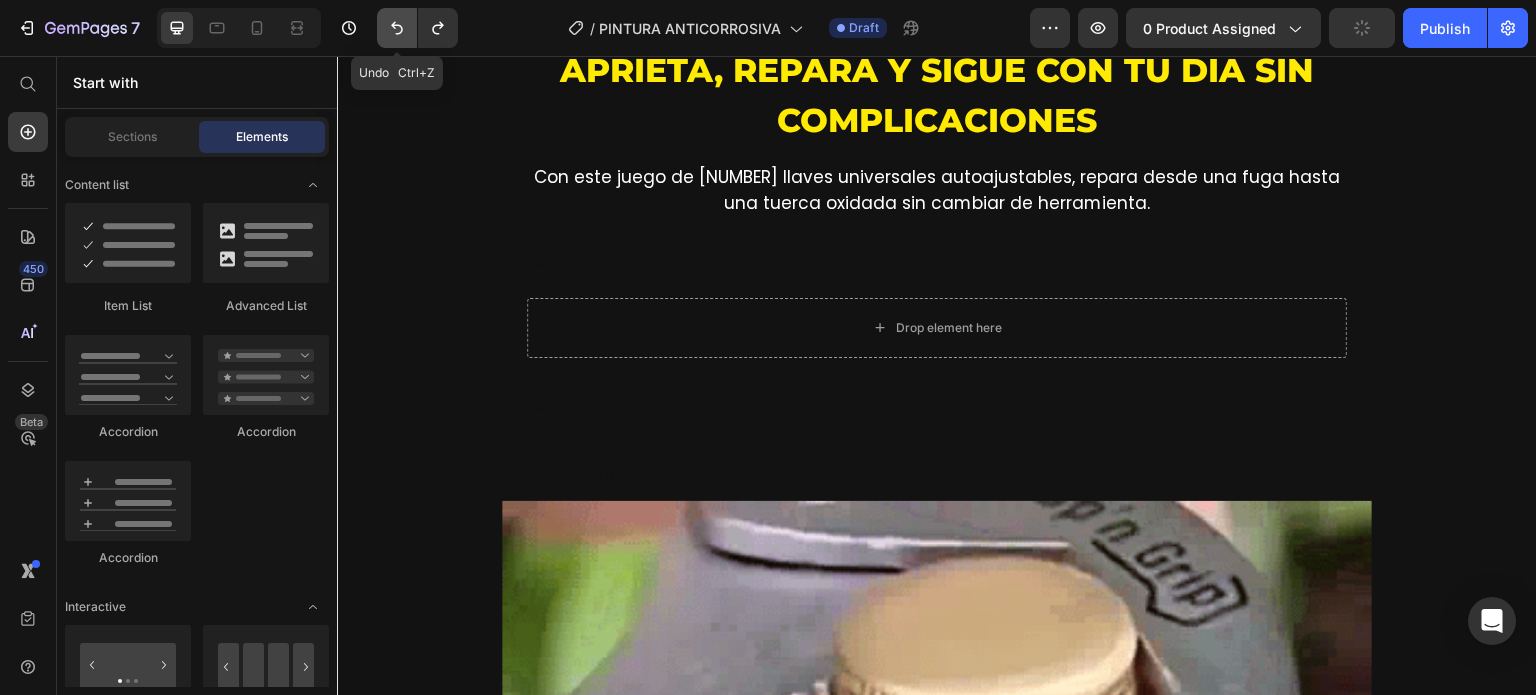 click 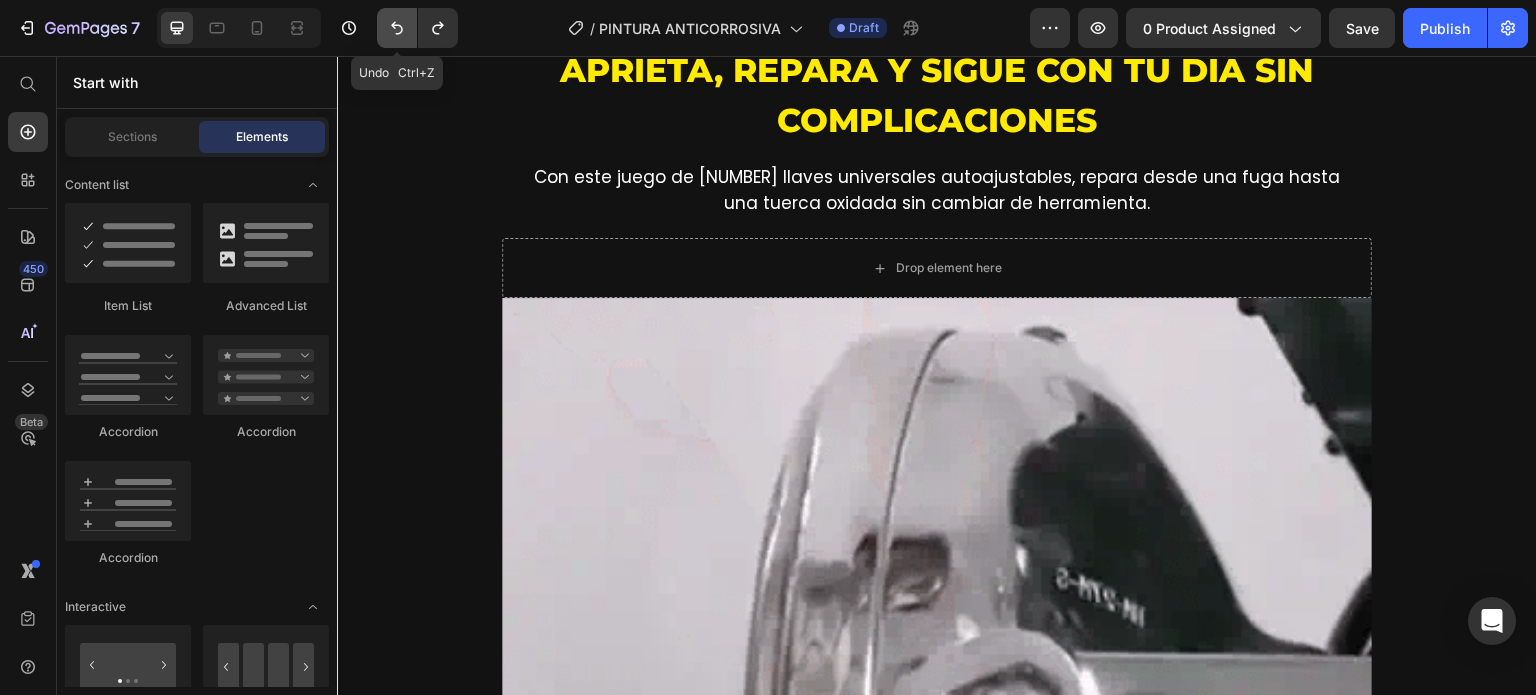 click 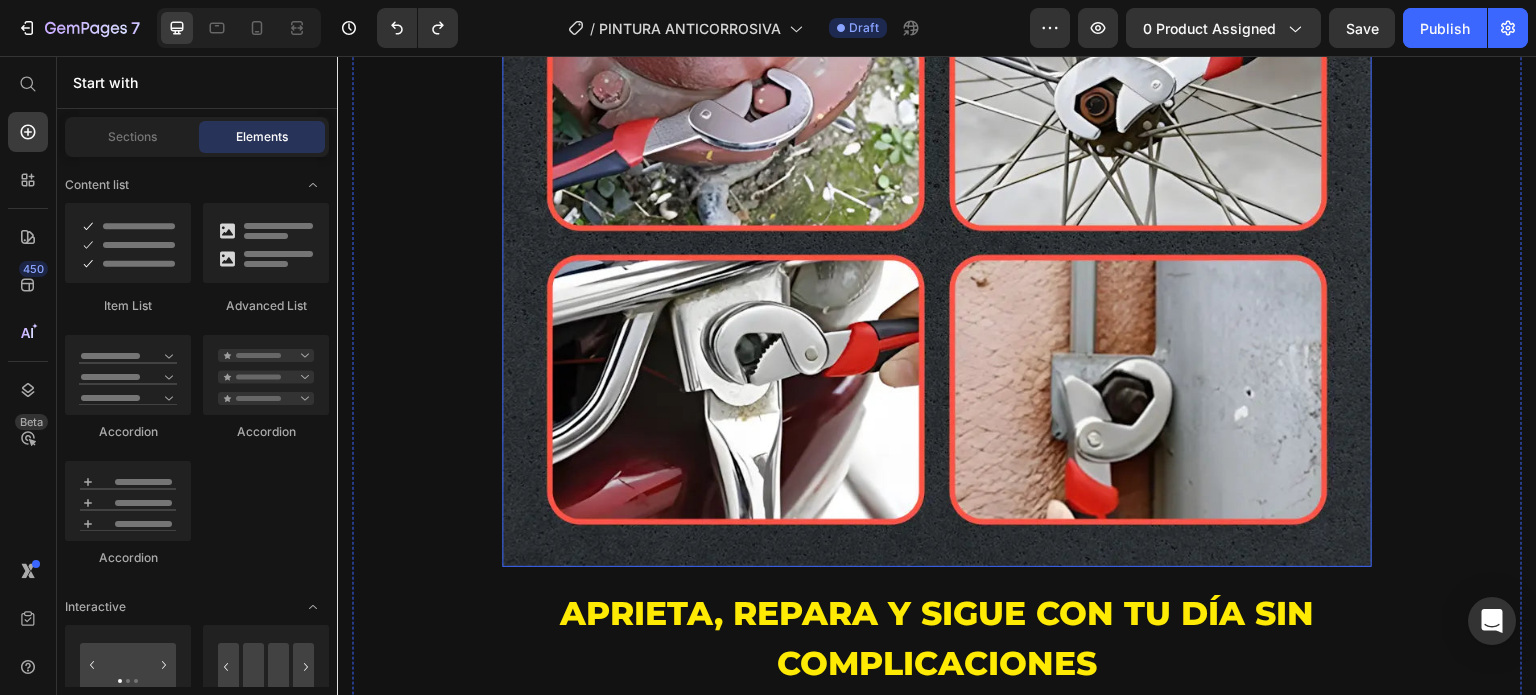 scroll, scrollTop: 1818, scrollLeft: 0, axis: vertical 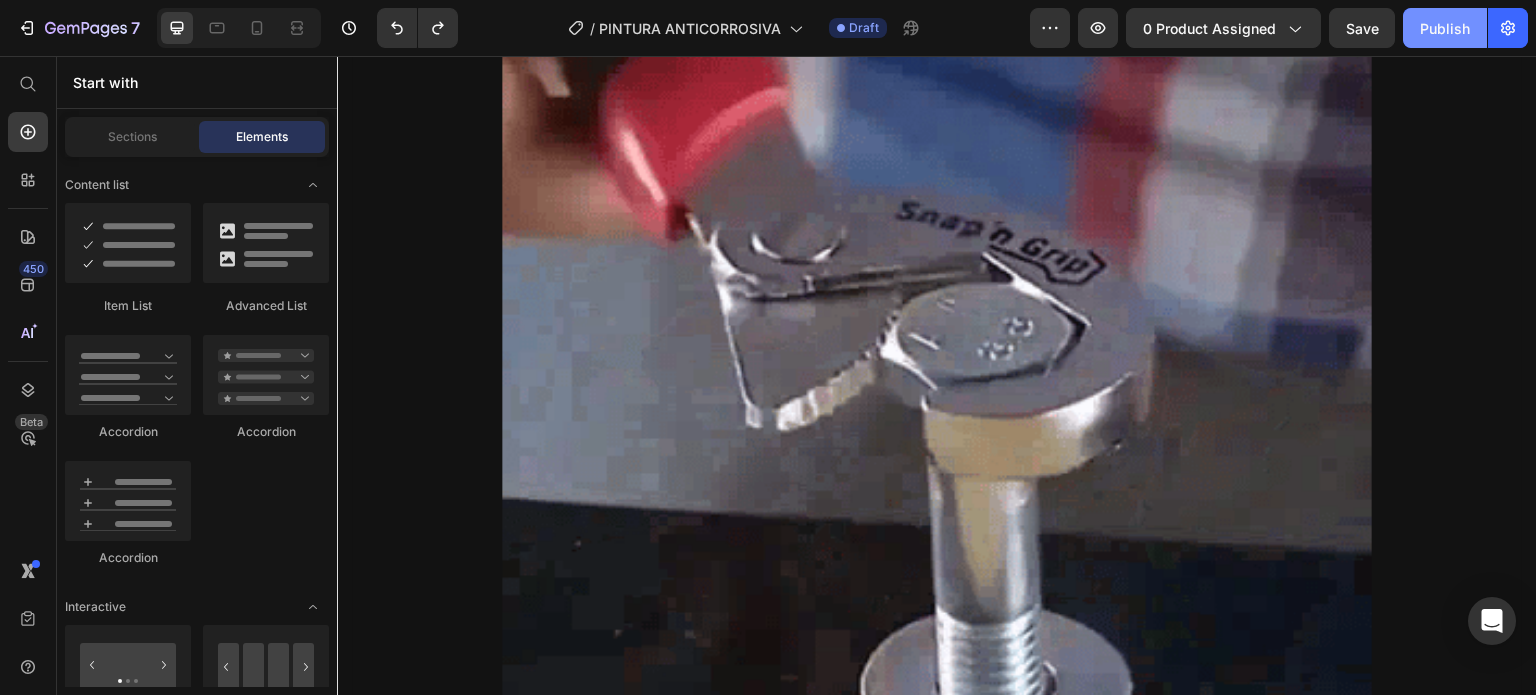 click on "Publish" at bounding box center (1445, 28) 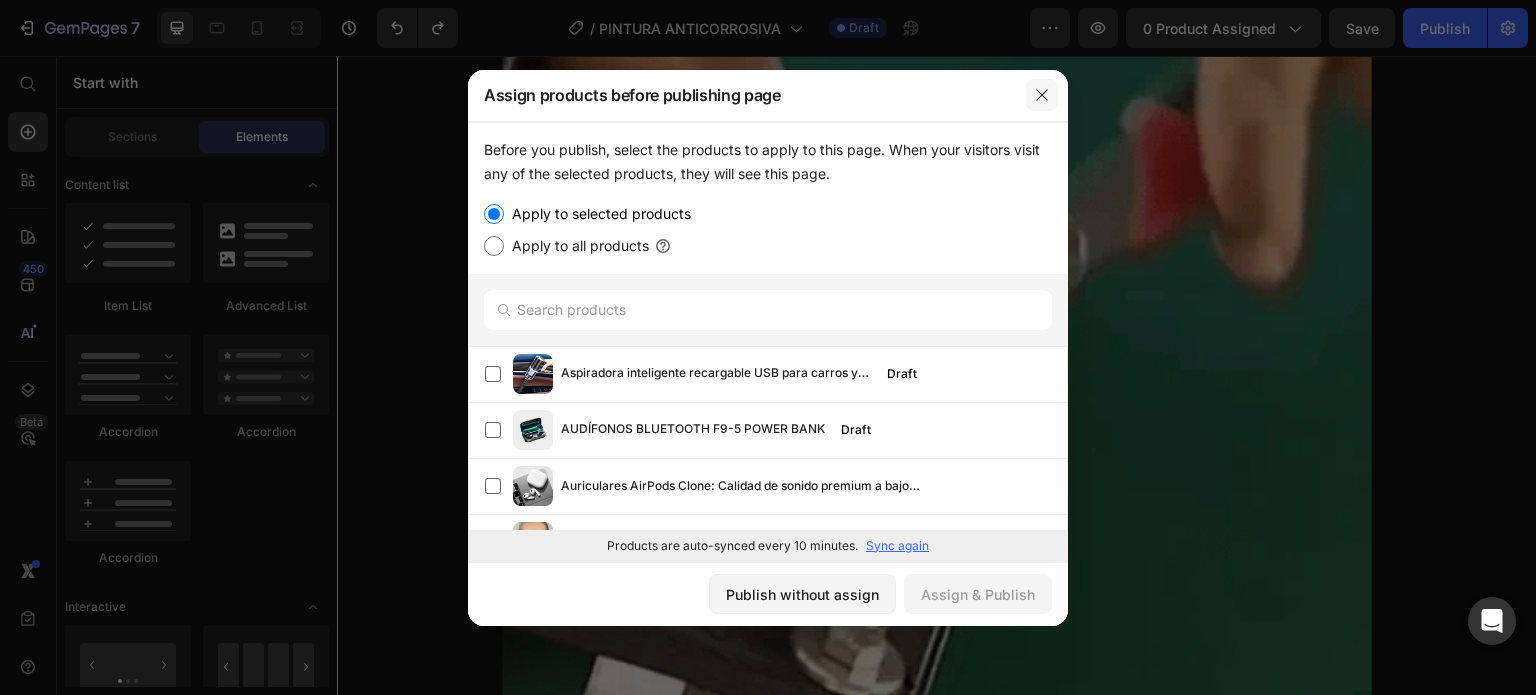 click 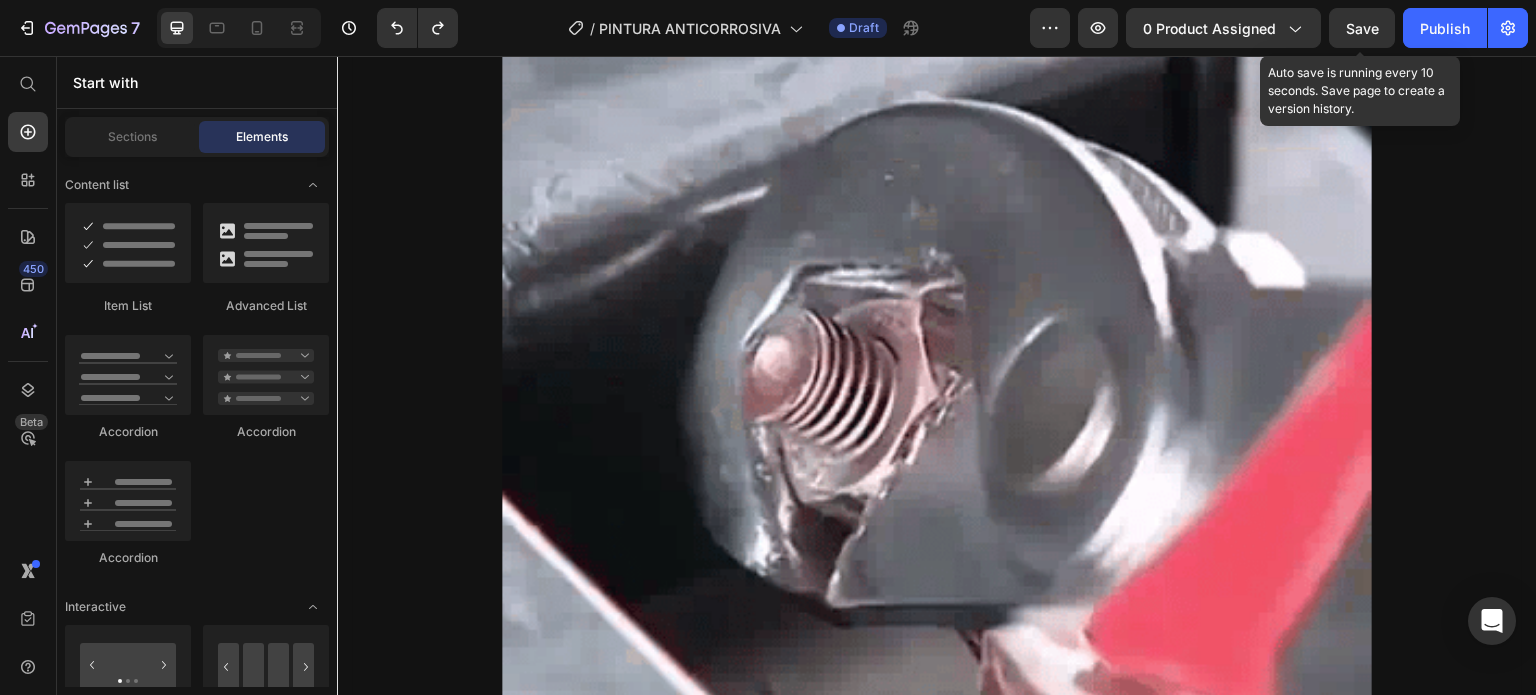 click on "Save" at bounding box center [1362, 28] 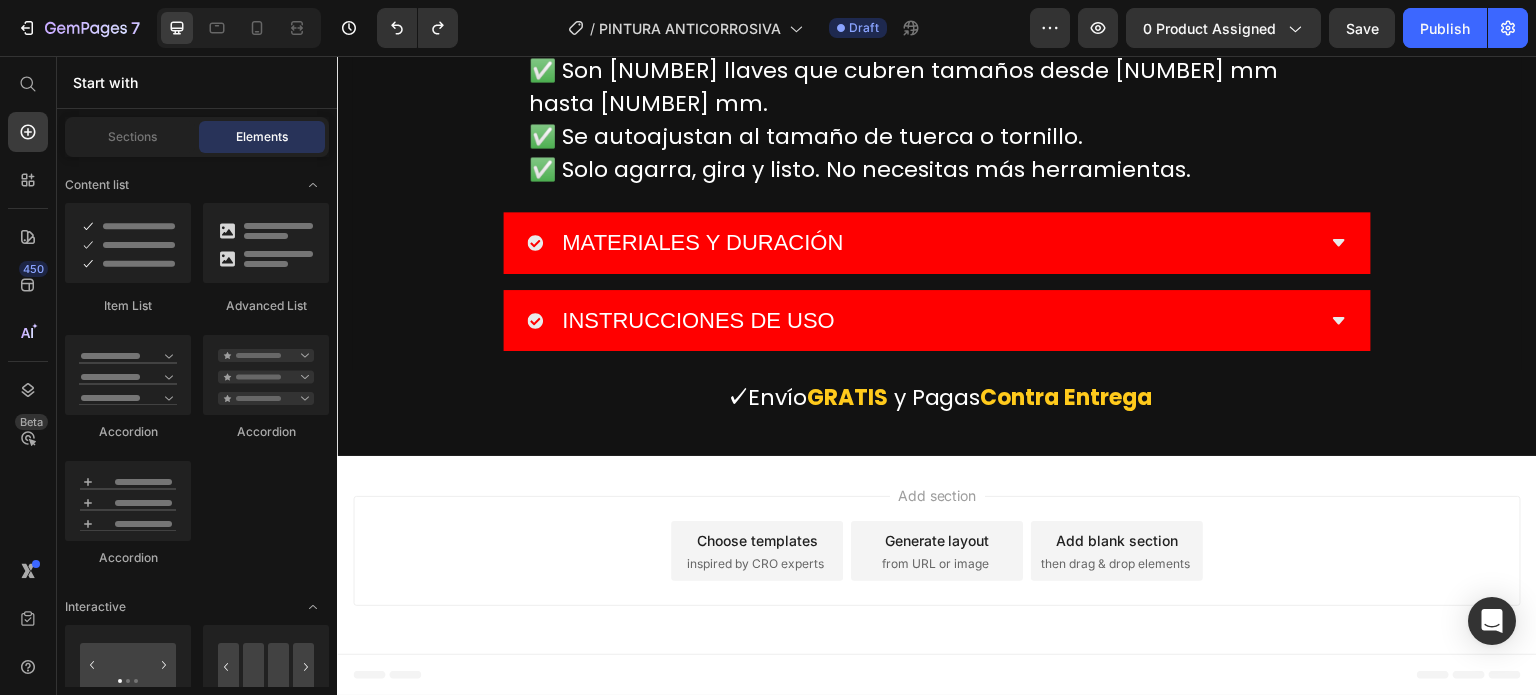 scroll, scrollTop: 10852, scrollLeft: 0, axis: vertical 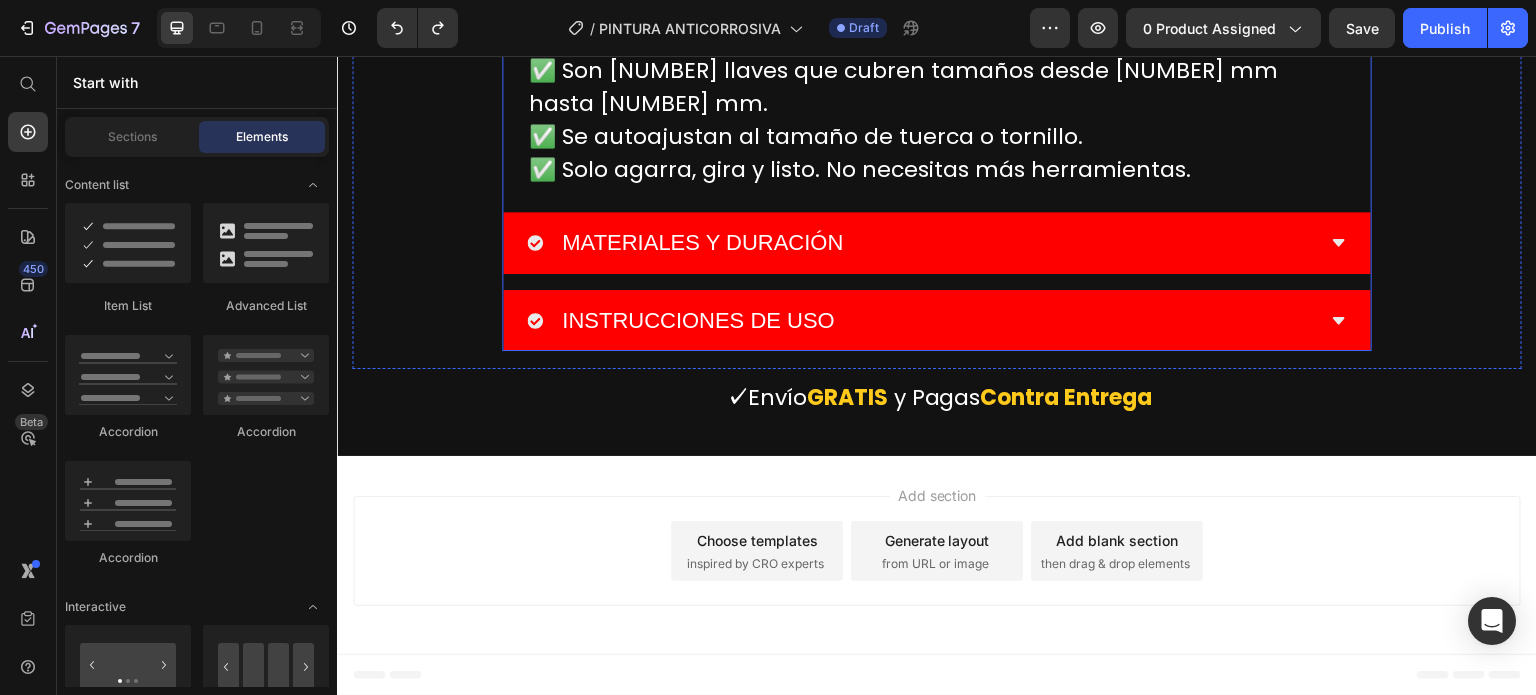 click on "¿COMO FUNCIONA?" at bounding box center [921, 14] 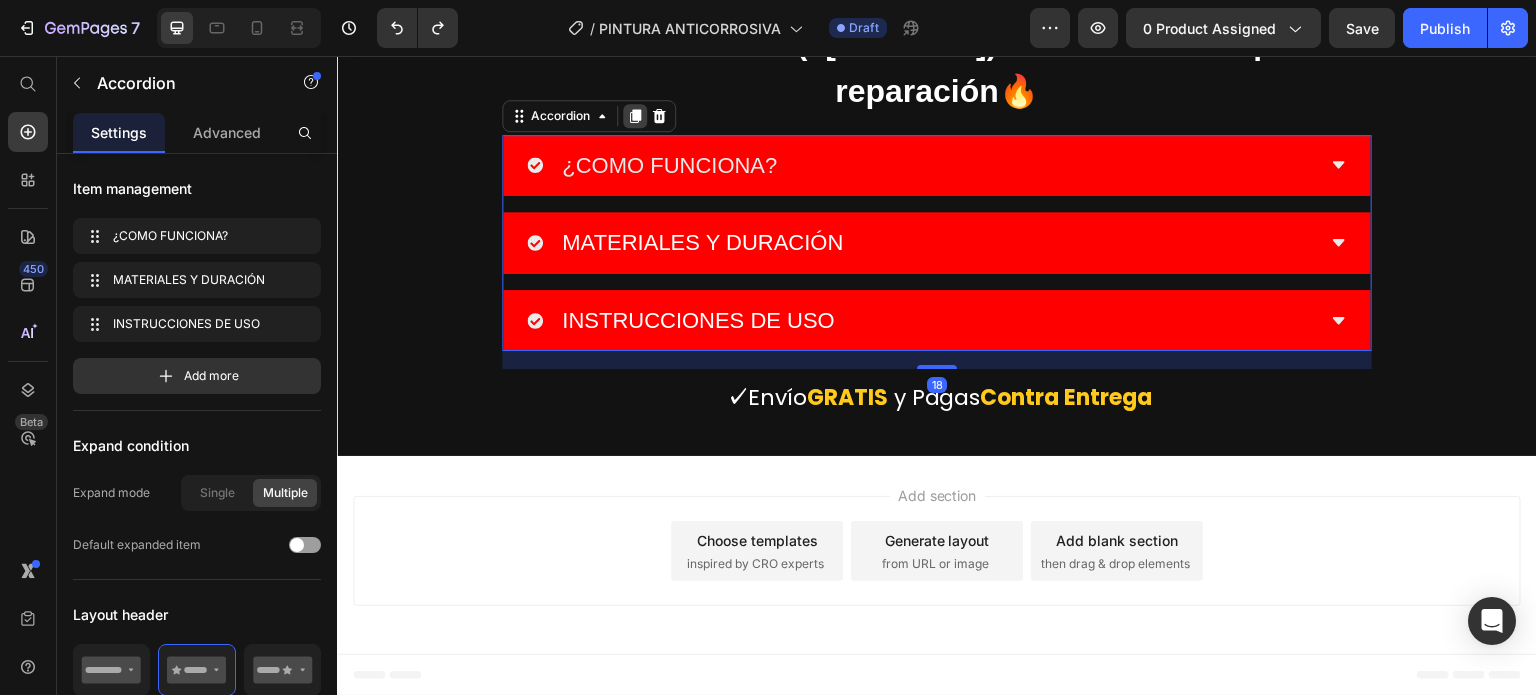 click 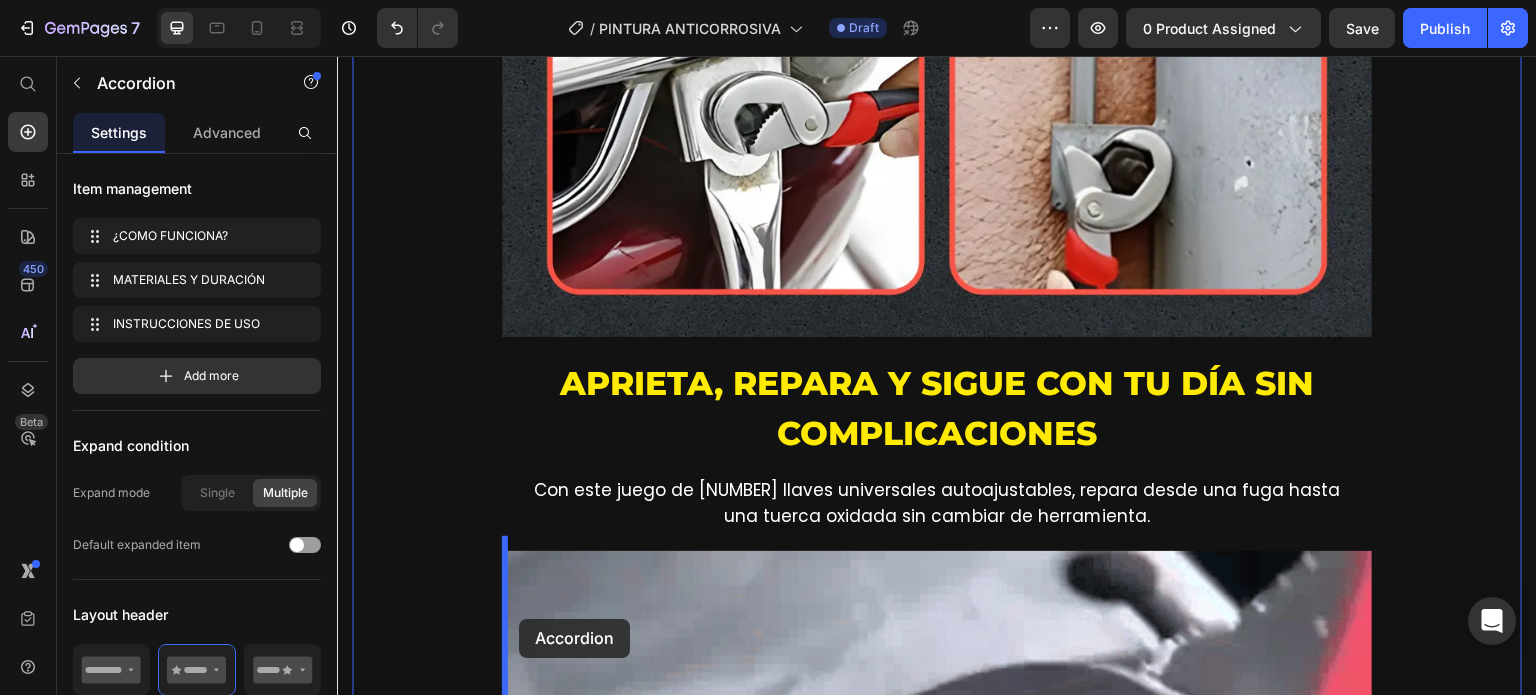 scroll, scrollTop: 2209, scrollLeft: 0, axis: vertical 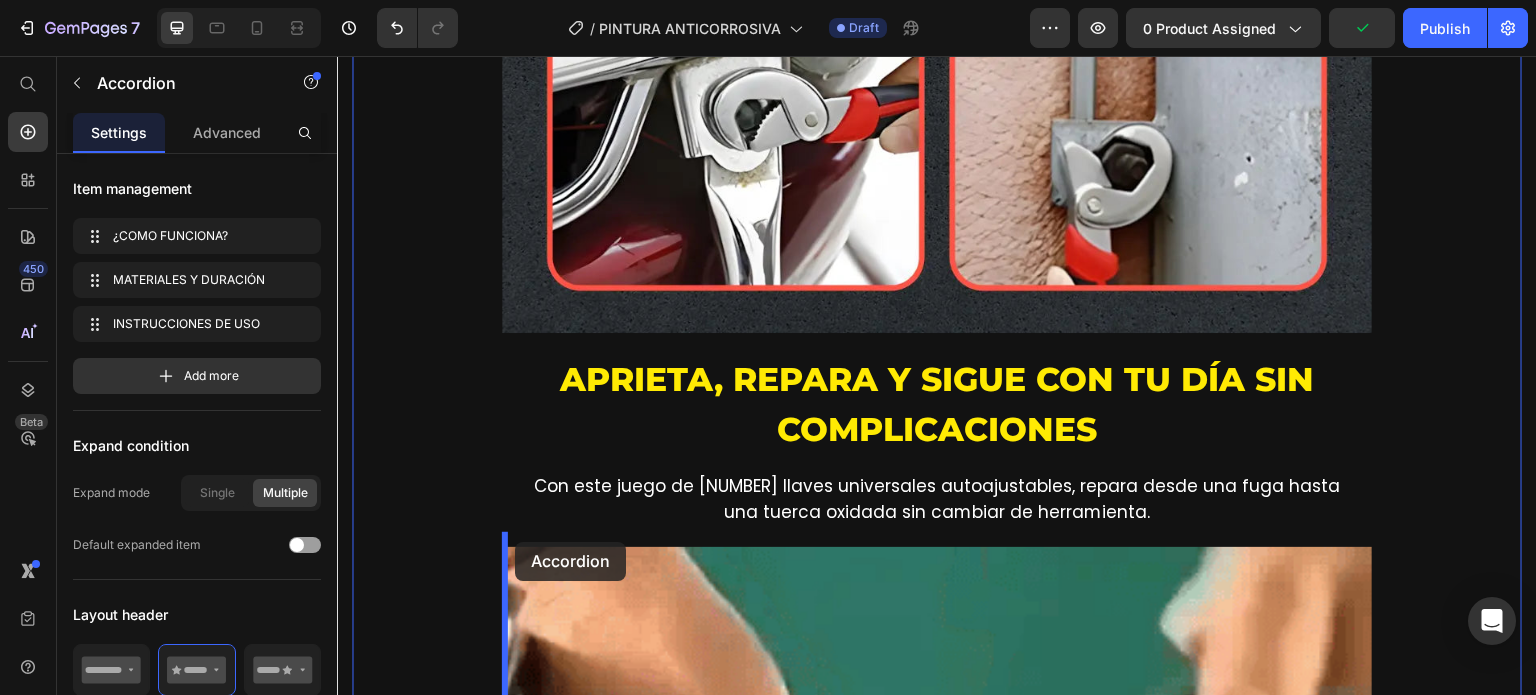drag, startPoint x: 521, startPoint y: 440, endPoint x: 515, endPoint y: 542, distance: 102.176315 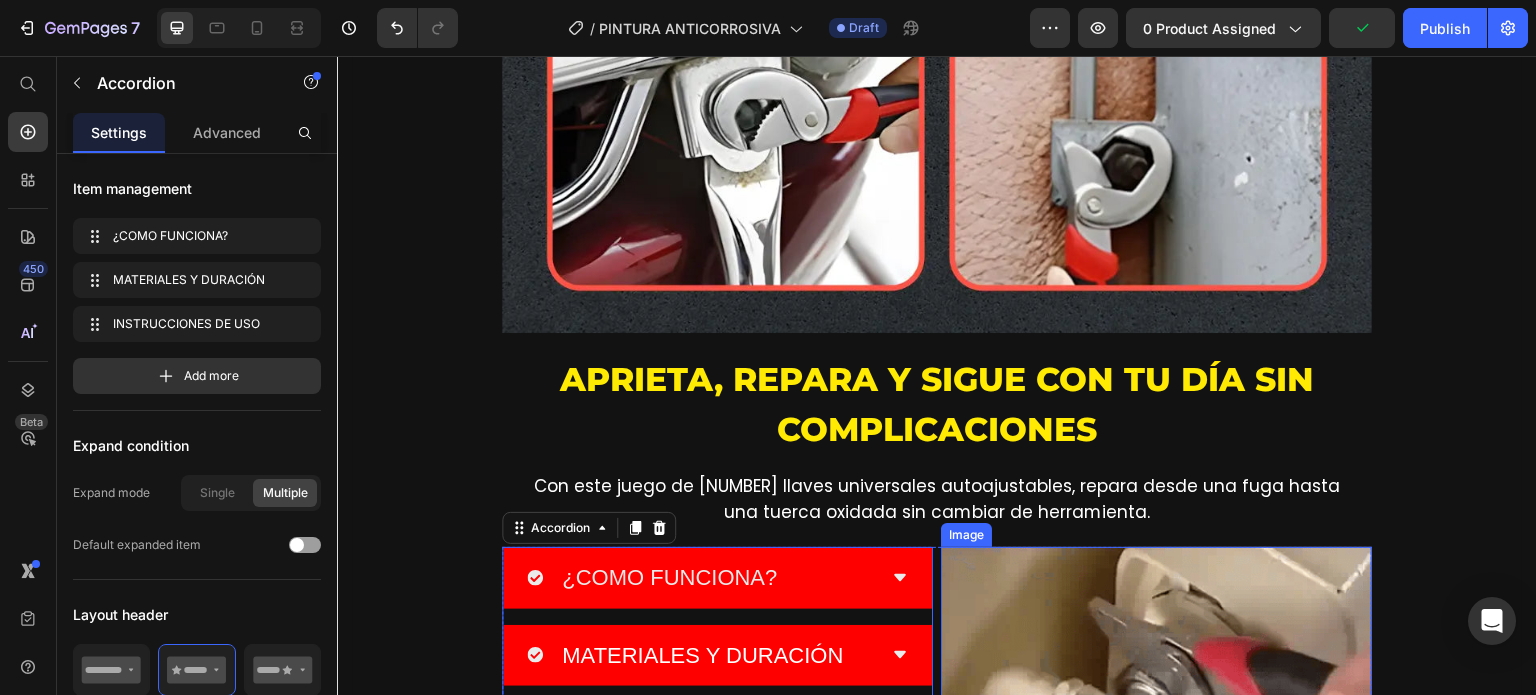 scroll, scrollTop: 2409, scrollLeft: 0, axis: vertical 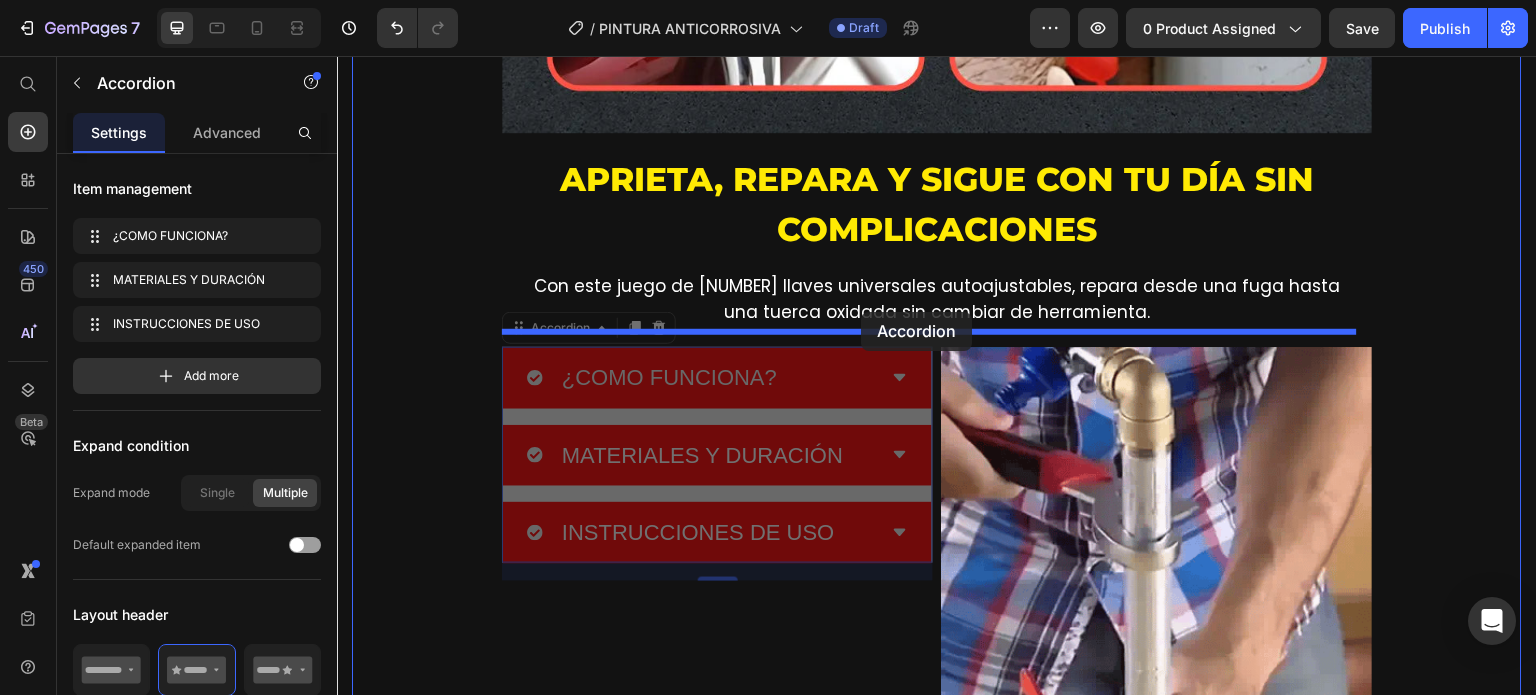 drag, startPoint x: 515, startPoint y: 318, endPoint x: 861, endPoint y: 312, distance: 346.05203 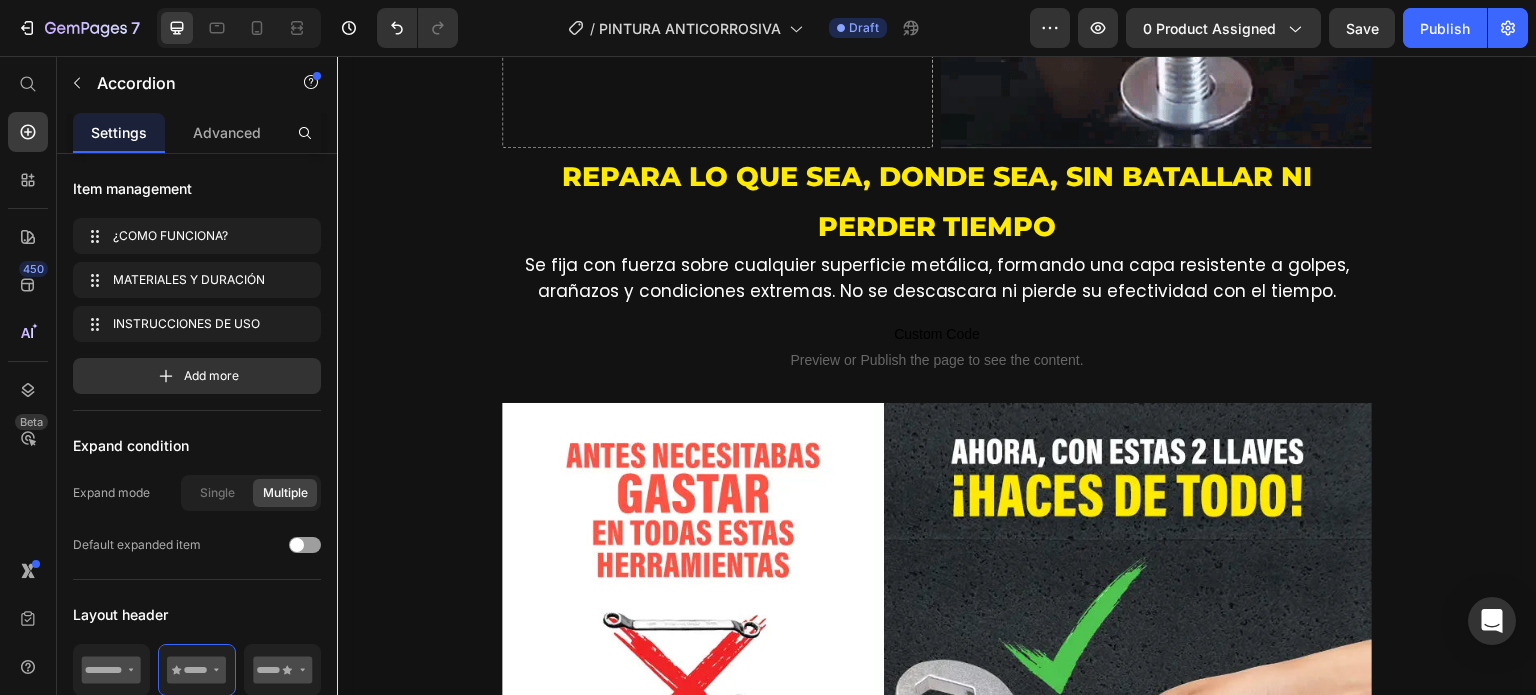 scroll, scrollTop: 2509, scrollLeft: 0, axis: vertical 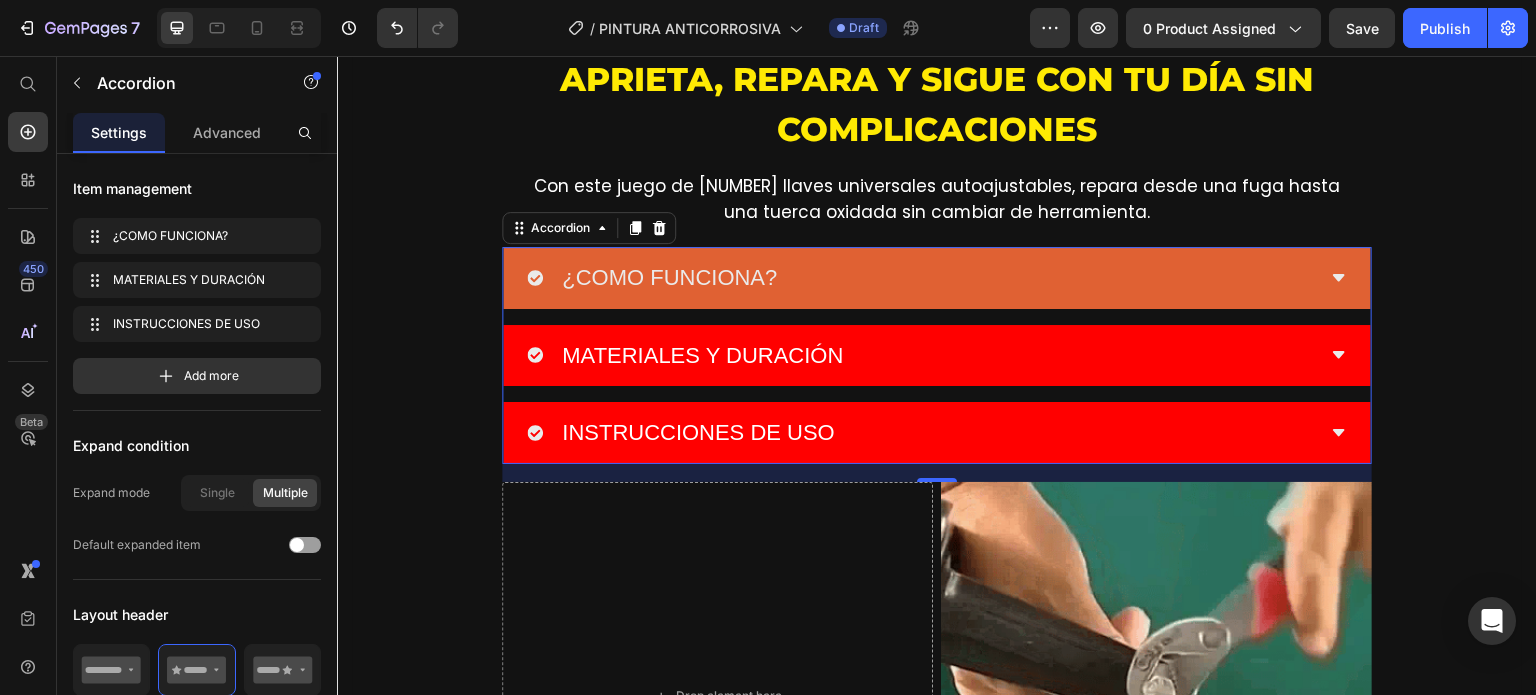 click on "¿COMO FUNCIONA?" at bounding box center [921, 278] 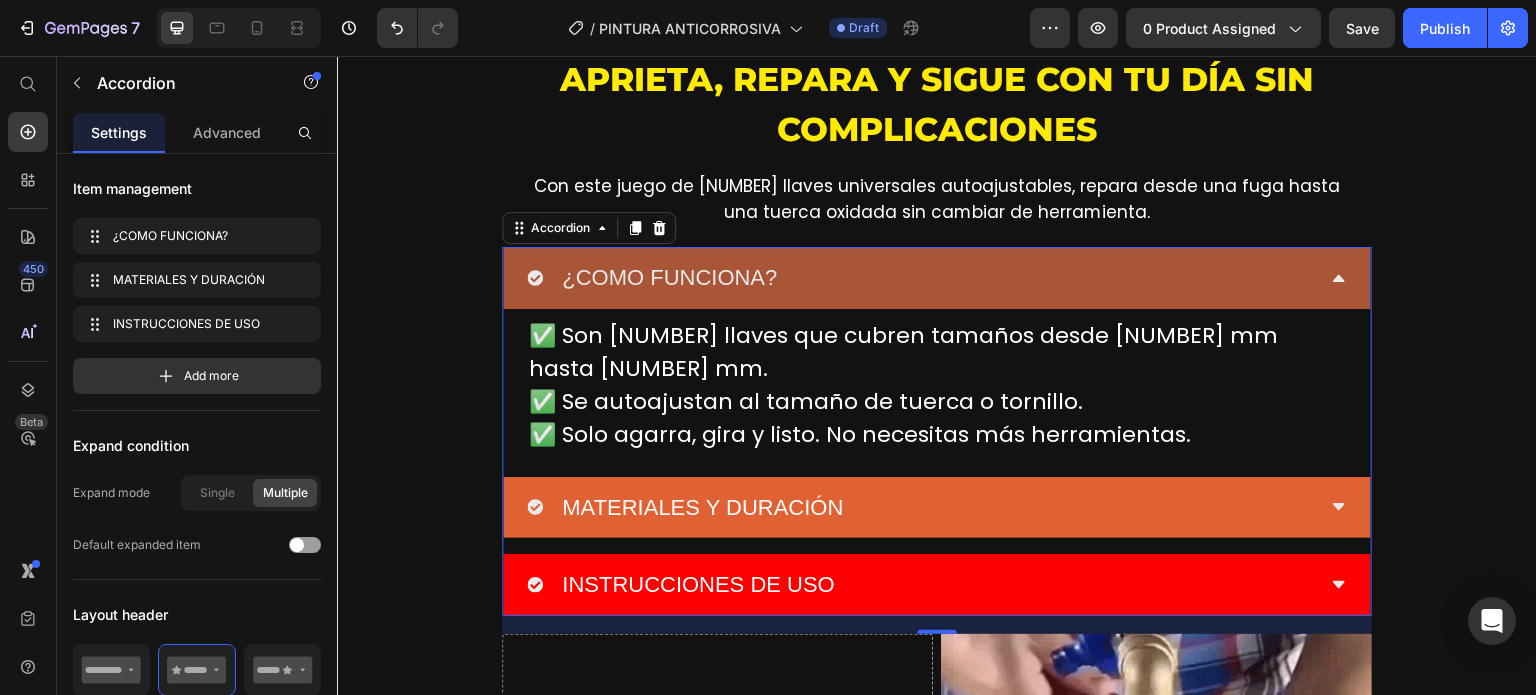 click on "MATERIALES Y DURACIÓN" at bounding box center (921, 508) 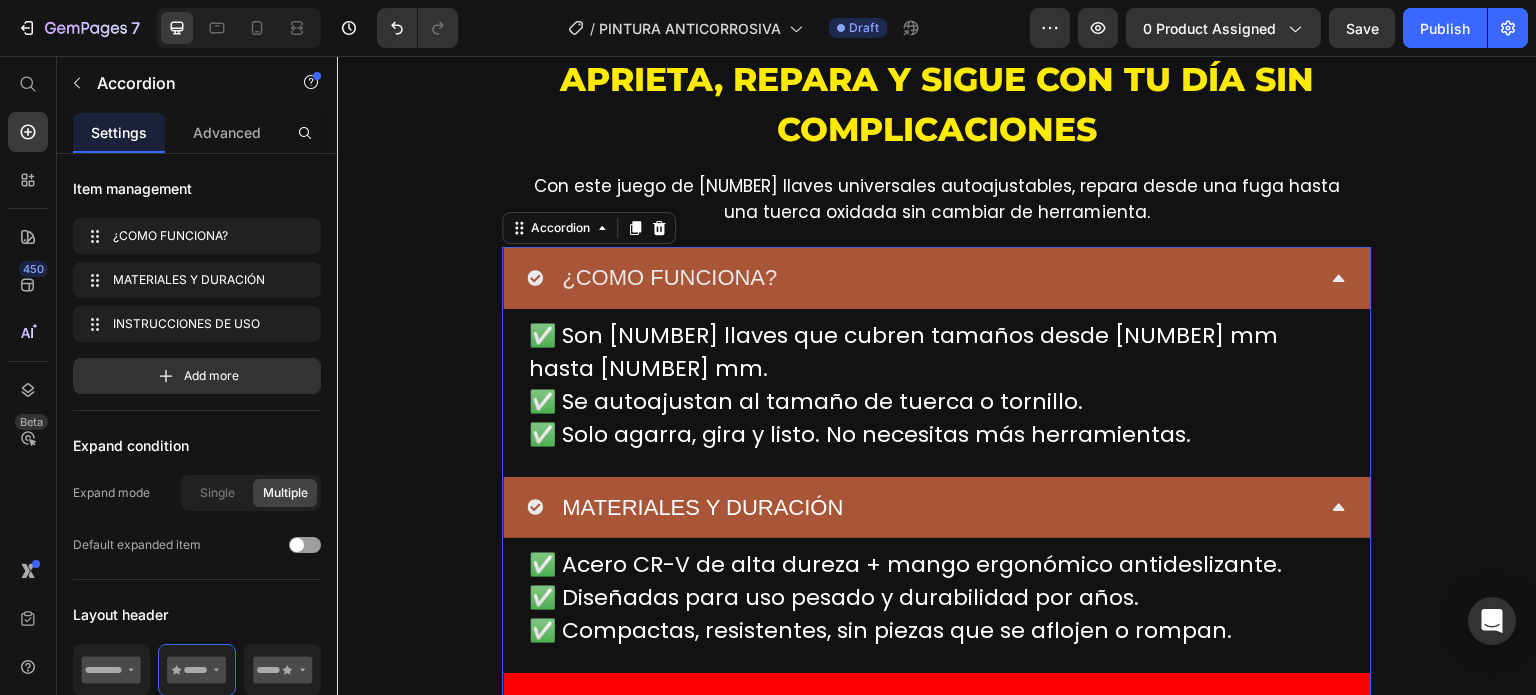 click on "MATERIALES Y DURACIÓN" at bounding box center (921, 508) 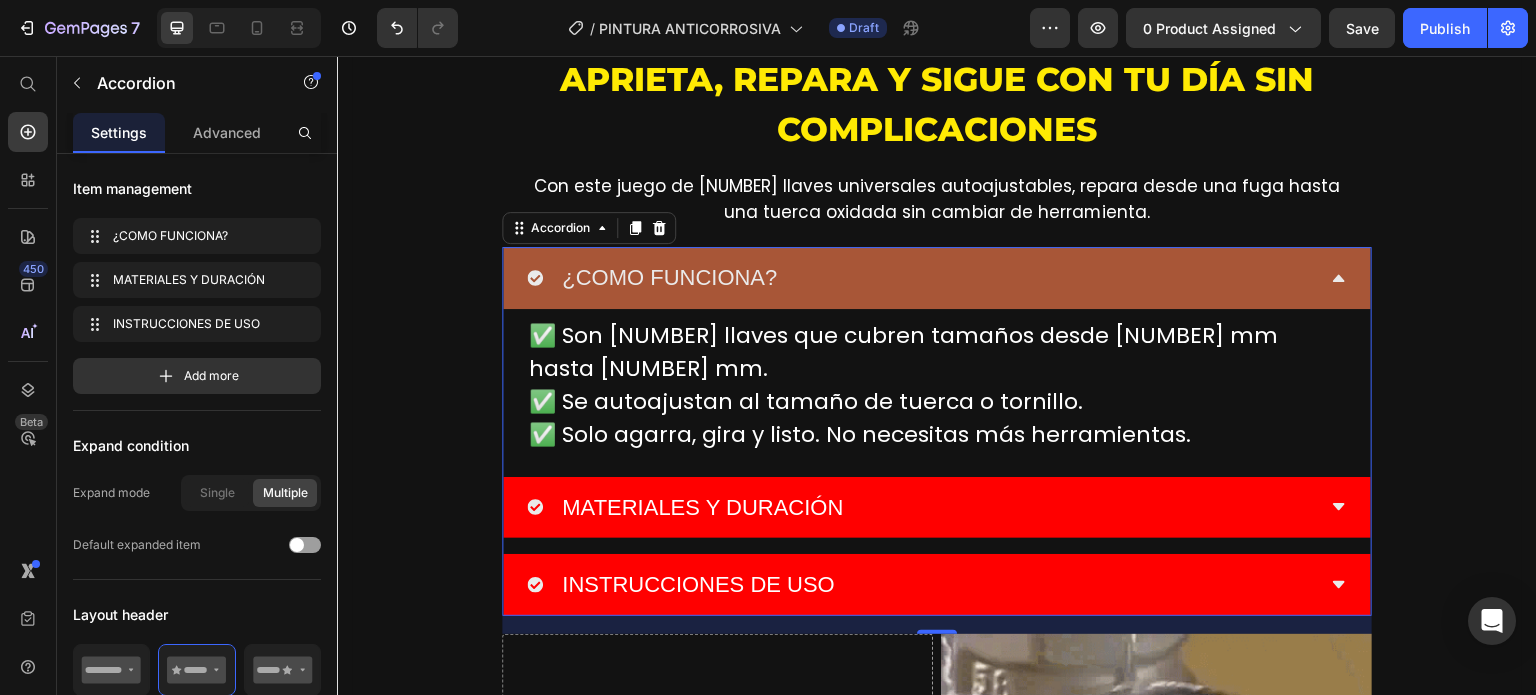 click on "¿COMO FUNCIONA?" at bounding box center [921, 278] 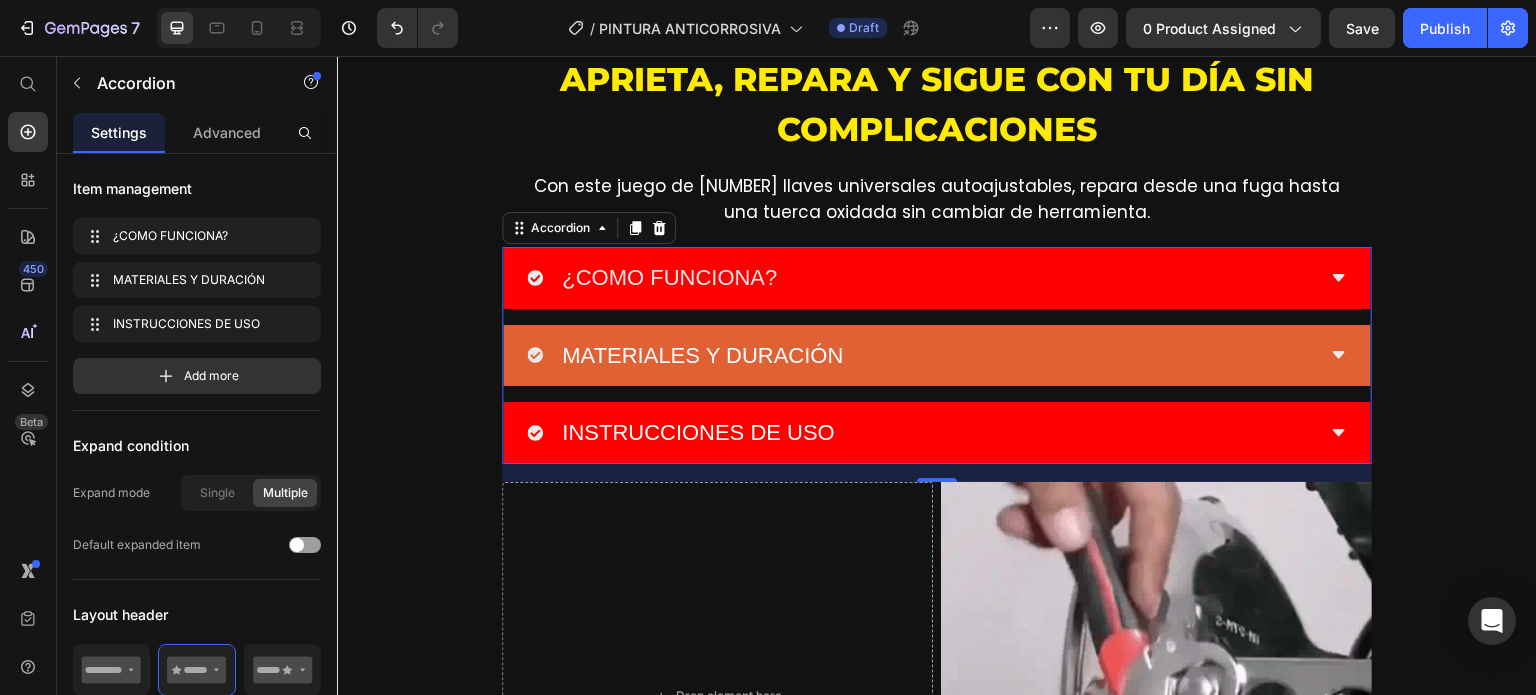 click on "MATERIALES Y DURACIÓN" at bounding box center (921, 356) 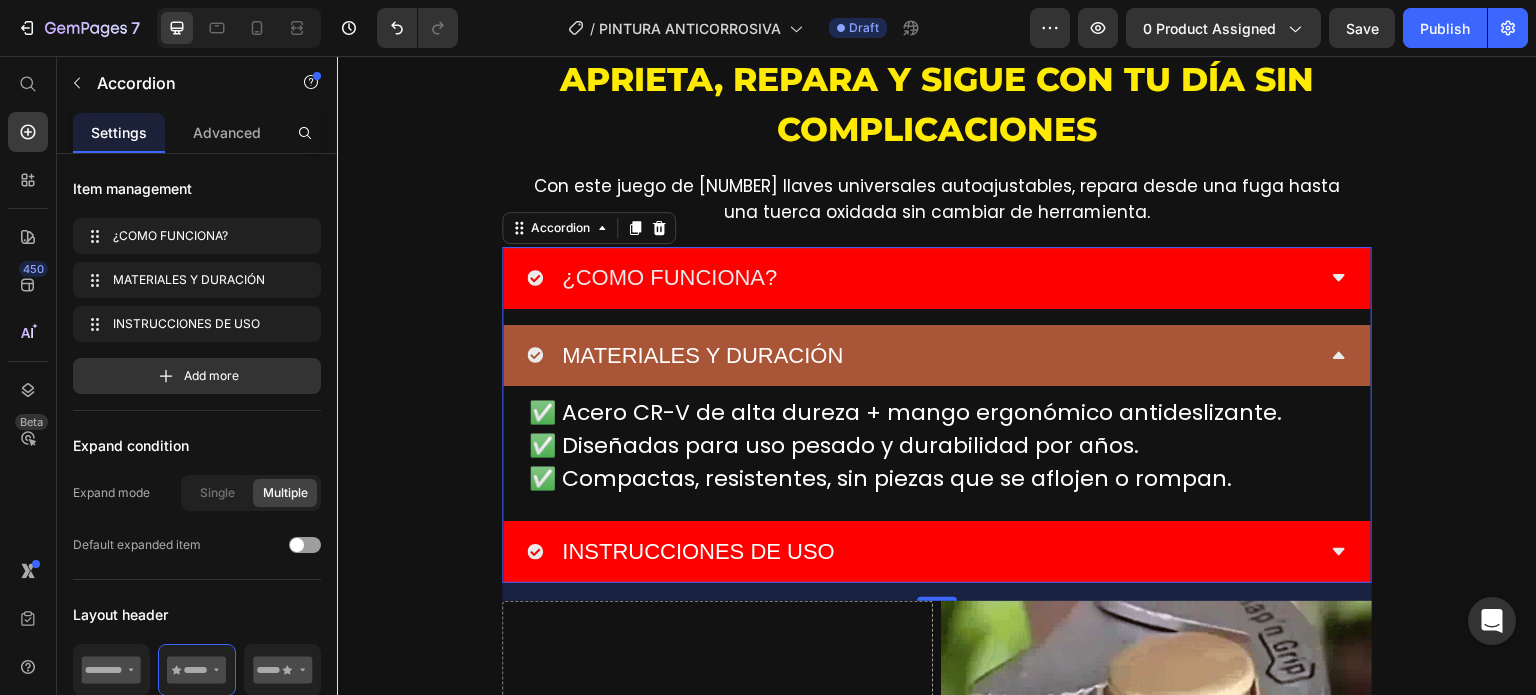 click on "MATERIALES Y DURACIÓN" at bounding box center [921, 356] 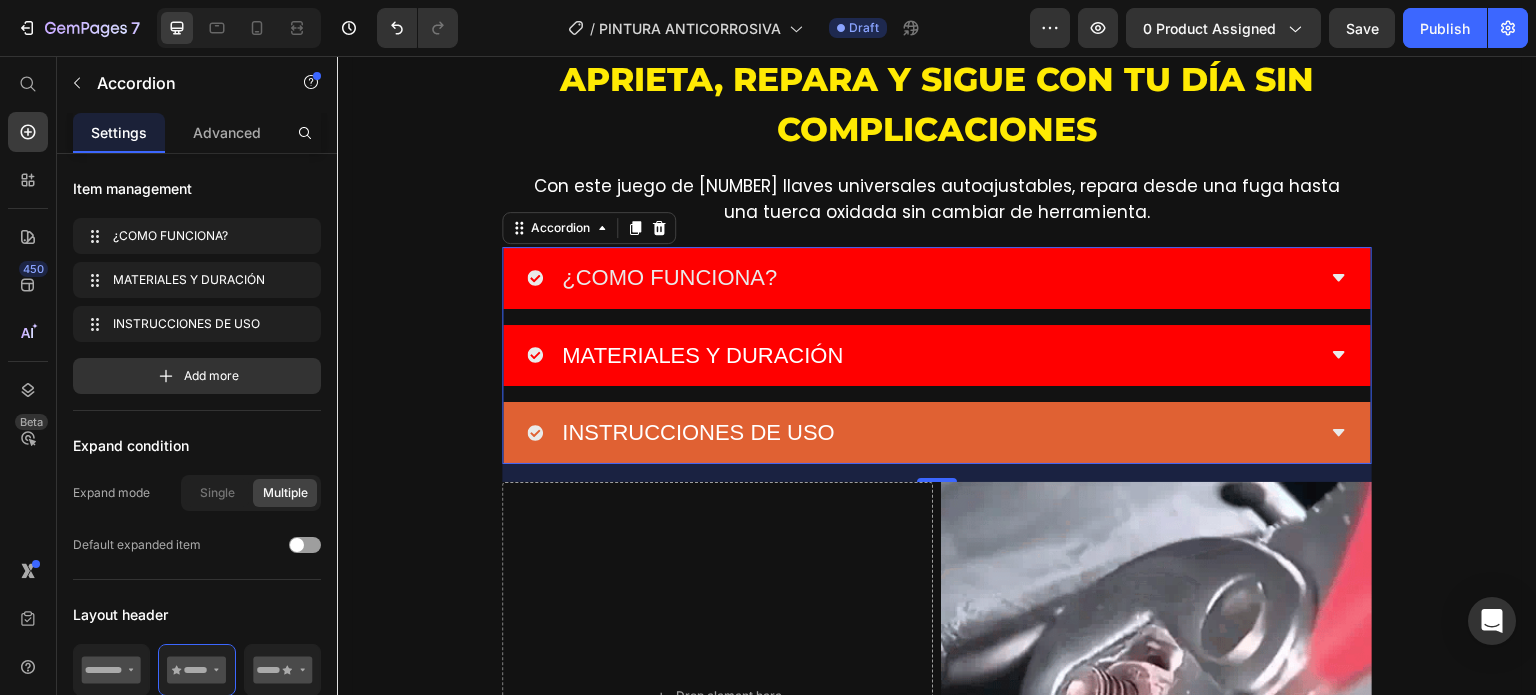 click on "INSTRUCCIONES DE USO" at bounding box center (921, 433) 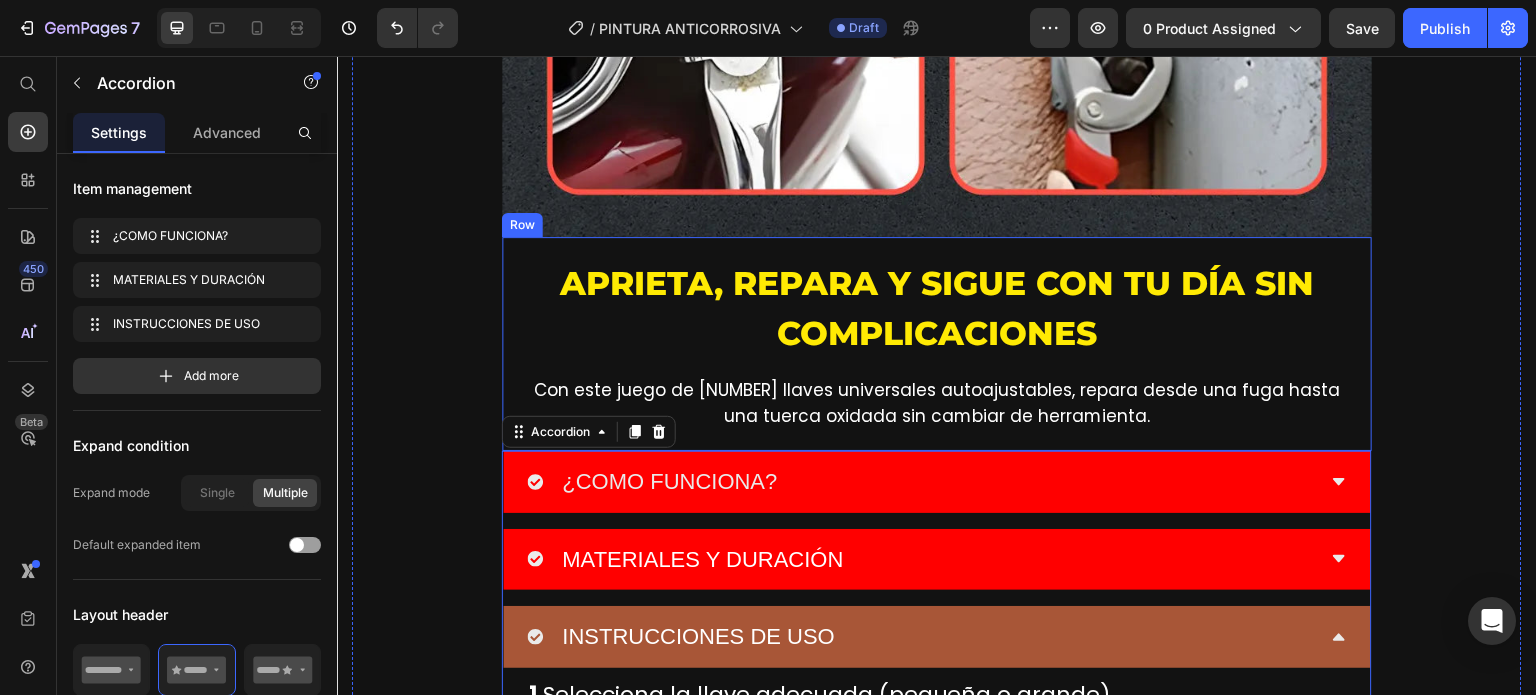 scroll, scrollTop: 2409, scrollLeft: 0, axis: vertical 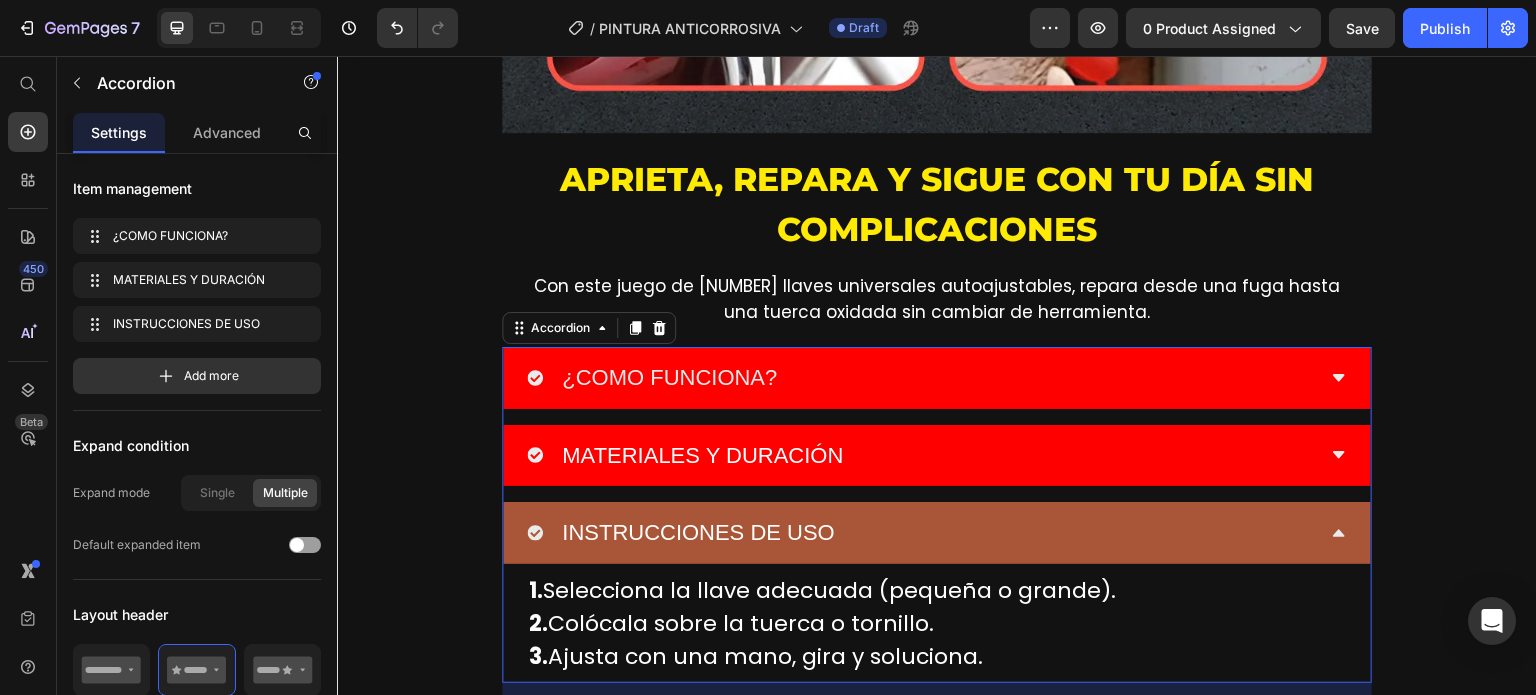 click on "INSTRUCCIONES DE USO" at bounding box center (921, 533) 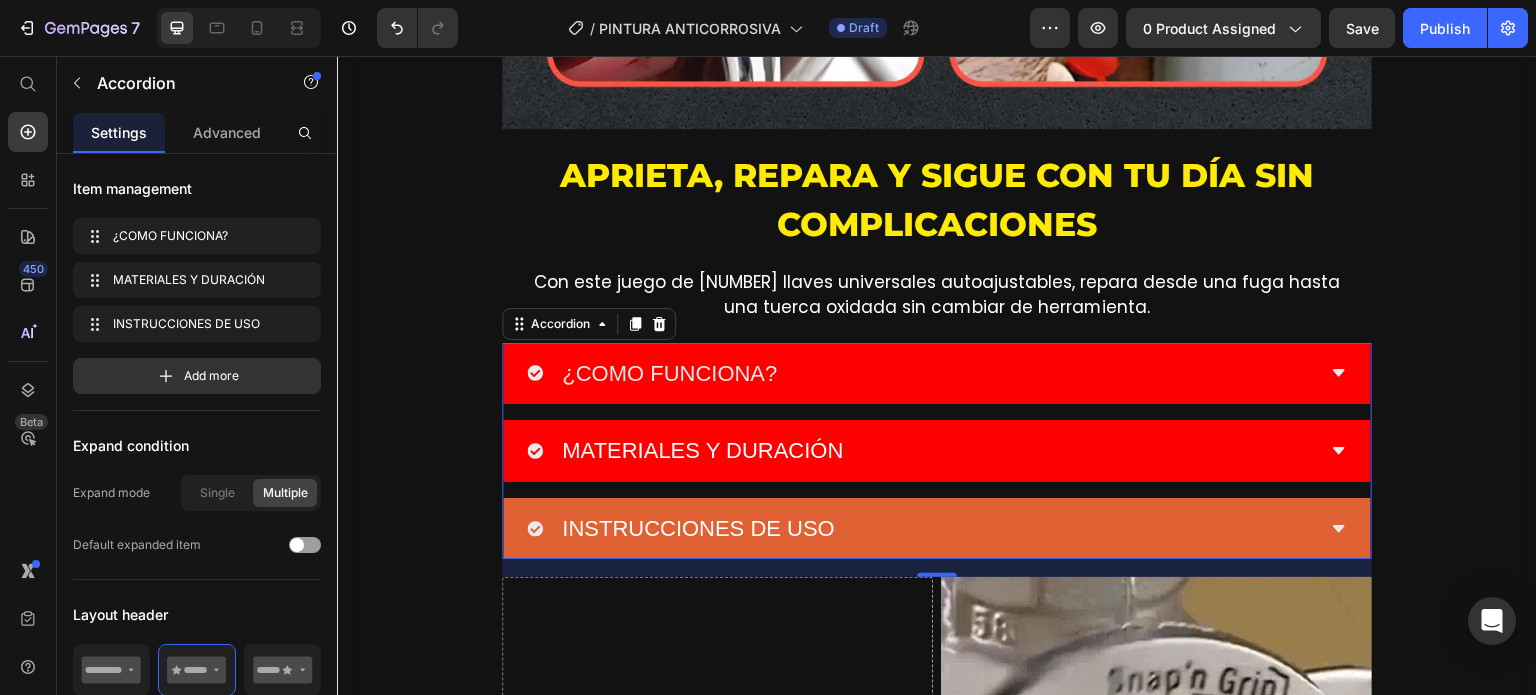 scroll, scrollTop: 1009, scrollLeft: 0, axis: vertical 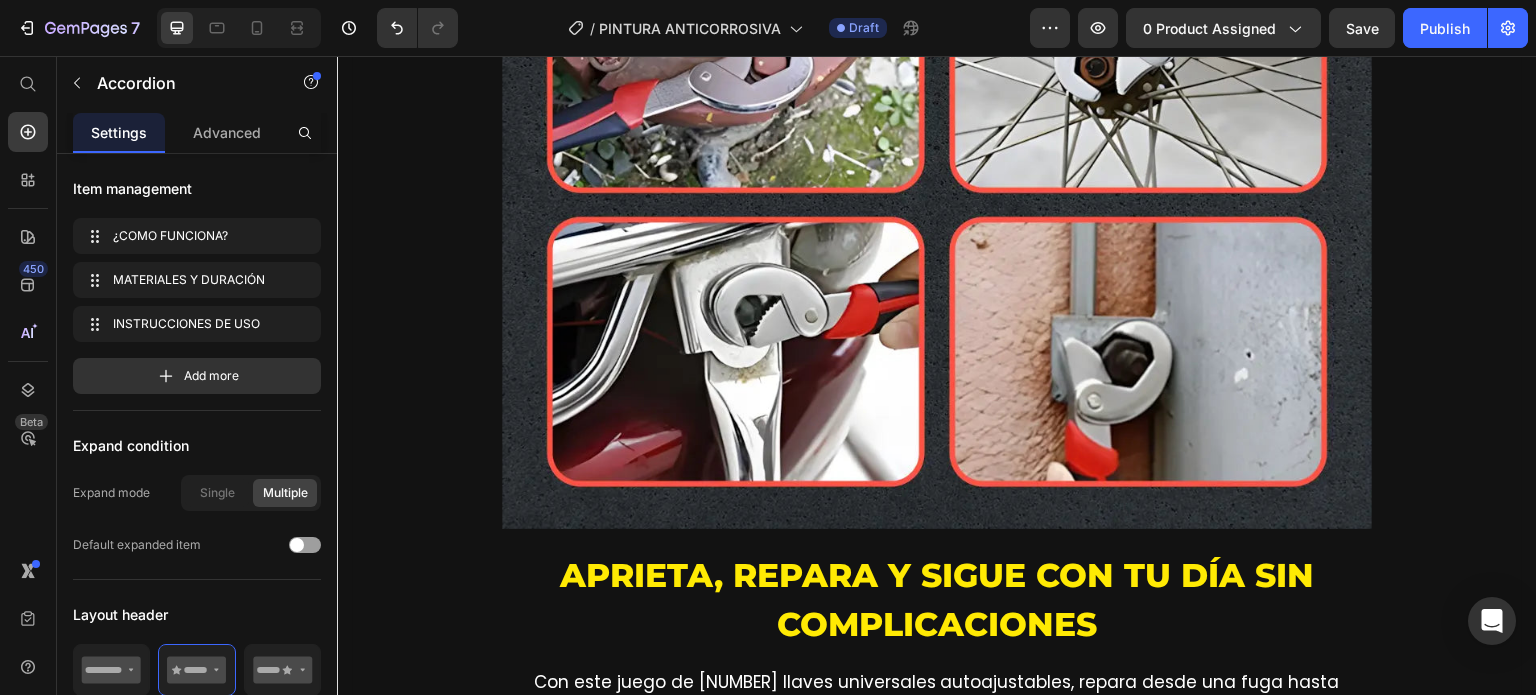 click on "GRATIS" at bounding box center (843, -403) 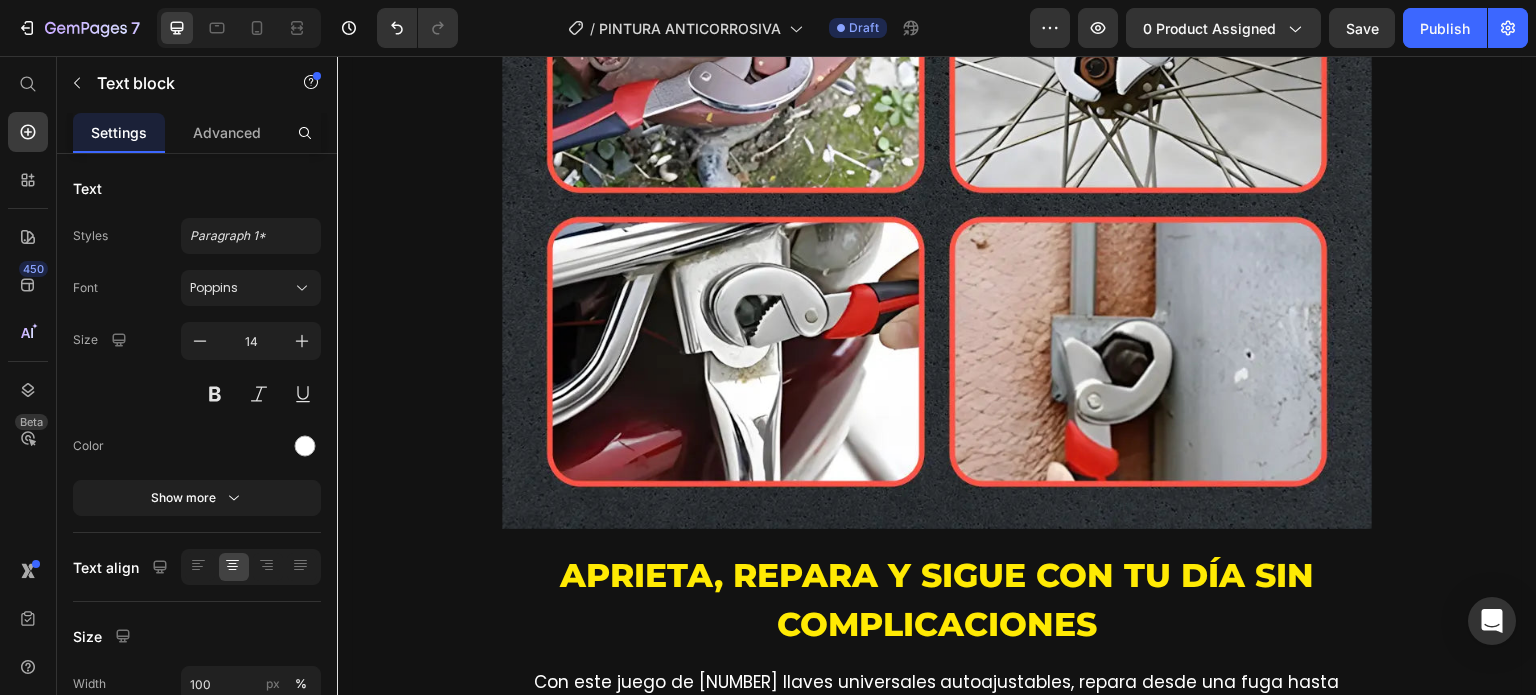 click on "GRATIS" at bounding box center (843, -403) 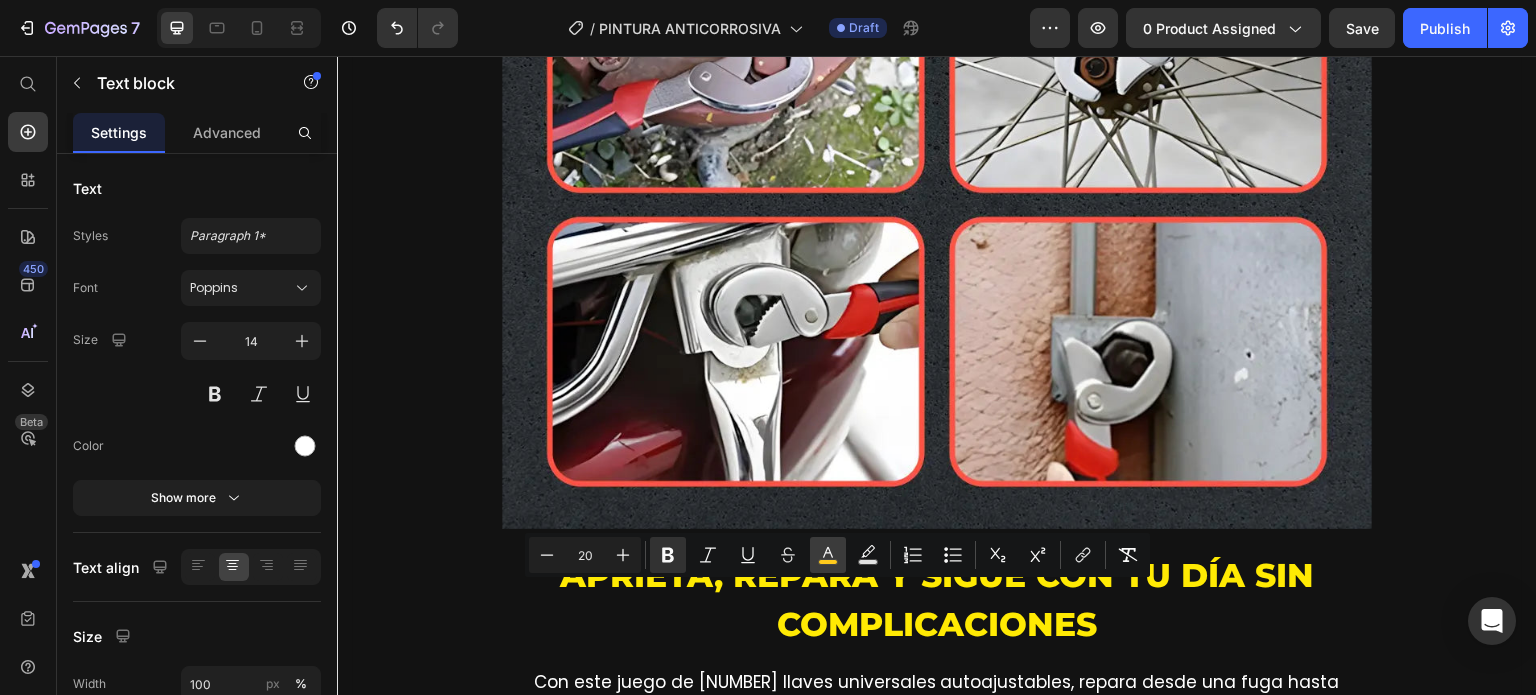 click 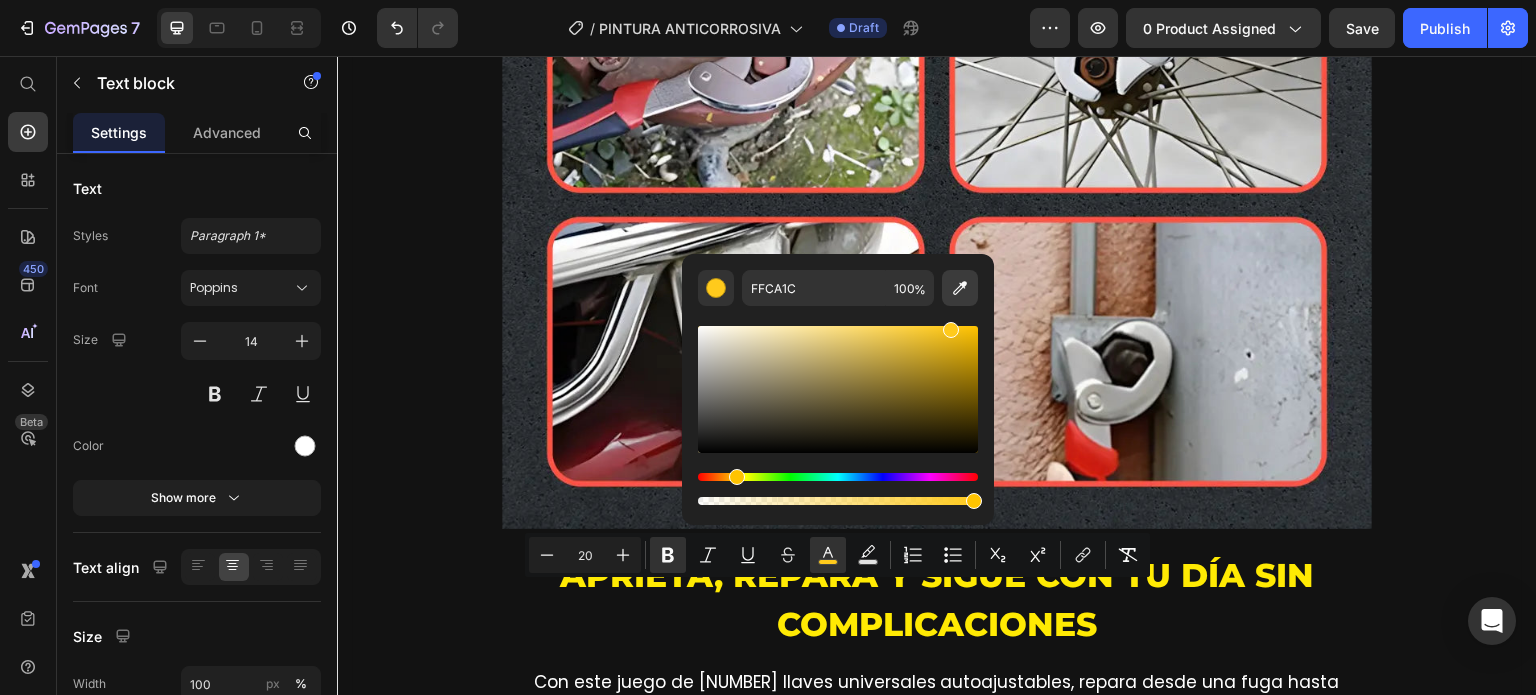 click 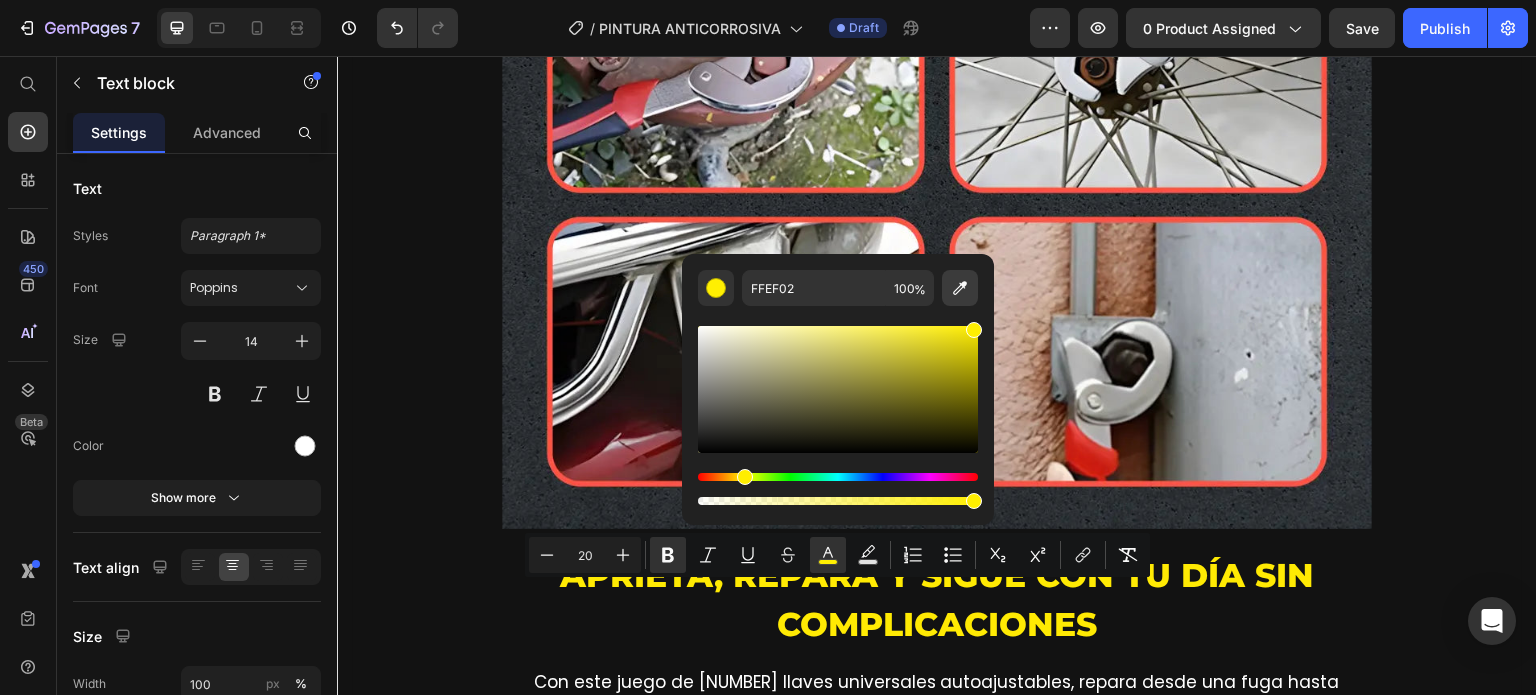 click at bounding box center [960, 288] 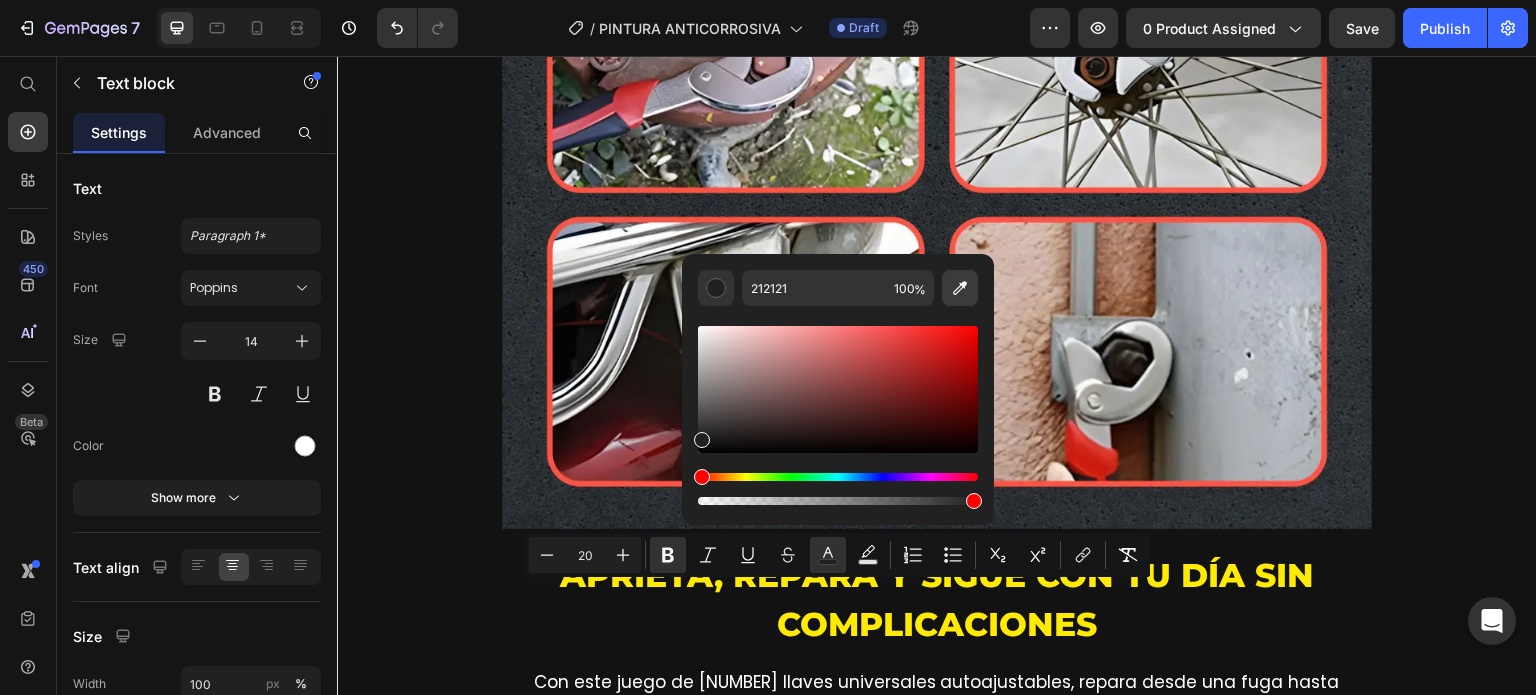 click 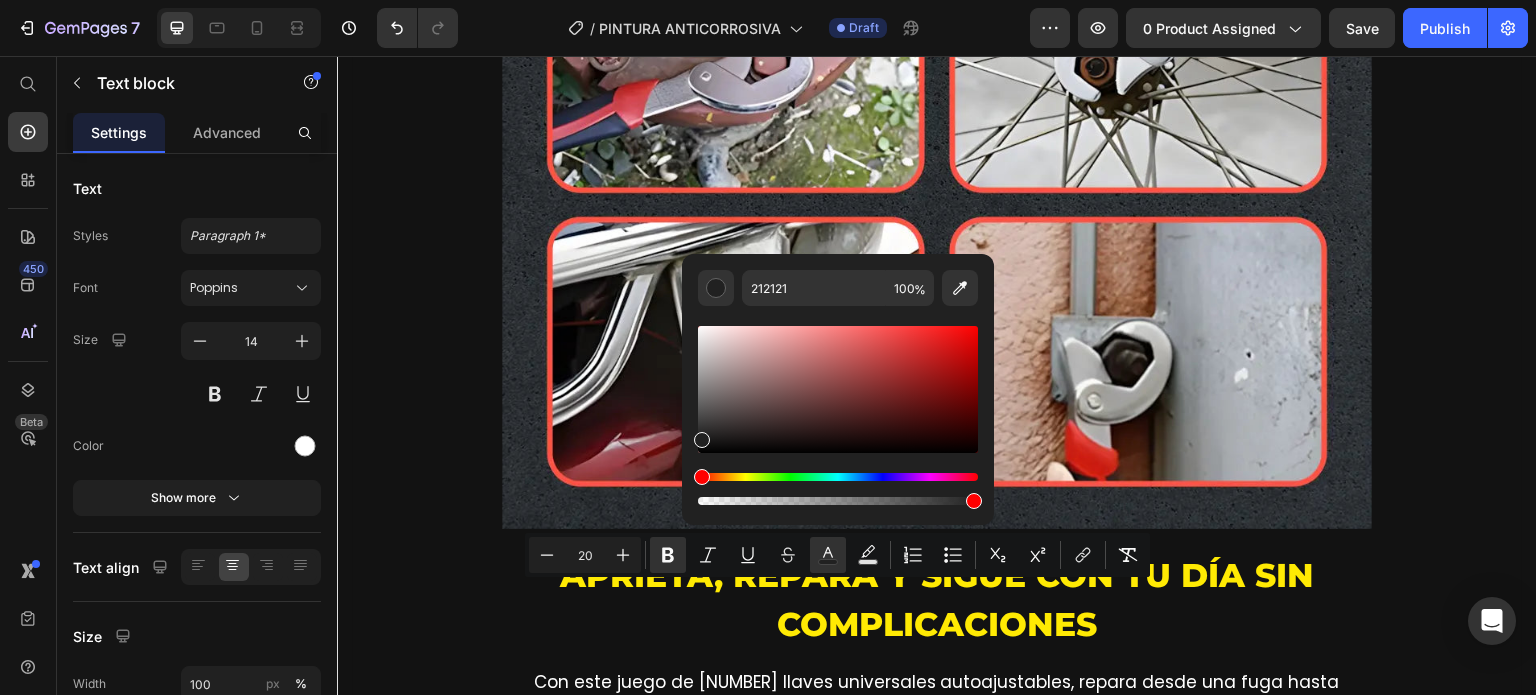 type on "FFEF02" 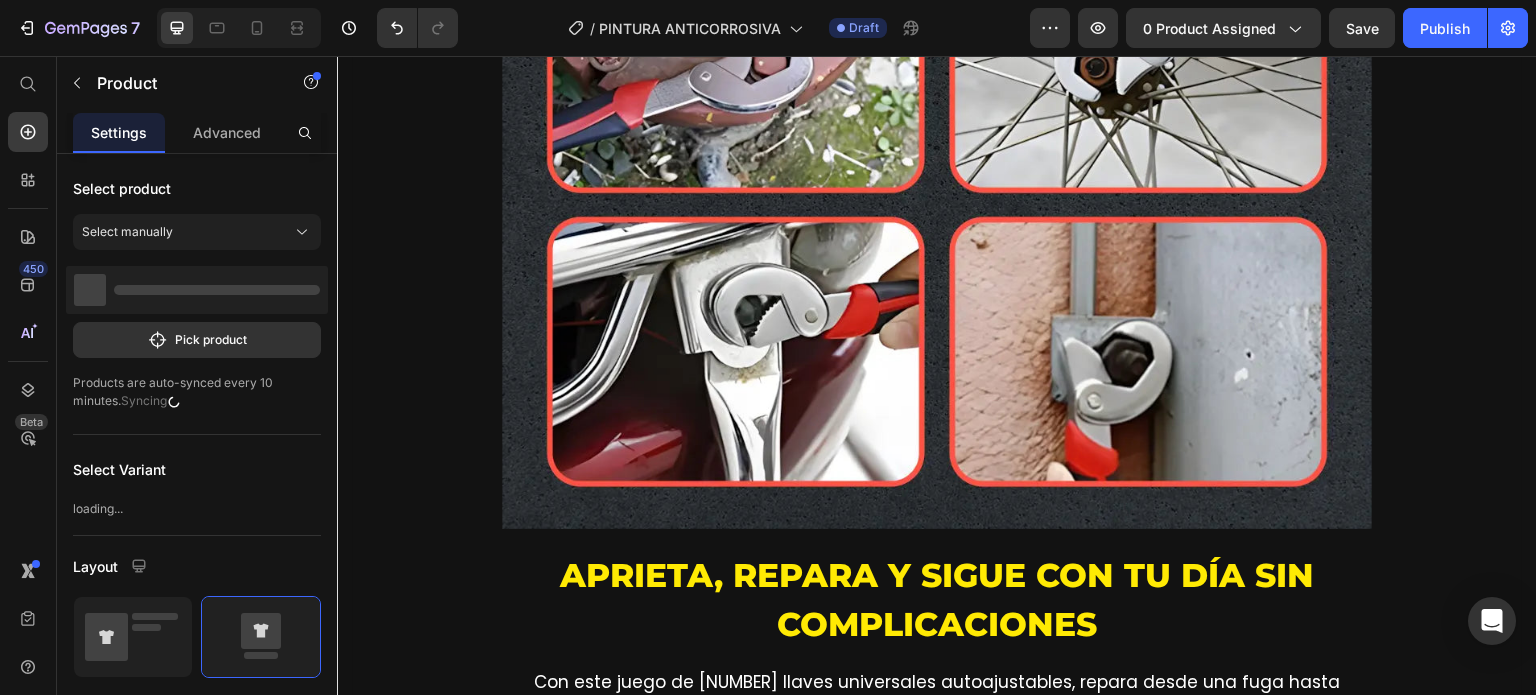 click on "Custom Code
Preview or Publish the page to see the content. Custom Code   ✓  Envío  GRATIS   y Pago  CONTRA   ENTREGA Text block" at bounding box center (932, -443) 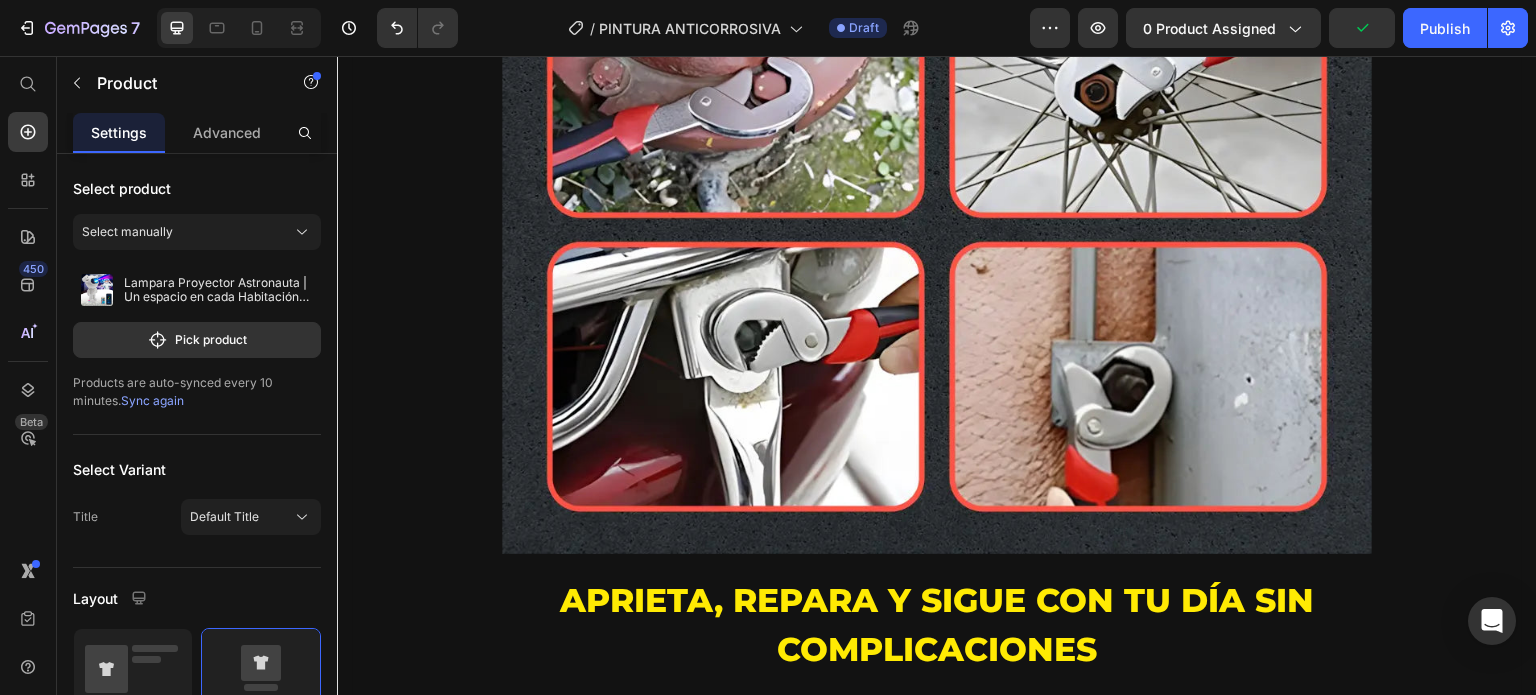 scroll, scrollTop: 1009, scrollLeft: 0, axis: vertical 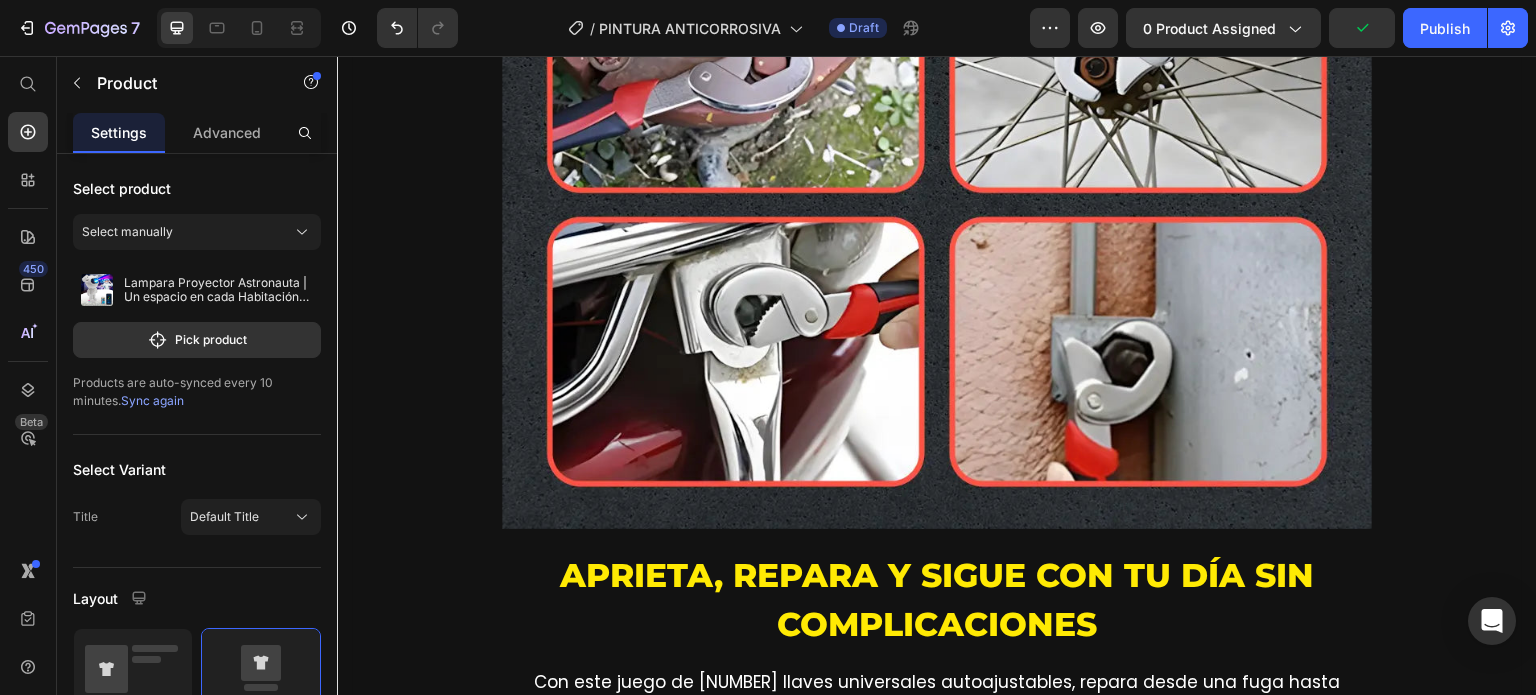 click on "CONTRA" at bounding box center (999, -403) 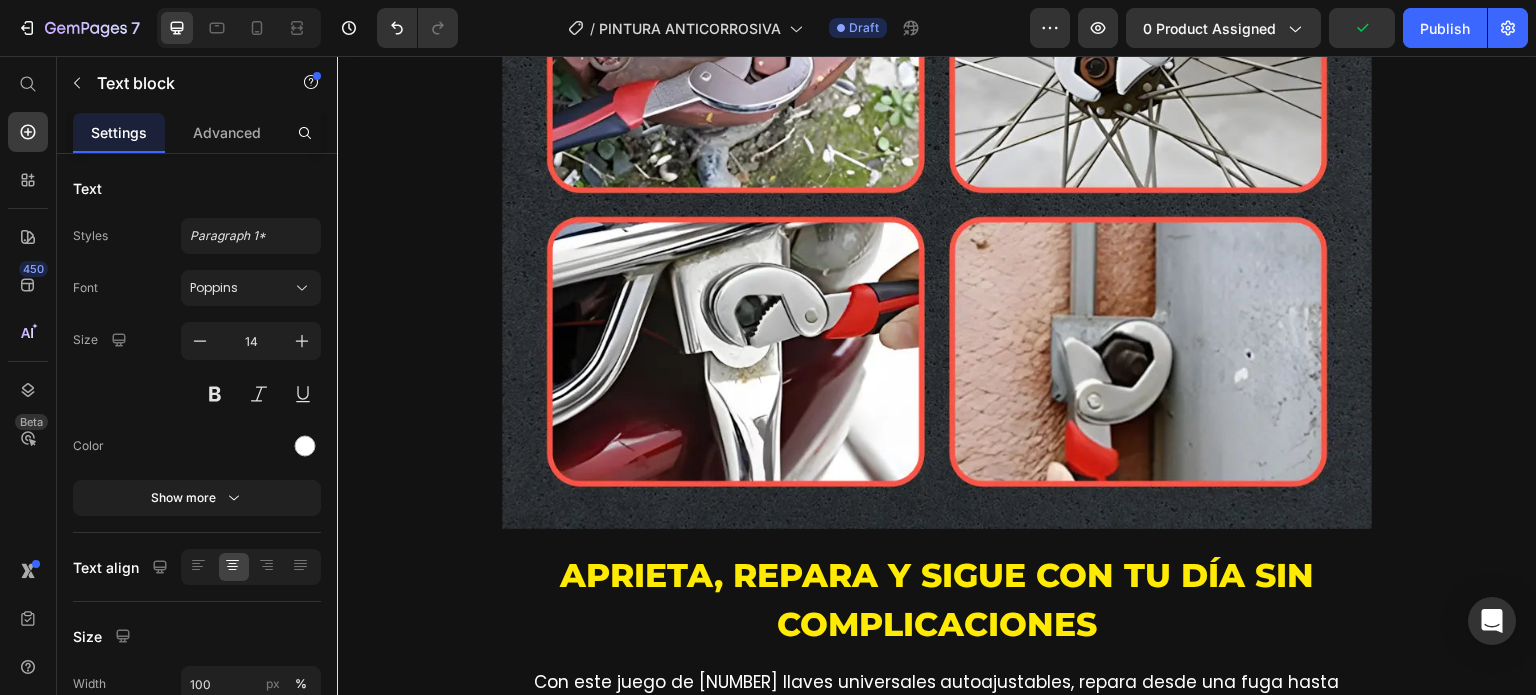 click on "CONTRA" at bounding box center (999, -403) 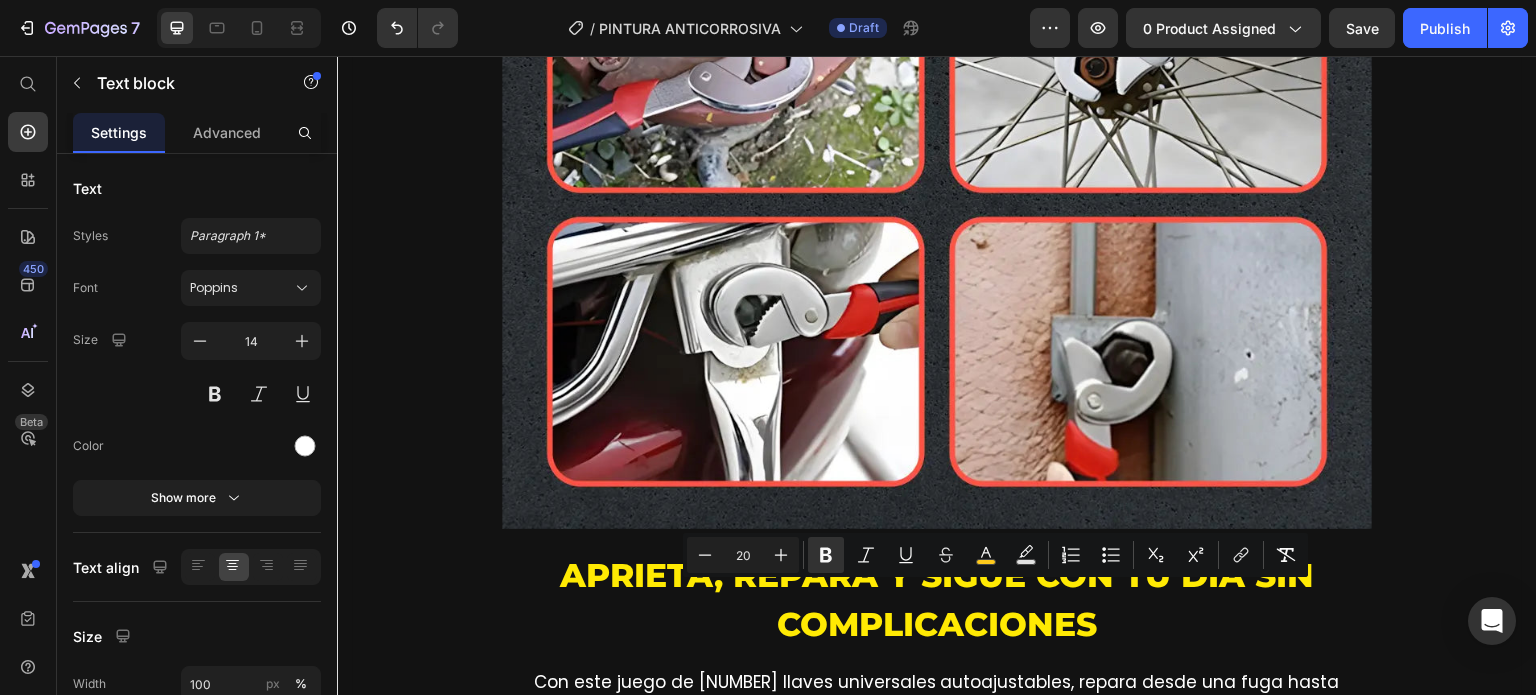 click on "✓  Envío  GRATIS   y Pago  CONTRA   ENTREGA" at bounding box center [932, -403] 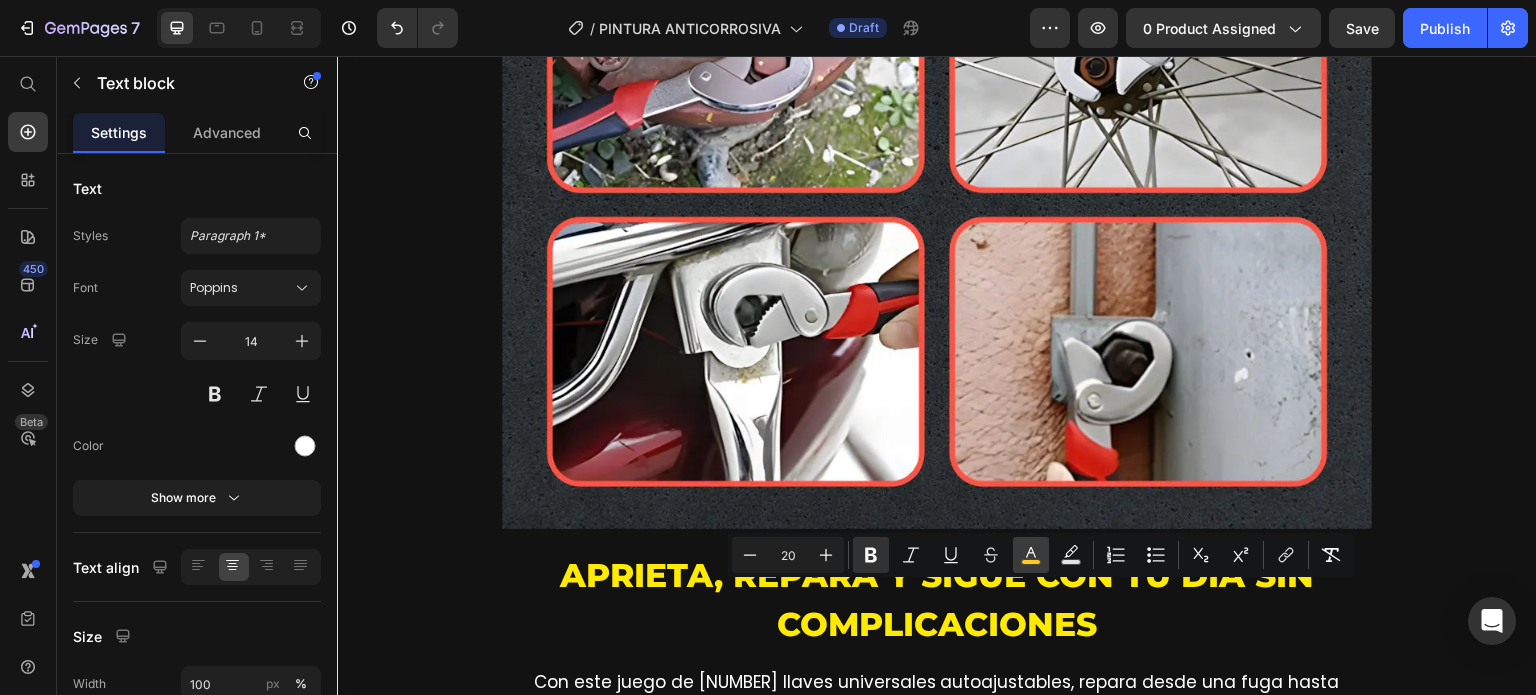 click 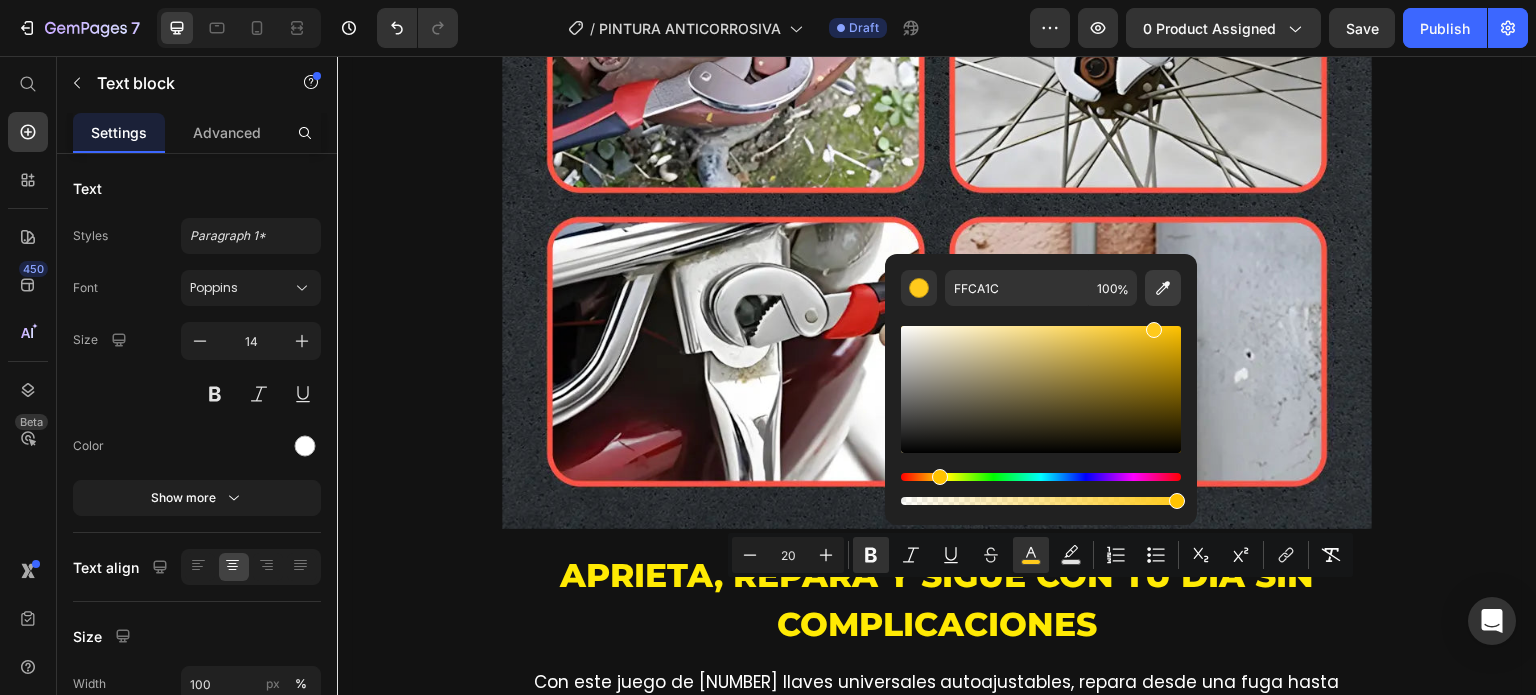 click 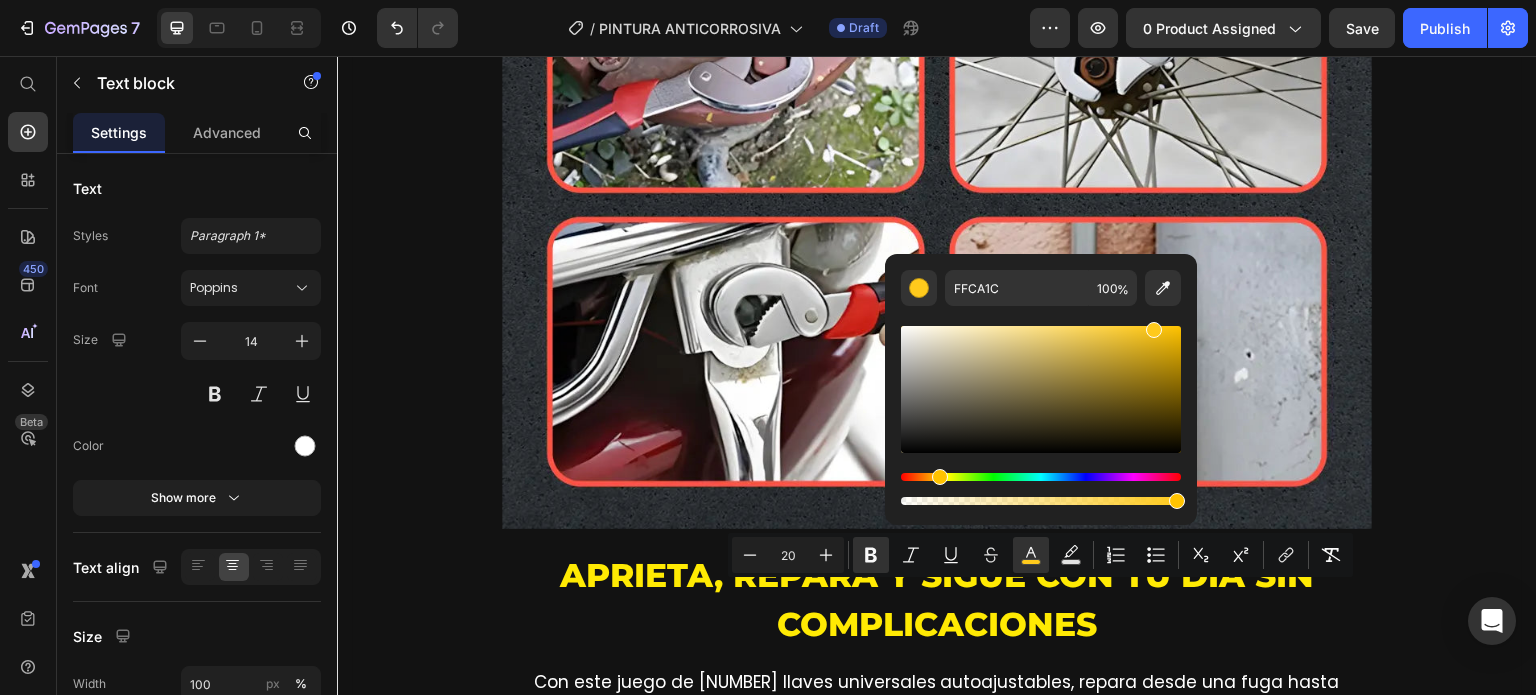type on "FFEF02" 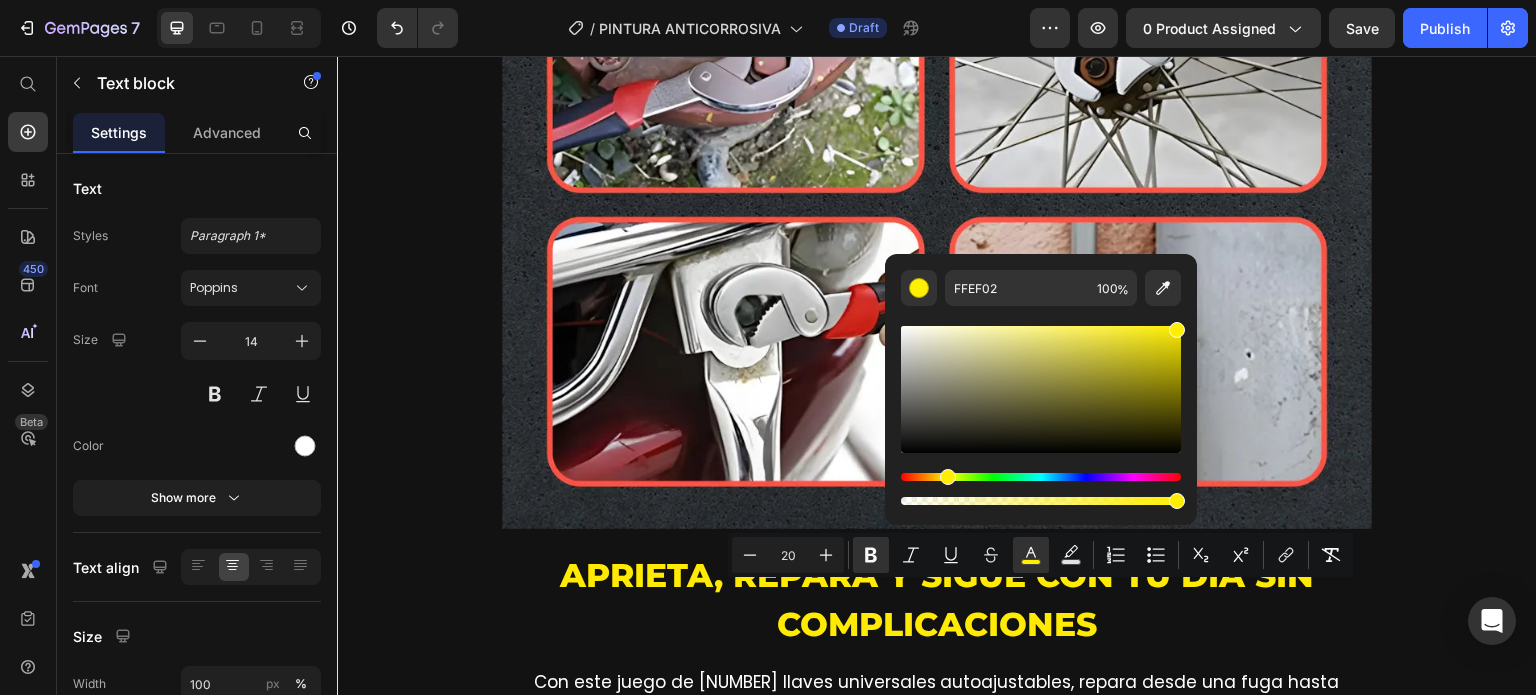 click on "Icon Icon Icon Icon Icon Icon List Row Lampara Proyector Astronauta | Un espacio en cada Habitación 🌌🤩 Product Title Product Row Image compra 1 Kit x2 de LLAVES UNIVERSALES por: Heading $ 649.00 Product Price compra 2 Kit de LLAVES UNIVERSALES  por: Heading $699 Heading (4 LLAVES) Text Block Row Row Row
Custom Code
Preview or Publish the page to see the content. Custom Code   ✓  Envío  GRATIS   y Pago  CONTRA ENTREGA Text block   10 Product Row Section 1" at bounding box center (937, -639) 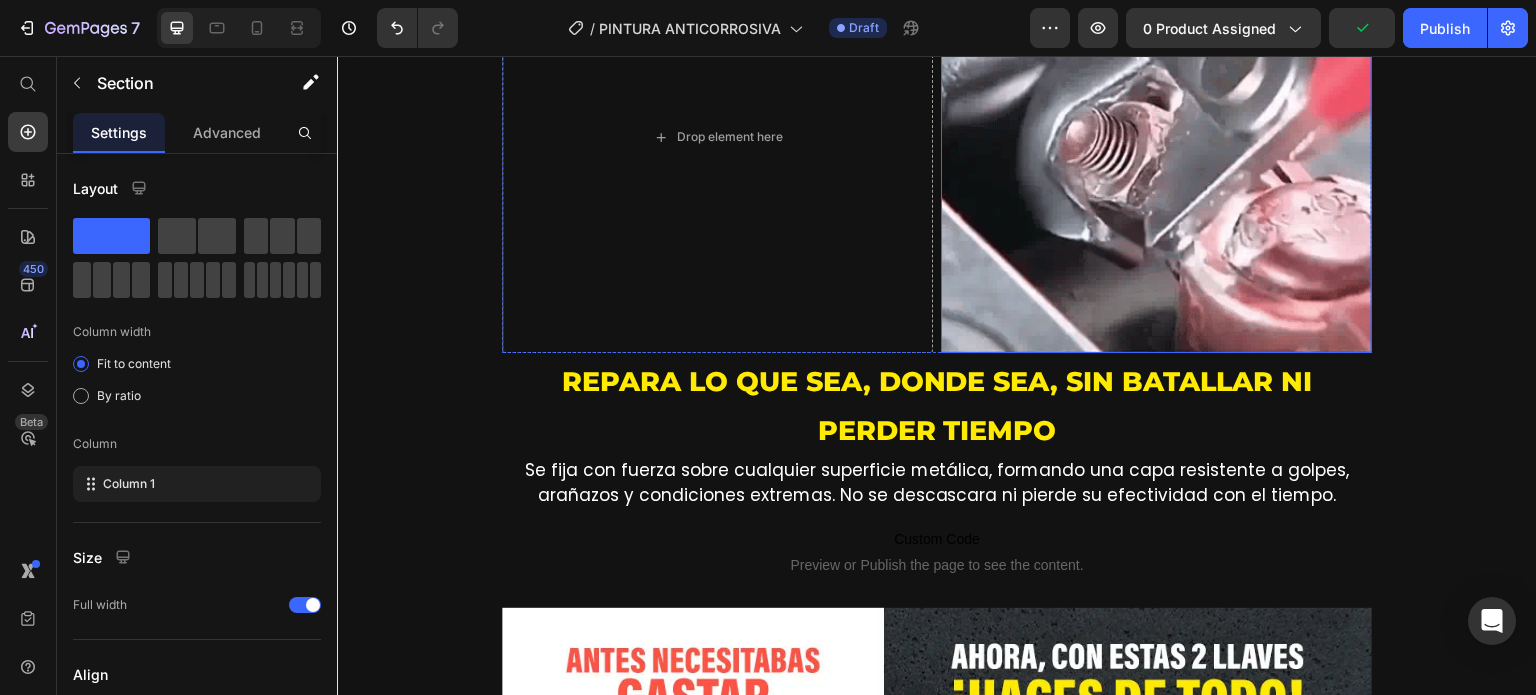 scroll, scrollTop: 2900, scrollLeft: 0, axis: vertical 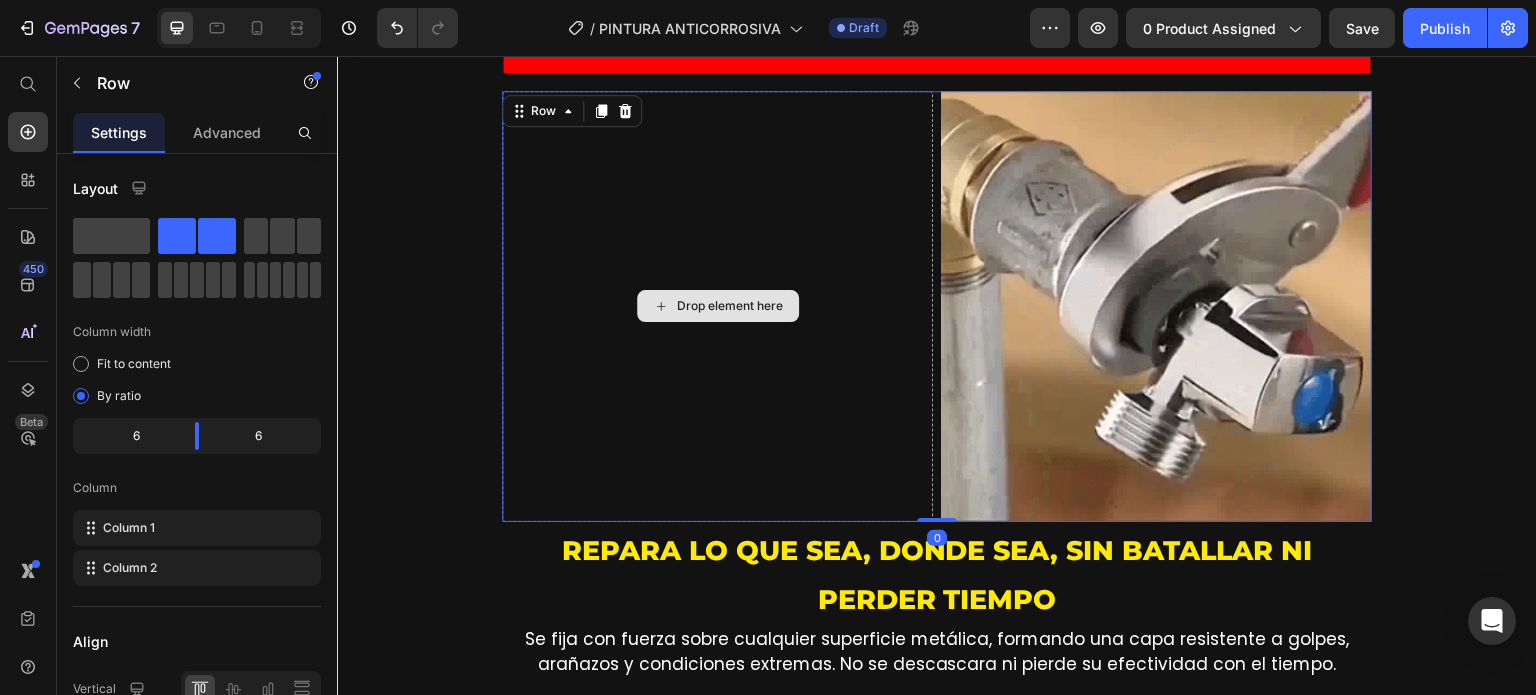 click on "Drop element here" at bounding box center [717, 306] 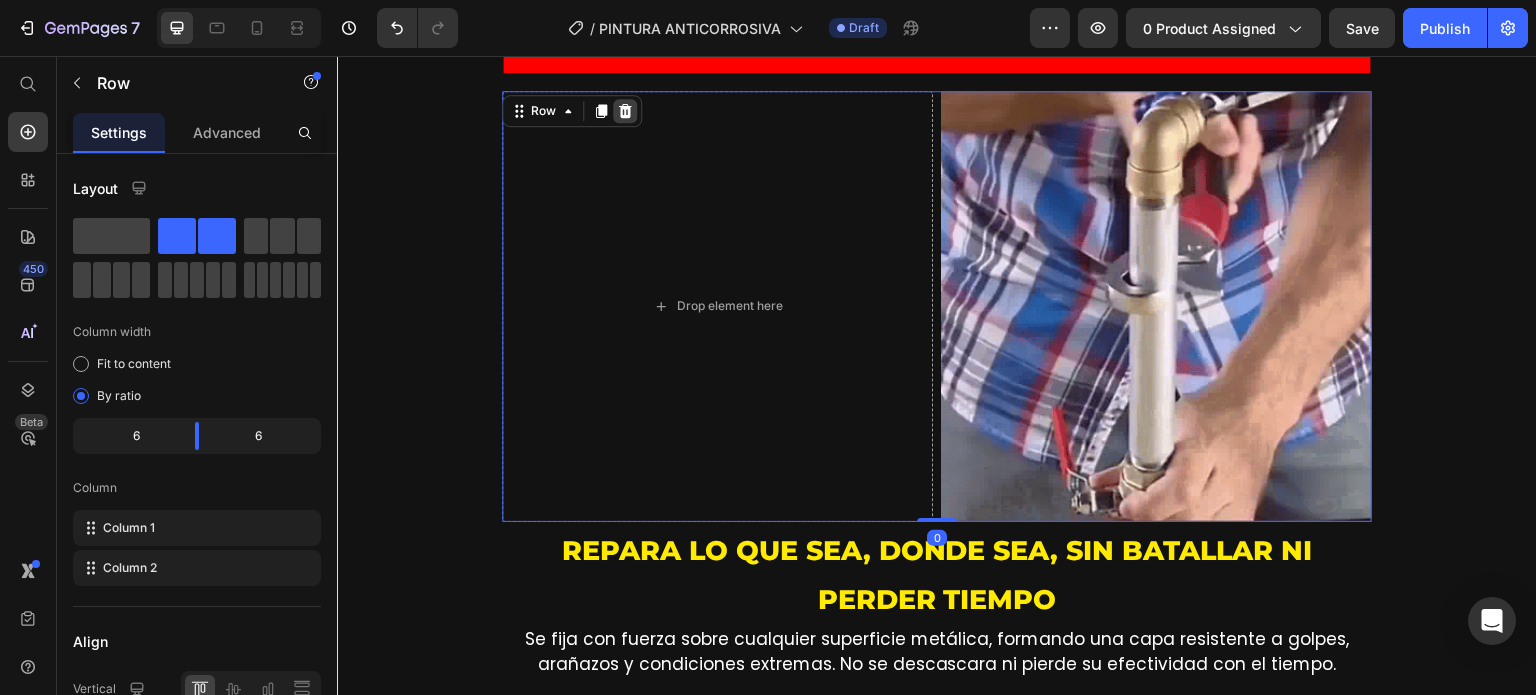 click 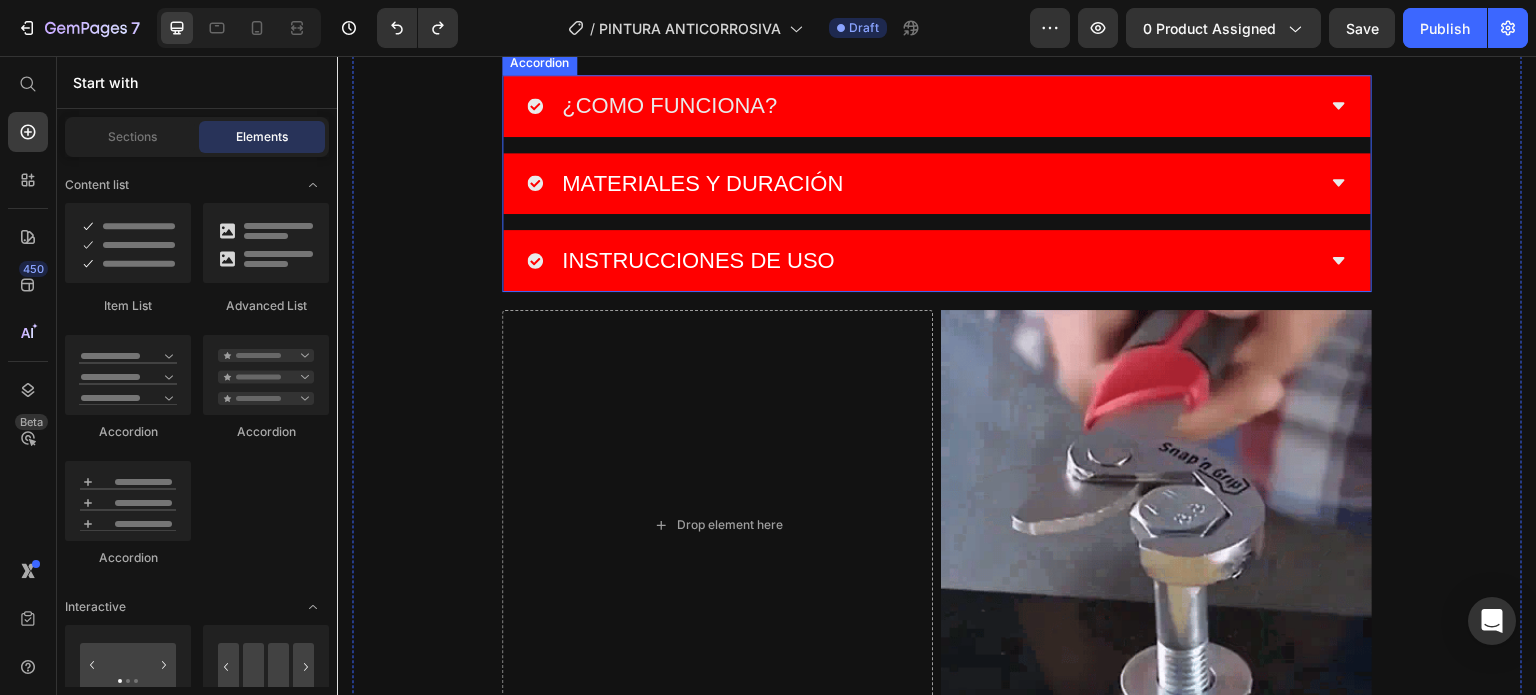 scroll, scrollTop: 2823, scrollLeft: 0, axis: vertical 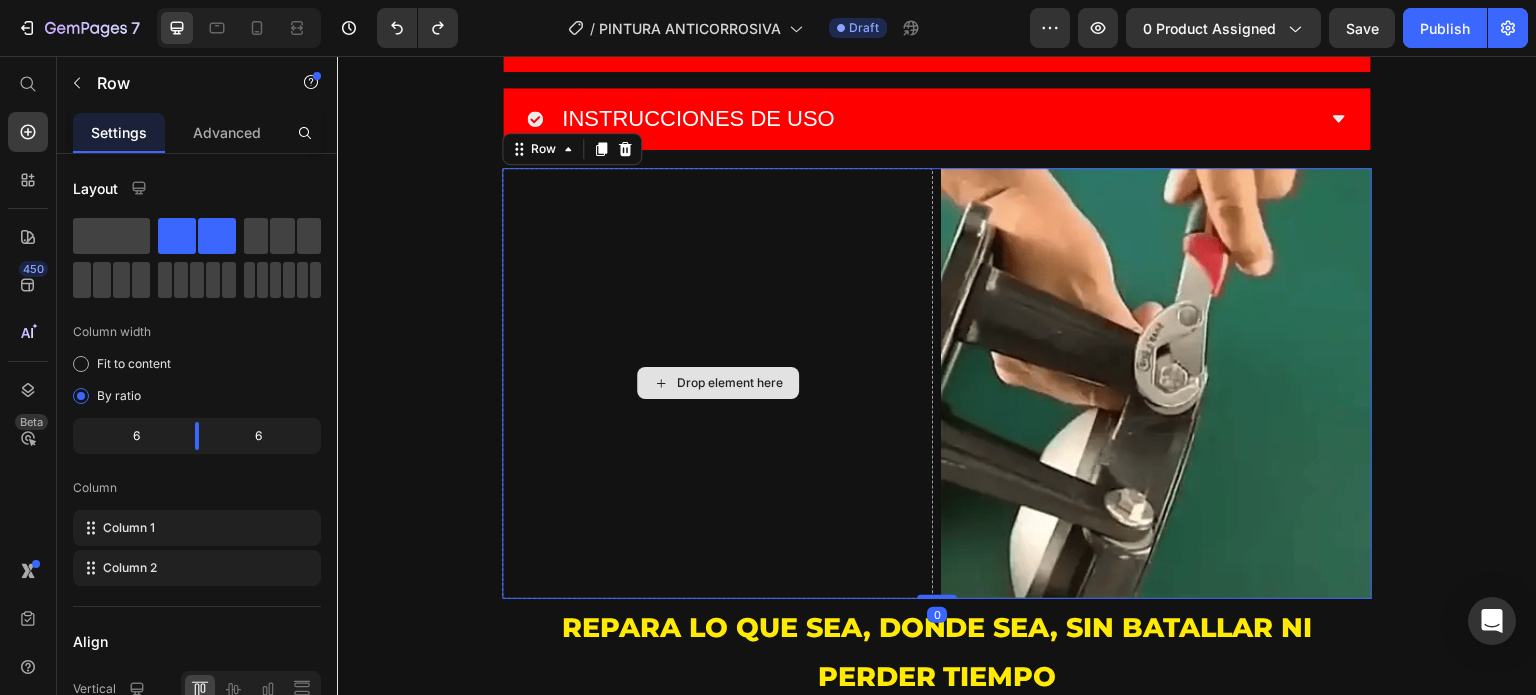 click on "Drop element here" at bounding box center [717, 383] 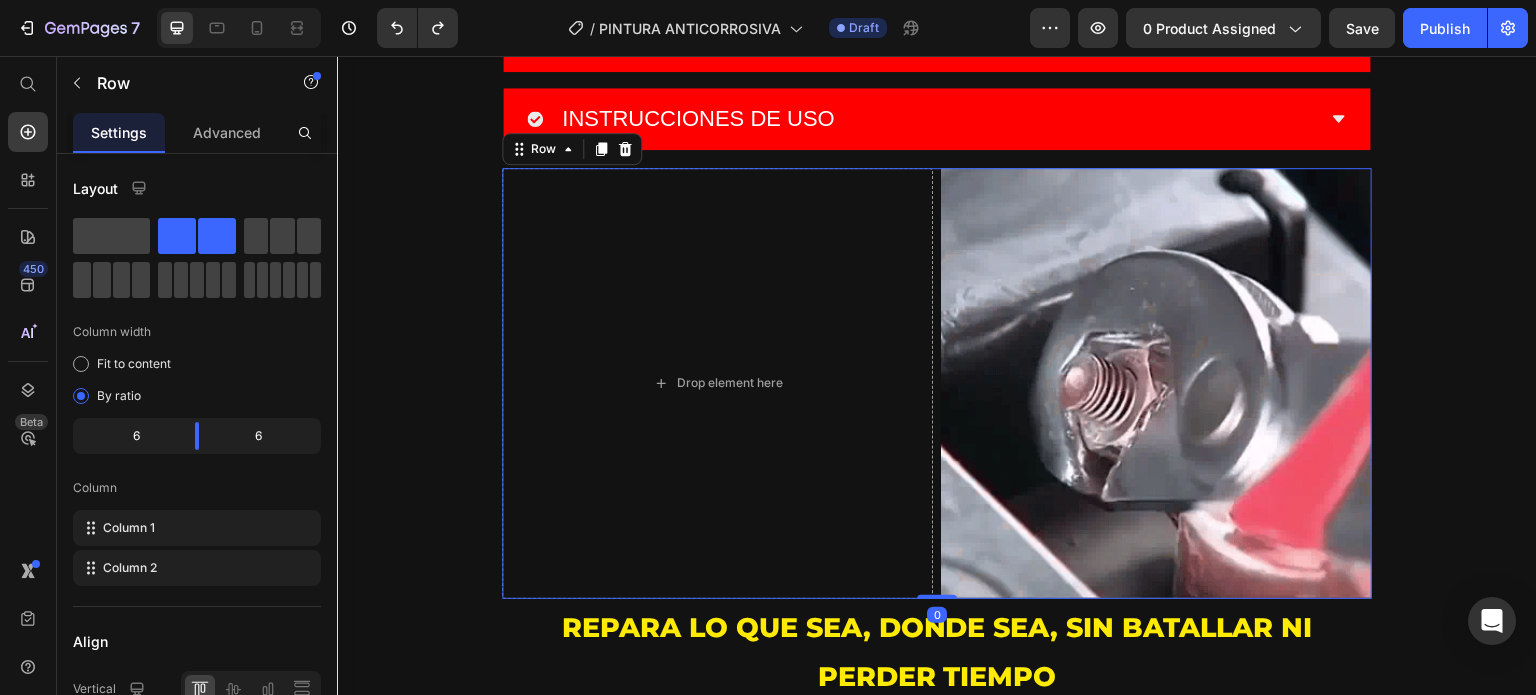 click 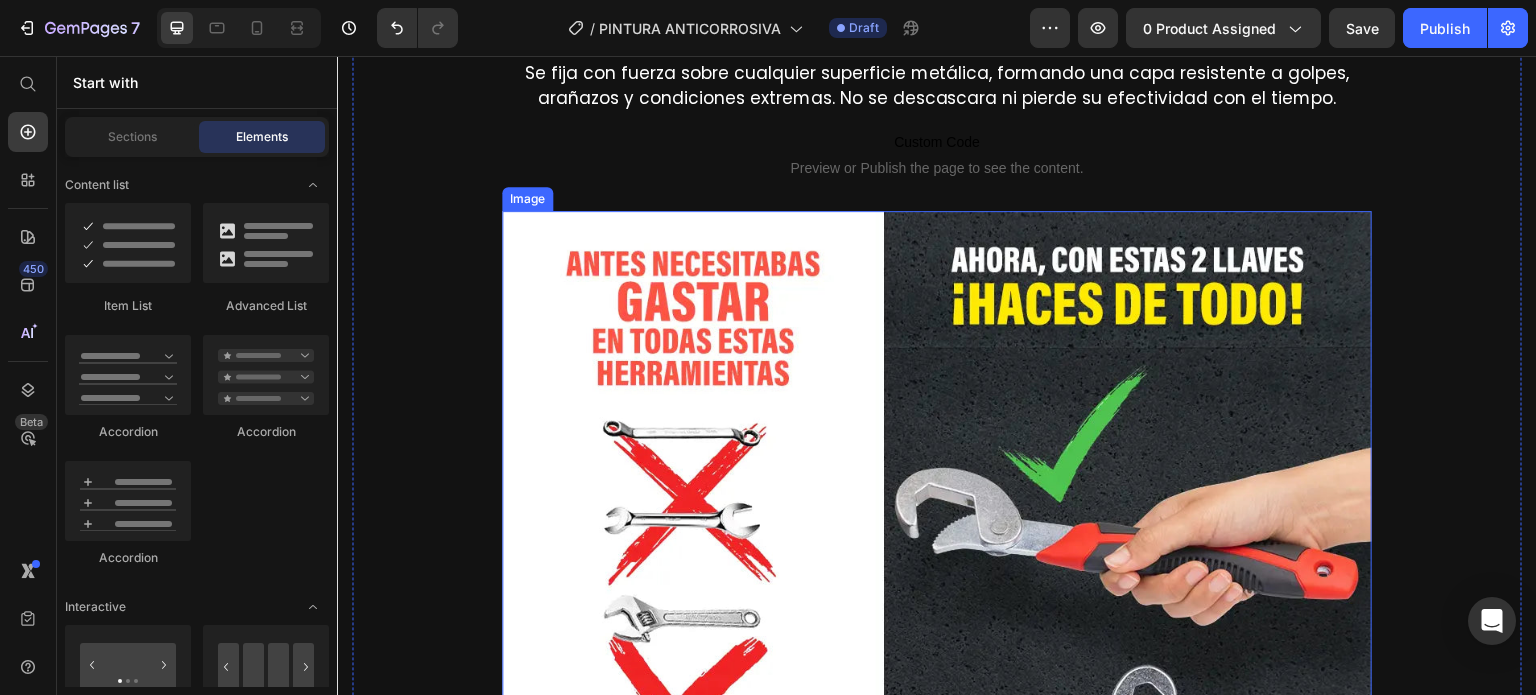 scroll, scrollTop: 2823, scrollLeft: 0, axis: vertical 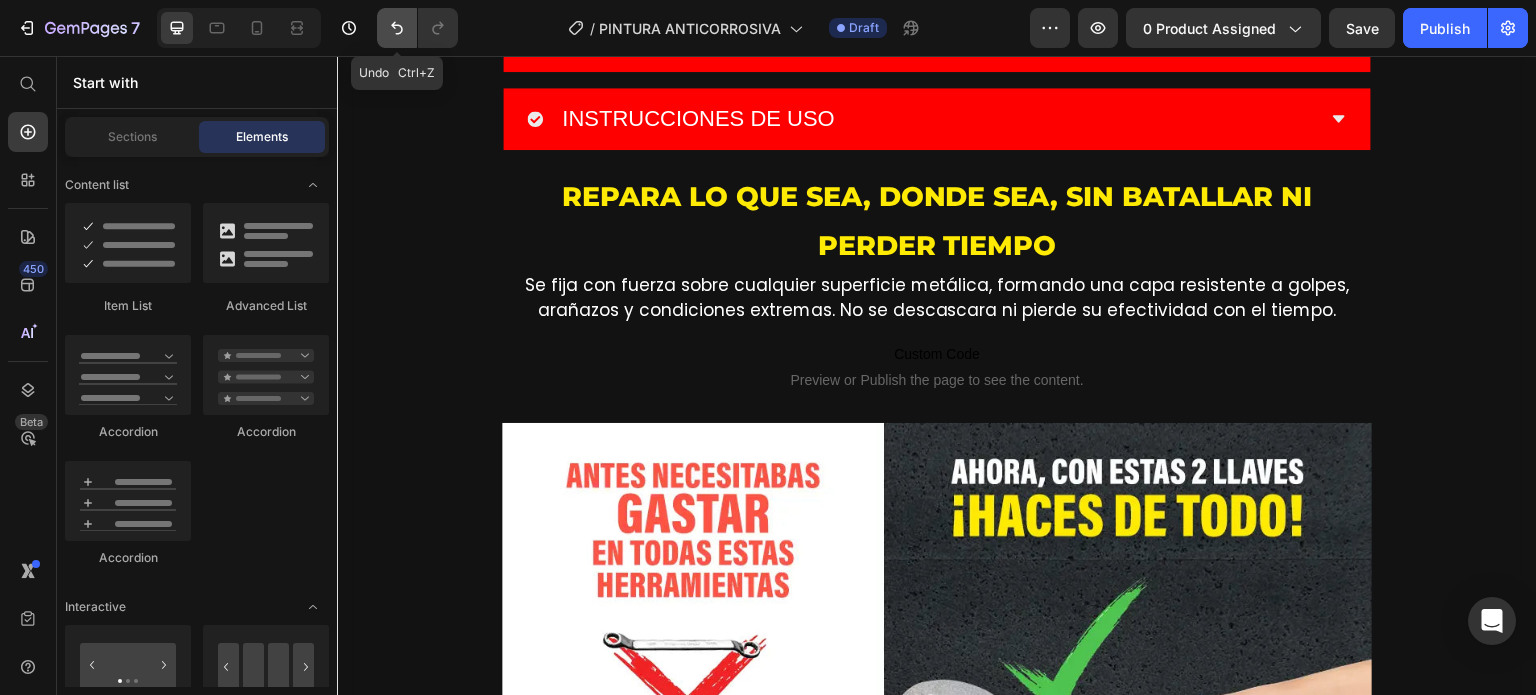 click 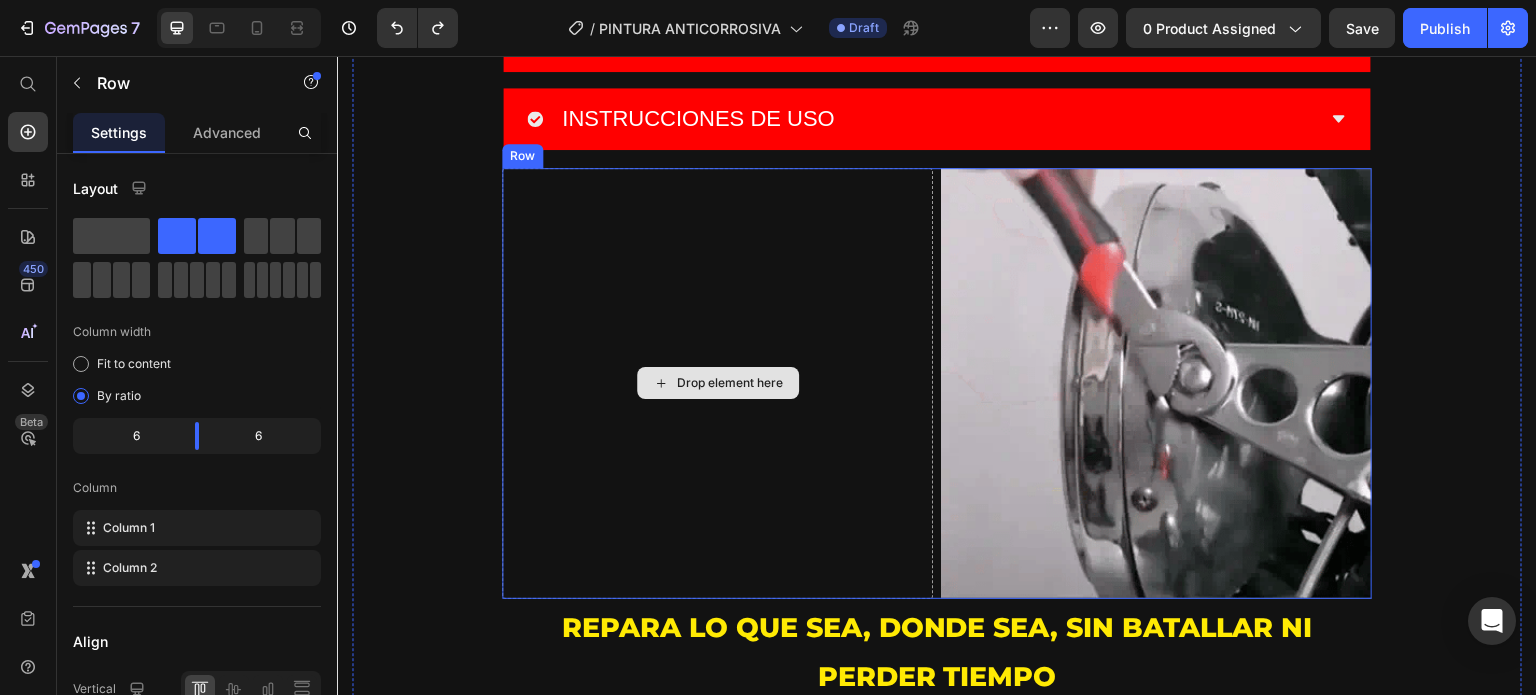 click on "Drop element here" at bounding box center (717, 383) 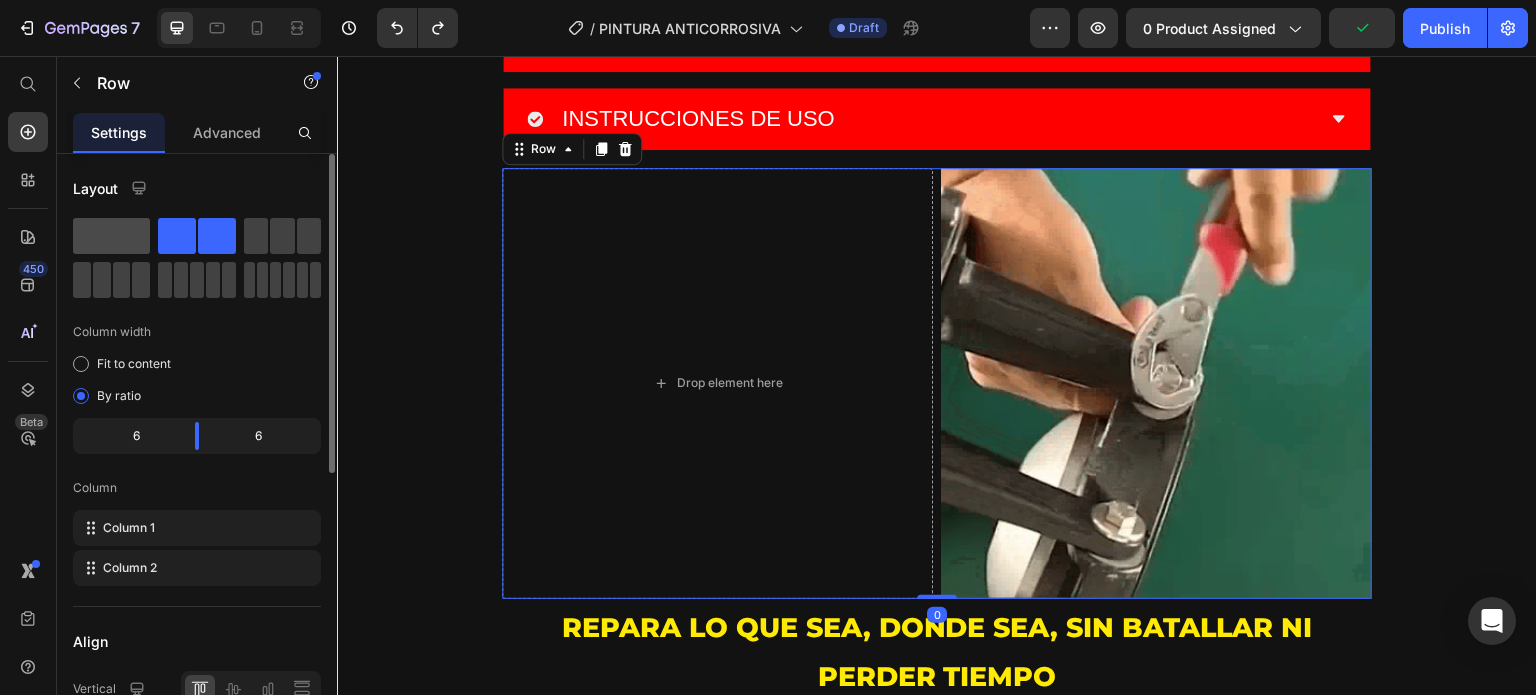 click 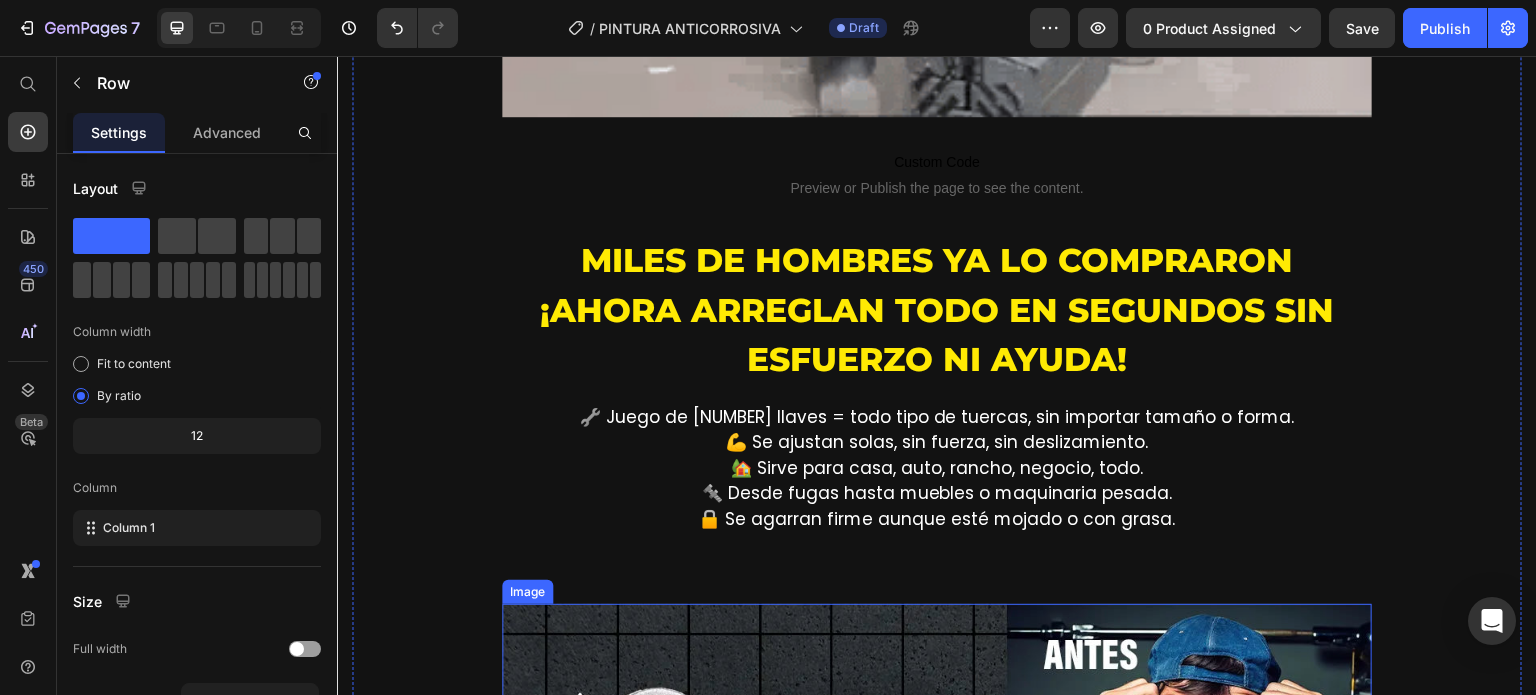 scroll, scrollTop: 5723, scrollLeft: 0, axis: vertical 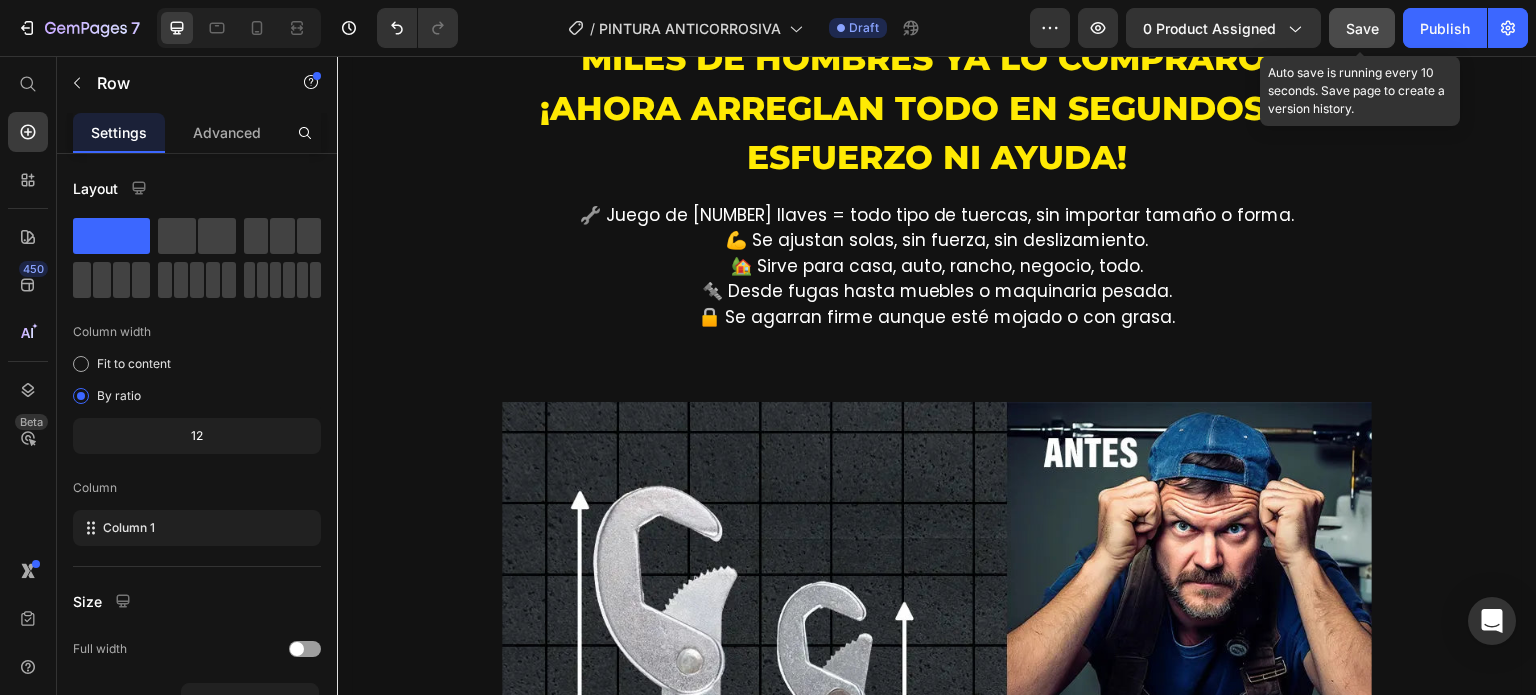 click on "Save" 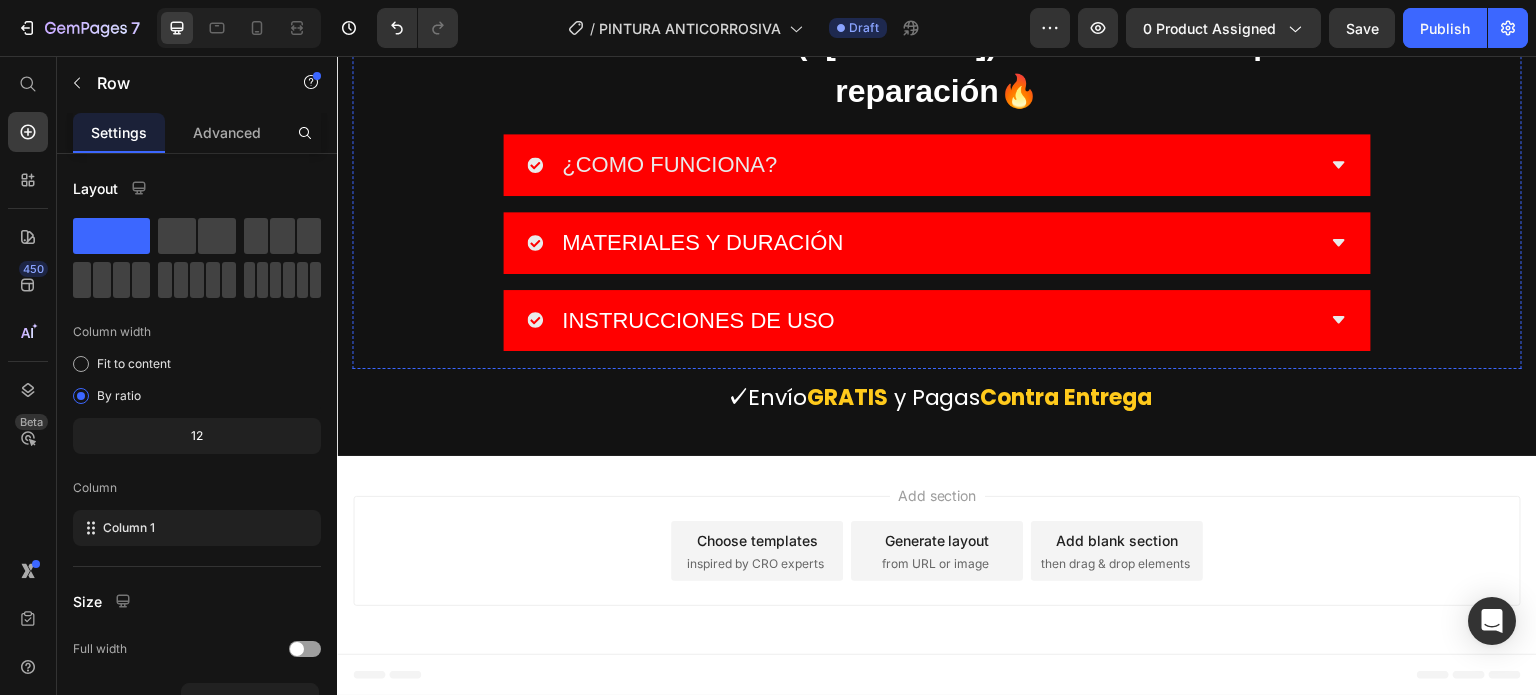 scroll, scrollTop: 8723, scrollLeft: 0, axis: vertical 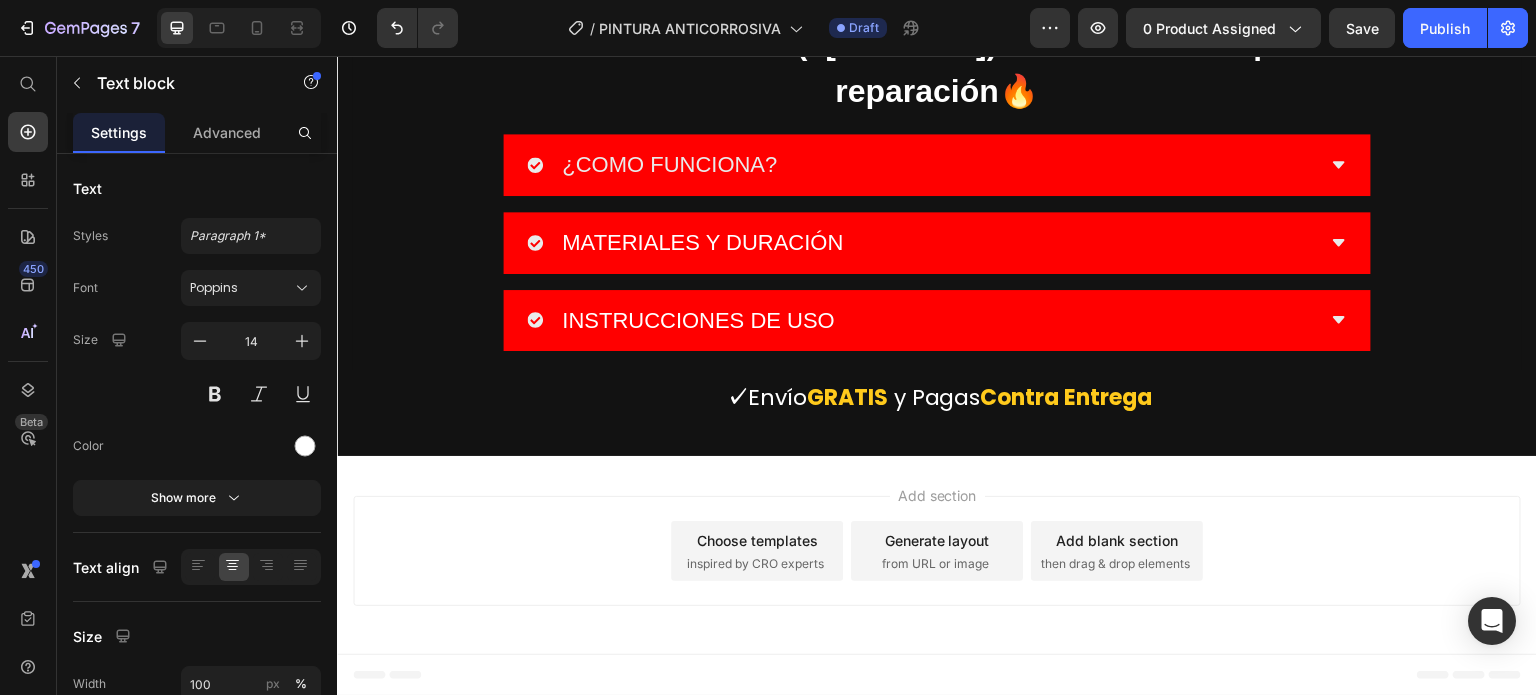 click on "Contra Entrega" at bounding box center [1067, -322] 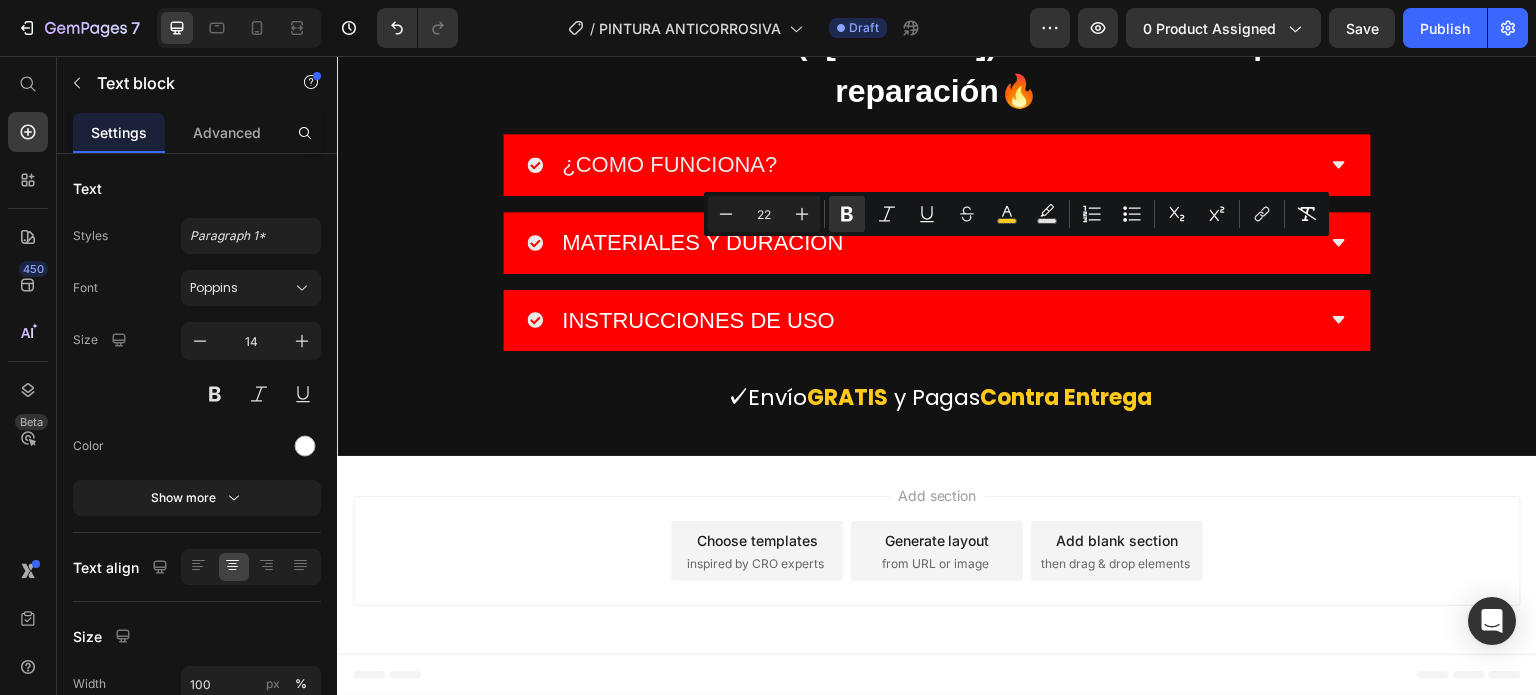 click on "Contra Entrega" at bounding box center [1067, -322] 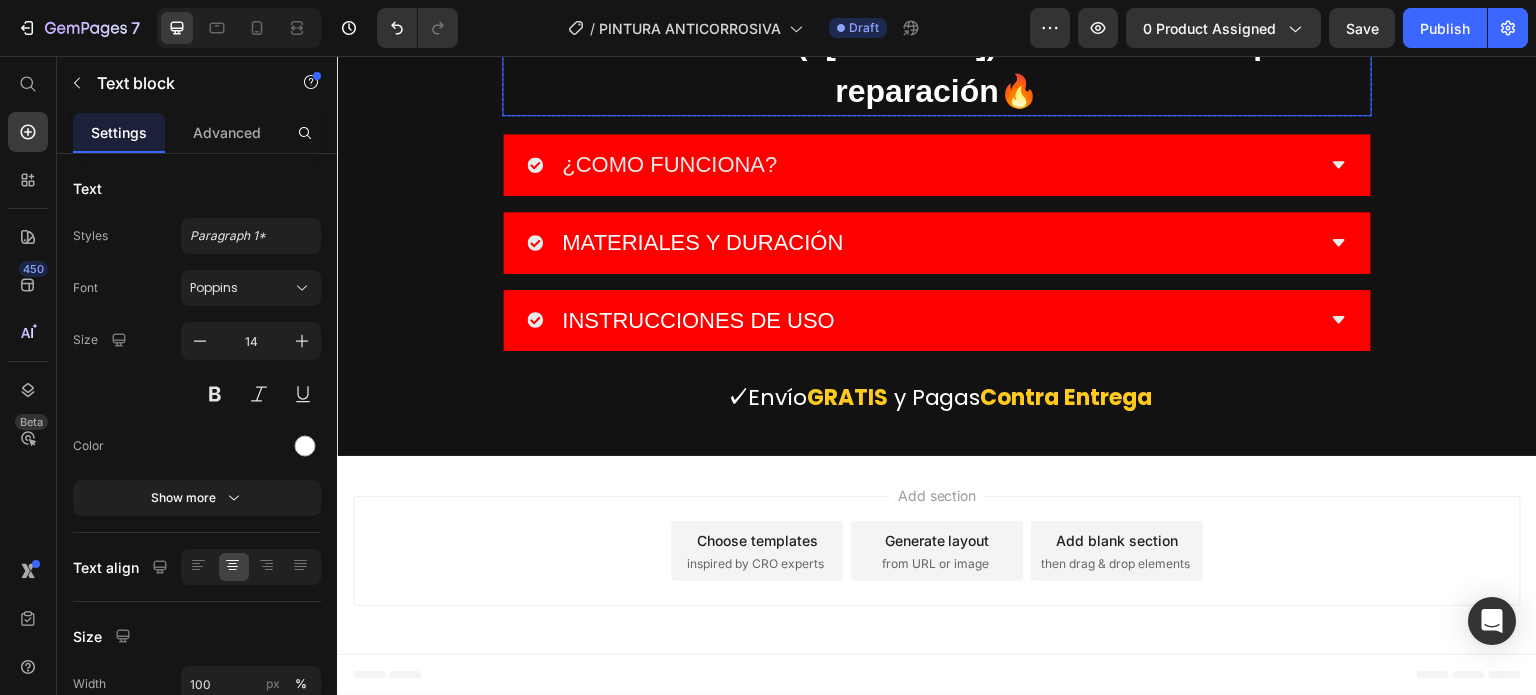 scroll, scrollTop: 10866, scrollLeft: 0, axis: vertical 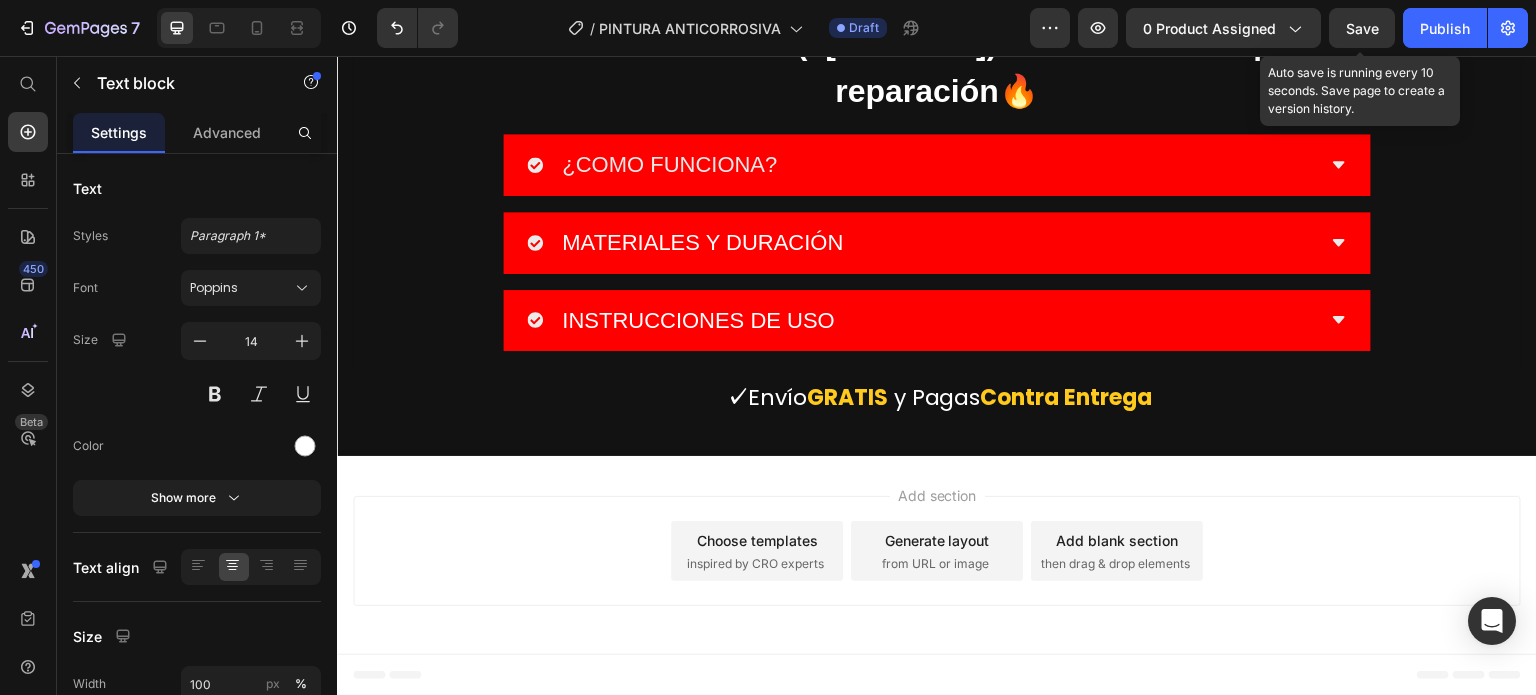 click on "Save" at bounding box center [1362, 28] 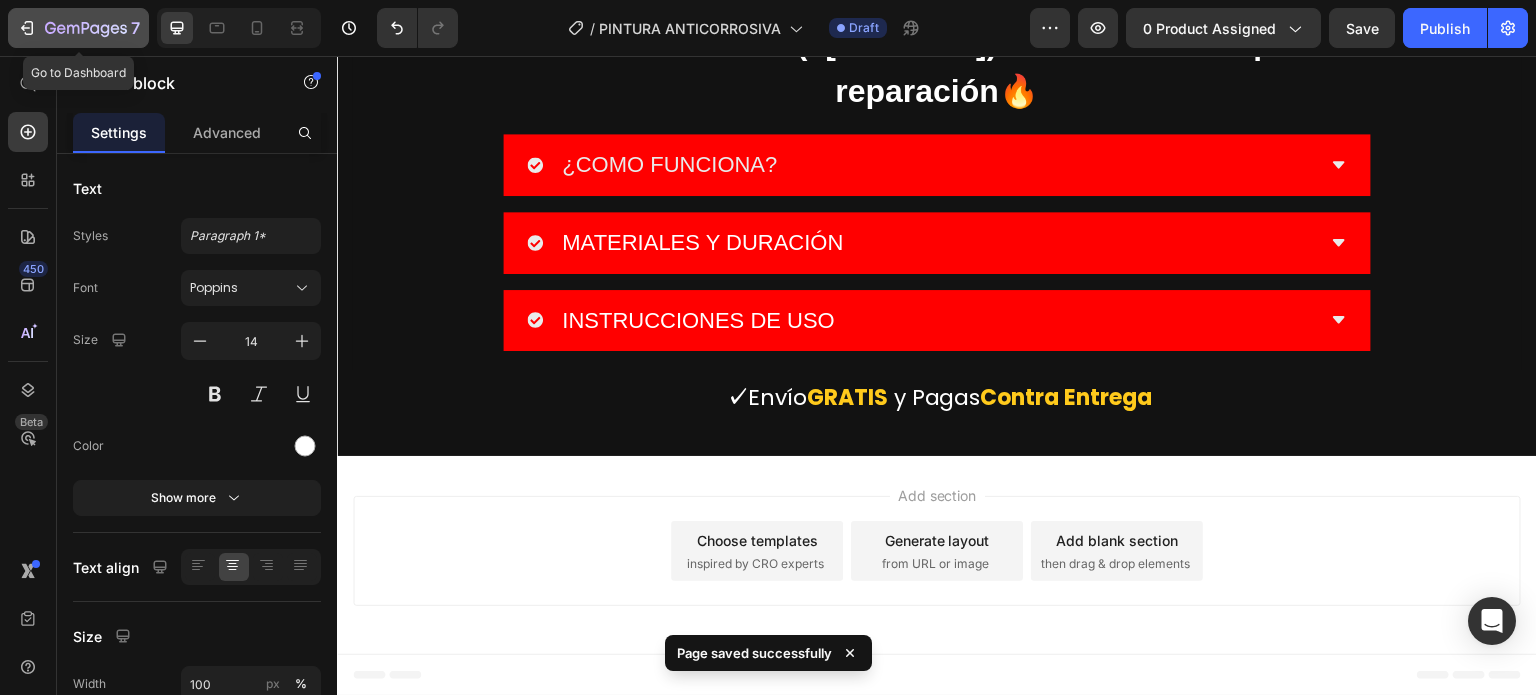 click 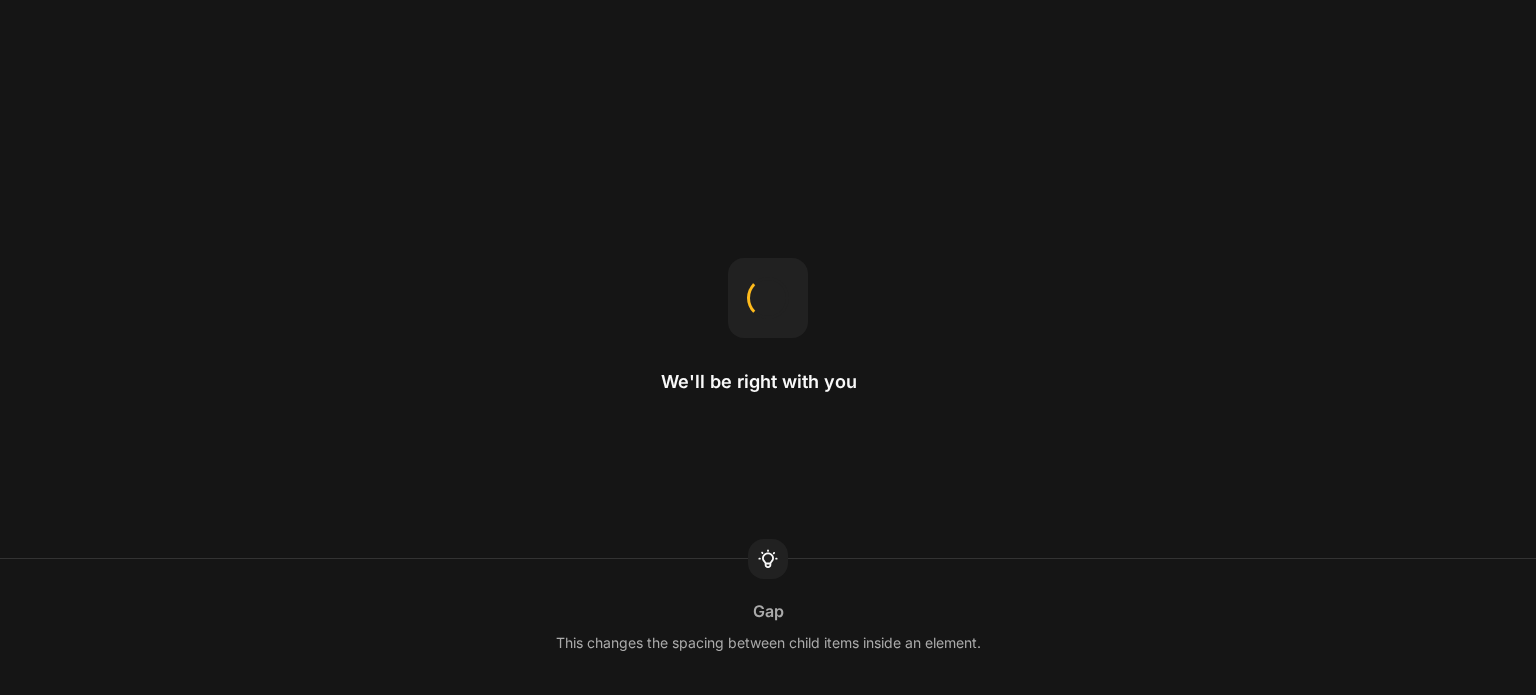 scroll, scrollTop: 0, scrollLeft: 0, axis: both 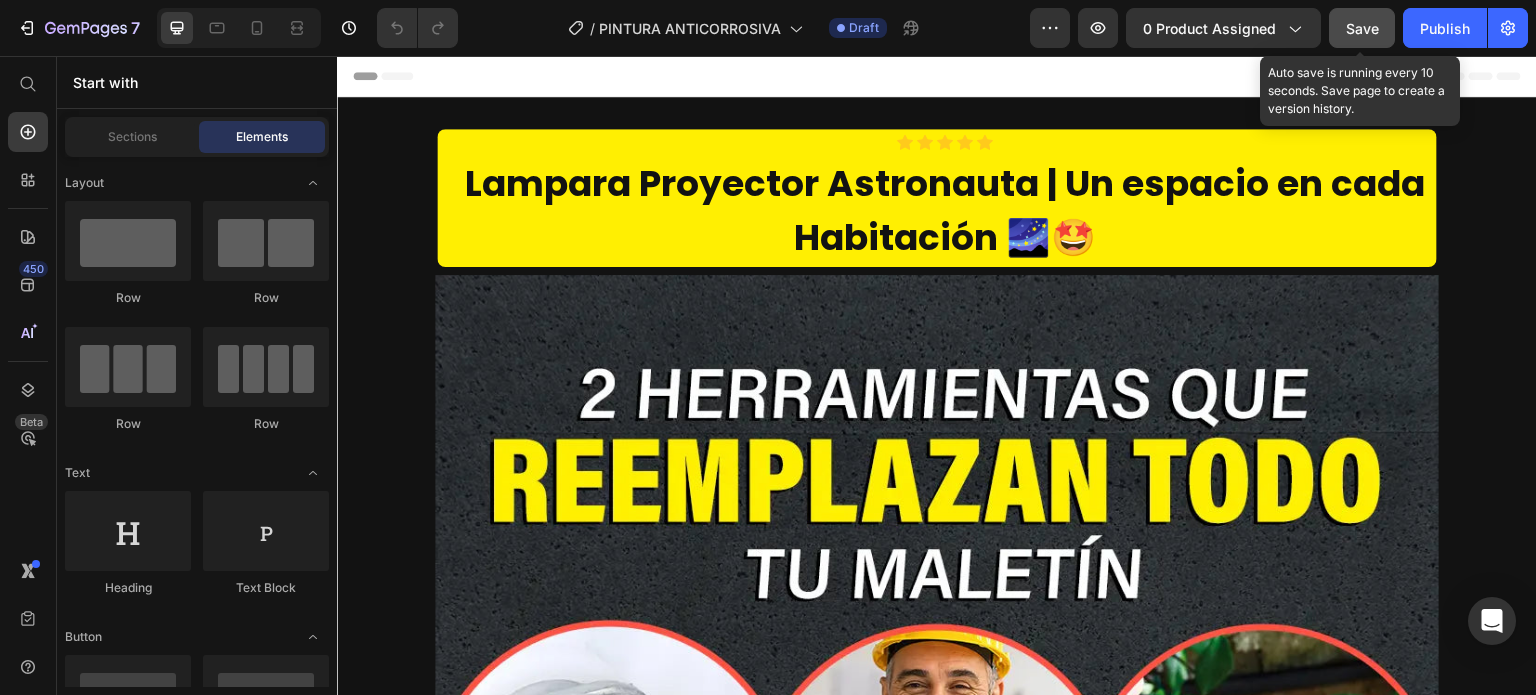 click on "Save" 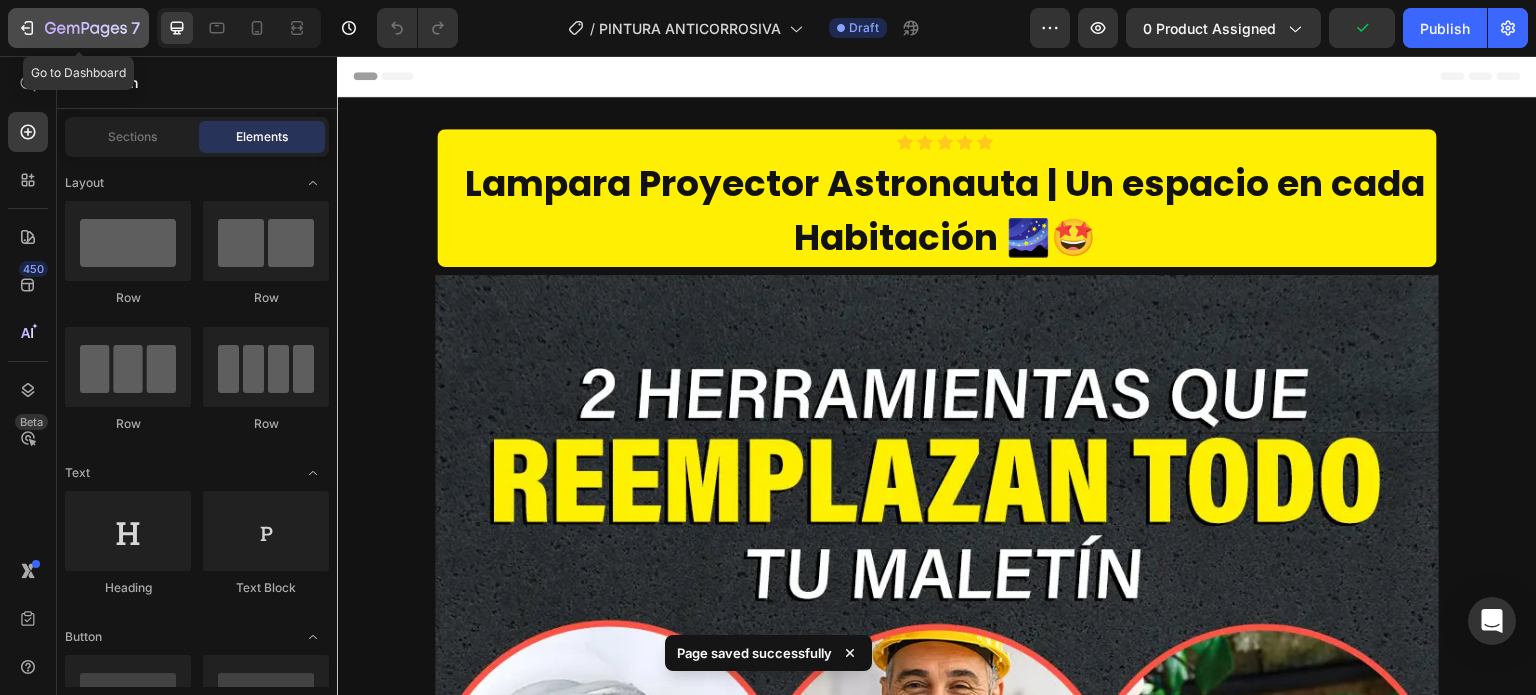 click 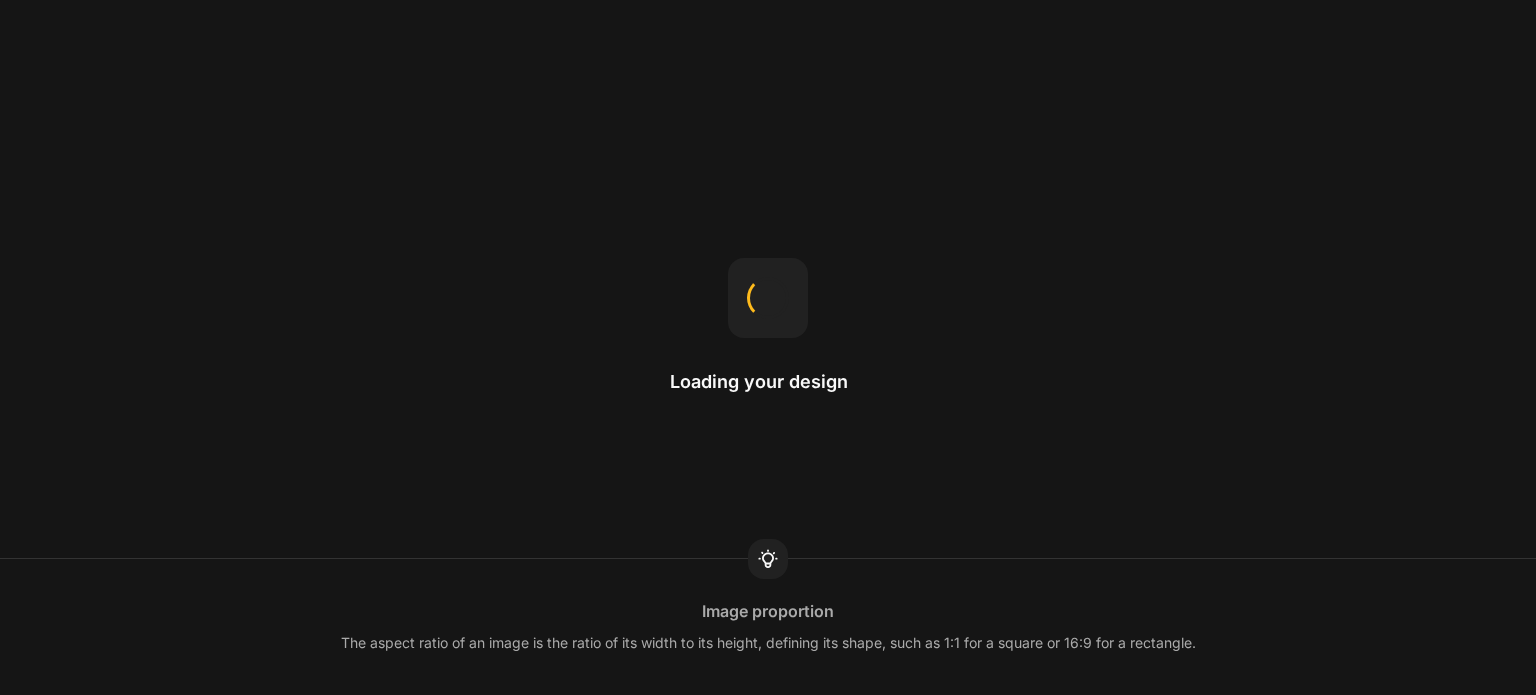 scroll, scrollTop: 0, scrollLeft: 0, axis: both 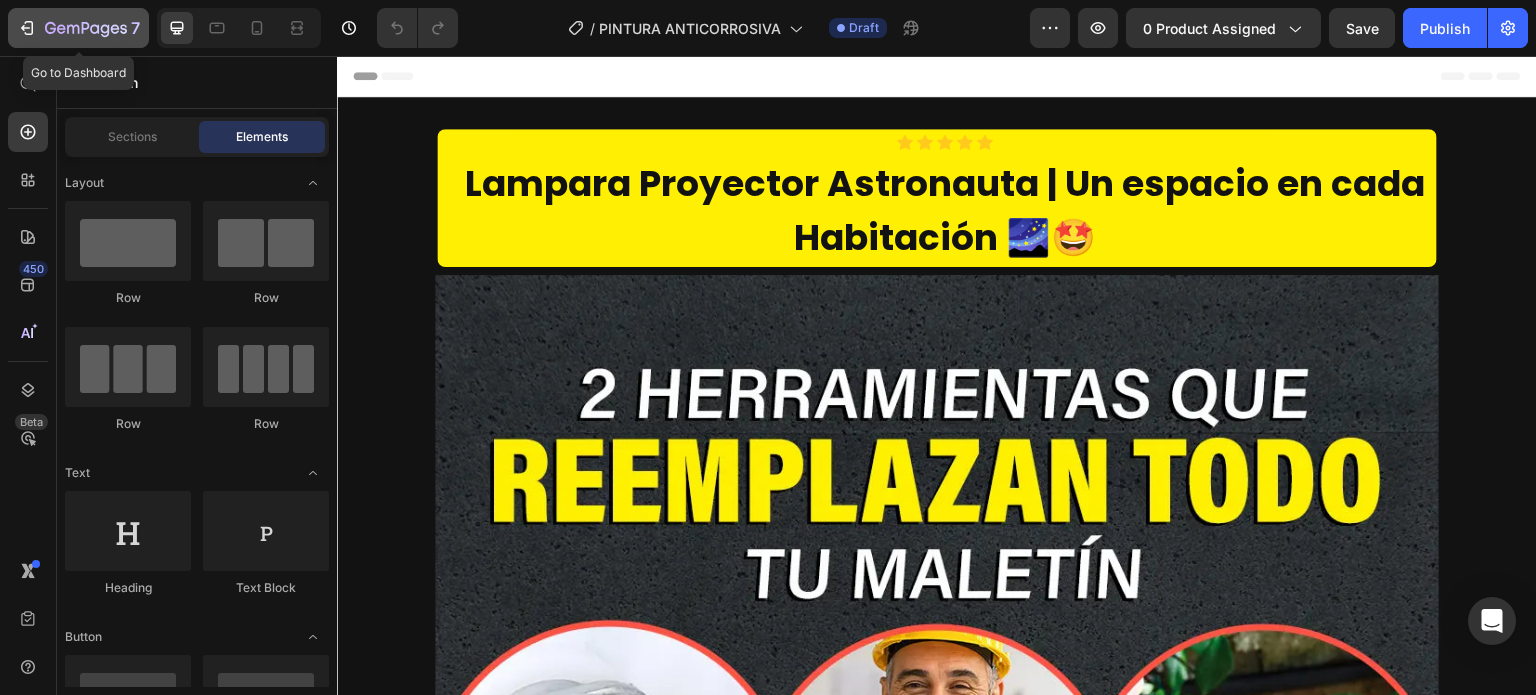click 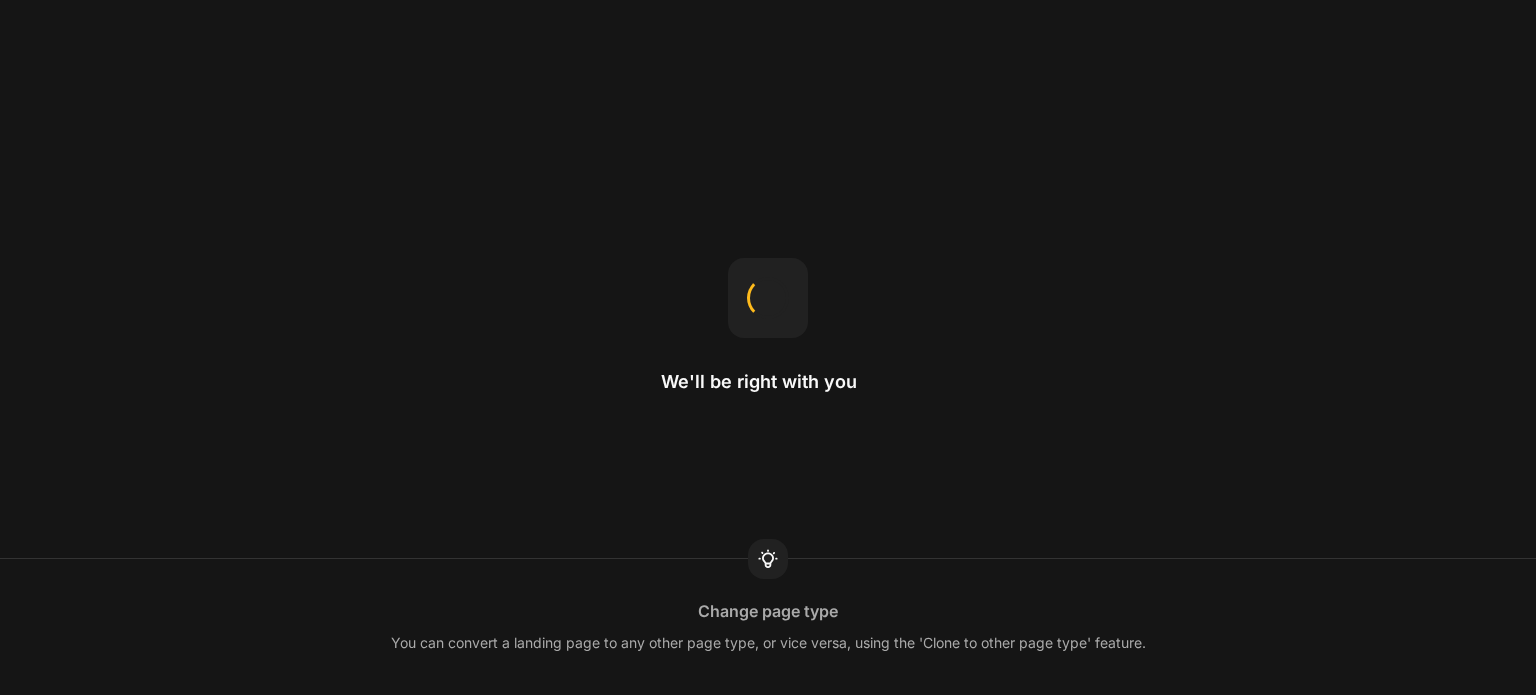 scroll, scrollTop: 0, scrollLeft: 0, axis: both 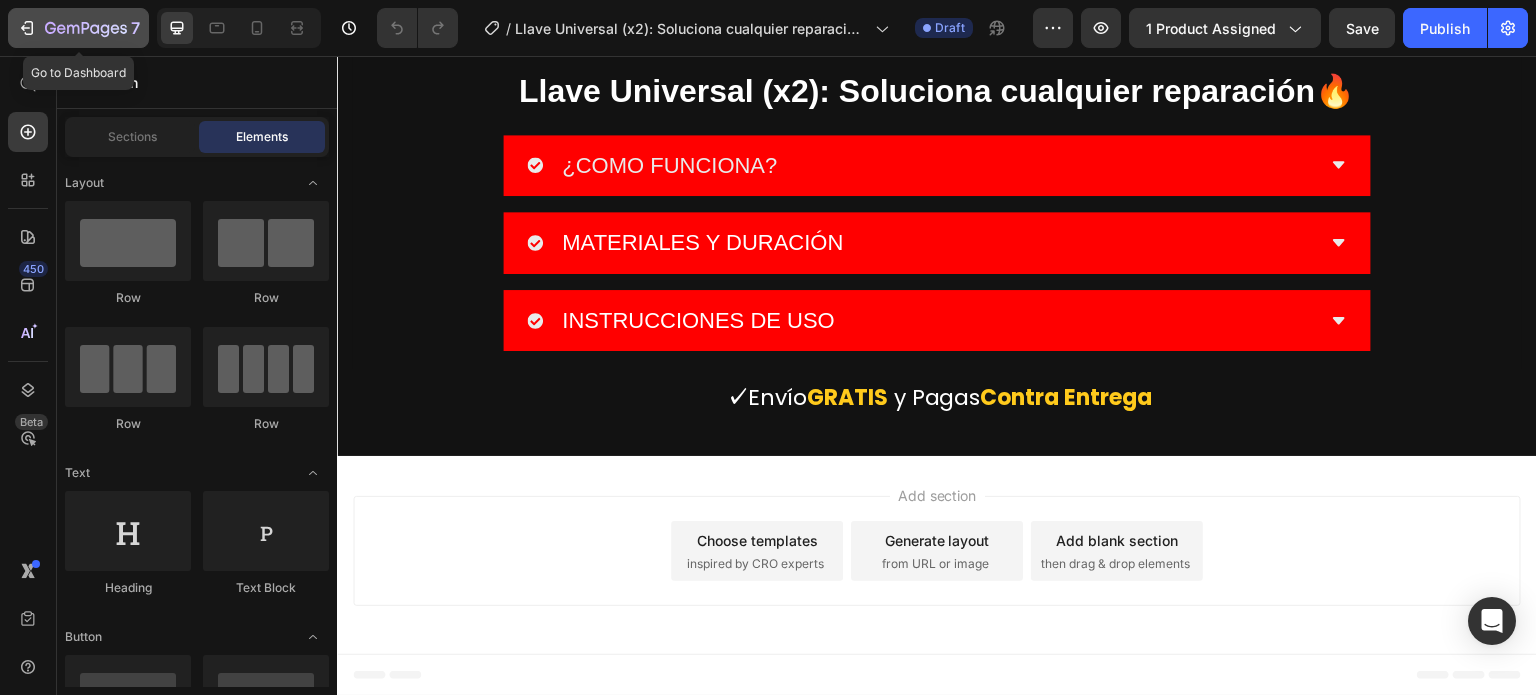click 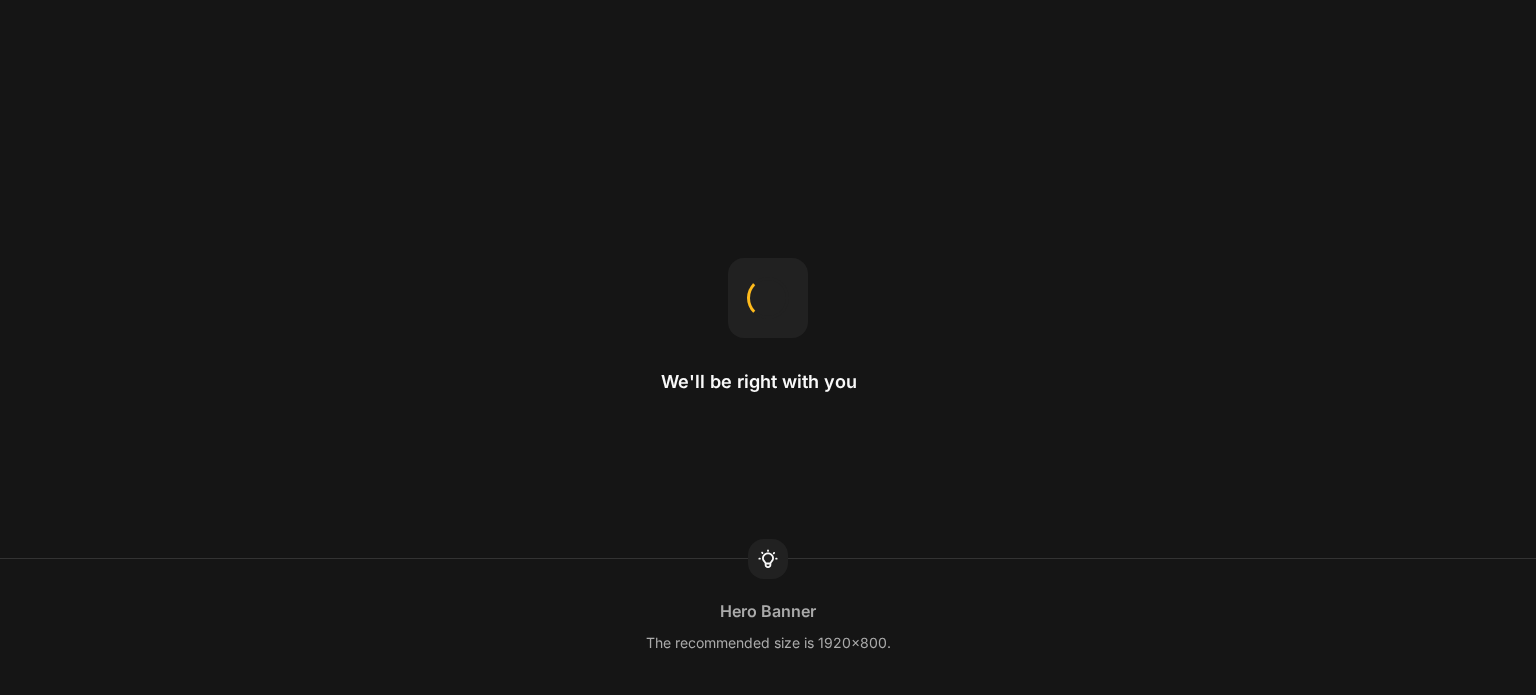 scroll, scrollTop: 0, scrollLeft: 0, axis: both 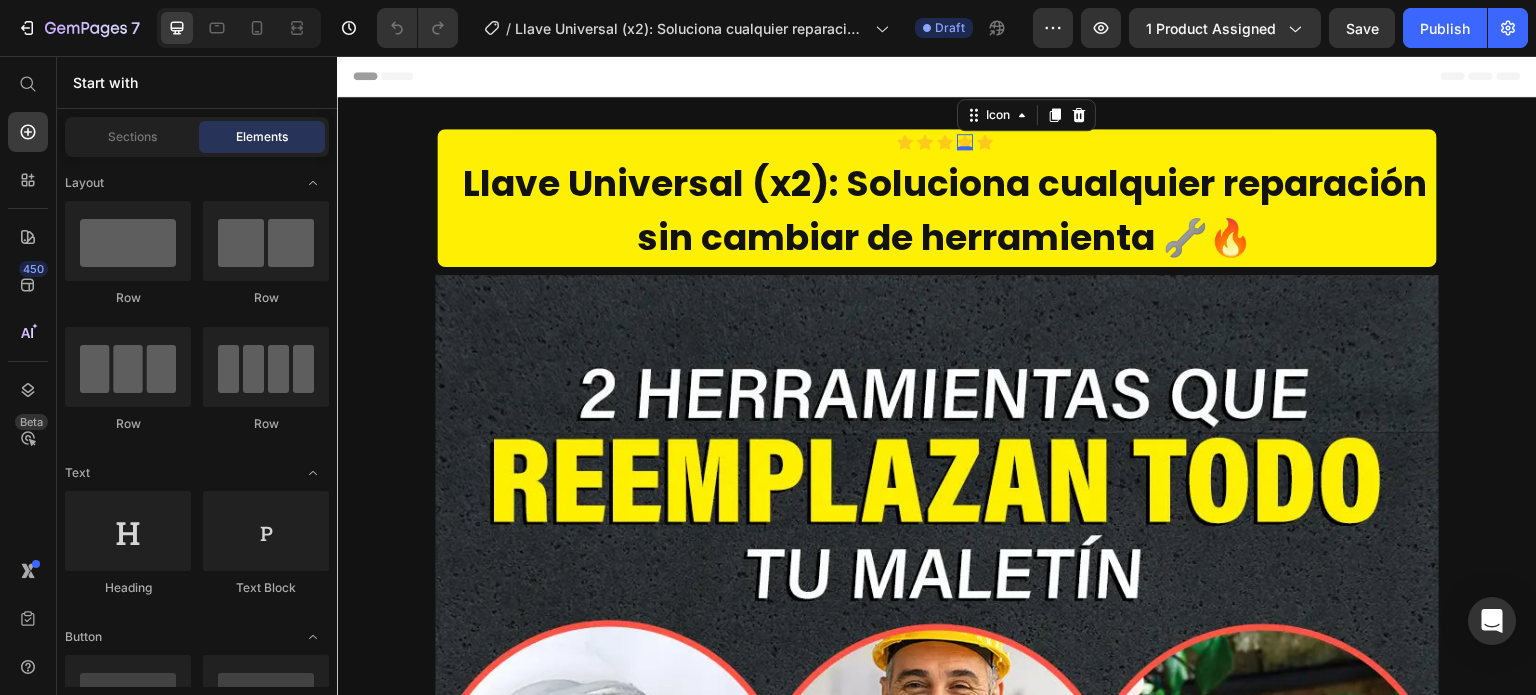 click on "Icon   0" at bounding box center (965, 142) 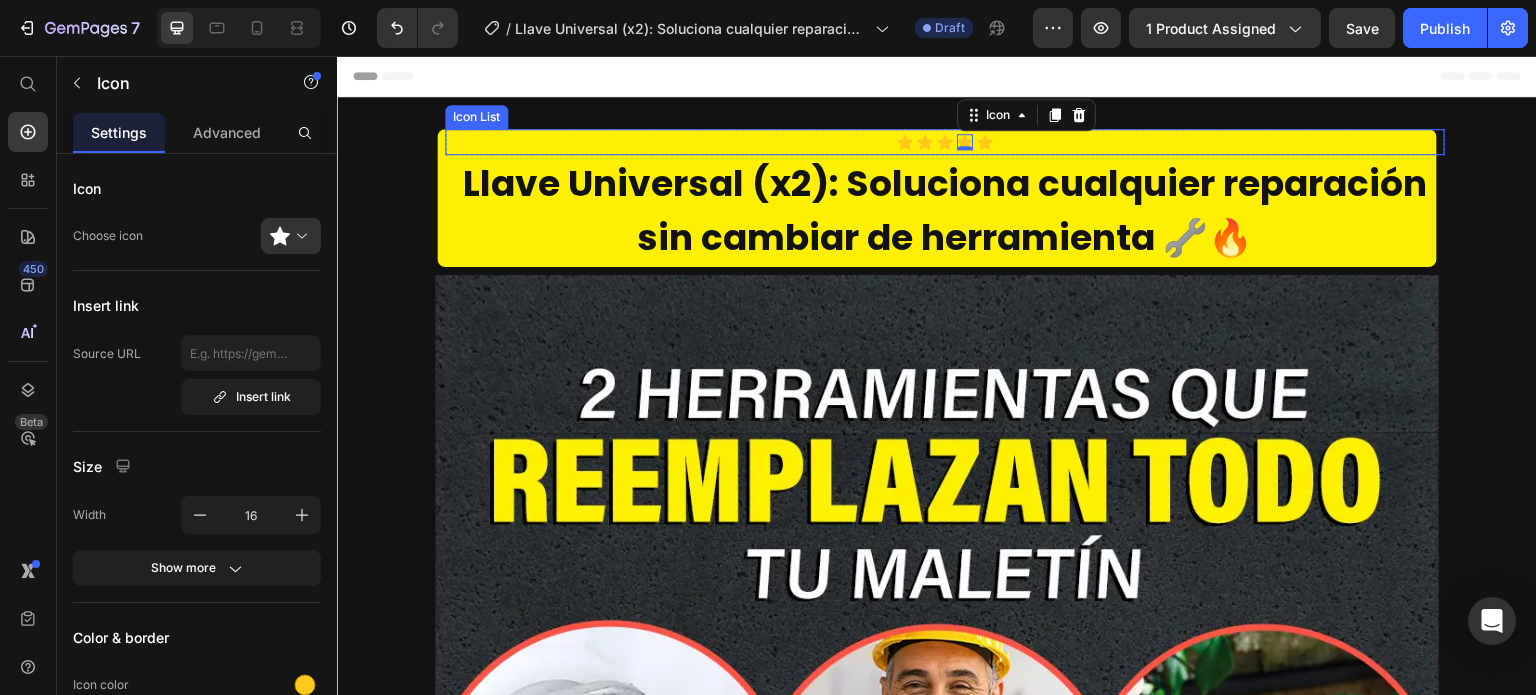 click on "Icon Icon Icon Icon   0 Icon Icon List" at bounding box center [945, 142] 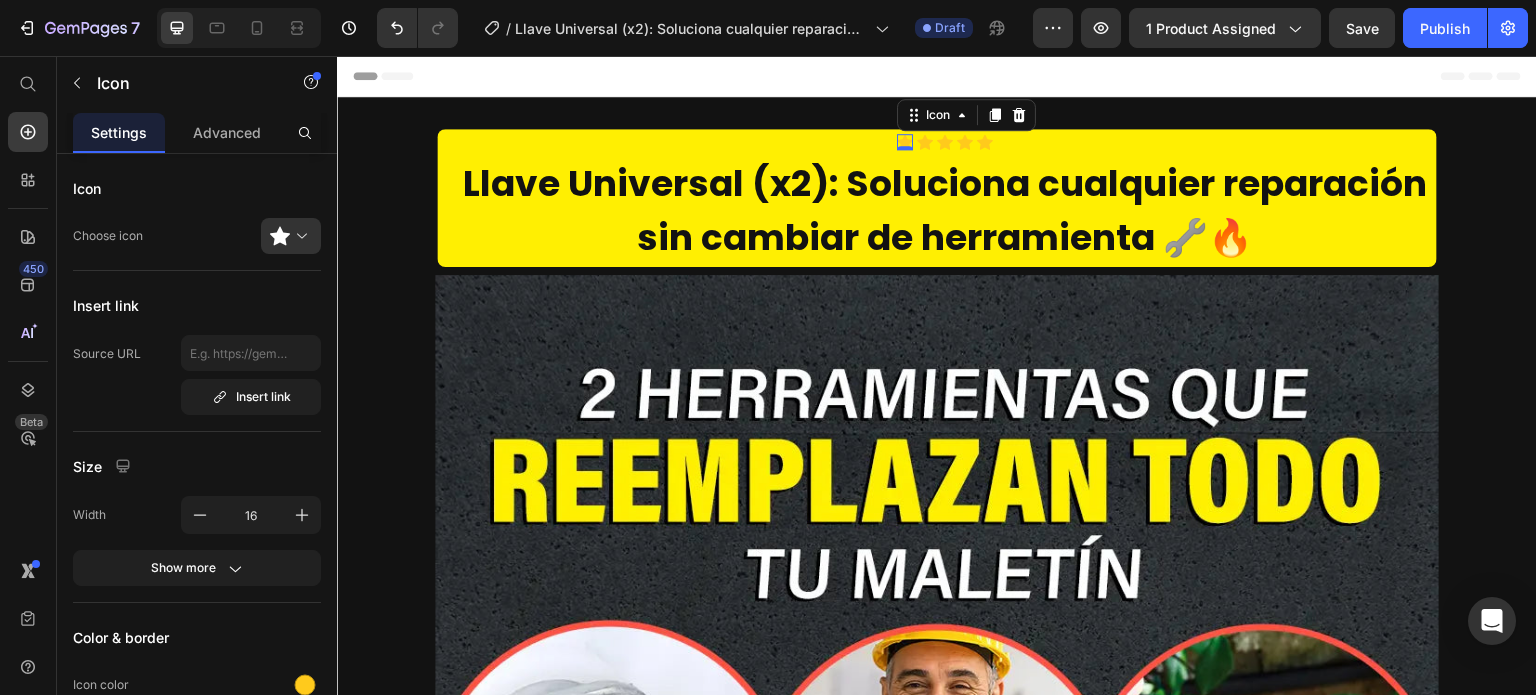 click on "Icon   0 Icon Icon Icon Icon Icon List" at bounding box center [945, 142] 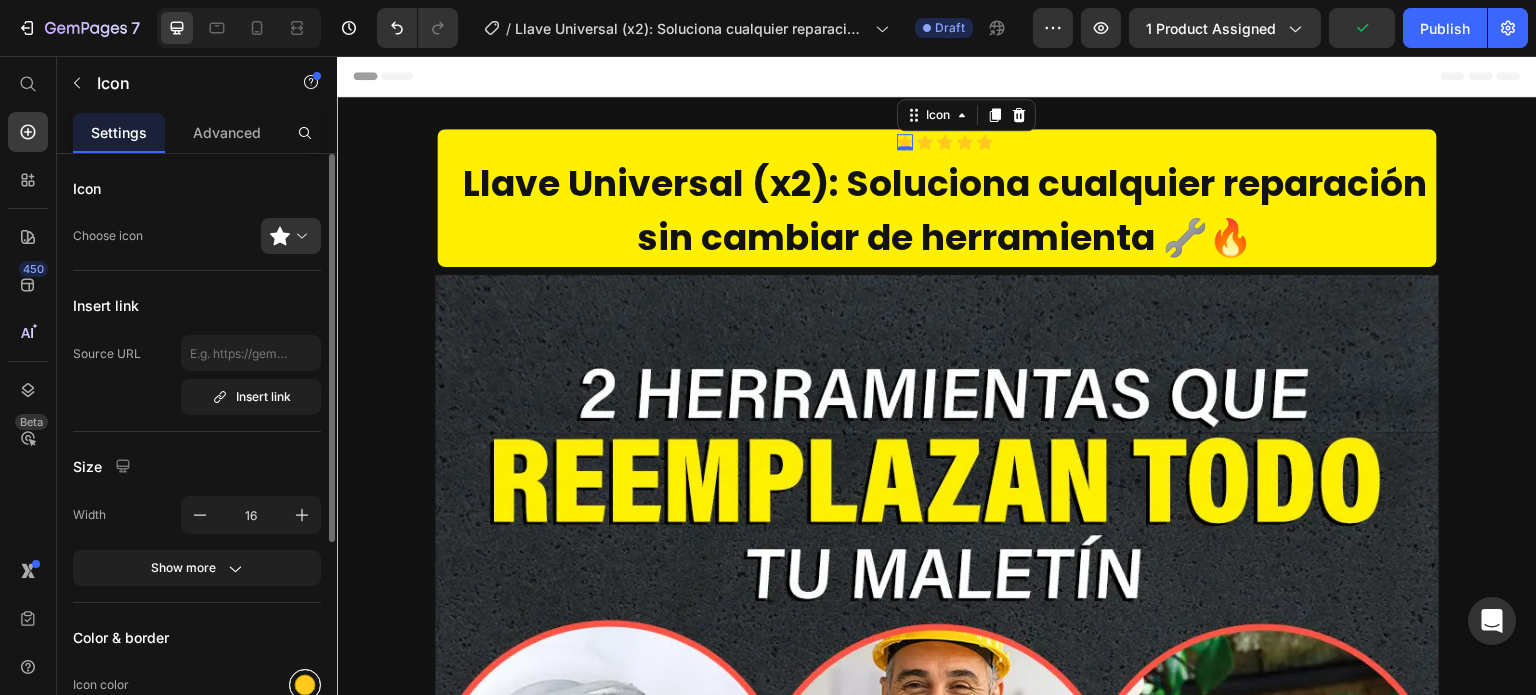 click at bounding box center (305, 685) 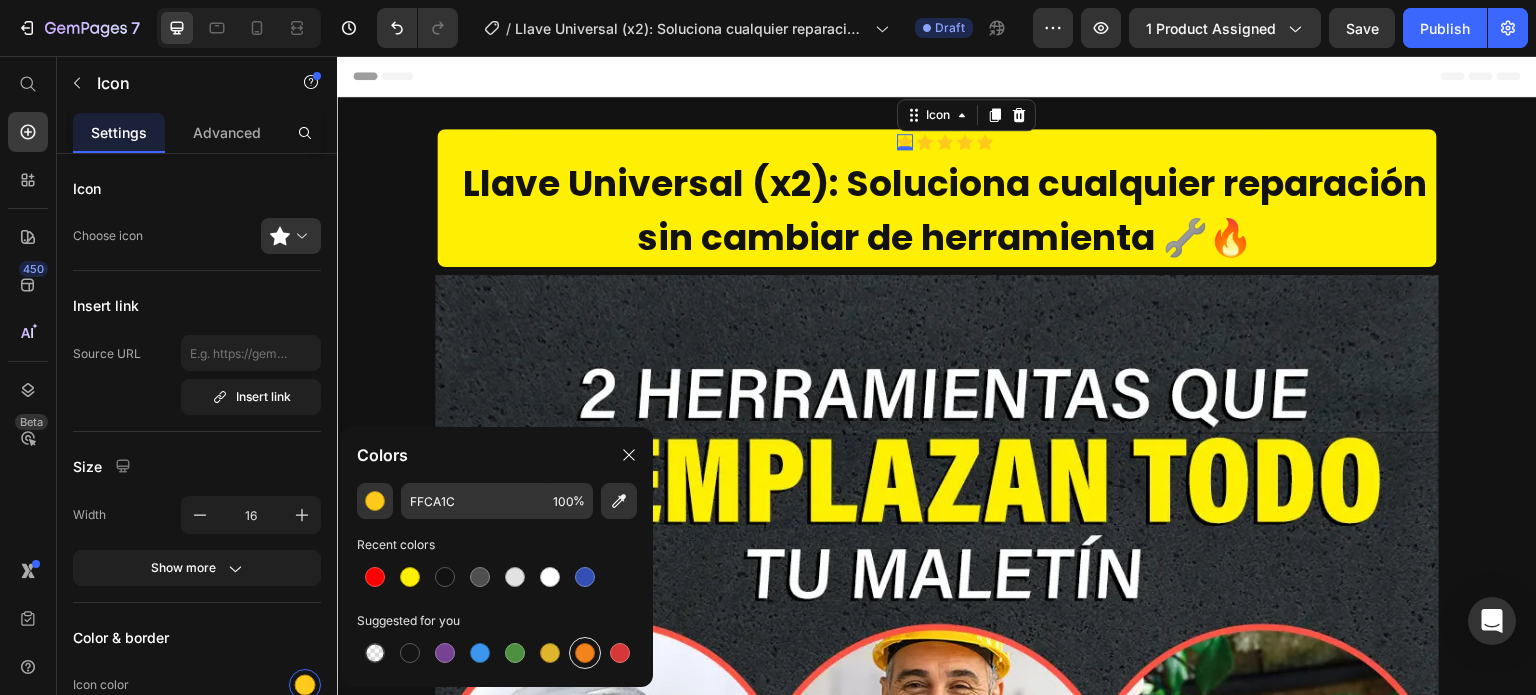 click at bounding box center [585, 653] 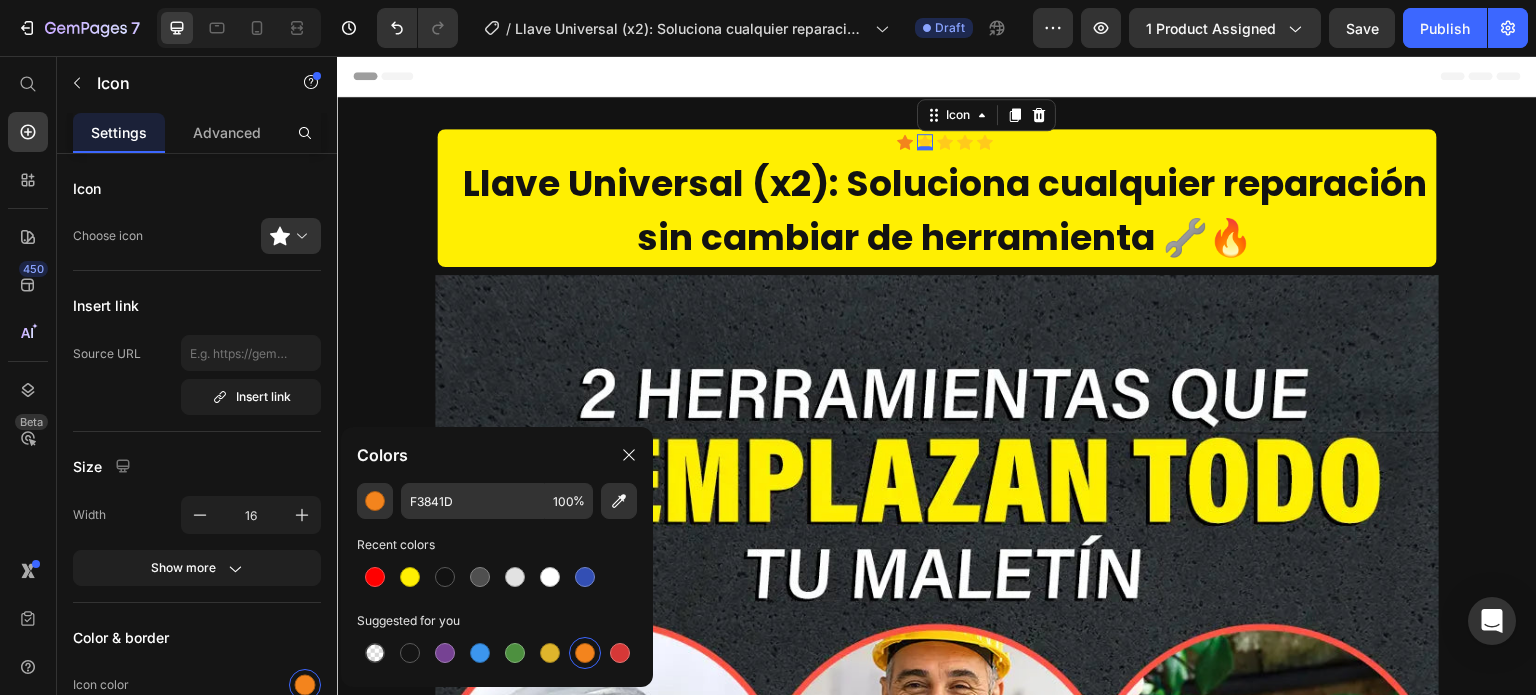 click on "Icon   0" at bounding box center (925, 142) 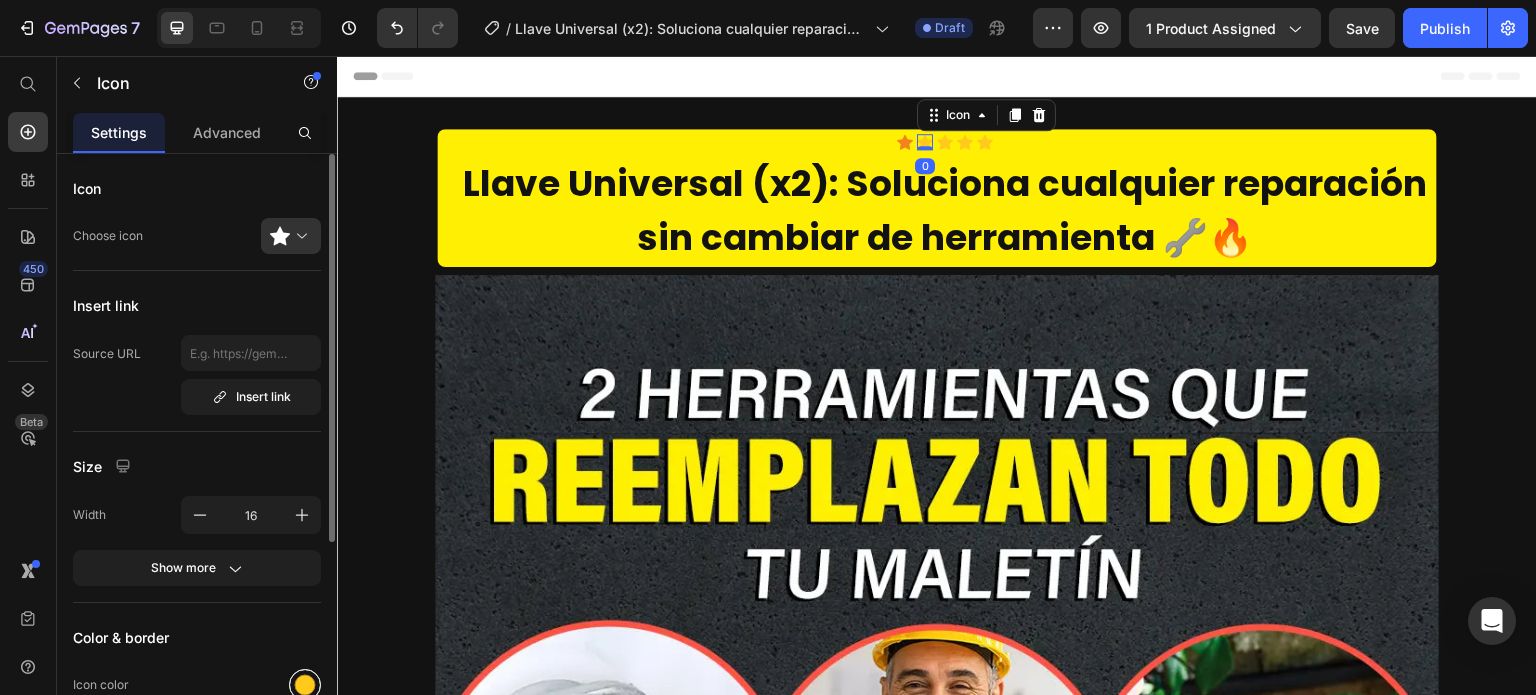 click at bounding box center [305, 685] 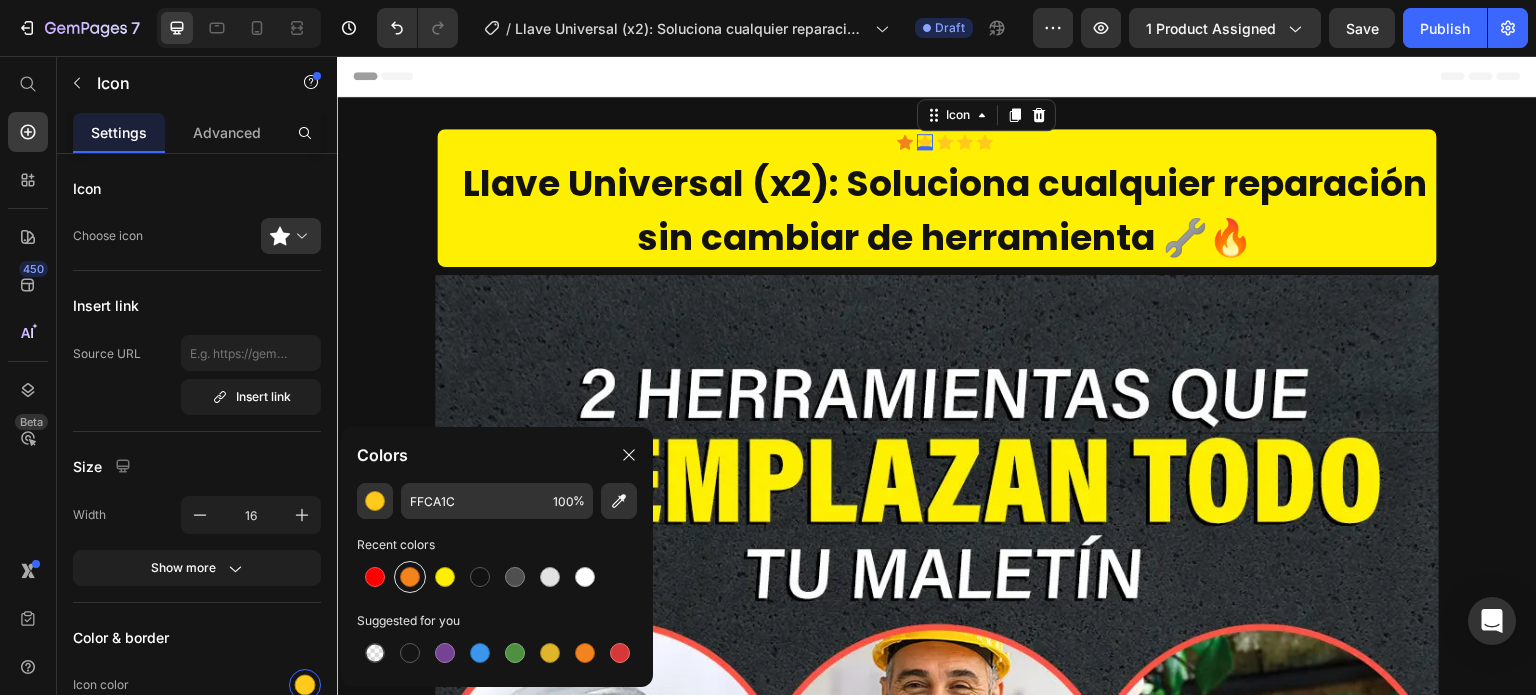 click at bounding box center [410, 577] 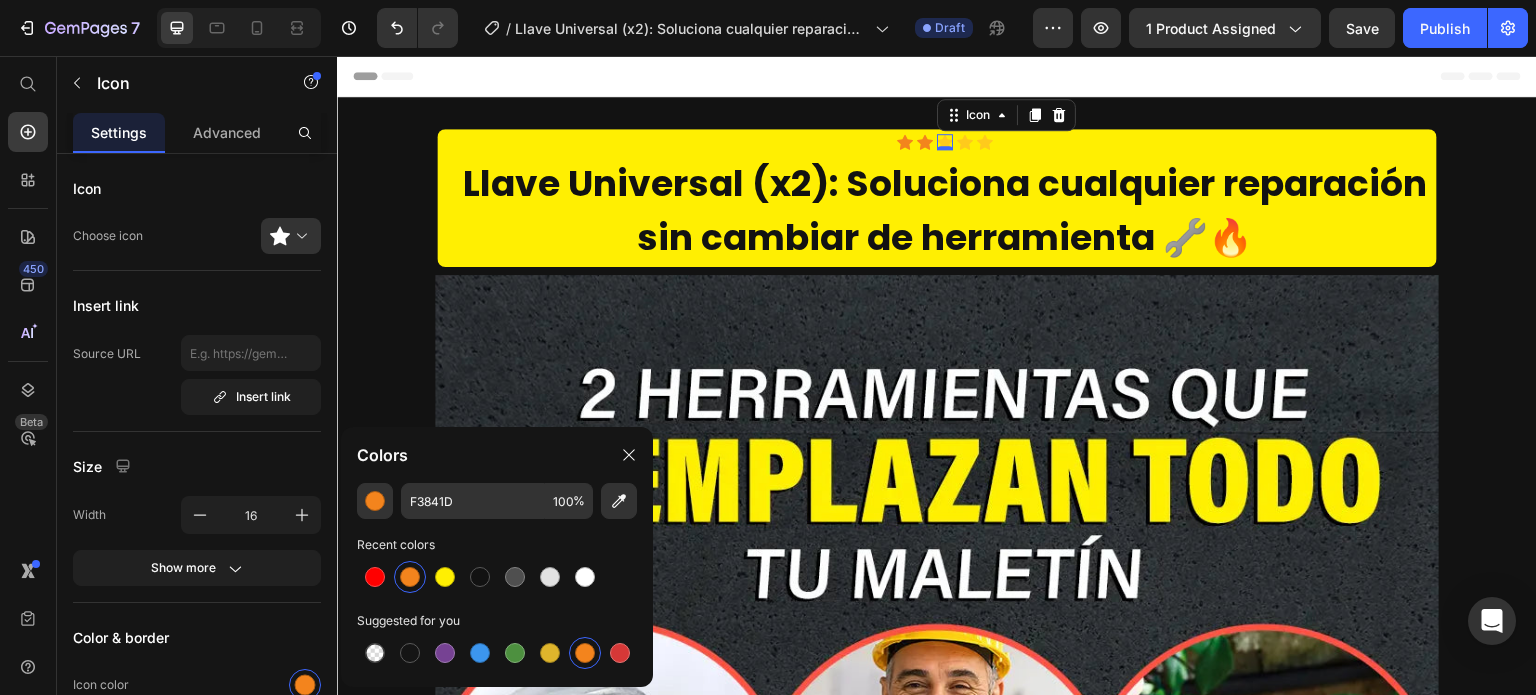 click 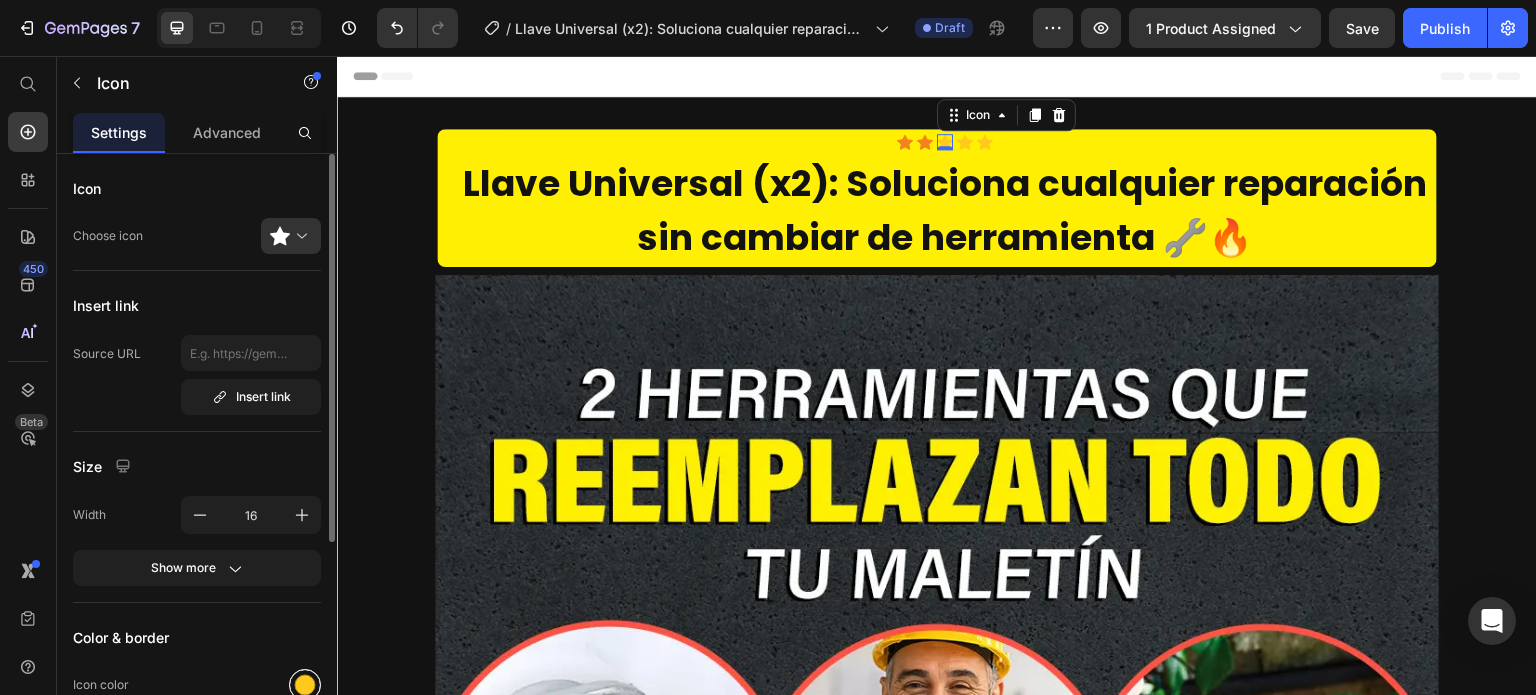 click at bounding box center [305, 685] 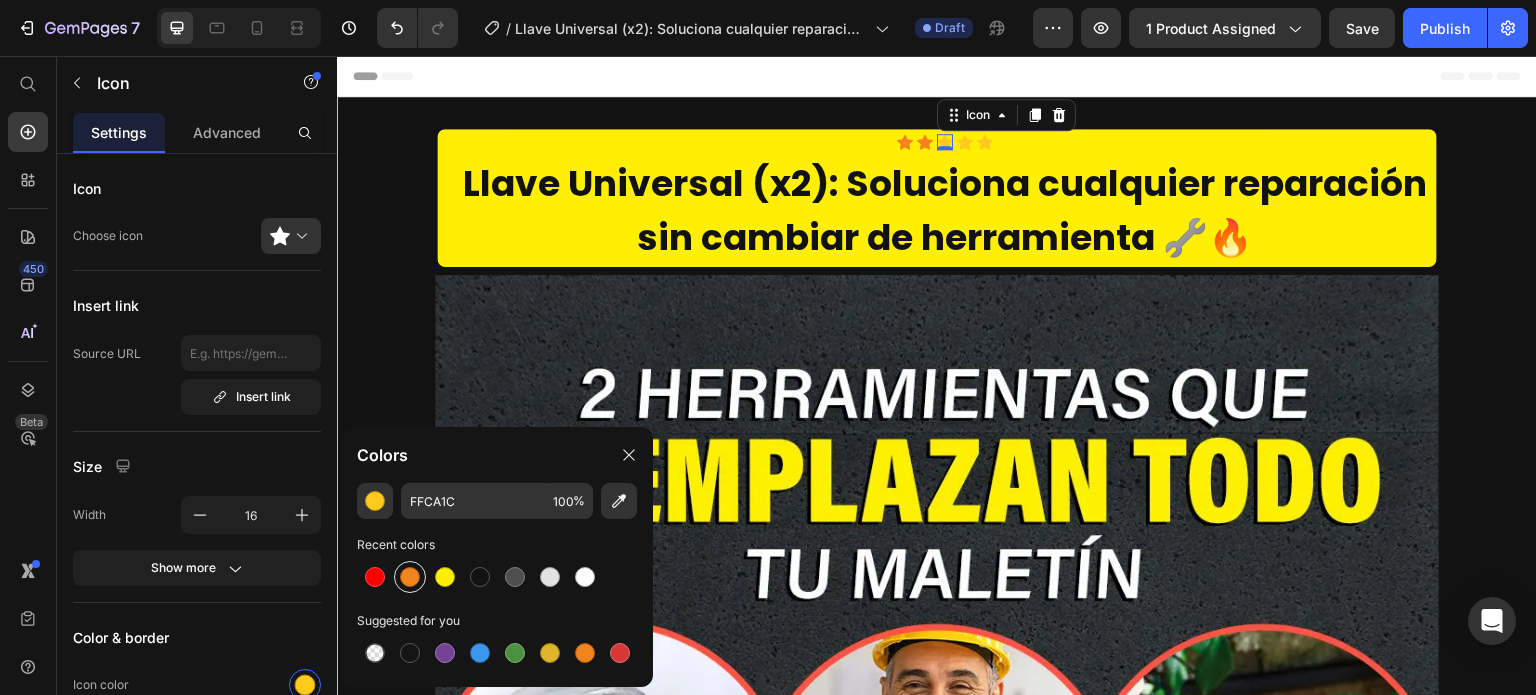 click at bounding box center [410, 577] 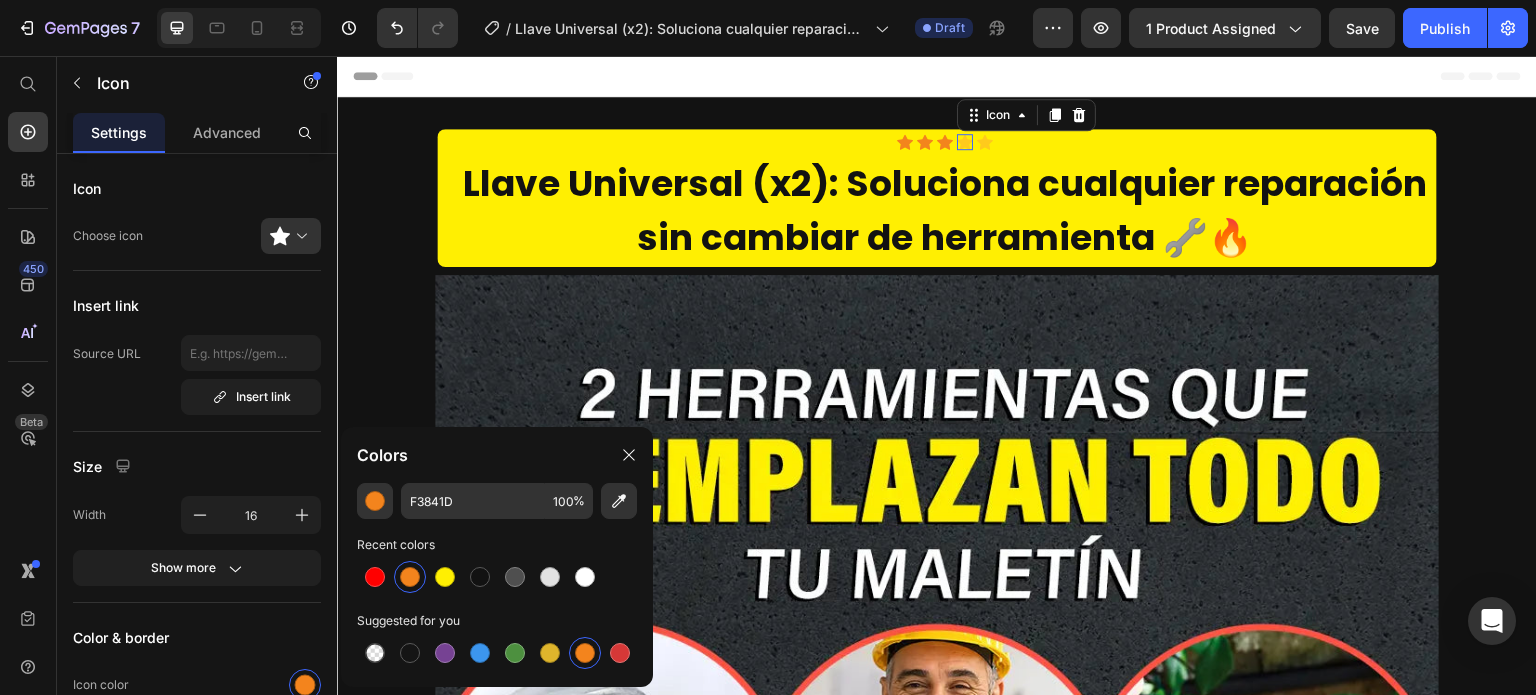 click 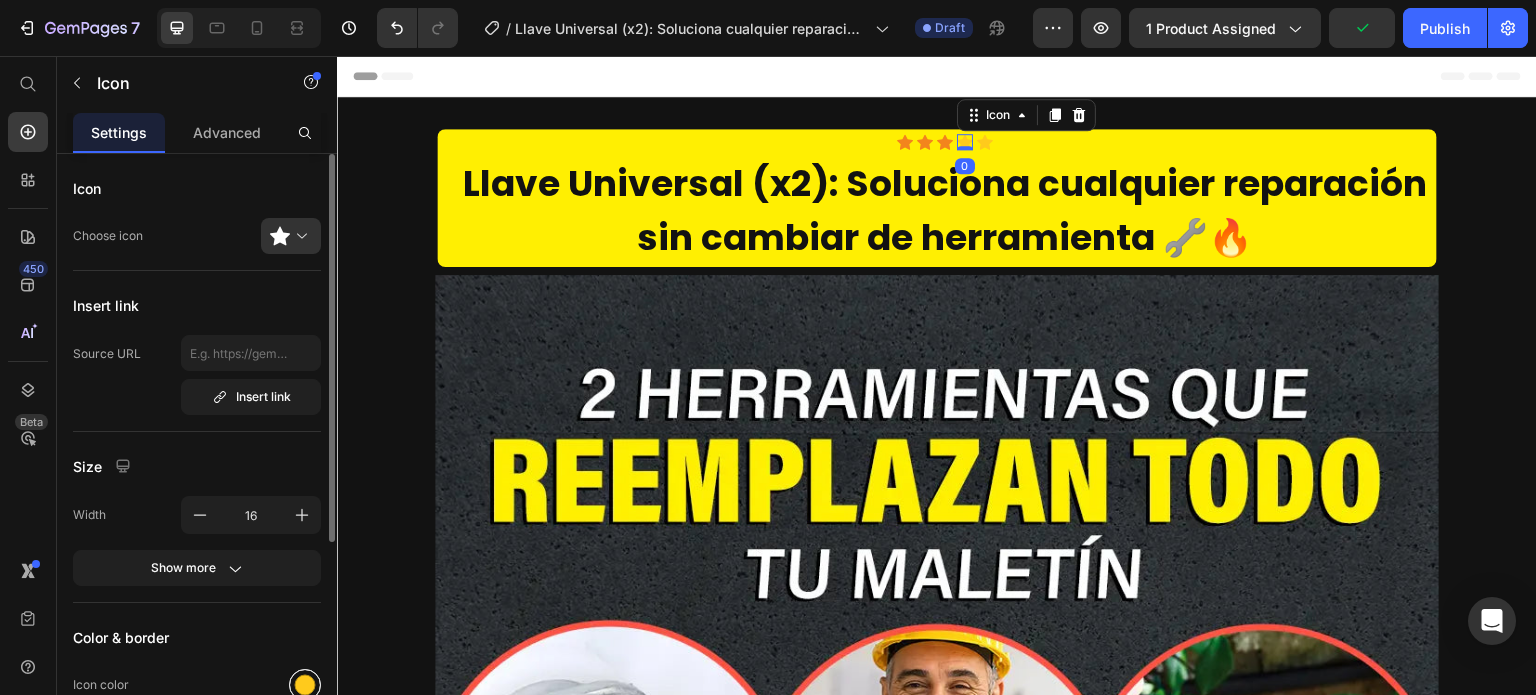 click at bounding box center (305, 685) 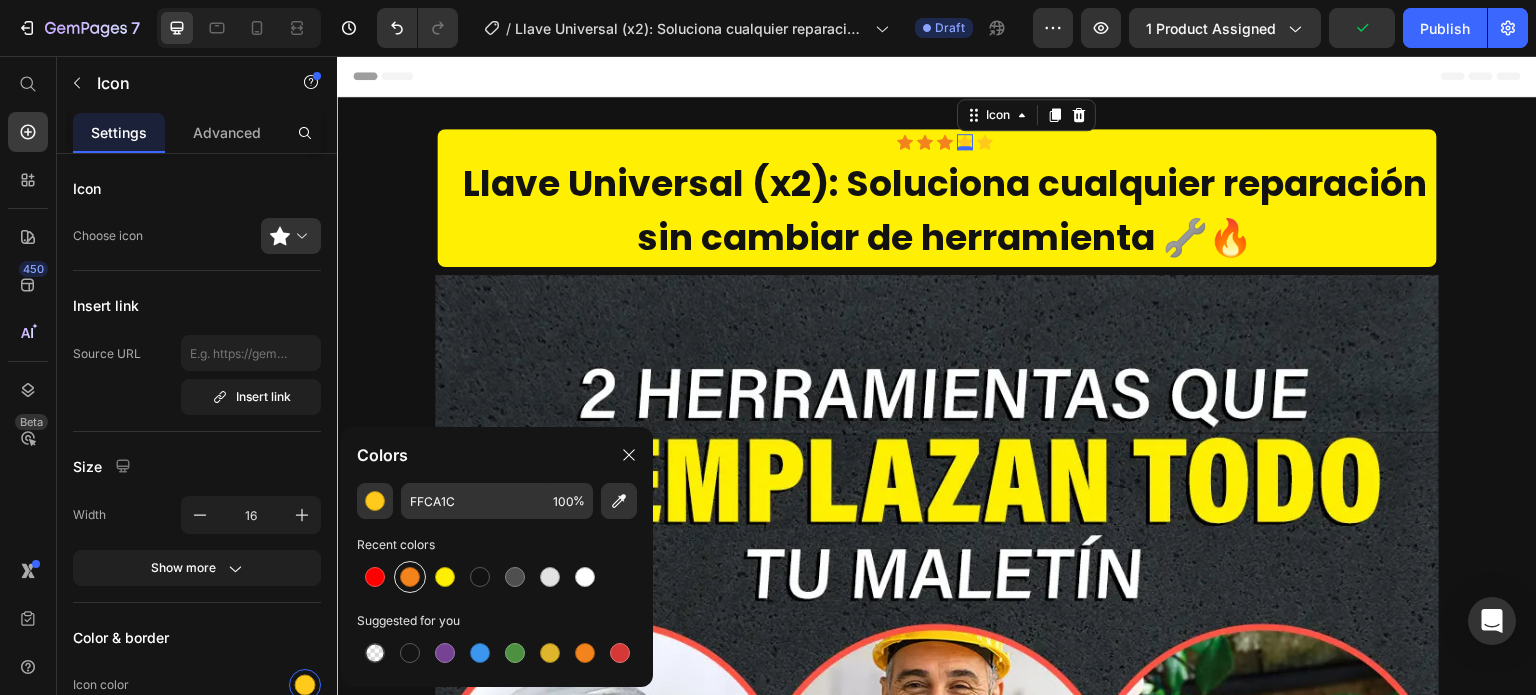 click at bounding box center (410, 577) 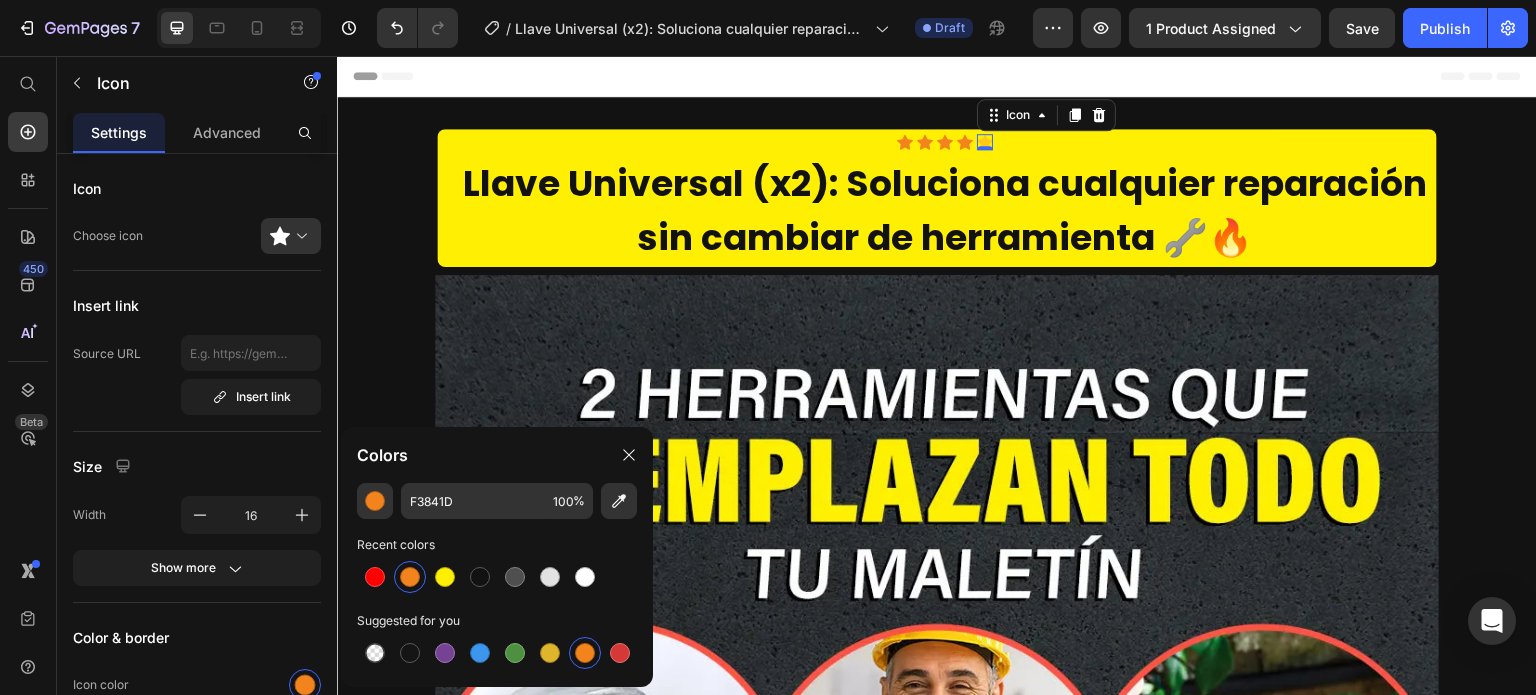 click on "Icon   0" at bounding box center [985, 142] 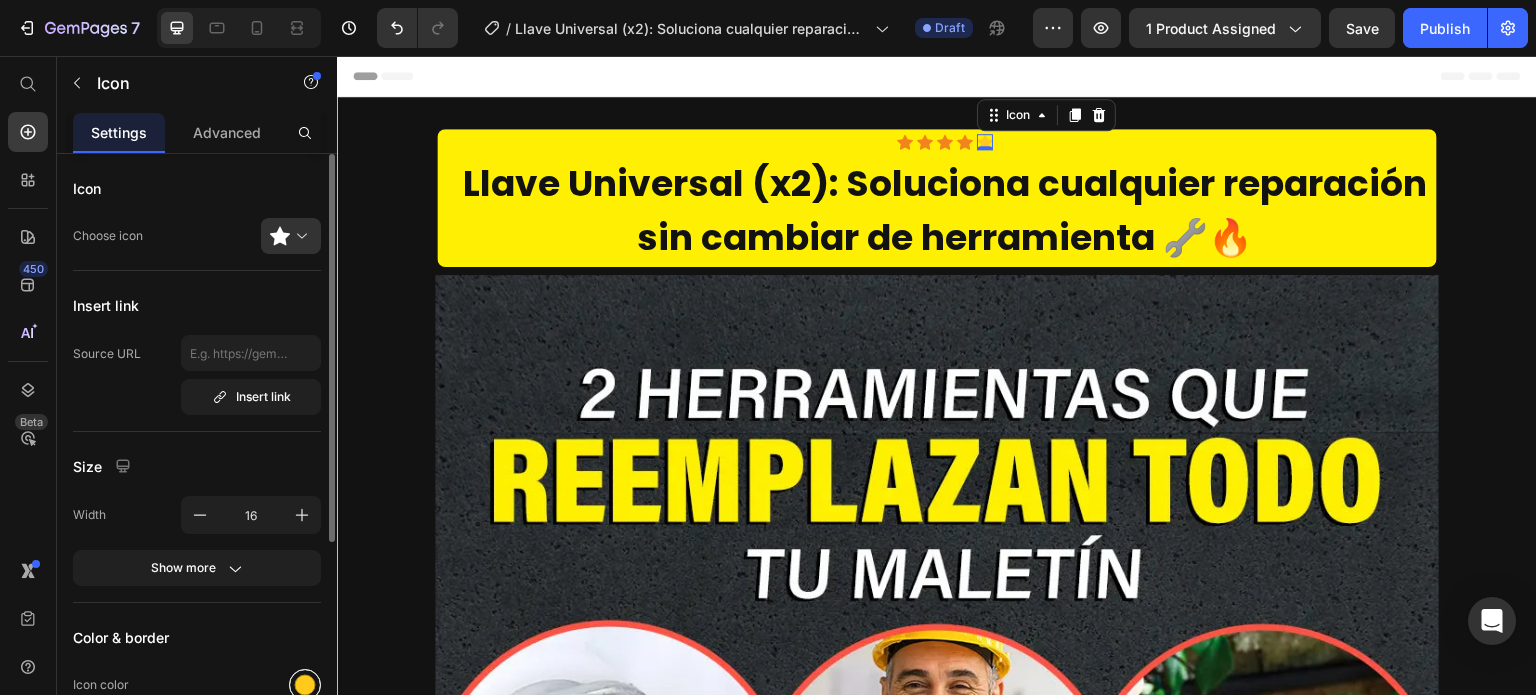 click at bounding box center [305, 685] 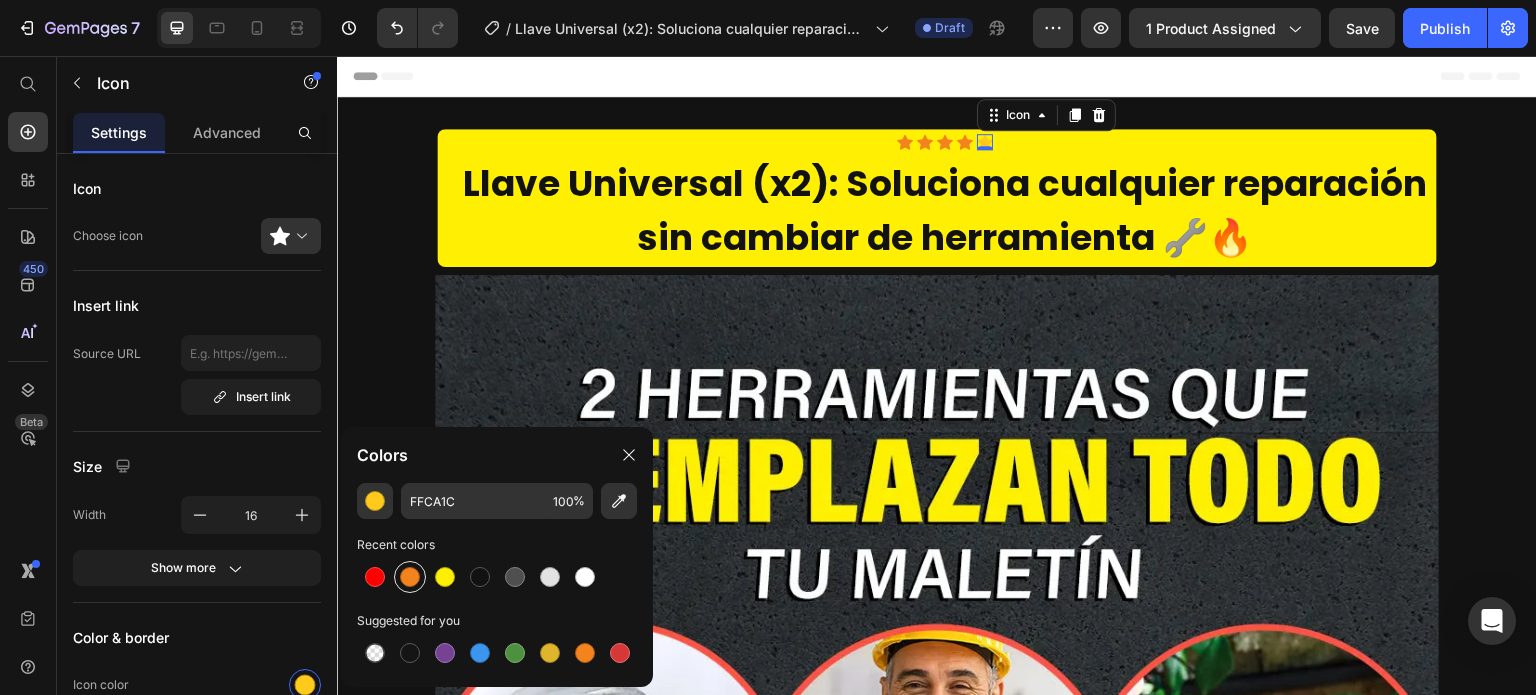 click at bounding box center (410, 577) 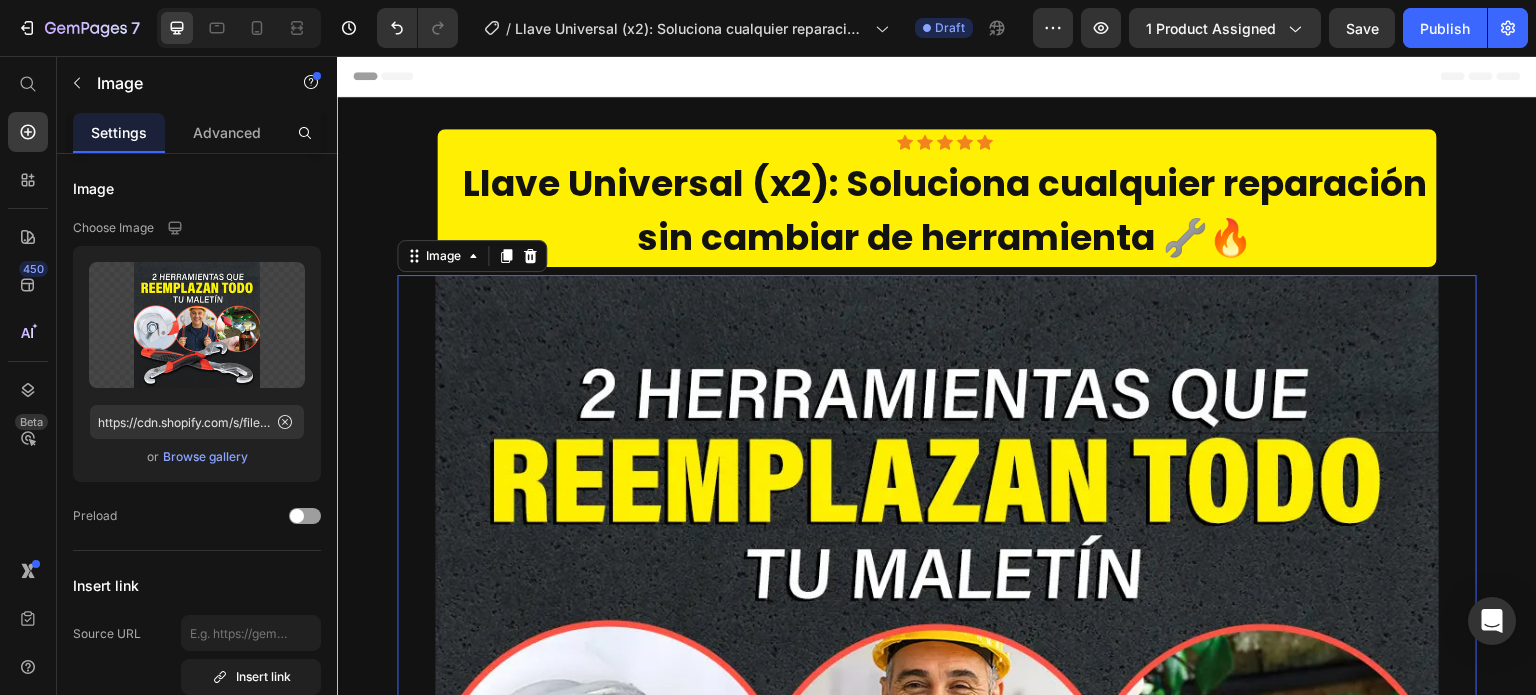 click at bounding box center [937, 777] 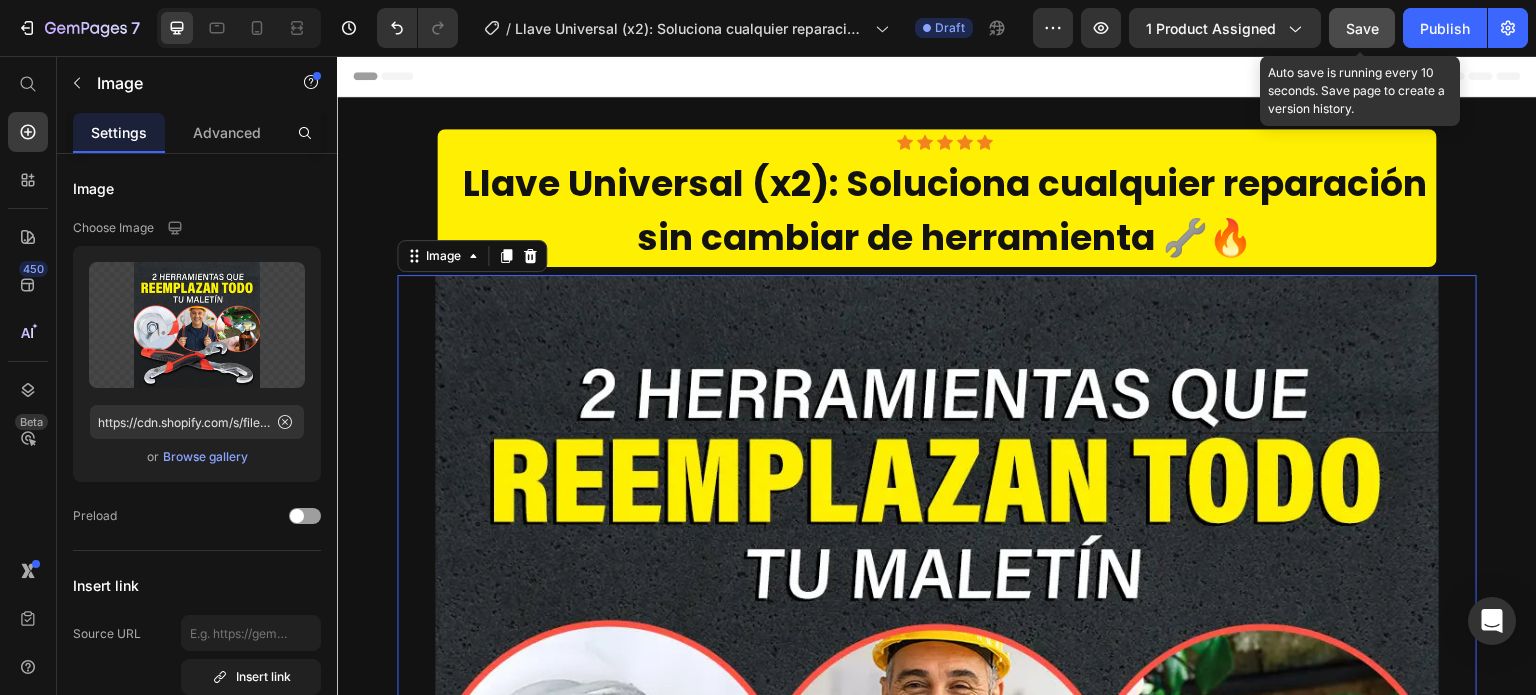 click on "Save" at bounding box center (1362, 28) 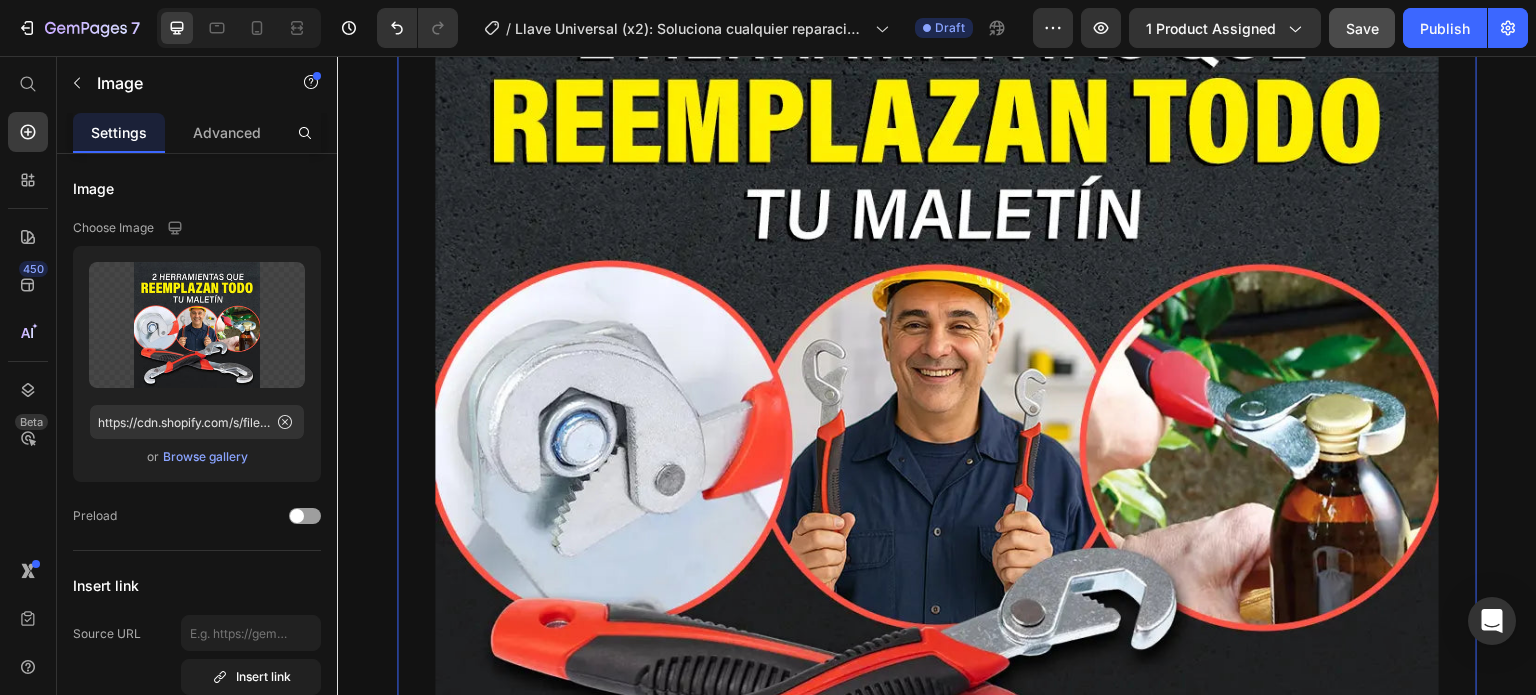 scroll, scrollTop: 500, scrollLeft: 0, axis: vertical 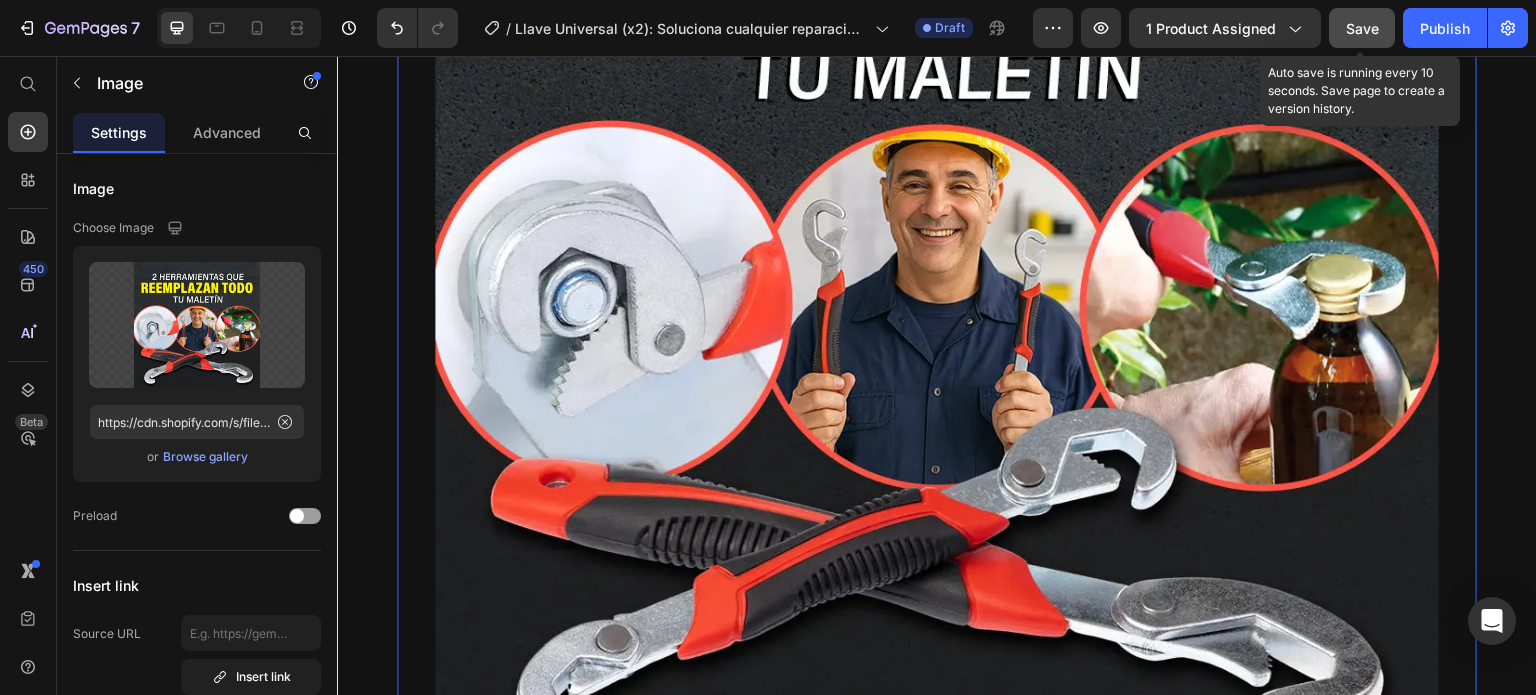 click on "Save" at bounding box center (1362, 28) 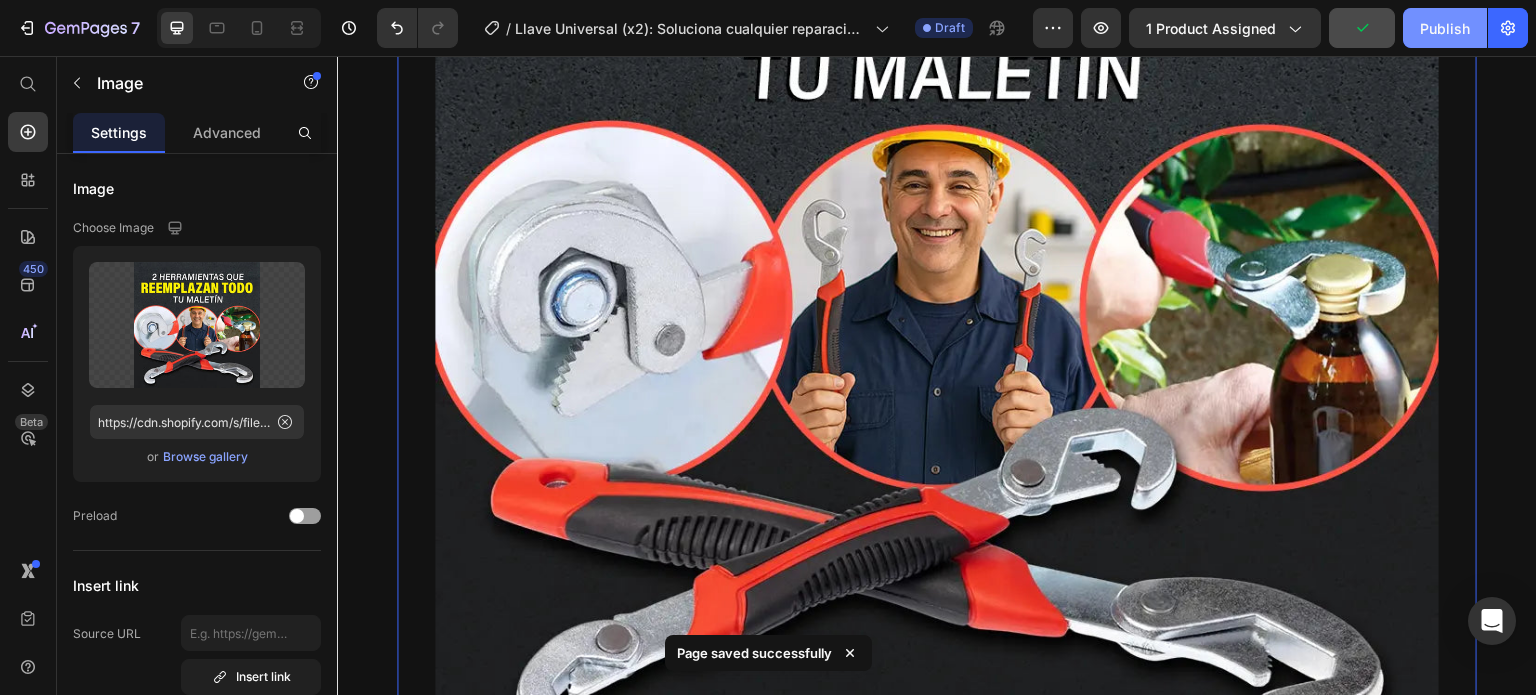 click on "Publish" at bounding box center [1445, 28] 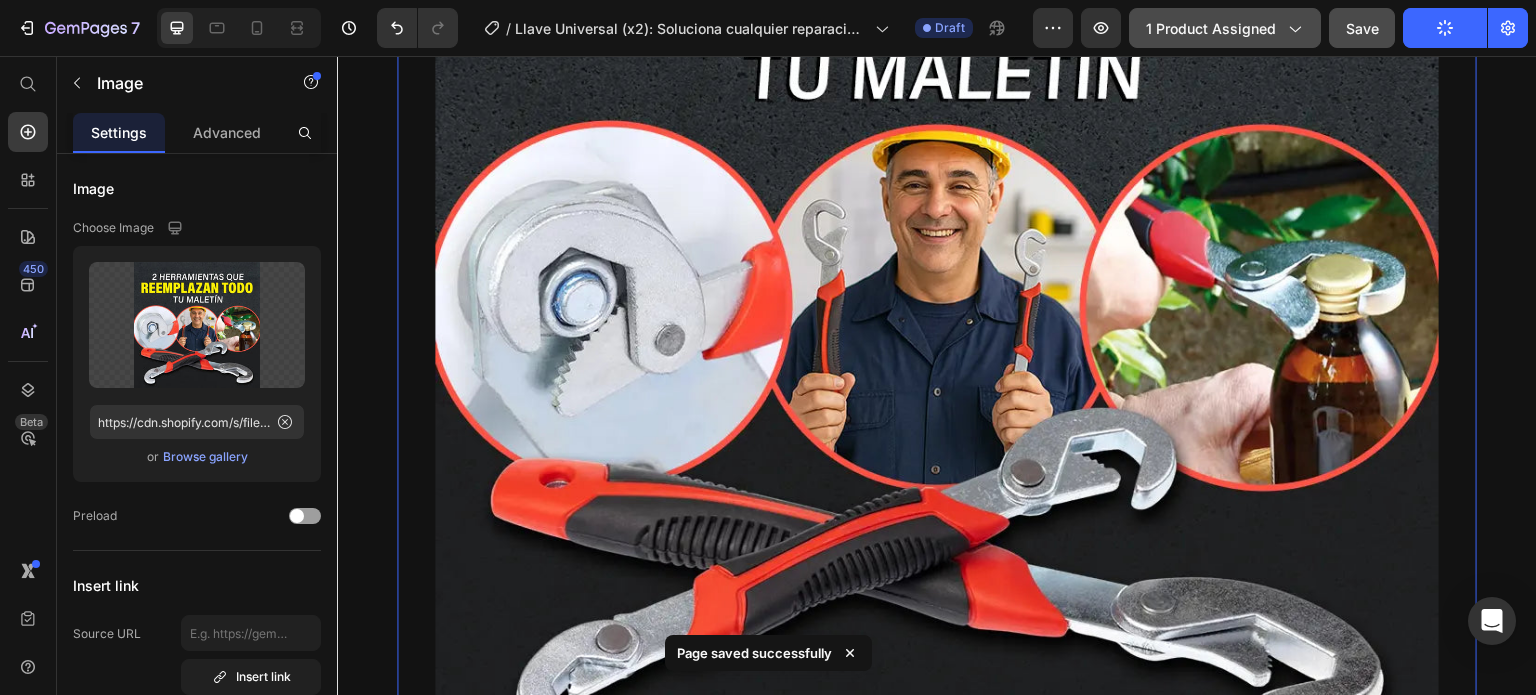 click on "1 product assigned" 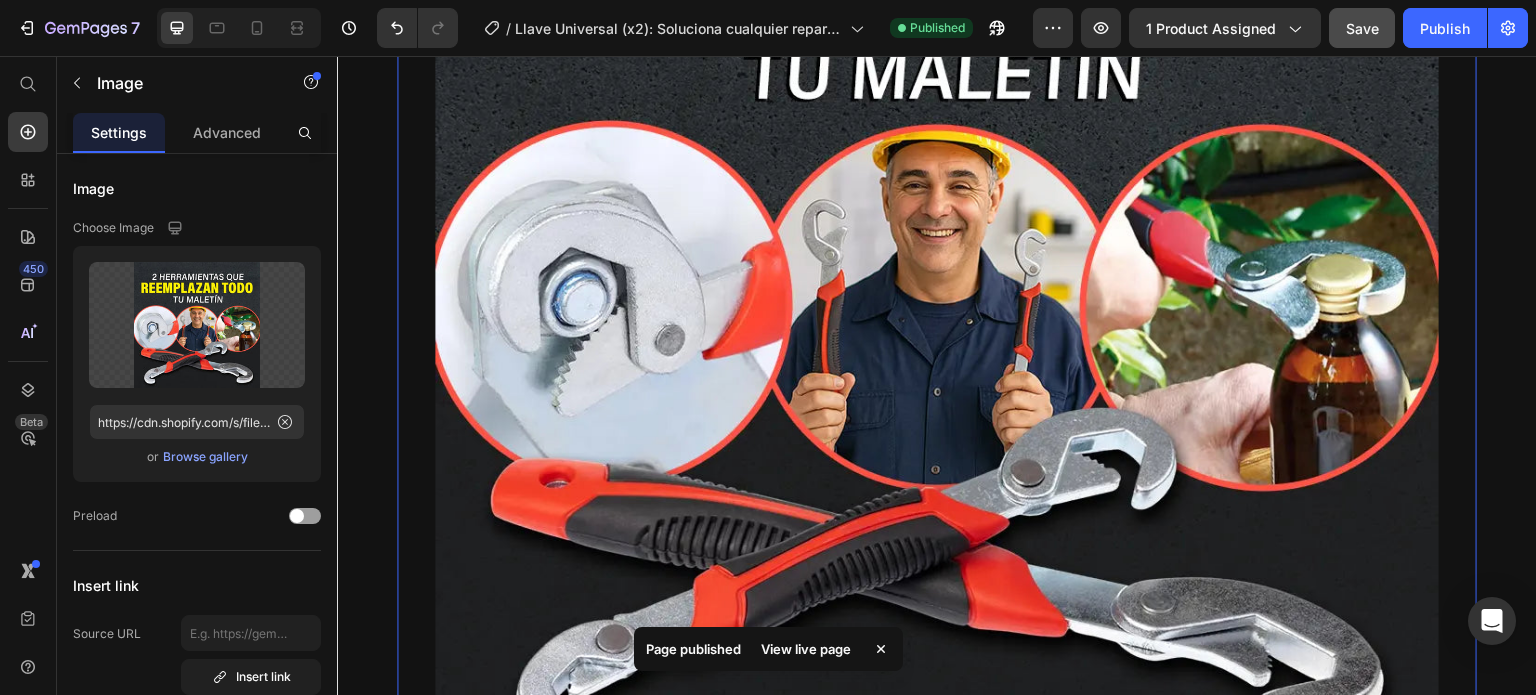 click at bounding box center [937, 277] 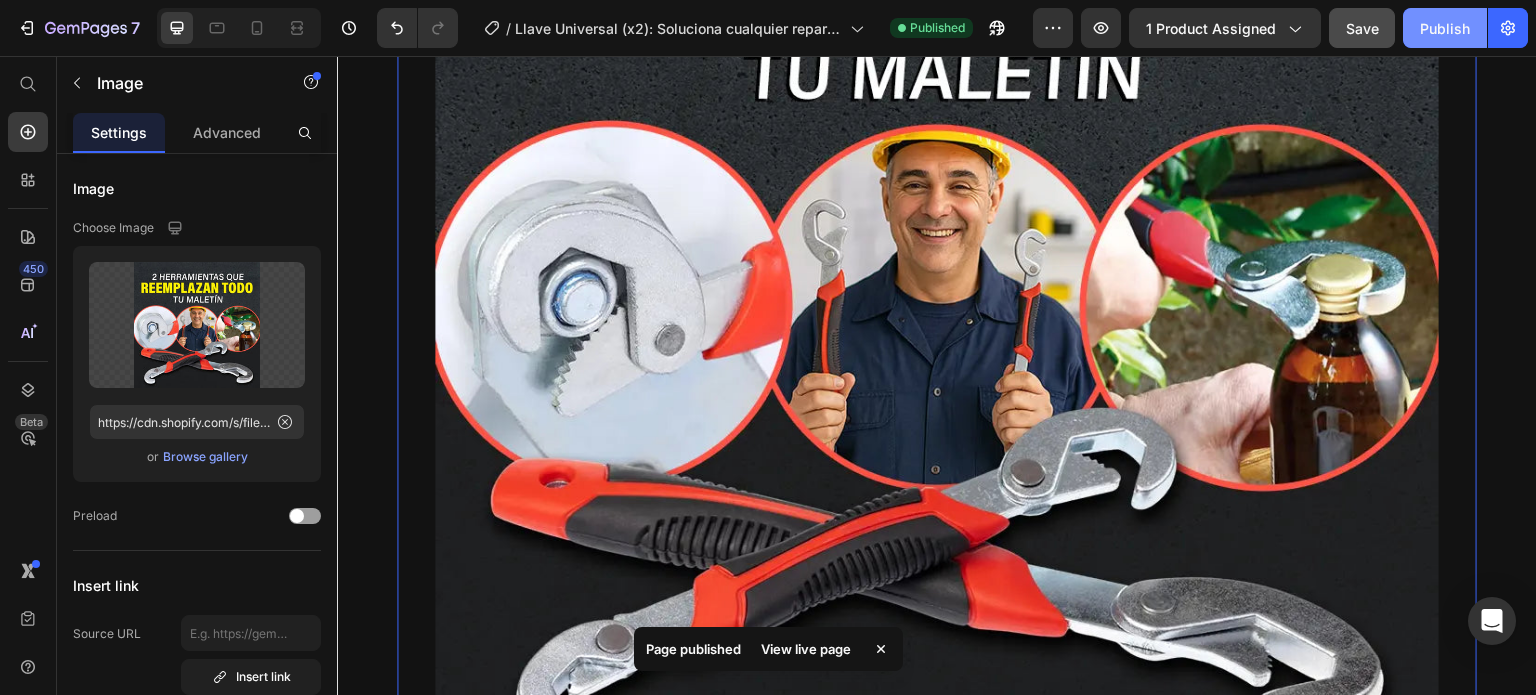 click on "Publish" at bounding box center (1445, 28) 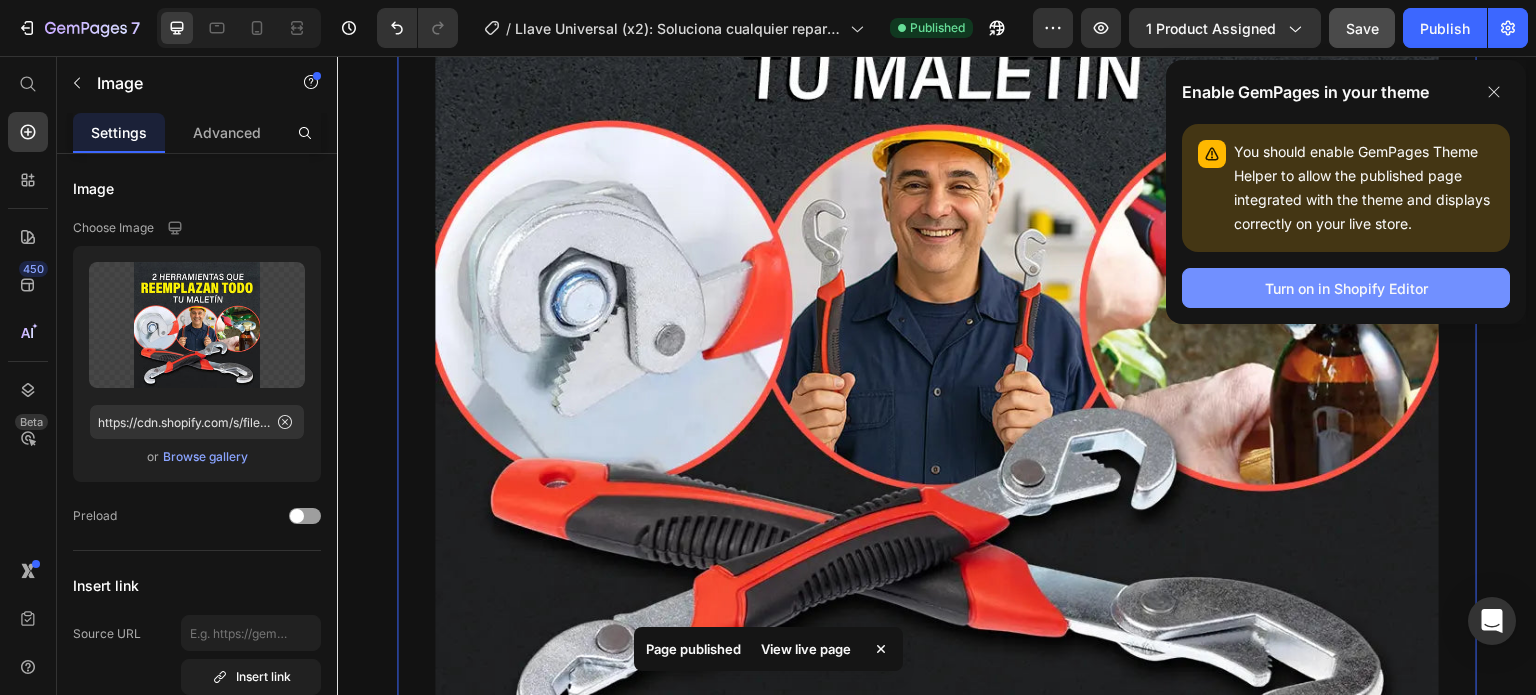 click on "Turn on in Shopify Editor" at bounding box center (1346, 288) 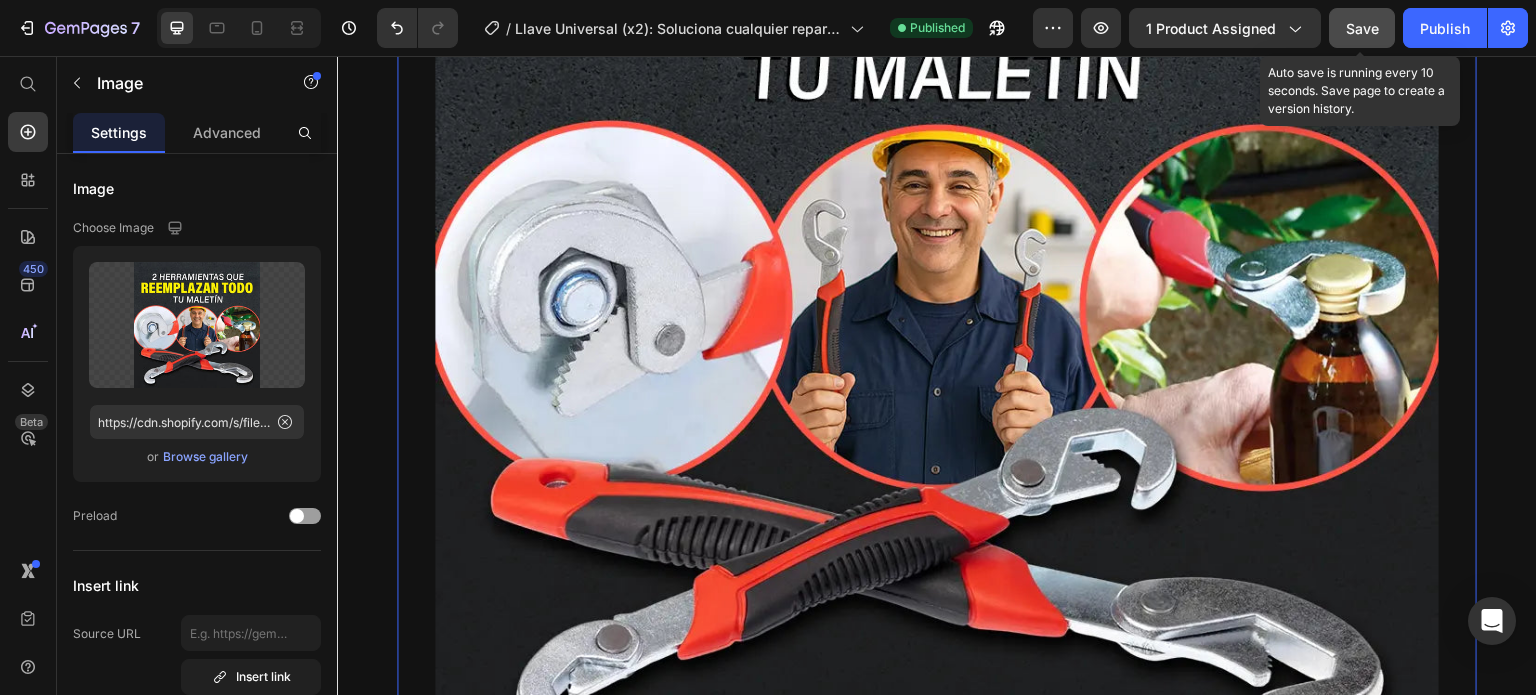 click on "Save" at bounding box center (1362, 28) 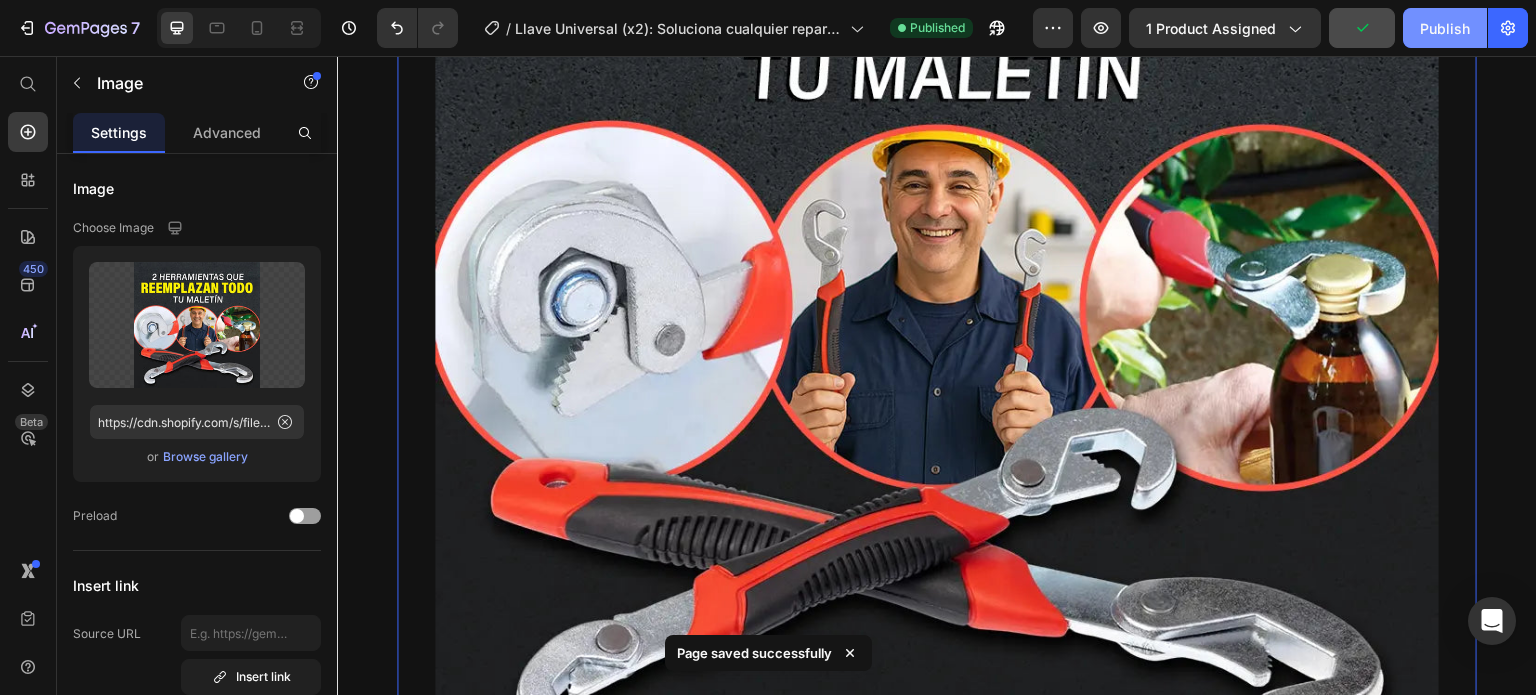 click on "Publish" 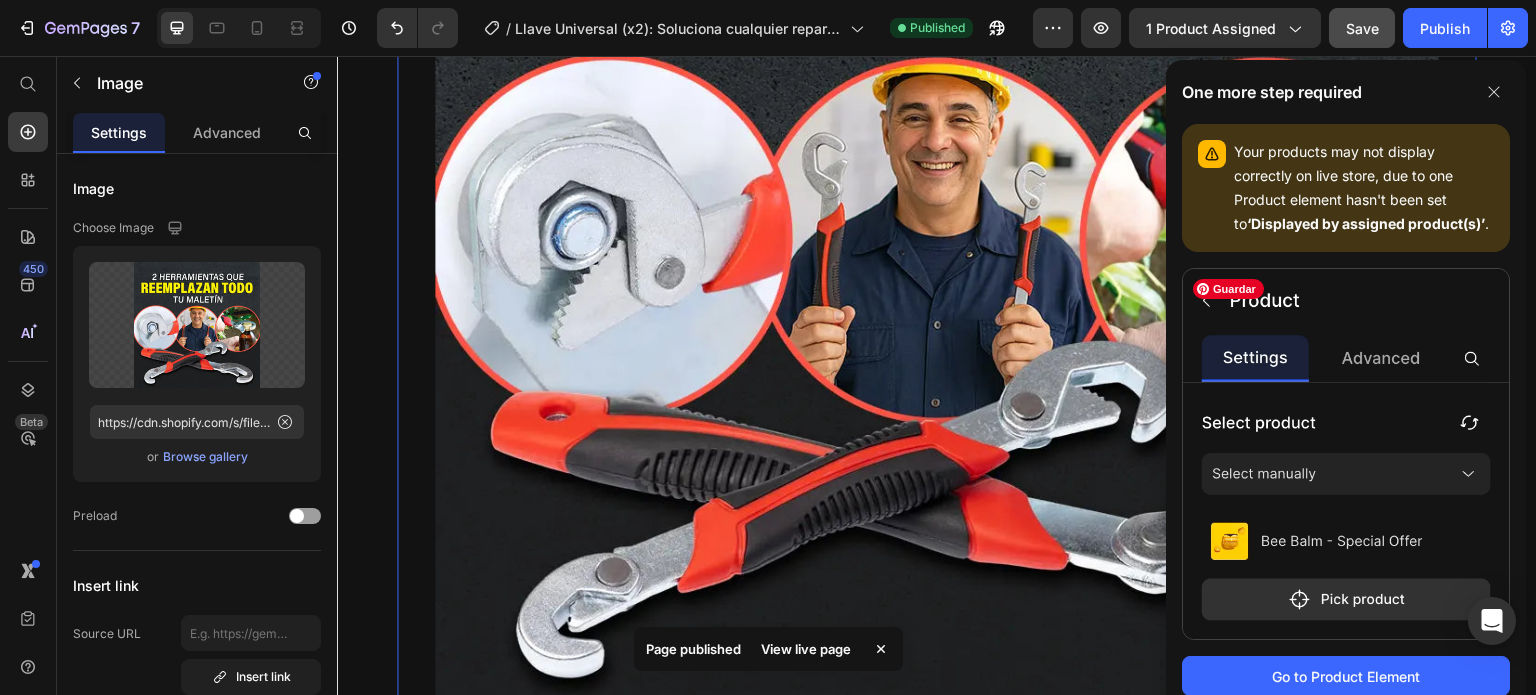 scroll, scrollTop: 600, scrollLeft: 0, axis: vertical 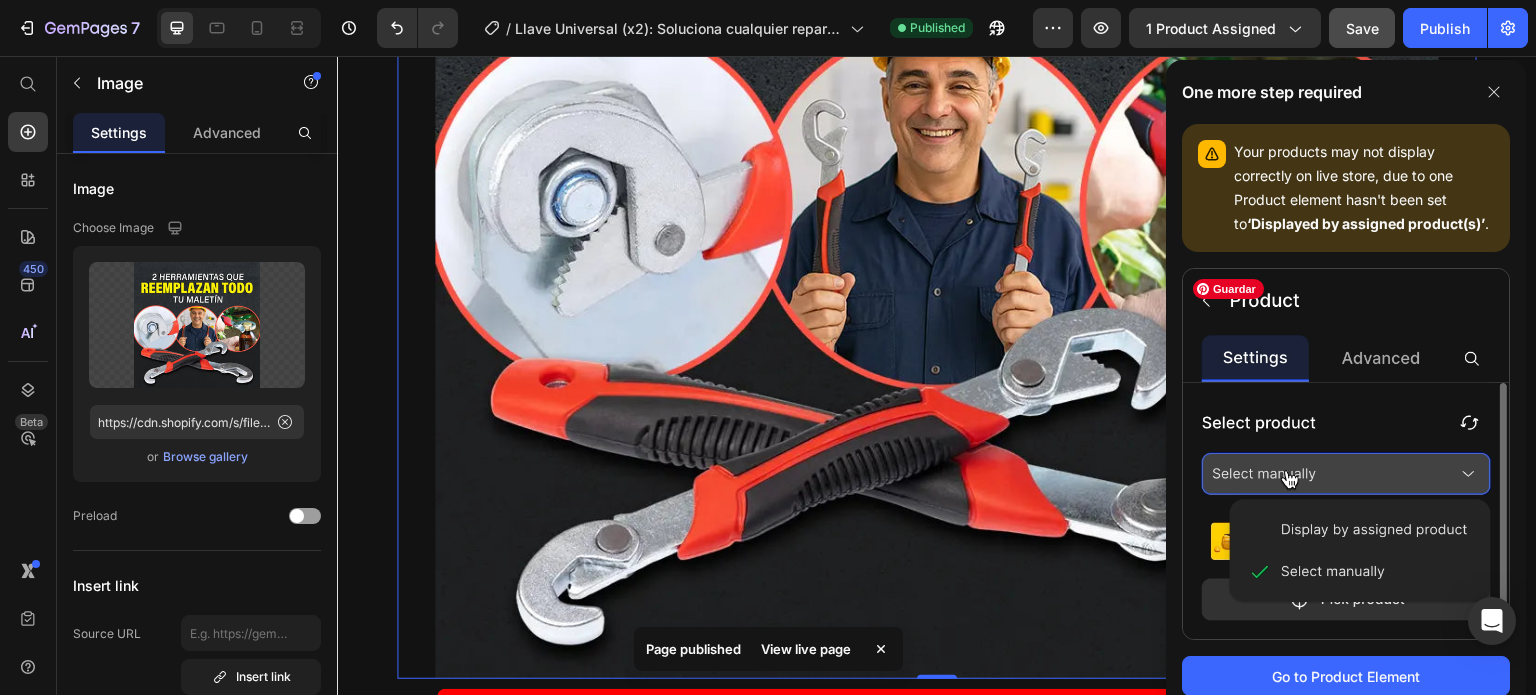 click 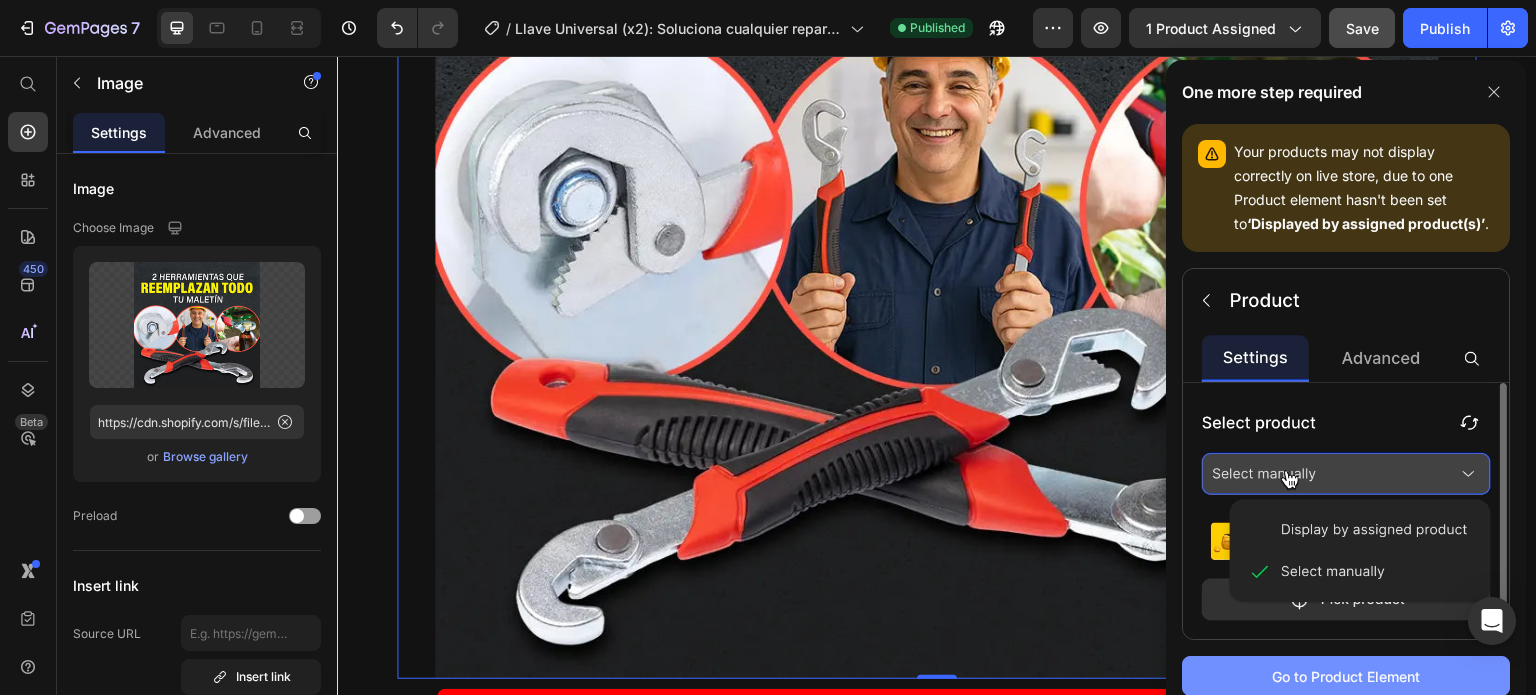 click on "Go to Product Element" at bounding box center [1346, 676] 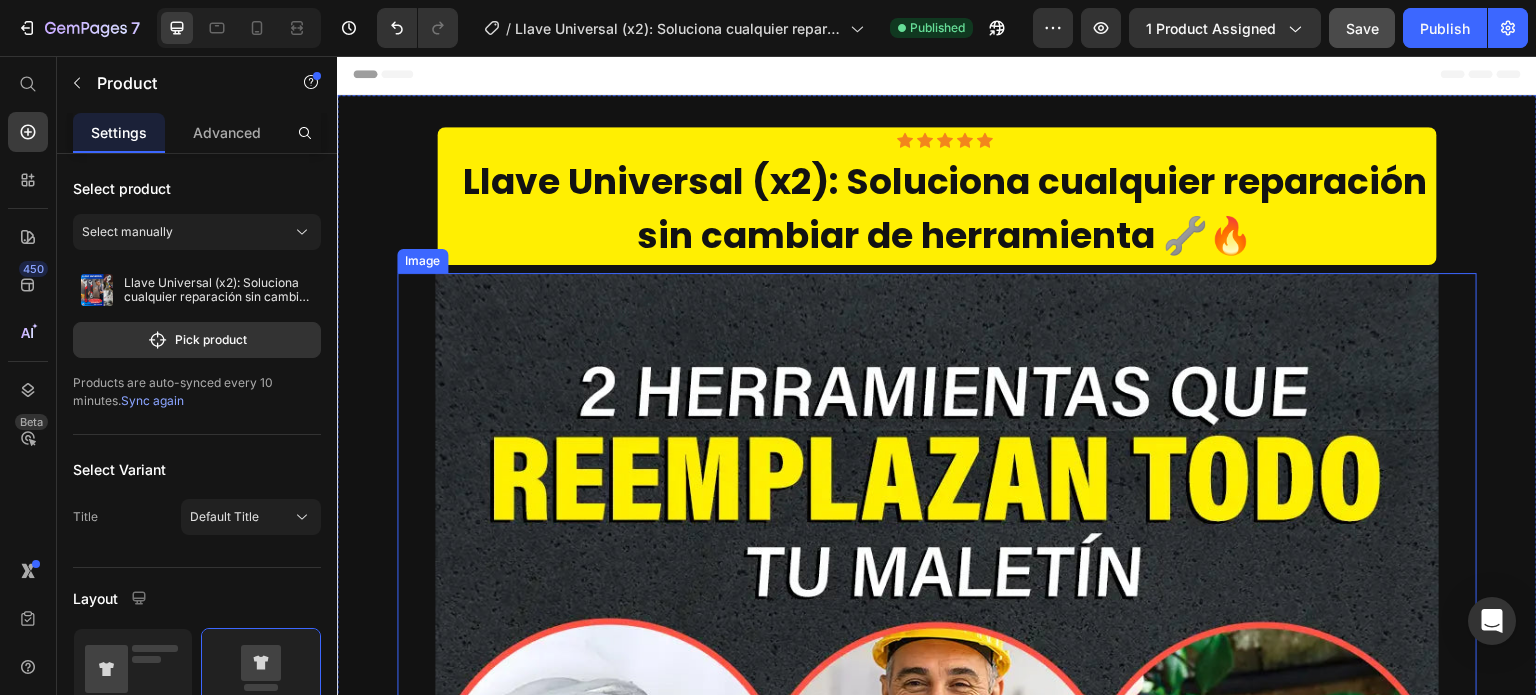 scroll, scrollTop: 402, scrollLeft: 0, axis: vertical 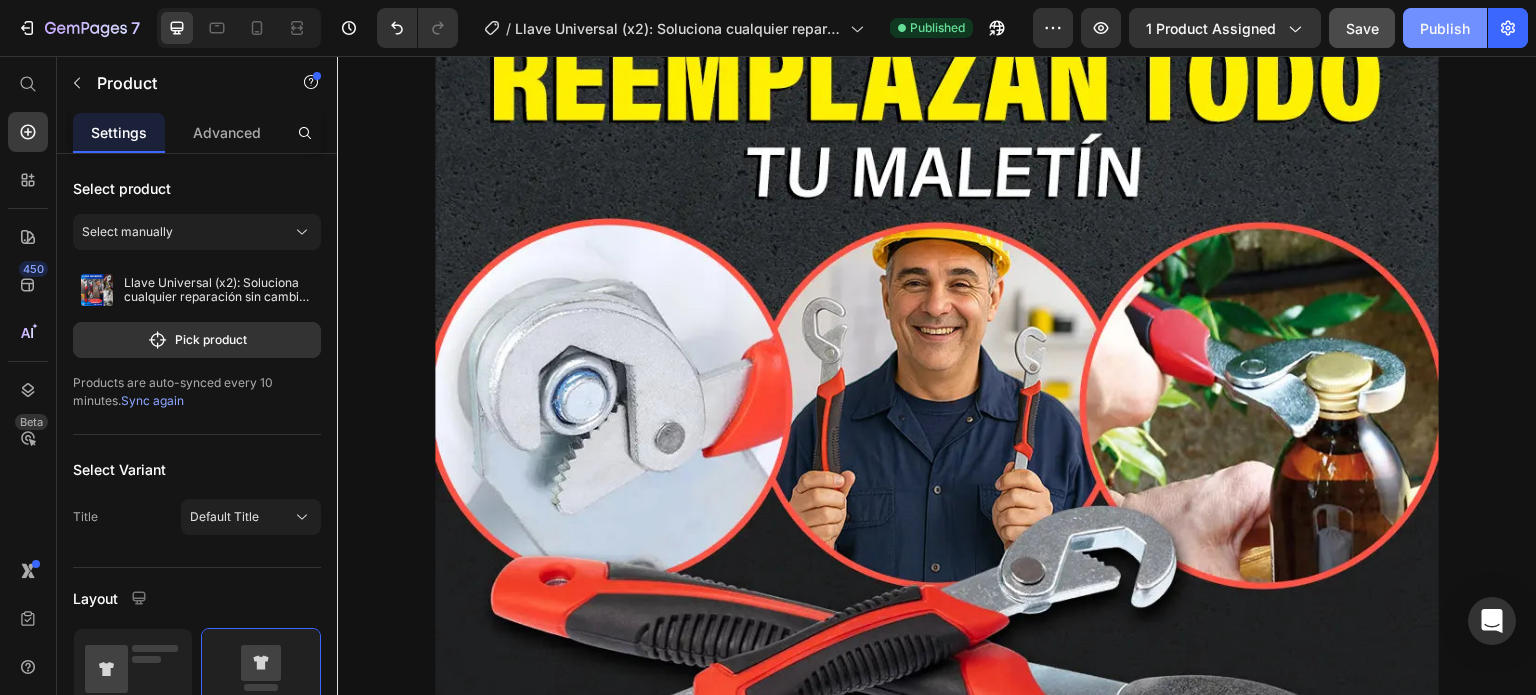 click on "Publish" at bounding box center [1445, 28] 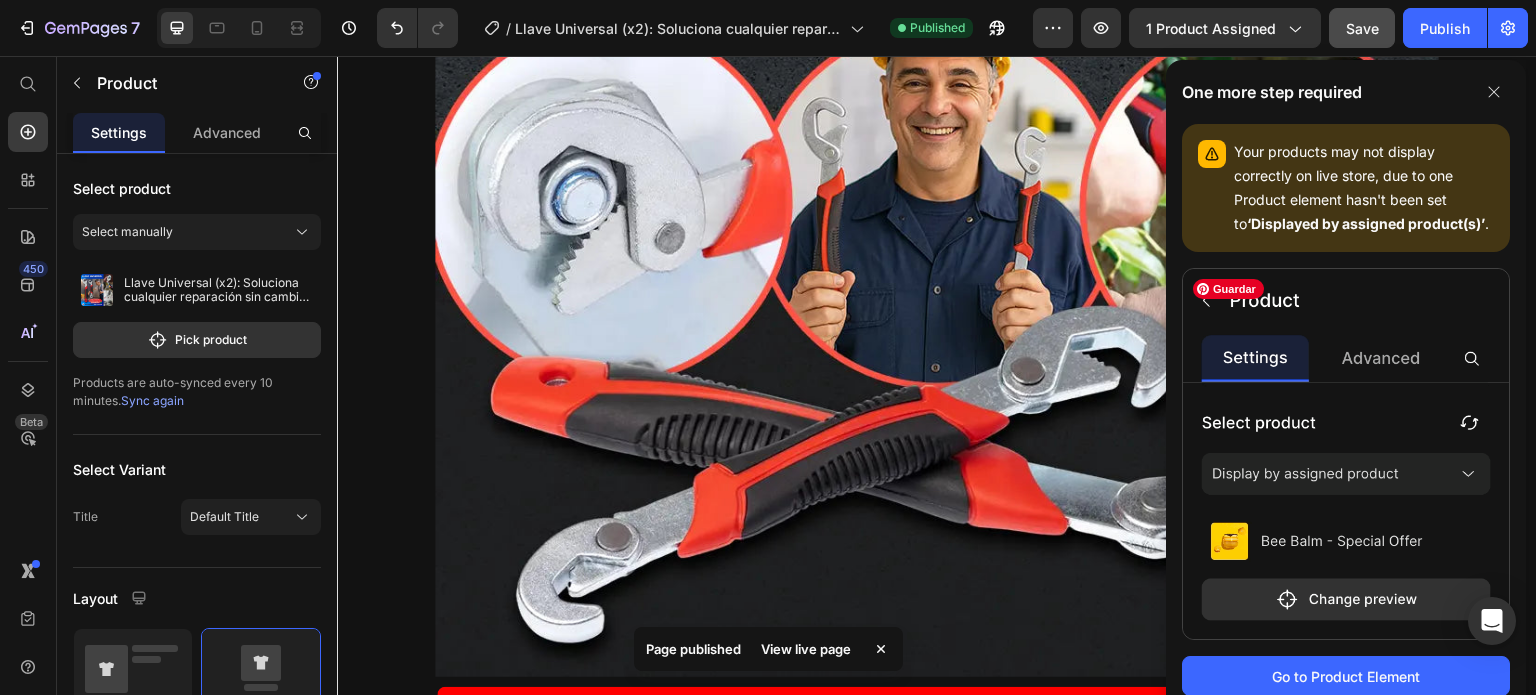 scroll, scrollTop: 802, scrollLeft: 0, axis: vertical 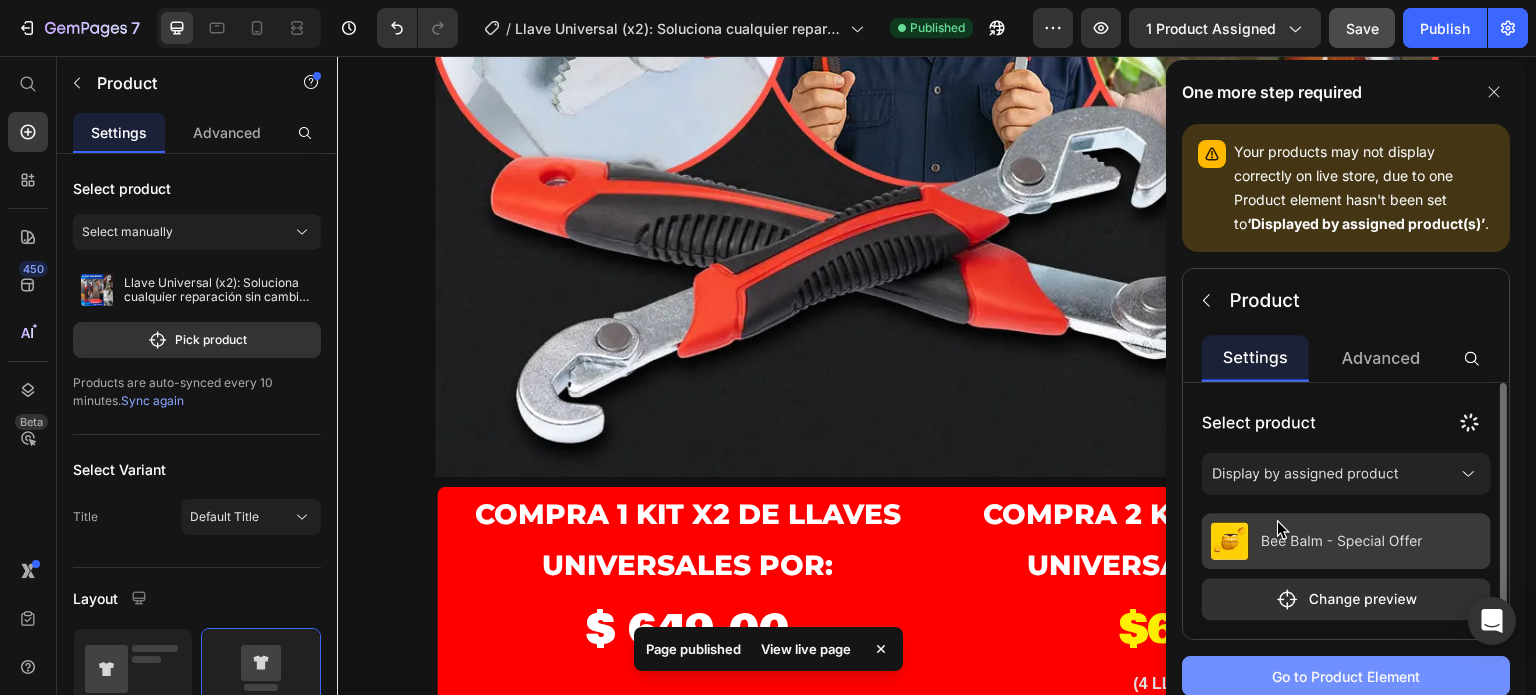 click on "Go to Product Element" at bounding box center (1346, 676) 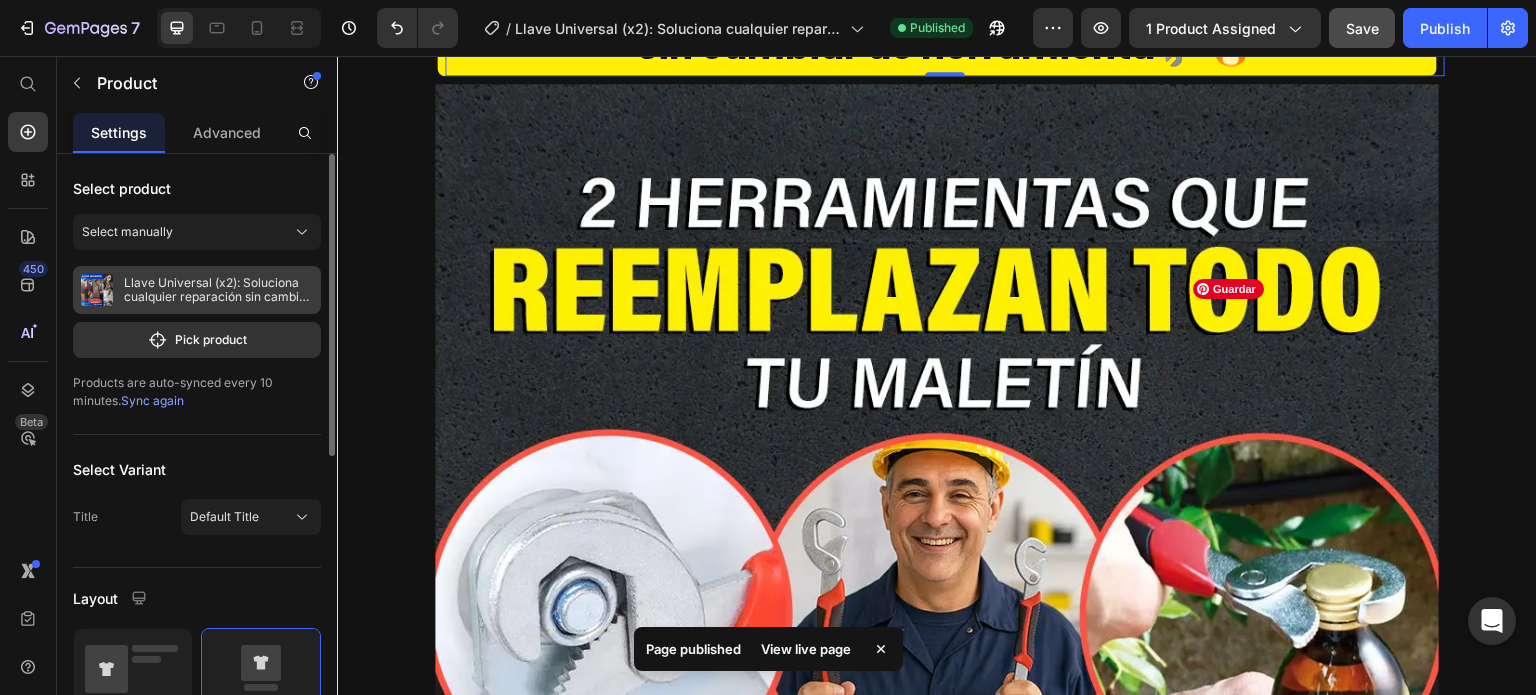 scroll, scrollTop: 2, scrollLeft: 0, axis: vertical 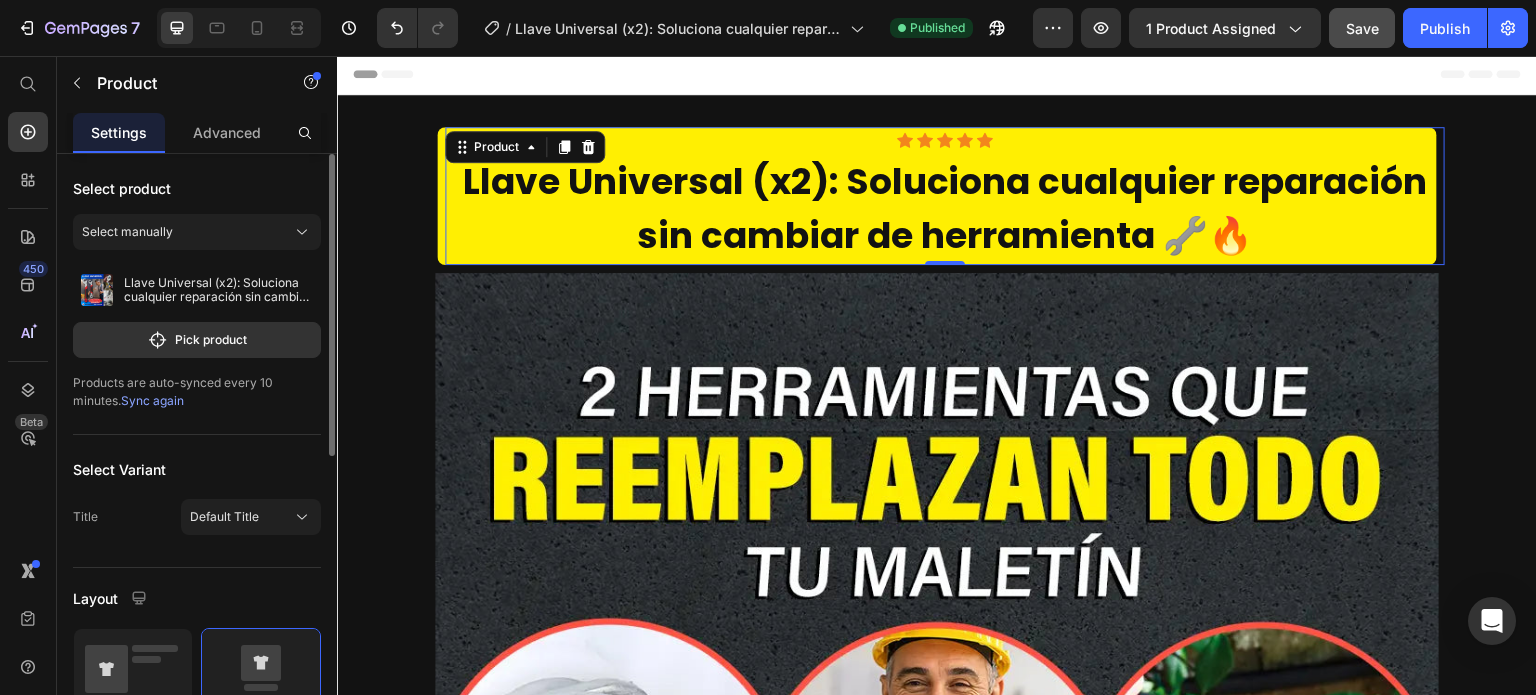 click on "Select product Select manually Llave Universal (x2): Soluciona cualquier reparación sin cambiar de herramienta 🔧🔥 Pick product  Products are auto-synced every 10 minutes.  Sync again" at bounding box center [197, 294] 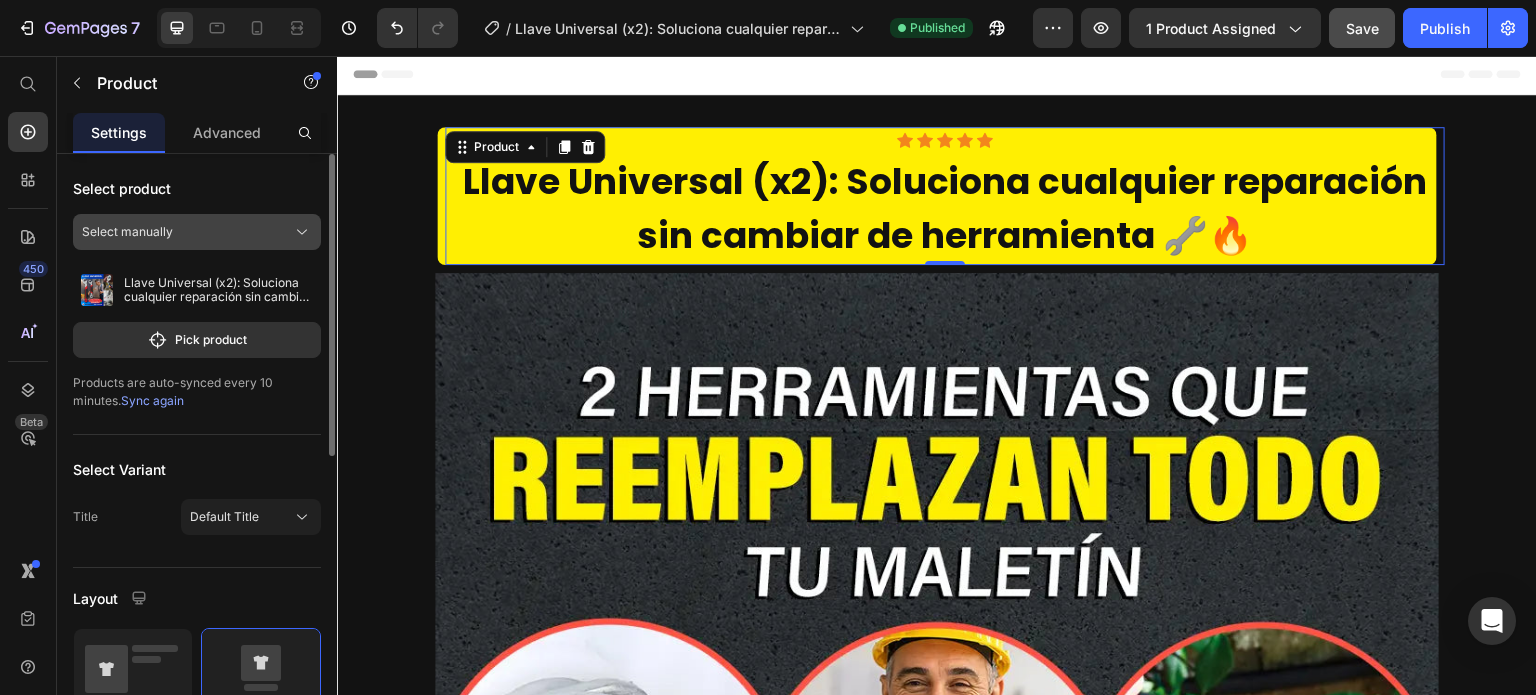click on "Select manually" at bounding box center [197, 232] 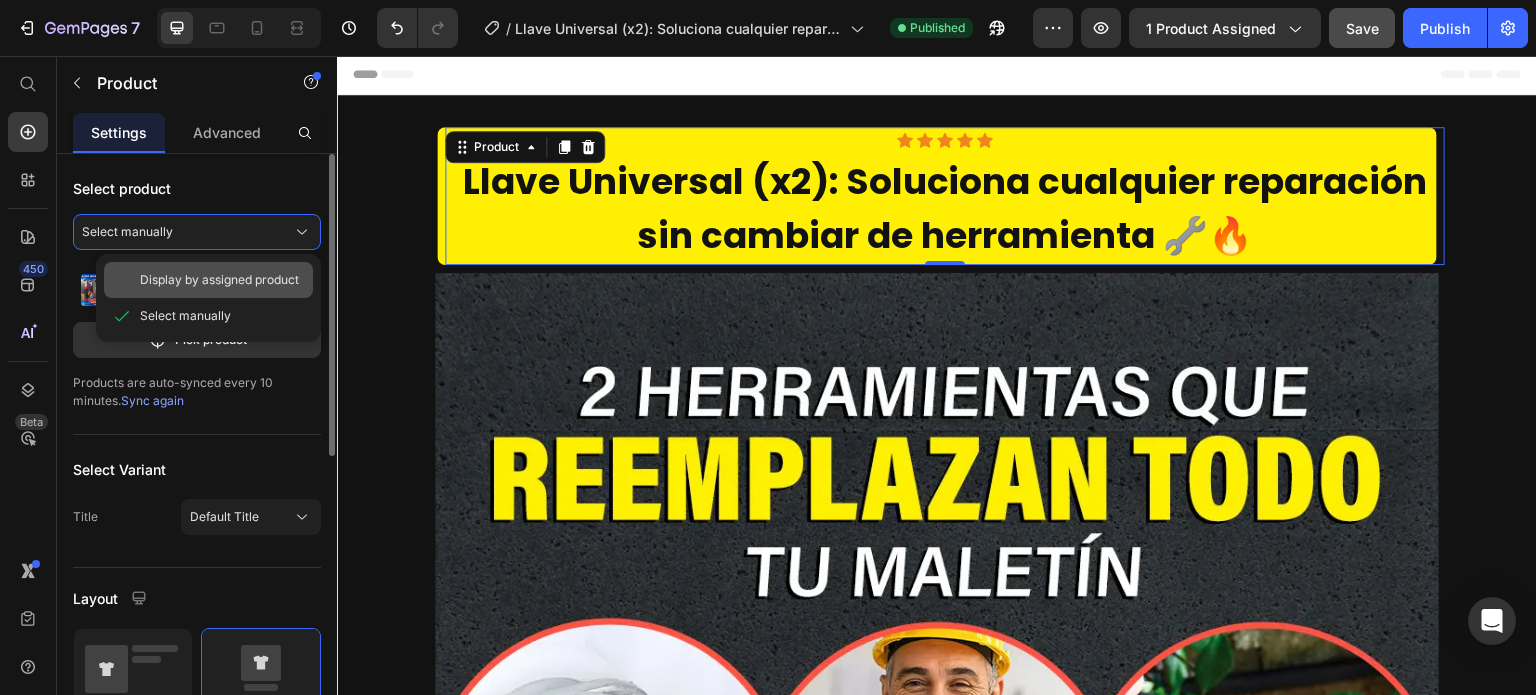 click on "Display by assigned product" at bounding box center [219, 280] 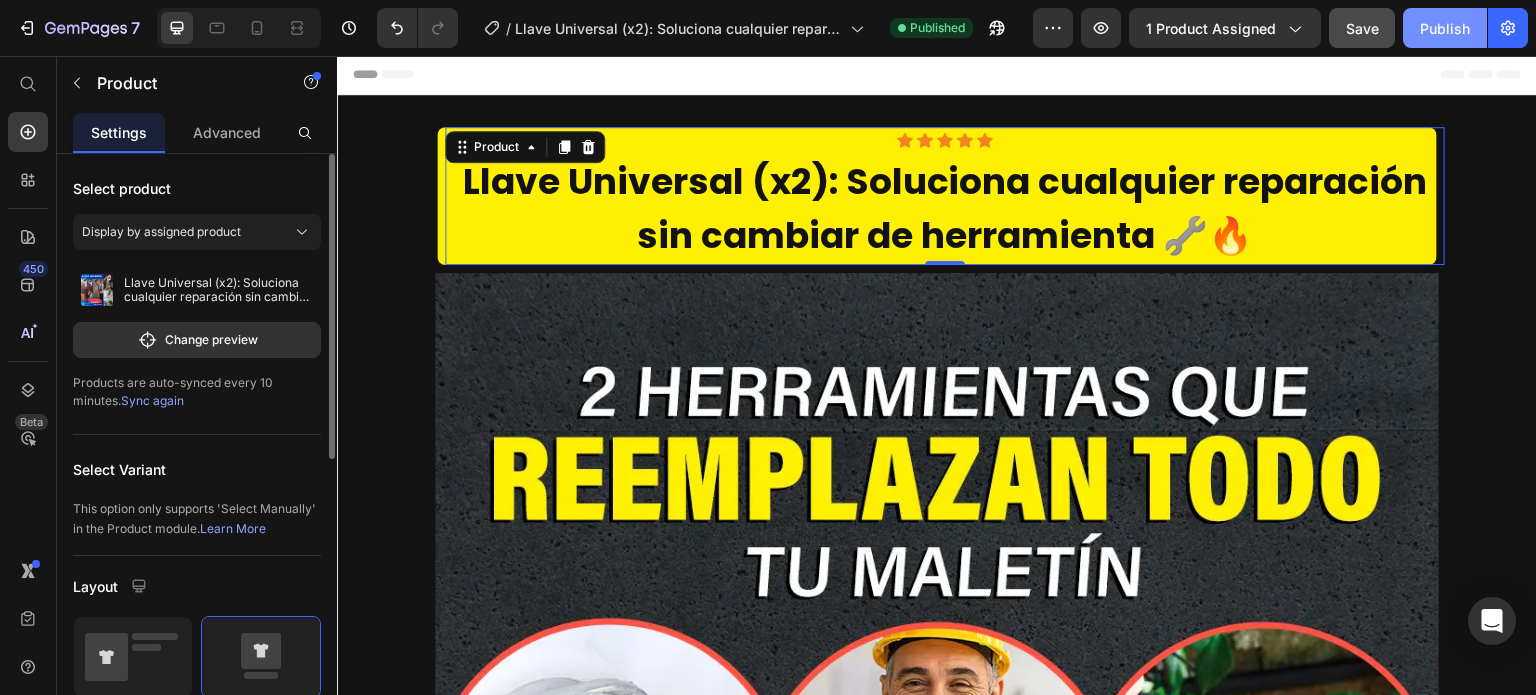 click on "Publish" at bounding box center (1445, 28) 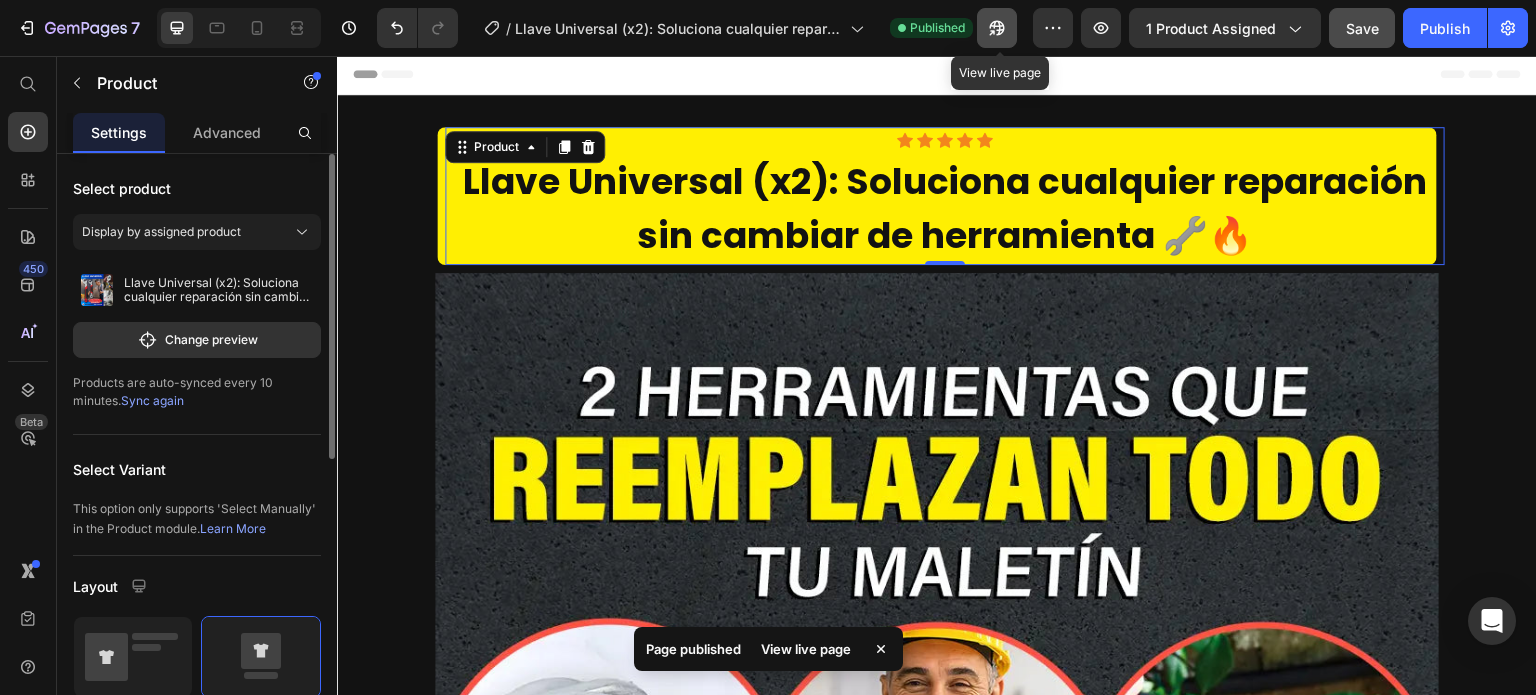 click 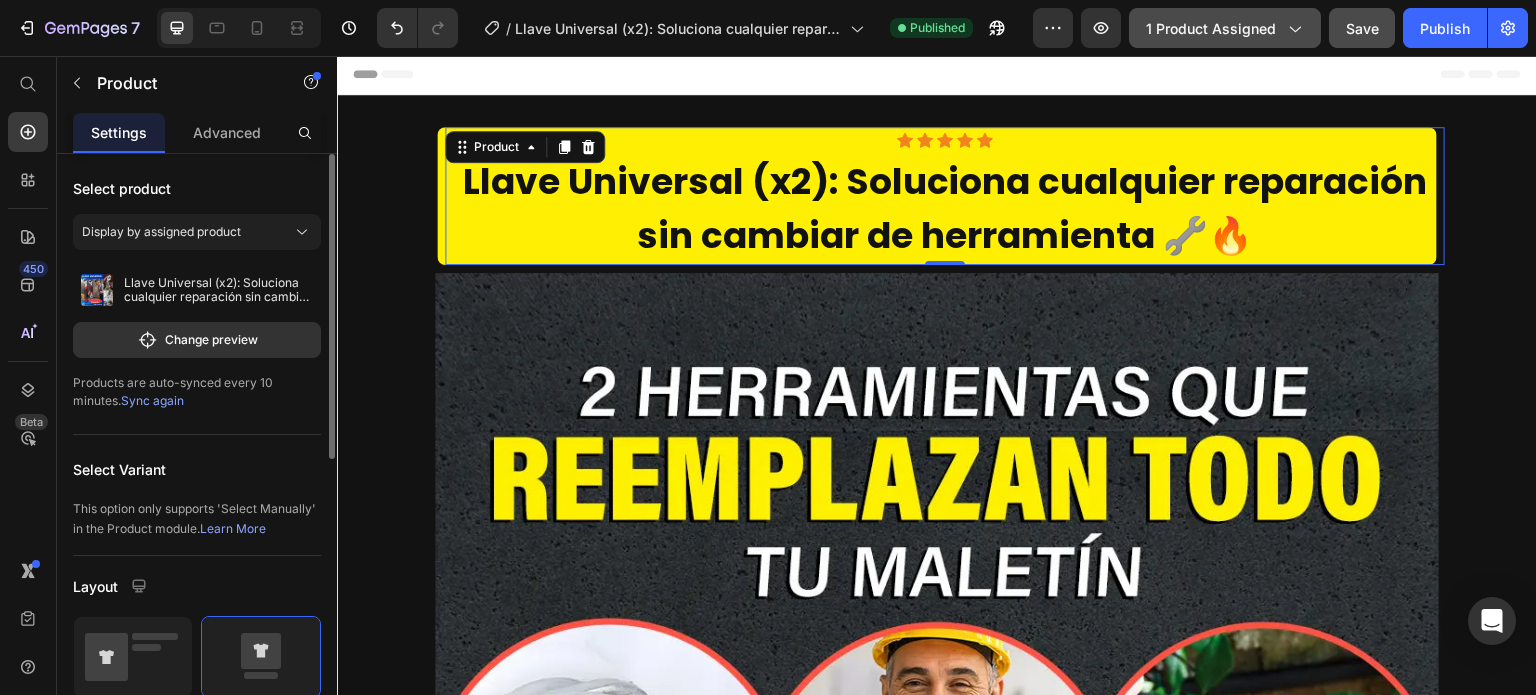 click on "1 product assigned" at bounding box center (1225, 28) 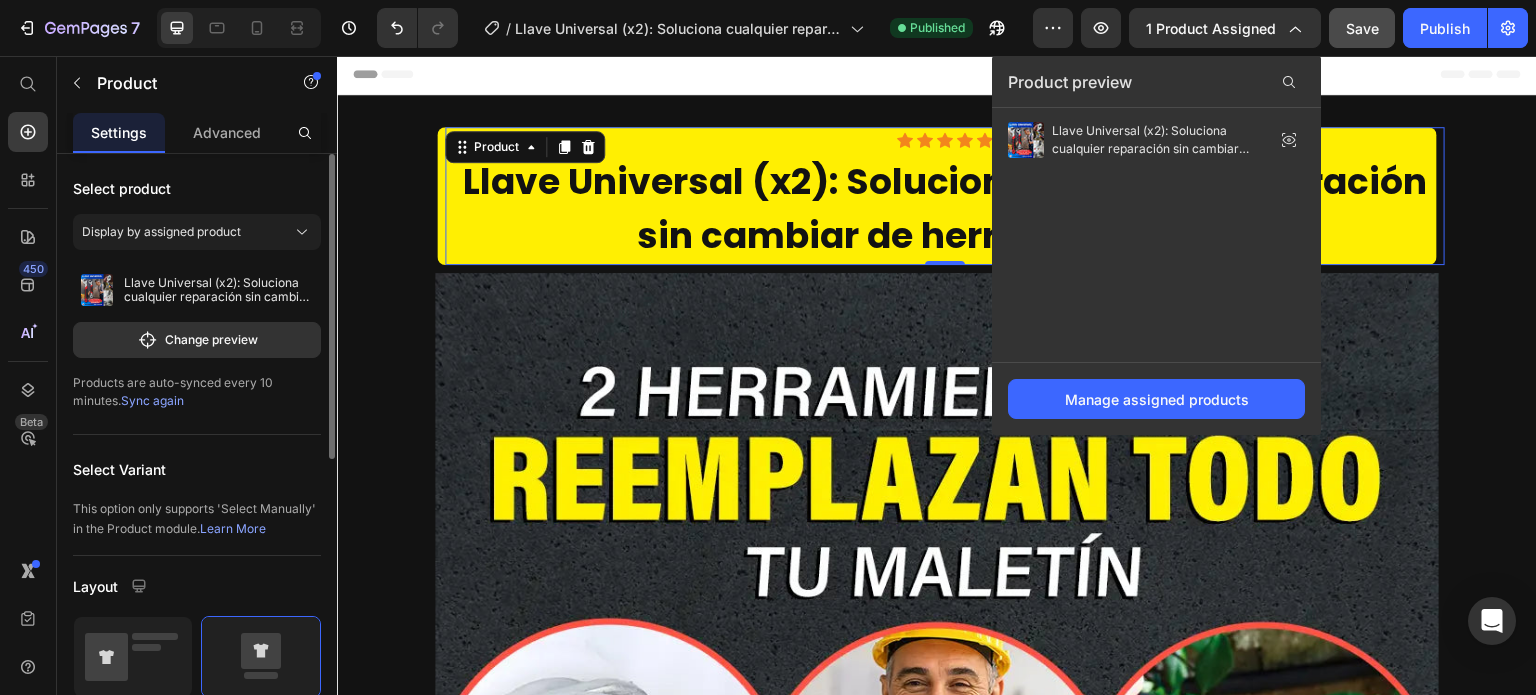 click on "Llave Universal (x2): Soluciona cualquier reparación sin cambiar de herramienta 🔧🔥" at bounding box center [1152, 140] 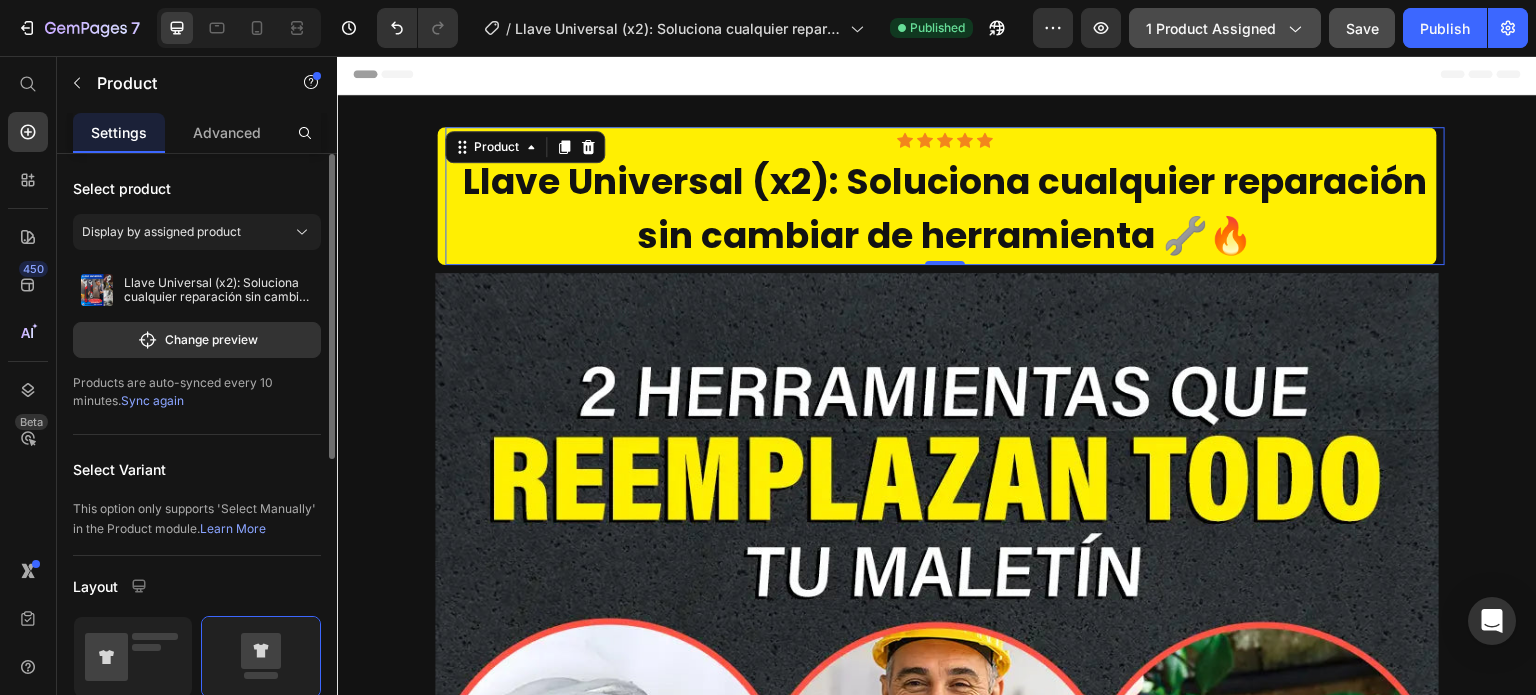 click on "1 product assigned" 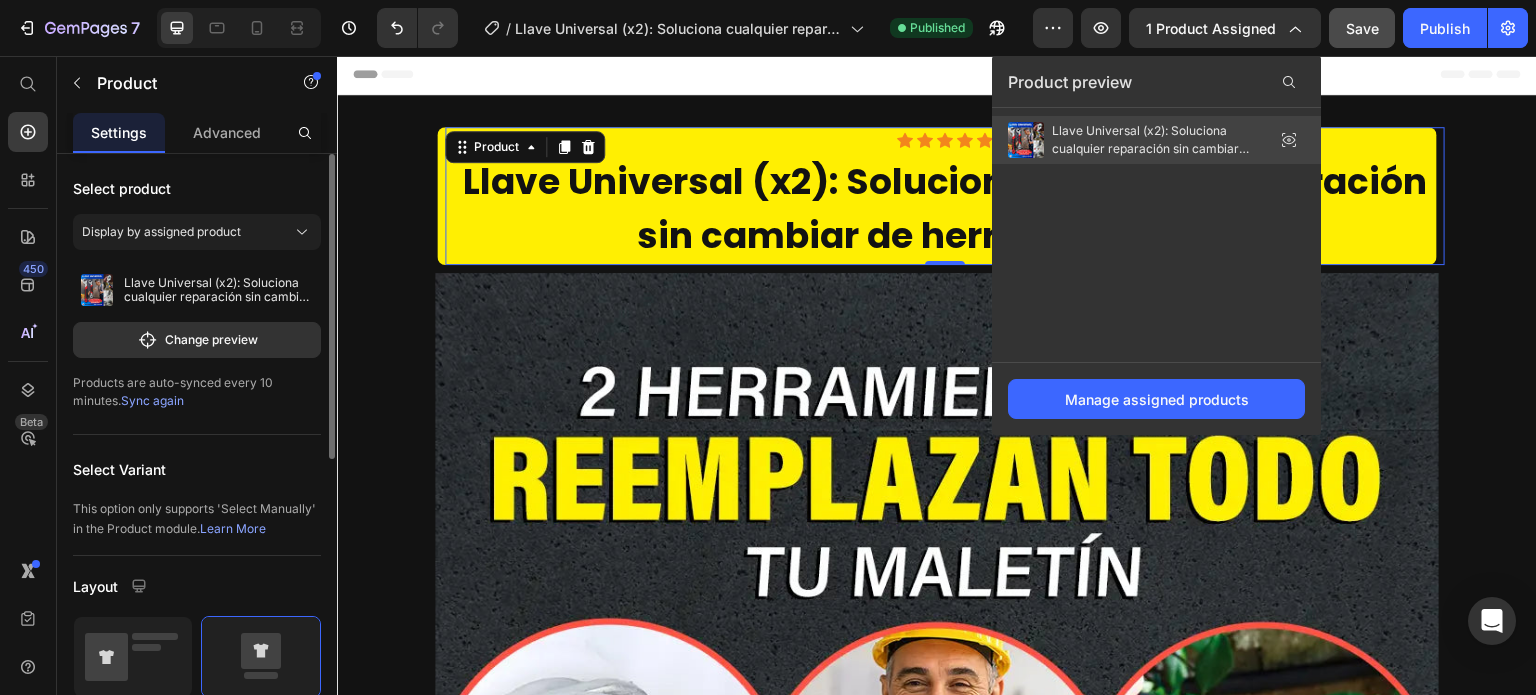 click on "Llave Universal (x2): Soluciona cualquier reparación sin cambiar de herramienta 🔧🔥" at bounding box center [1152, 140] 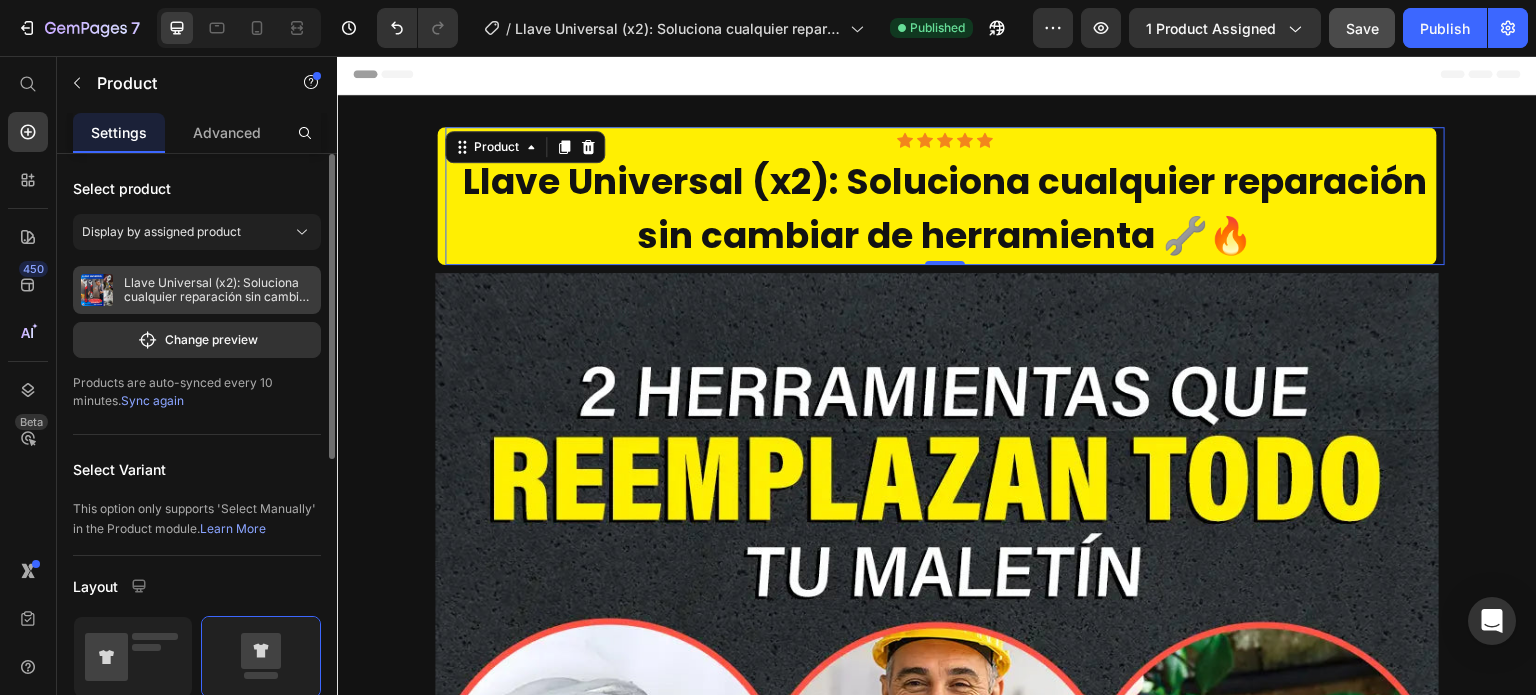 click on "Llave Universal (x2): Soluciona cualquier reparación sin cambiar de herramienta 🔧🔥" at bounding box center (218, 290) 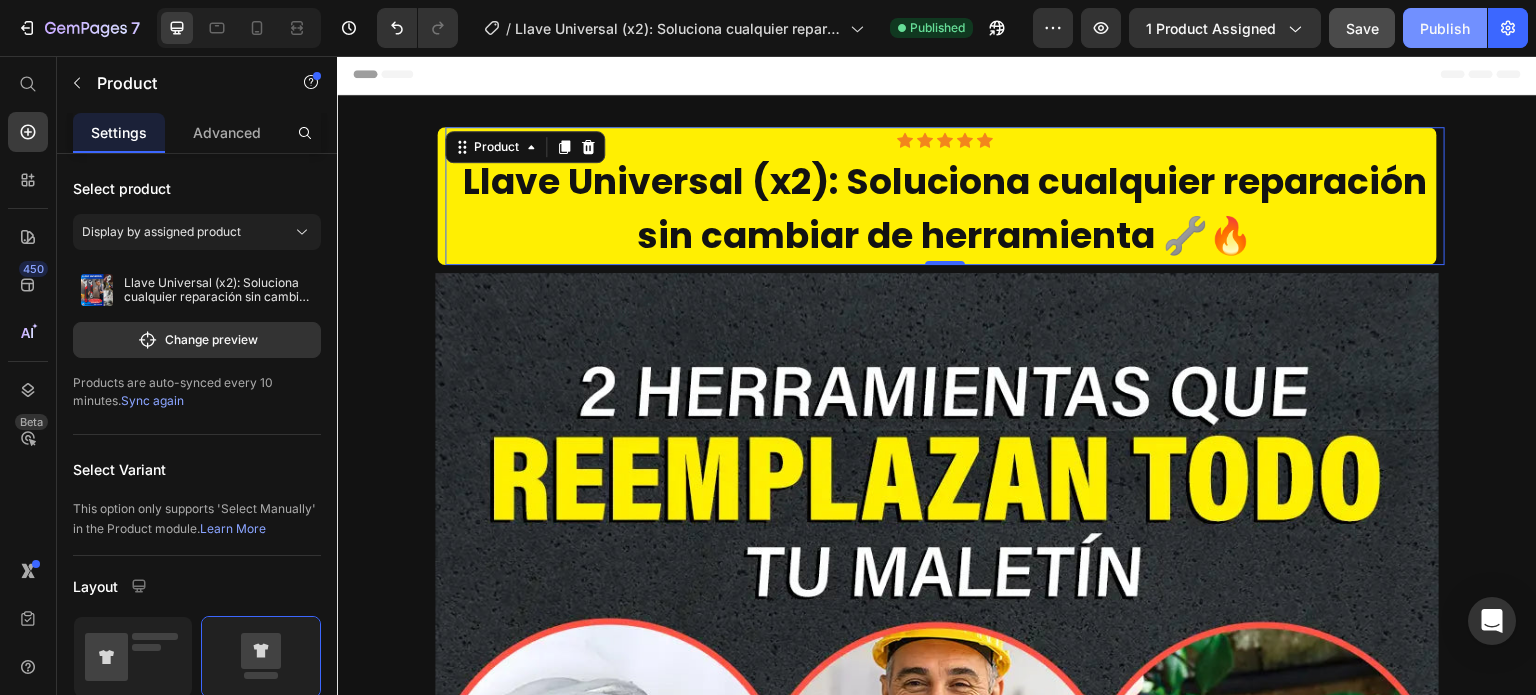 click on "Publish" at bounding box center (1445, 28) 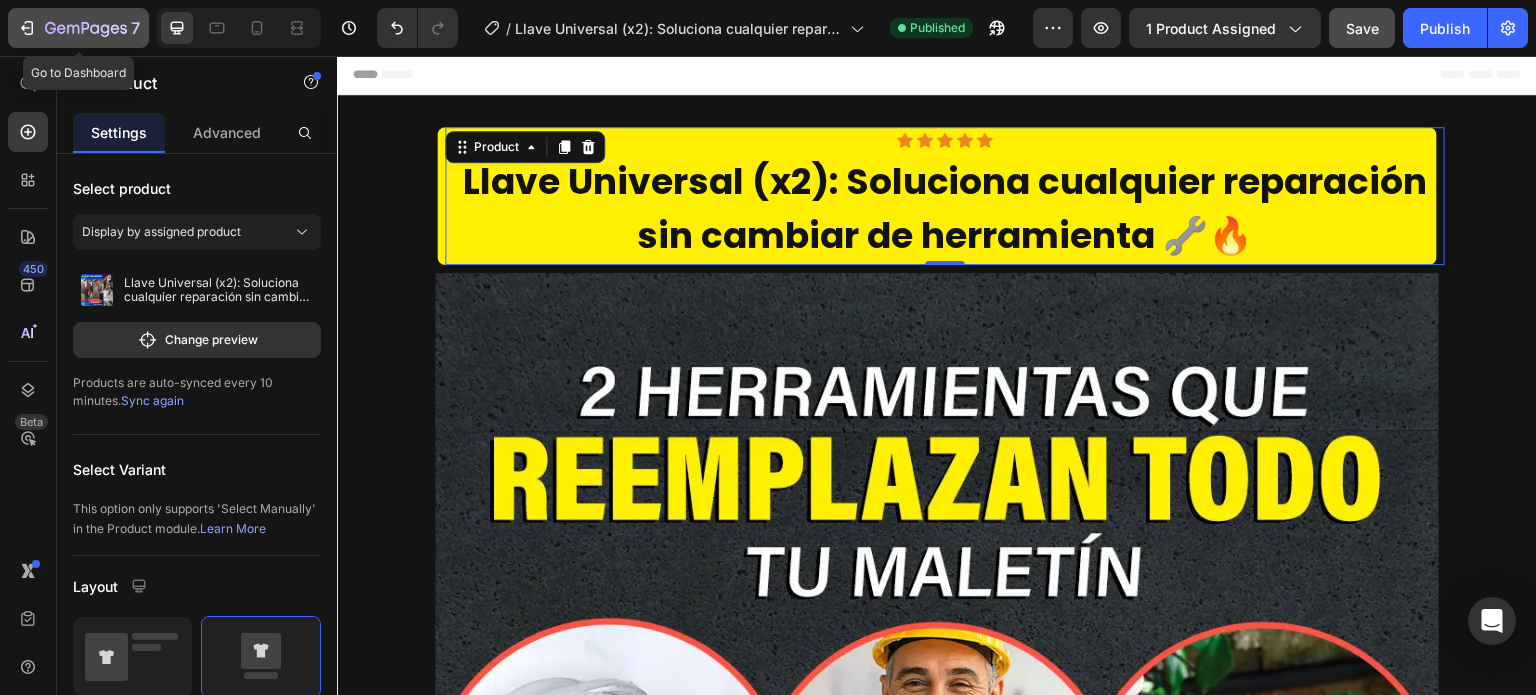 click 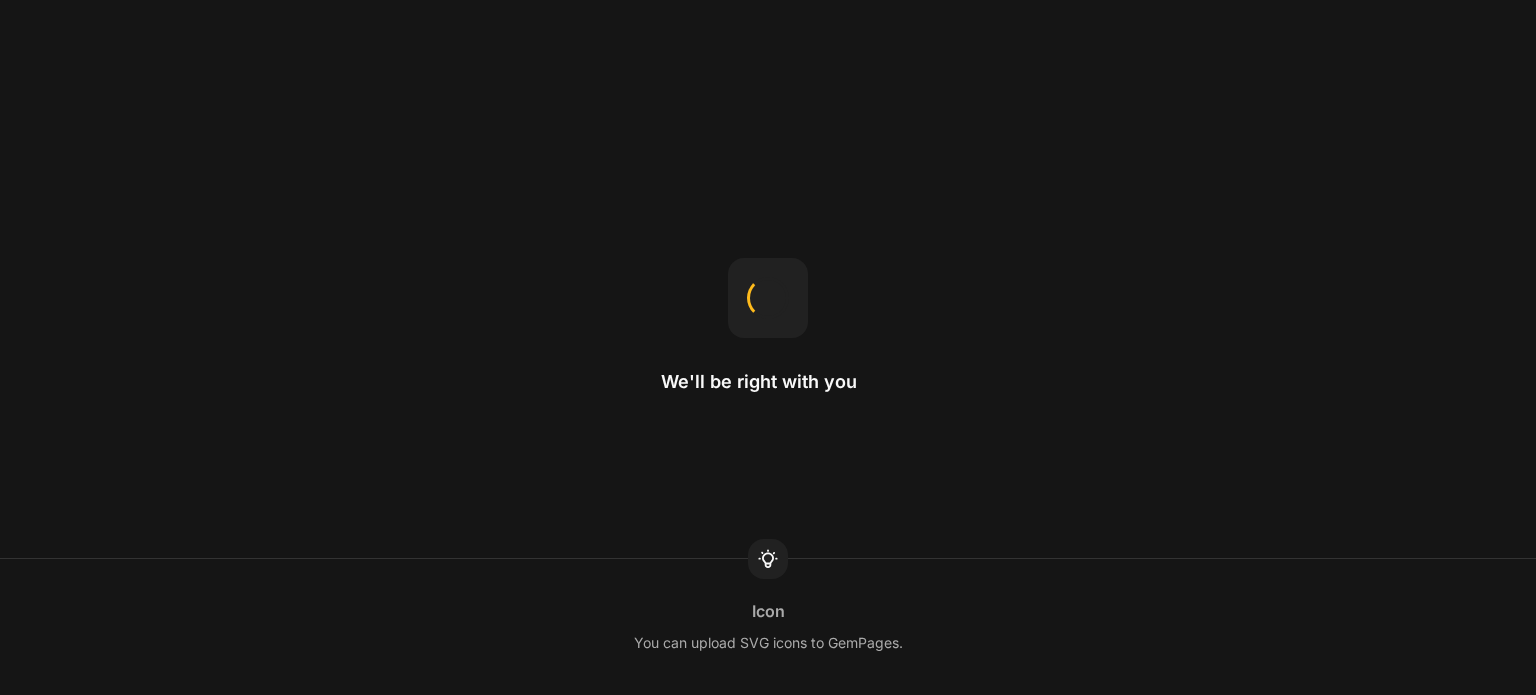 scroll, scrollTop: 0, scrollLeft: 0, axis: both 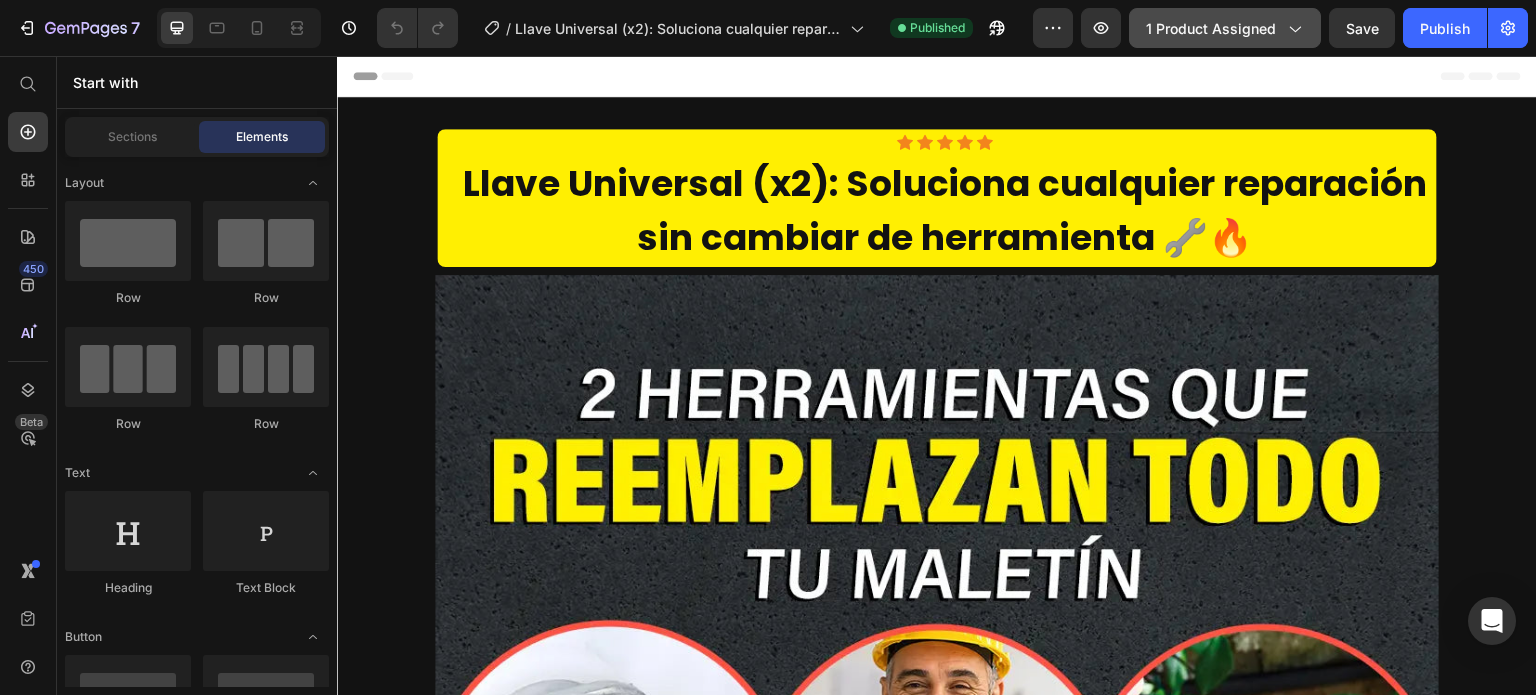 click on "1 product assigned" at bounding box center (1225, 28) 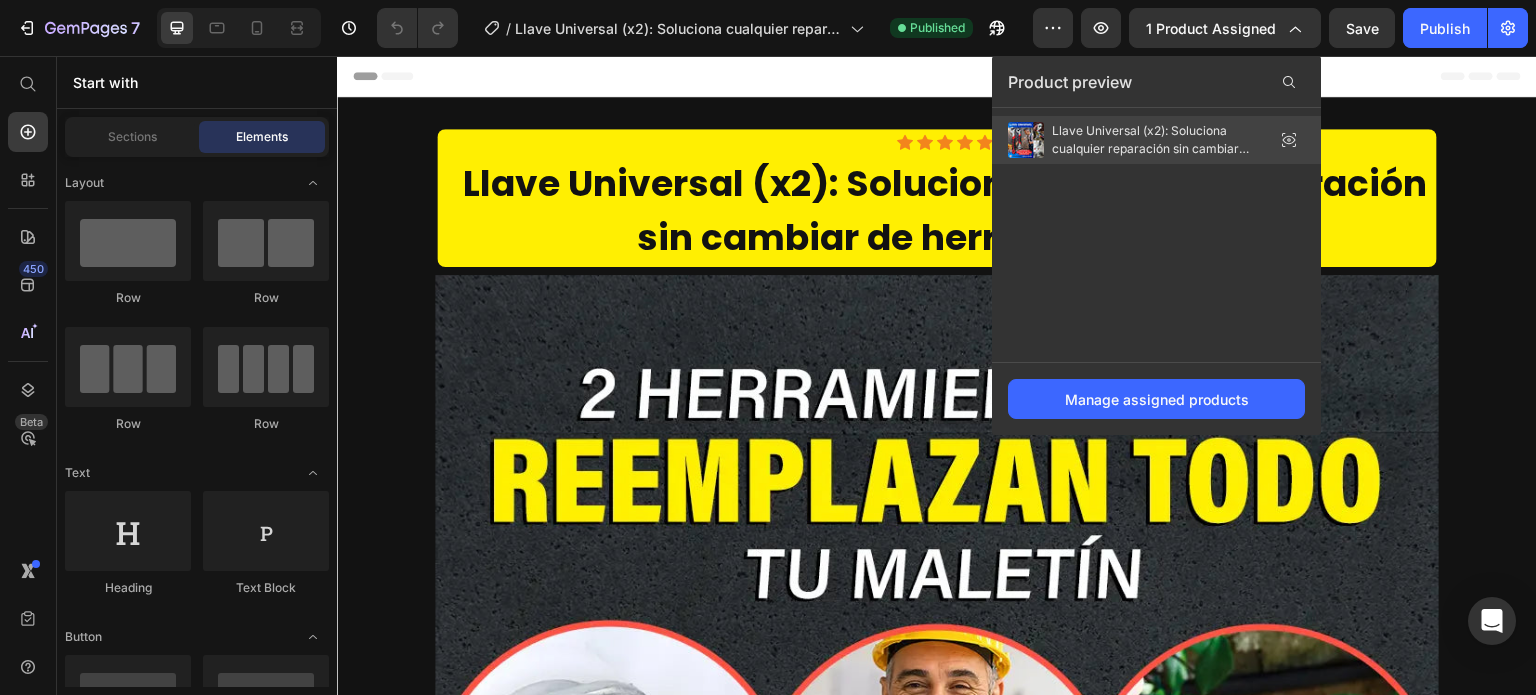 click on "Llave Universal (x2): Soluciona cualquier reparación sin cambiar de herramienta 🔧🔥" at bounding box center (1152, 140) 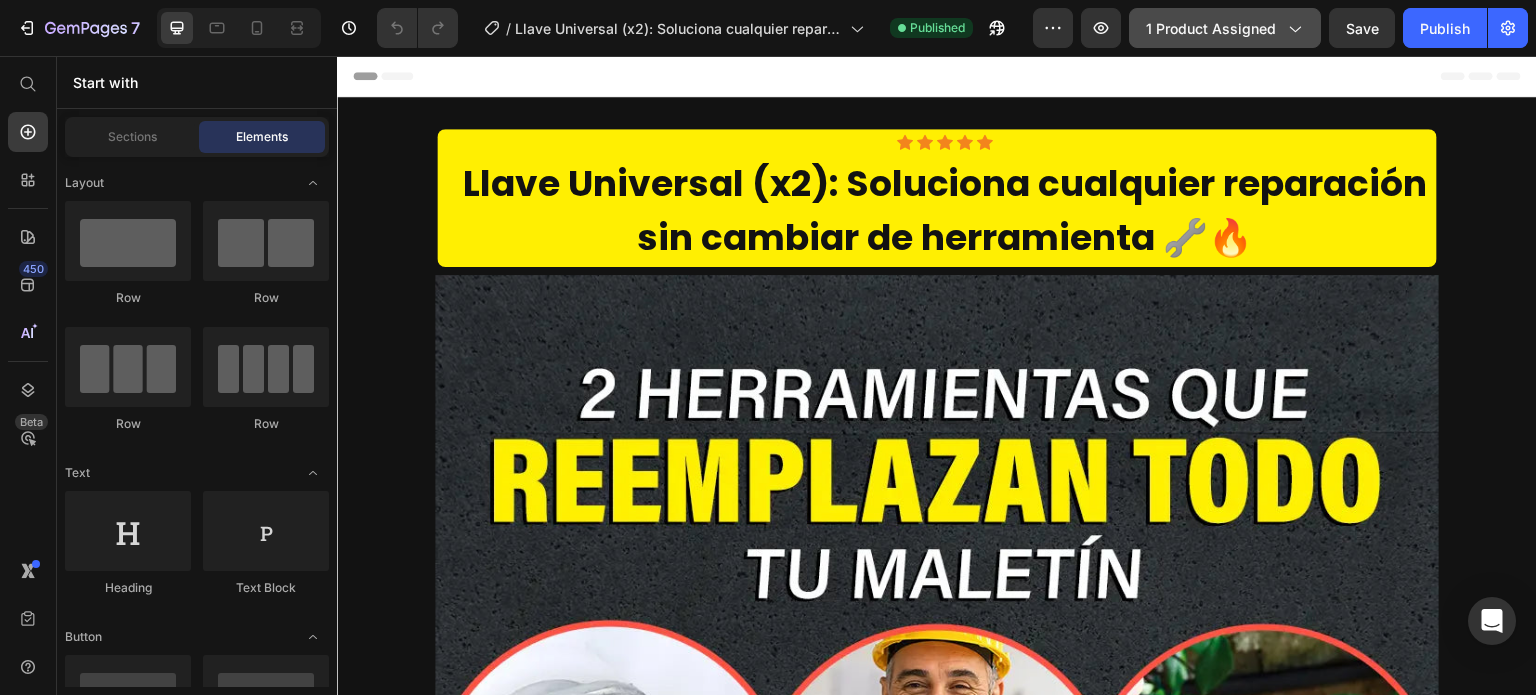 click on "1 product assigned" 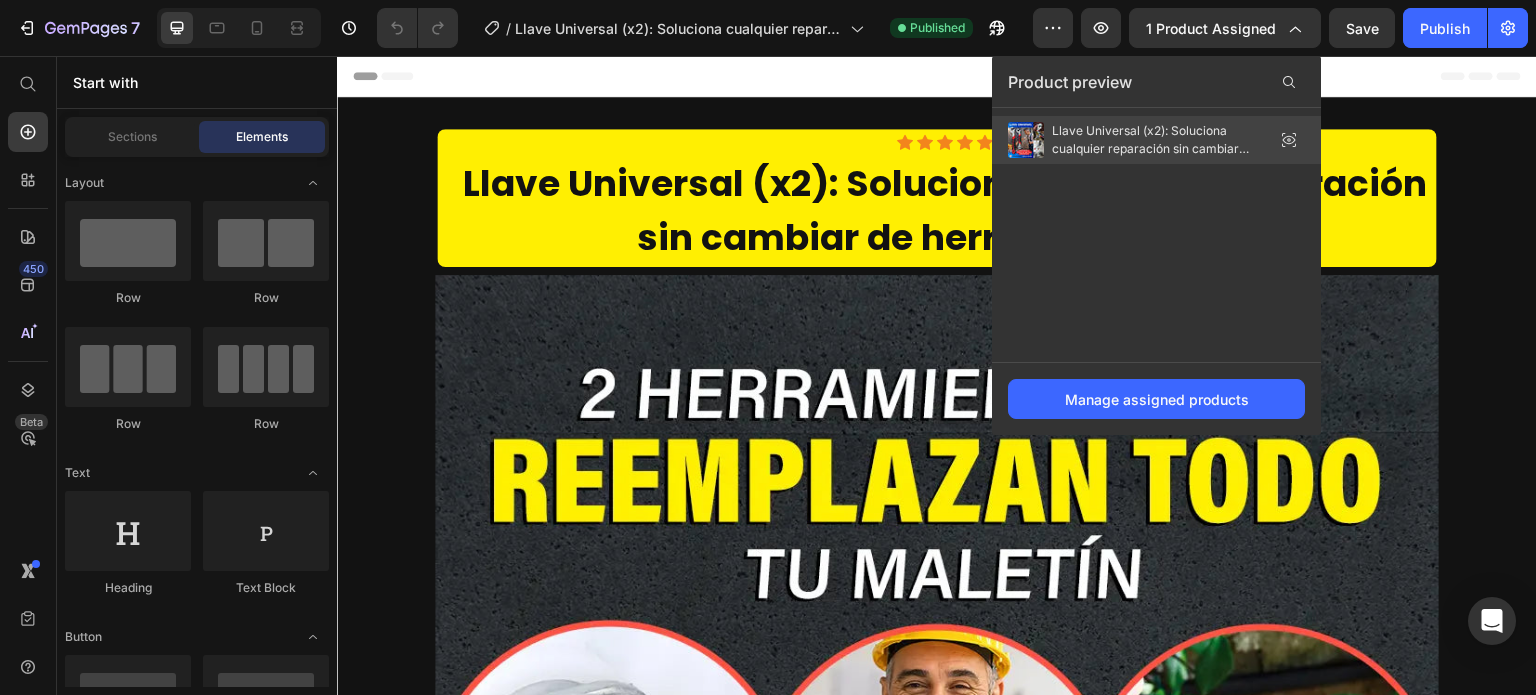 click on "Llave Universal (x2): Soluciona cualquier reparación sin cambiar de herramienta 🔧🔥" at bounding box center [1152, 140] 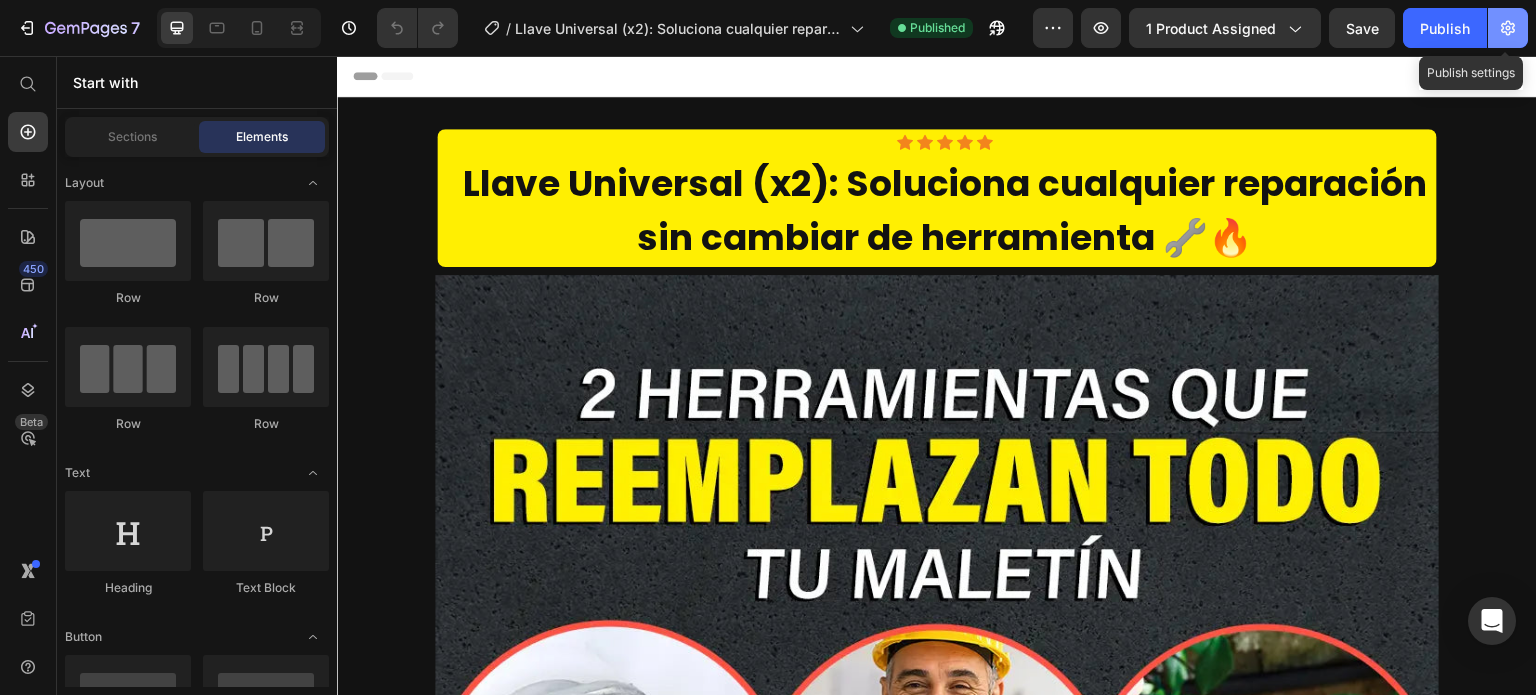 click 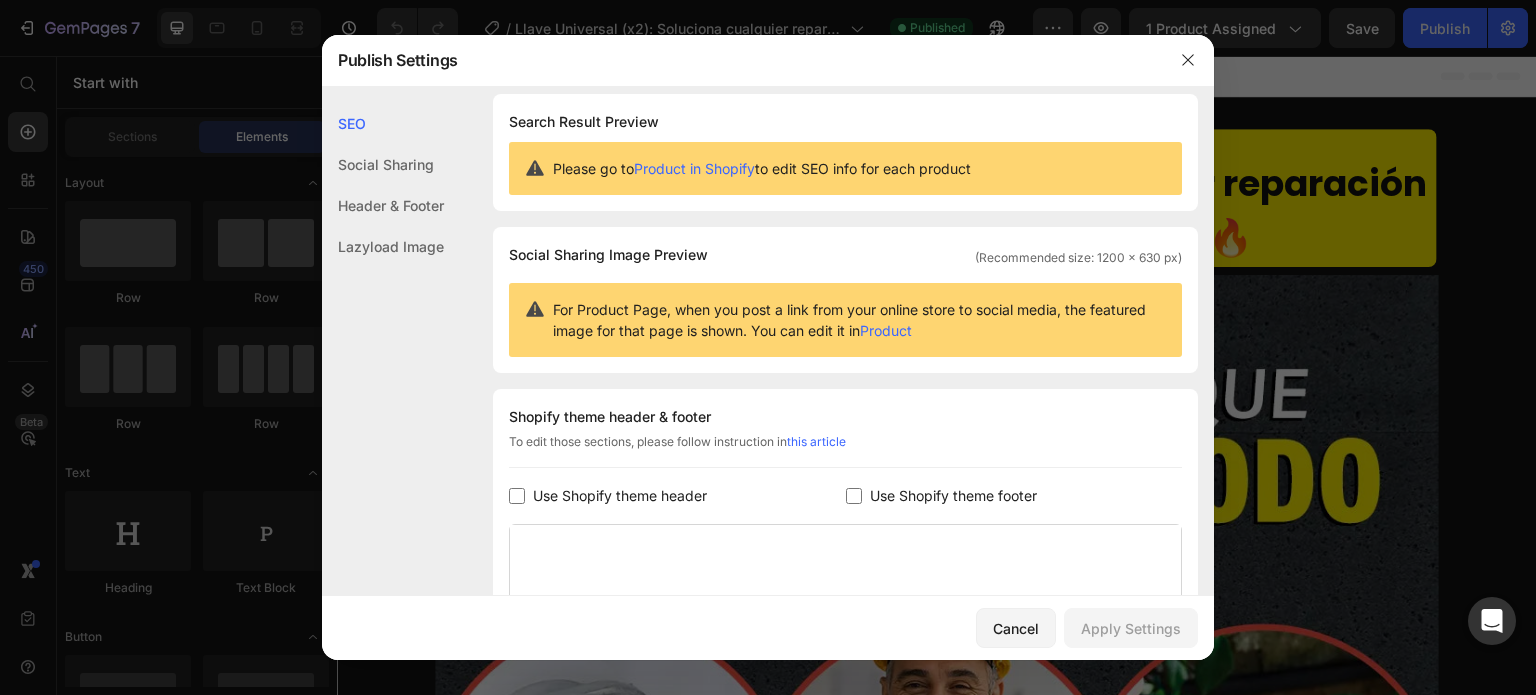 scroll, scrollTop: 0, scrollLeft: 0, axis: both 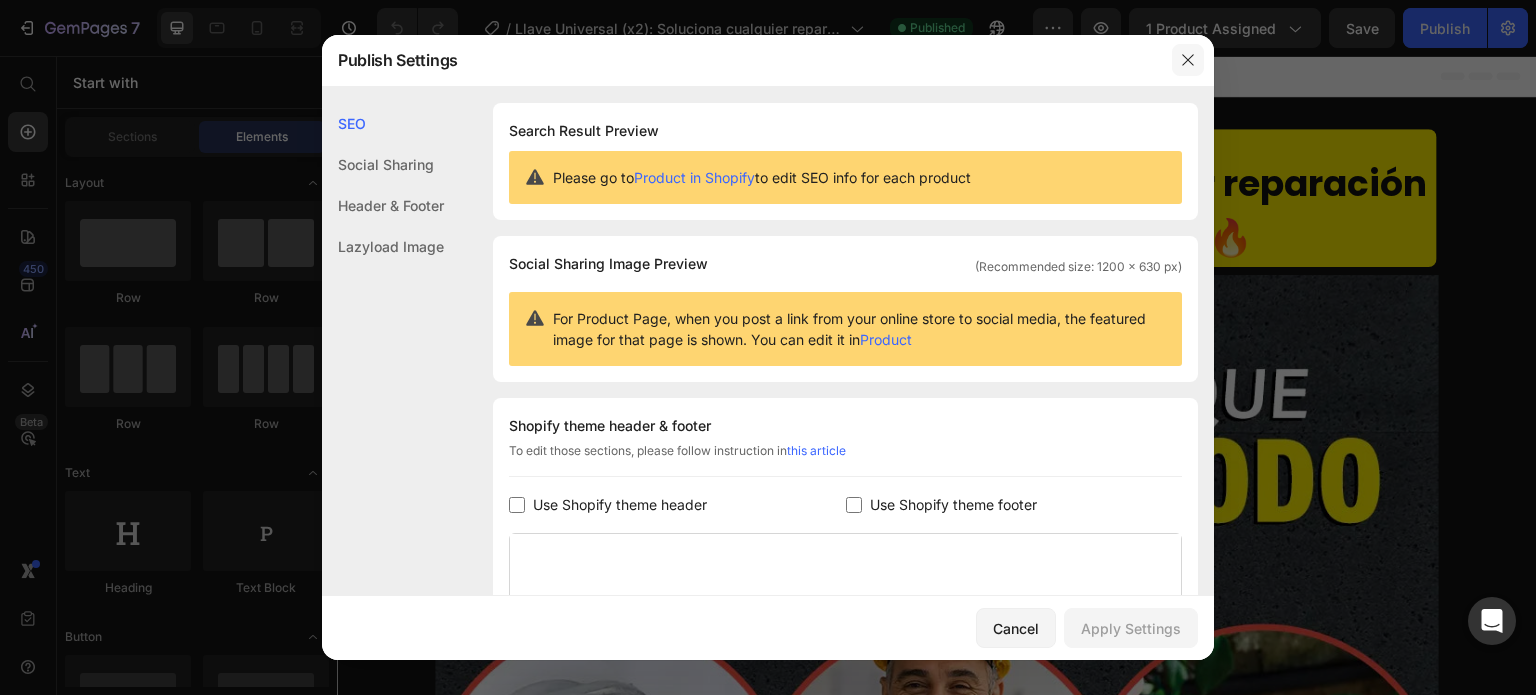 click at bounding box center (1188, 60) 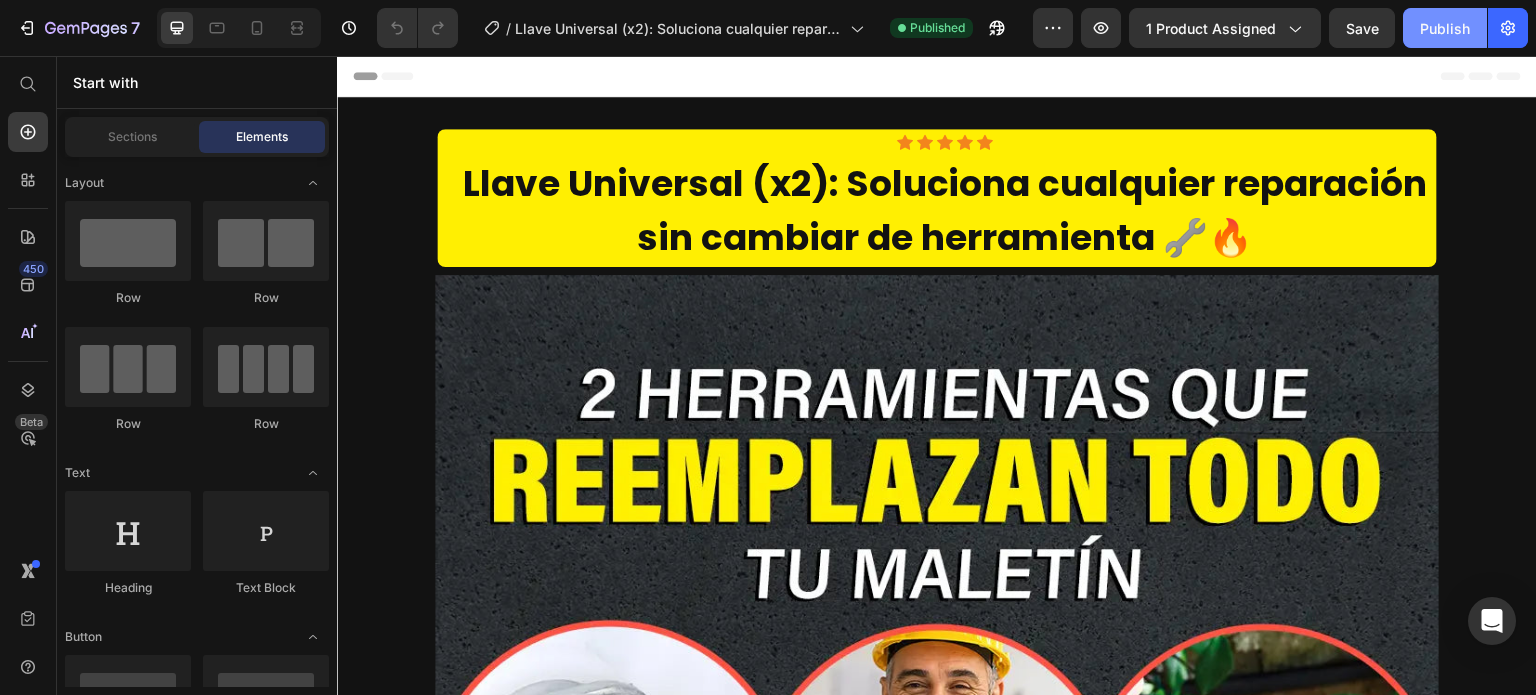 click on "Publish" at bounding box center (1445, 28) 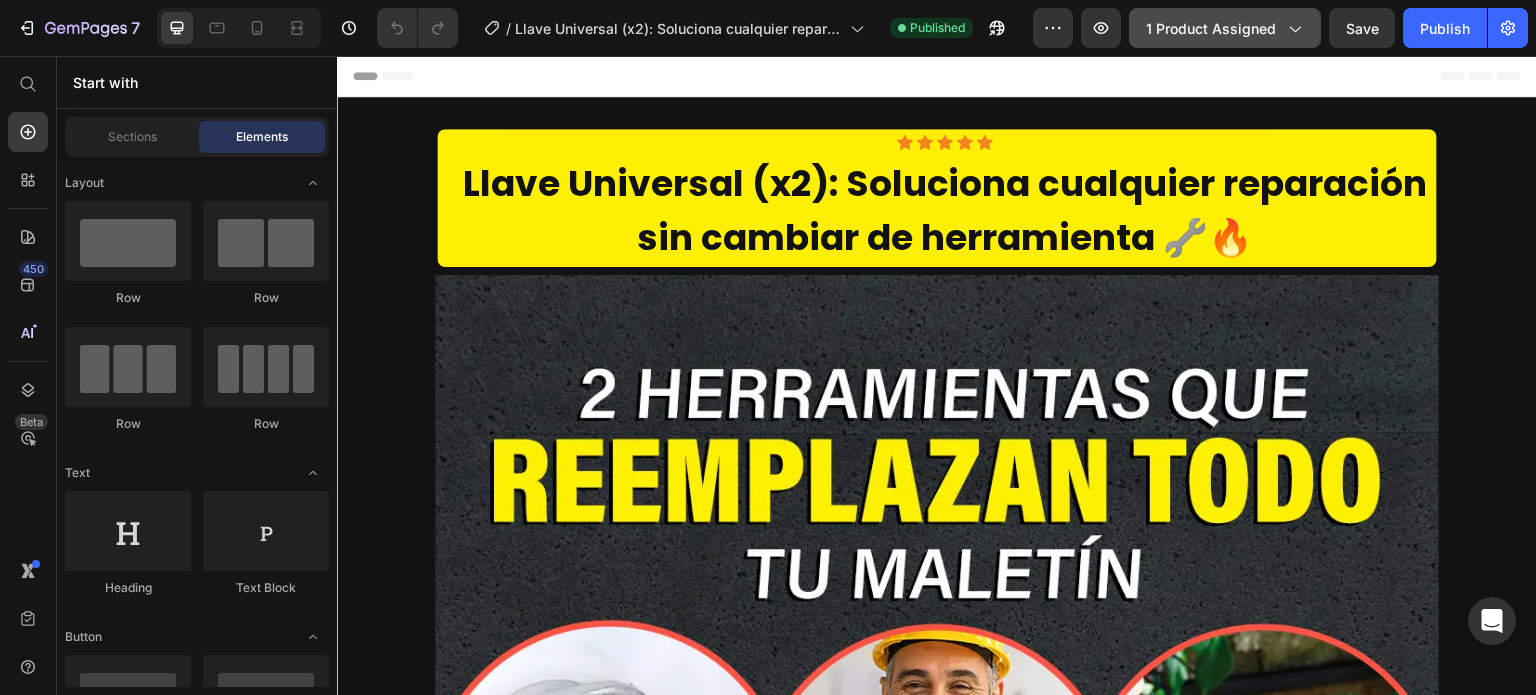 click on "1 product assigned" at bounding box center [1225, 28] 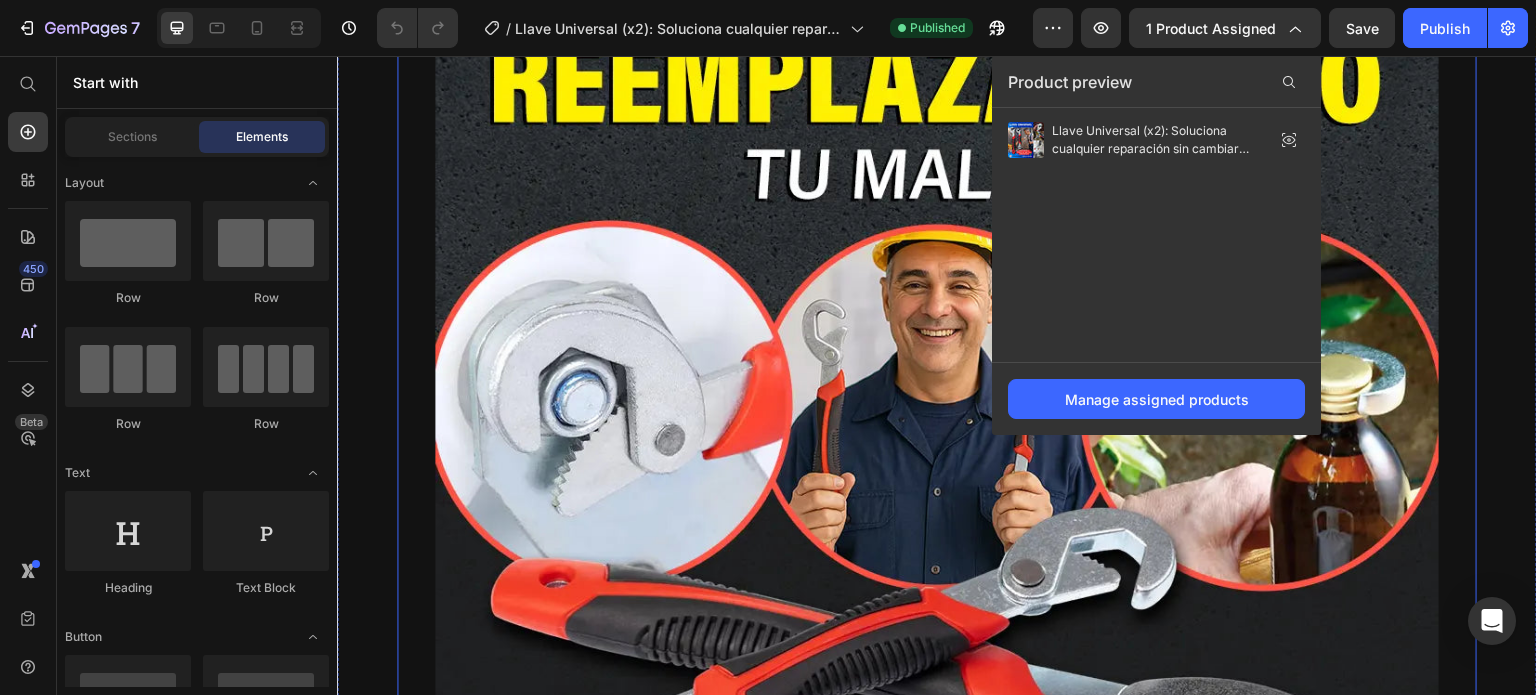 scroll, scrollTop: 700, scrollLeft: 0, axis: vertical 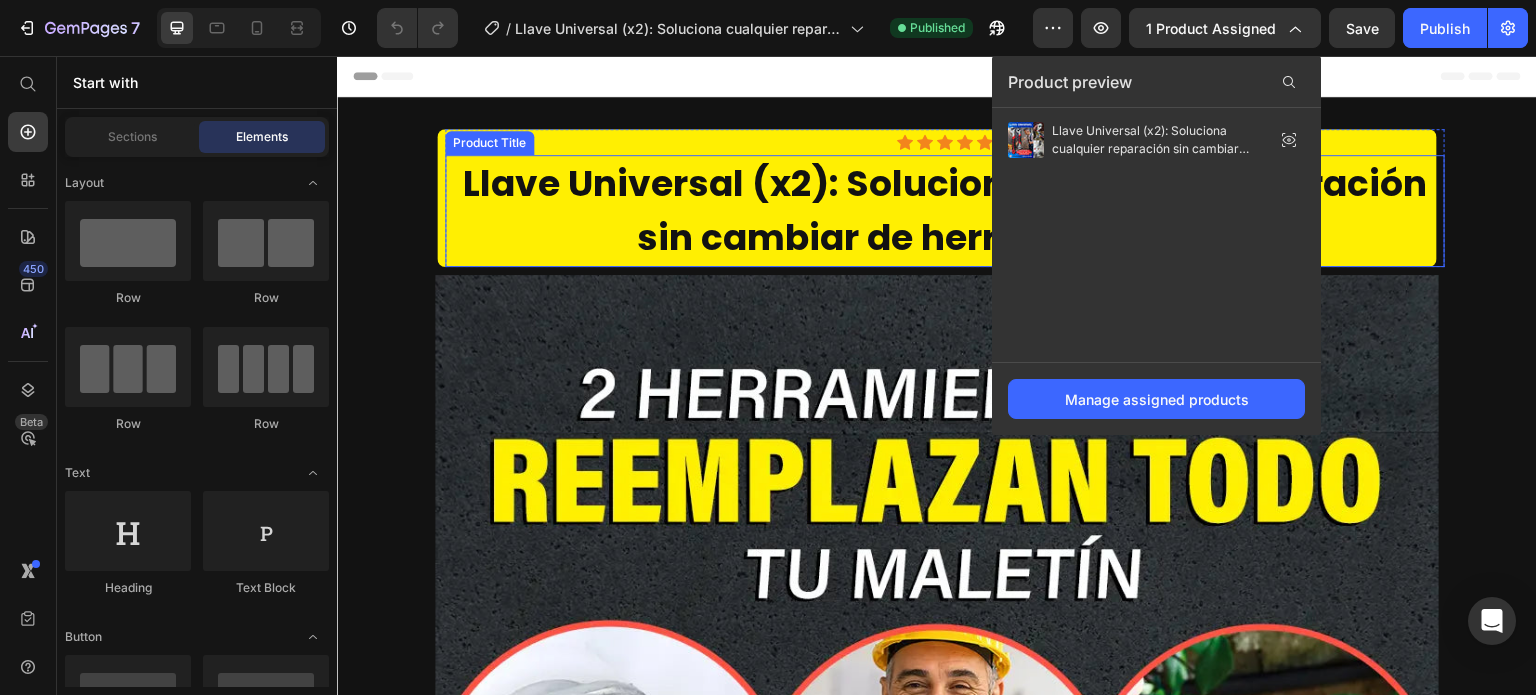 click on "Llave Universal (x2): Soluciona cualquier reparación sin cambiar de herramienta 🔧🔥" at bounding box center [945, 211] 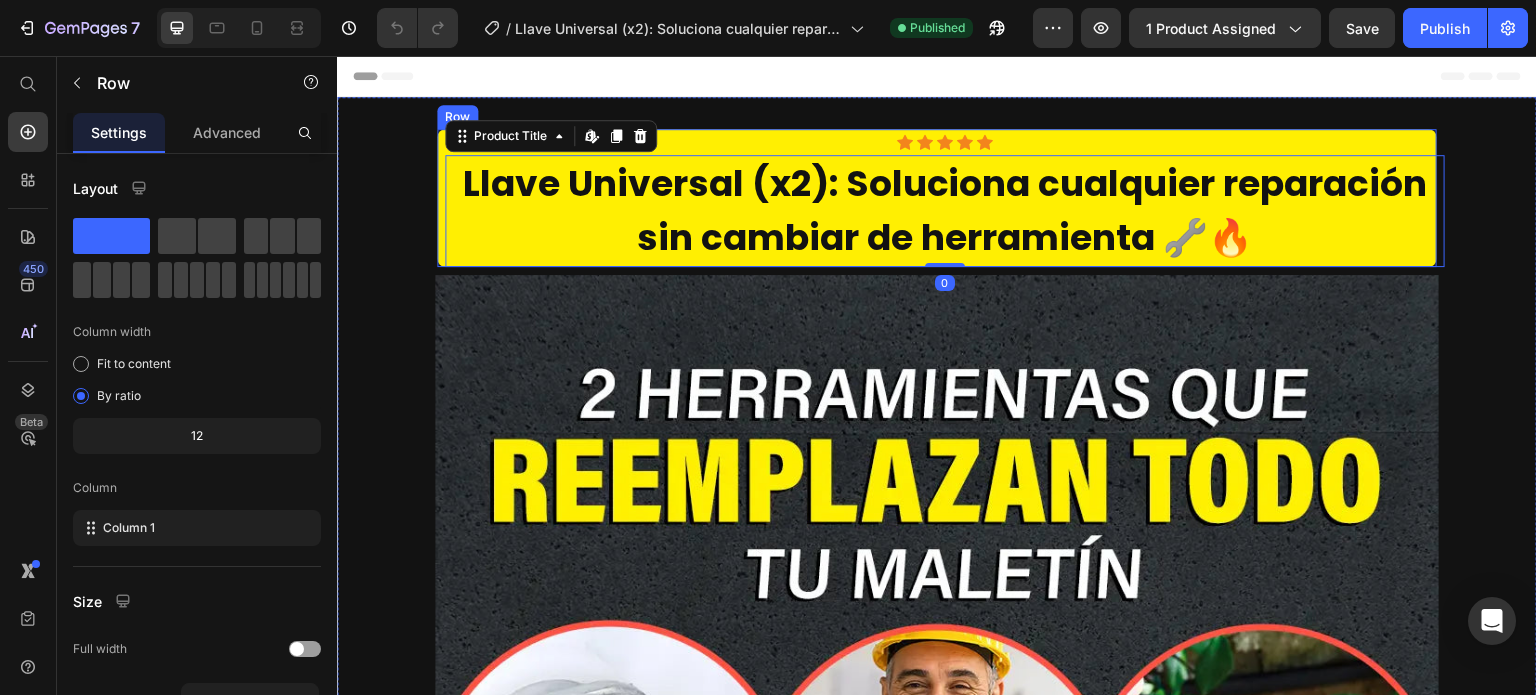 click on "Icon Icon Icon Icon Icon Icon List Row Llave Universal (x2): Soluciona cualquier reparación sin cambiar de herramienta 🔧🔥 Product Title   Edit content in Shopify 0 Product" at bounding box center (937, 198) 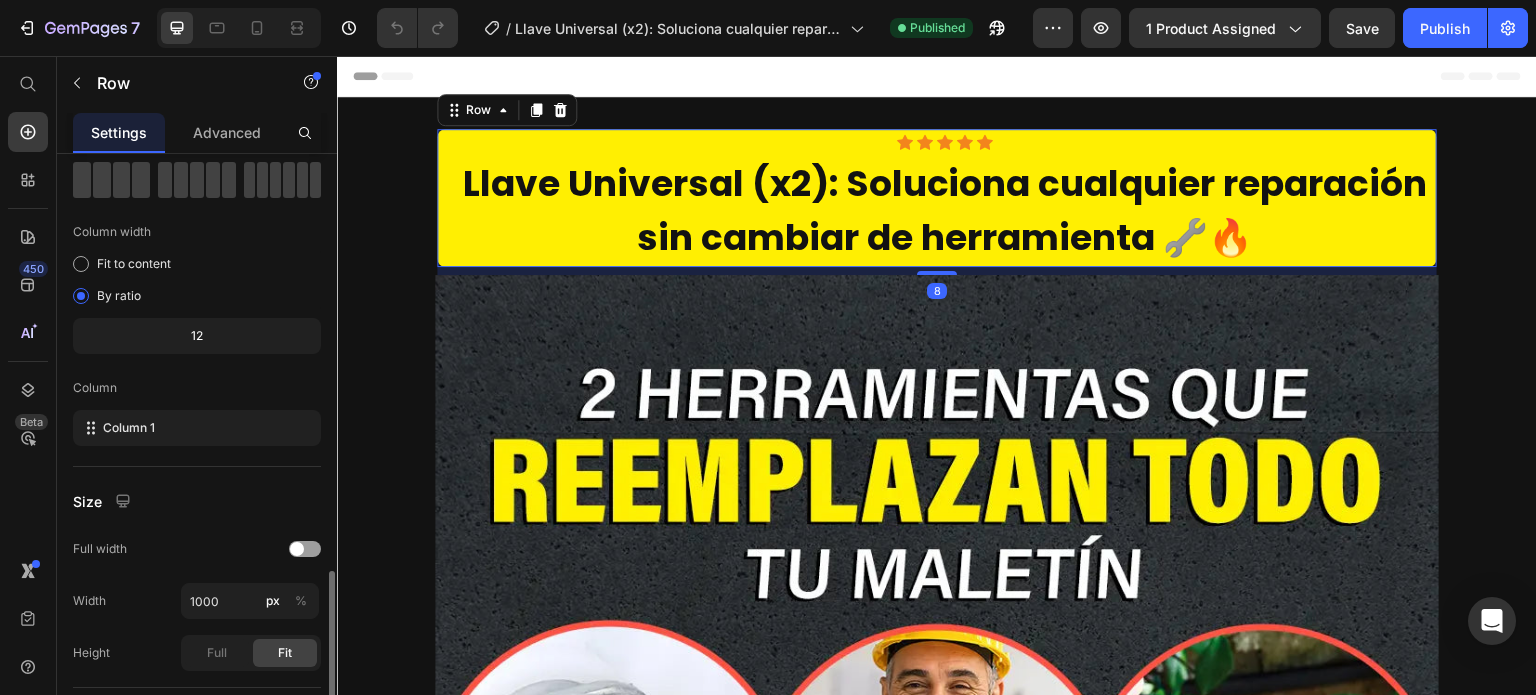 scroll, scrollTop: 312, scrollLeft: 0, axis: vertical 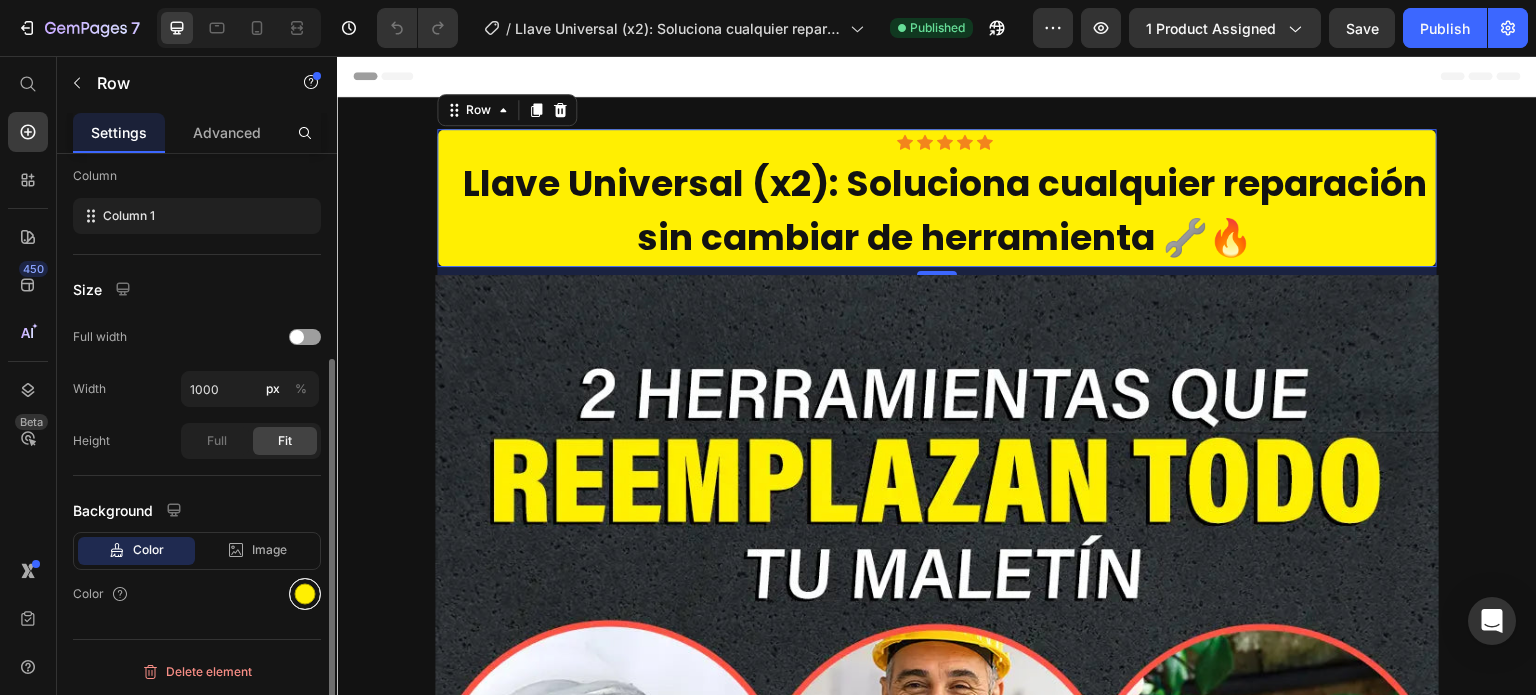 click at bounding box center [305, 594] 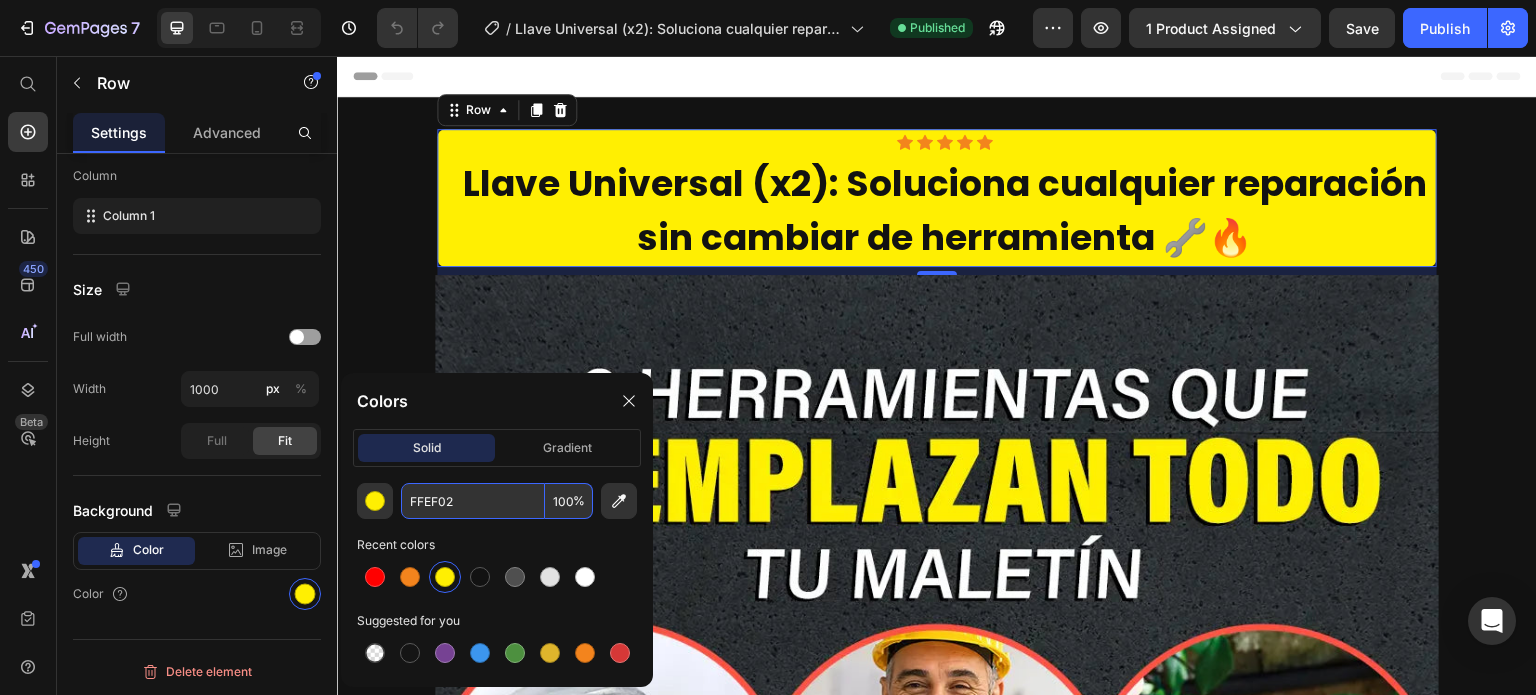 click on "FFEF02" at bounding box center [473, 501] 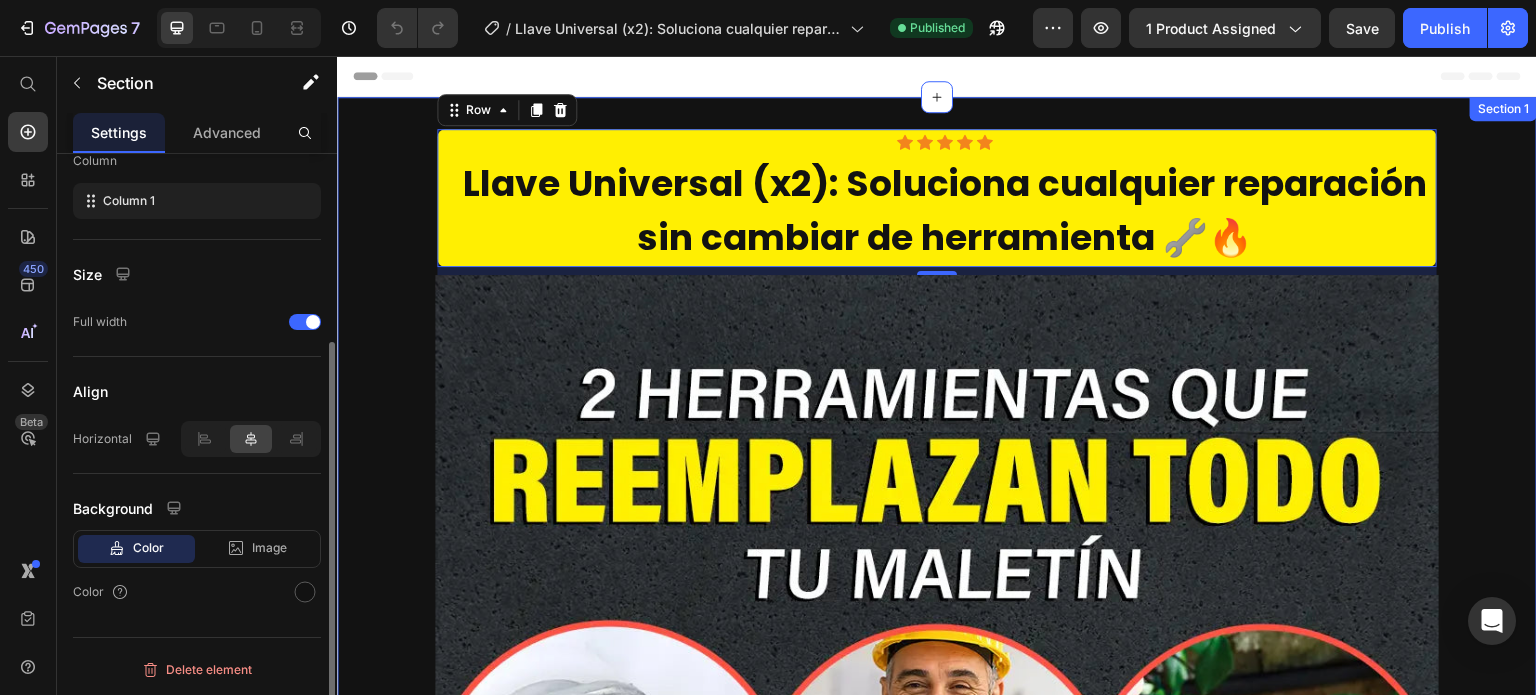 click on "Icon Icon Icon Icon Icon Icon List Row Llave Universal (x2): Soluciona cualquier reparación sin cambiar de herramienta 🔧🔥 Product Title Product Row   8 Image compra 1 Kit x2 de LLAVES UNIVERSALES por: Heading $ 649.00 Product Price compra 2 Kit de LLAVES UNIVERSALES  por: Heading $699 Heading (4 LLAVES) Text Block Row Row Row
Custom Code
Preview or Publish the page to see the content. Custom Code   ✓  Envío  GRATIS   y Pago  CONTRA ENTREGA Text block Product Row Section 1" at bounding box center [937, 872] 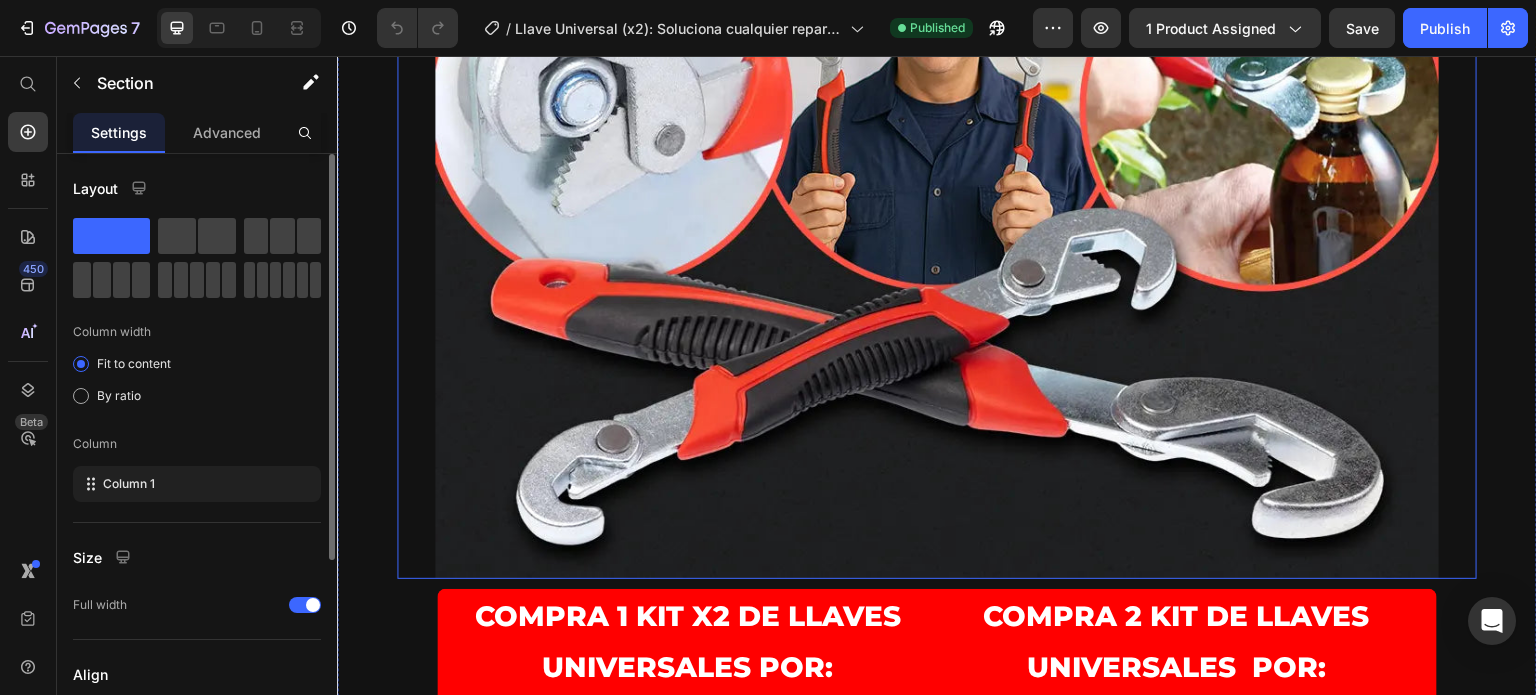 scroll, scrollTop: 1200, scrollLeft: 0, axis: vertical 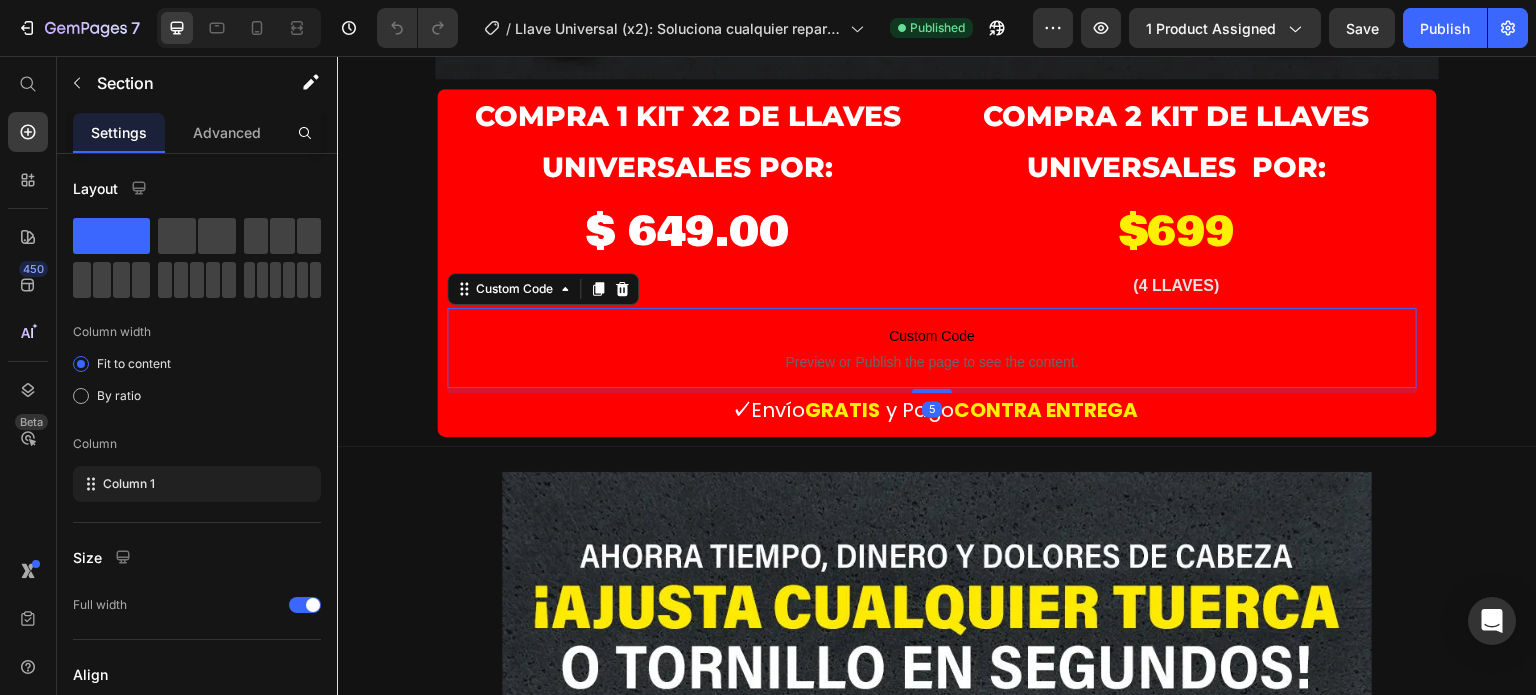 click on "Custom Code" at bounding box center (932, 336) 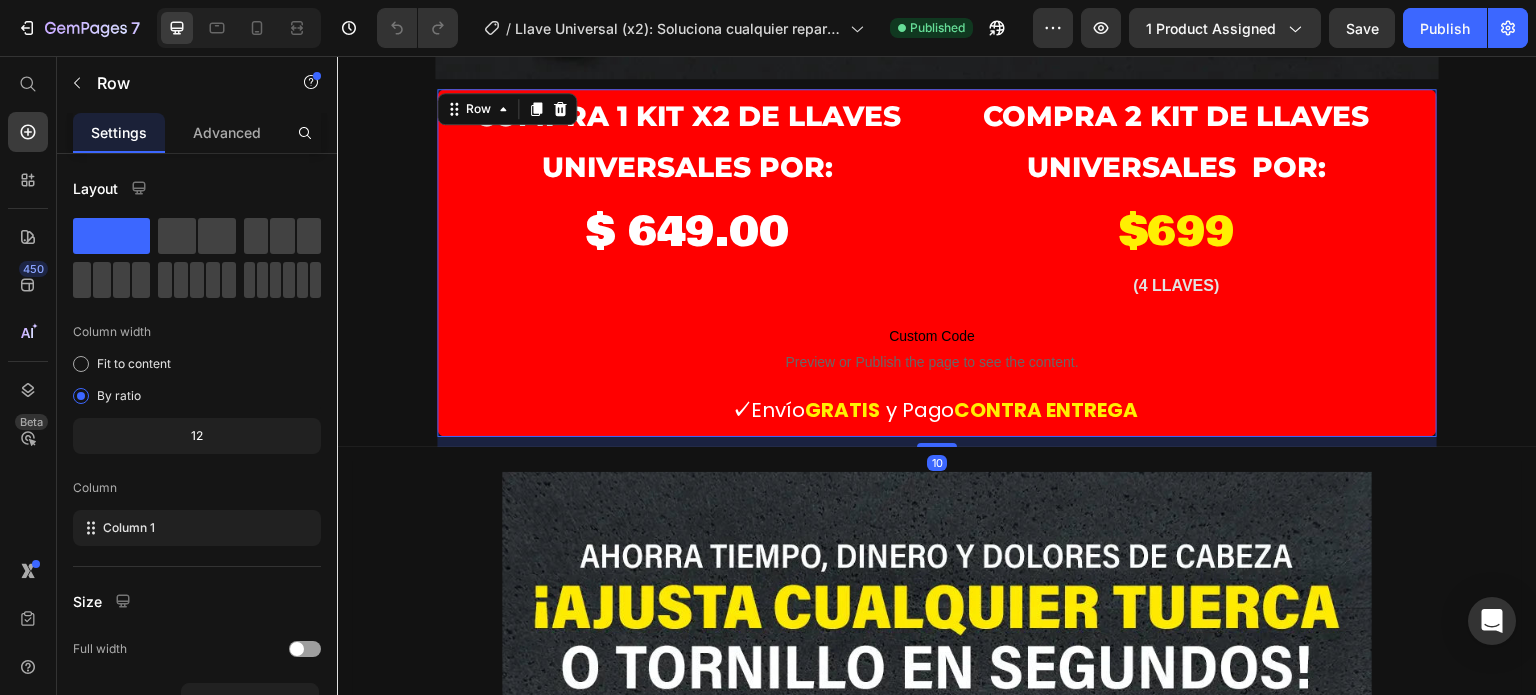 click on "compra 1 Kit x2 de LLAVES UNIVERSALES por: Heading $ 649.00 Product Price compra 2 Kit de LLAVES UNIVERSALES  por: Heading $699 Heading (4 LLAVES) Text Block Row Row Row
Custom Code
Preview or Publish the page to see the content. Custom Code   ✓  Envío  GRATIS   y Pago  CONTRA ENTREGA Text block Product Row   10" at bounding box center [937, 263] 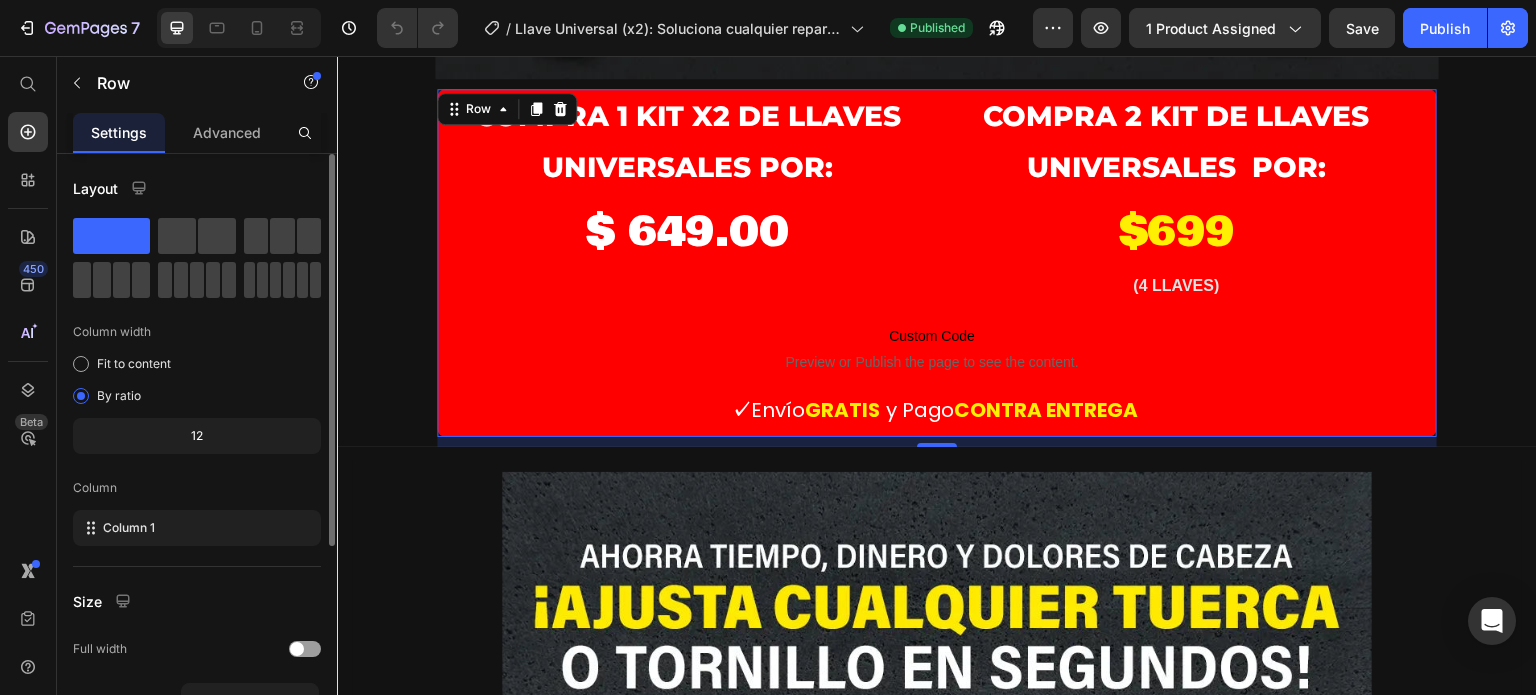 scroll, scrollTop: 312, scrollLeft: 0, axis: vertical 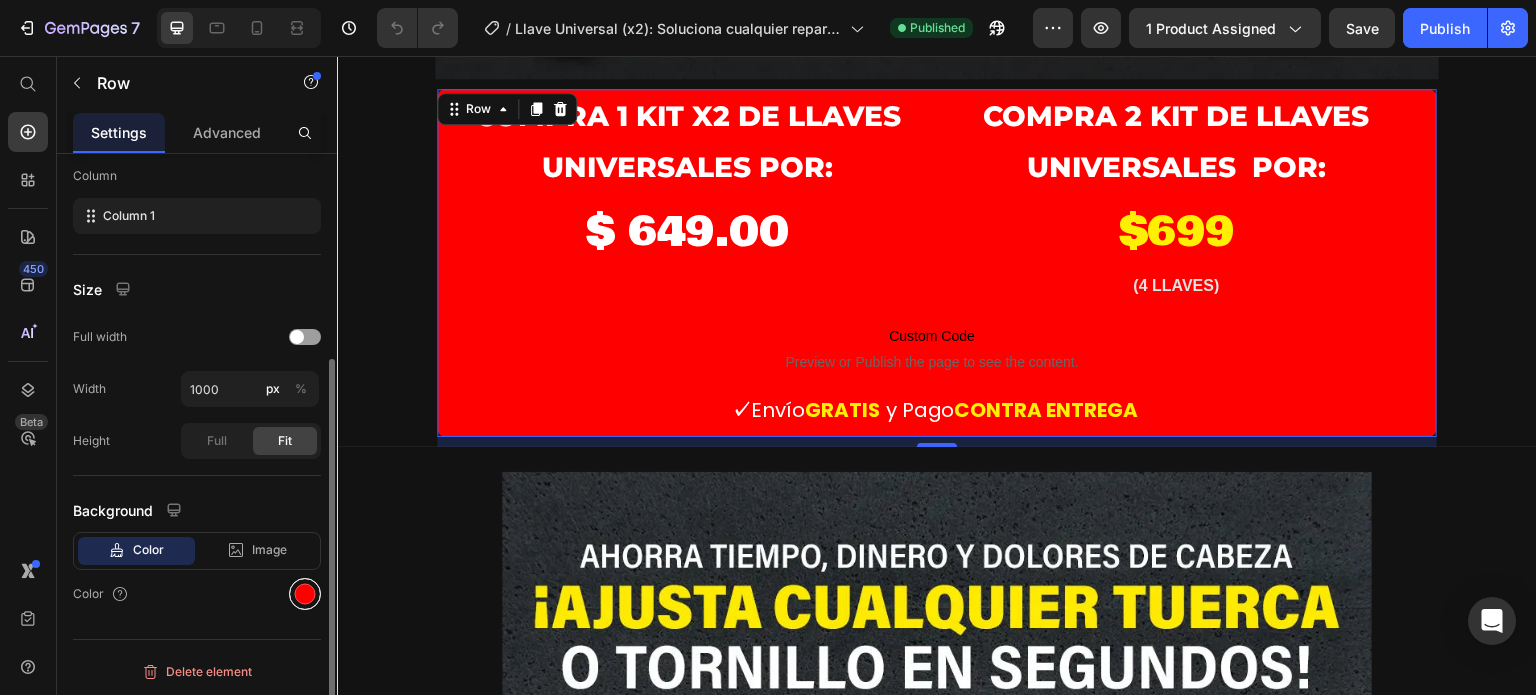 click at bounding box center [305, 594] 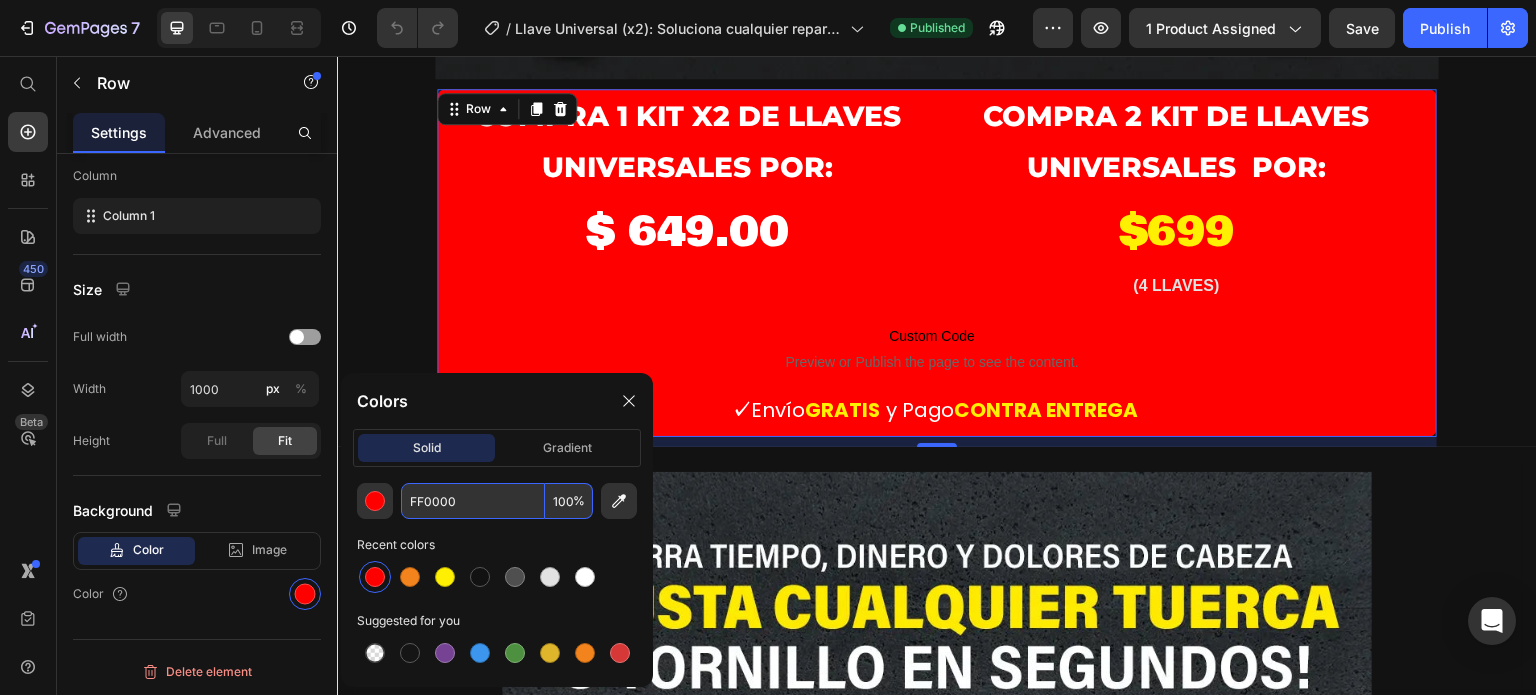 click on "FF0000" at bounding box center (473, 501) 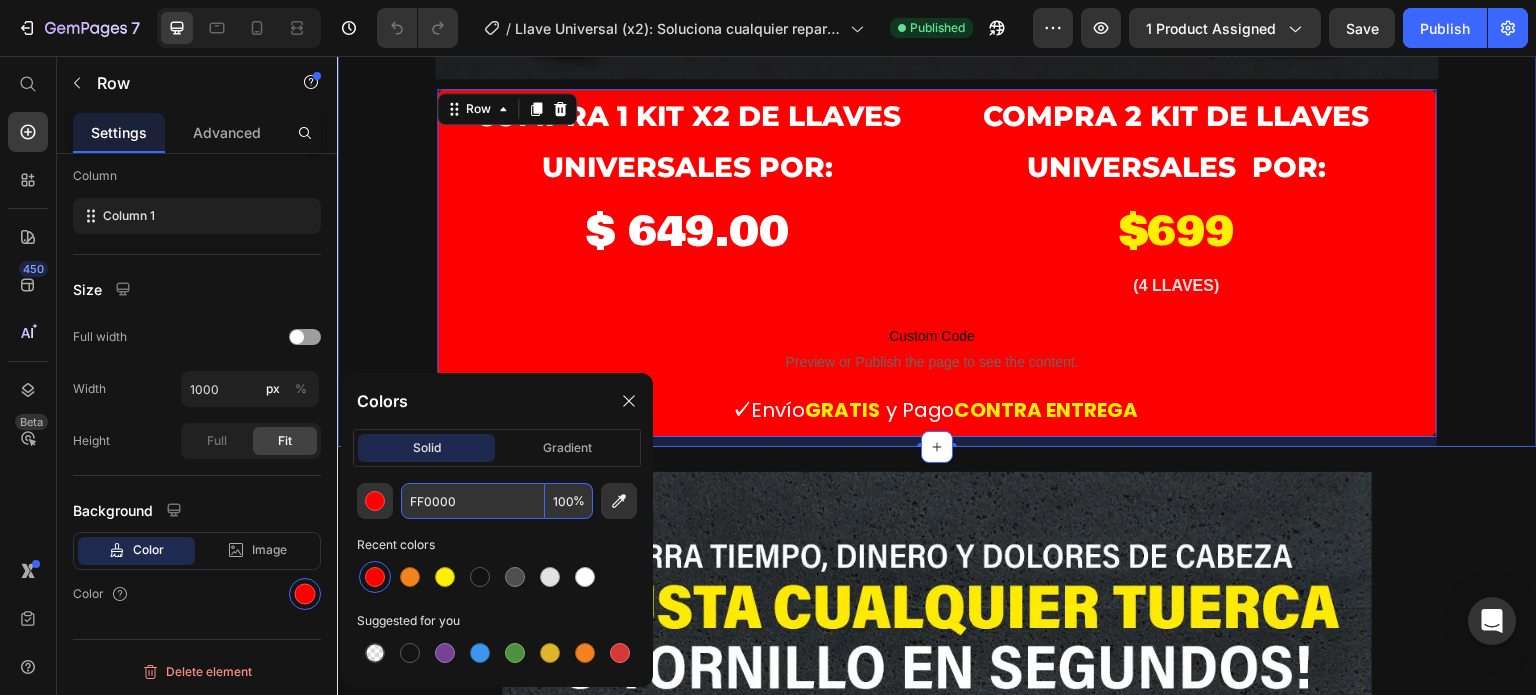 click on "Icon Icon Icon Icon Icon Icon List Row Llave Universal (x2): Soluciona cualquier reparación sin cambiar de herramienta 🔧🔥 Product Title Product Row Image compra 1 Kit x2 de LLAVES UNIVERSALES por: Heading $ 649.00 Product Price compra 2 Kit de LLAVES UNIVERSALES  por: Heading $699 Heading (4 LLAVES) Text Block Row Row Row
Custom Code
Preview or Publish the page to see the content. Custom Code   ✓  Envío  GRATIS   y Pago  CONTRA ENTREGA Text block Product Row   10" at bounding box center (937, -312) 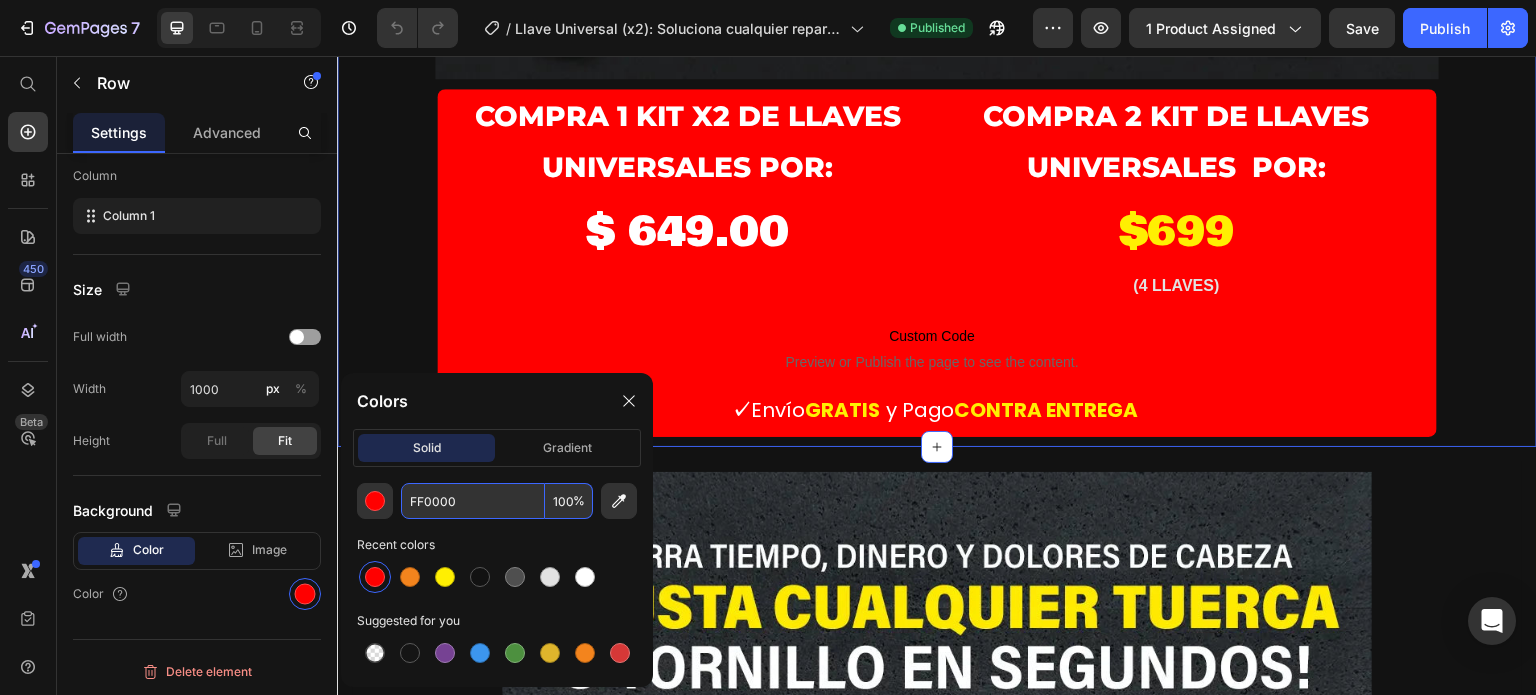scroll, scrollTop: 0, scrollLeft: 0, axis: both 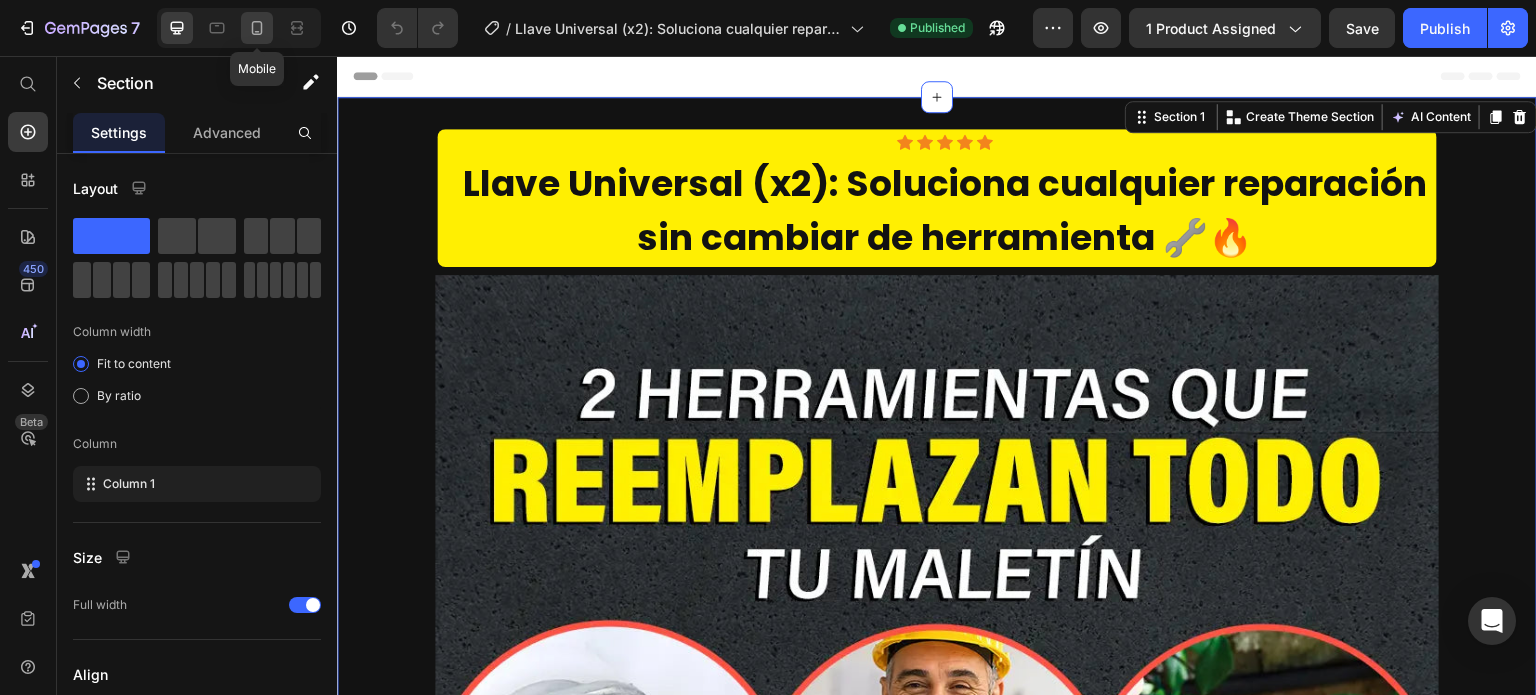 click 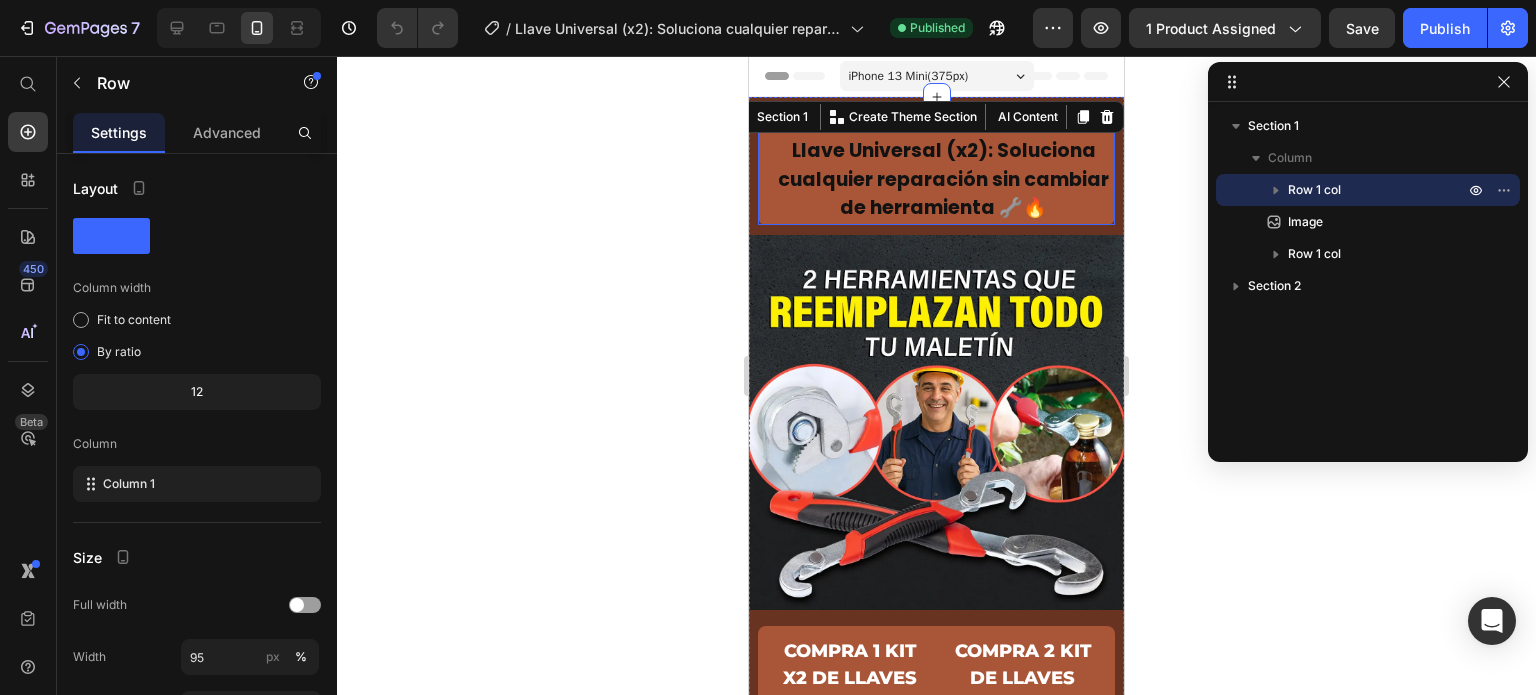 click on "Icon Icon Icon Icon Icon Icon List Row Llave Universal (x2): Soluciona cualquier reparación sin cambiar de herramienta 🔧🔥 Product Title Product" at bounding box center [936, 166] 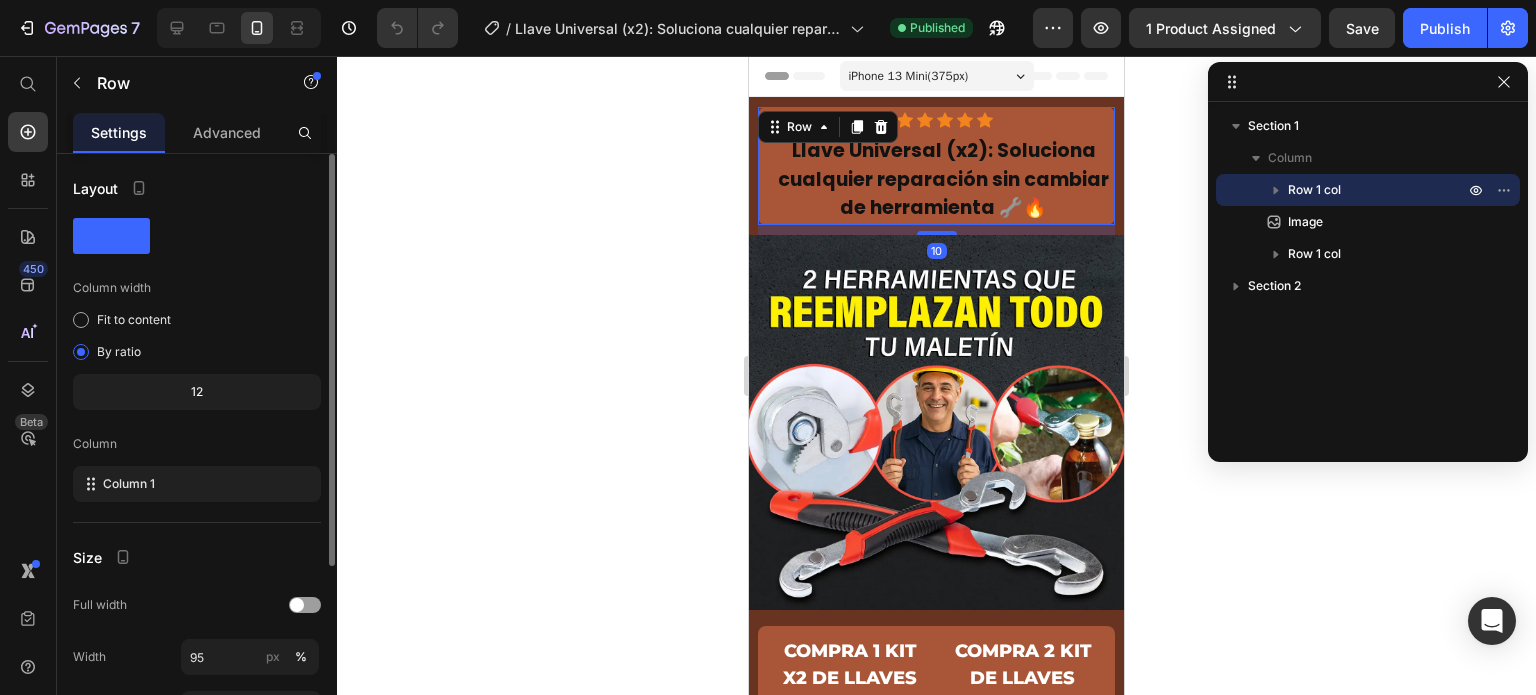scroll, scrollTop: 268, scrollLeft: 0, axis: vertical 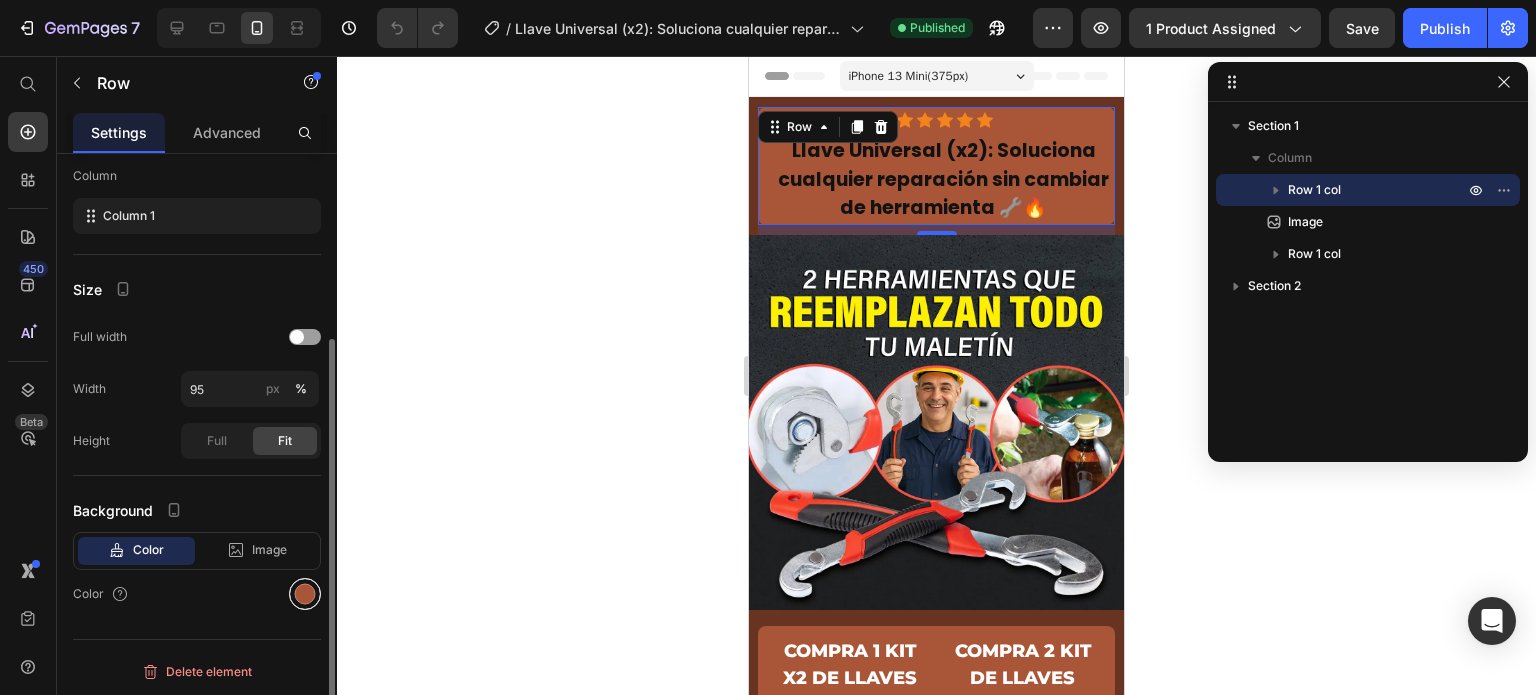 click at bounding box center [305, 594] 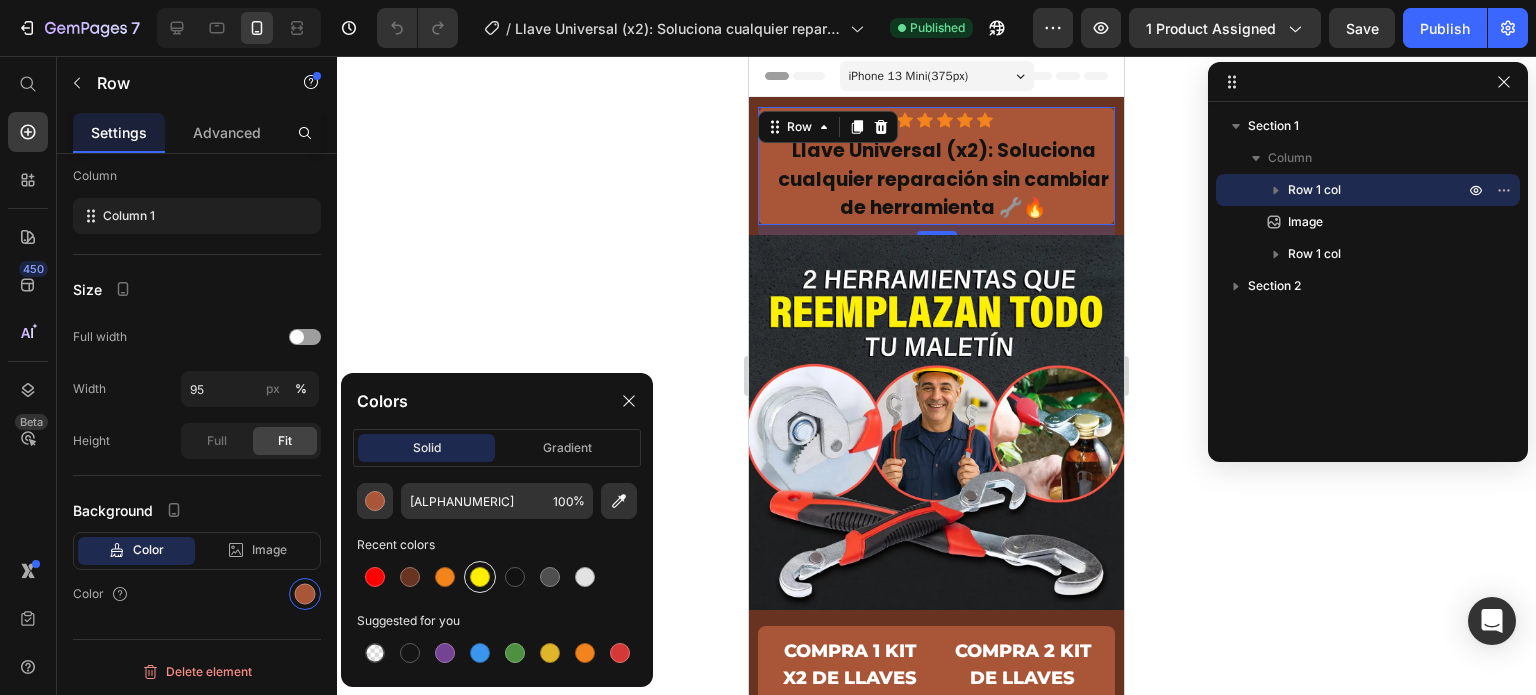 click at bounding box center [480, 577] 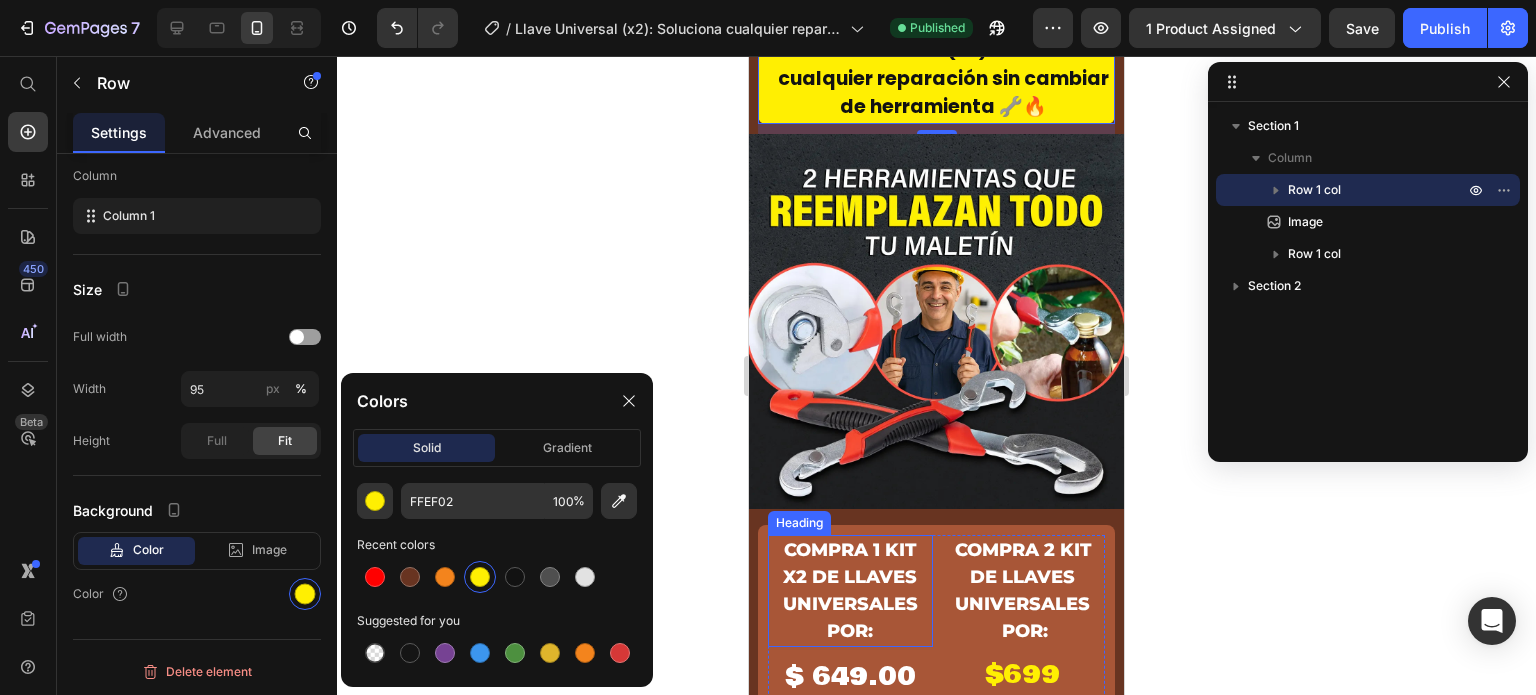 scroll, scrollTop: 200, scrollLeft: 0, axis: vertical 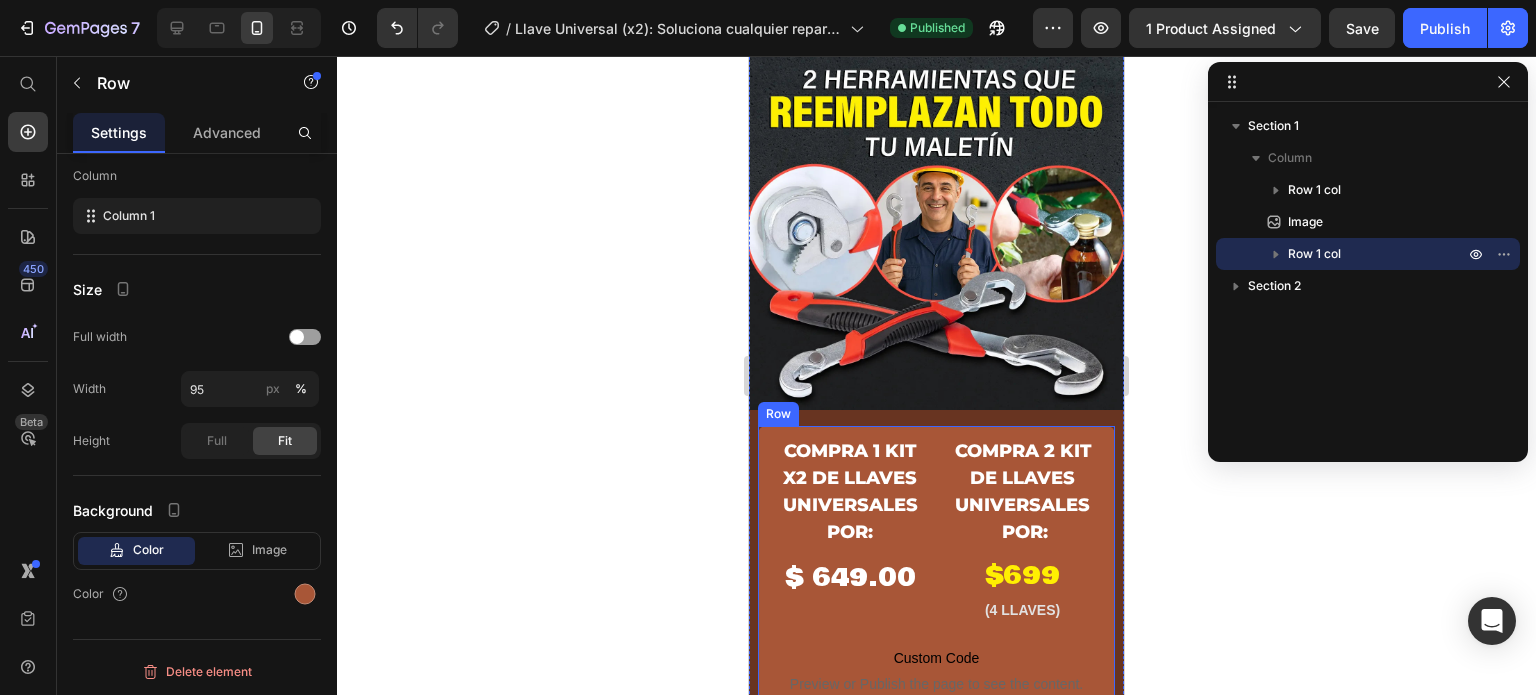 click on "compra 1 Kit x2 de LLAVES UNIVERSALES por: Heading $ 649.00 Product Price compra 2 Kit de LLAVES UNIVERSALES  por: Heading $699 Heading (4 LLAVES) Text Block Row Row Row
Custom Code
Preview or Publish the page to see the content. Custom Code   ✓  Envío  GRATIS   y Pago  CONTRA ENTREGA Text block Product Row" at bounding box center [936, 605] 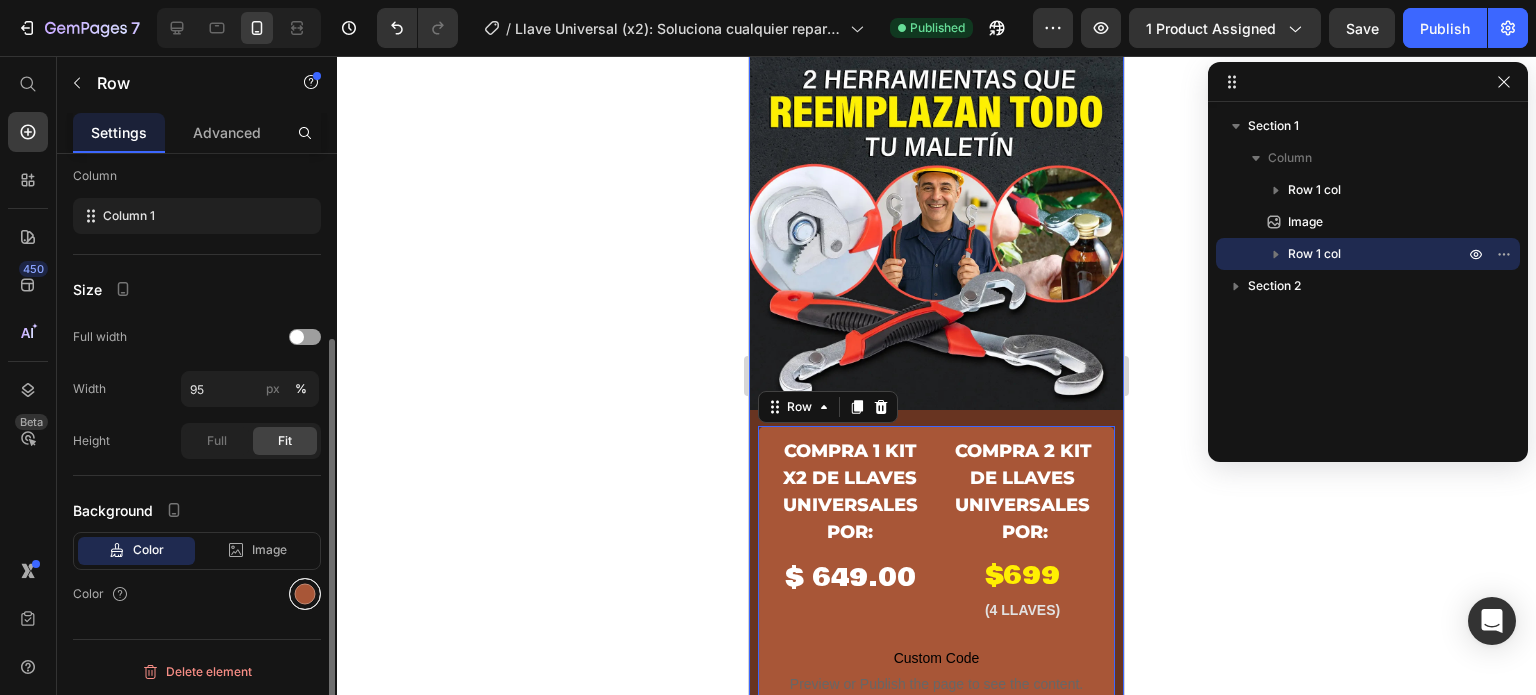 click at bounding box center [305, 594] 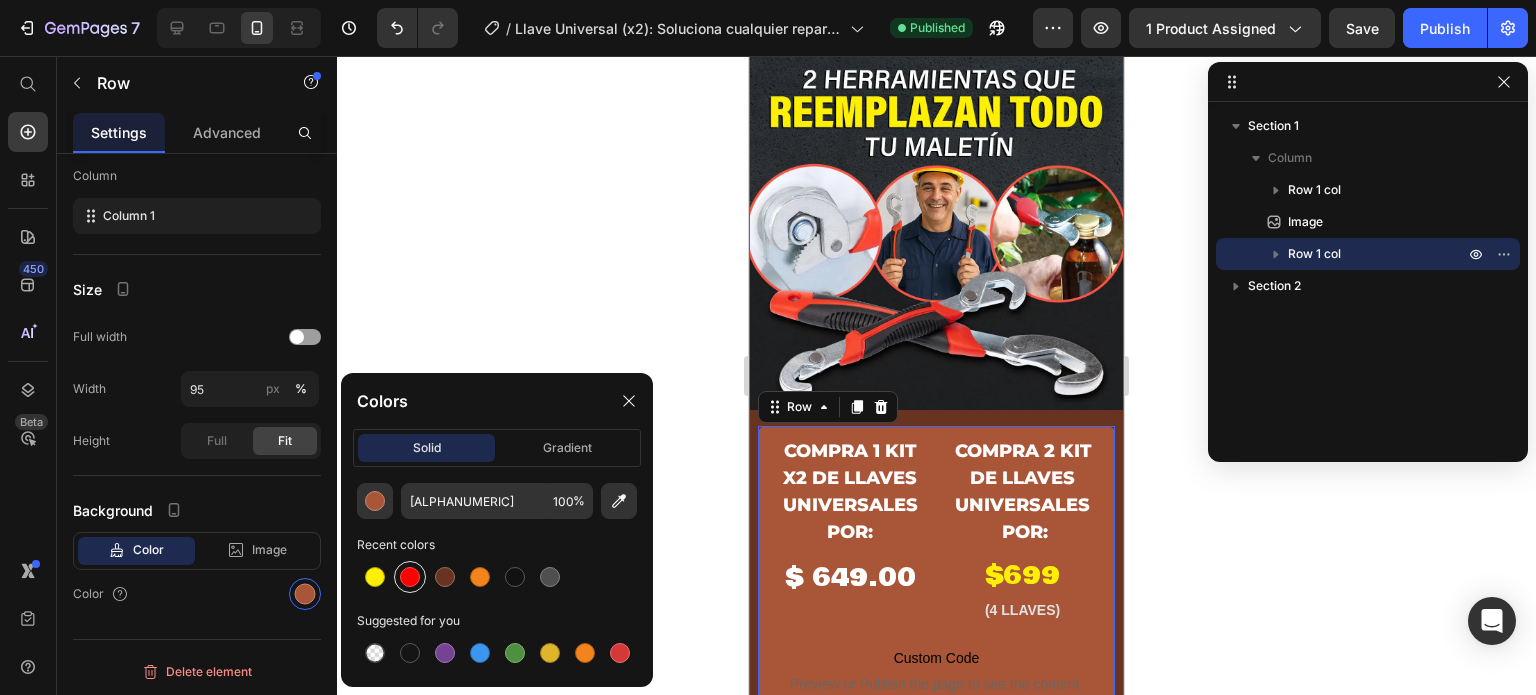 click at bounding box center [410, 577] 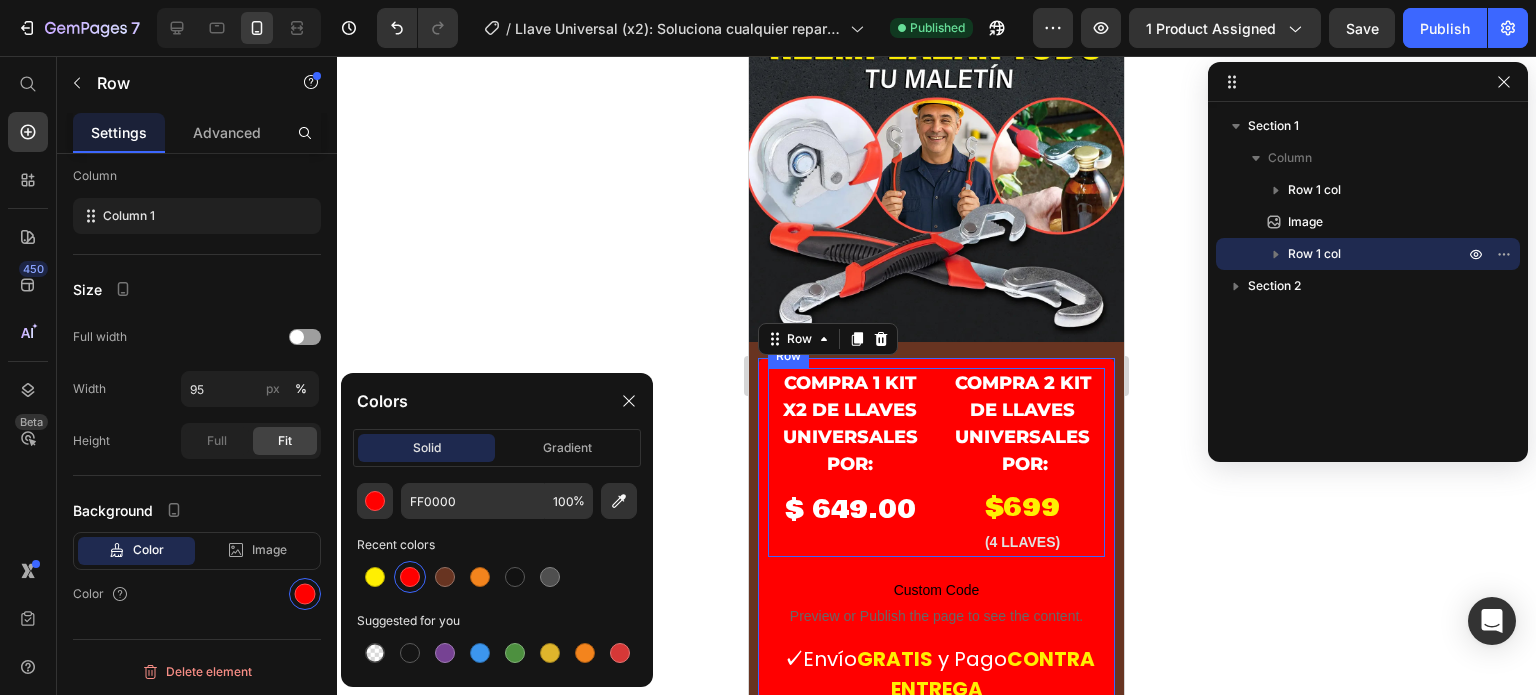 scroll, scrollTop: 300, scrollLeft: 0, axis: vertical 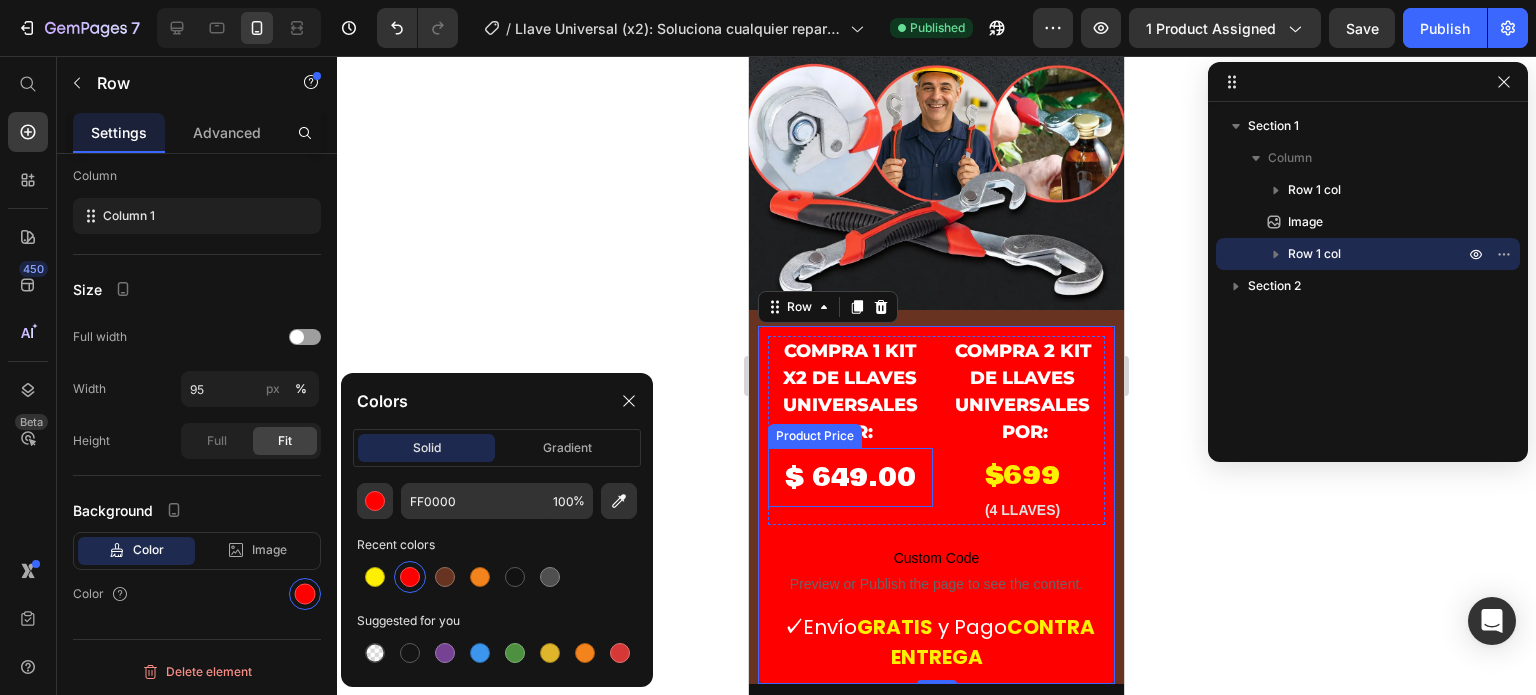 click on "$ 649.00" at bounding box center (850, 477) 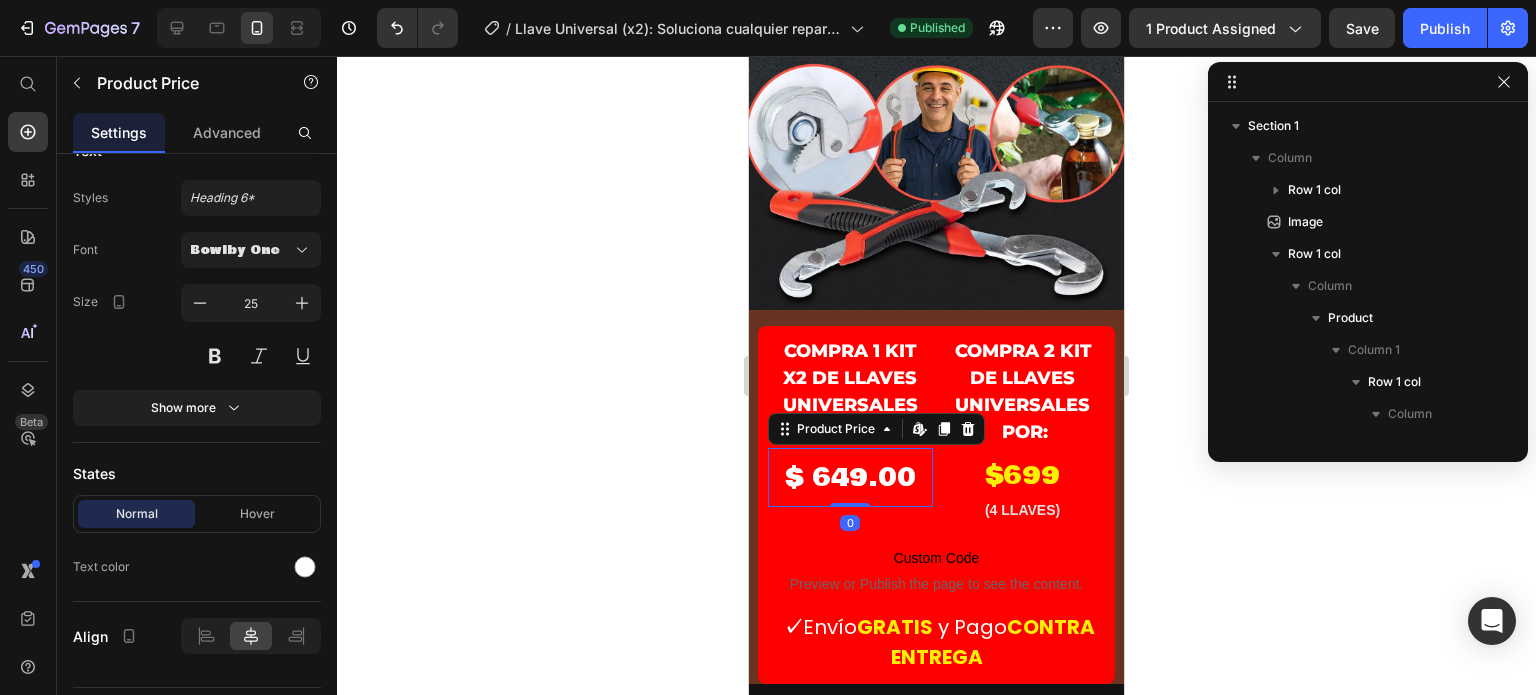 scroll, scrollTop: 346, scrollLeft: 0, axis: vertical 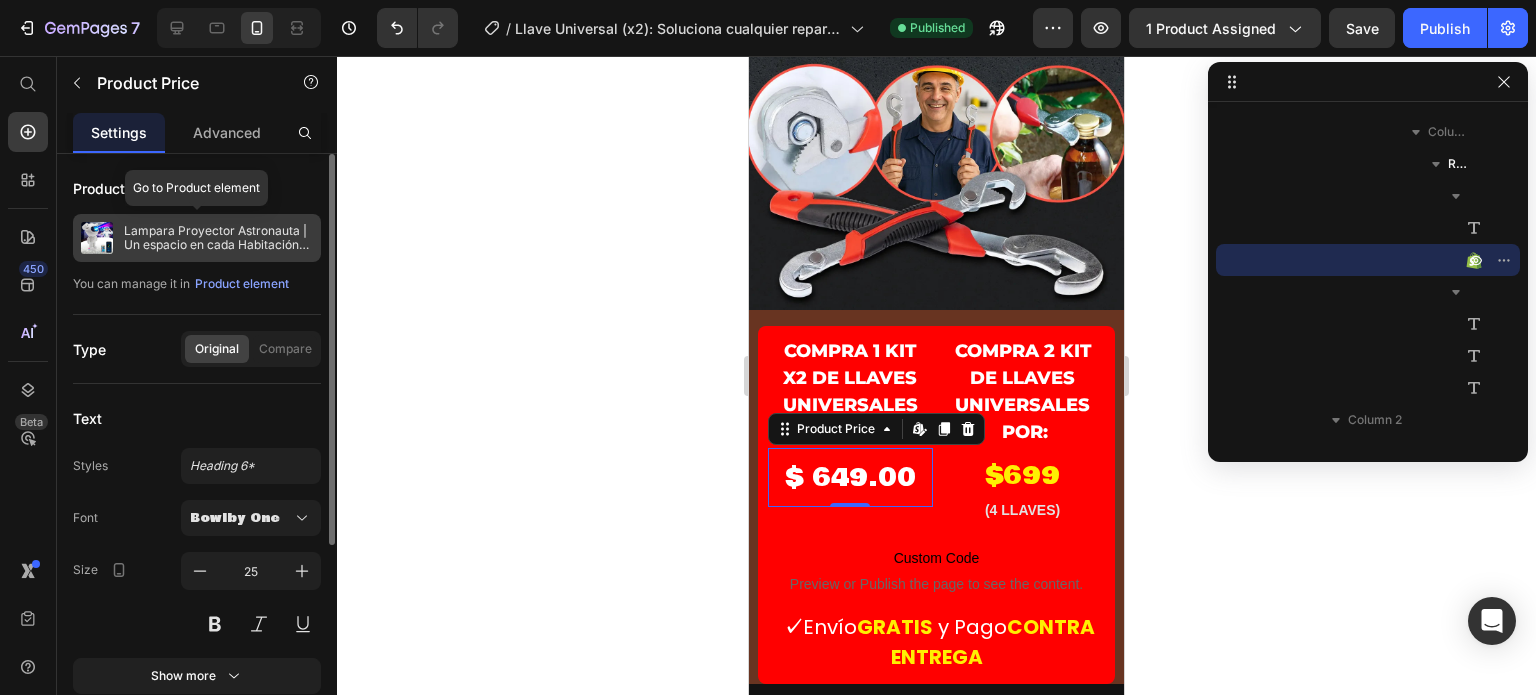 click on "Lampara Proyector Astronauta | Un espacio en cada Habitación 🌌🤩" at bounding box center [218, 238] 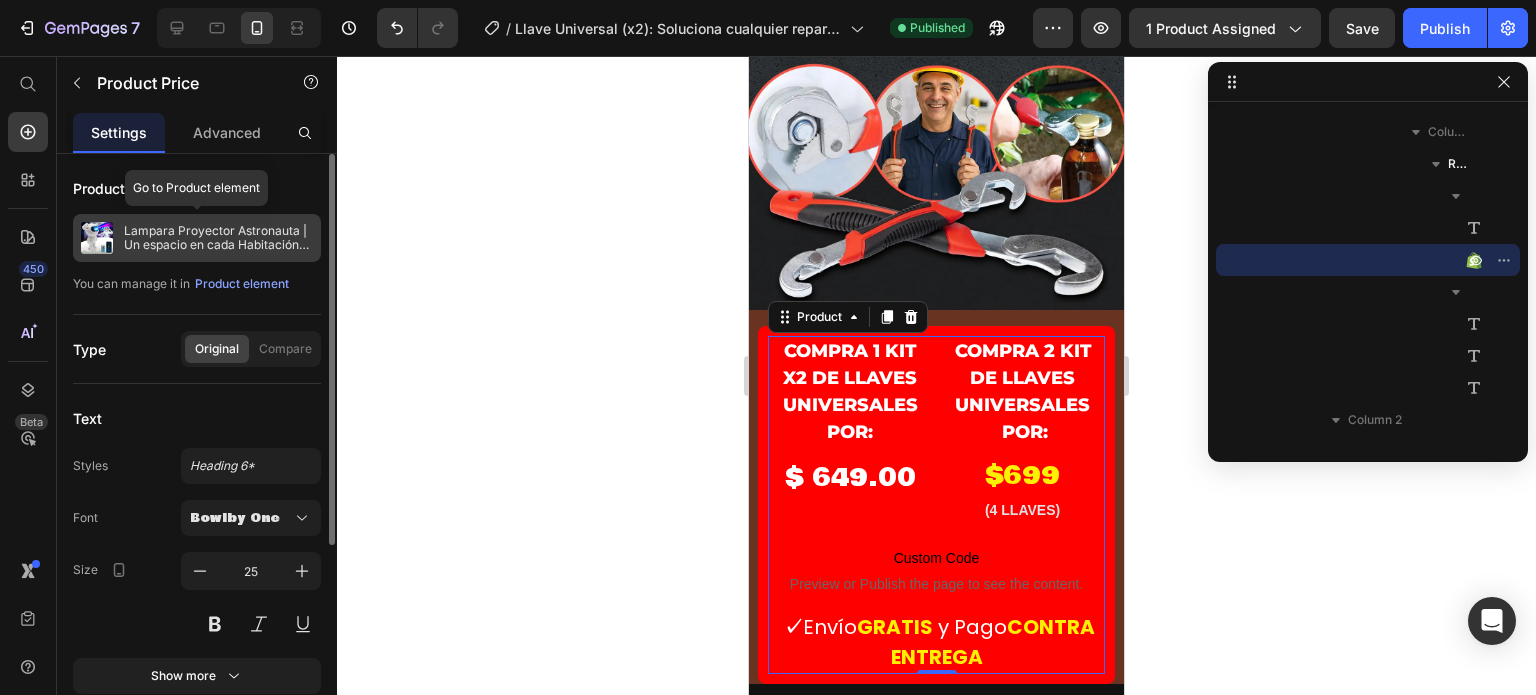 scroll, scrollTop: 58, scrollLeft: 0, axis: vertical 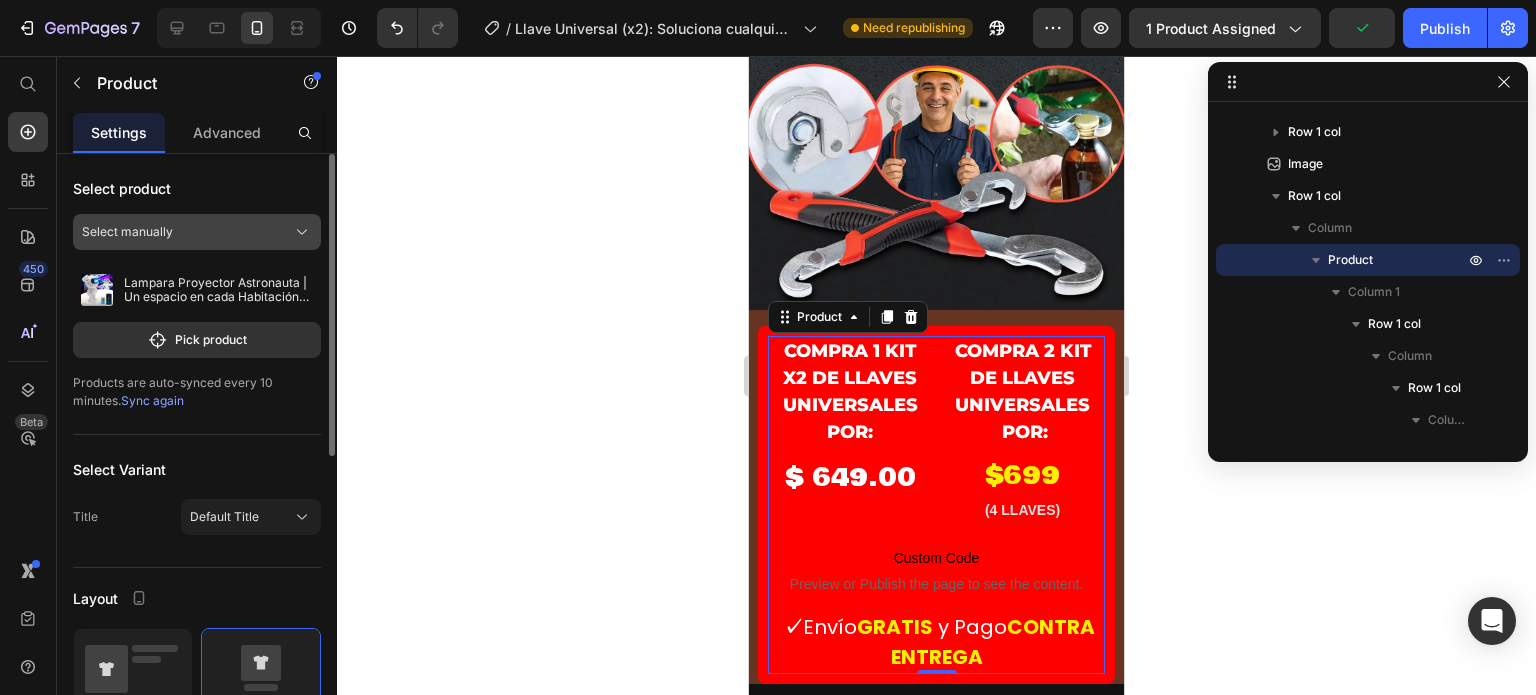 click on "Select manually" 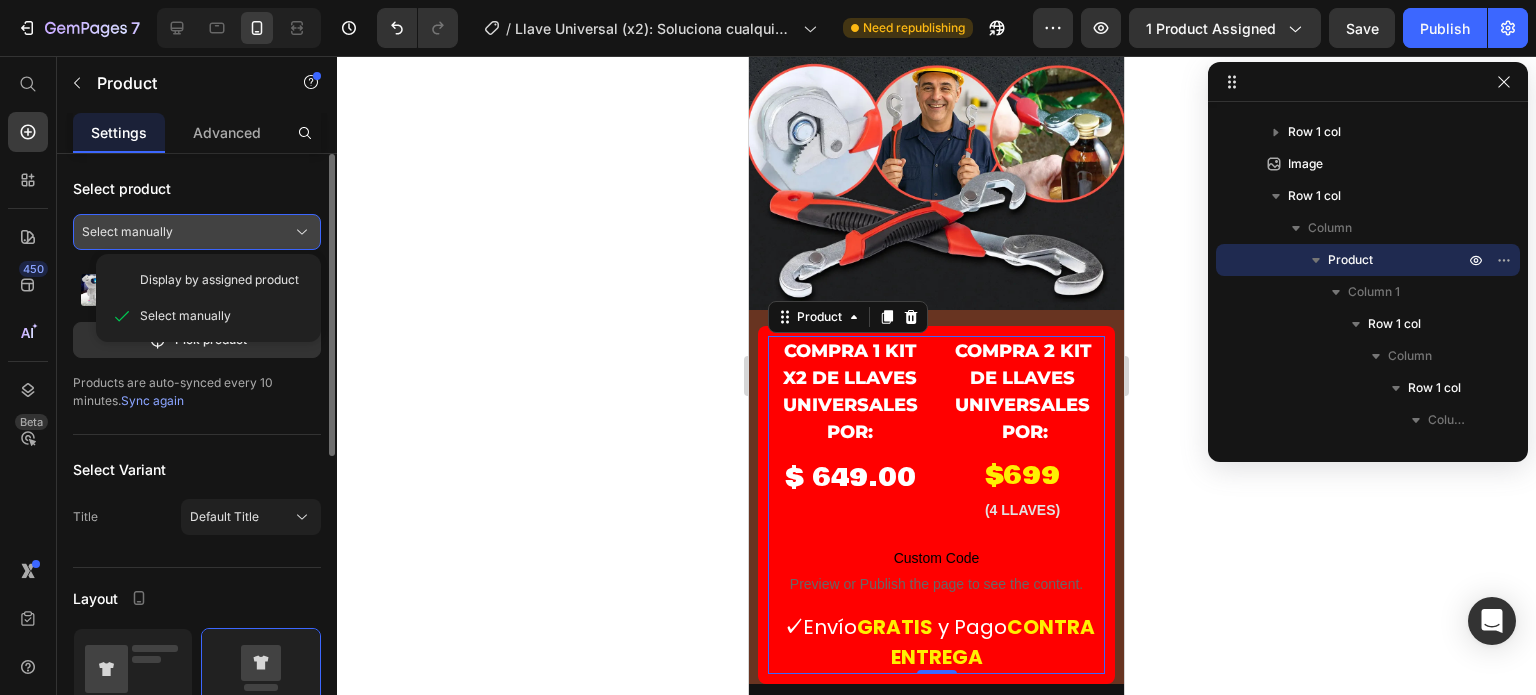 click on "Select manually" at bounding box center (197, 232) 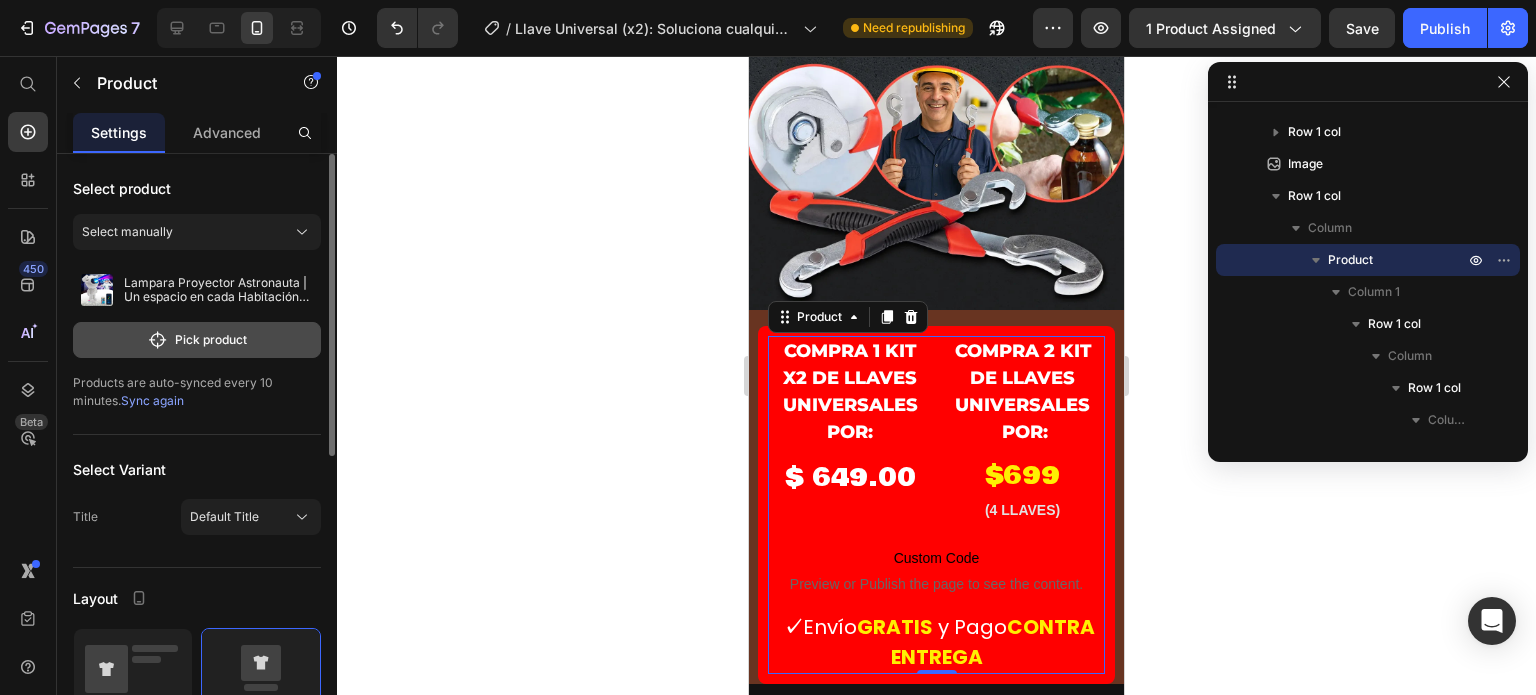 click on "Pick product" at bounding box center [197, 340] 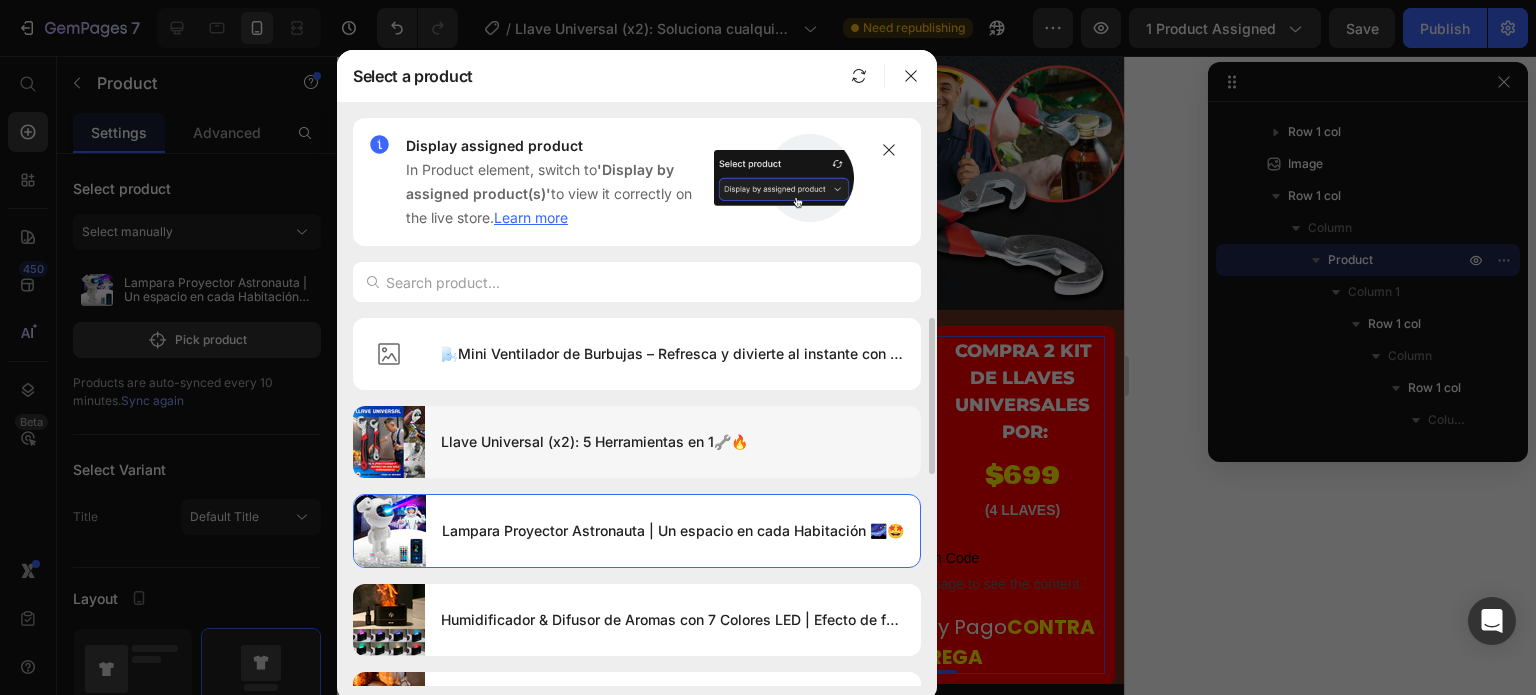 click on "Llave Universal (x2): 5 Herramientas en 1🔧🔥" at bounding box center [673, 442] 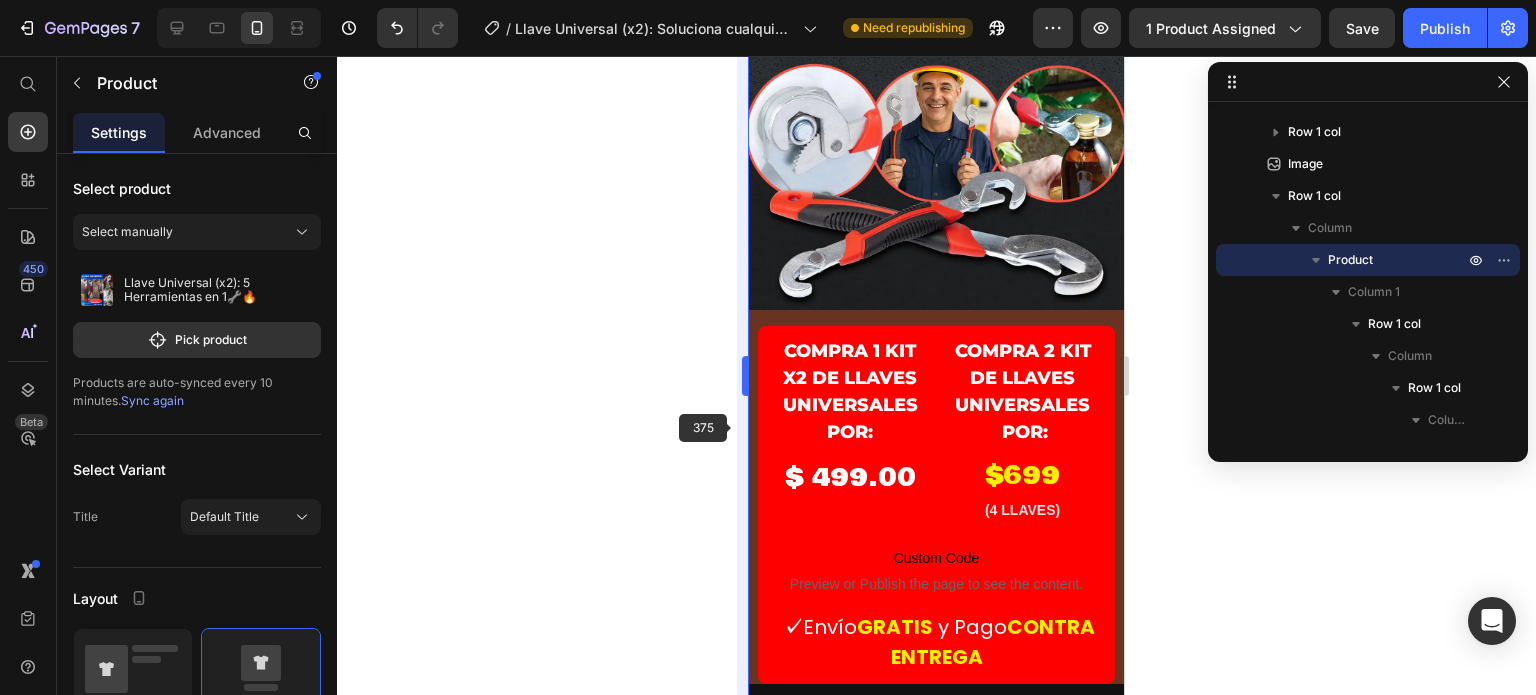 scroll, scrollTop: 271, scrollLeft: 0, axis: vertical 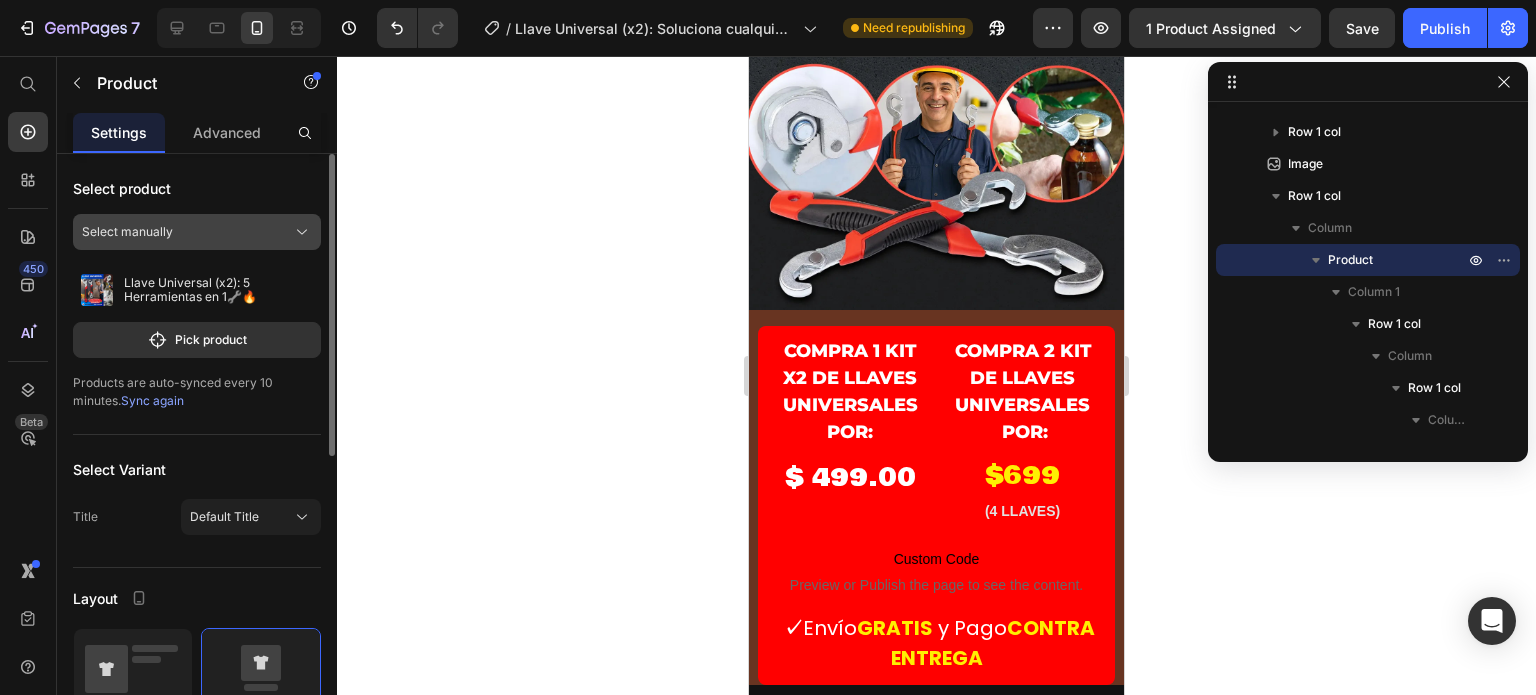 click on "Select manually" 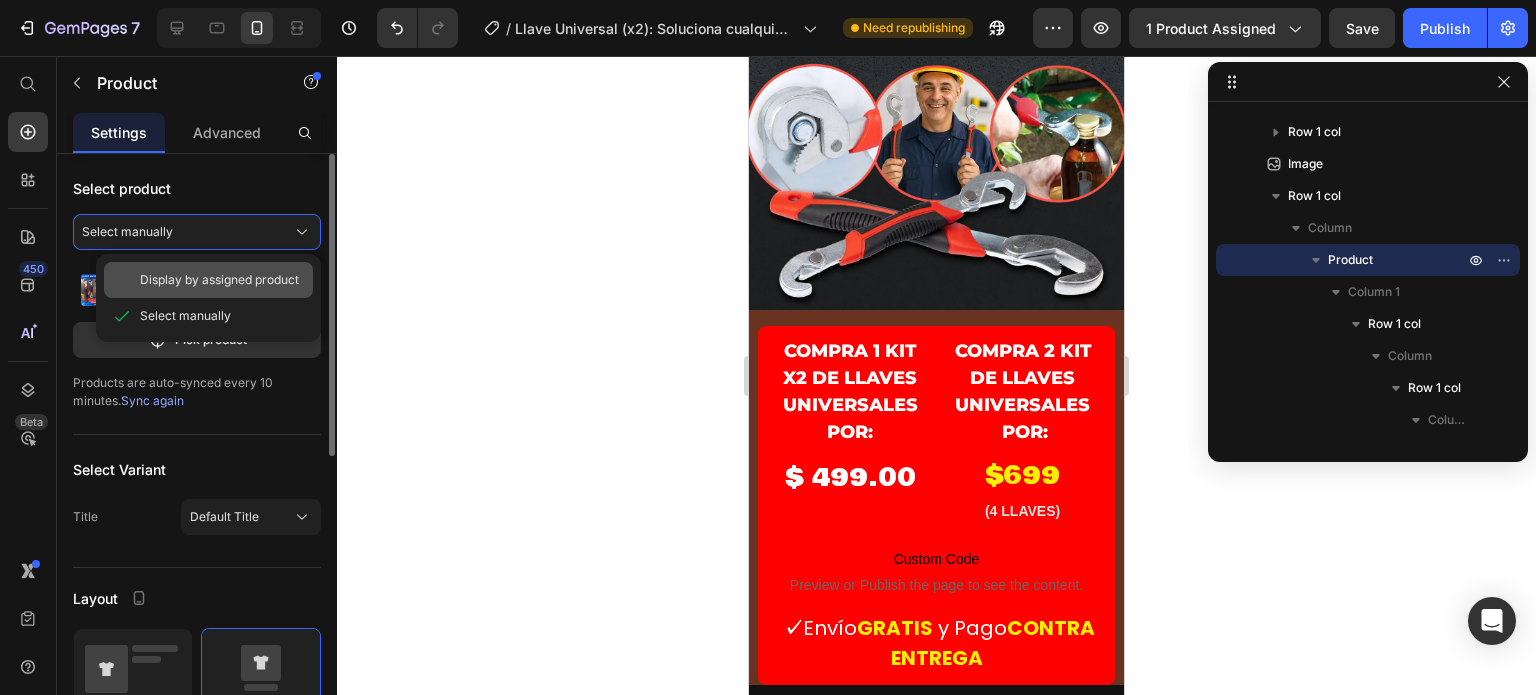 click on "Display by assigned product" at bounding box center (219, 280) 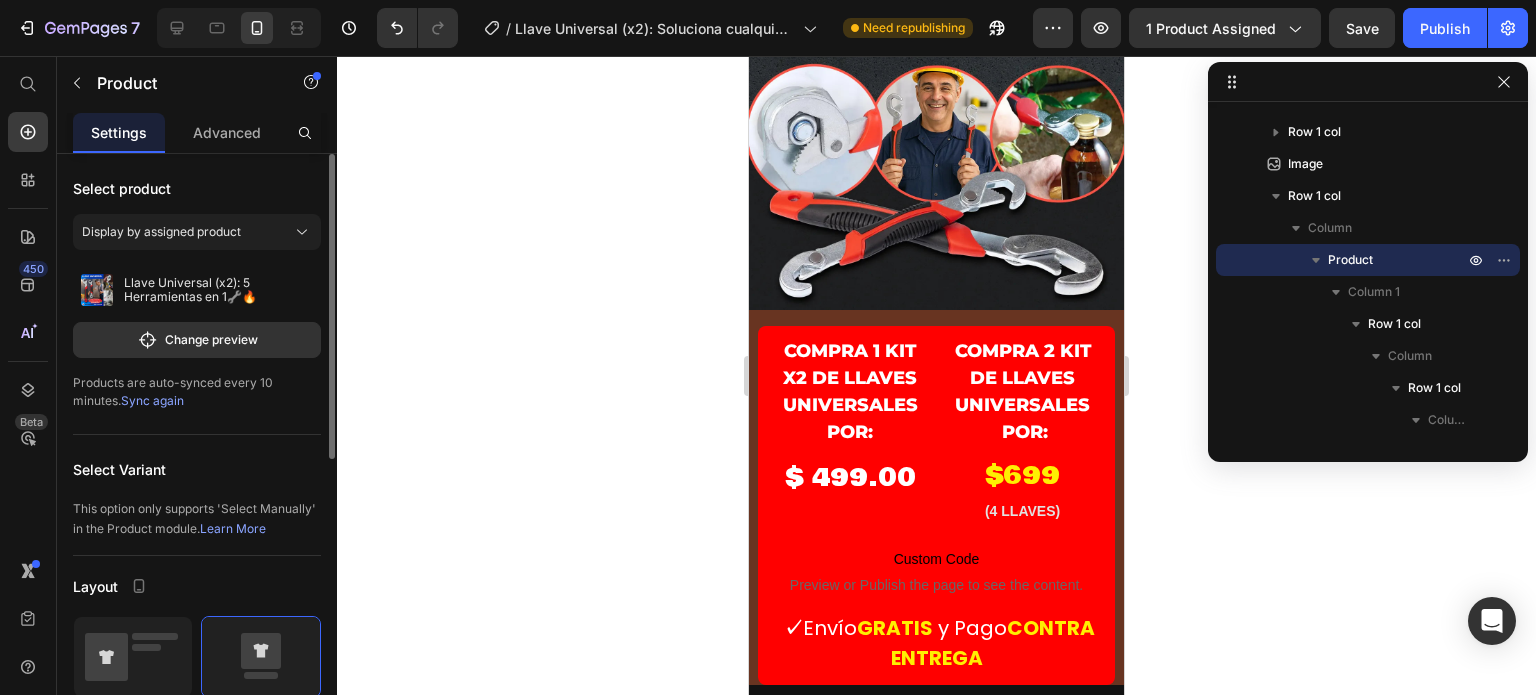 click 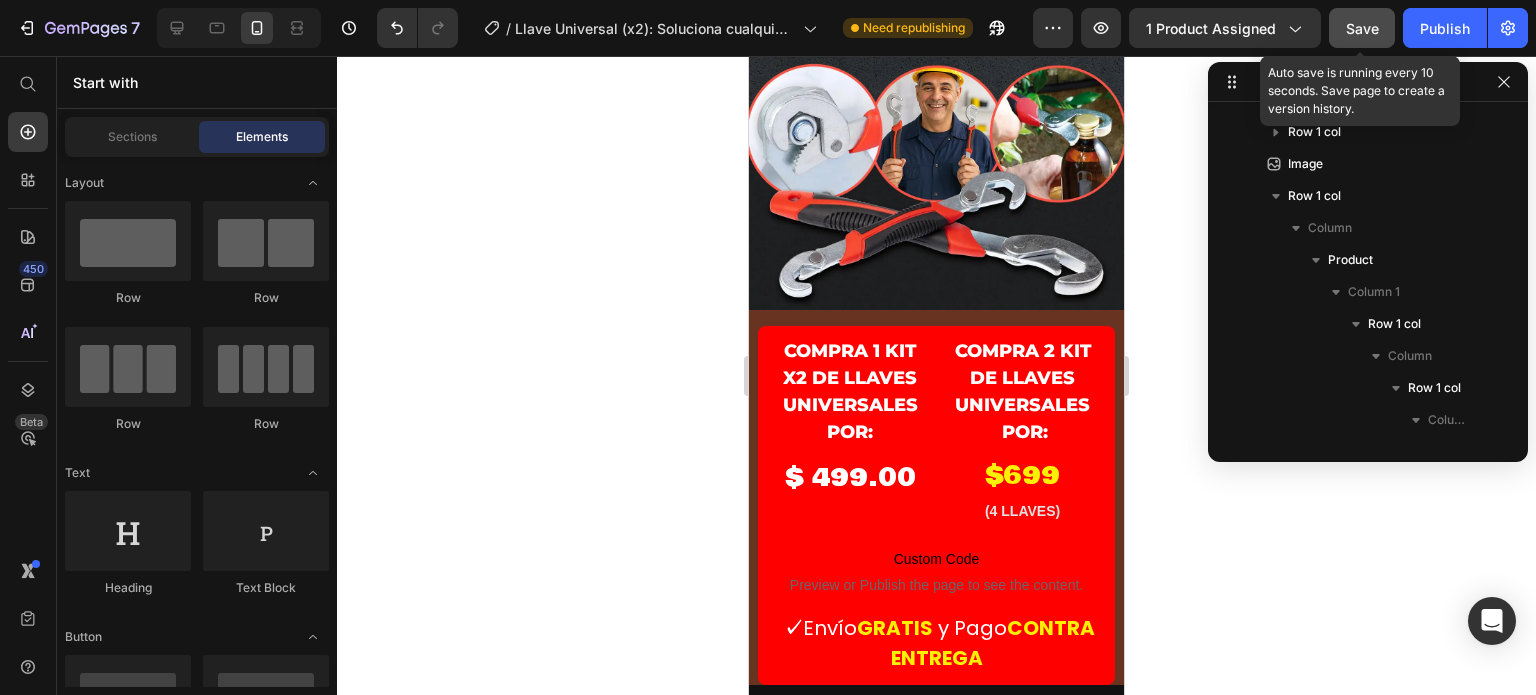 click on "Save" at bounding box center [1362, 28] 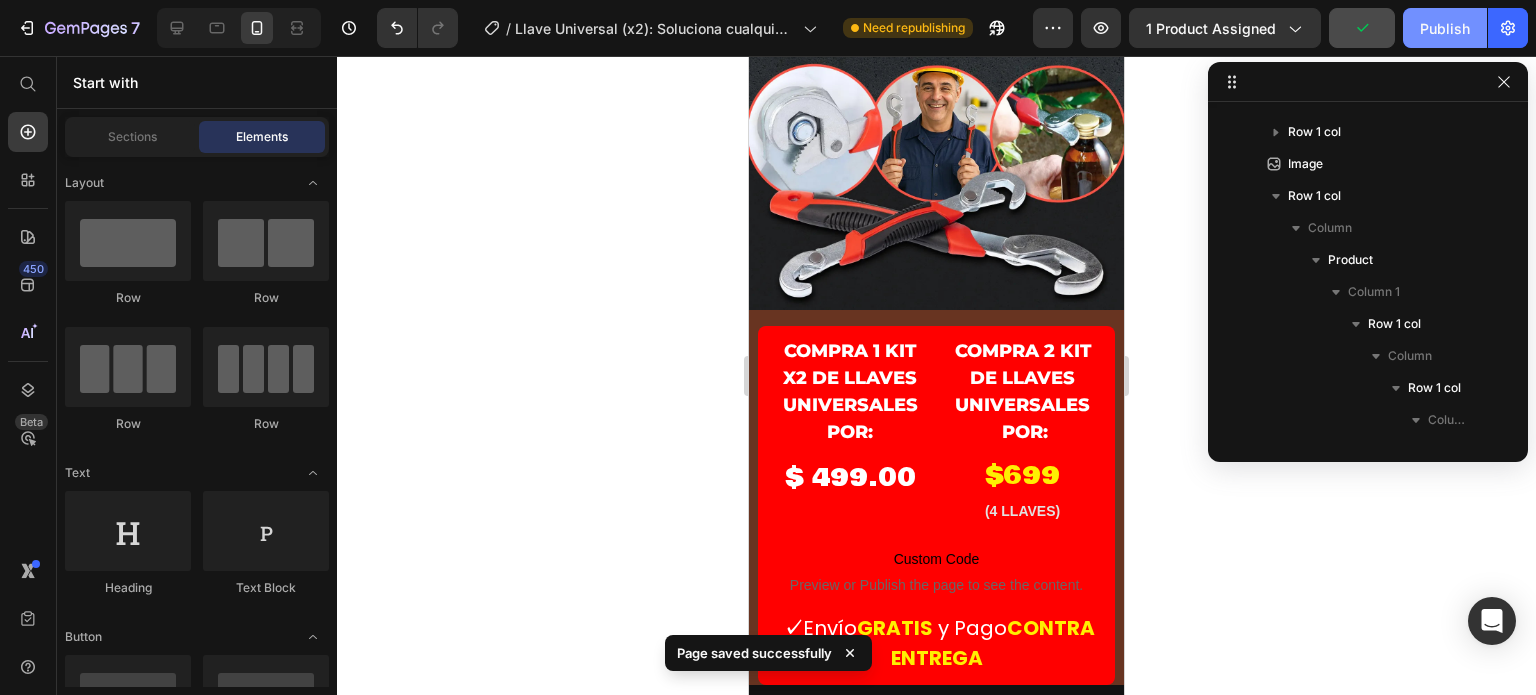 click on "Publish" 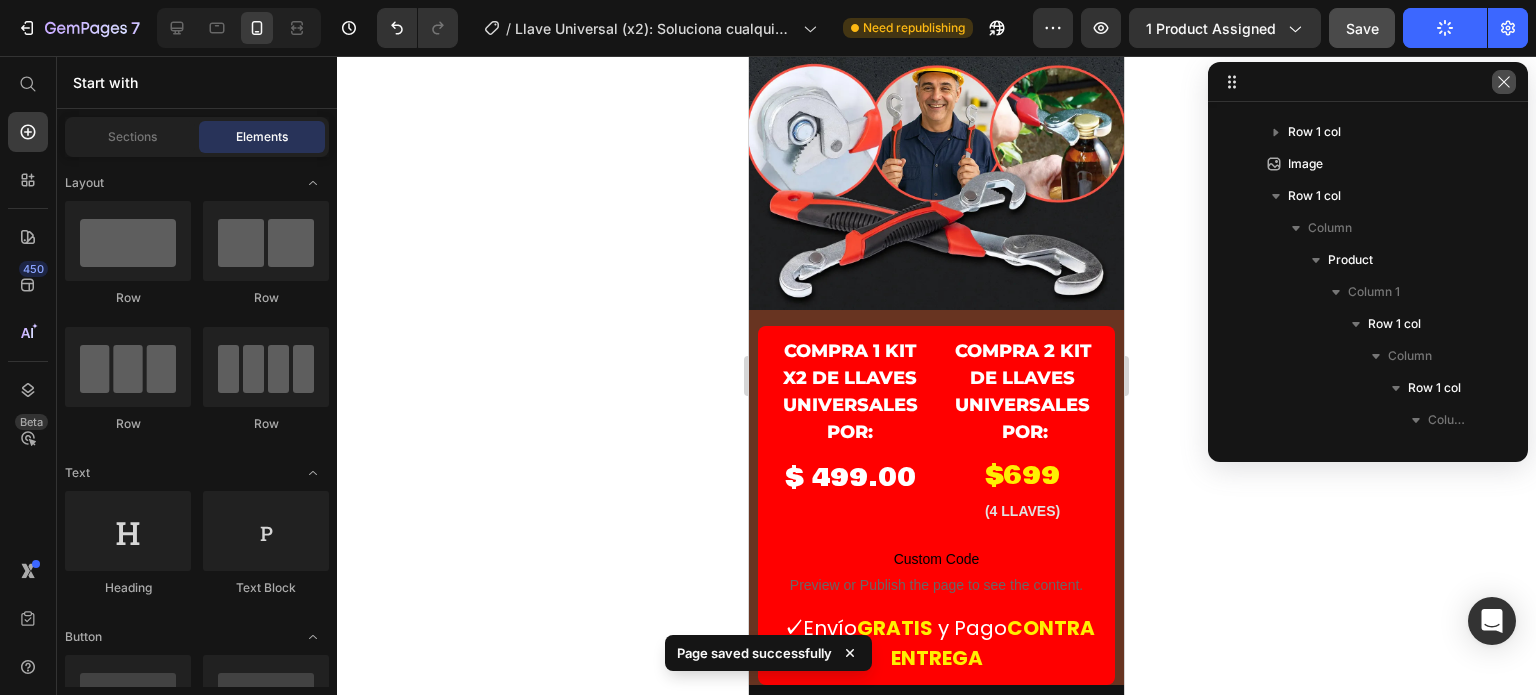 click 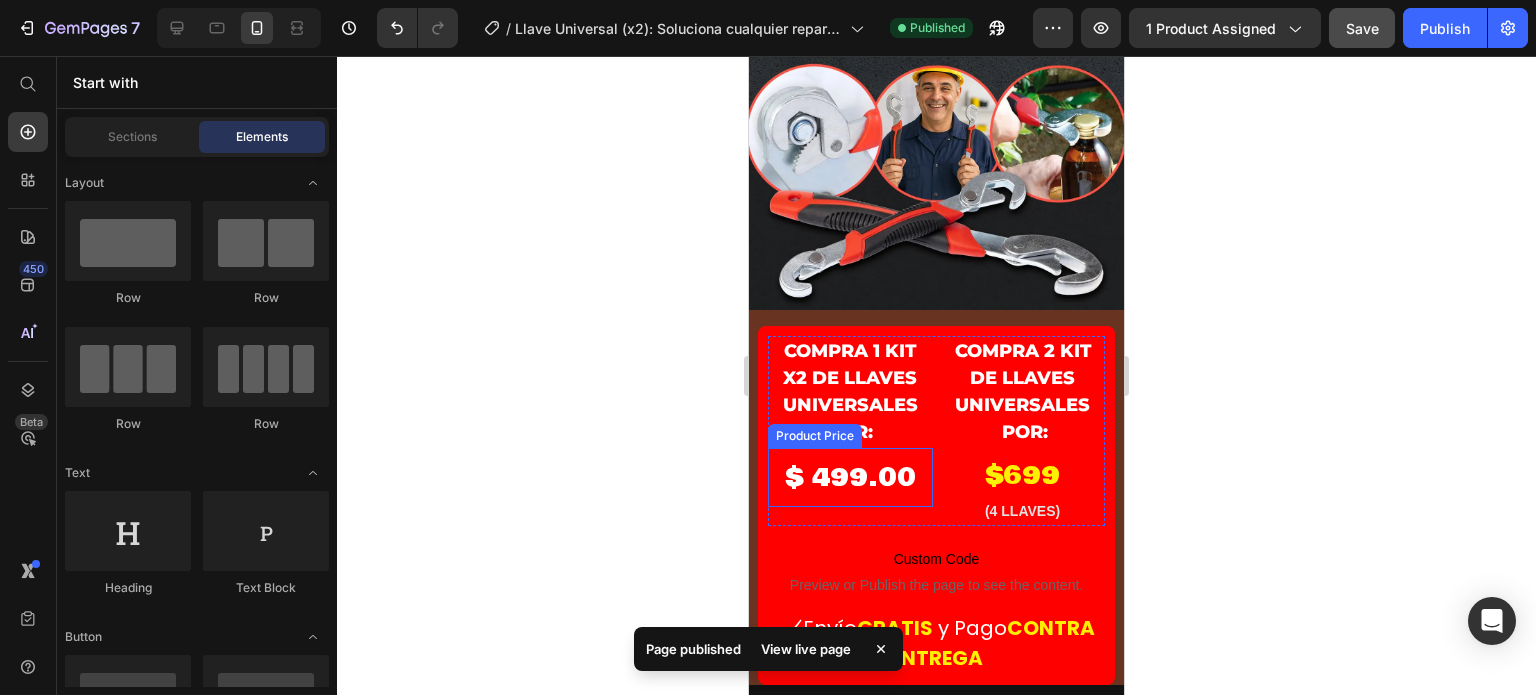 click on "$ 499.00" at bounding box center (850, 477) 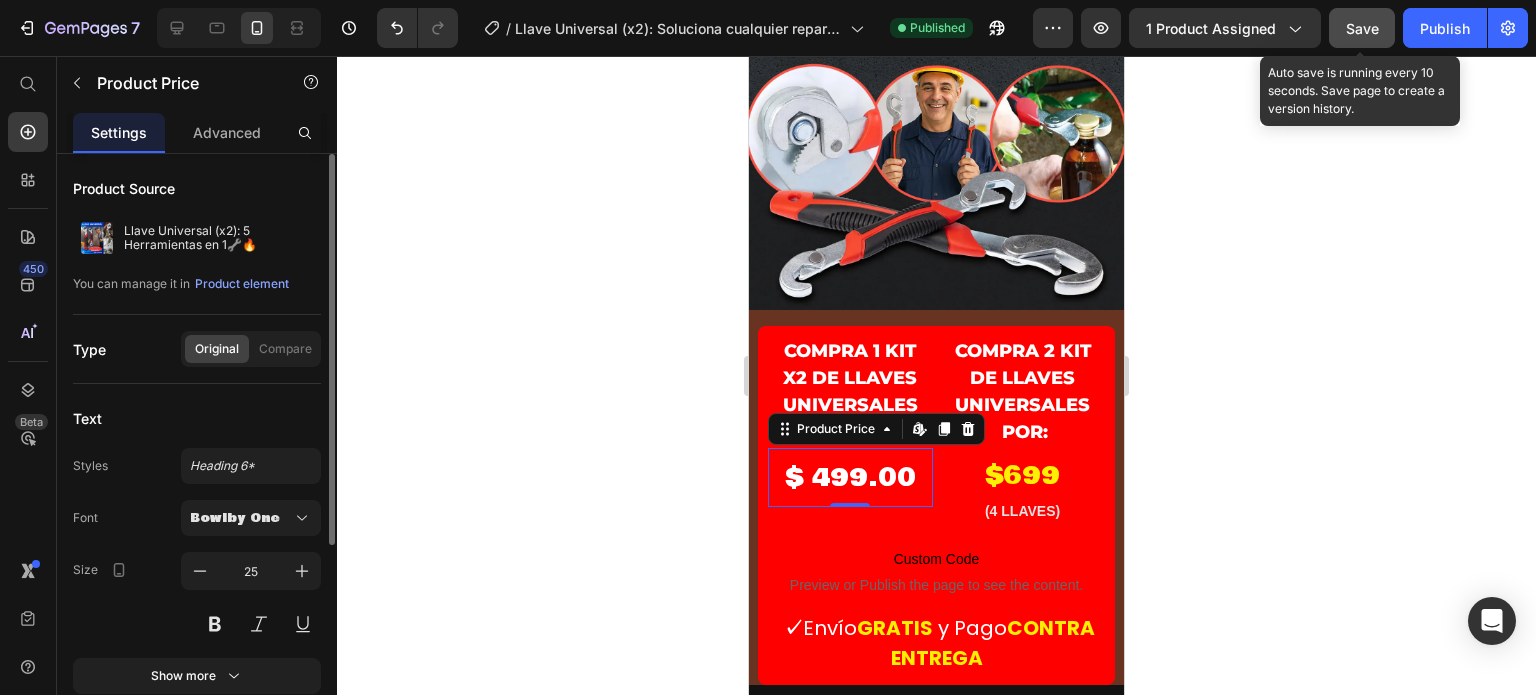 click on "Save" at bounding box center [1362, 28] 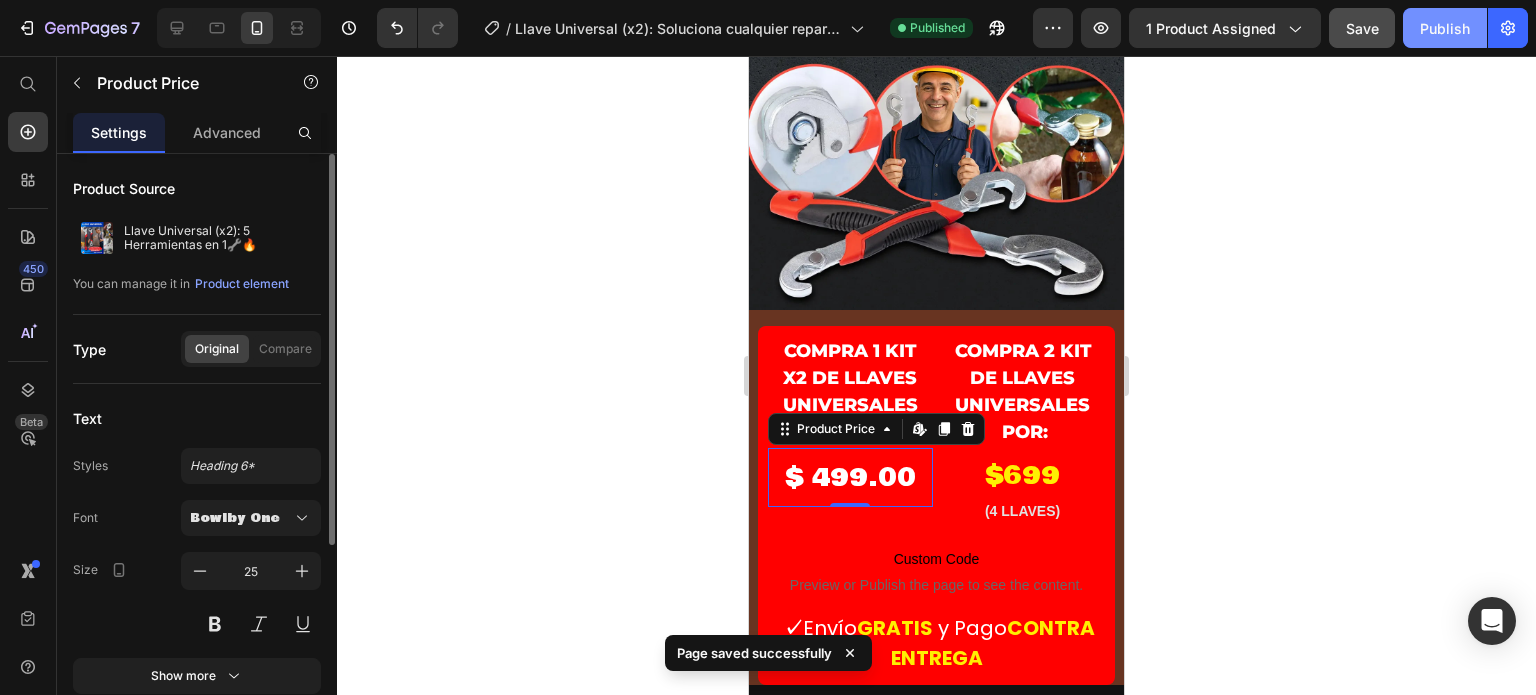 click on "Publish" at bounding box center [1445, 28] 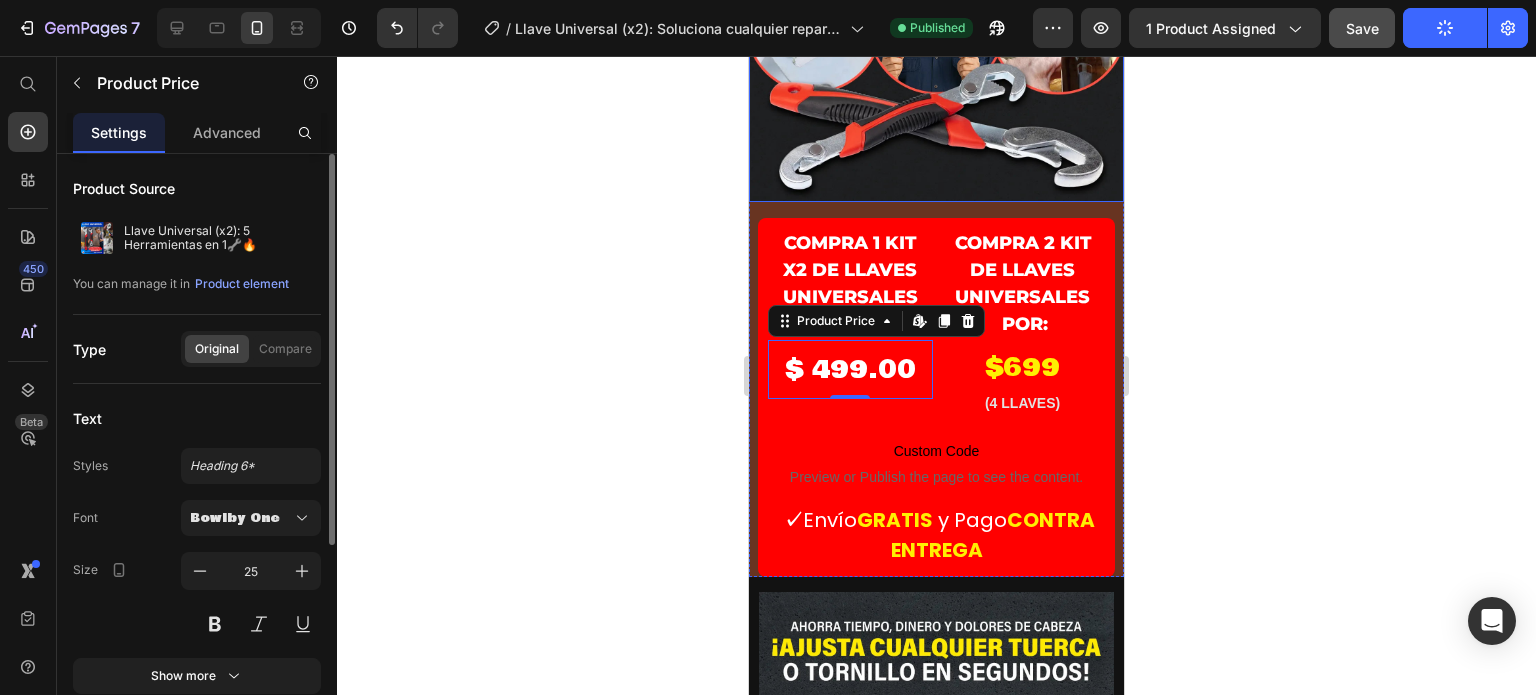 scroll, scrollTop: 500, scrollLeft: 0, axis: vertical 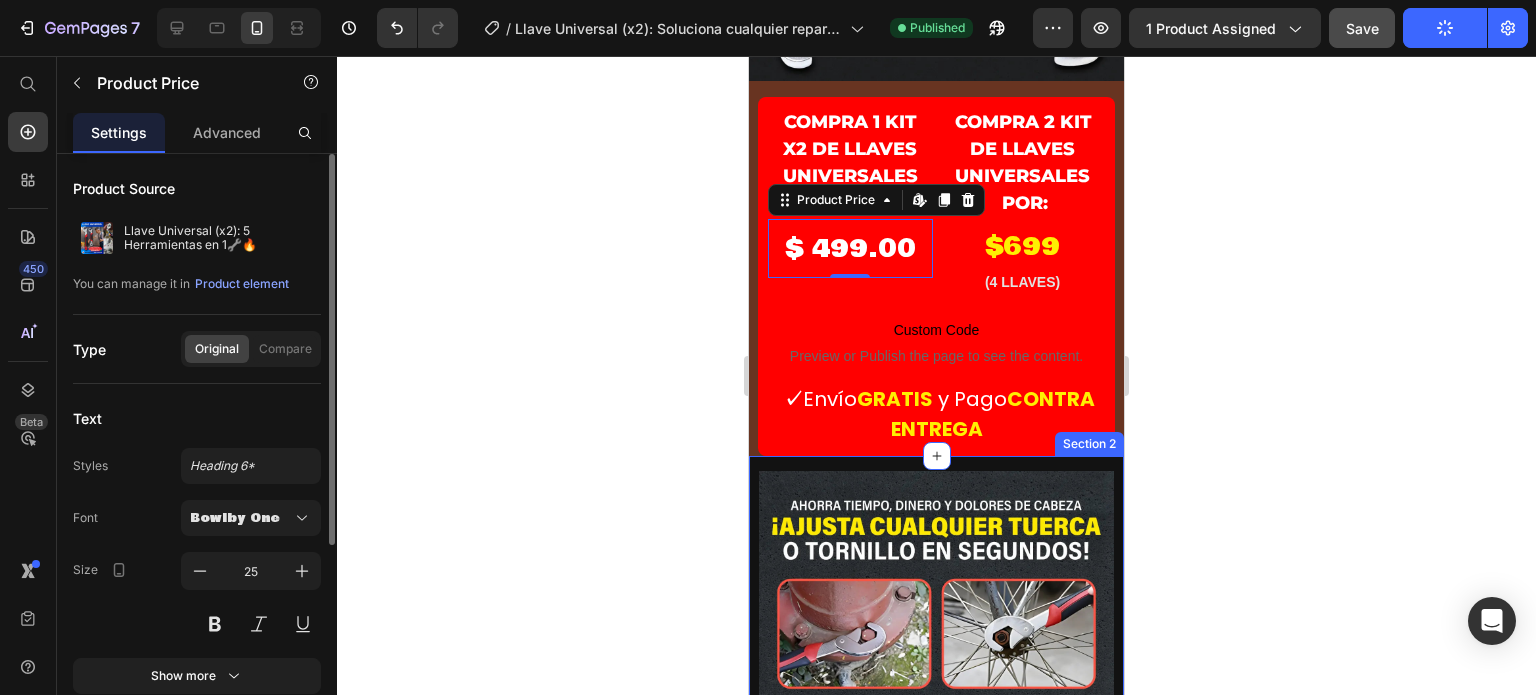click on "Image Aprieta, repara y sigue con tu día sin complicaciones Heading Con este juego de 2 llaves universales autoajustables, repara desde una fuga hasta una tuerca oxidada sin cambiar de herramienta. Text block Row
¿COMO FUNCIONA?
MATERIALES Y DURACIÓN
INSTRUCCIONES DE USO Accordion Image Row Repara lo que sea, donde sea, sin batallar ni perder tiempo Heading Se fija con fuerza sobre cualquier superficie metálica, formando una capa resistente a golpes, arañazos y condiciones extremas. No se descascara ni pierde su efectividad con el tiempo. Text block
Custom Code
Preview or Publish the page to see the content. Custom Code Image Image
Custom Code
Preview or Publish the page to see the content. Custom Code Miles de hombres ya lo compraron ¡Ahora arreglan todo en segundos sin esfuerzo ni ayuda! Heading 💪 Se ajustan solas, sin fuerza, sin deslizamiento. Text block" at bounding box center (936, 2280) 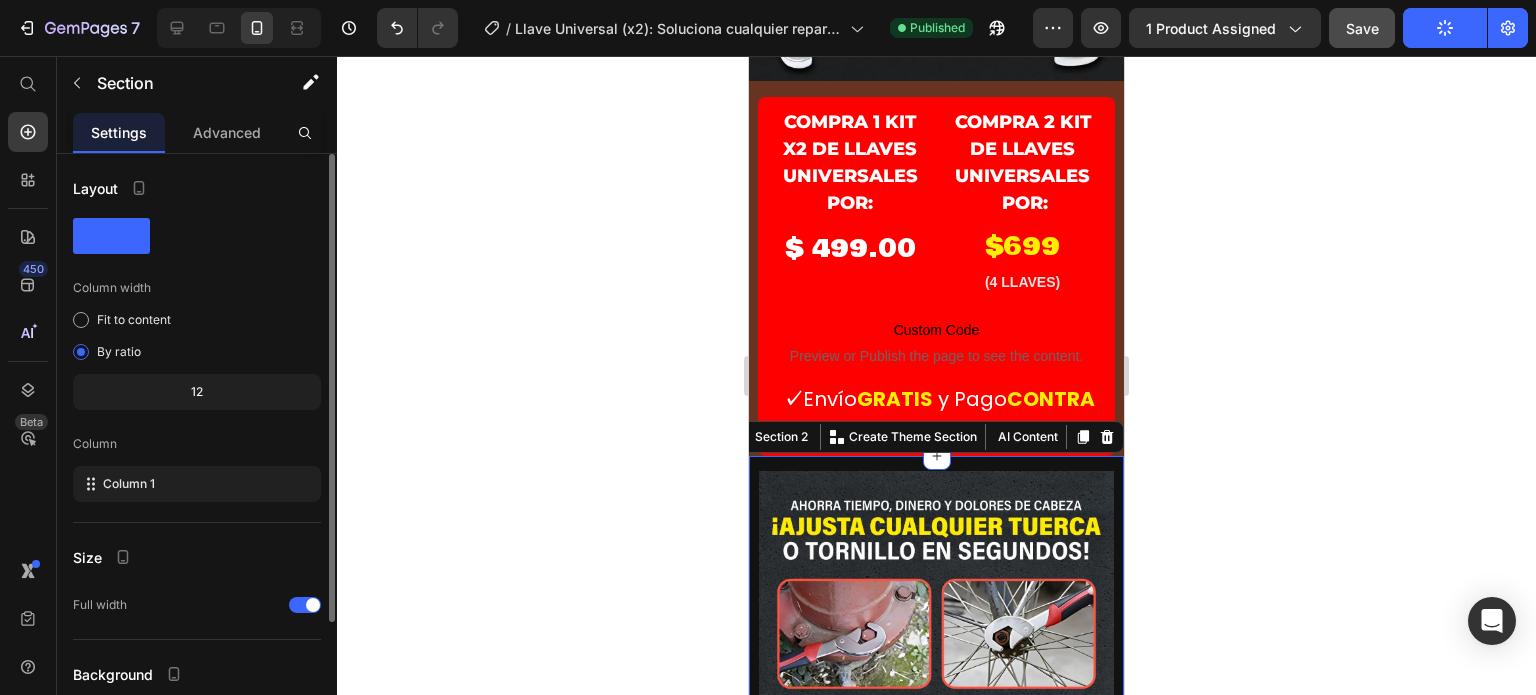 scroll, scrollTop: 164, scrollLeft: 0, axis: vertical 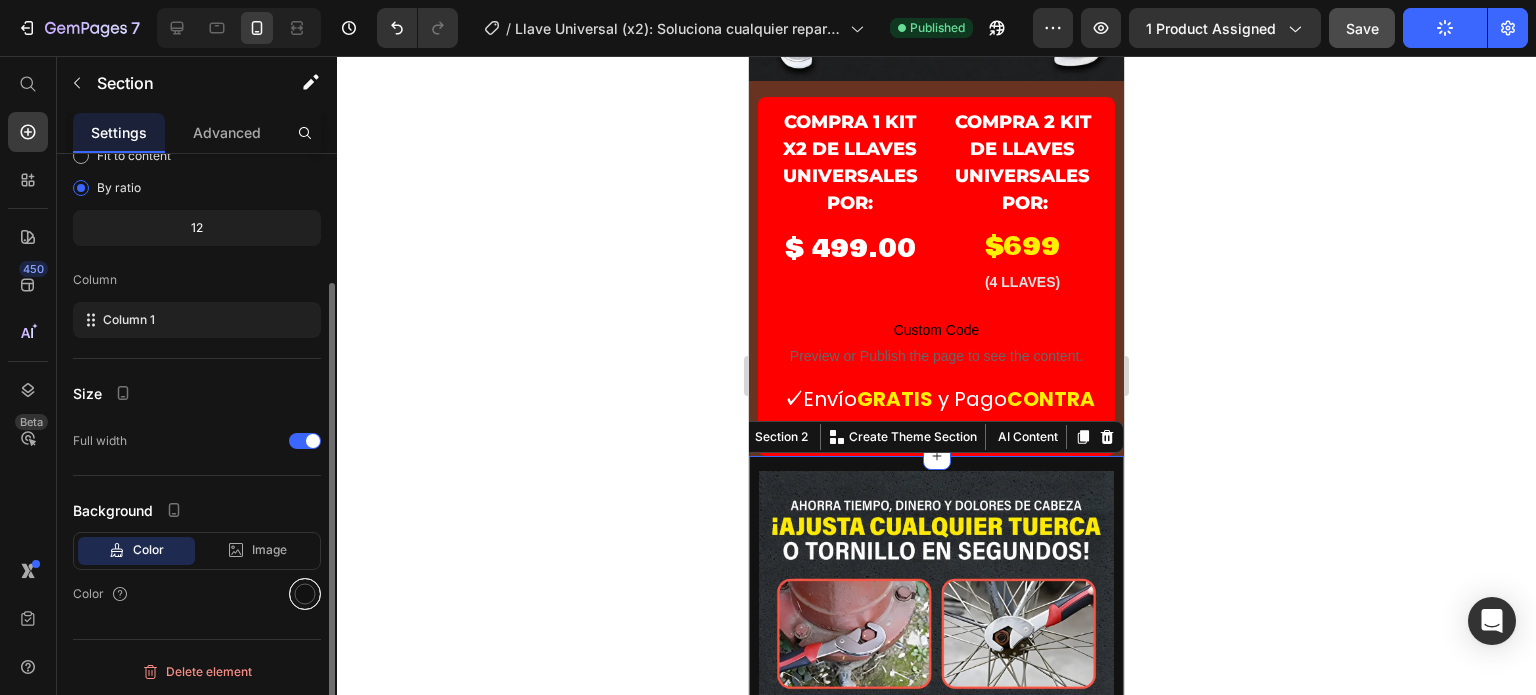 click at bounding box center (305, 594) 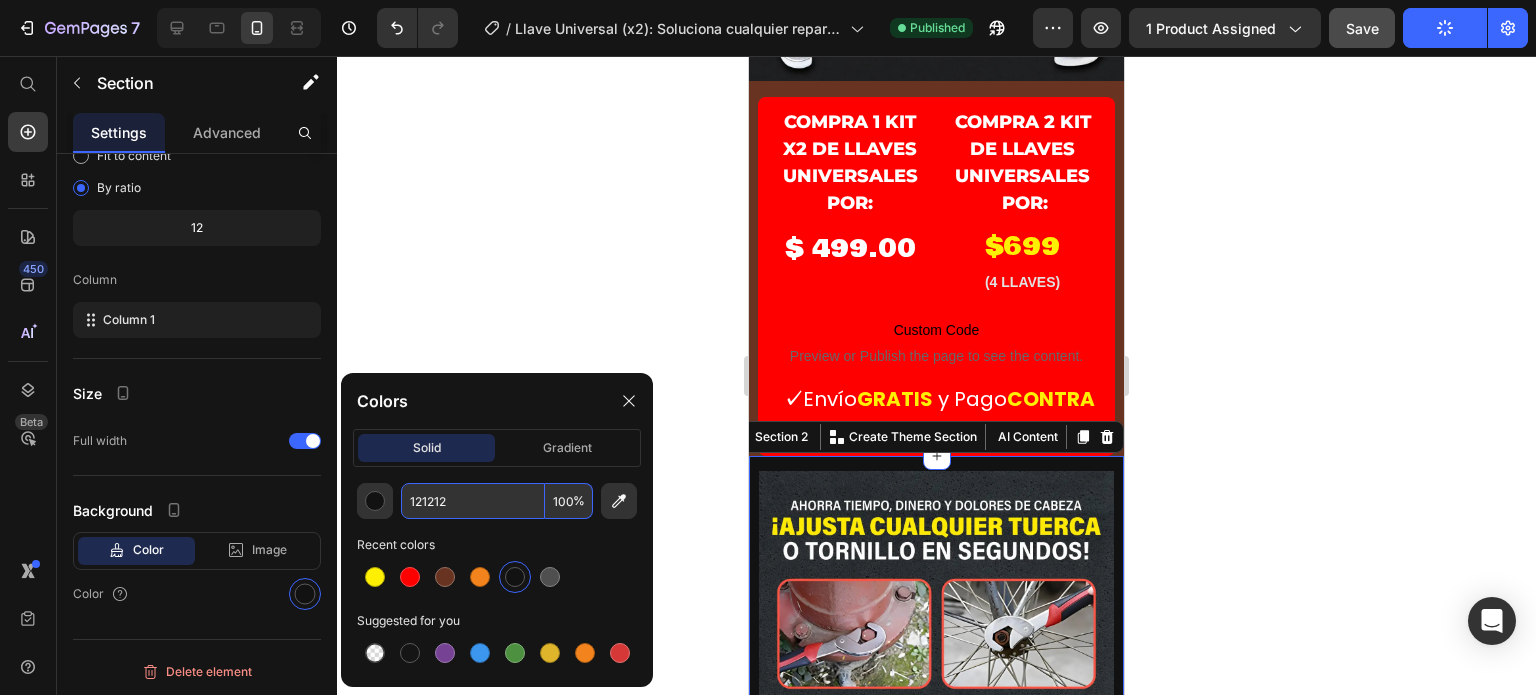 click on "121212" at bounding box center [473, 501] 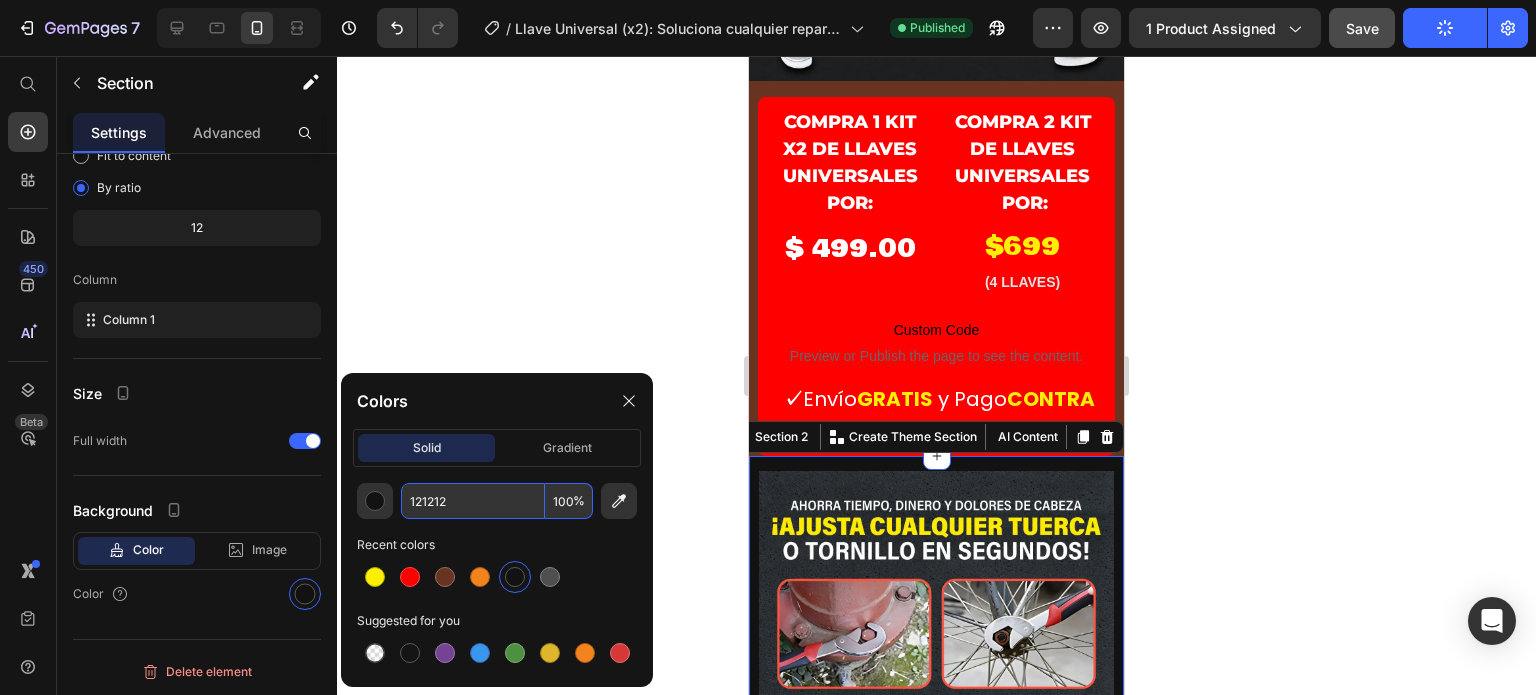 click 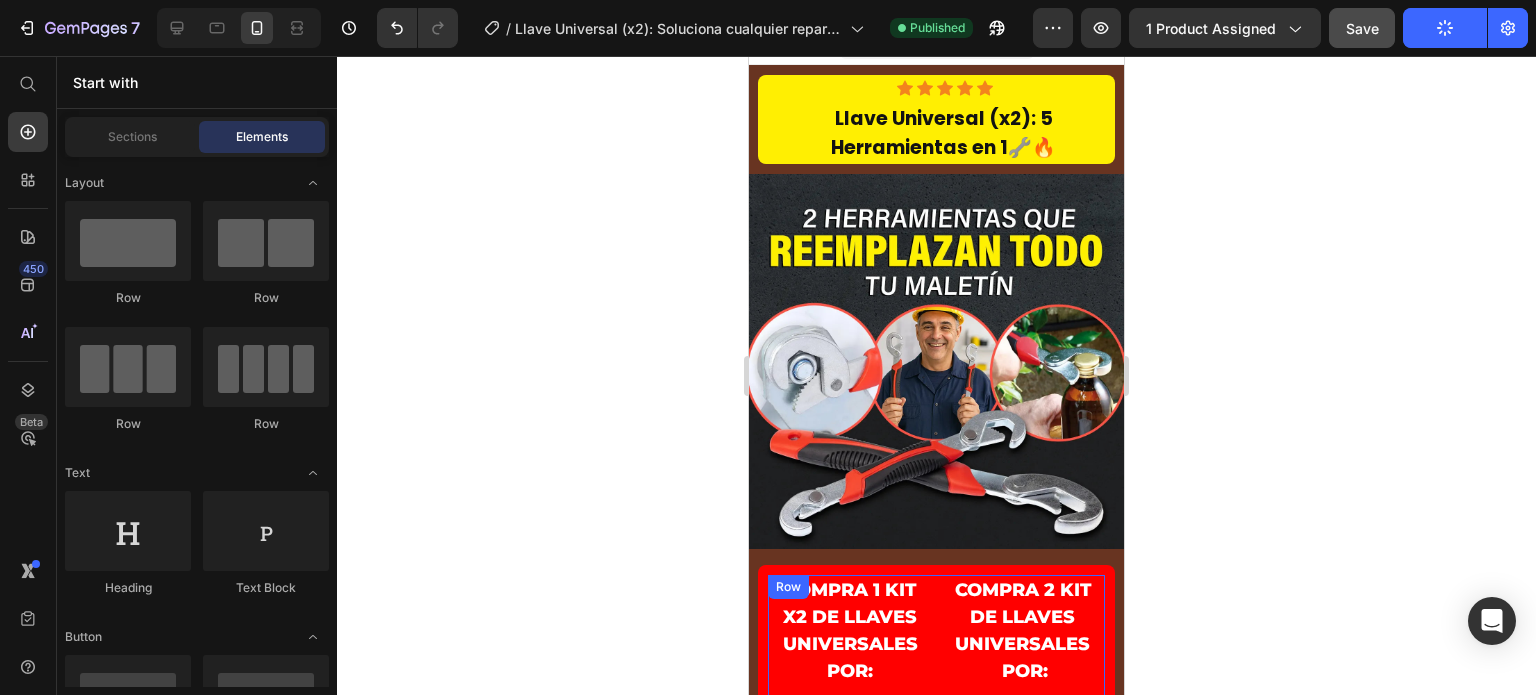 scroll, scrollTop: 0, scrollLeft: 0, axis: both 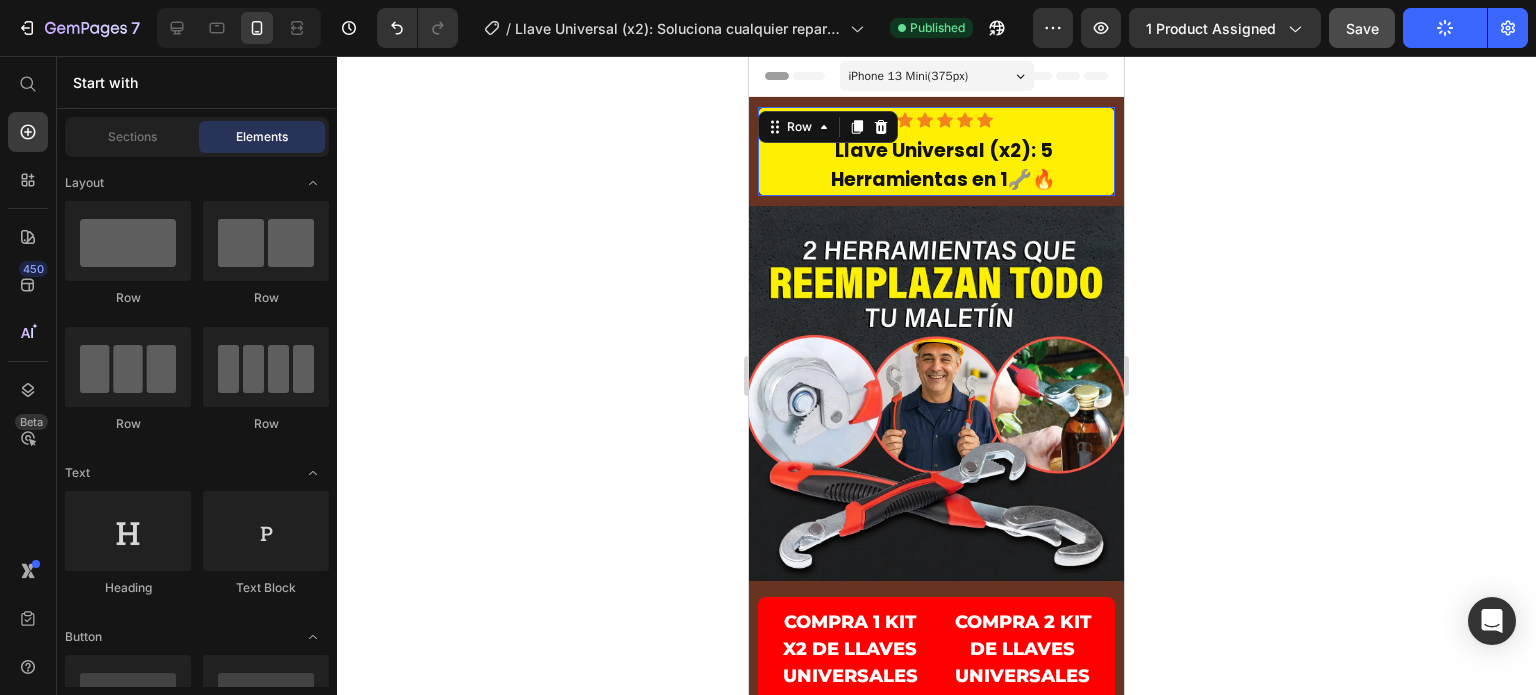 click on "Icon Icon Icon Icon Icon Icon List Row Llave Universal (x2): 5 Herramientas en 1🔧🔥 Product Title Product Row   0" at bounding box center [936, 151] 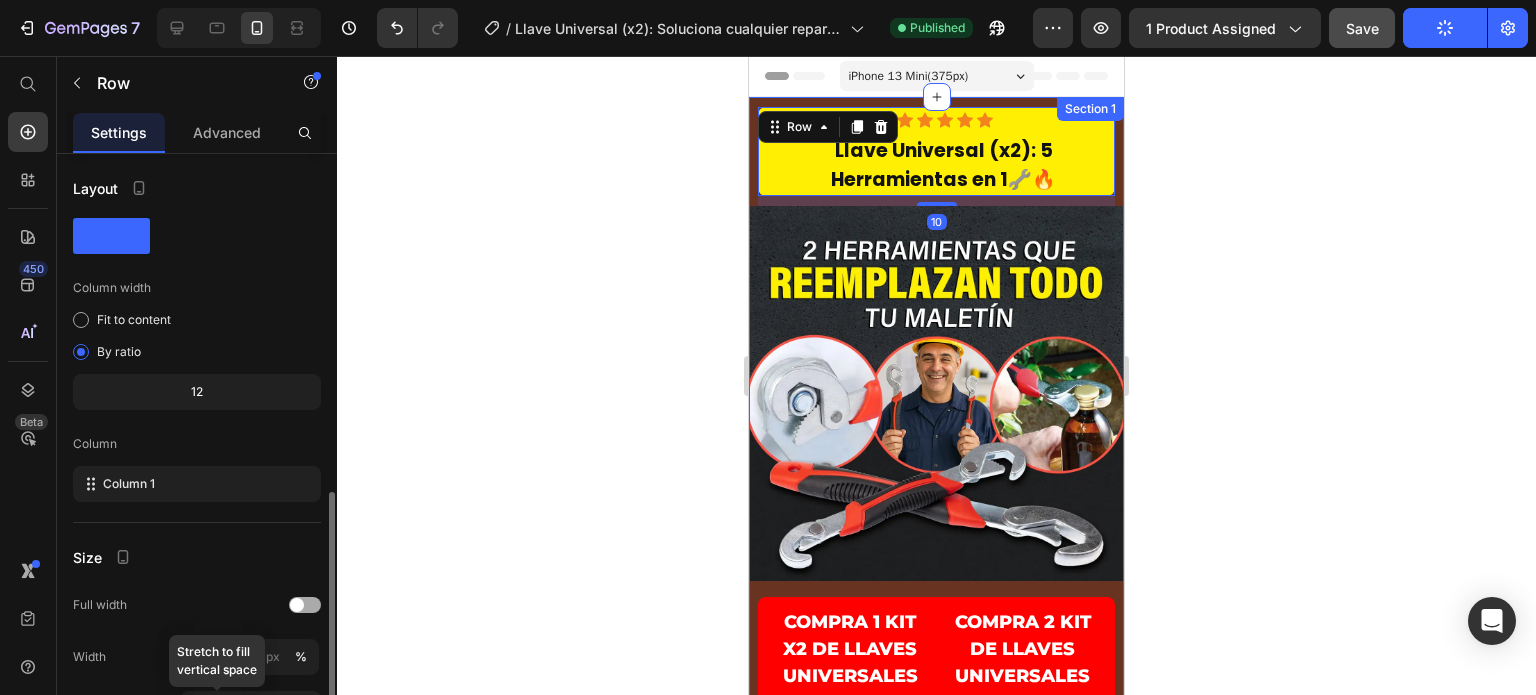 scroll, scrollTop: 268, scrollLeft: 0, axis: vertical 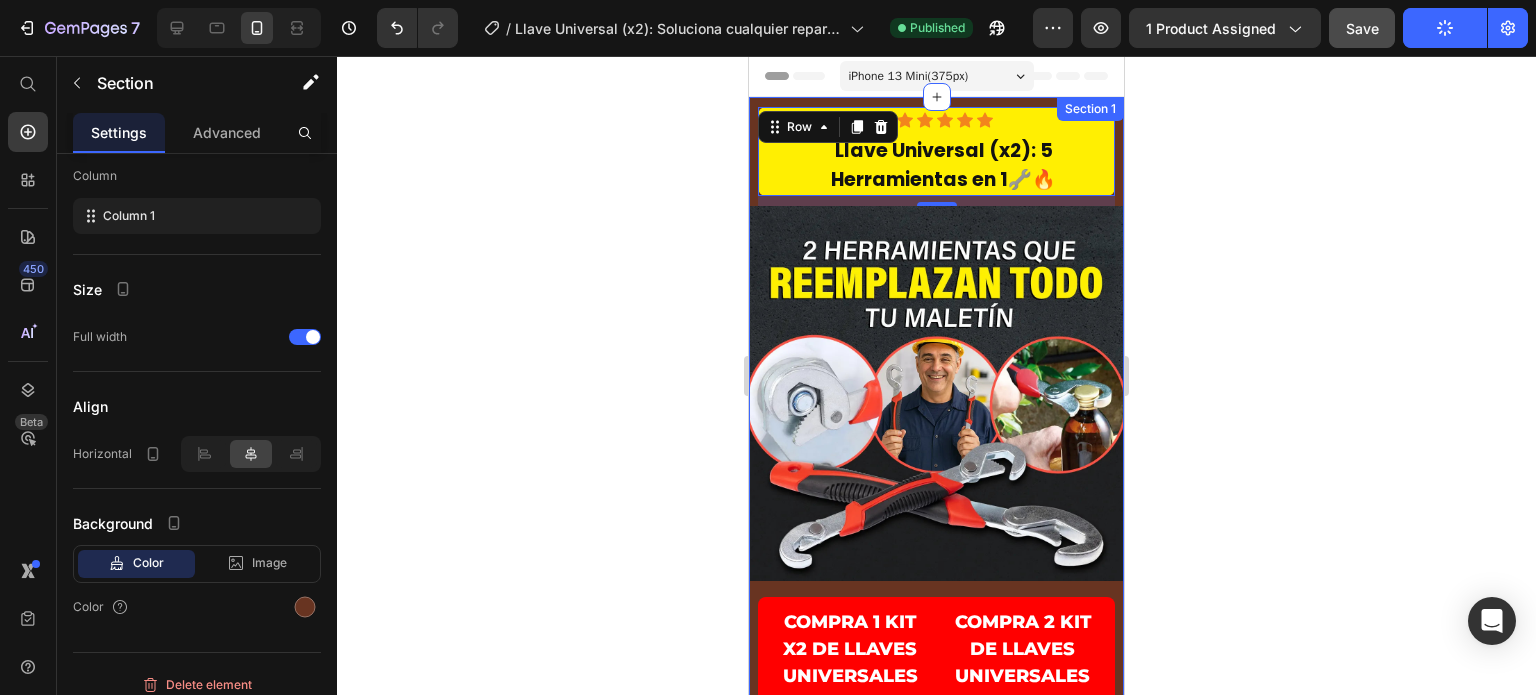 click on "Icon Icon Icon Icon Icon Icon List Row Llave Universal (x2): 5 Herramientas en 1🔧🔥 Product Title Product Row   10 Image compra 1 Kit x2 de LLAVES UNIVERSALES por: Heading $ 499.00 Product Price compra 2 Kit de LLAVES UNIVERSALES  por: Heading $699 Heading (4 LLAVES) Text Block Row Row Row
Custom Code
Preview or Publish the page to see the content. Custom Code   ✓  Envío  GRATIS   y Pago  CONTRA ENTREGA Text block Product Row Section 1" at bounding box center (936, 526) 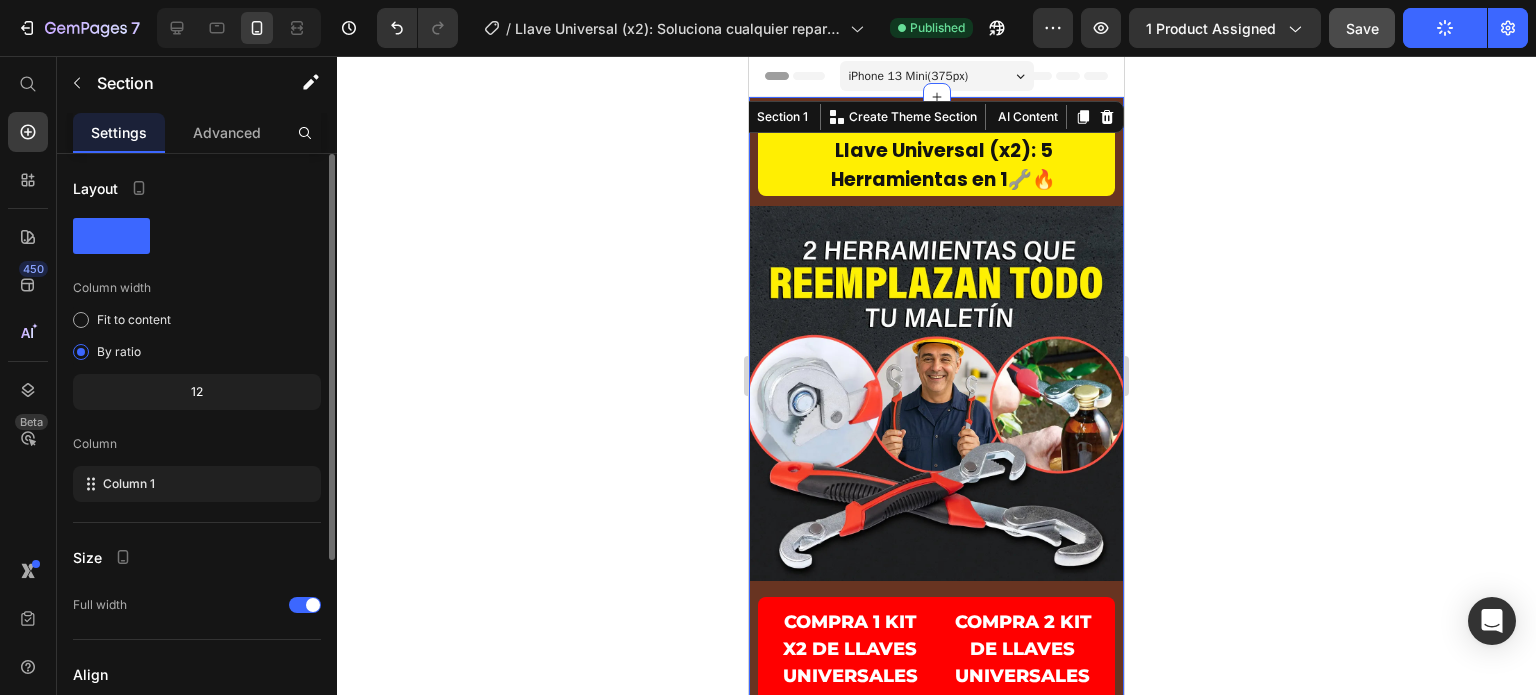 scroll, scrollTop: 280, scrollLeft: 0, axis: vertical 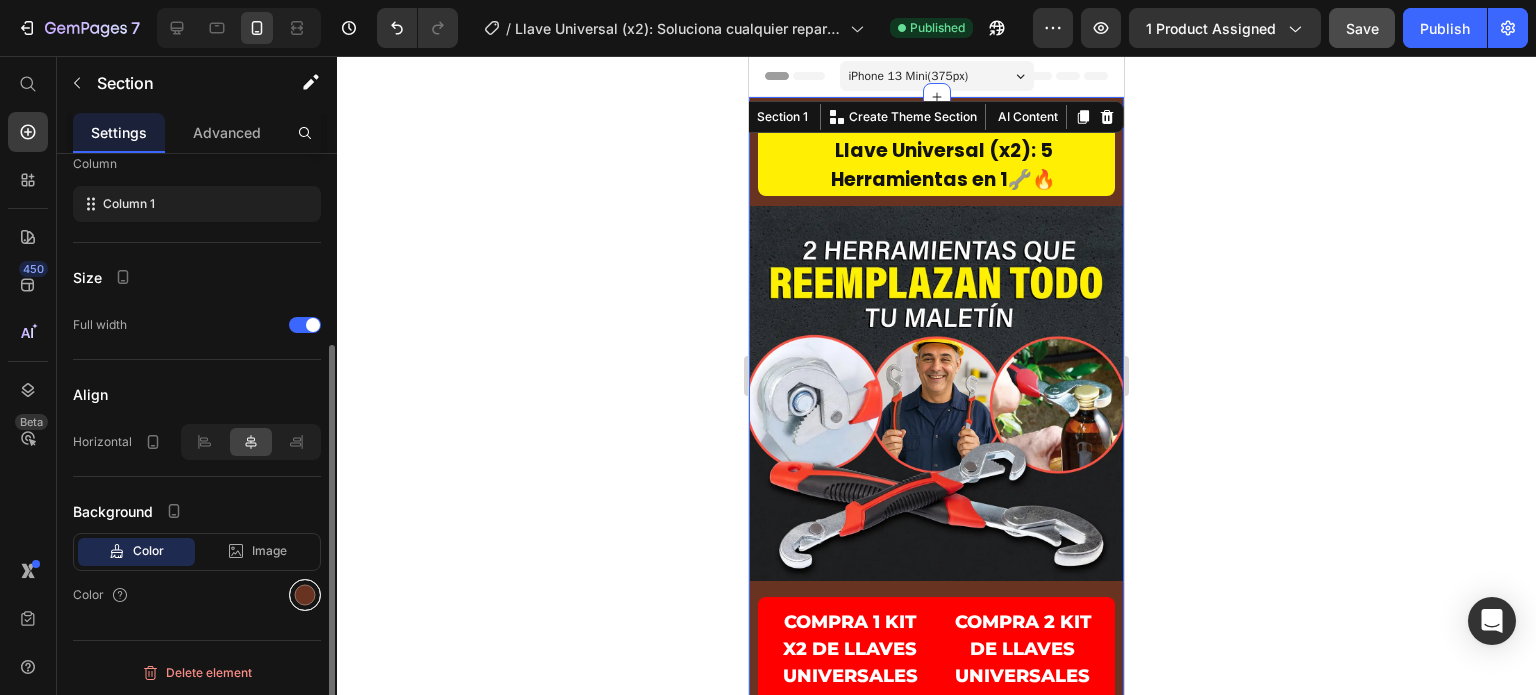 click at bounding box center (305, 595) 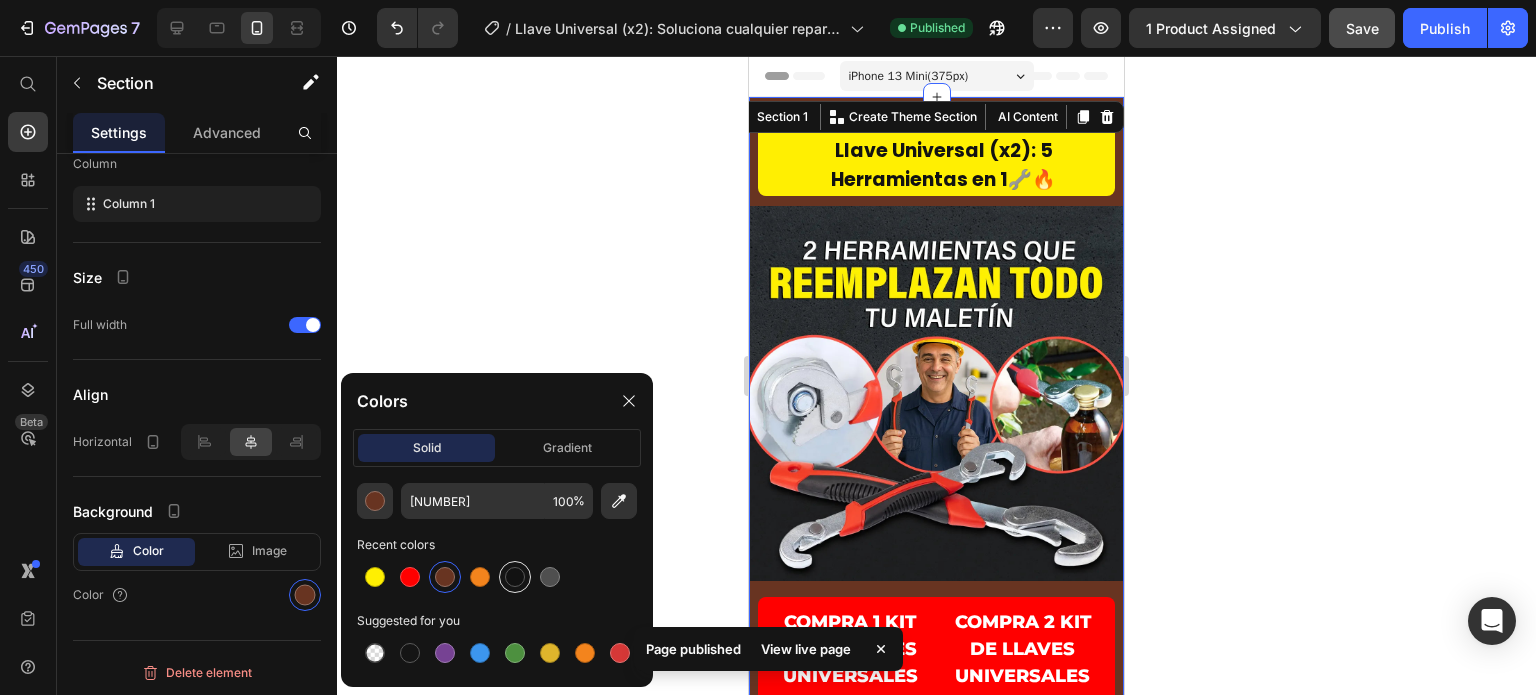 click at bounding box center (515, 577) 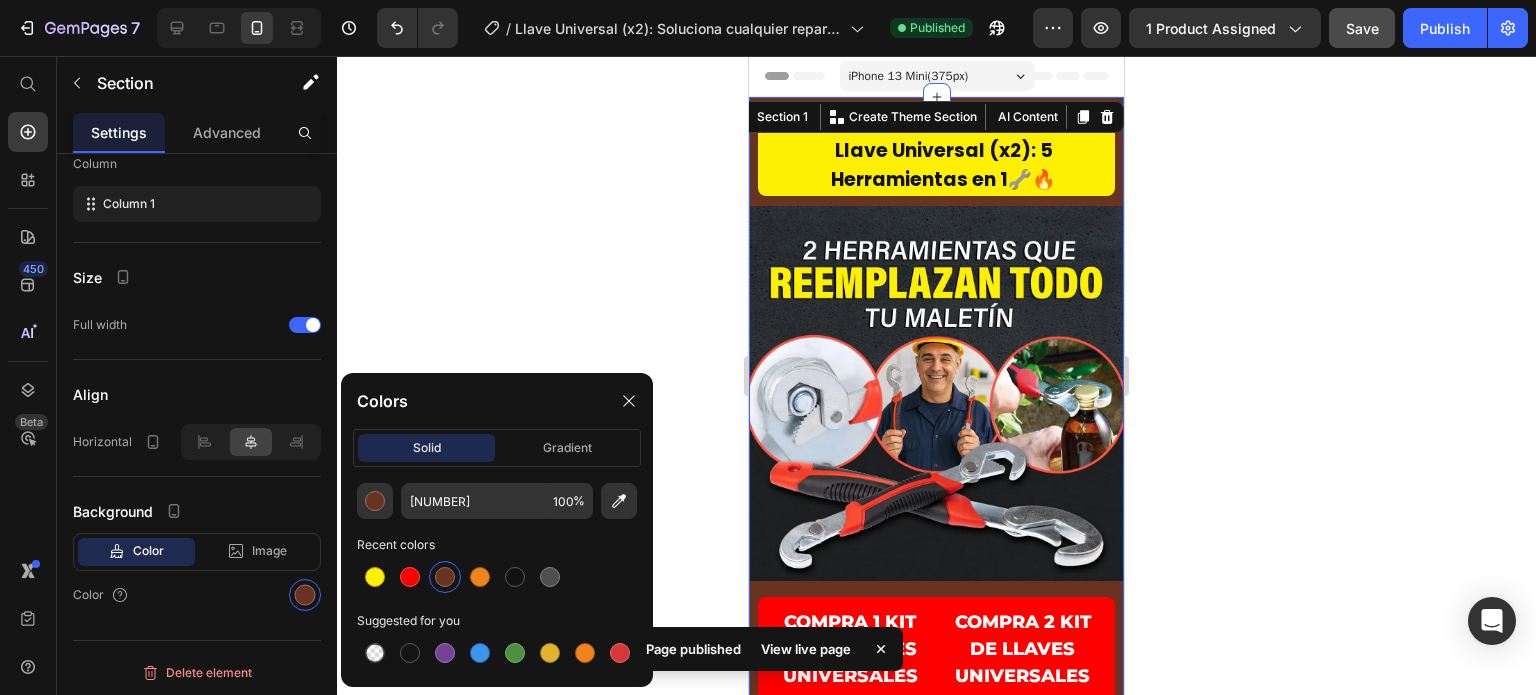 type on "121212" 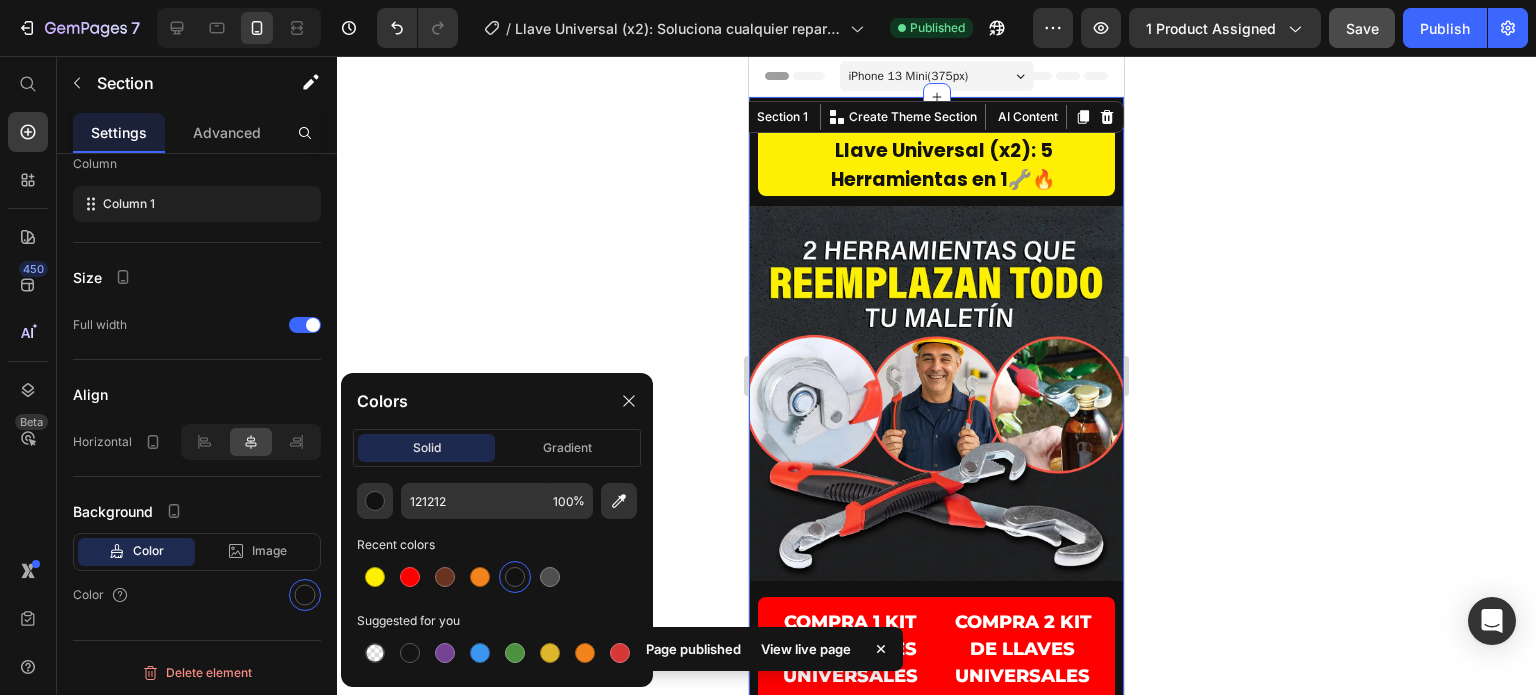 click 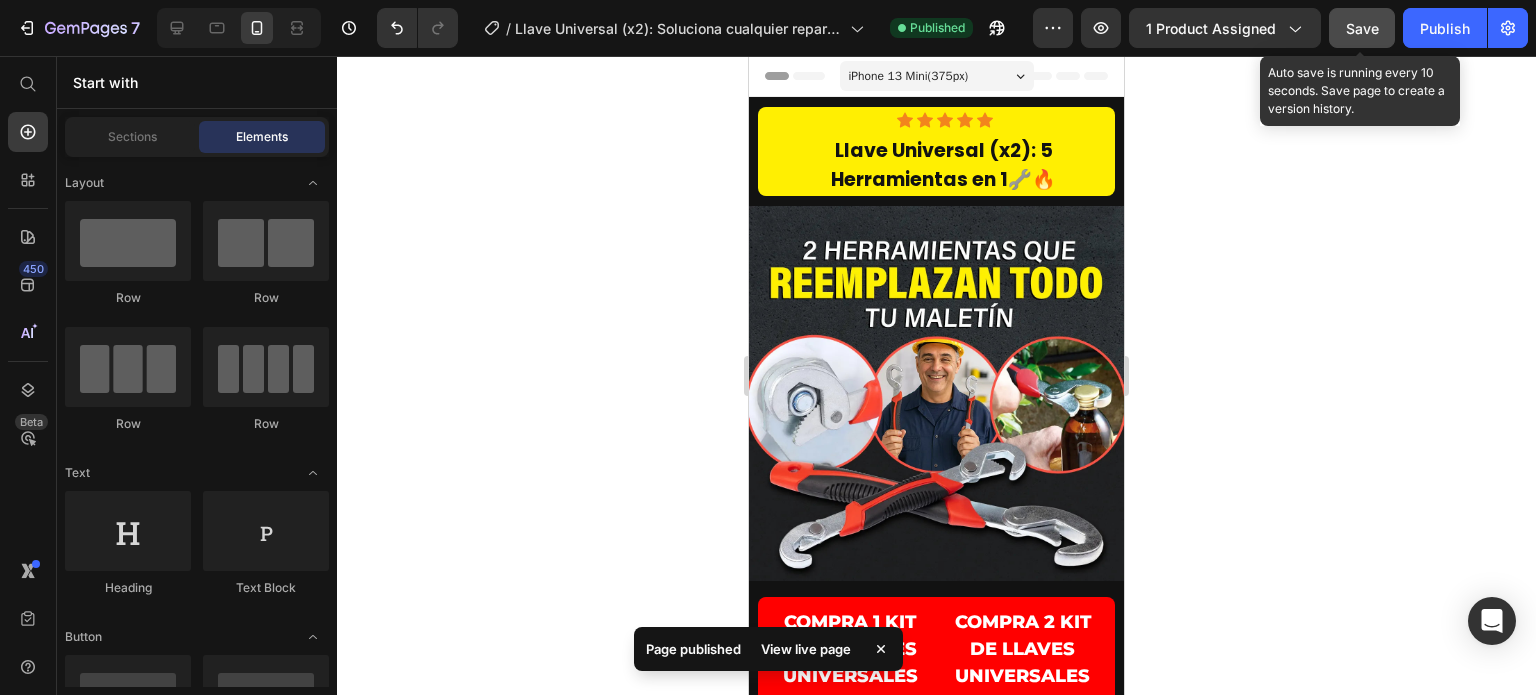 click on "Save" 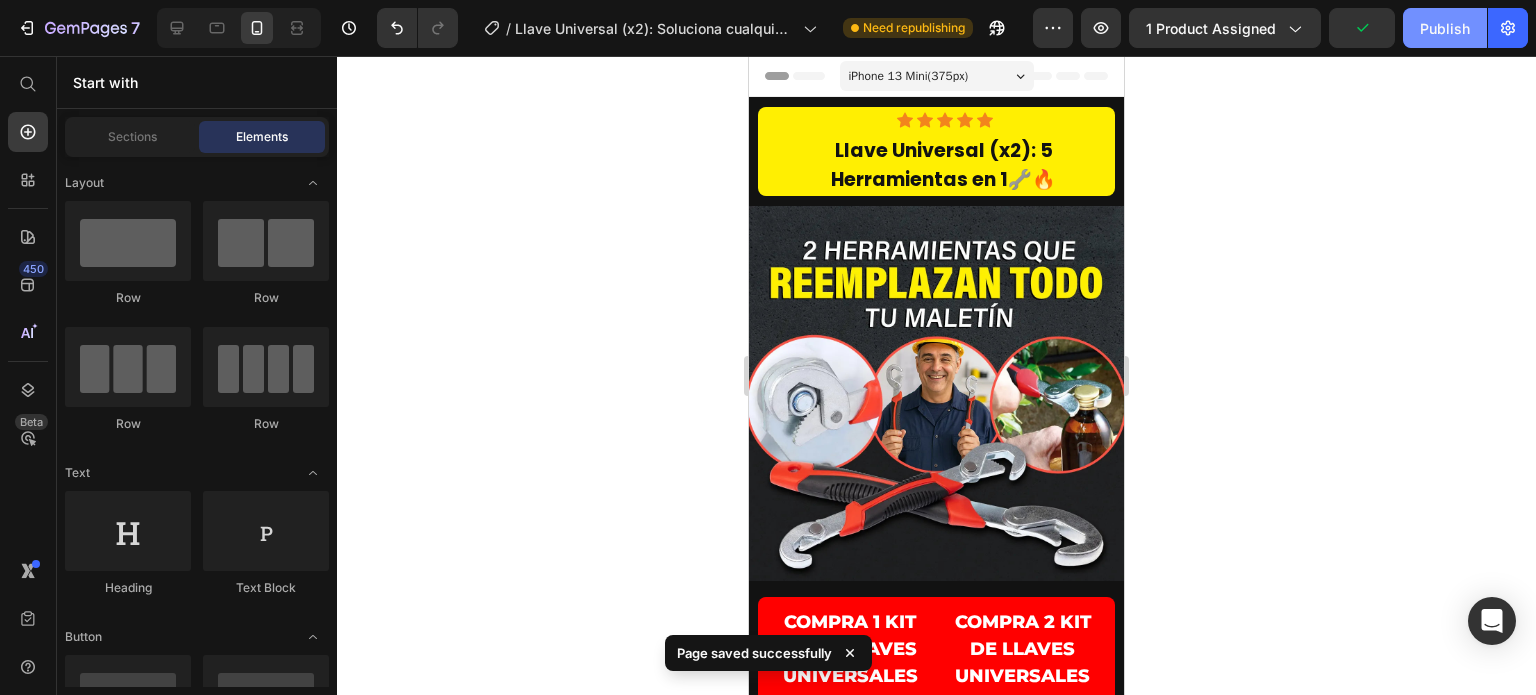 click on "Publish" at bounding box center [1445, 28] 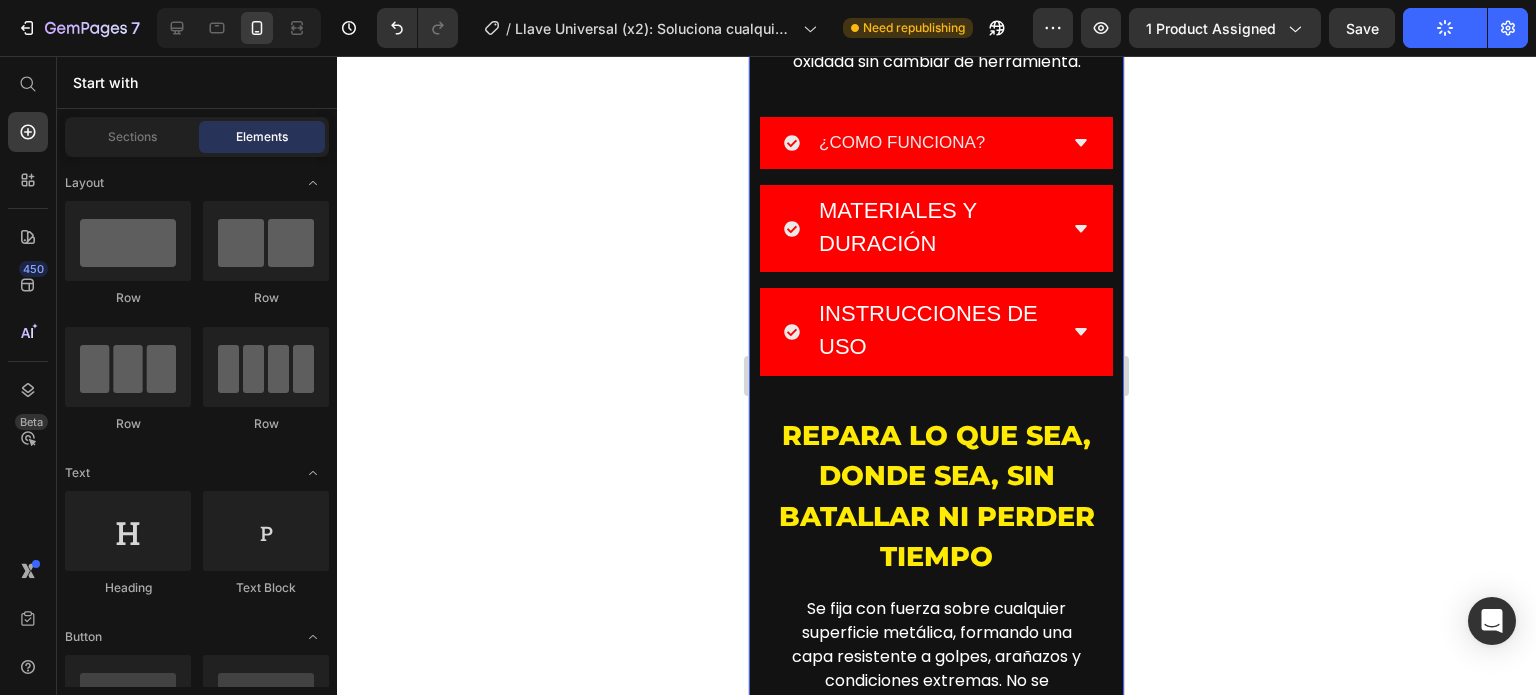 scroll, scrollTop: 1300, scrollLeft: 0, axis: vertical 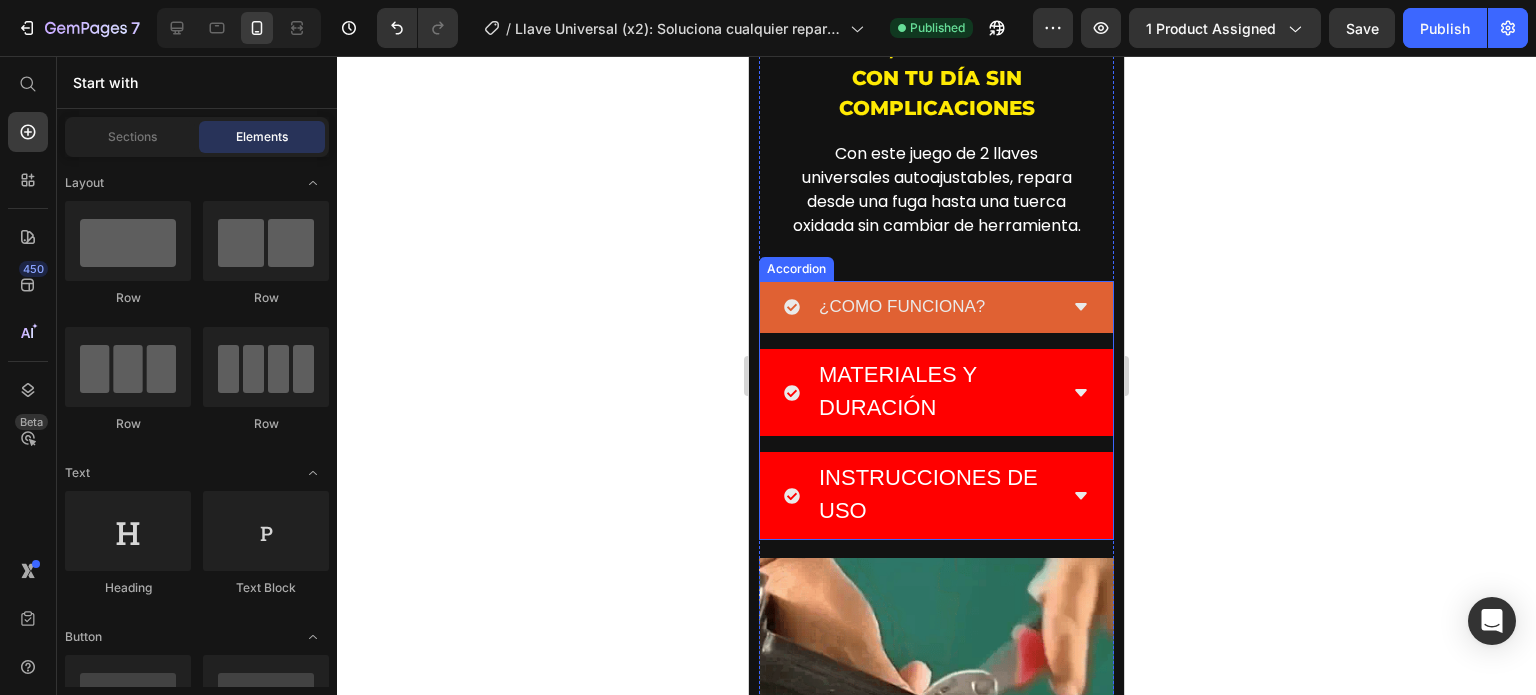 click on "¿COMO FUNCIONA?" at bounding box center [902, 307] 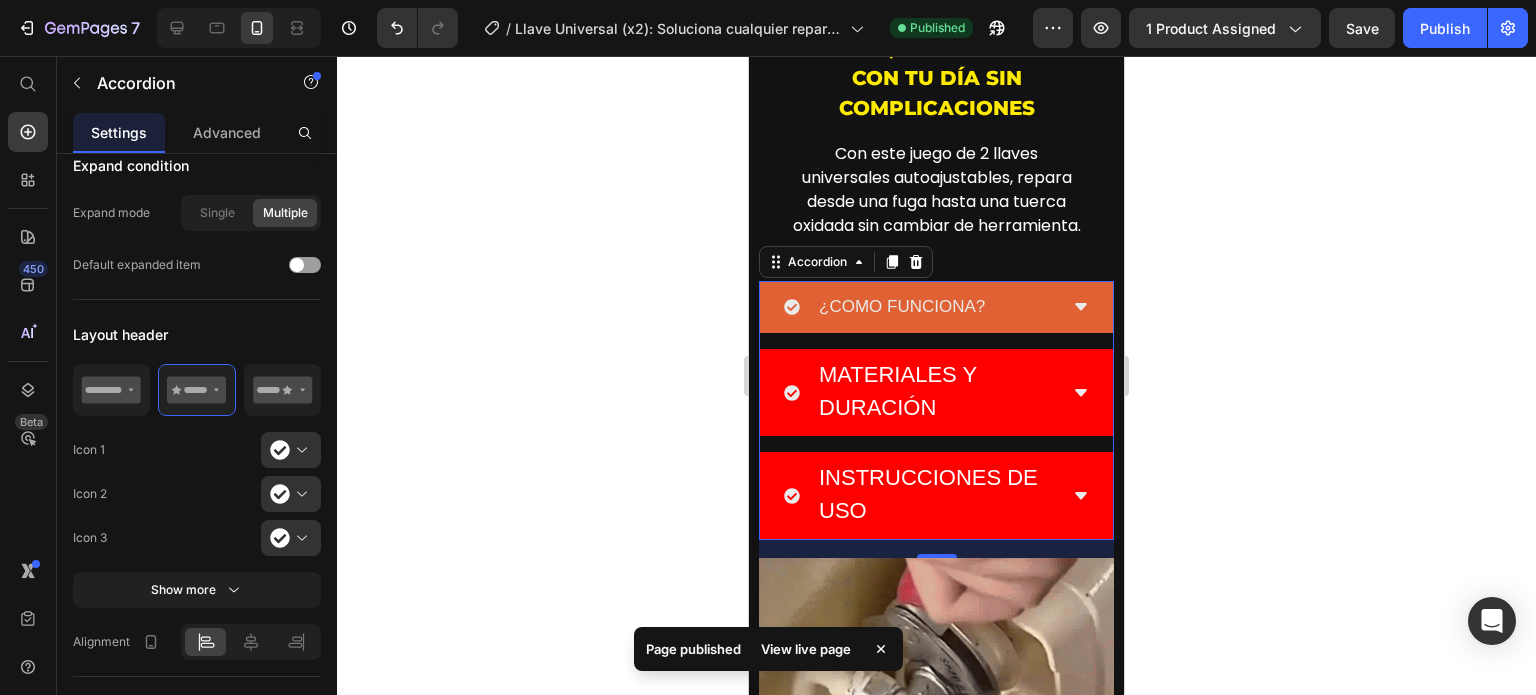 scroll, scrollTop: 0, scrollLeft: 0, axis: both 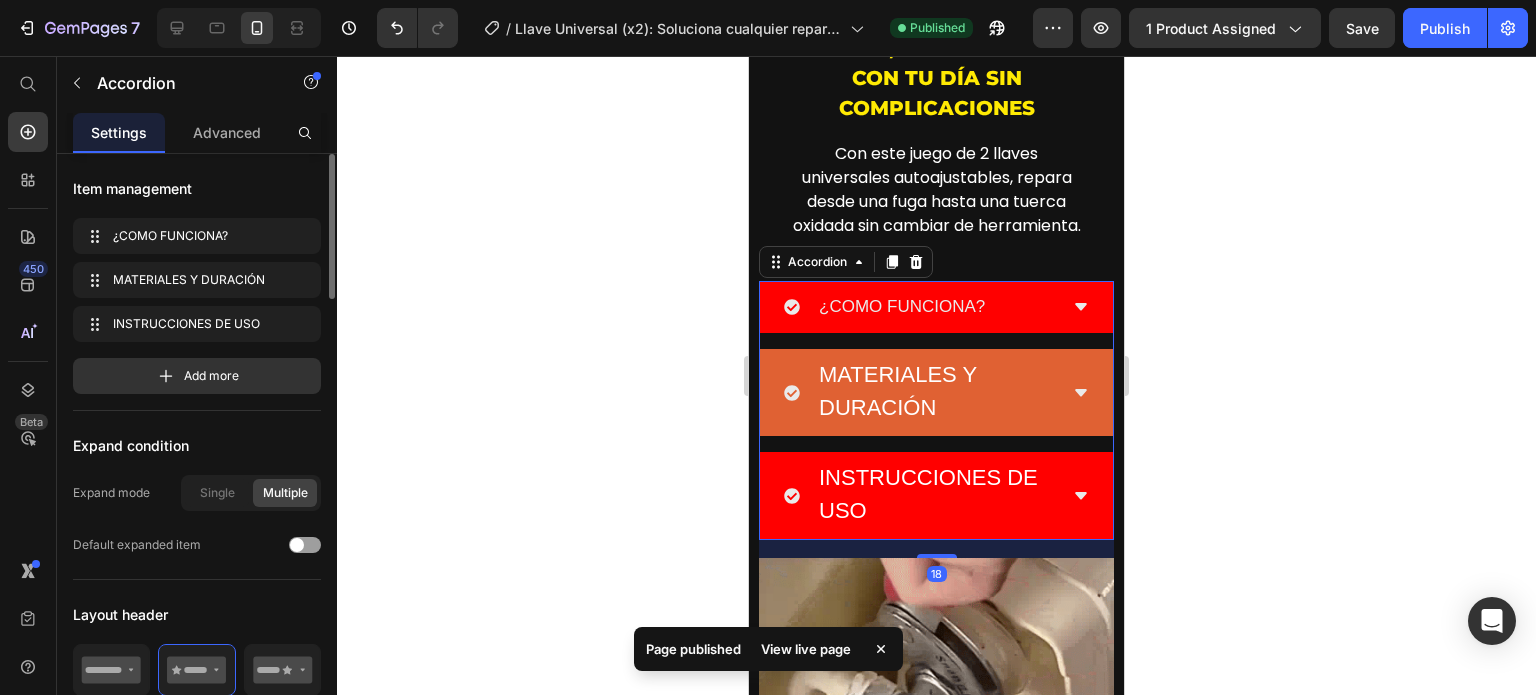 click on "MATERIALES Y DURACIÓN" at bounding box center [936, 392] 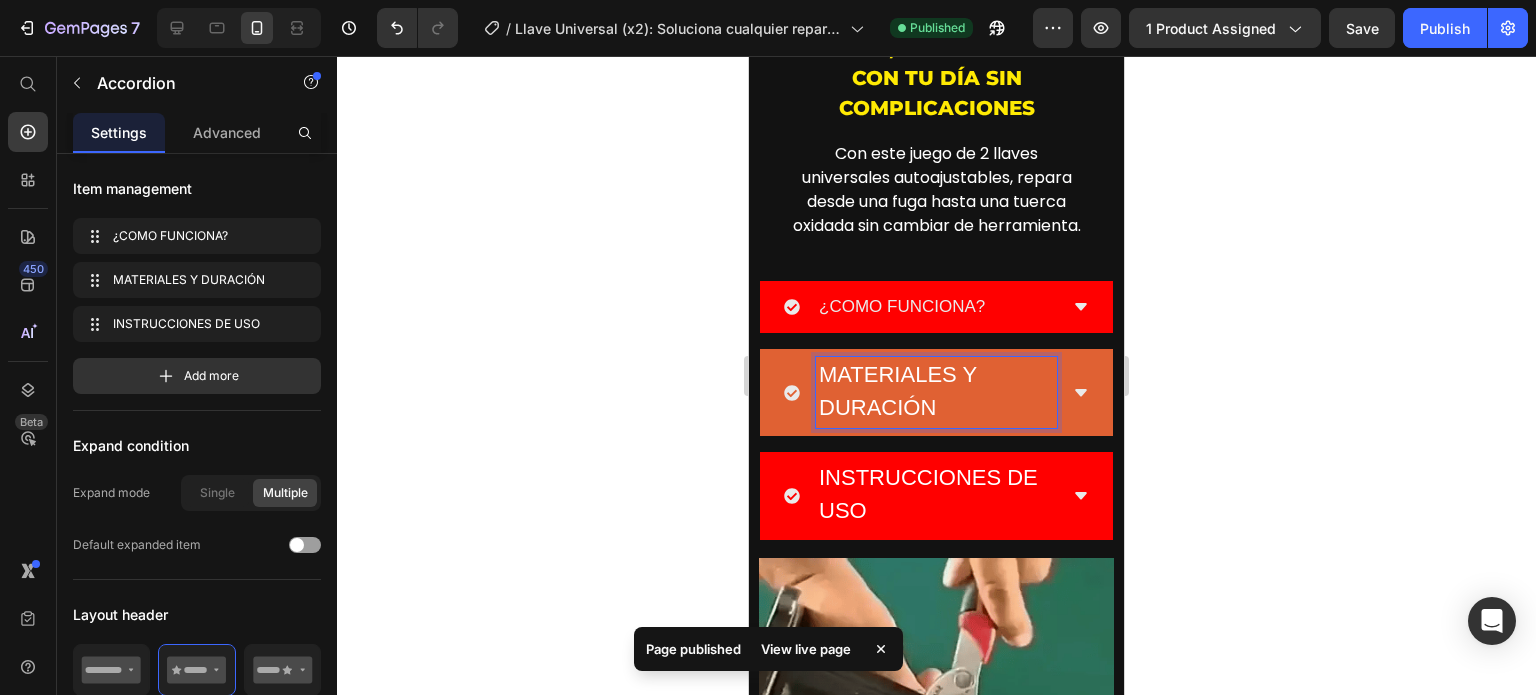 click on "MATERIALES Y DURACIÓN" at bounding box center [898, 391] 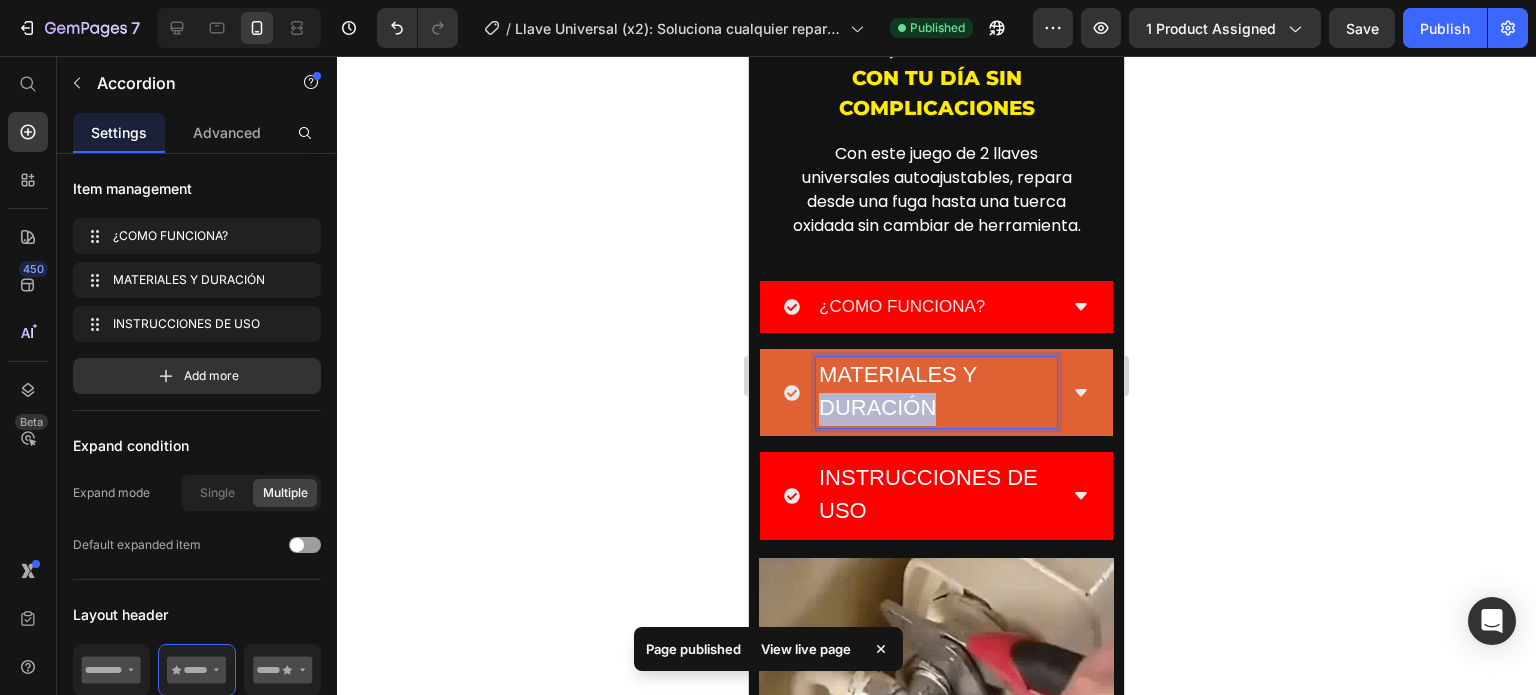 click on "MATERIALES Y DURACIÓN" at bounding box center (898, 391) 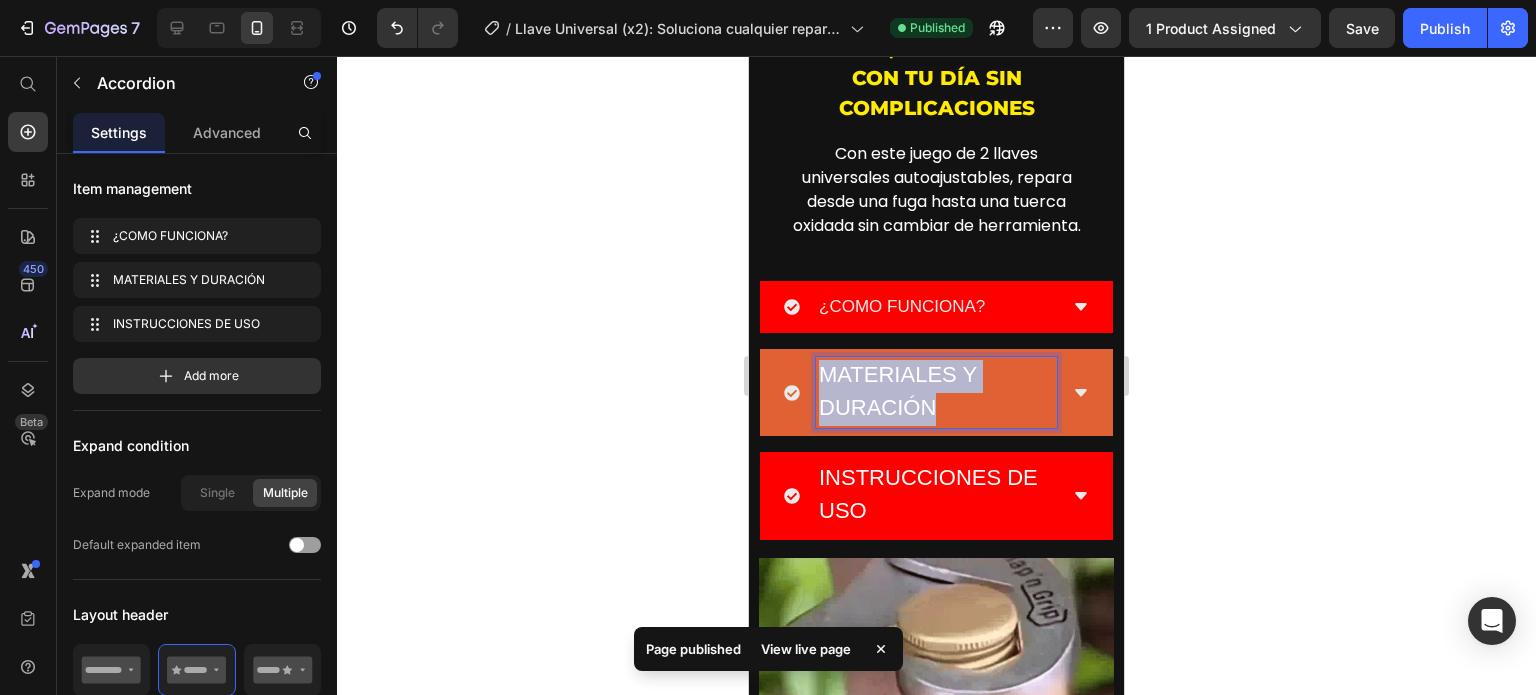 click on "MATERIALES Y DURACIÓN" at bounding box center (898, 391) 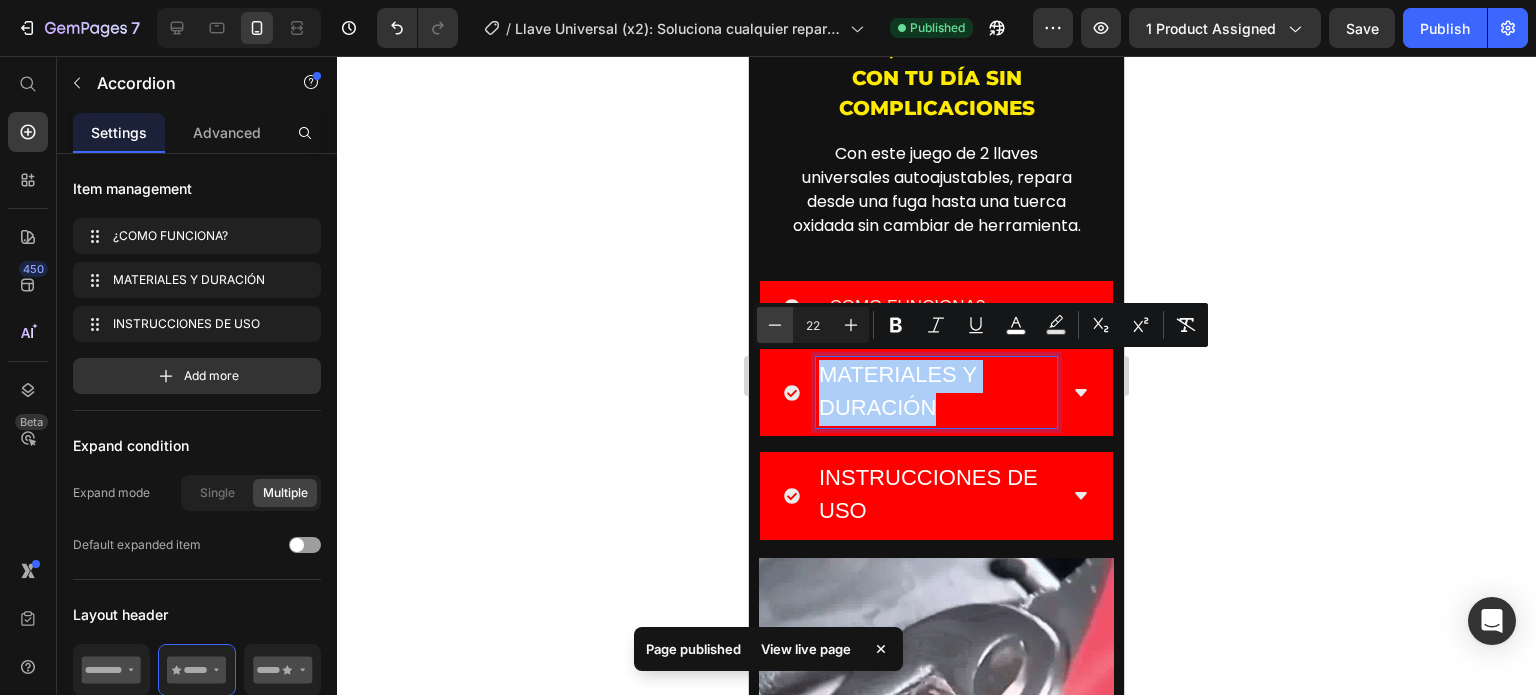 click 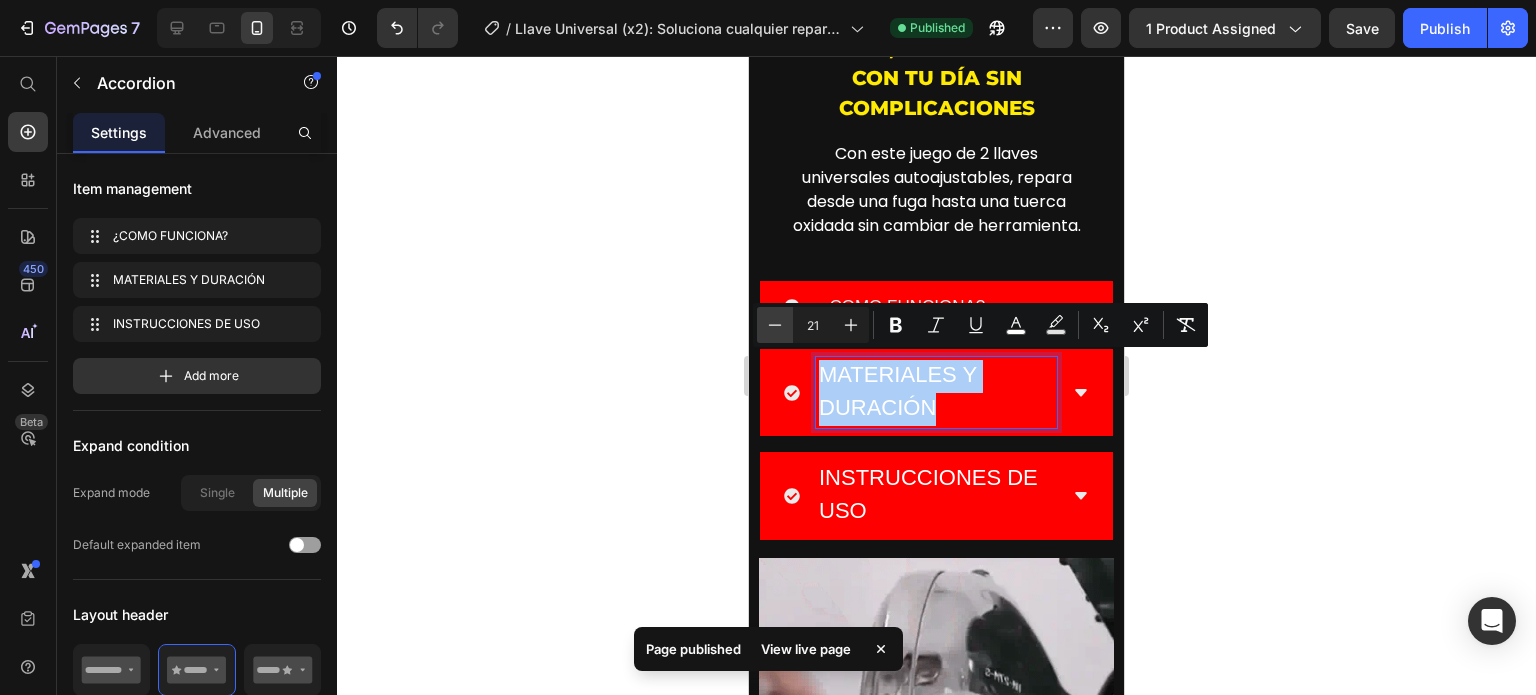 click 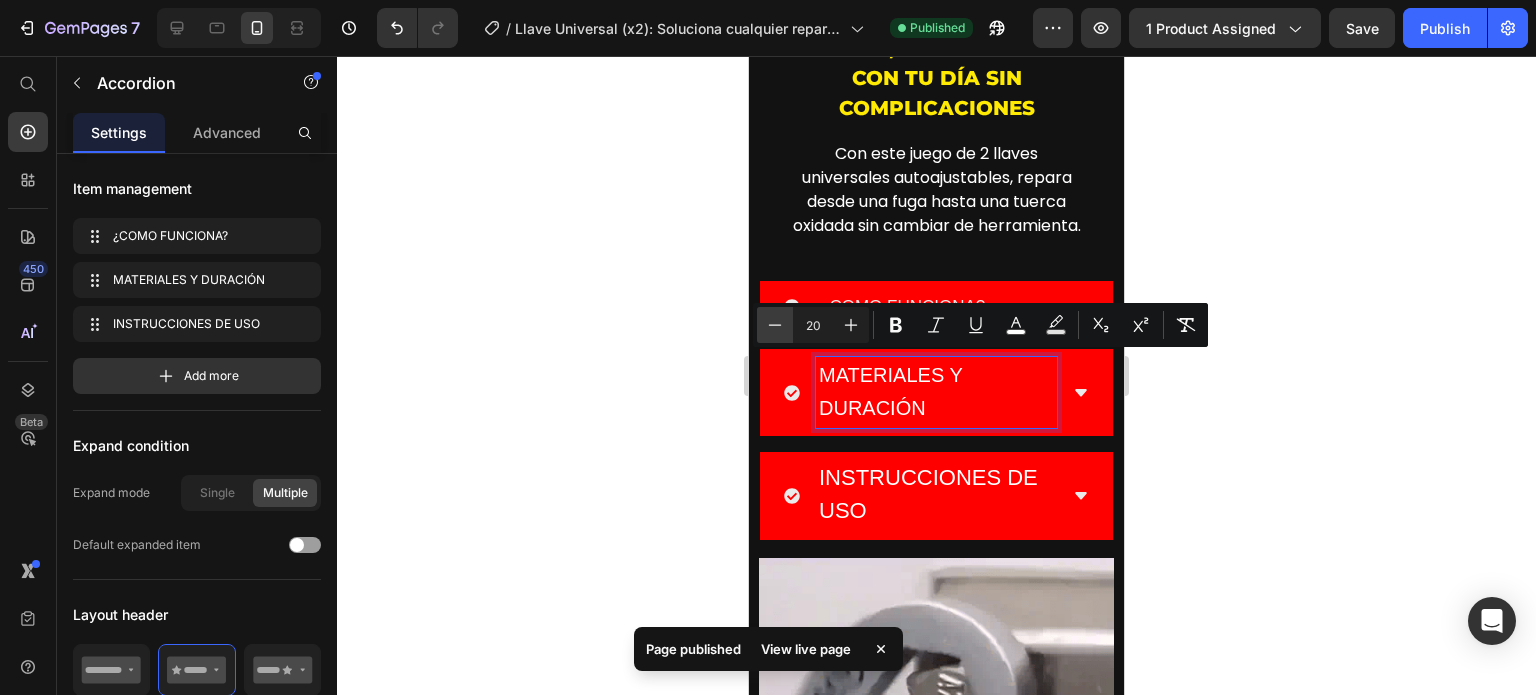 click 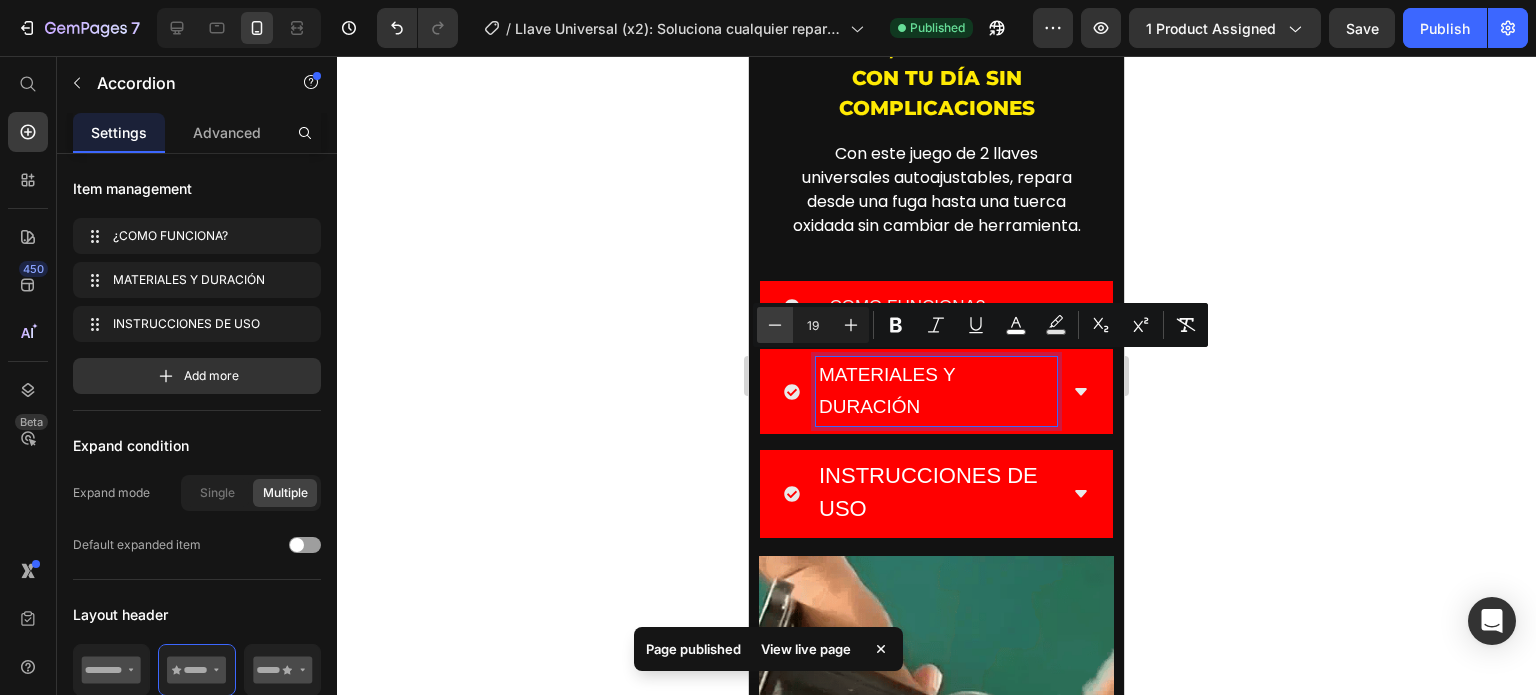 click 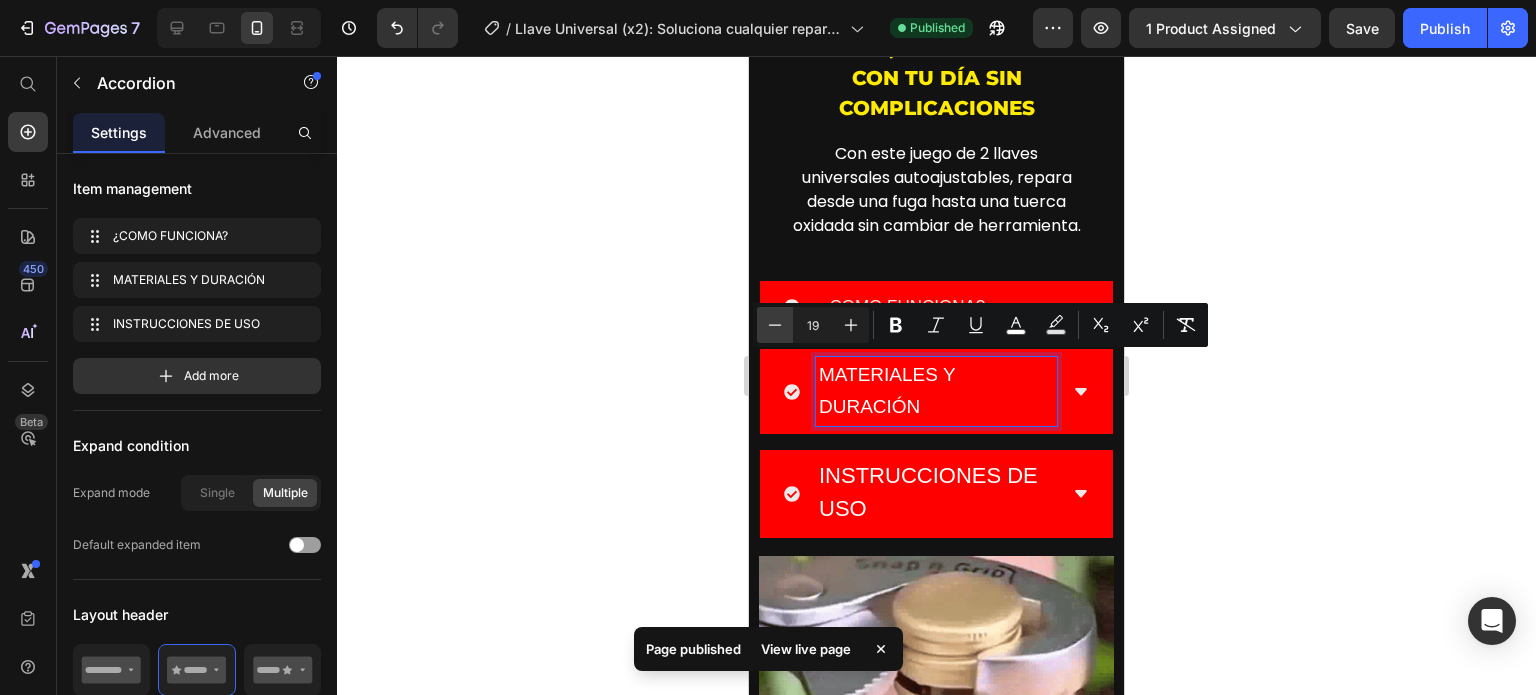 type on "18" 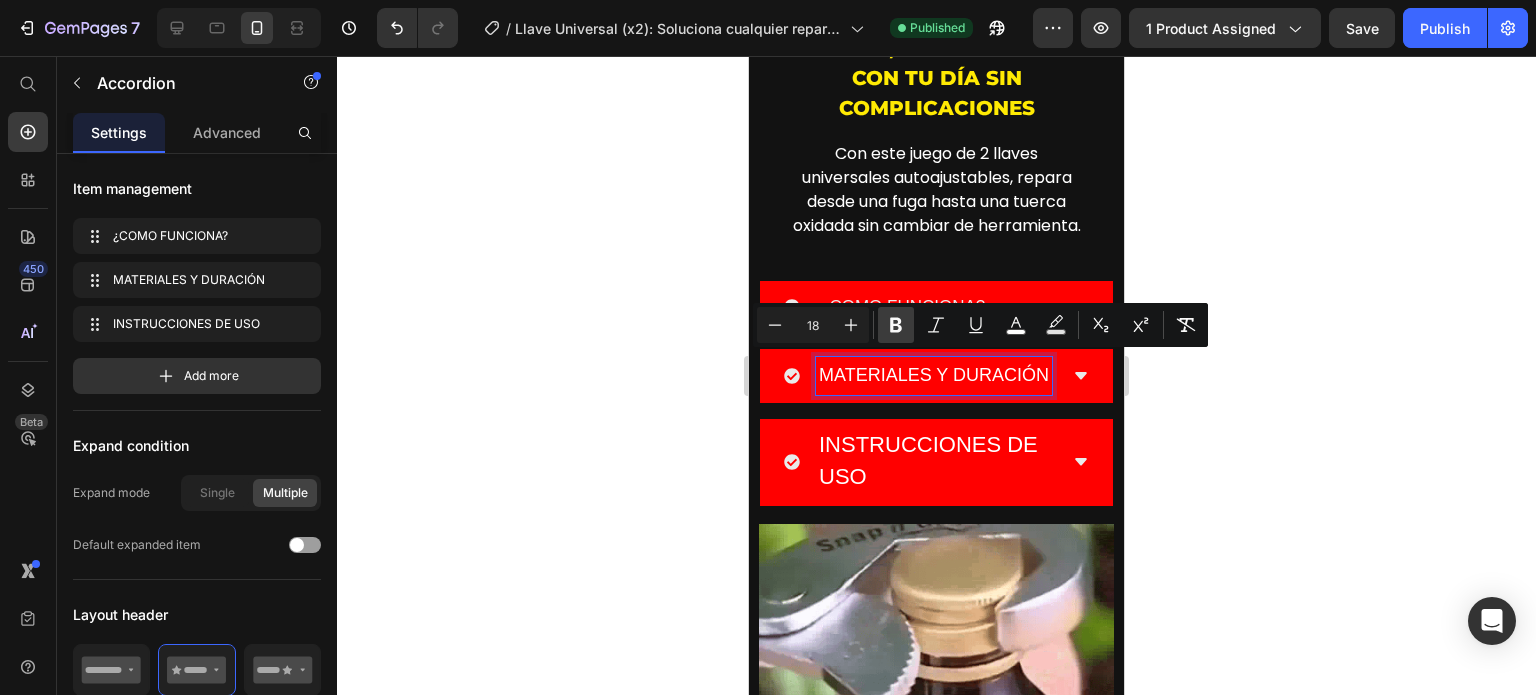 click 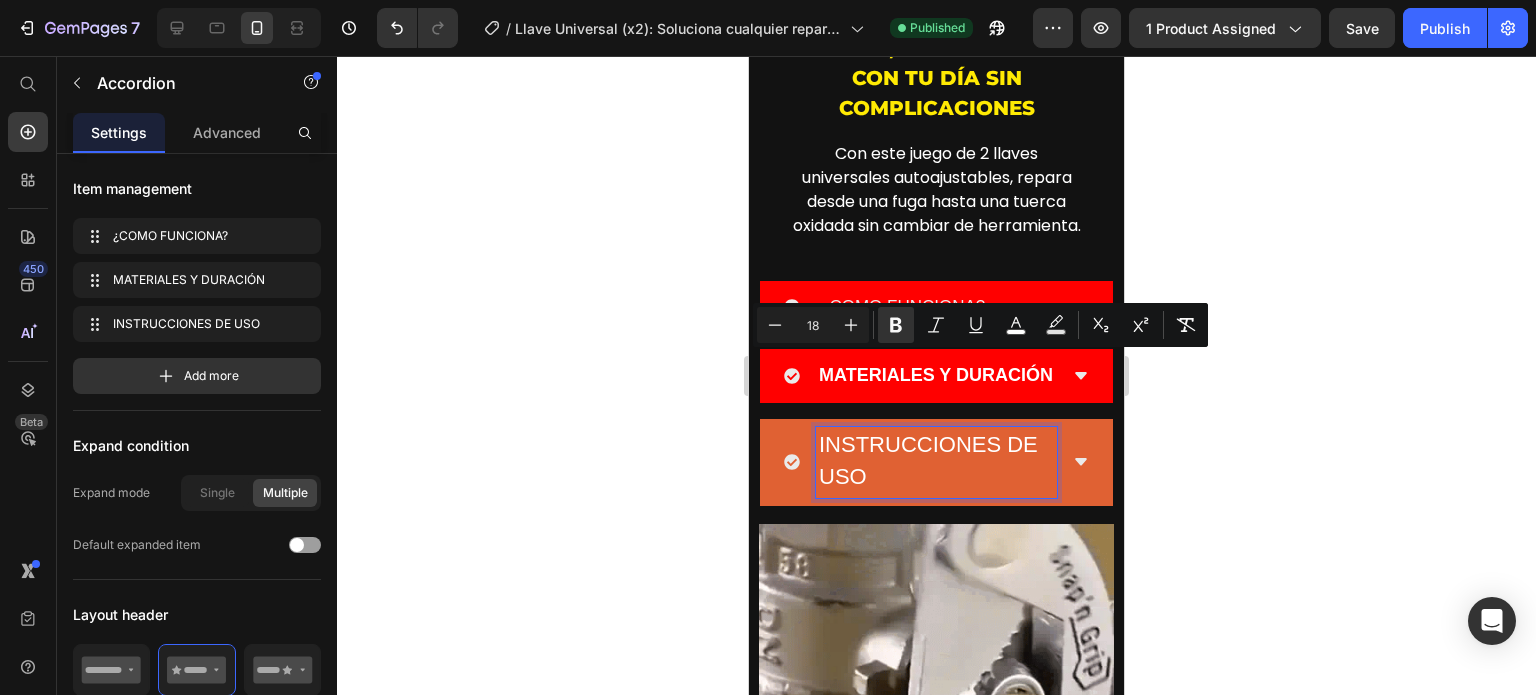 click on "INSTRUCCIONES DE USO" at bounding box center [928, 461] 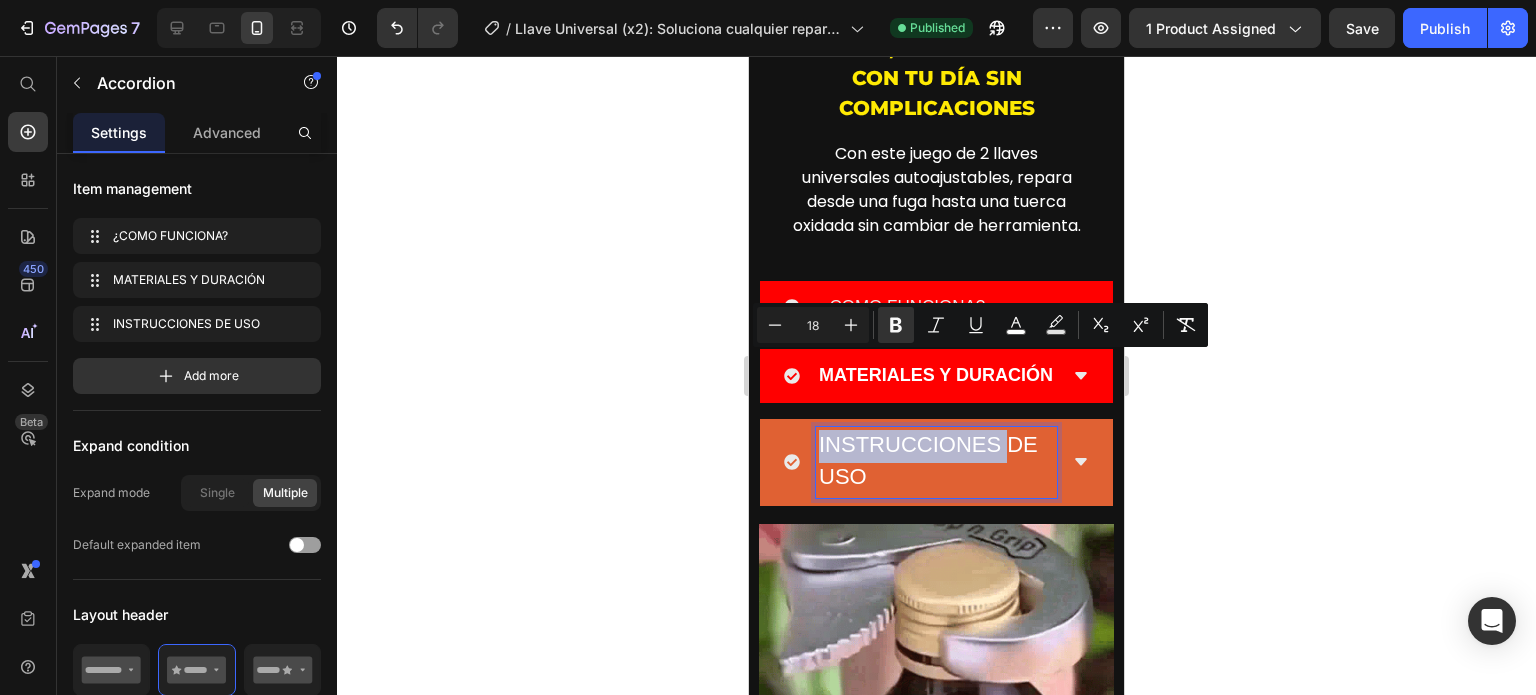 click on "INSTRUCCIONES DE USO" at bounding box center [928, 461] 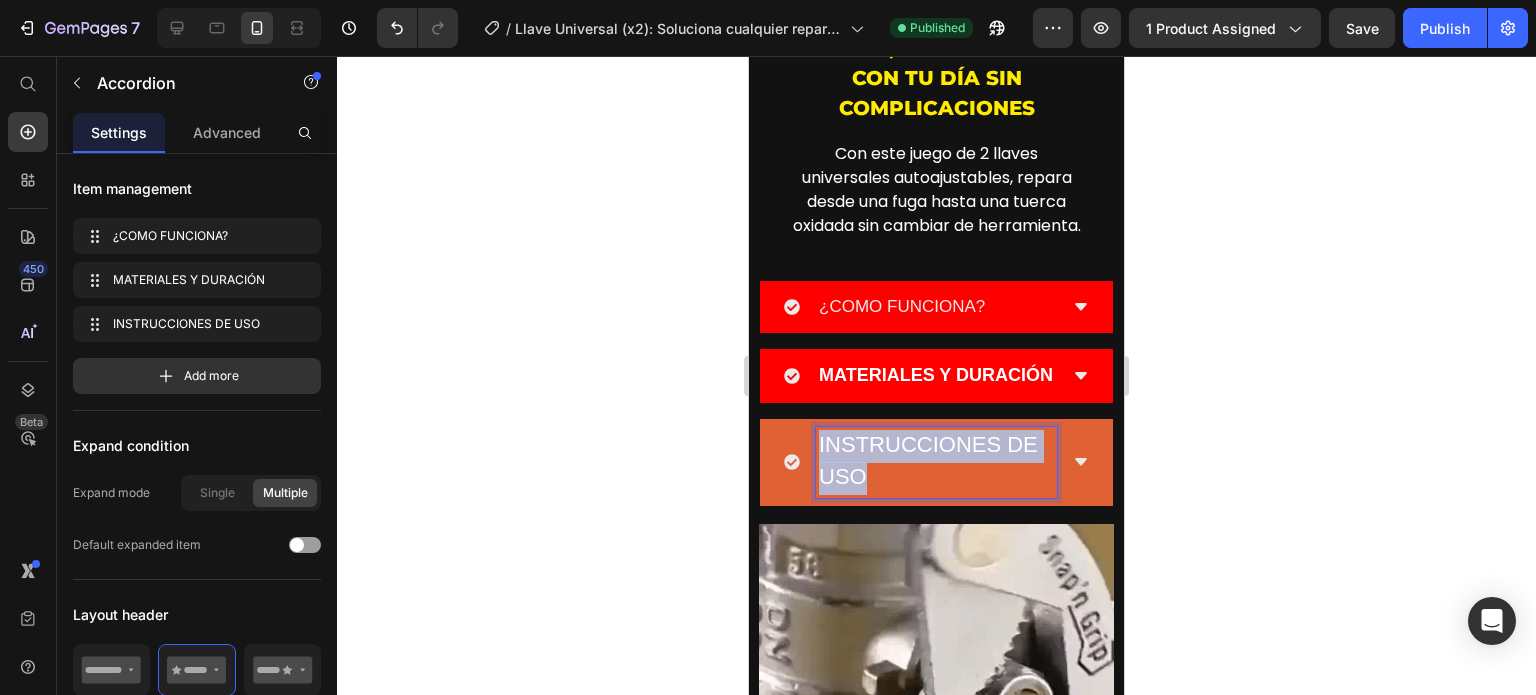 click on "INSTRUCCIONES DE USO" at bounding box center (928, 461) 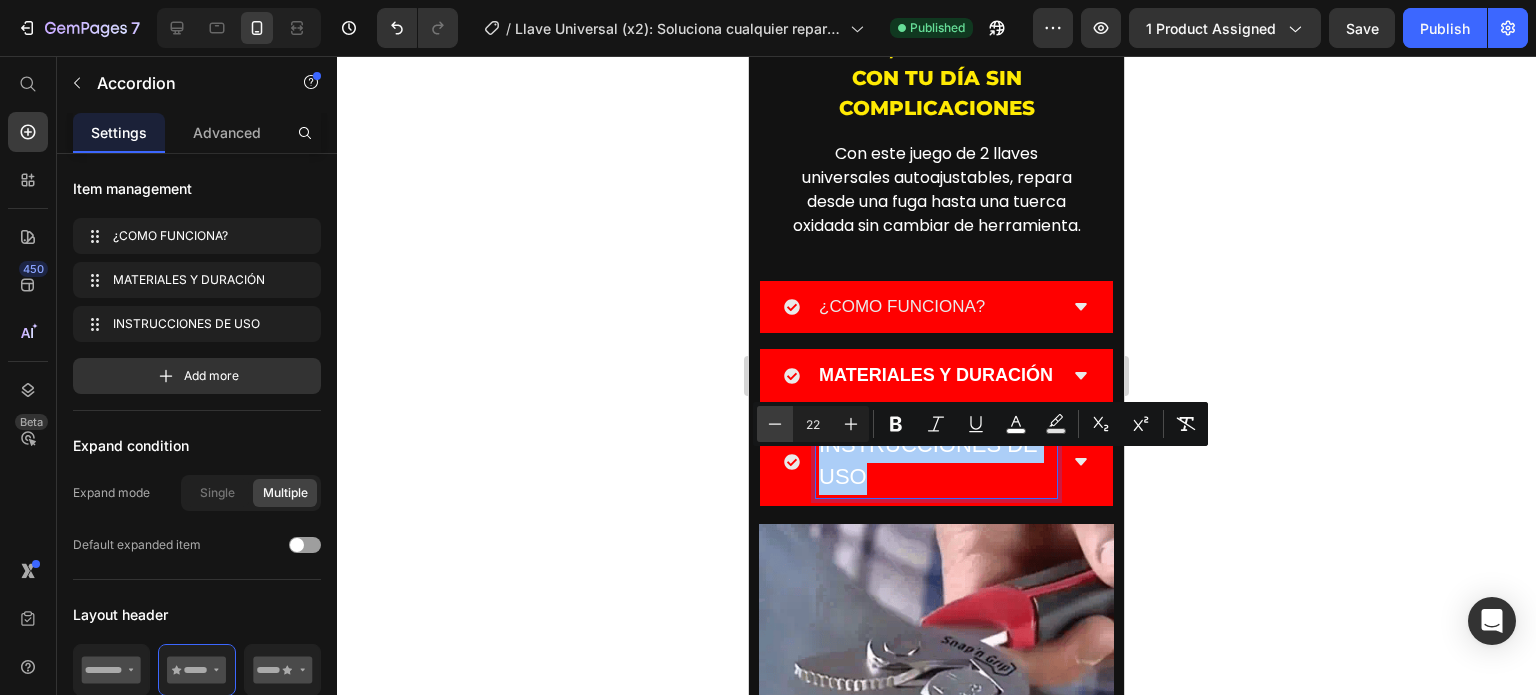 click 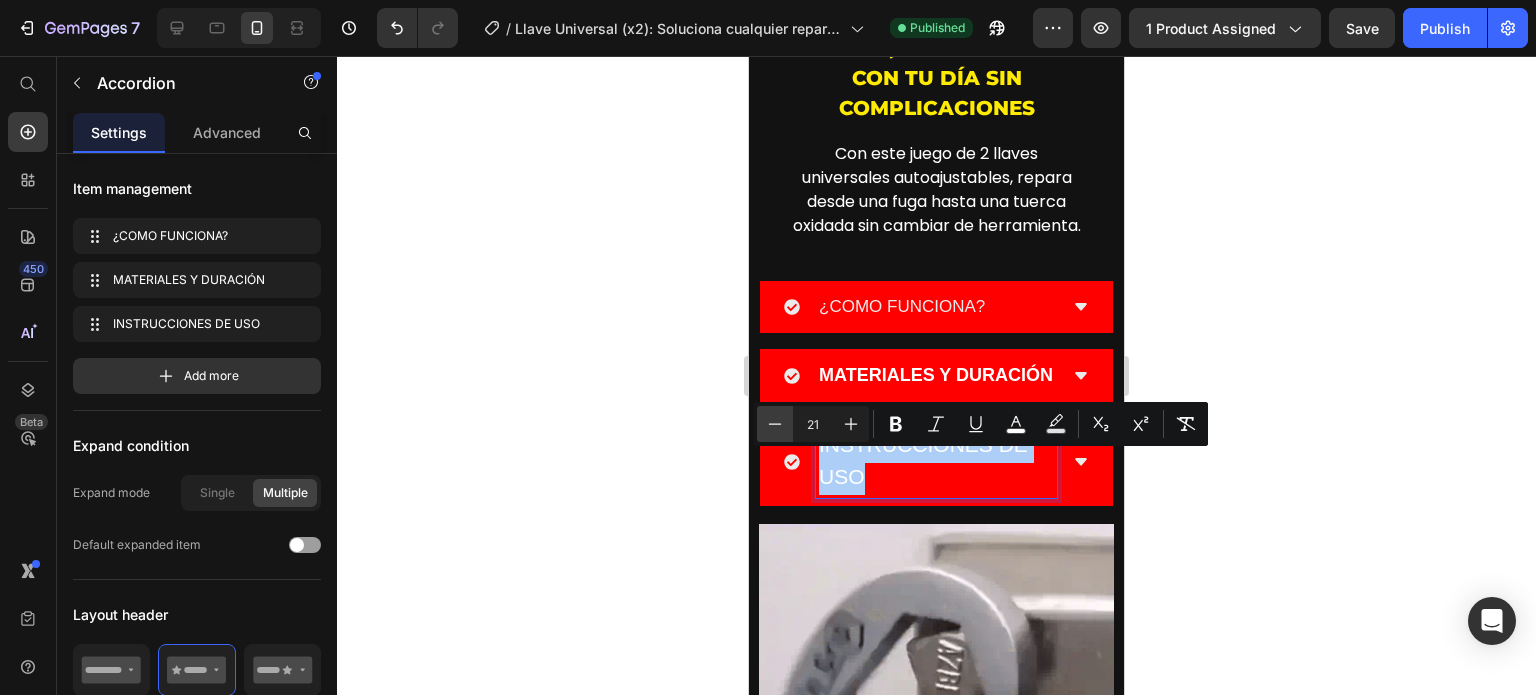 click 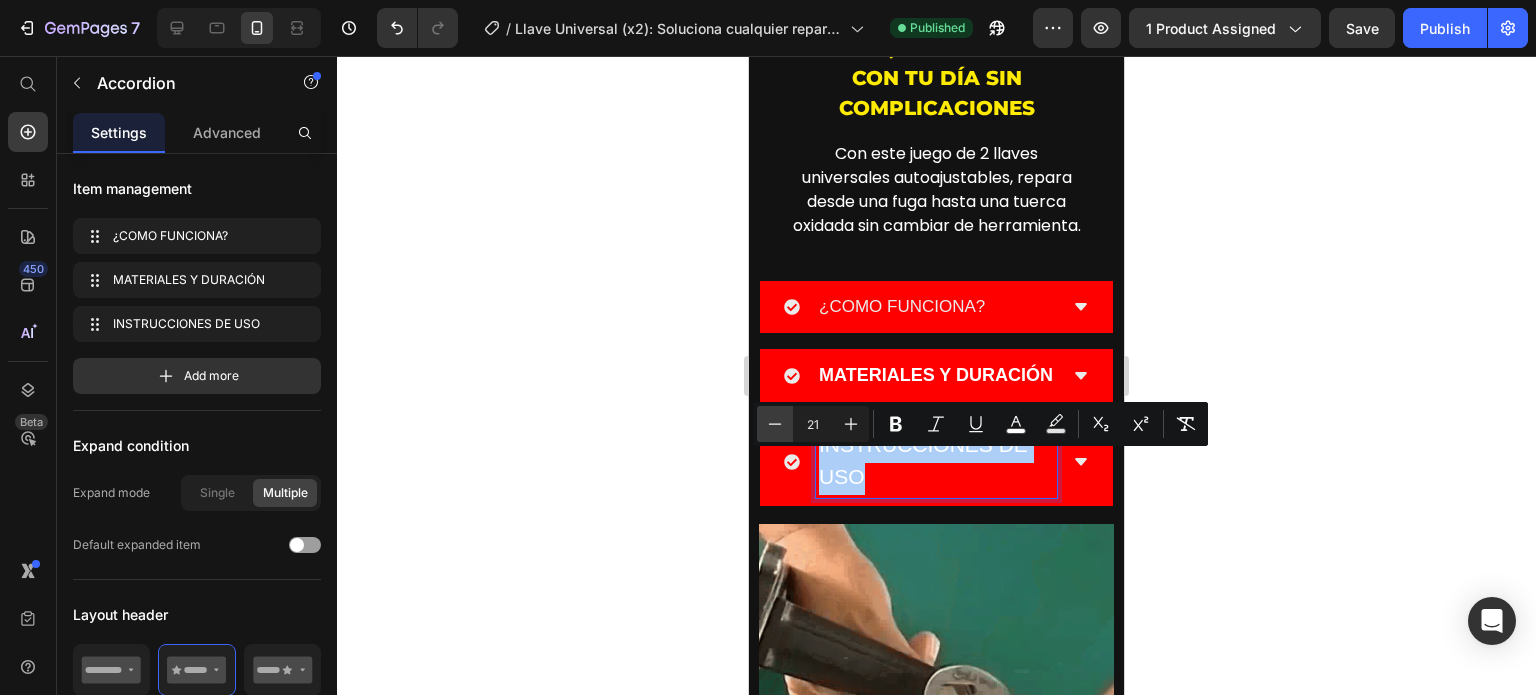 click 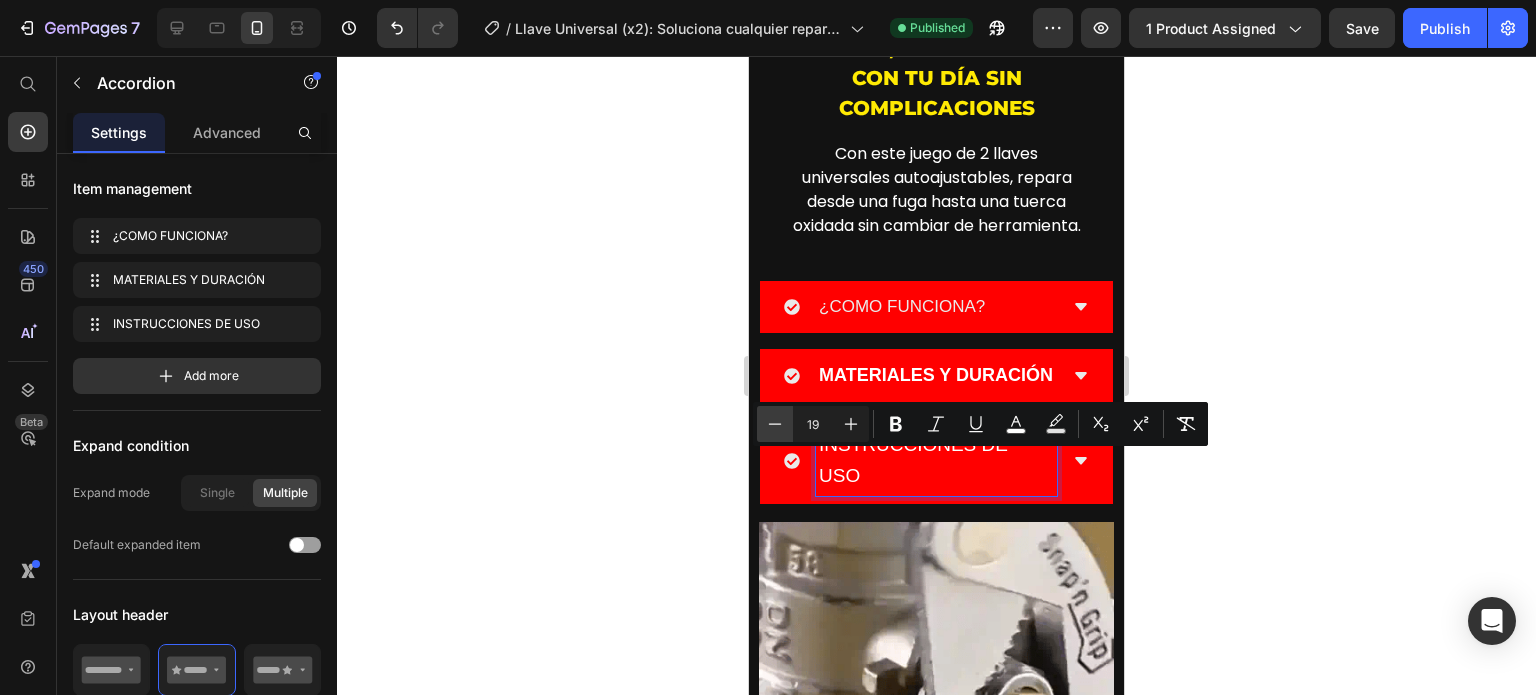 click 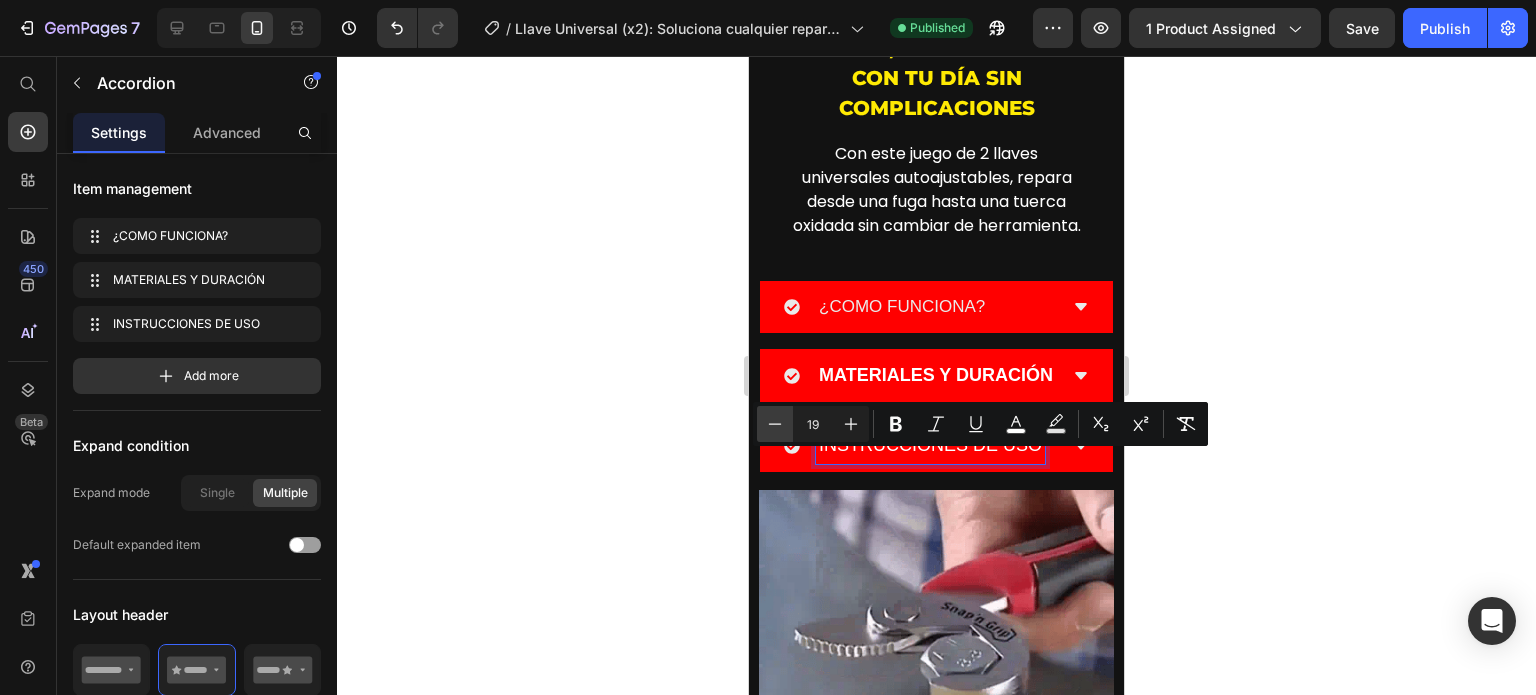 type on "18" 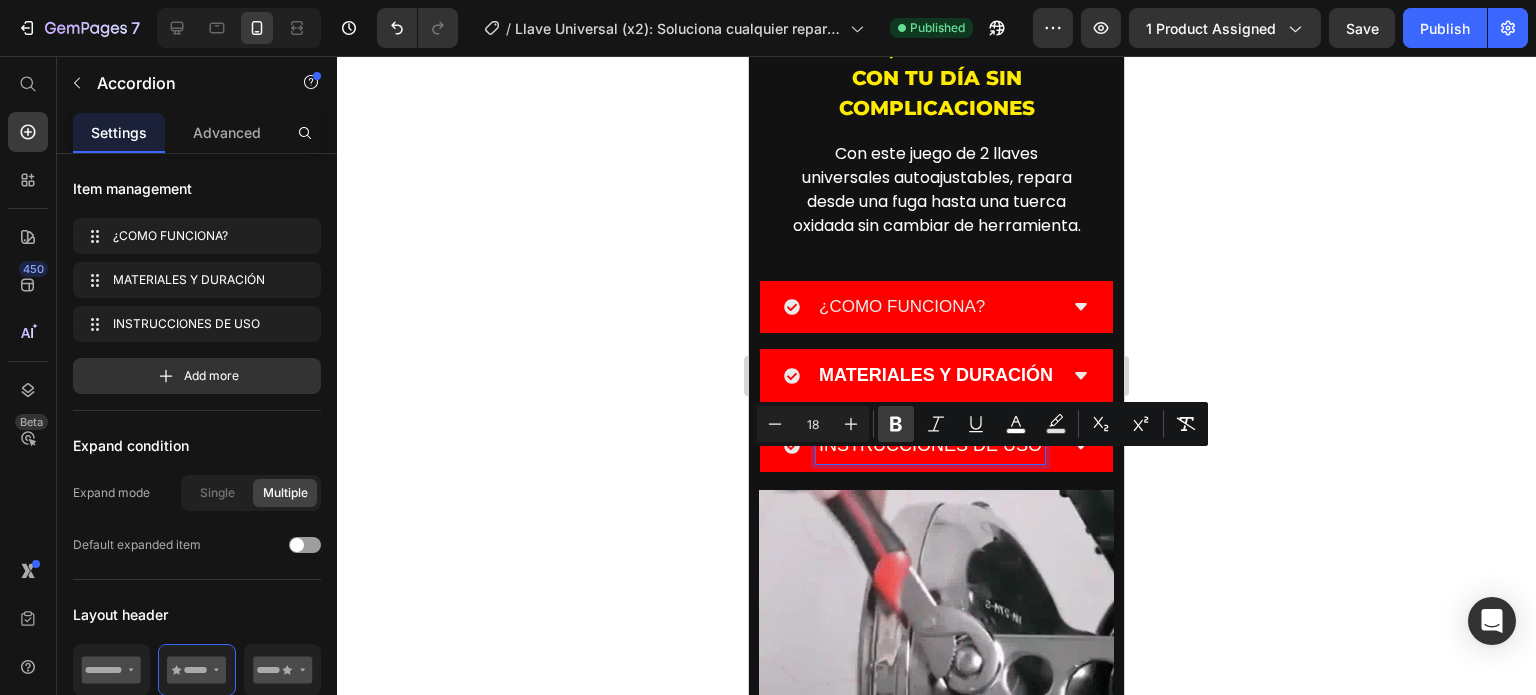 drag, startPoint x: 891, startPoint y: 419, endPoint x: 136, endPoint y: 233, distance: 777.5738 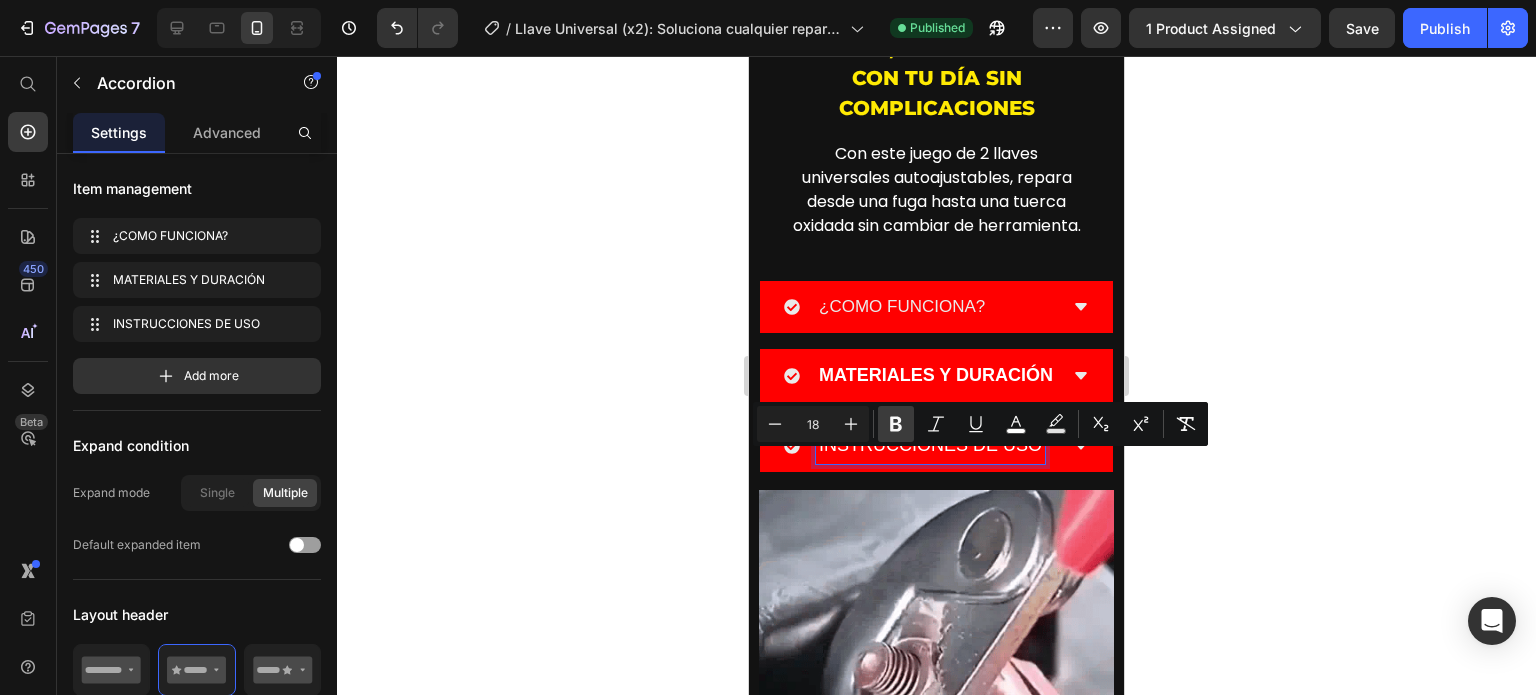 click 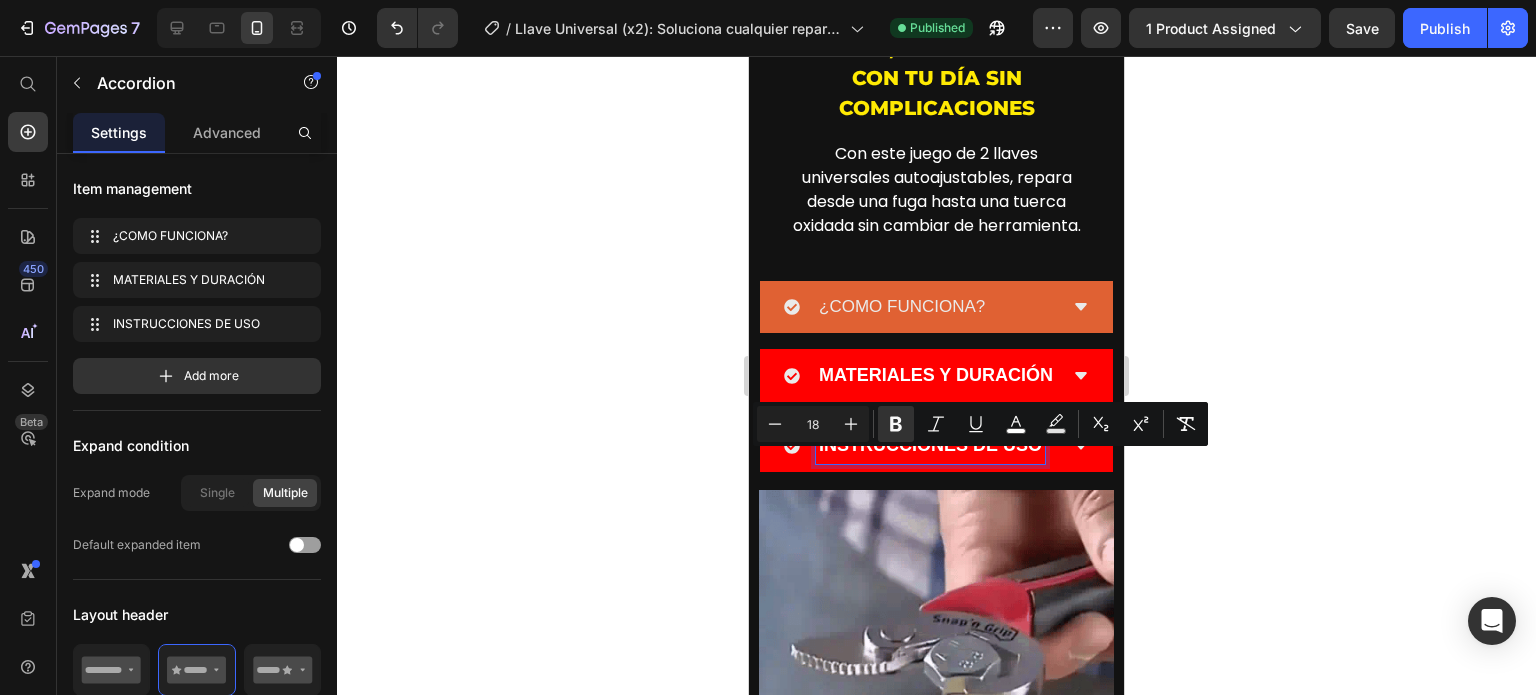 click on "¿COMO FUNCIONA?" at bounding box center (902, 307) 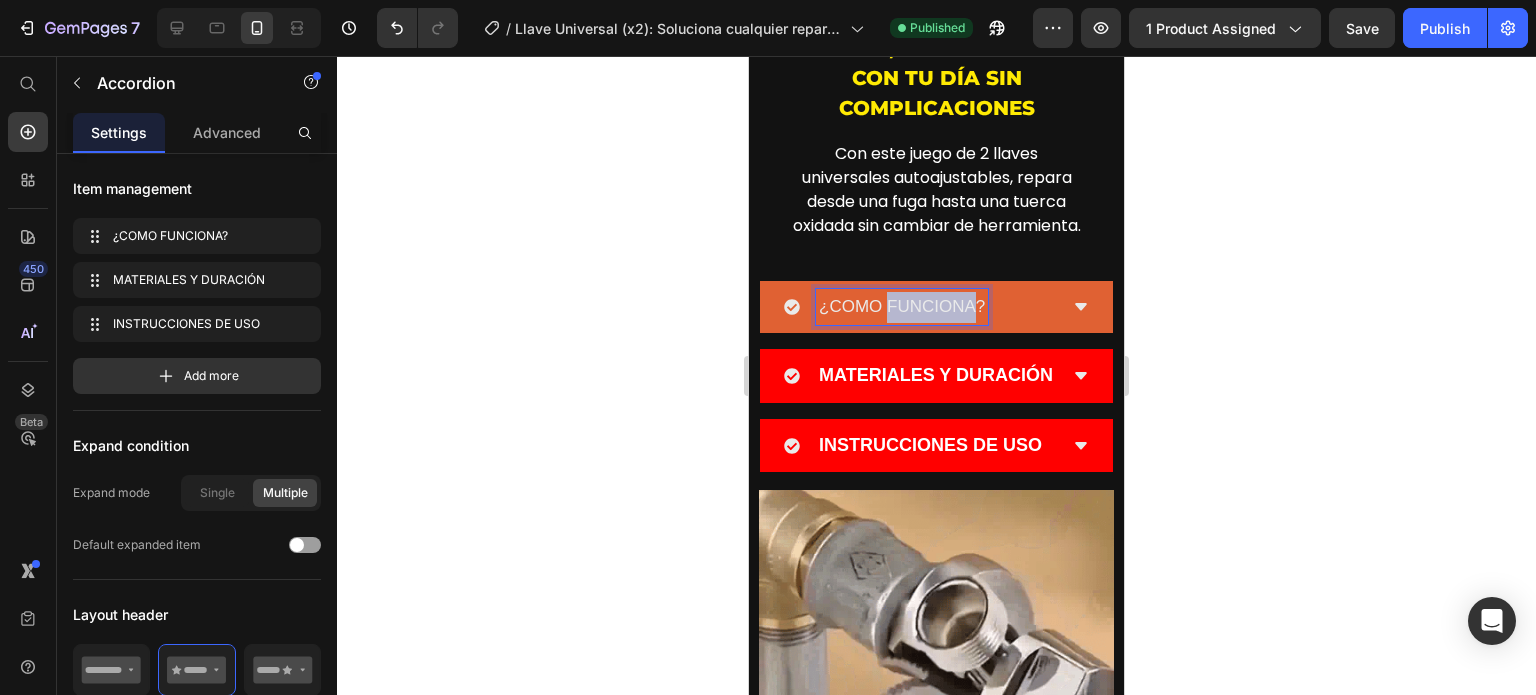 click on "¿COMO FUNCIONA?" at bounding box center (902, 307) 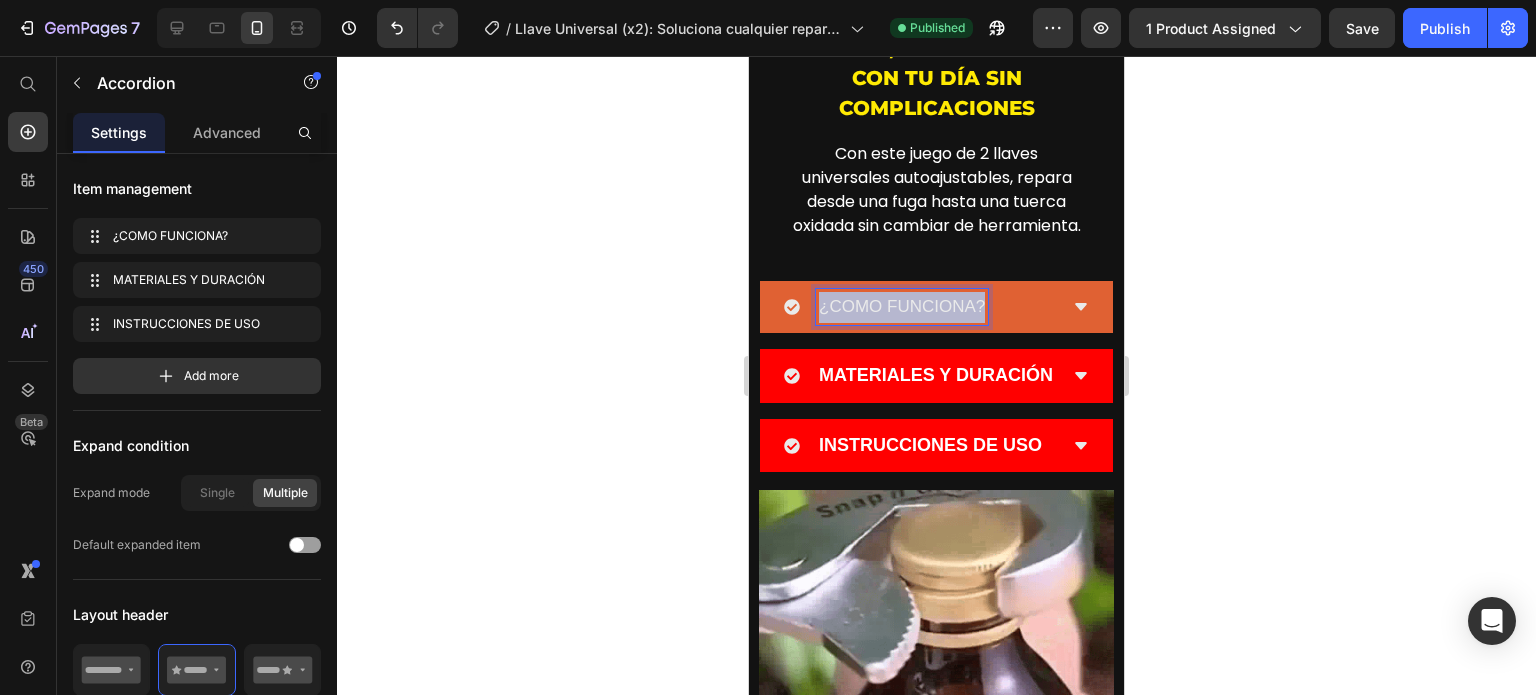 click on "¿COMO FUNCIONA?" at bounding box center (902, 307) 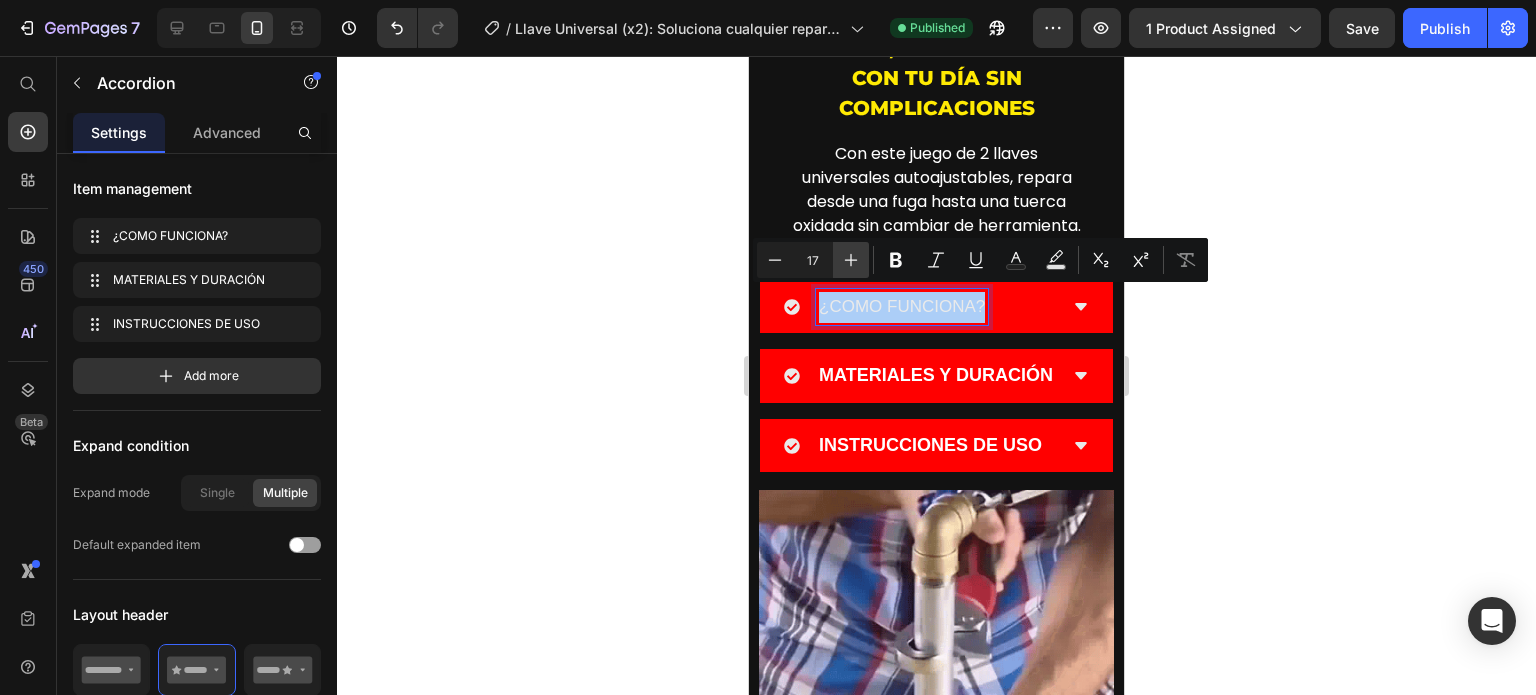 click 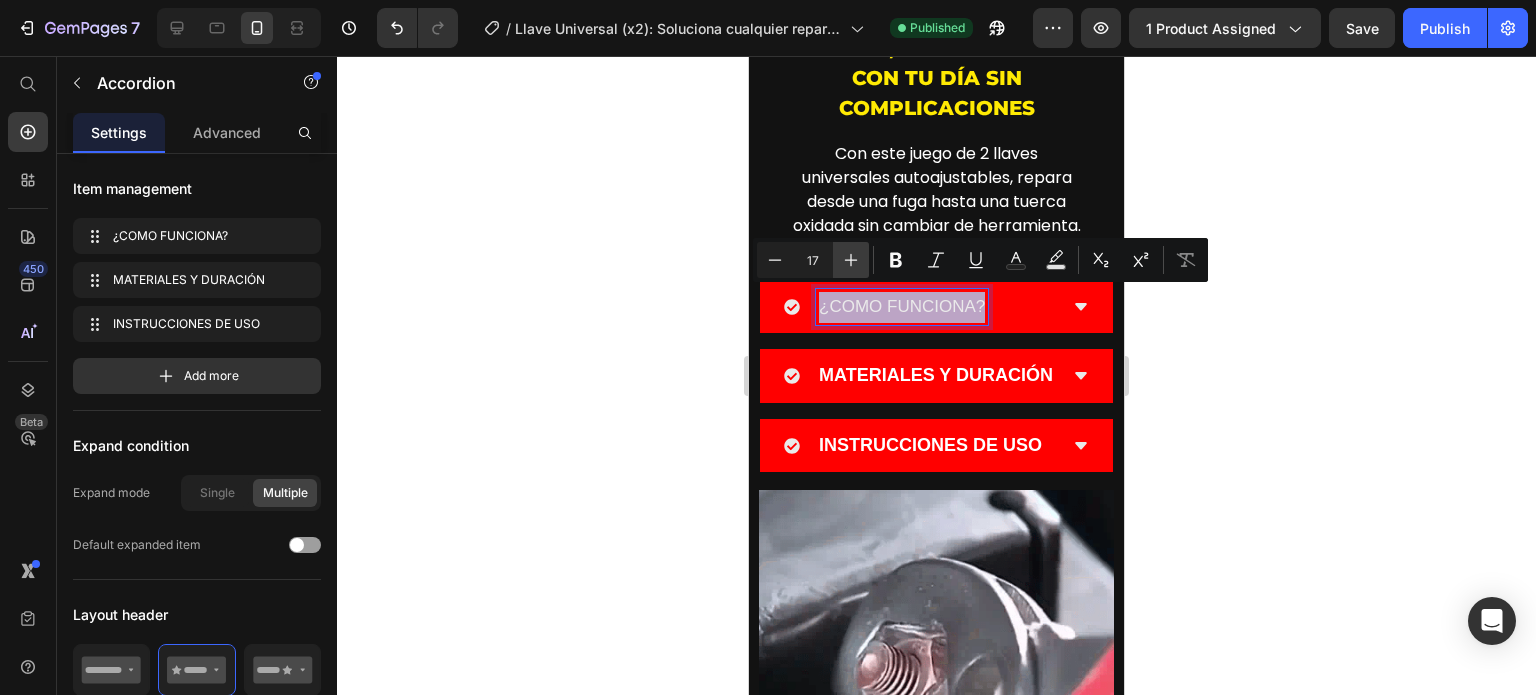 type on "18" 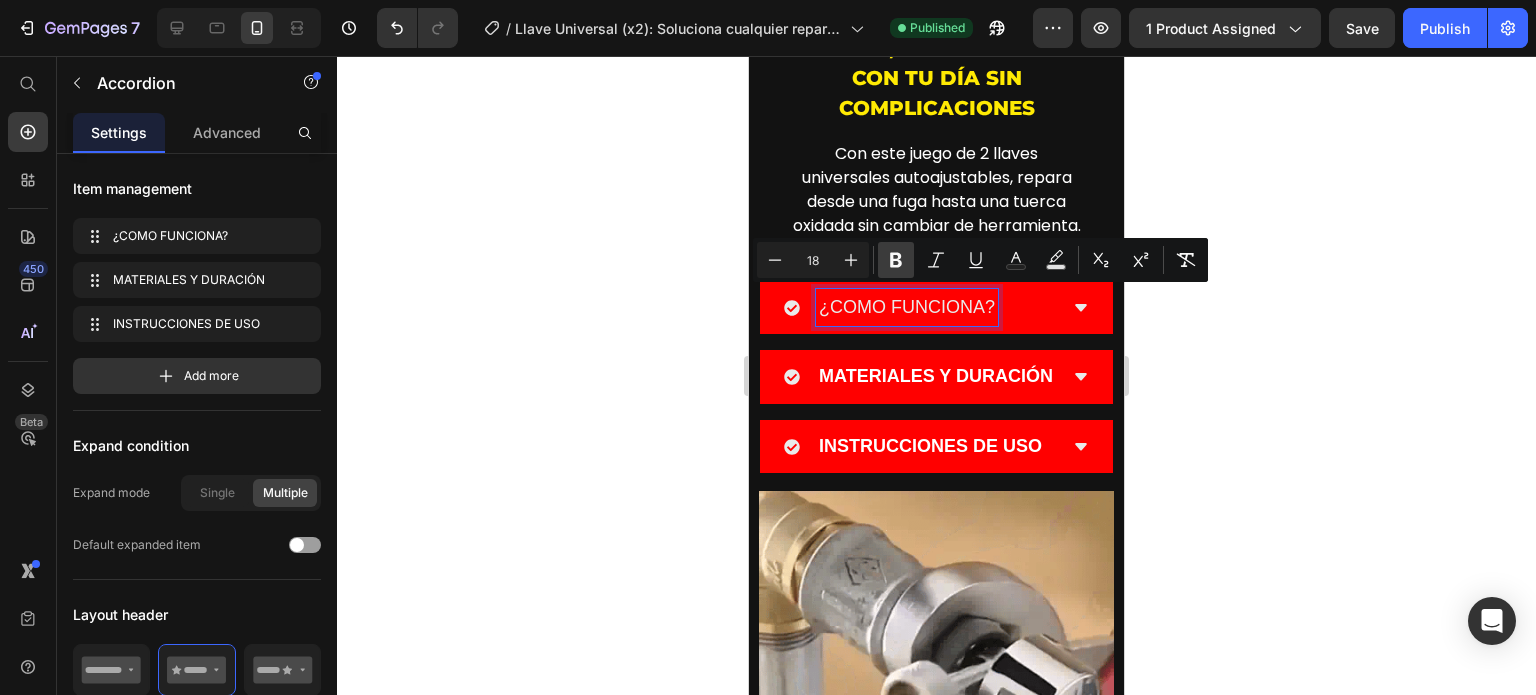 click 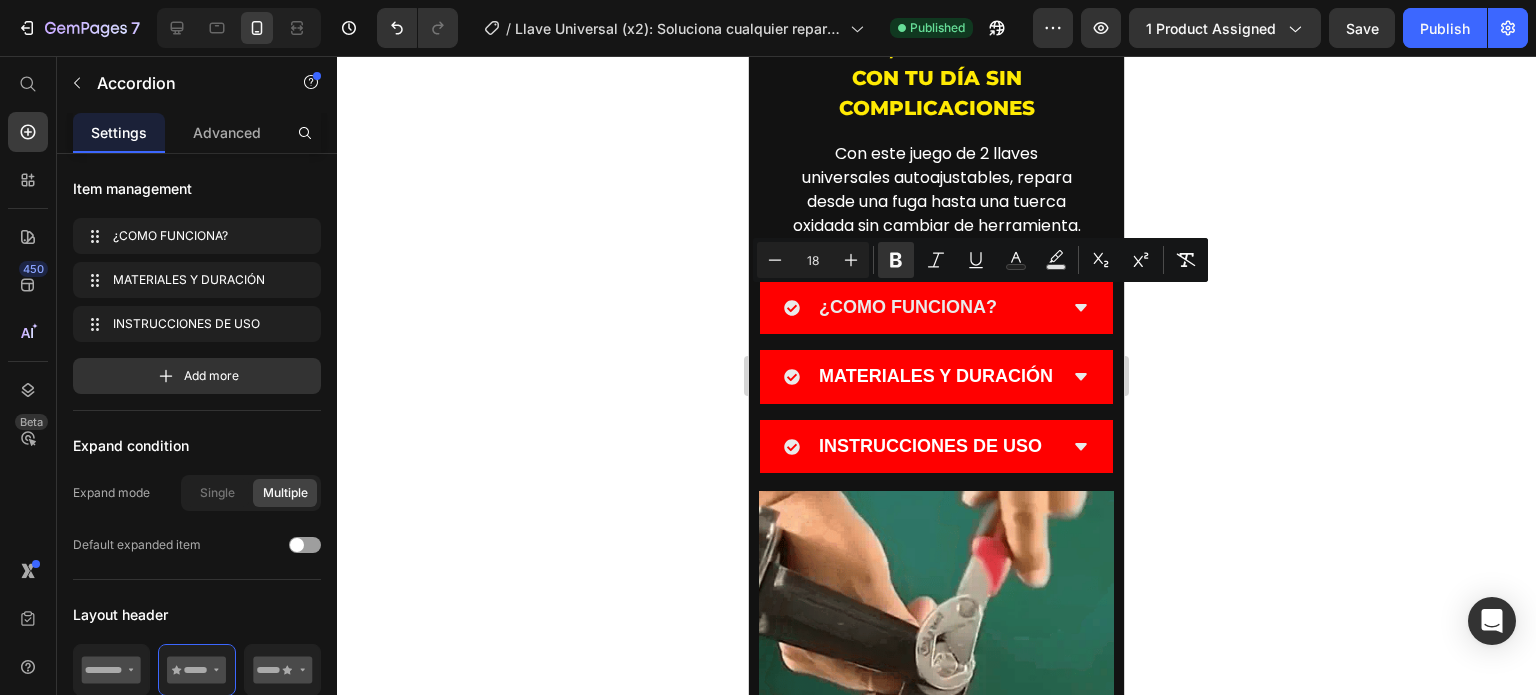 click 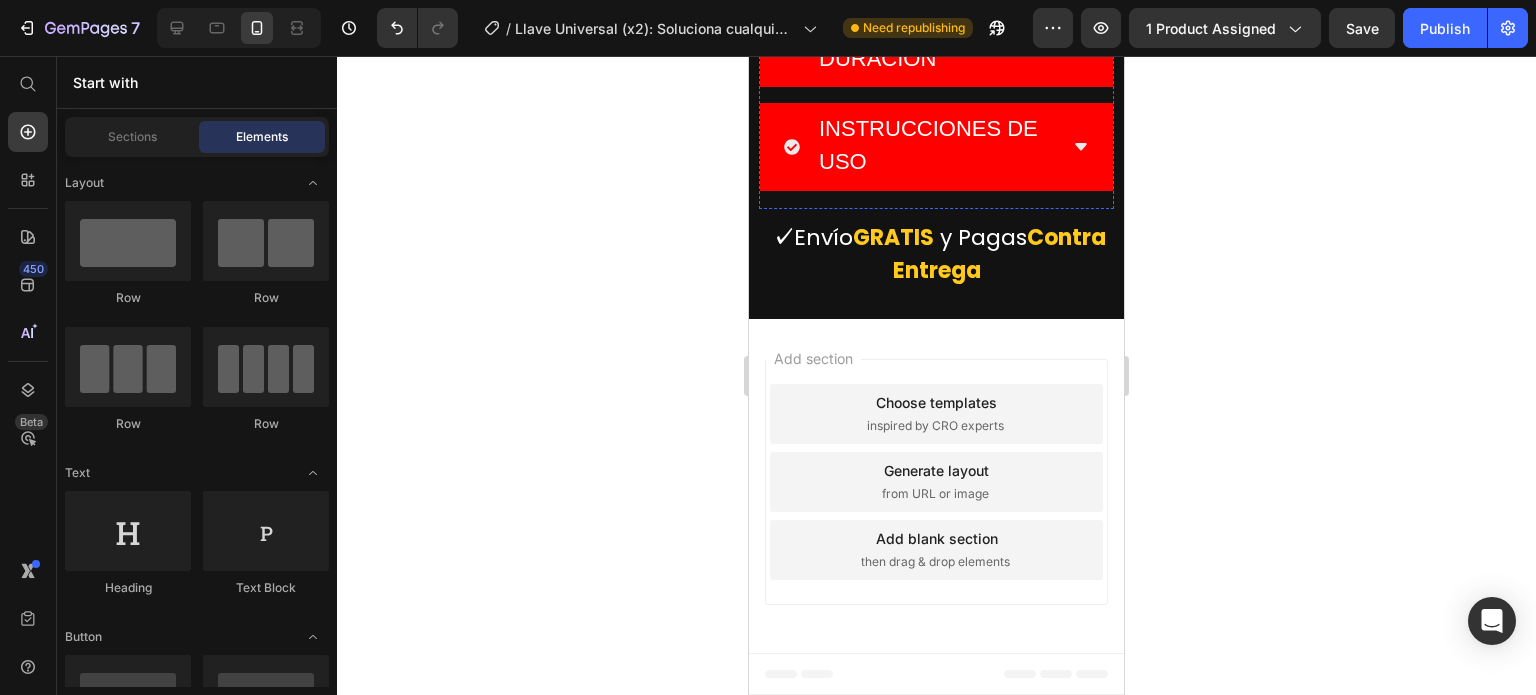 scroll, scrollTop: 6462, scrollLeft: 0, axis: vertical 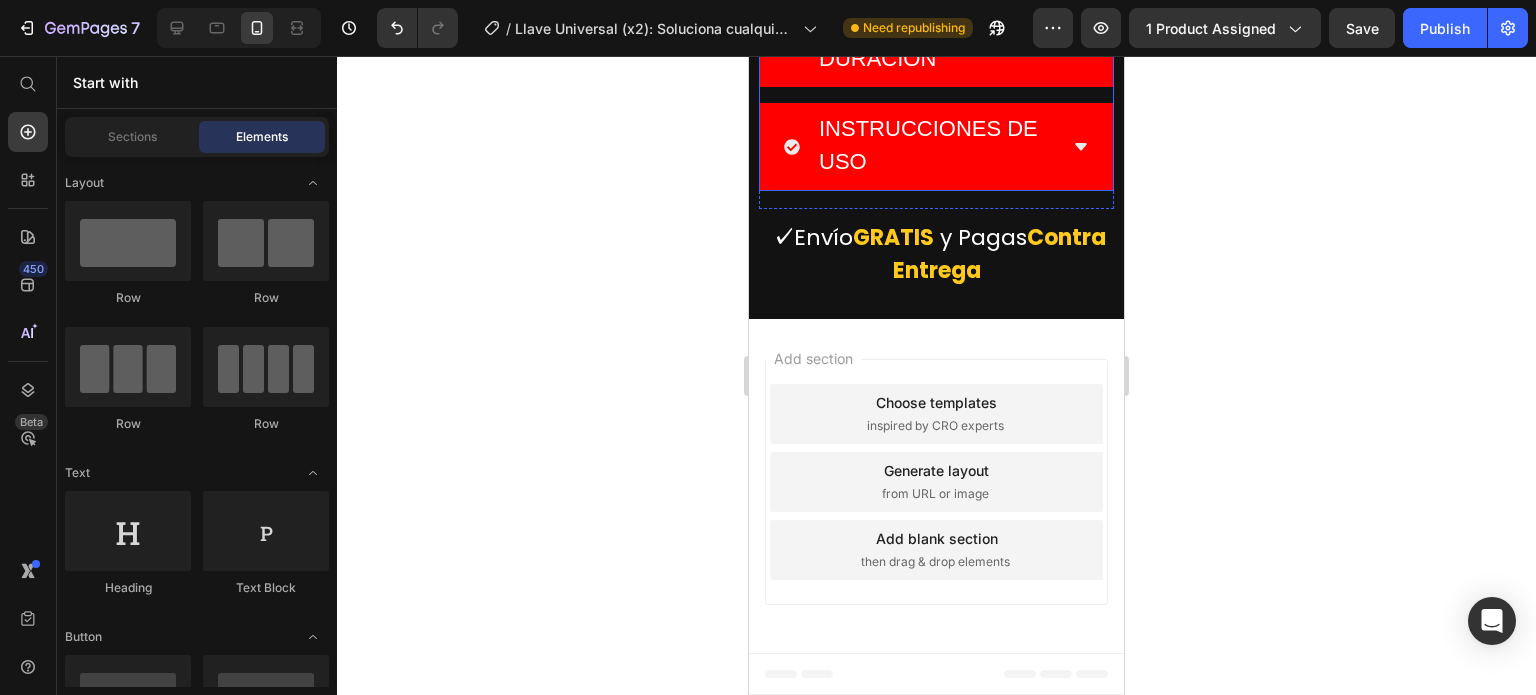 click on "¿COMO FUNCIONA?" at bounding box center [902, -42] 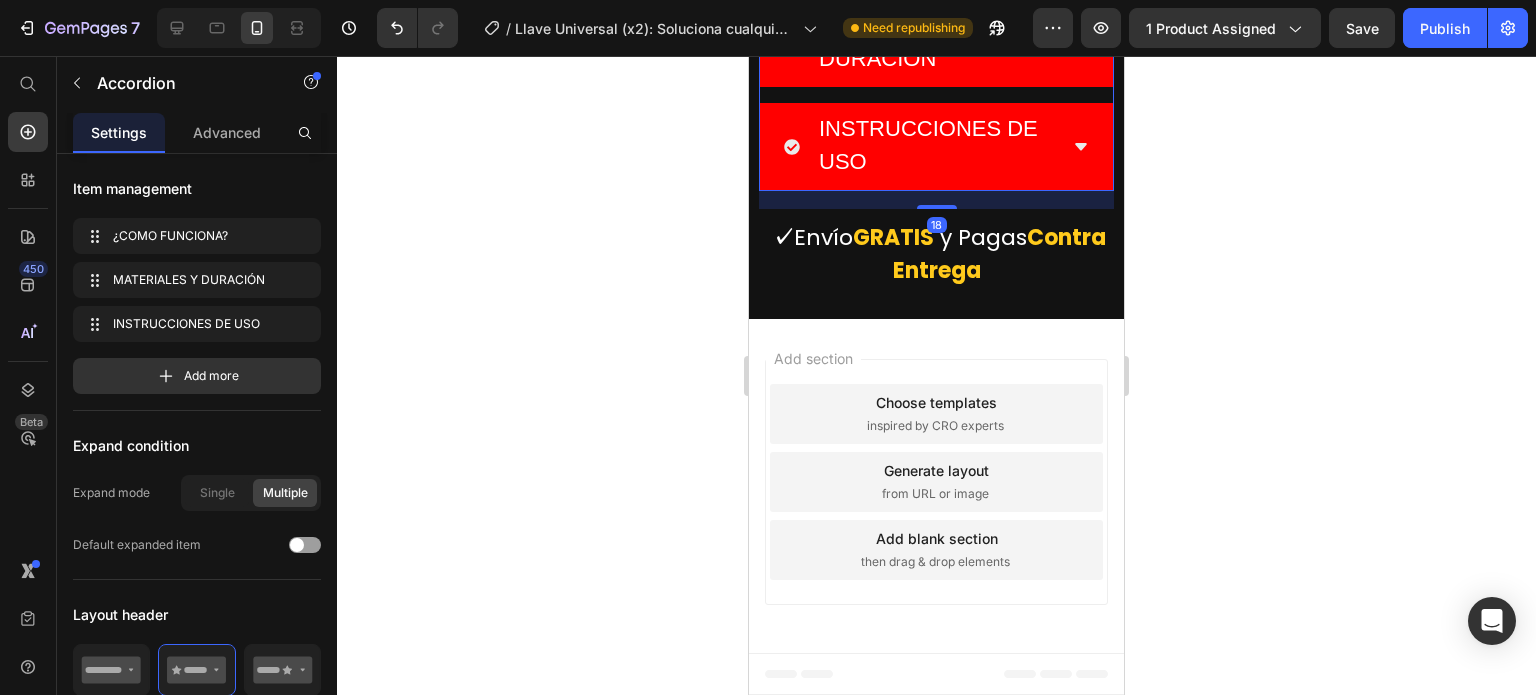 click on "¿COMO FUNCIONA?" at bounding box center [902, -42] 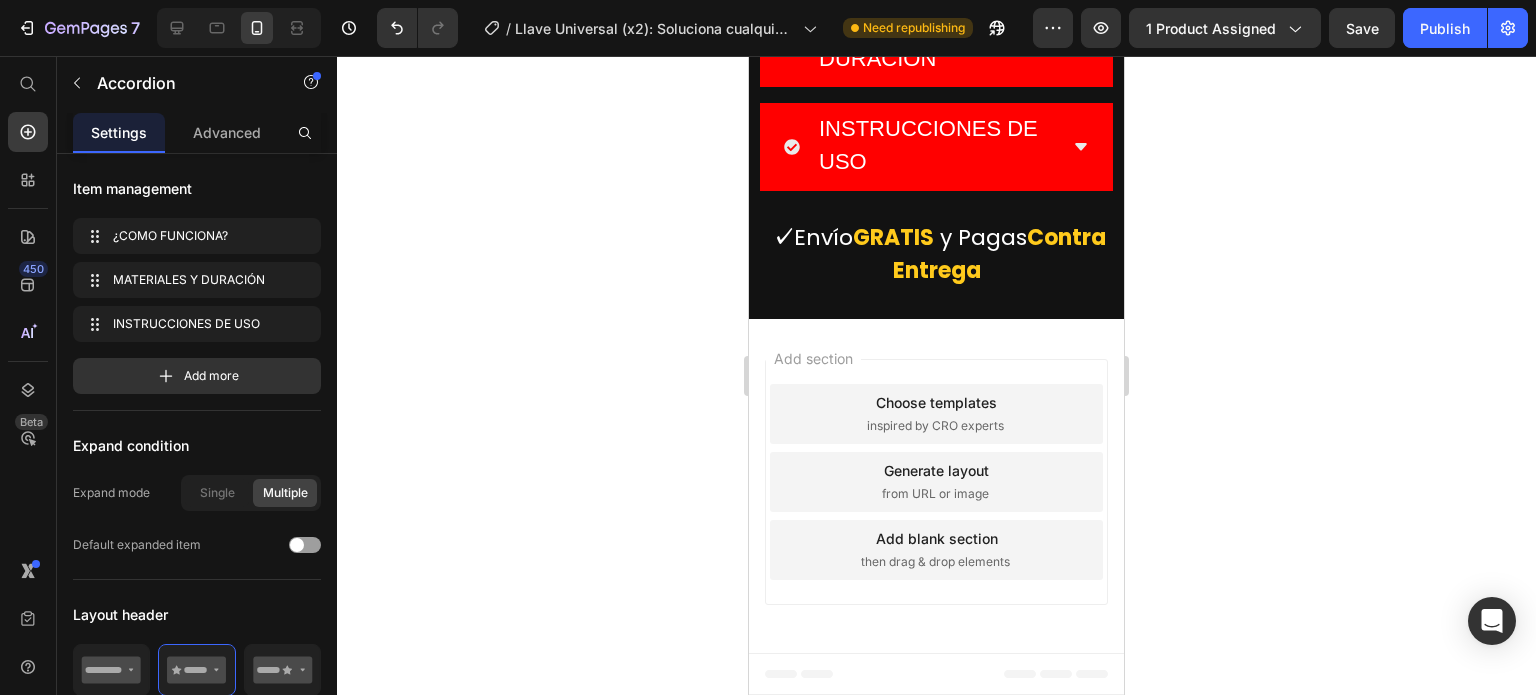 click on "¿COMO FUNCIONA?" at bounding box center [902, -42] 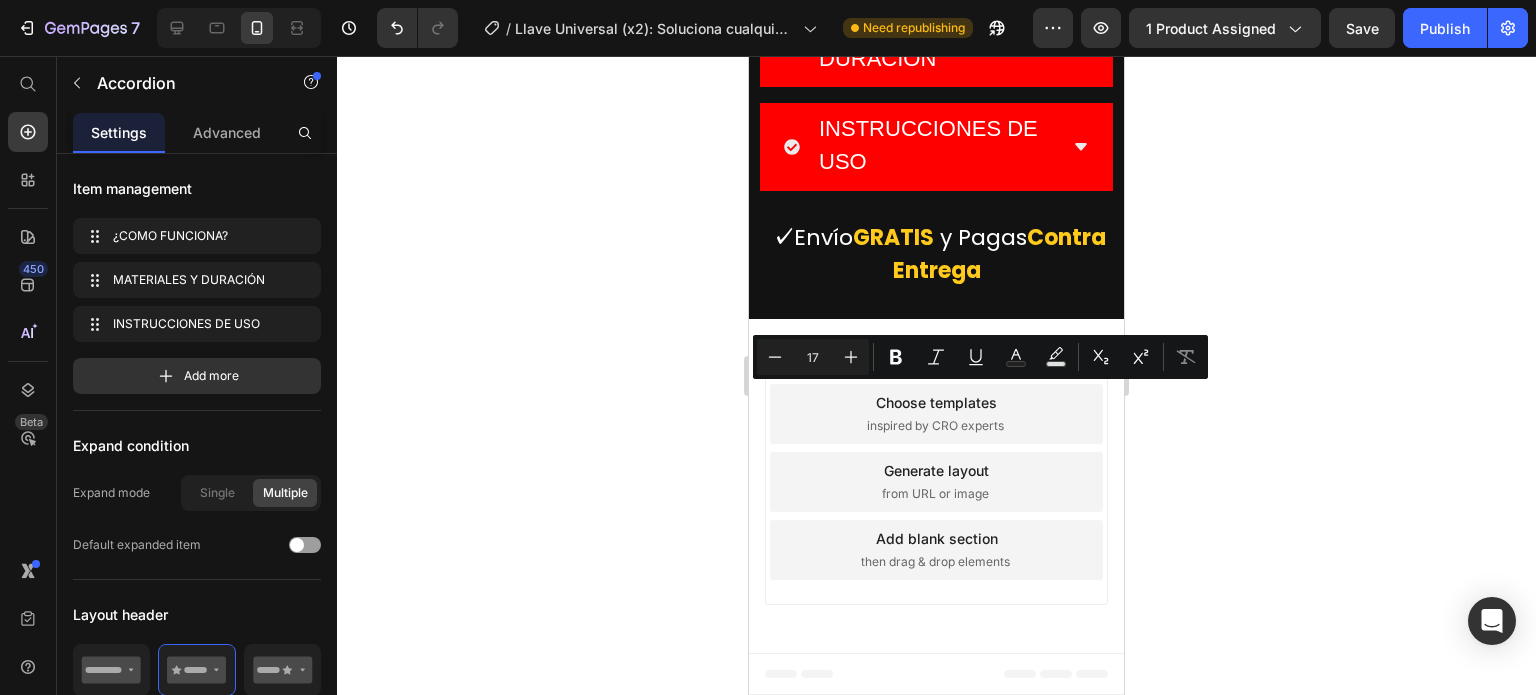 click on "¿COMO FUNCIONA?" at bounding box center (902, -42) 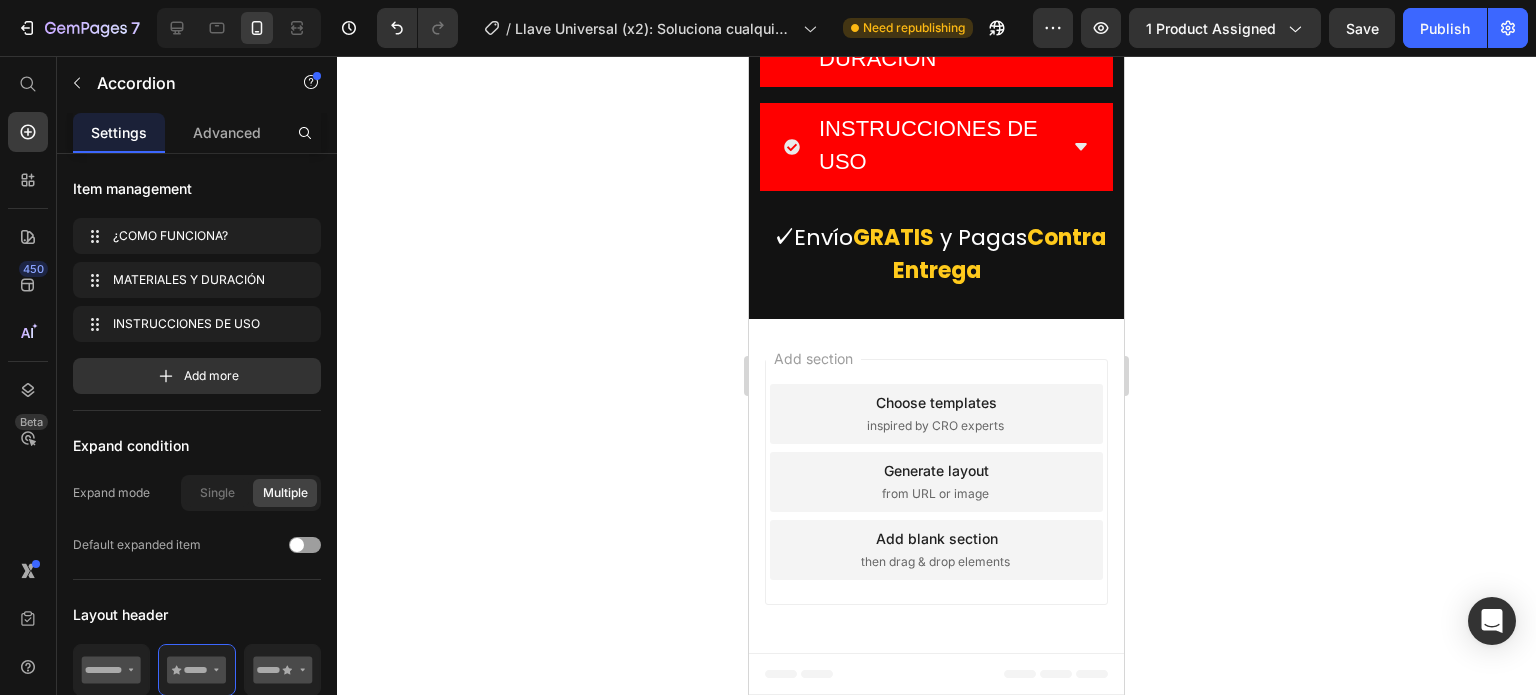 click on "¿COMO FUNCIONA?" at bounding box center (902, -42) 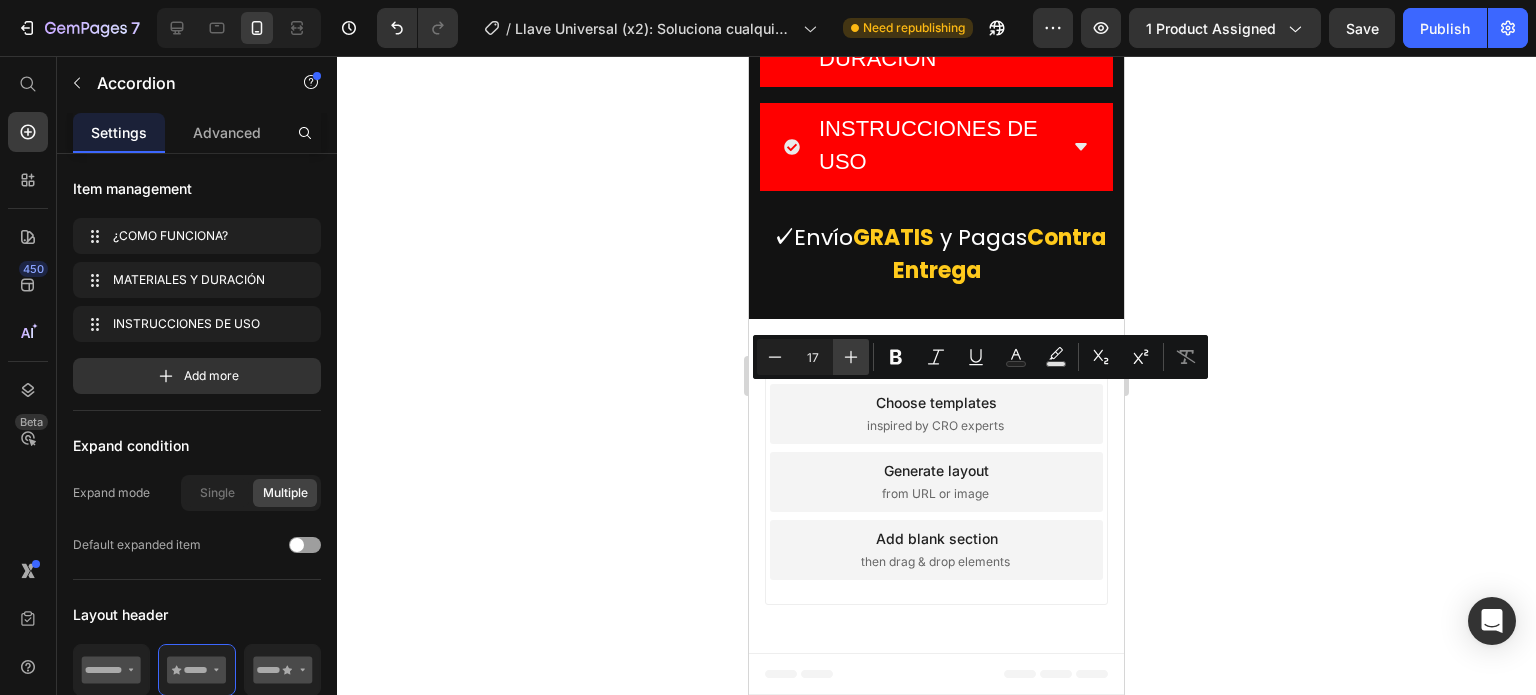 click 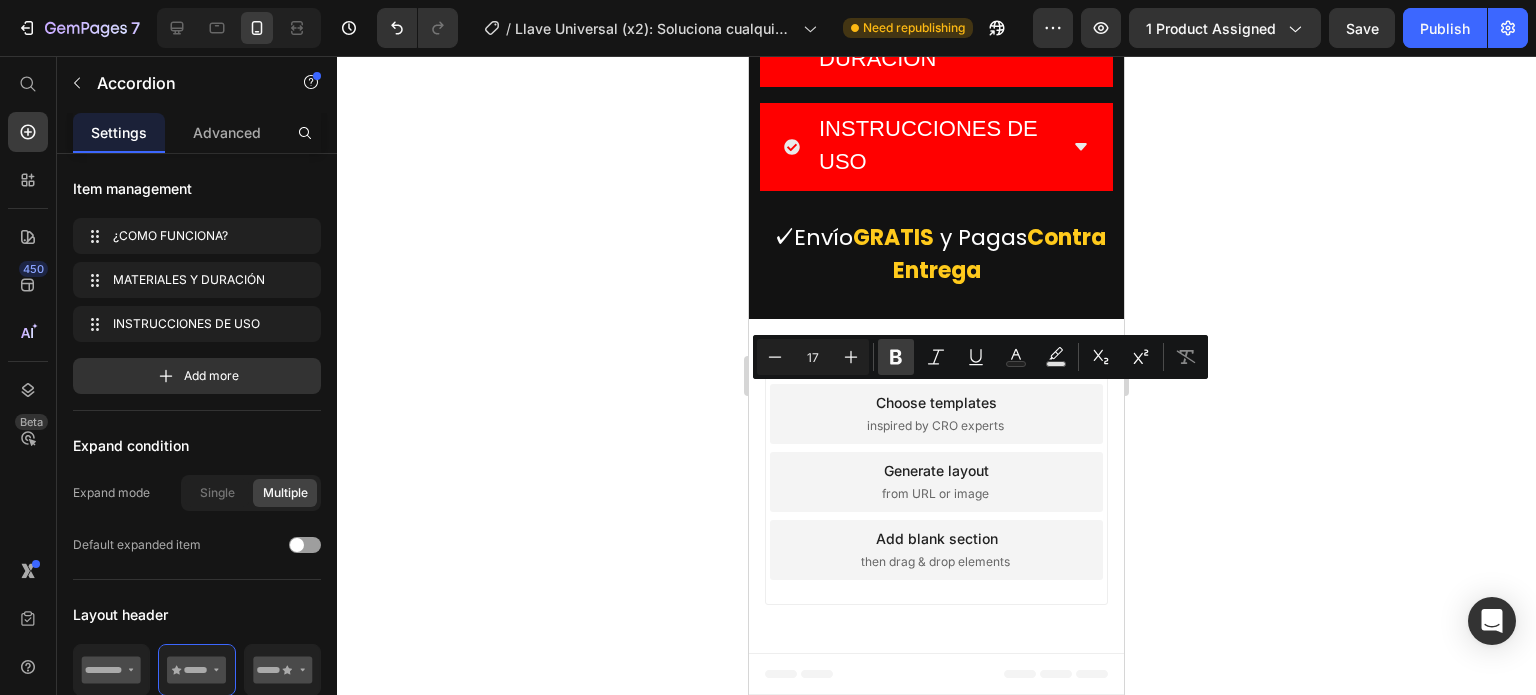 type on "18" 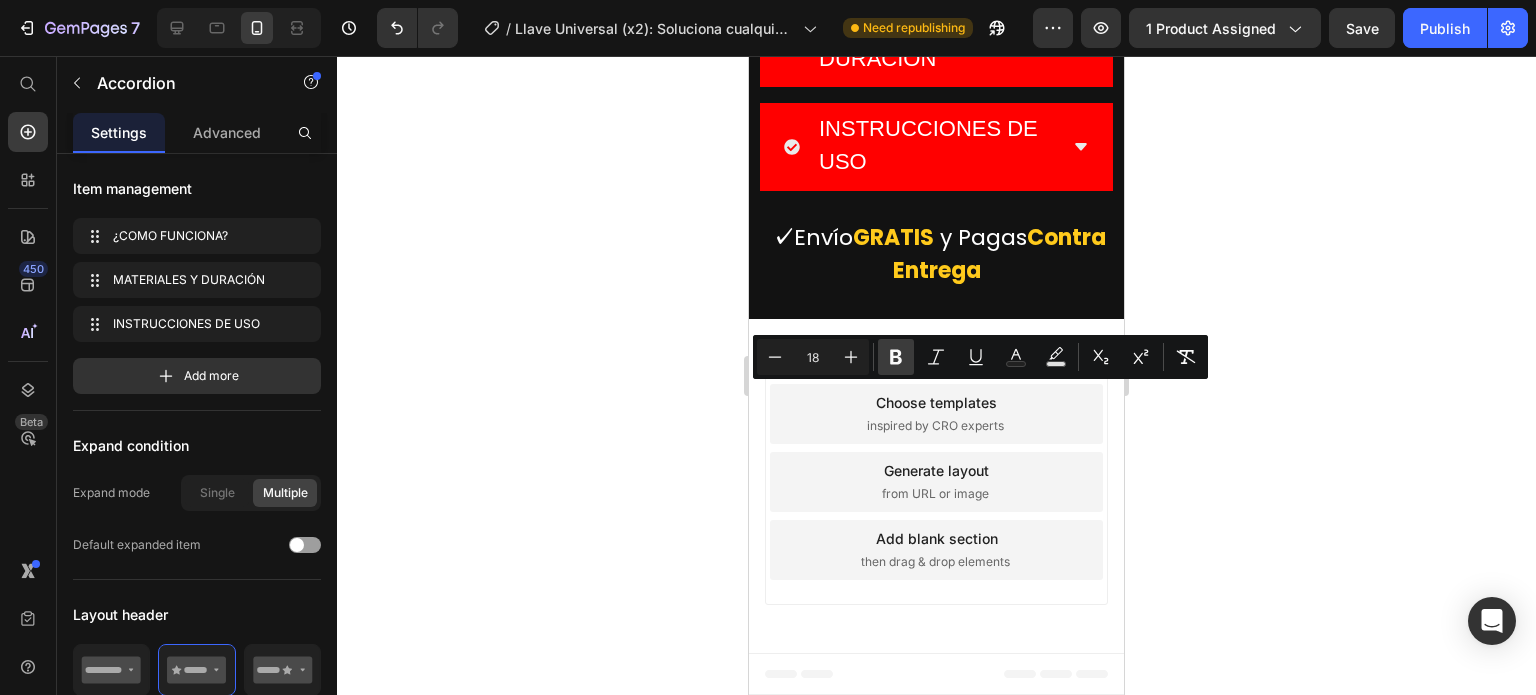 click 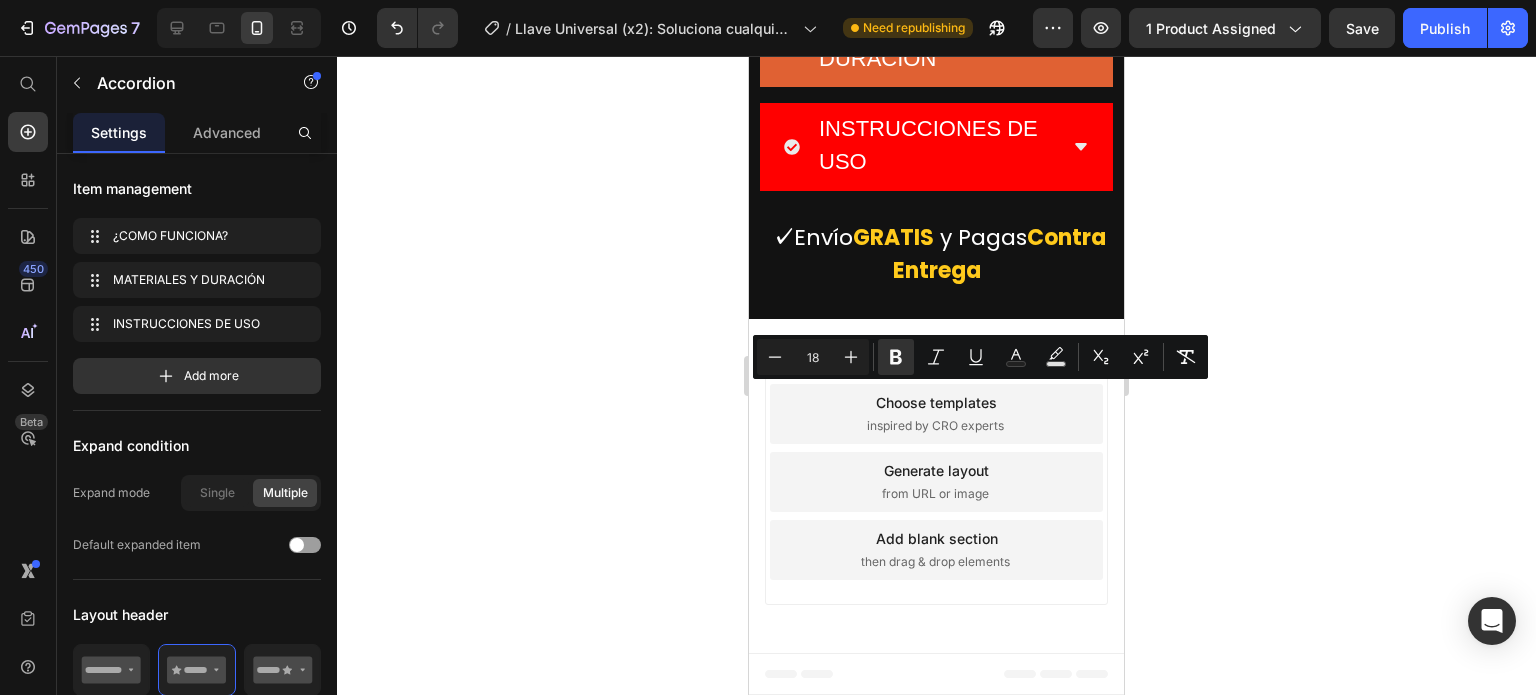 click on "MATERIALES Y DURACIÓN" at bounding box center (898, 42) 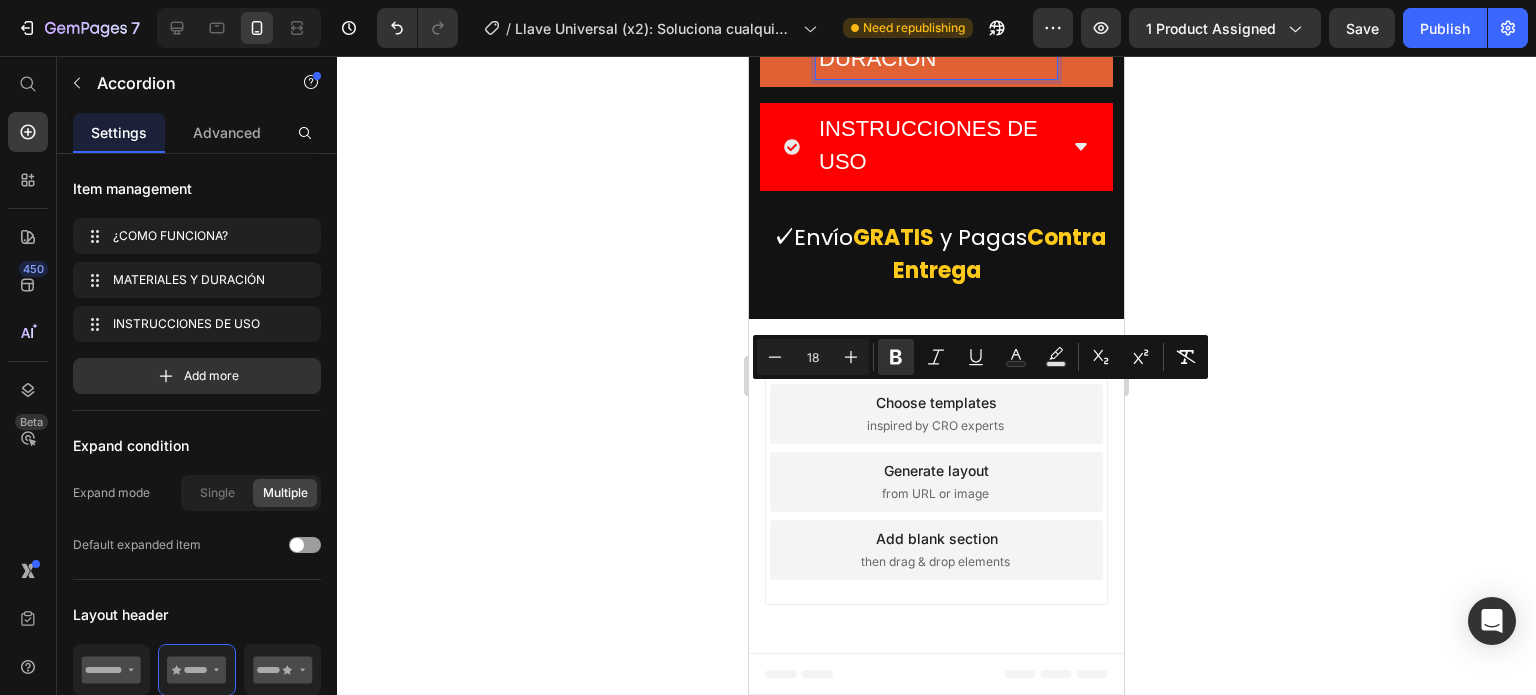 click on "MATERIALES Y DURACIÓN" at bounding box center (898, 42) 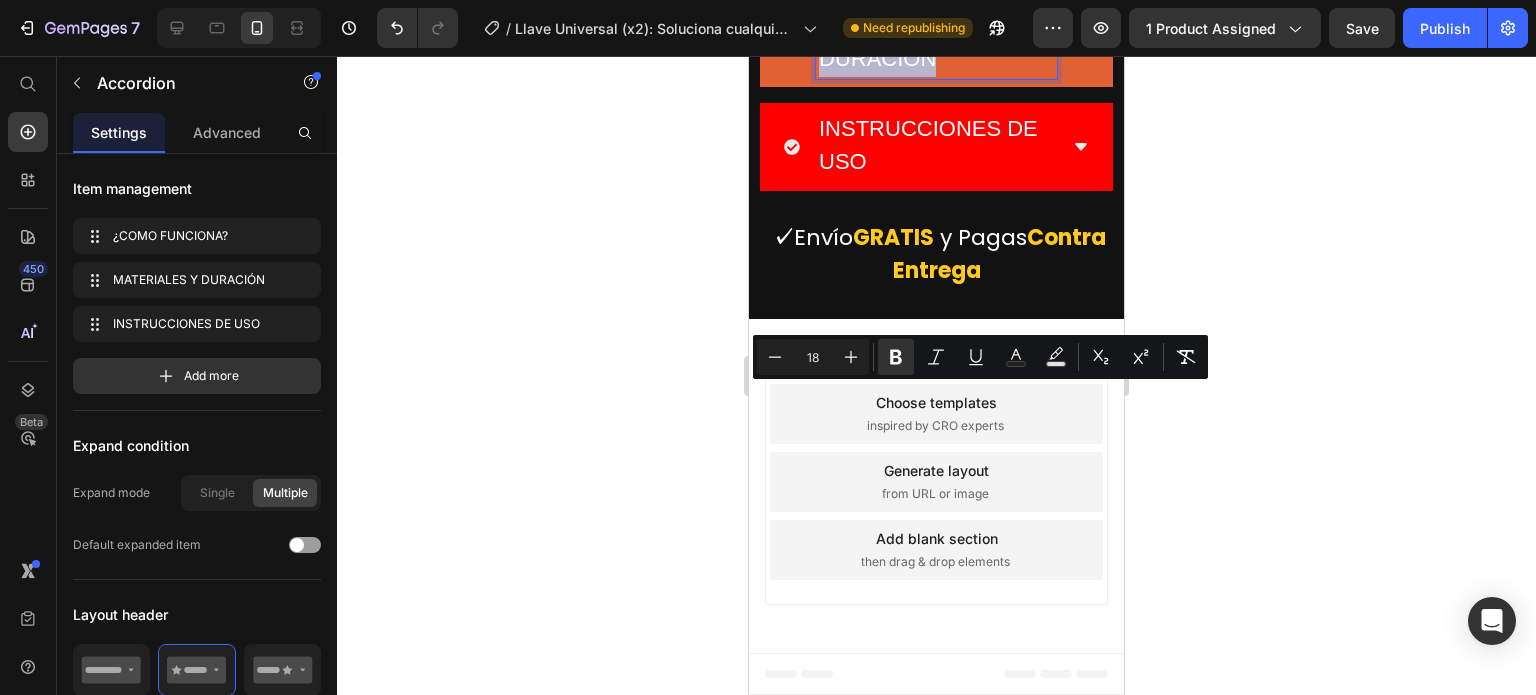 click on "MATERIALES Y DURACIÓN" at bounding box center (898, 42) 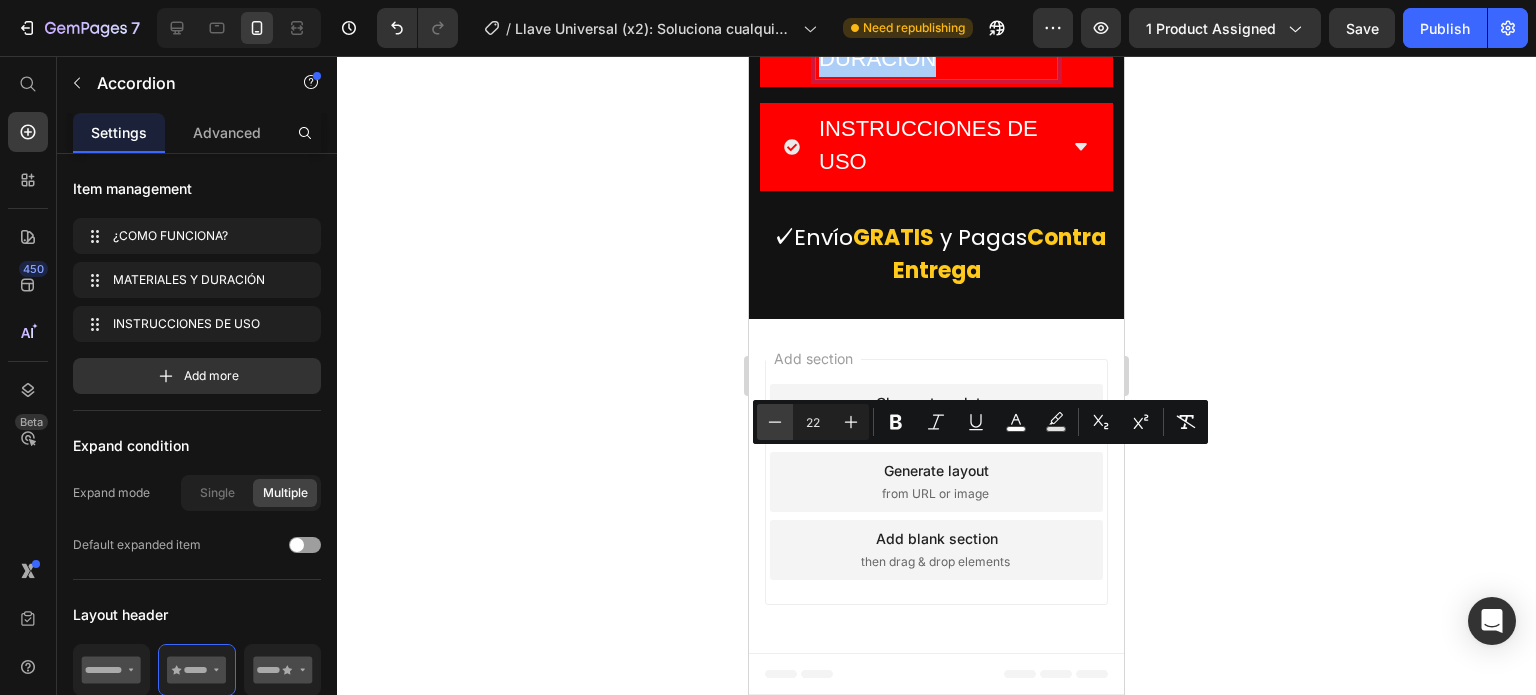 click 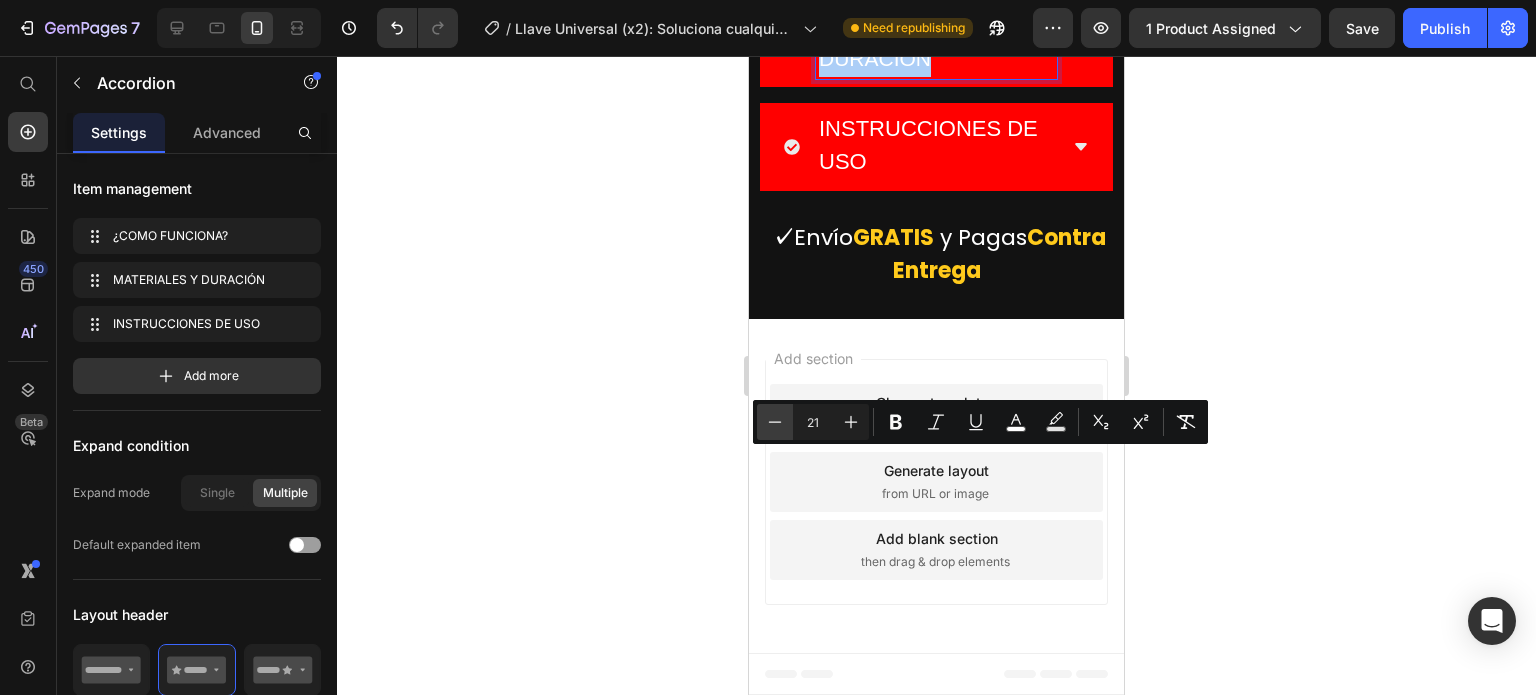 click 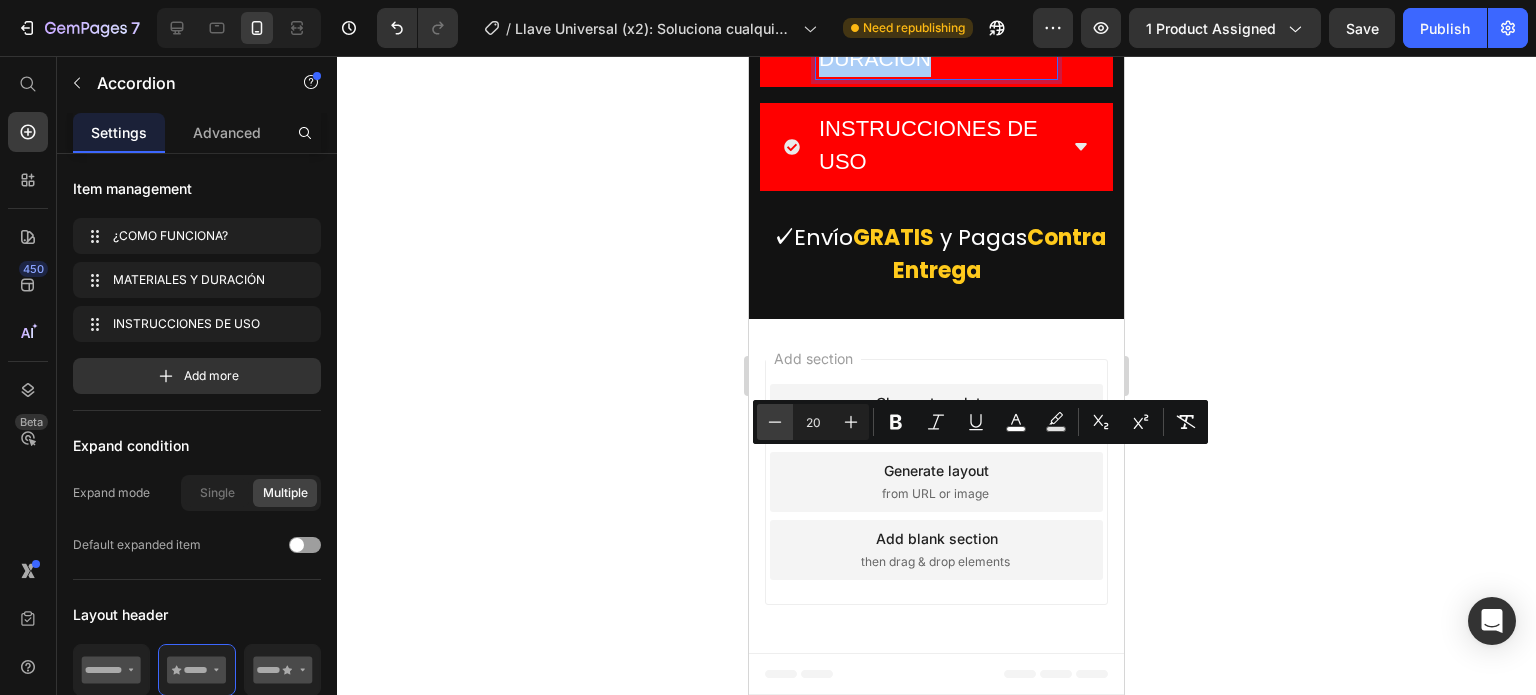 click 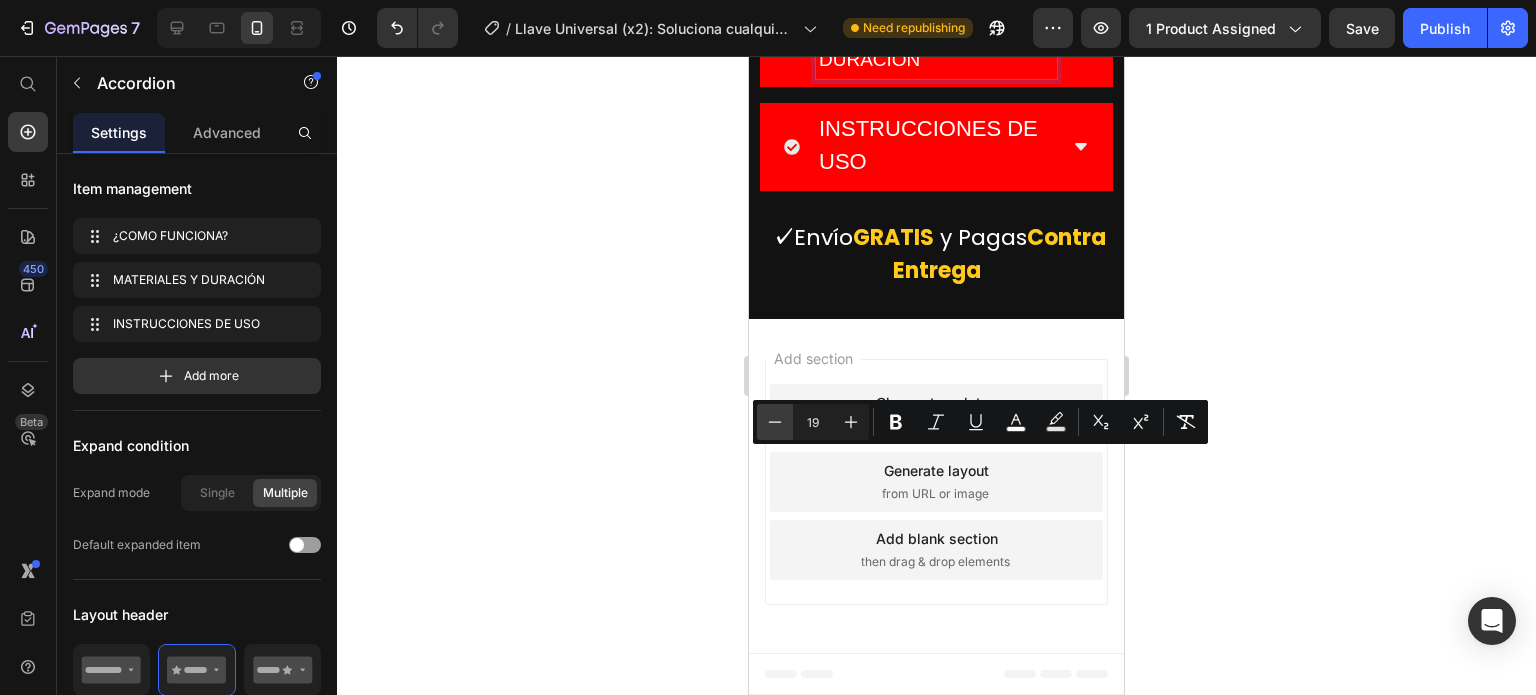 drag, startPoint x: 777, startPoint y: 425, endPoint x: 814, endPoint y: 437, distance: 38.8973 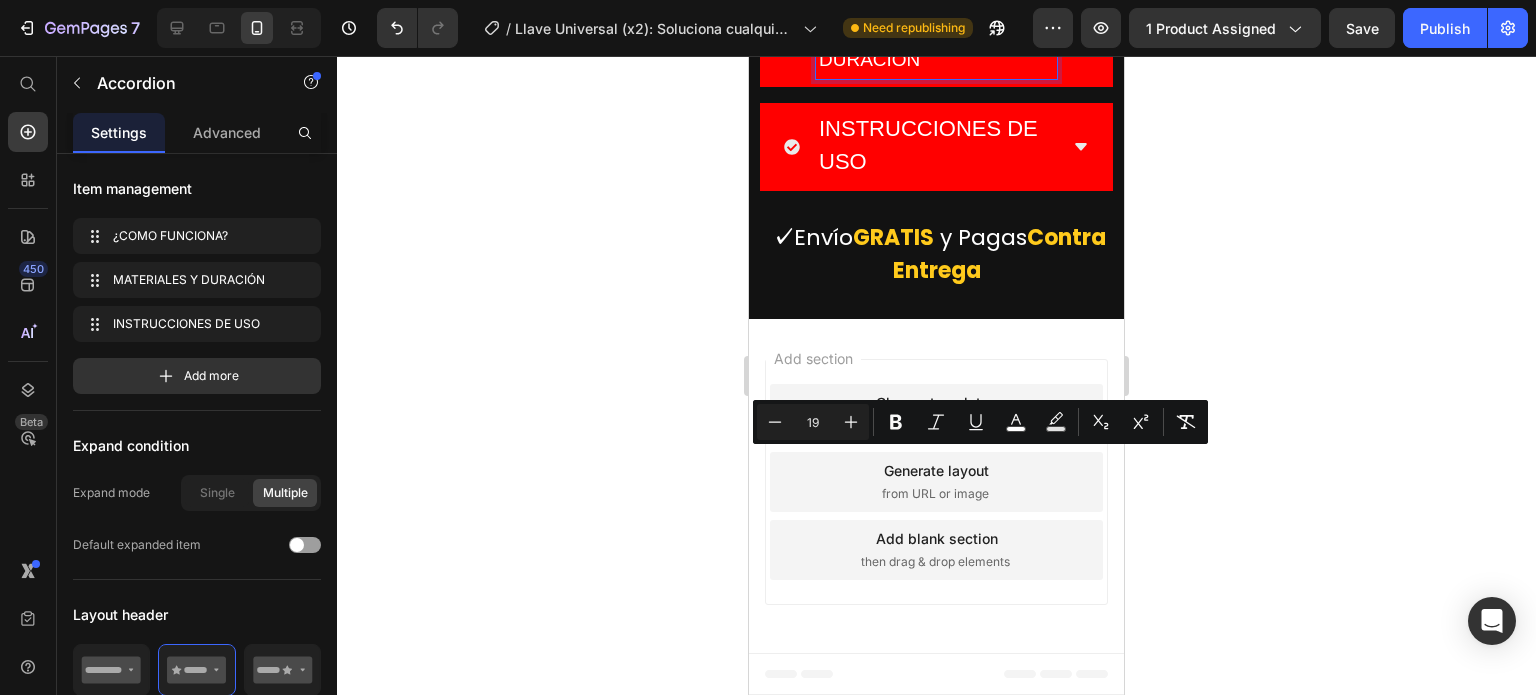 click on "Minus" at bounding box center (775, 422) 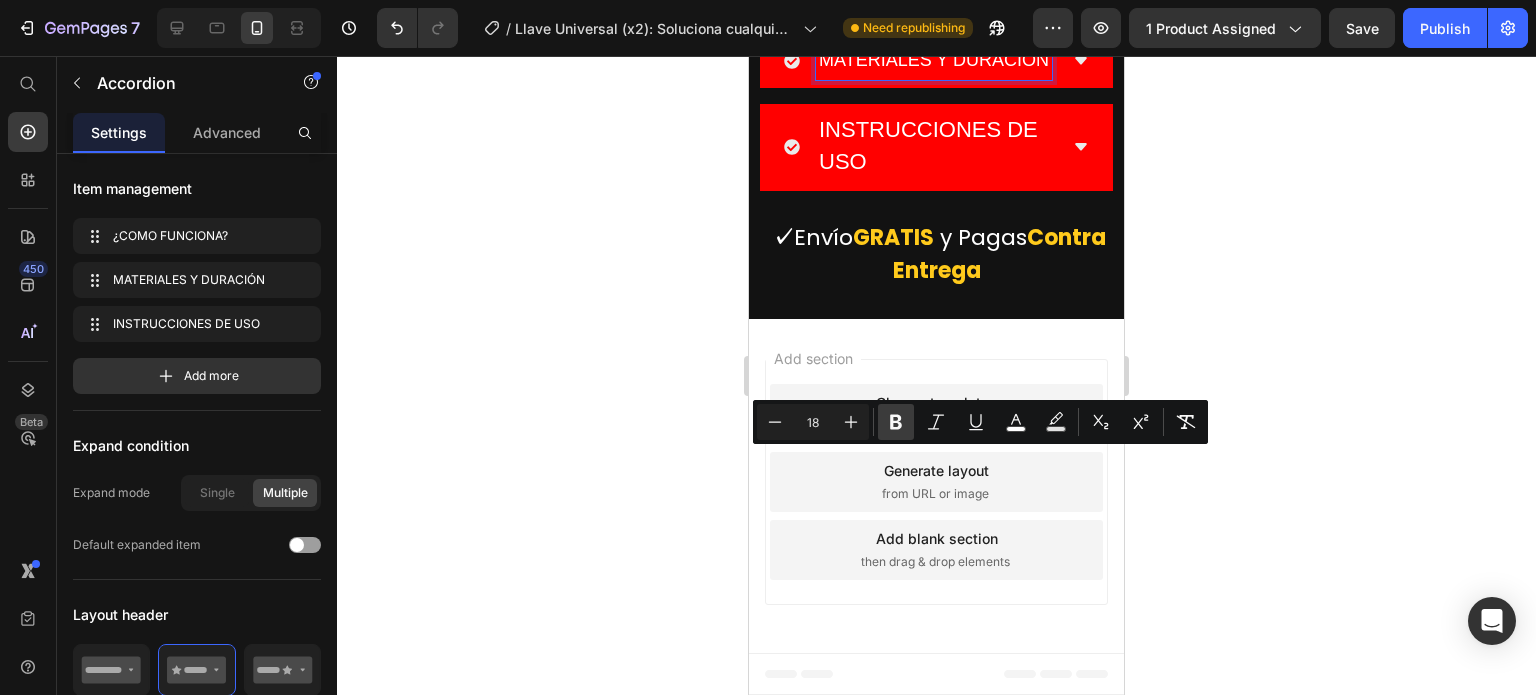 click 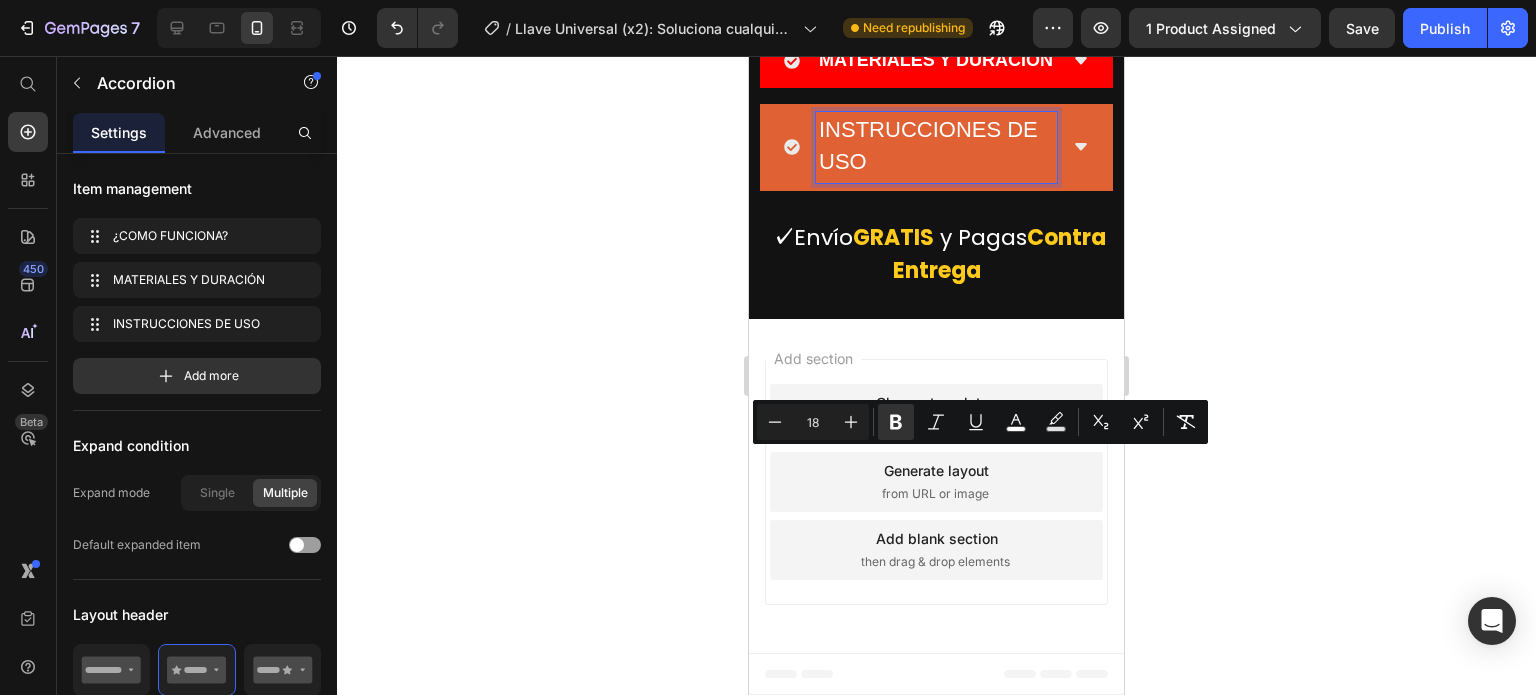 click on "INSTRUCCIONES DE USO" at bounding box center (928, 146) 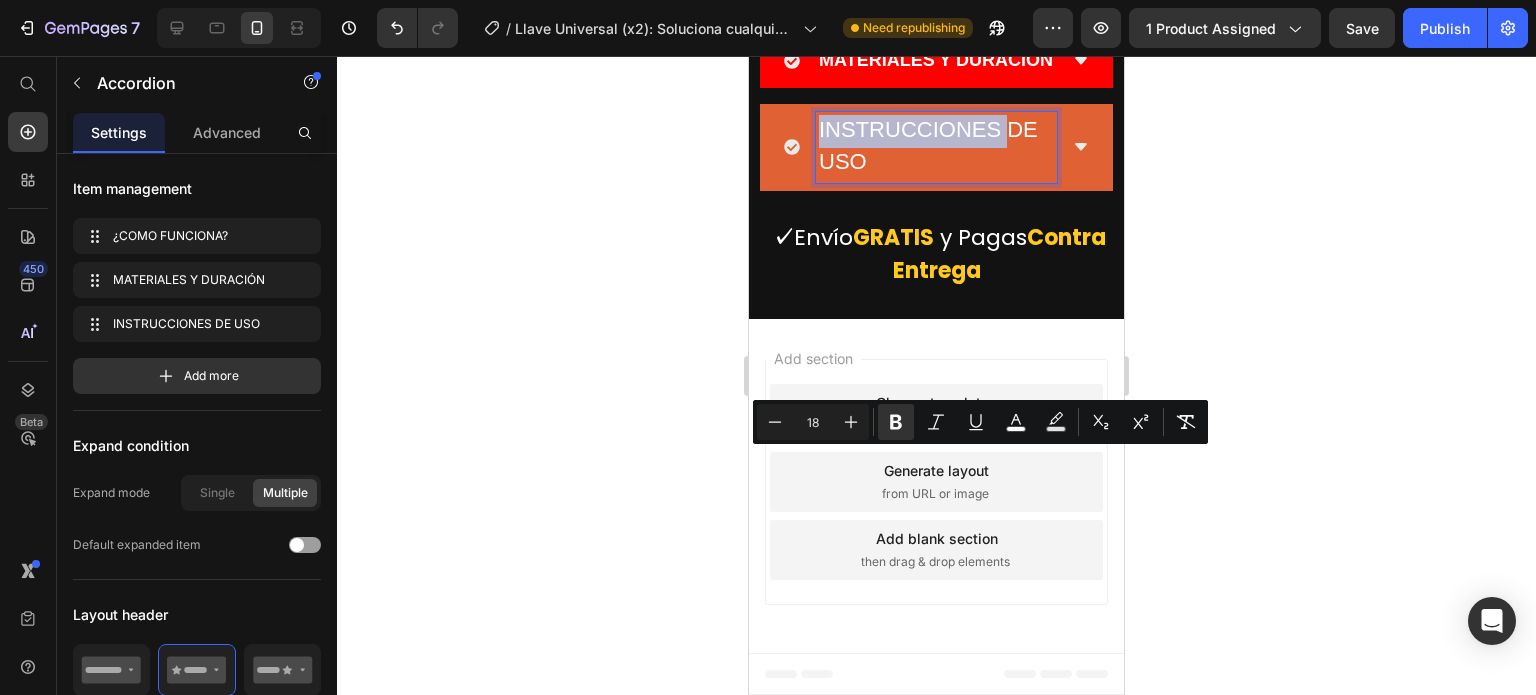 click on "INSTRUCCIONES DE USO" at bounding box center (928, 146) 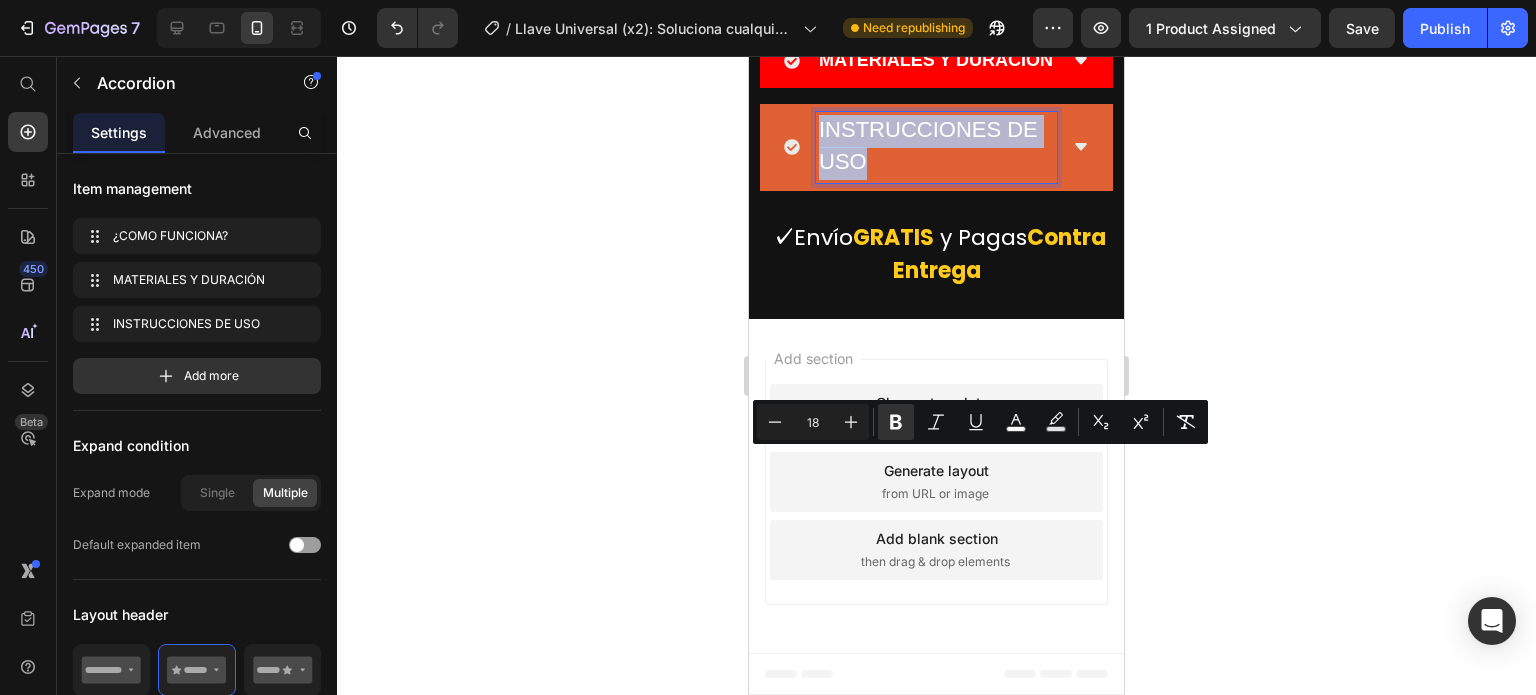 click on "INSTRUCCIONES DE USO" at bounding box center (928, 146) 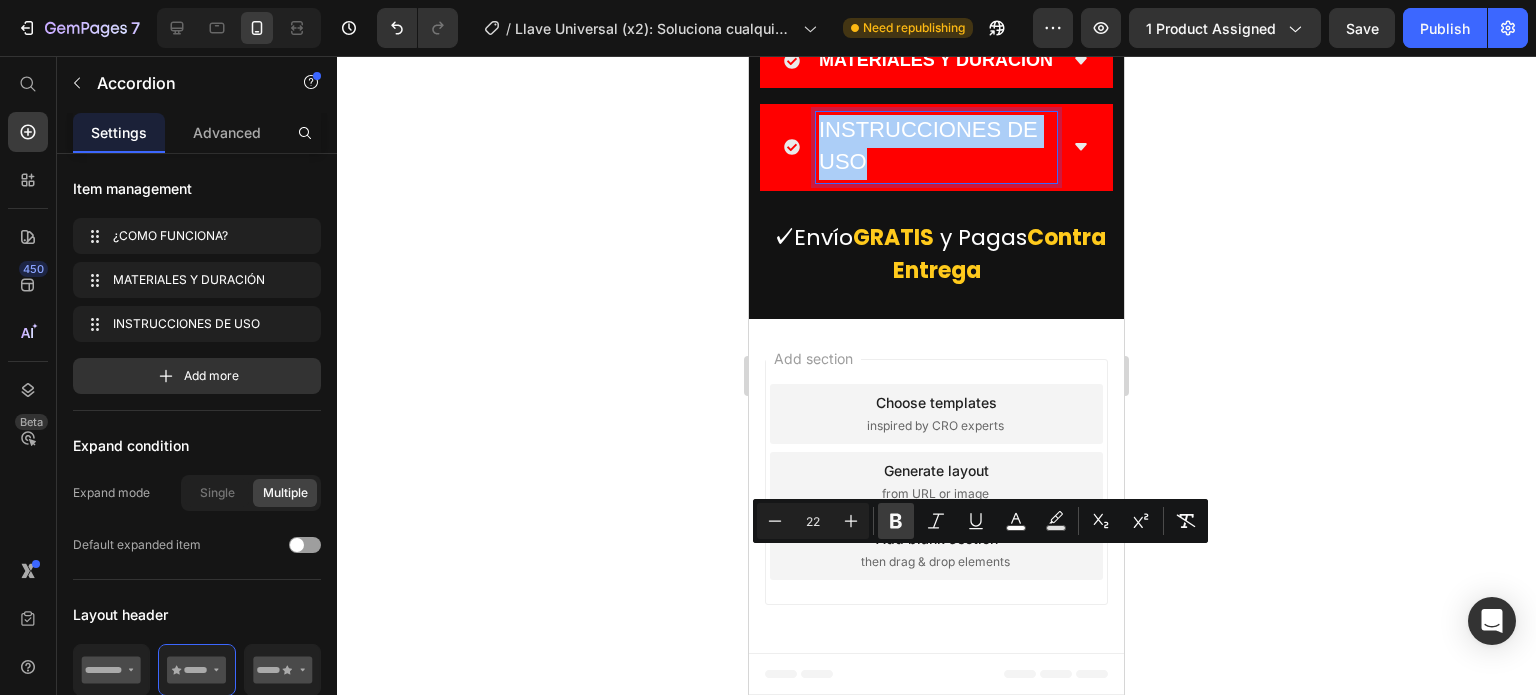 click 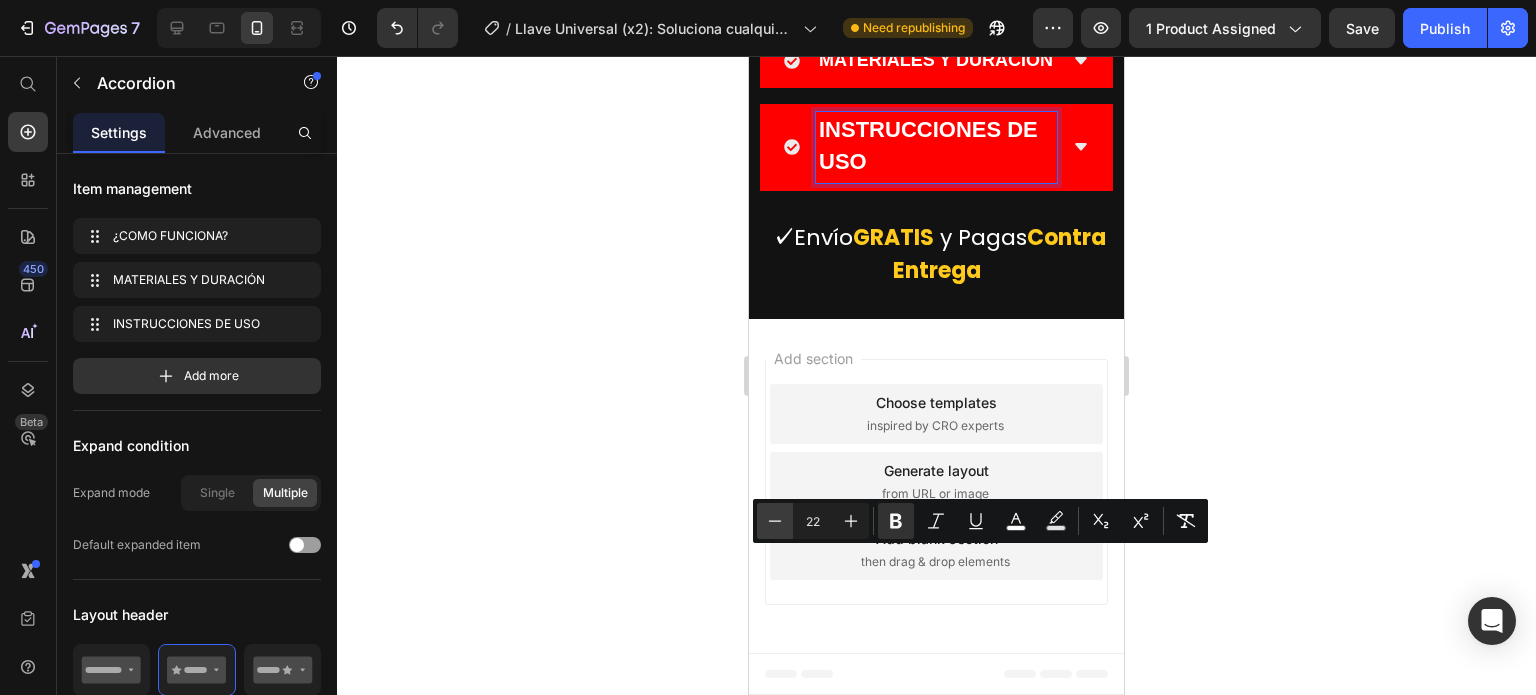 click 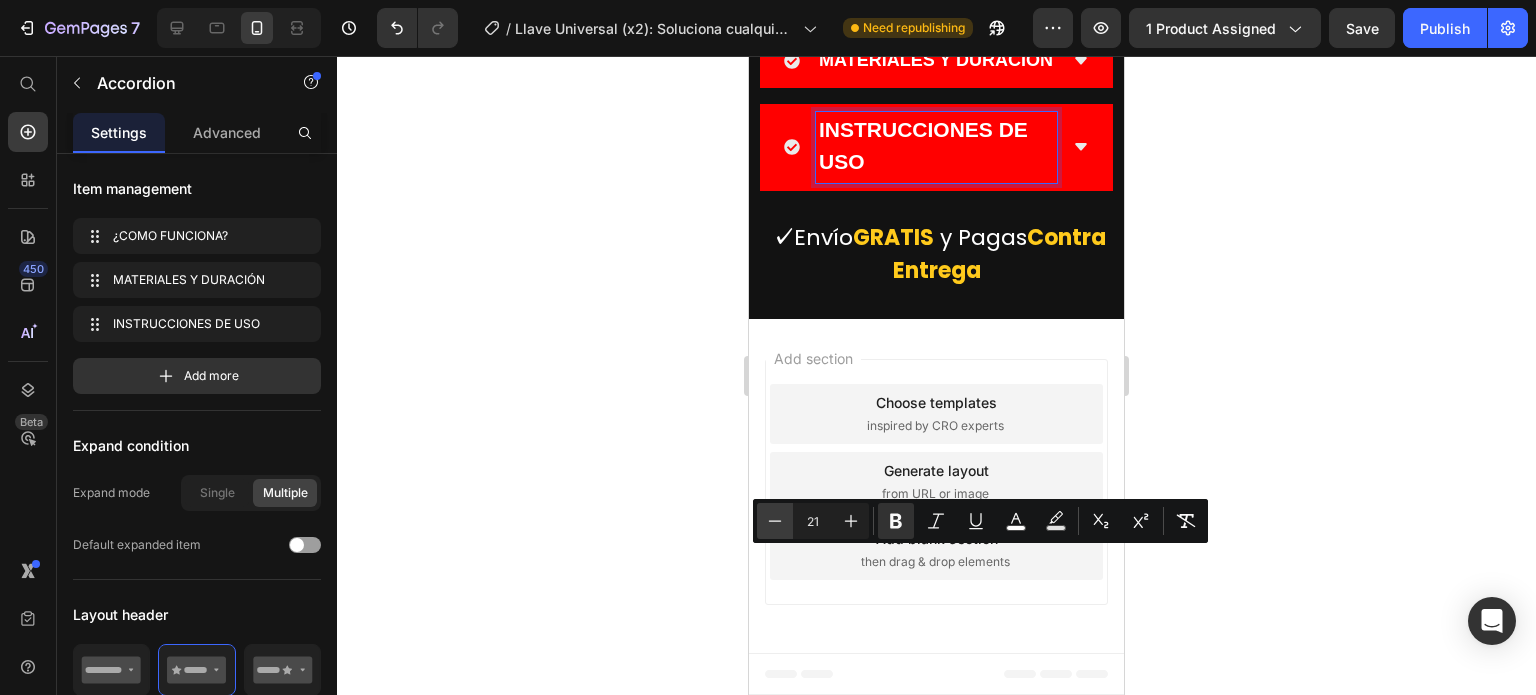 click 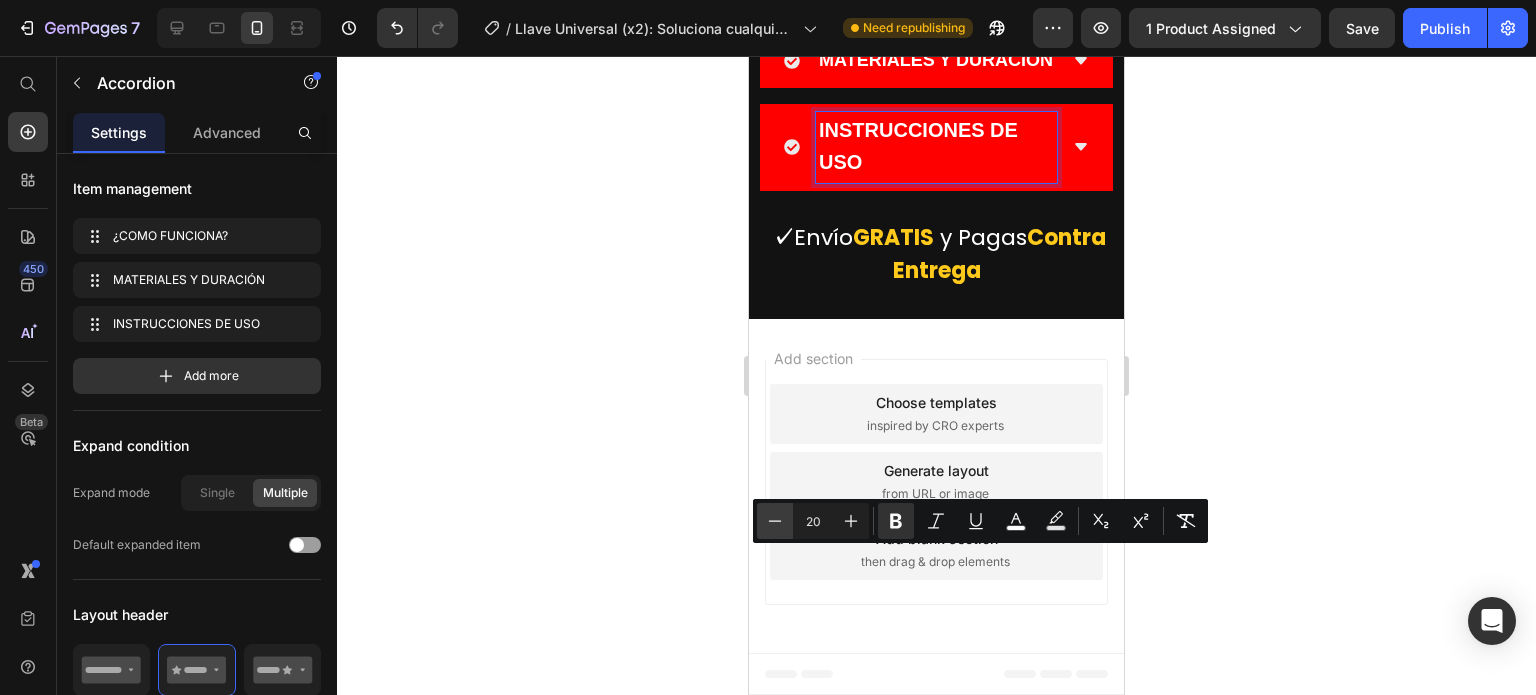 click 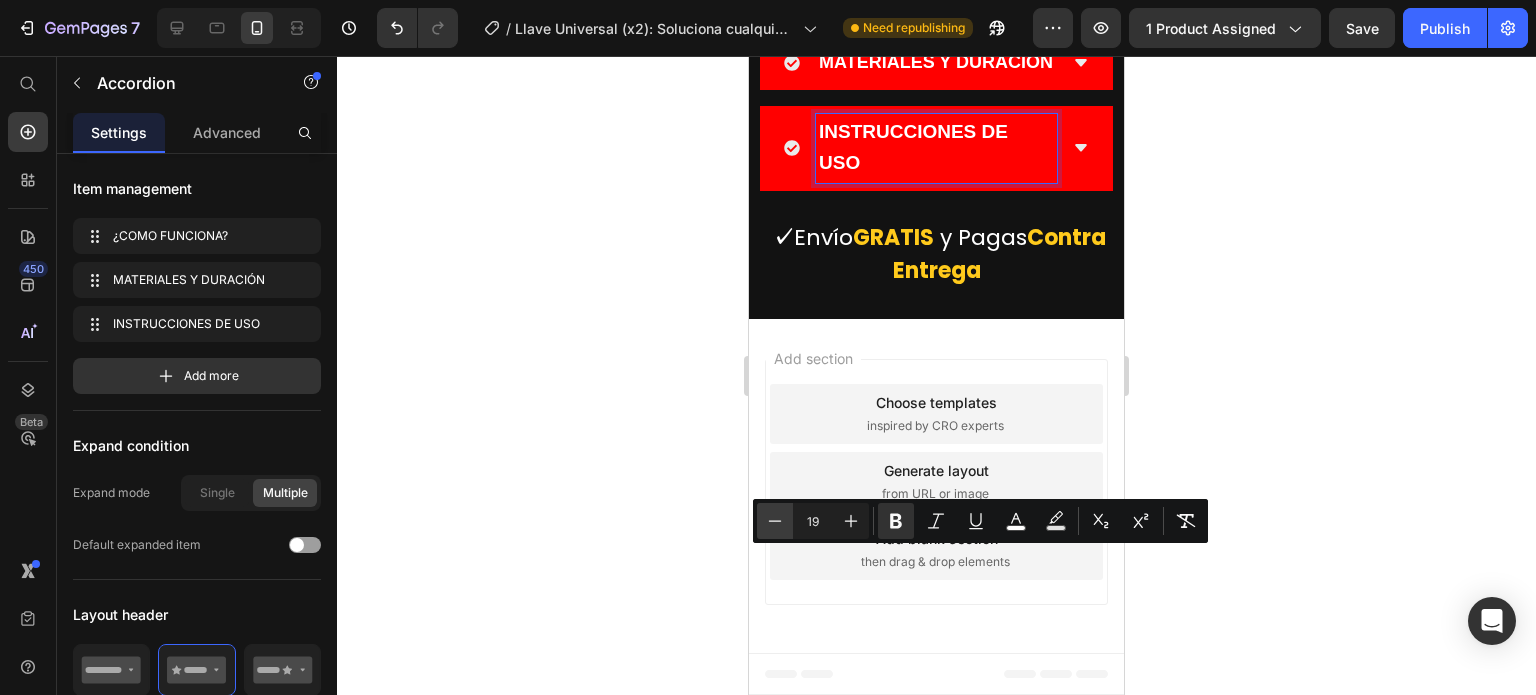click 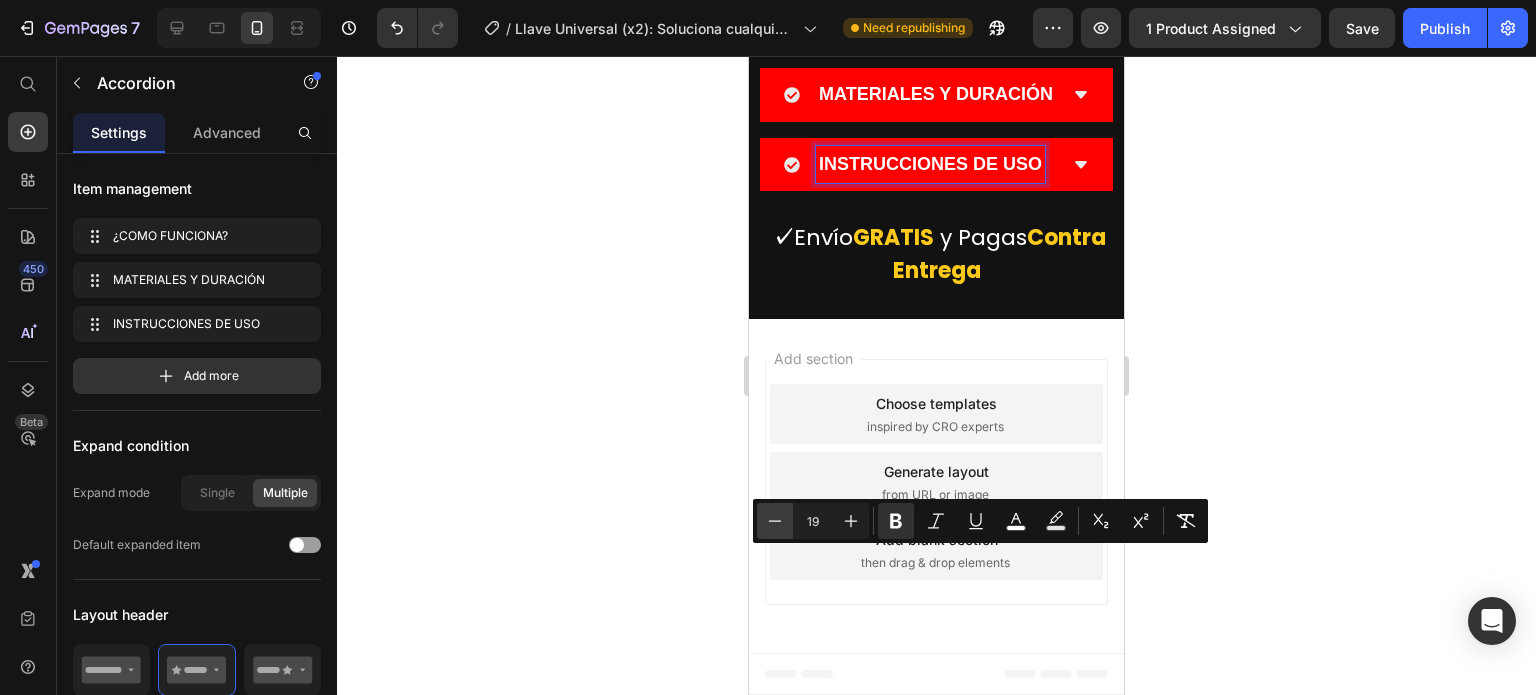 type on "18" 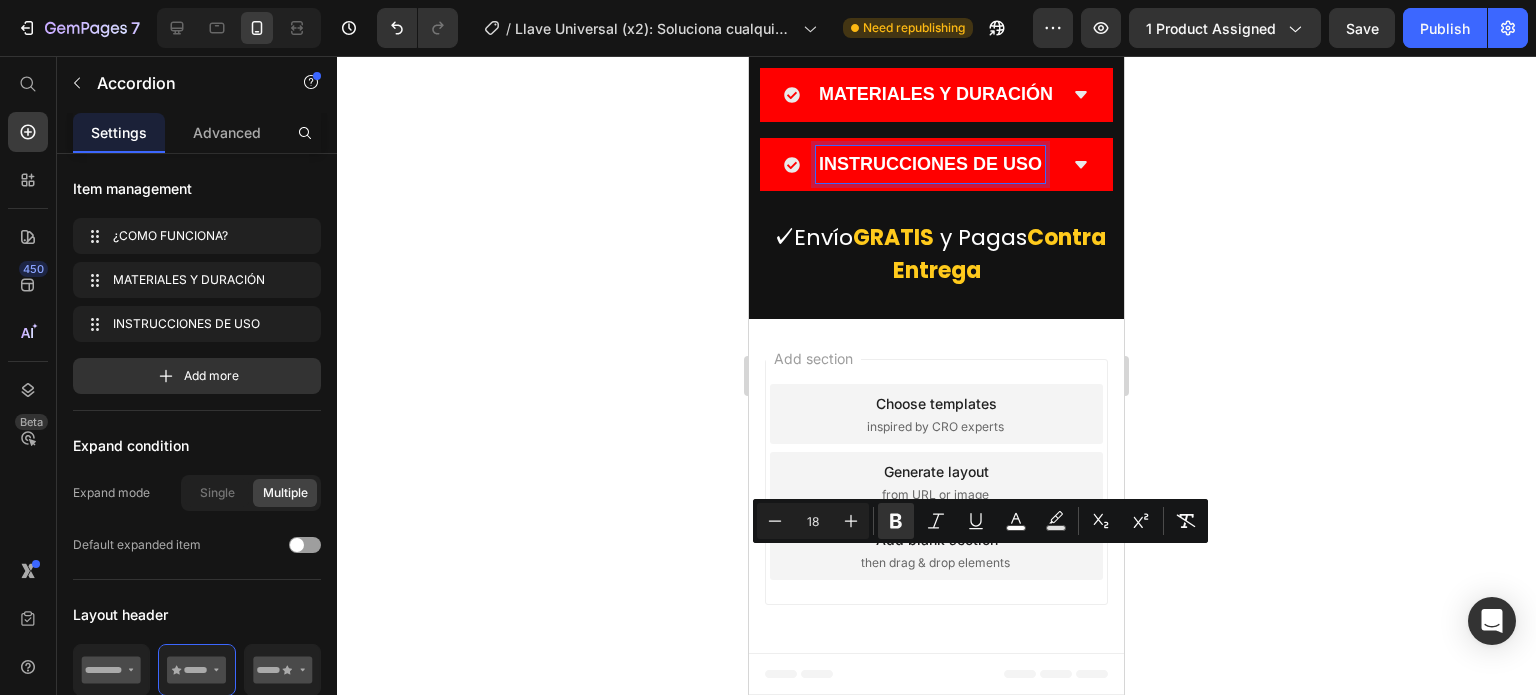 click 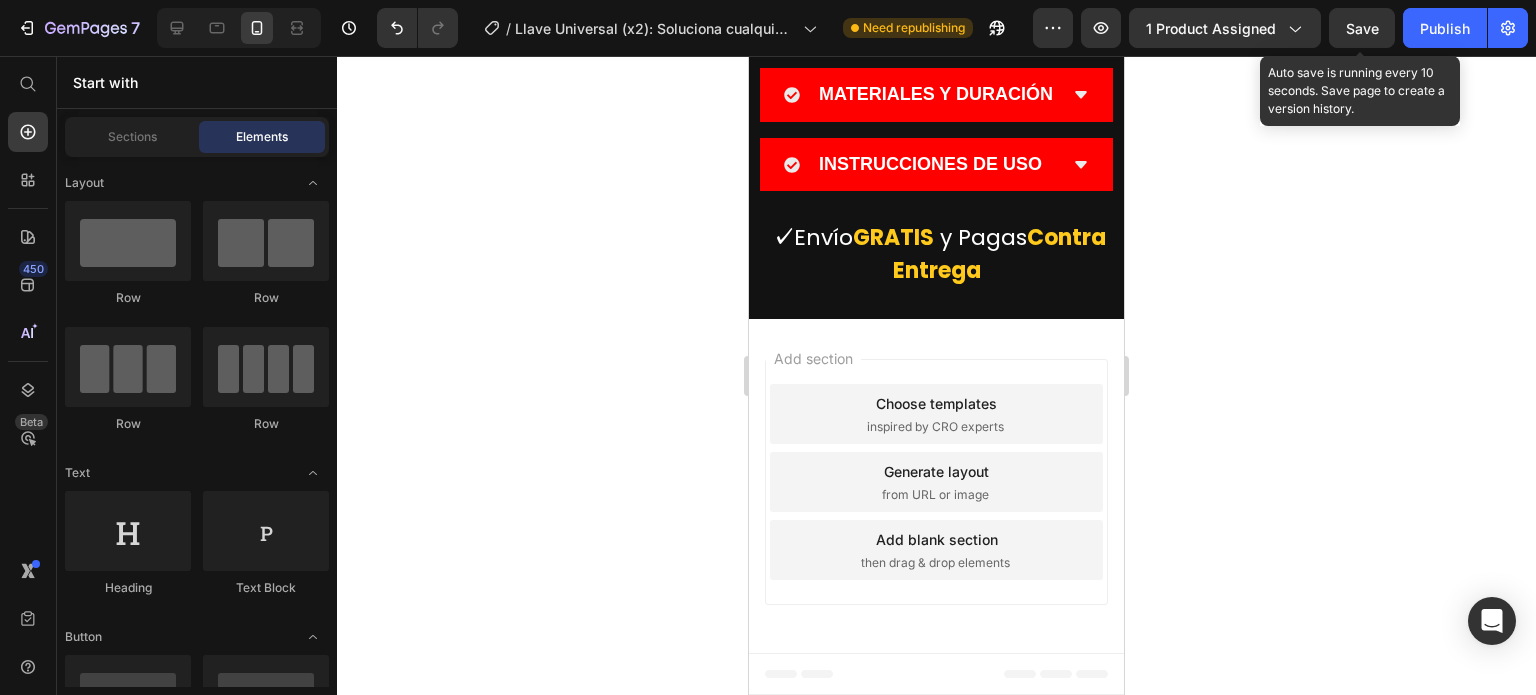 click on "Save" at bounding box center [1362, 28] 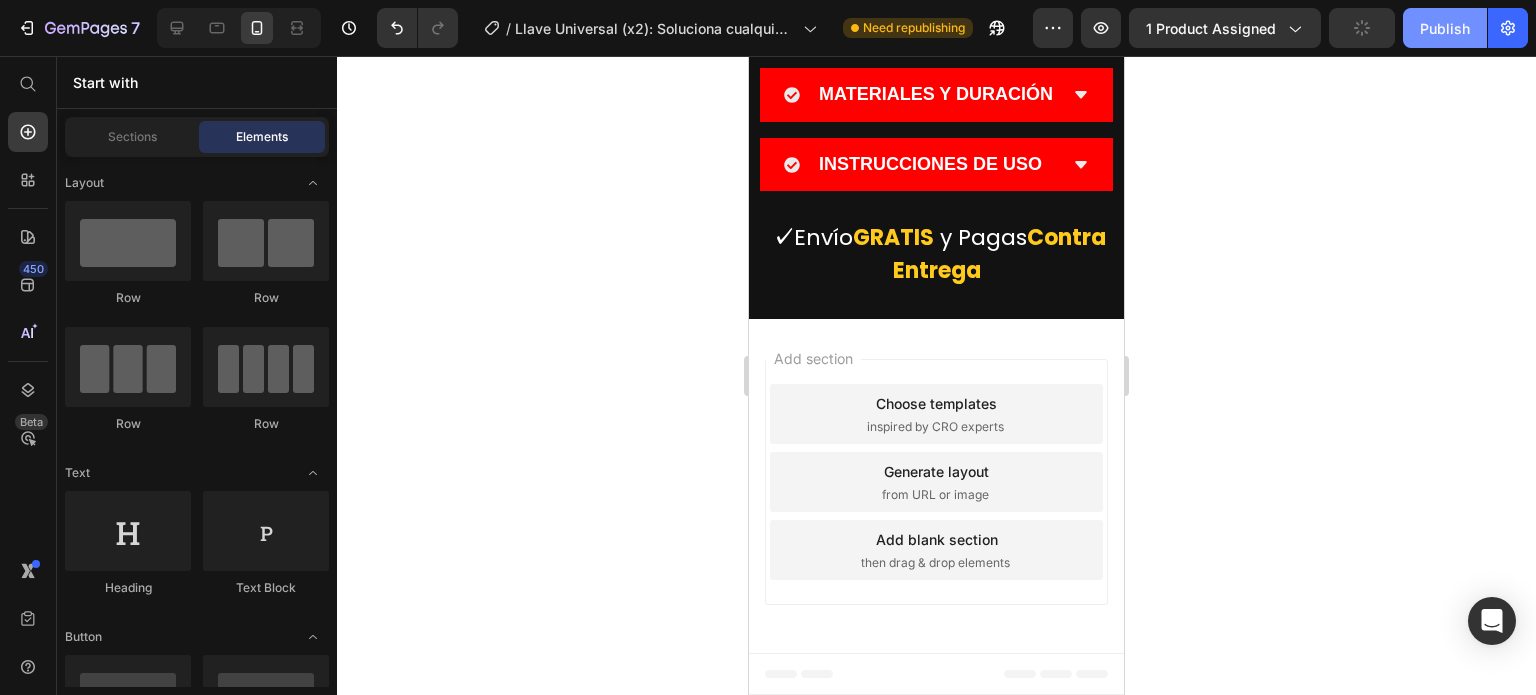 click on "Publish" 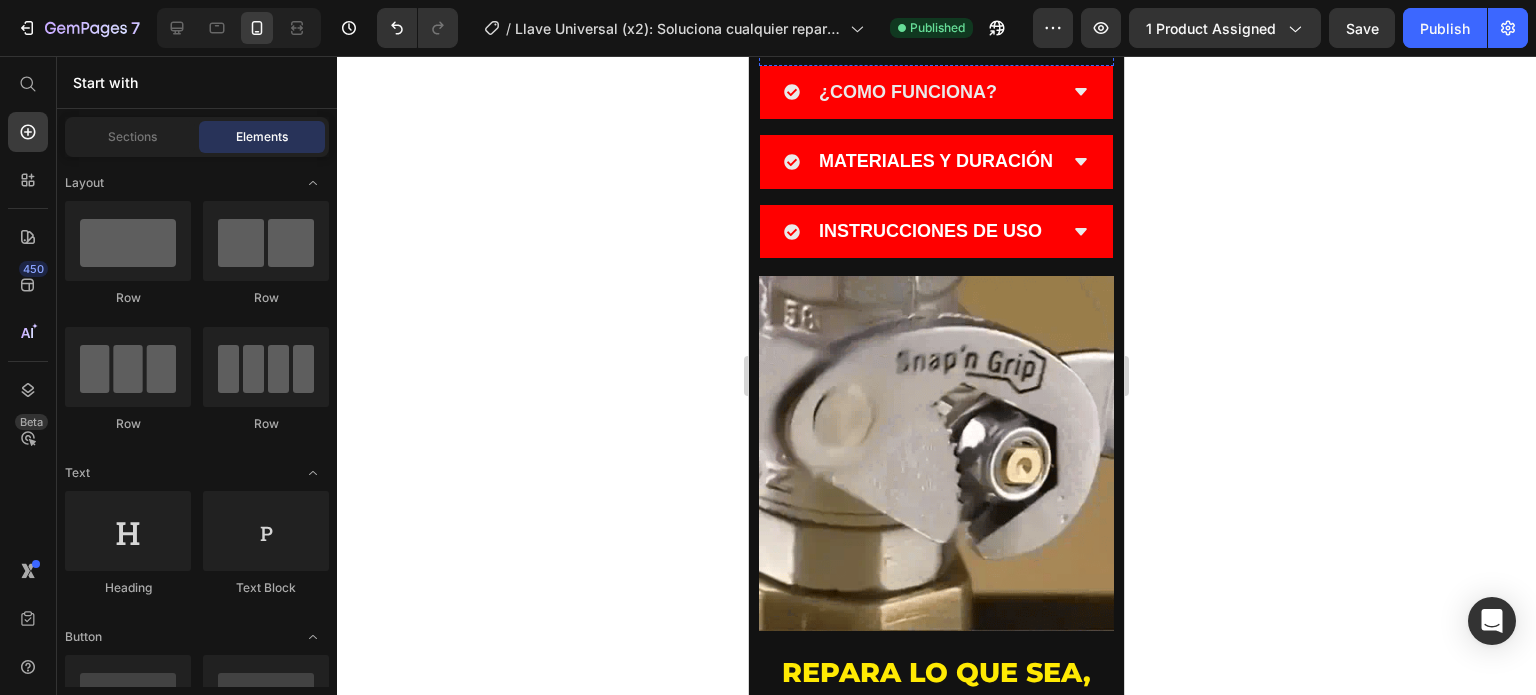 scroll, scrollTop: 1900, scrollLeft: 0, axis: vertical 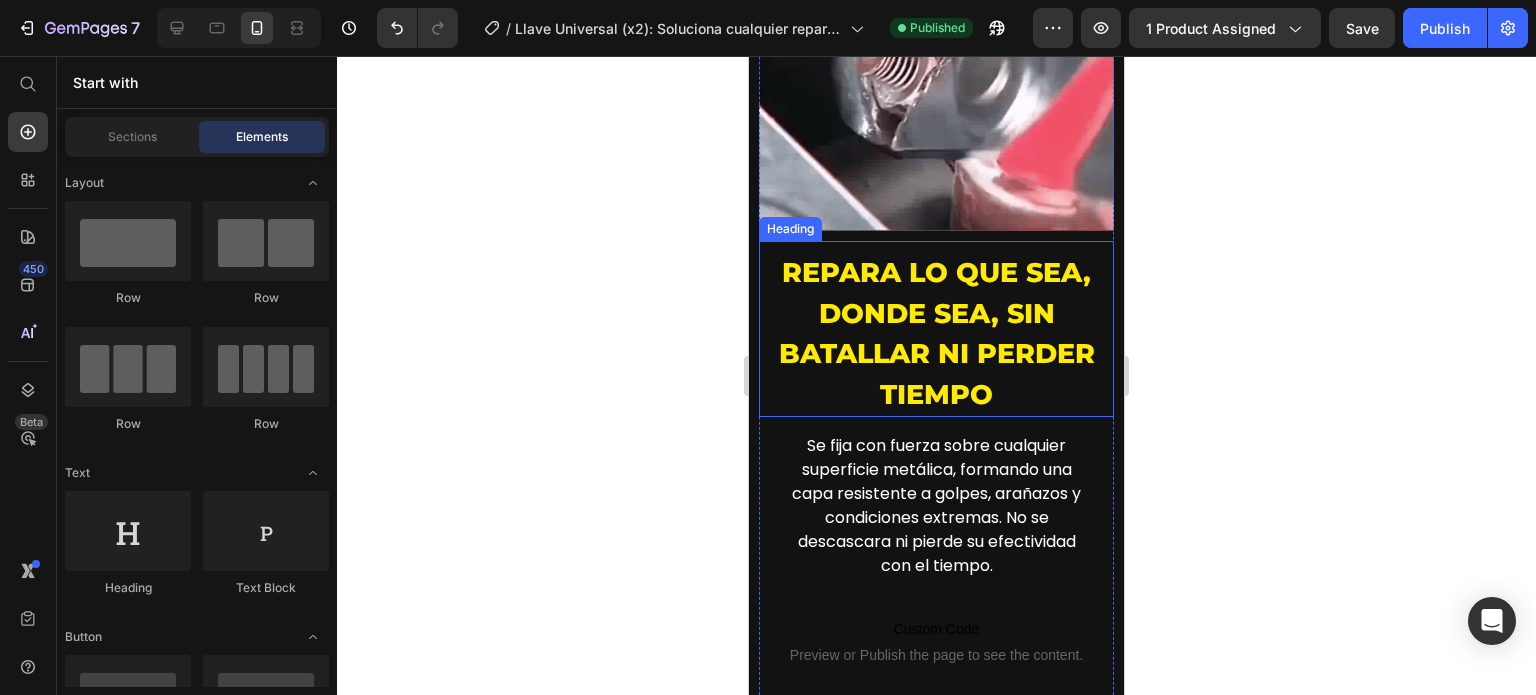 click on "Repara lo que sea, donde sea, sin batallar ni perder tiempo" at bounding box center (936, 334) 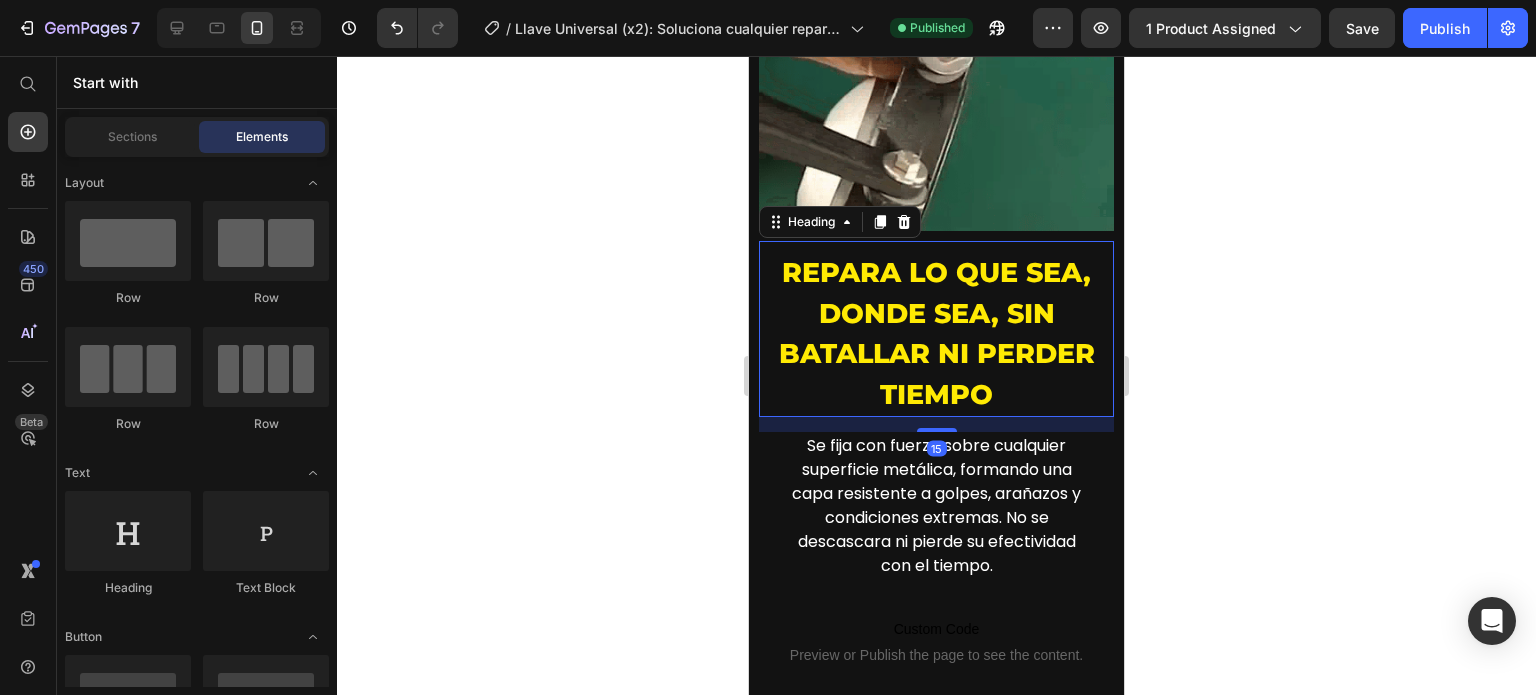 click on "Repara lo que sea, donde sea, sin batallar ni perder tiempo" at bounding box center (936, 334) 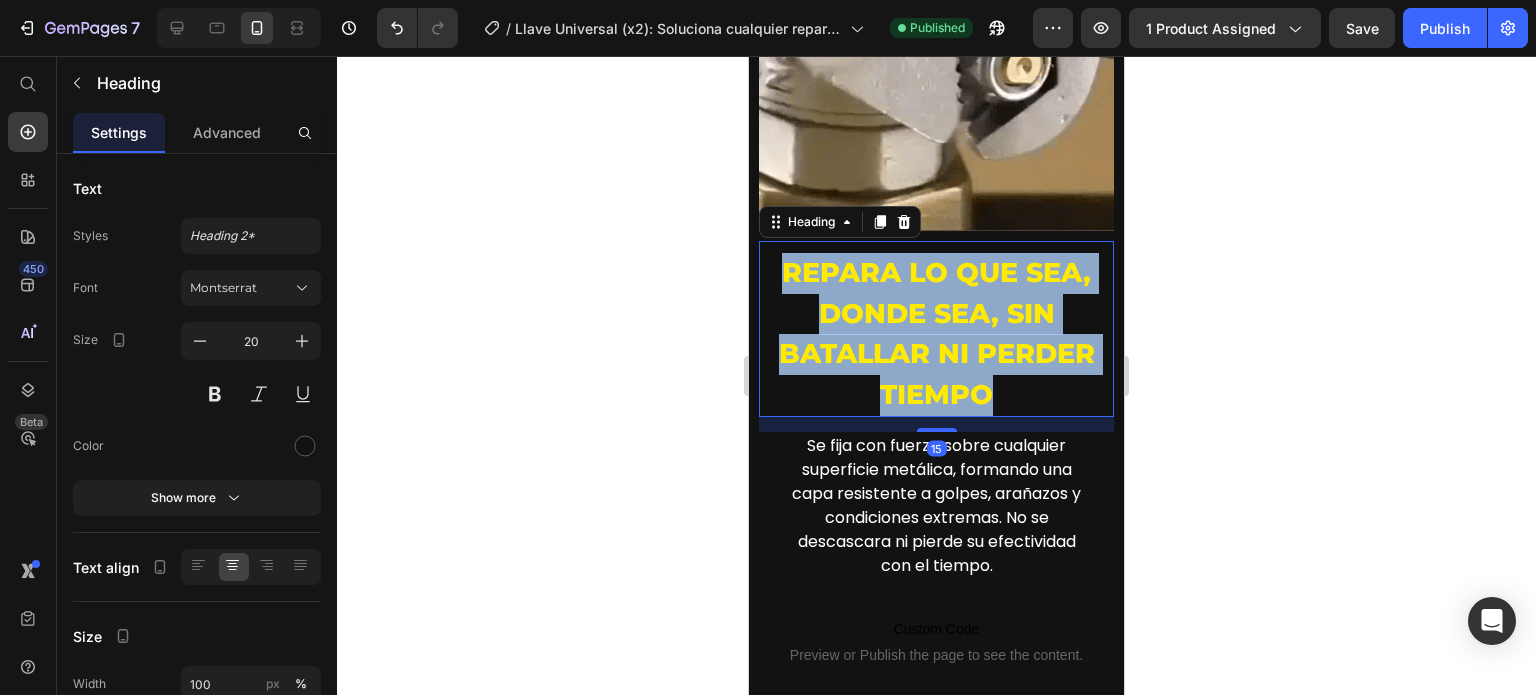 click on "Repara lo que sea, donde sea, sin batallar ni perder tiempo" at bounding box center (936, 334) 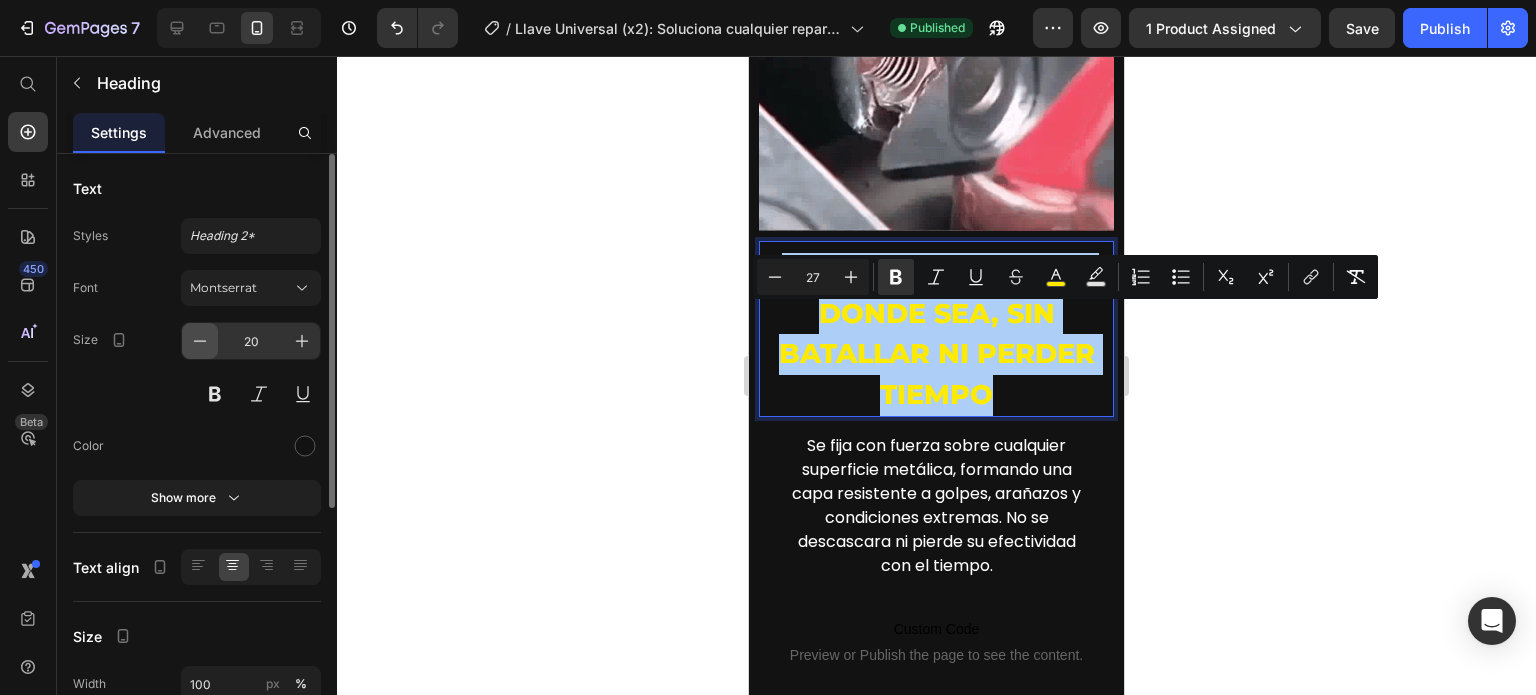 click at bounding box center (200, 341) 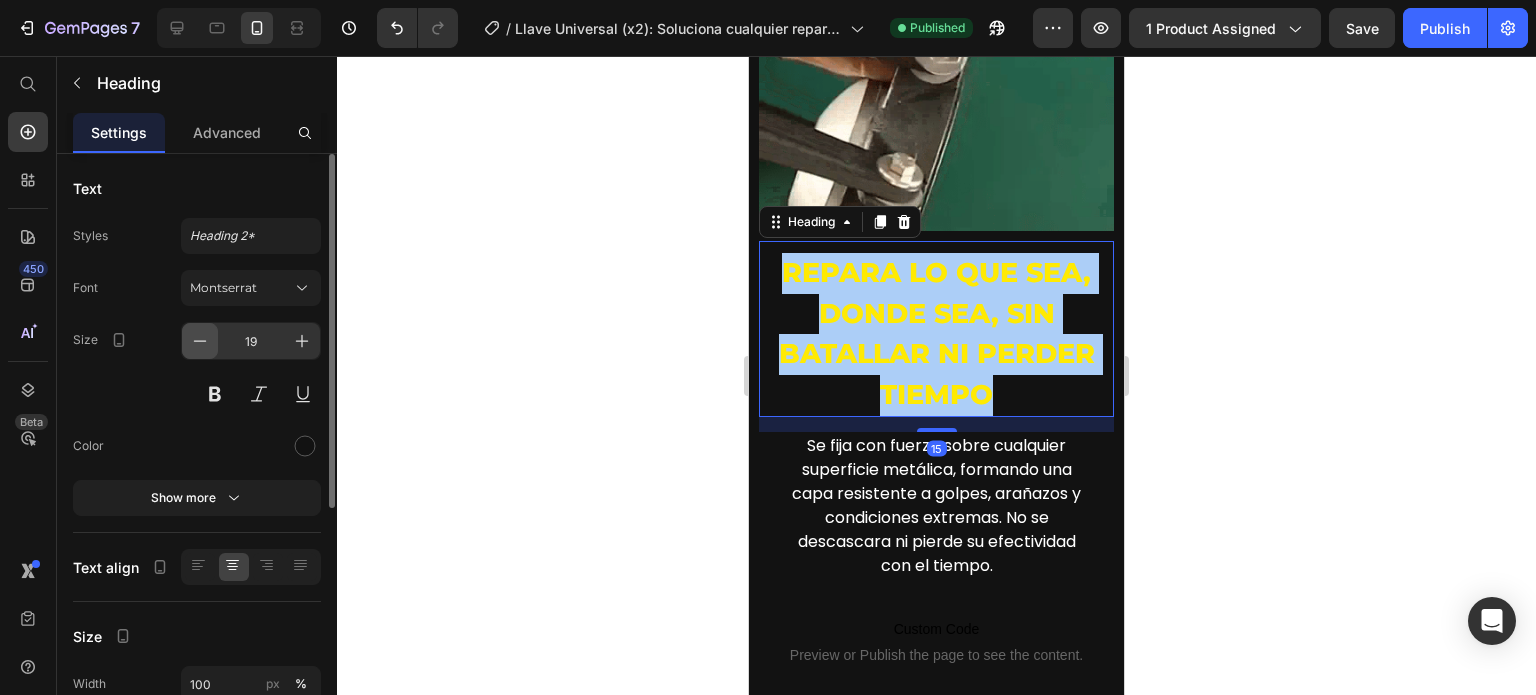 click at bounding box center (200, 341) 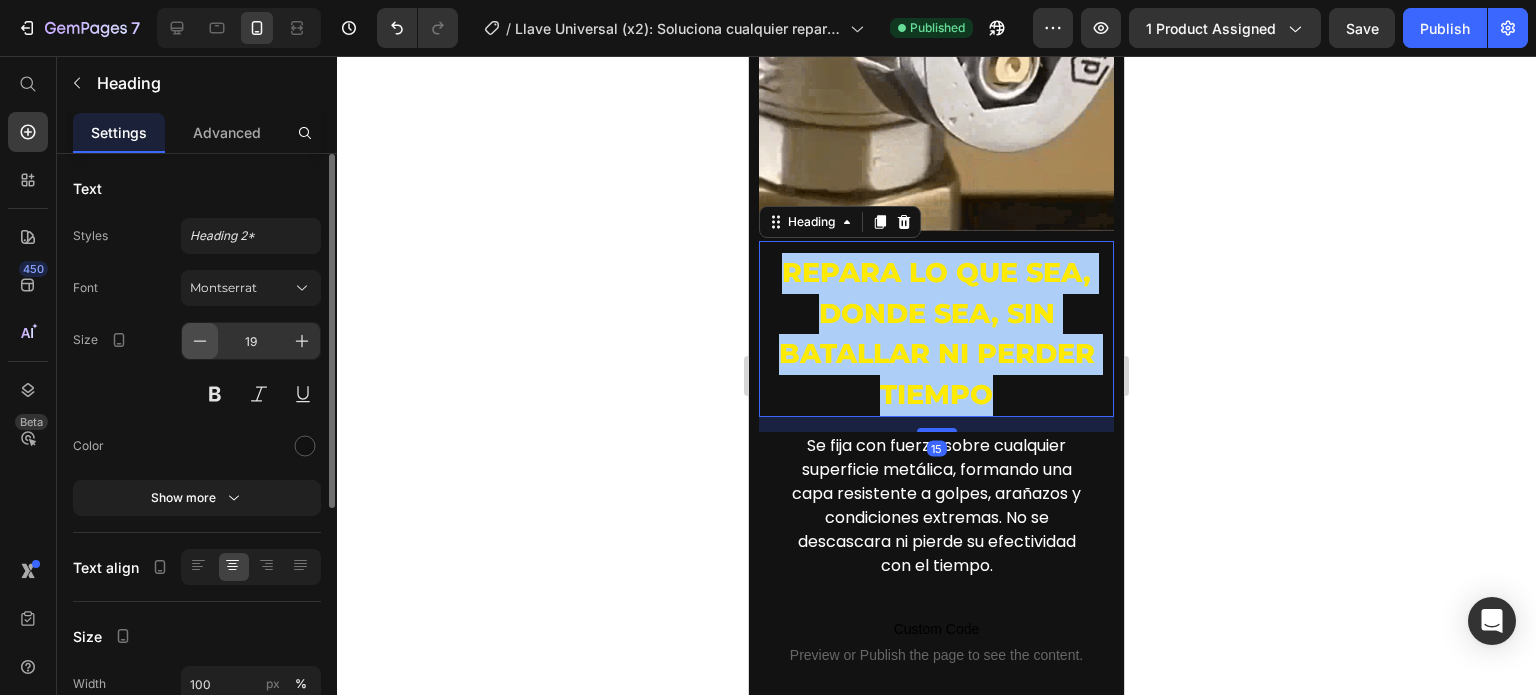 type on "18" 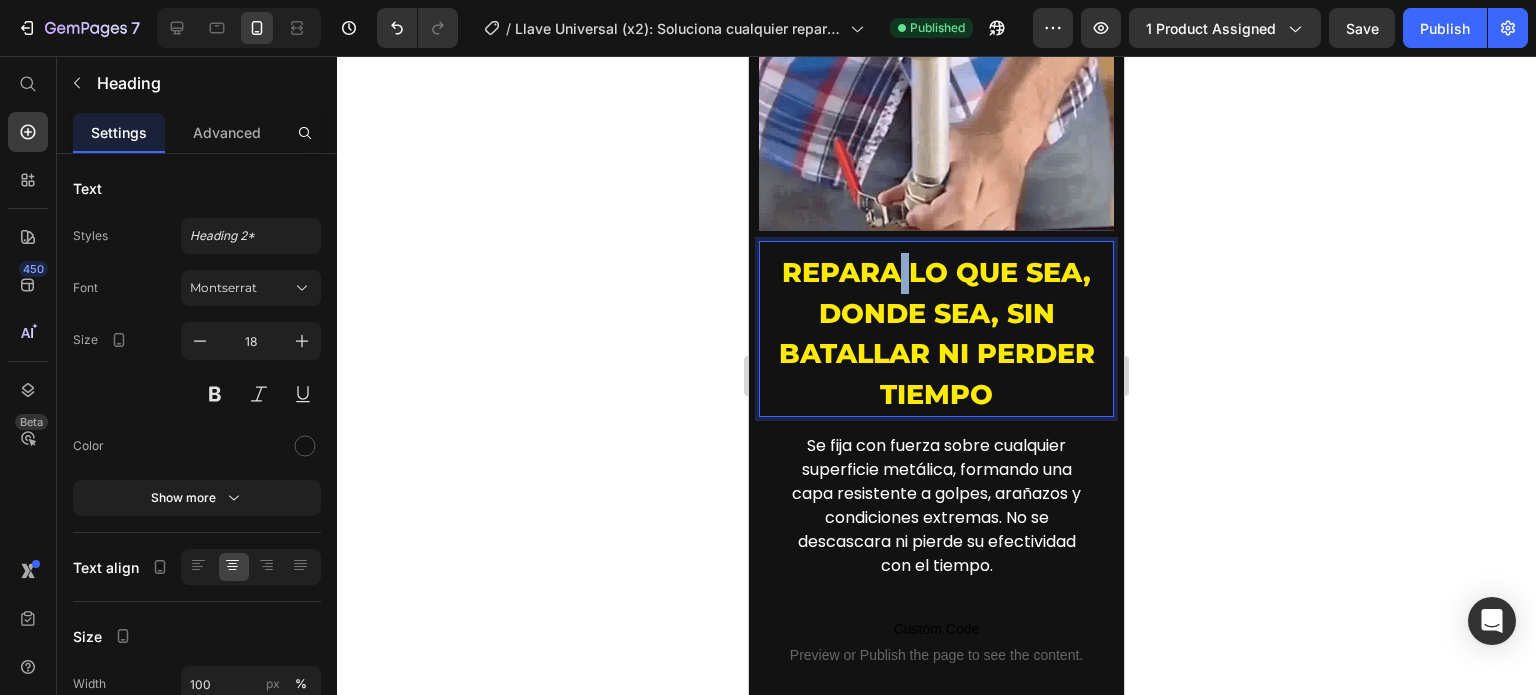 click on "Repara lo que sea, donde sea, sin batallar ni perder tiempo" at bounding box center (937, 333) 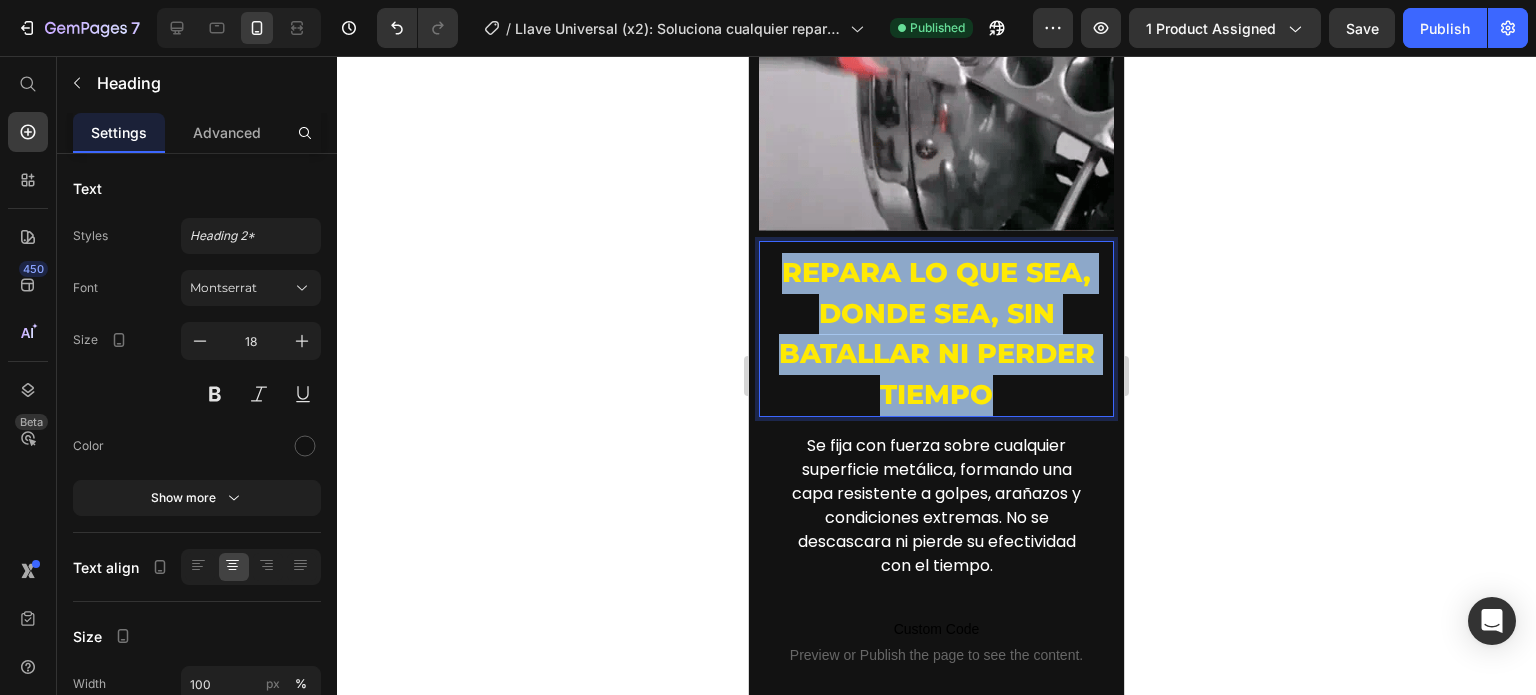 click on "Repara lo que sea, donde sea, sin batallar ni perder tiempo" at bounding box center [937, 333] 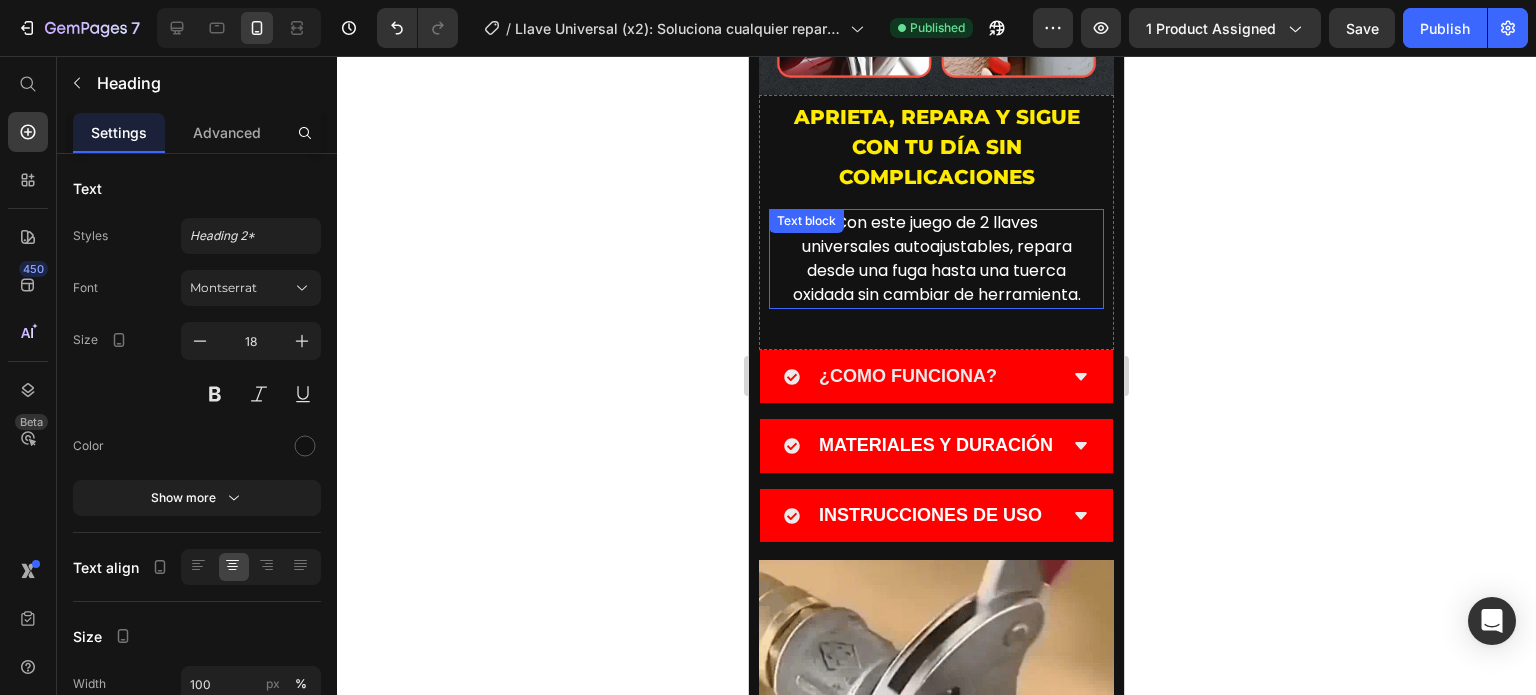 scroll, scrollTop: 1200, scrollLeft: 0, axis: vertical 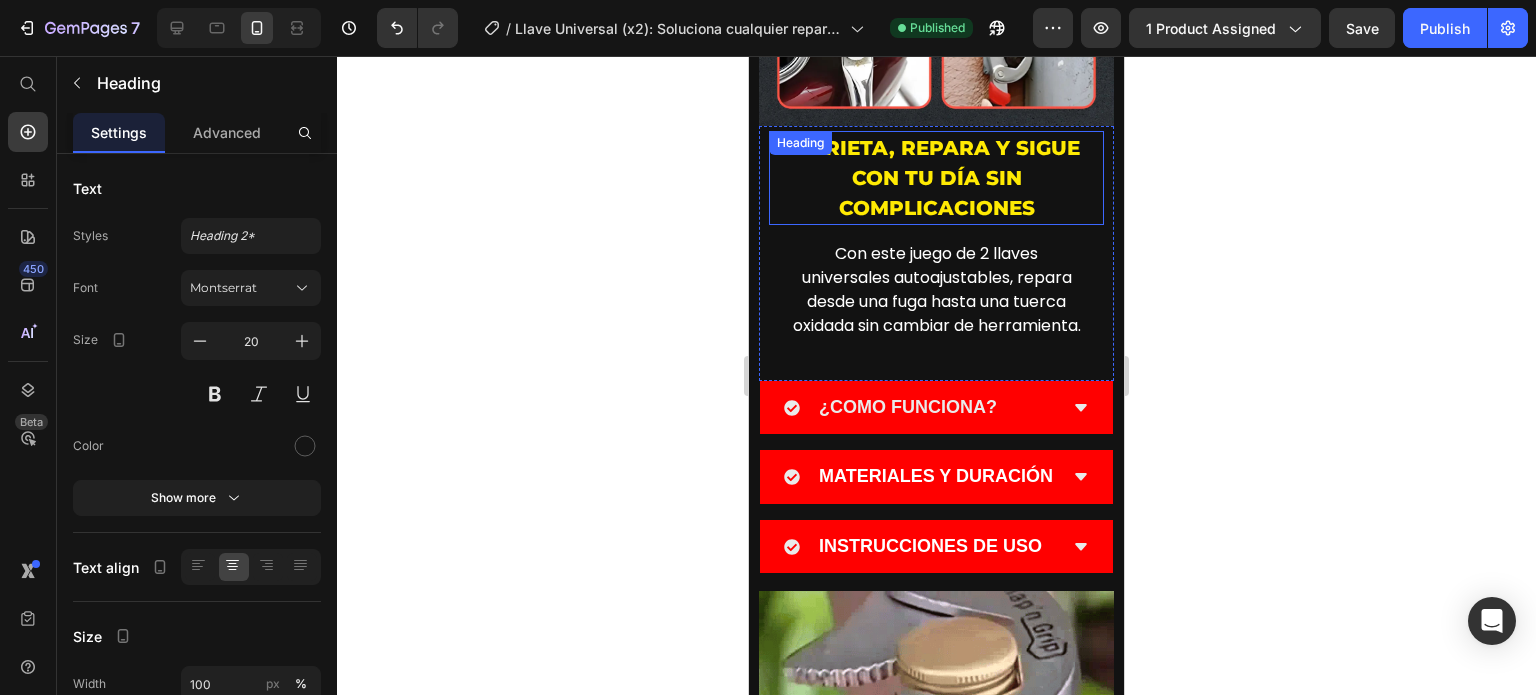 click on "Aprieta, repara y sigue con tu día sin complicaciones" at bounding box center (936, 178) 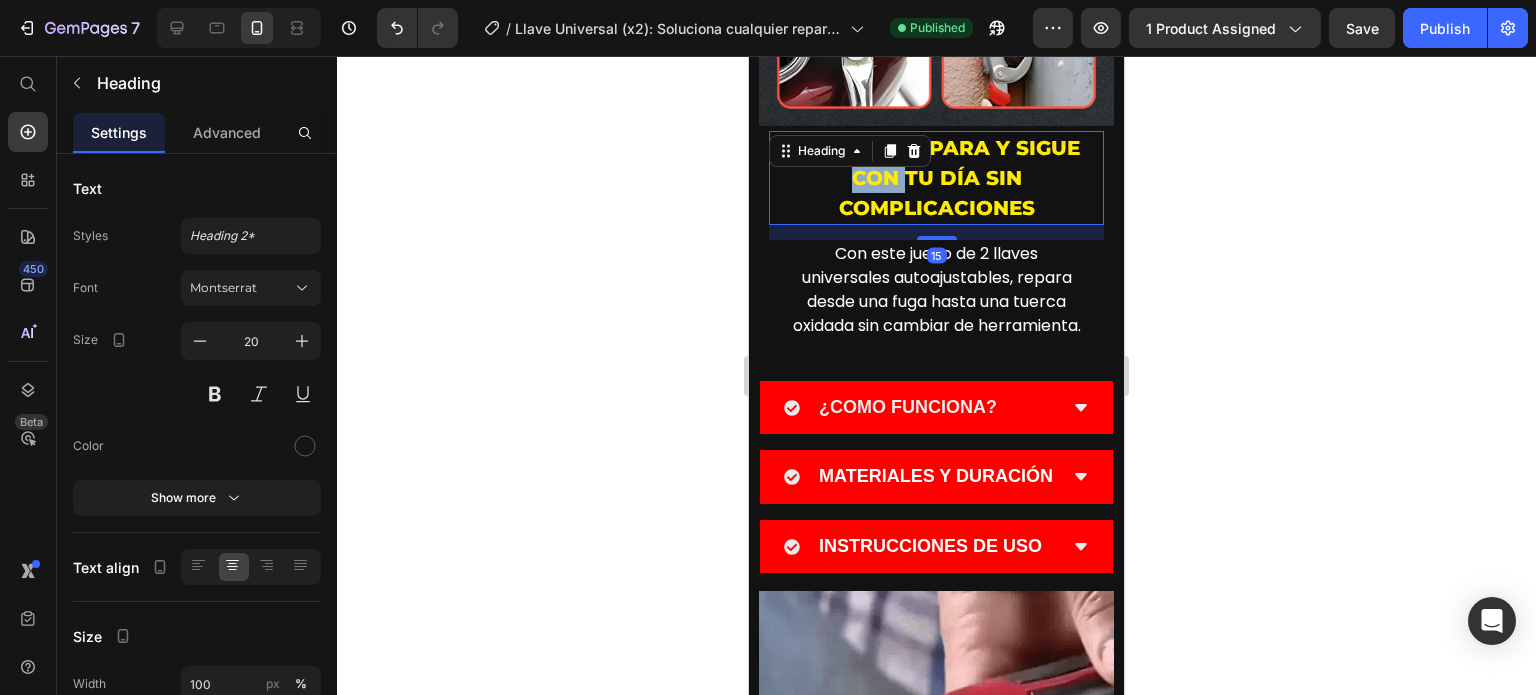 click on "Aprieta, repara y sigue con tu día sin complicaciones" at bounding box center (937, 178) 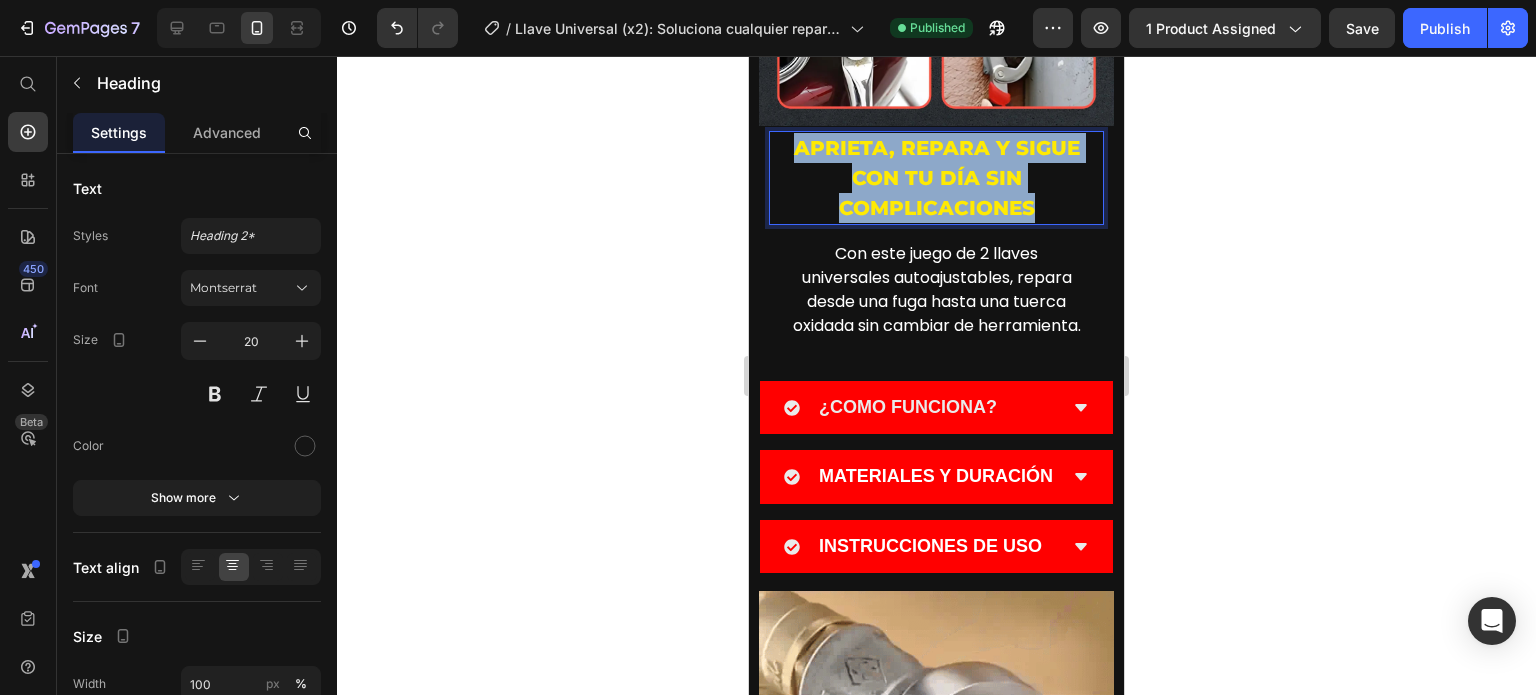 click on "Aprieta, repara y sigue con tu día sin complicaciones" at bounding box center (937, 178) 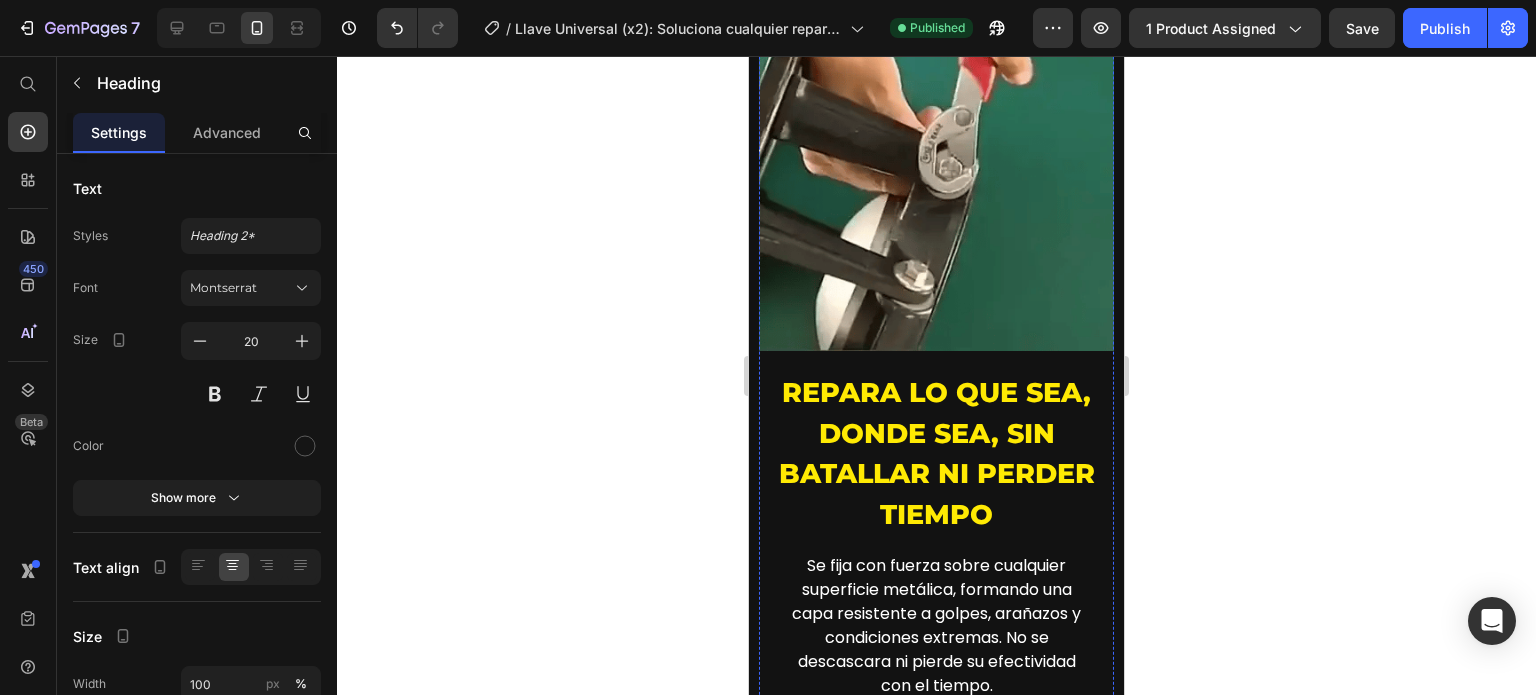 scroll, scrollTop: 1800, scrollLeft: 0, axis: vertical 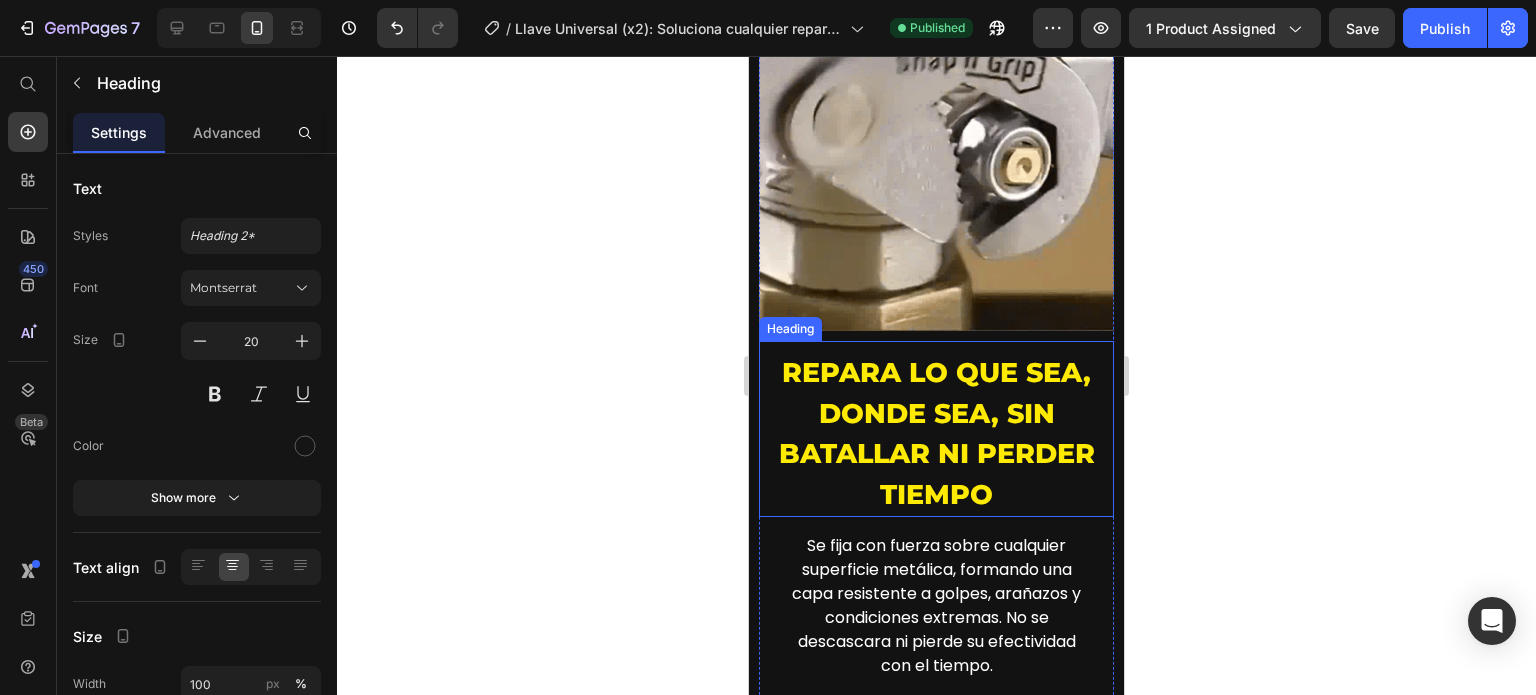 click on "Repara lo que sea, donde sea, sin batallar ni perder tiempo" at bounding box center (937, 433) 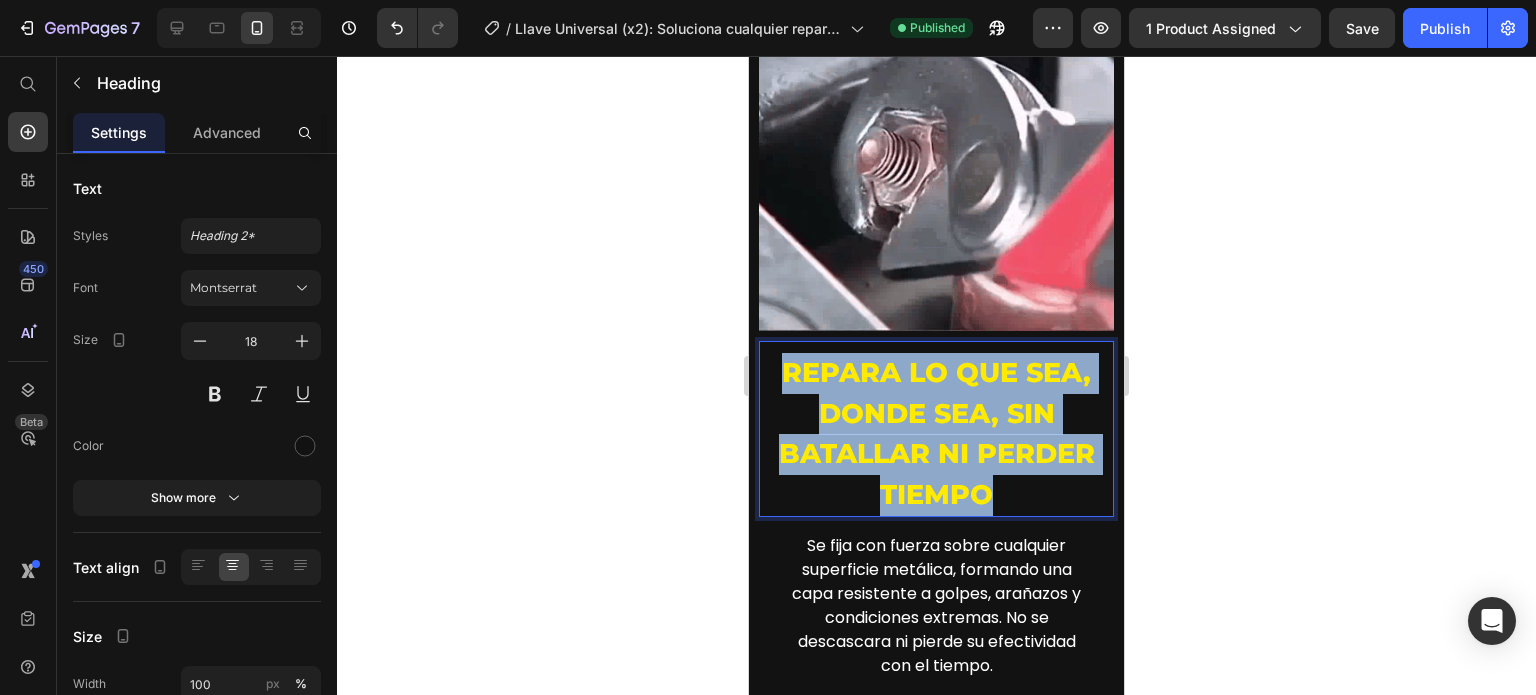 click on "Repara lo que sea, donde sea, sin batallar ni perder tiempo" at bounding box center (937, 433) 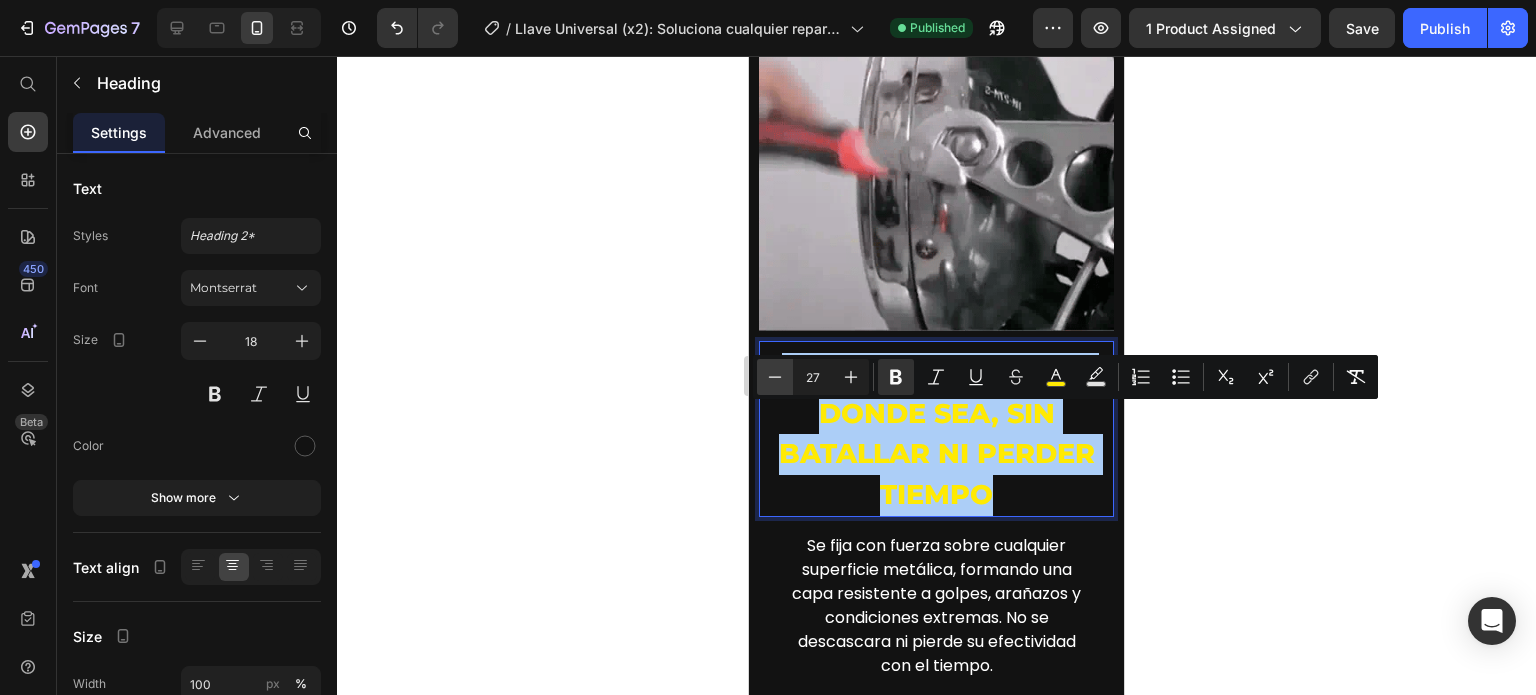 click on "Minus" at bounding box center (775, 377) 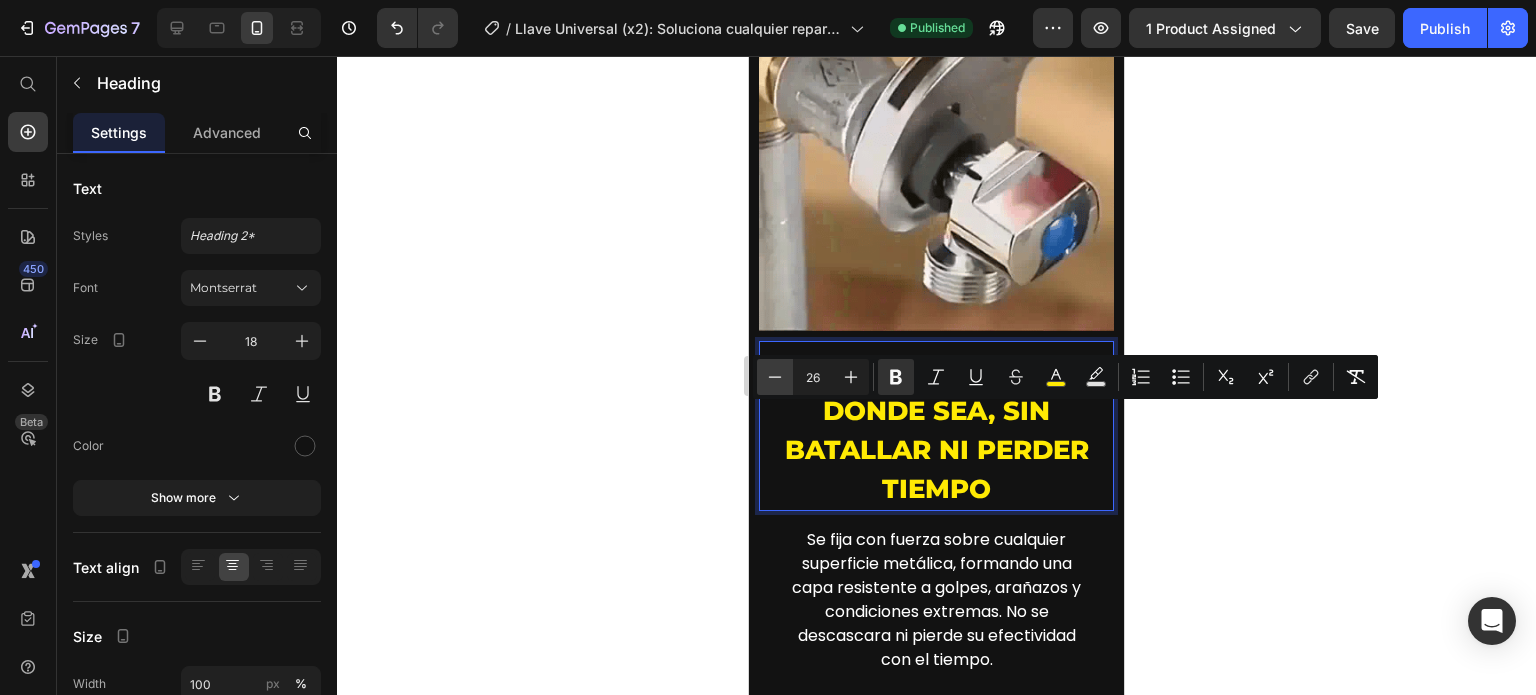 click on "Minus" at bounding box center (775, 377) 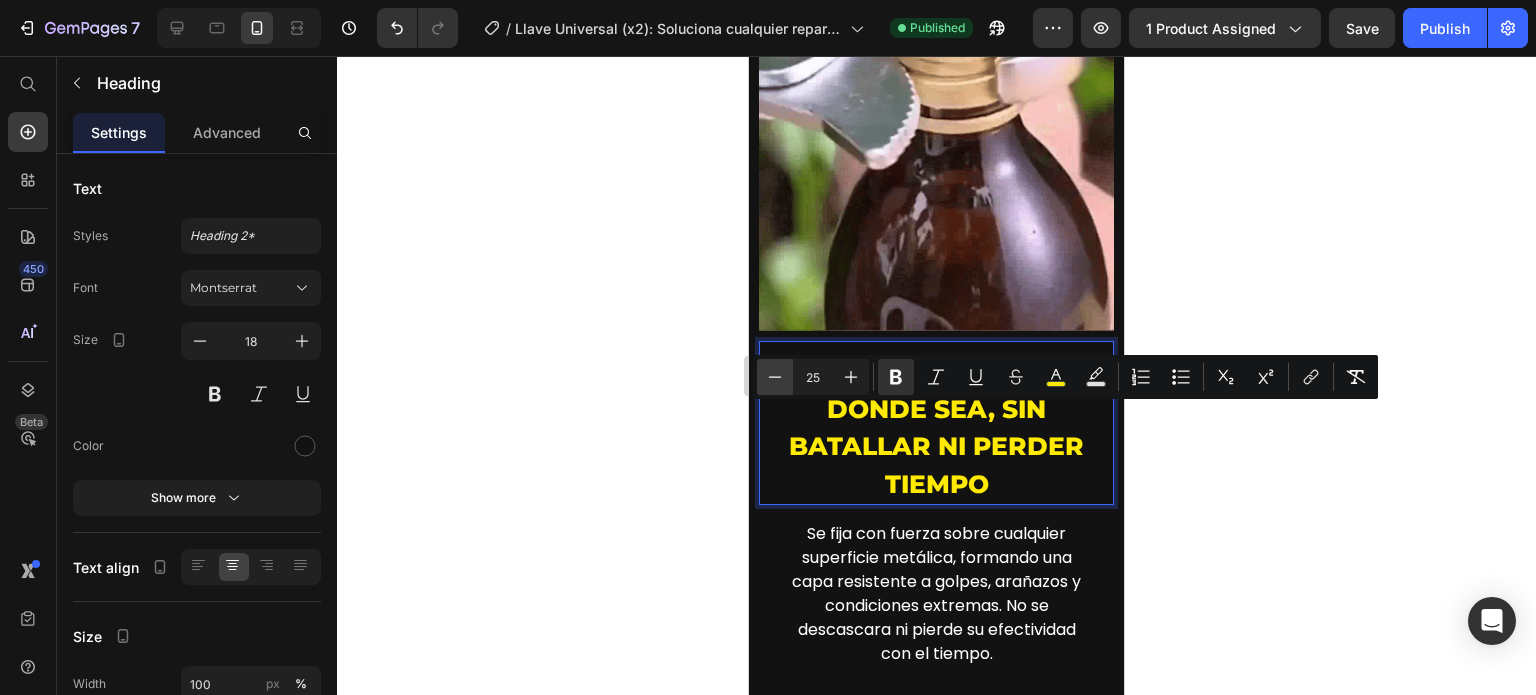 click on "Minus" at bounding box center (775, 377) 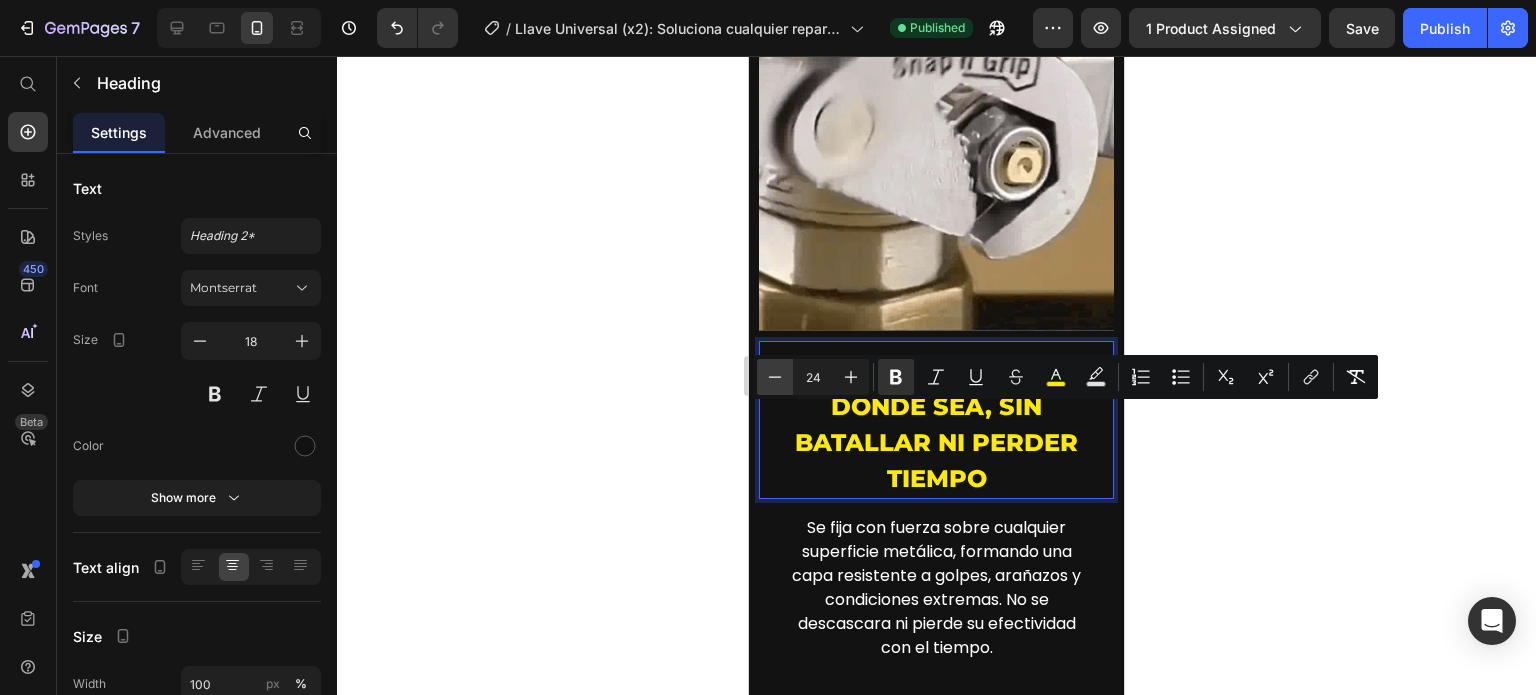 click on "Minus" at bounding box center (775, 377) 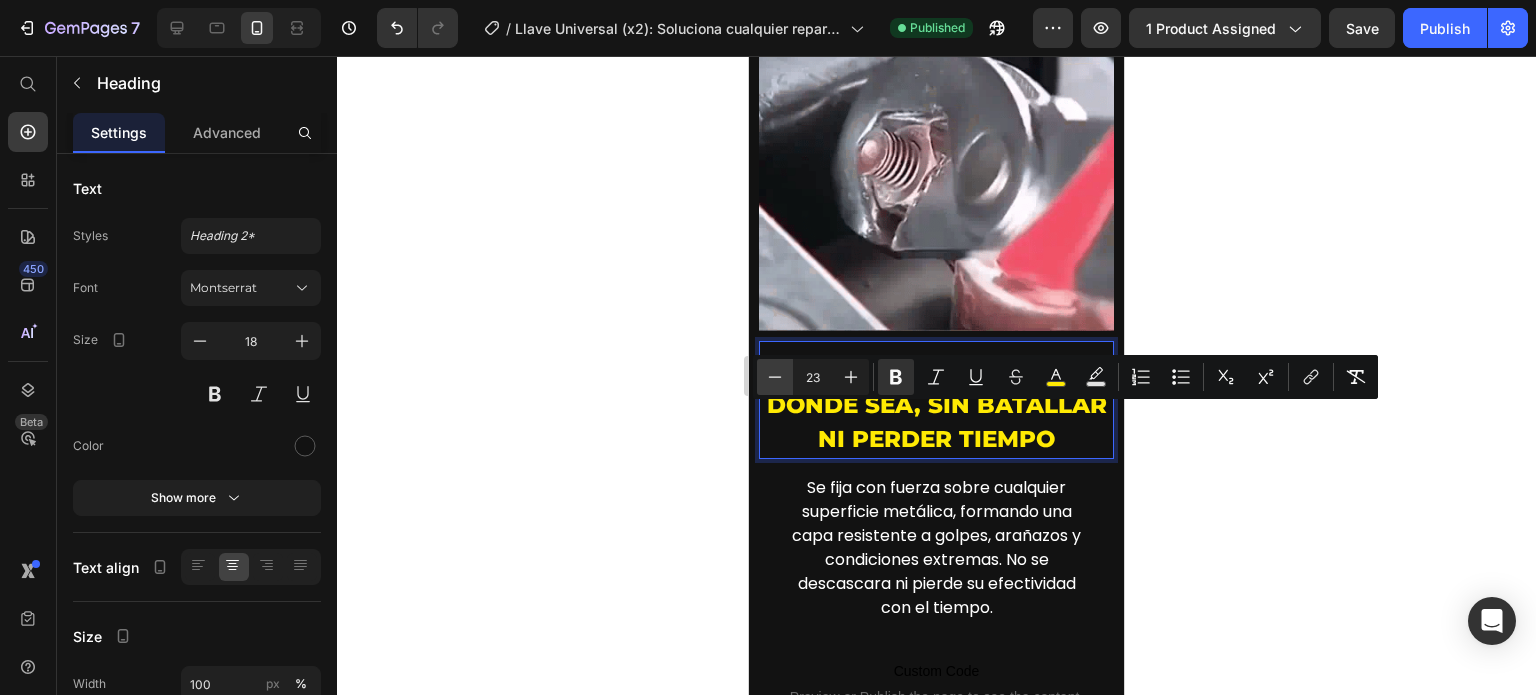 click on "Minus" at bounding box center [775, 377] 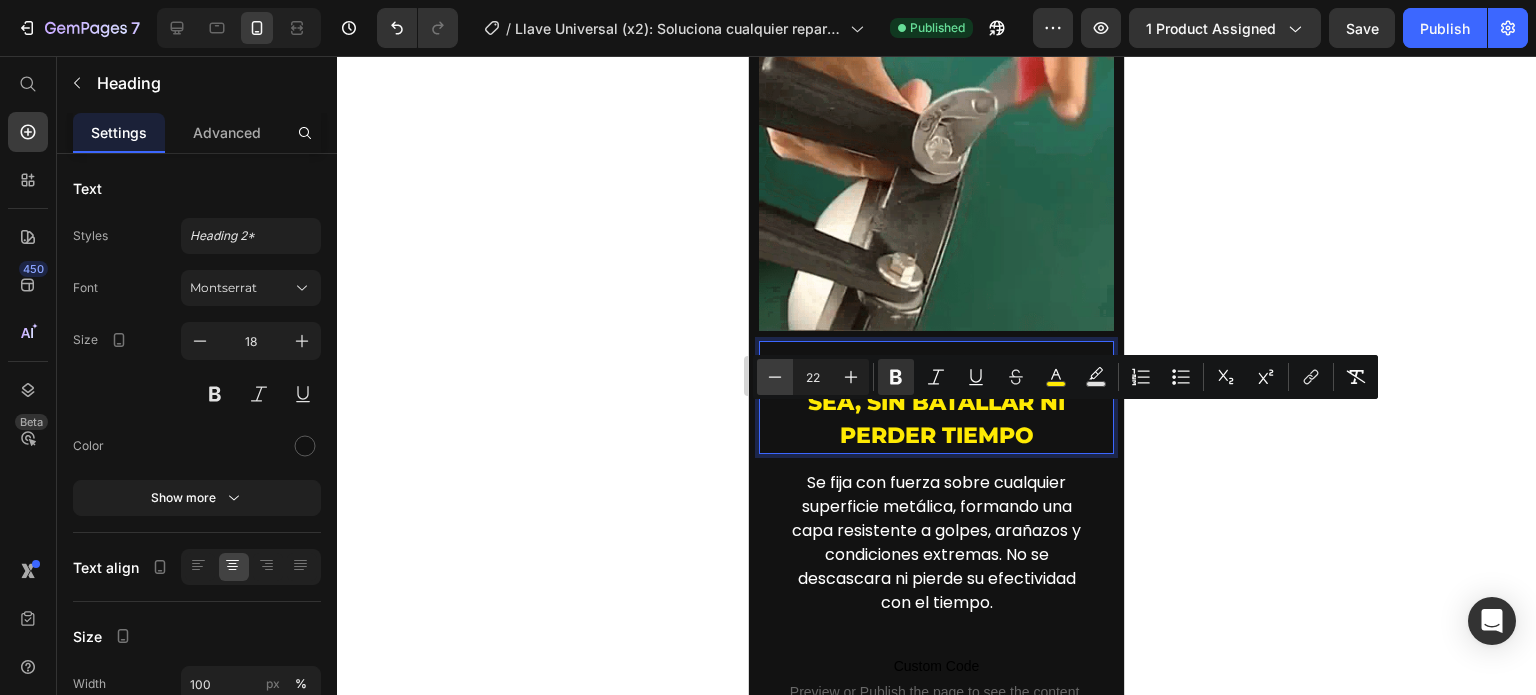 click on "Minus" at bounding box center [775, 377] 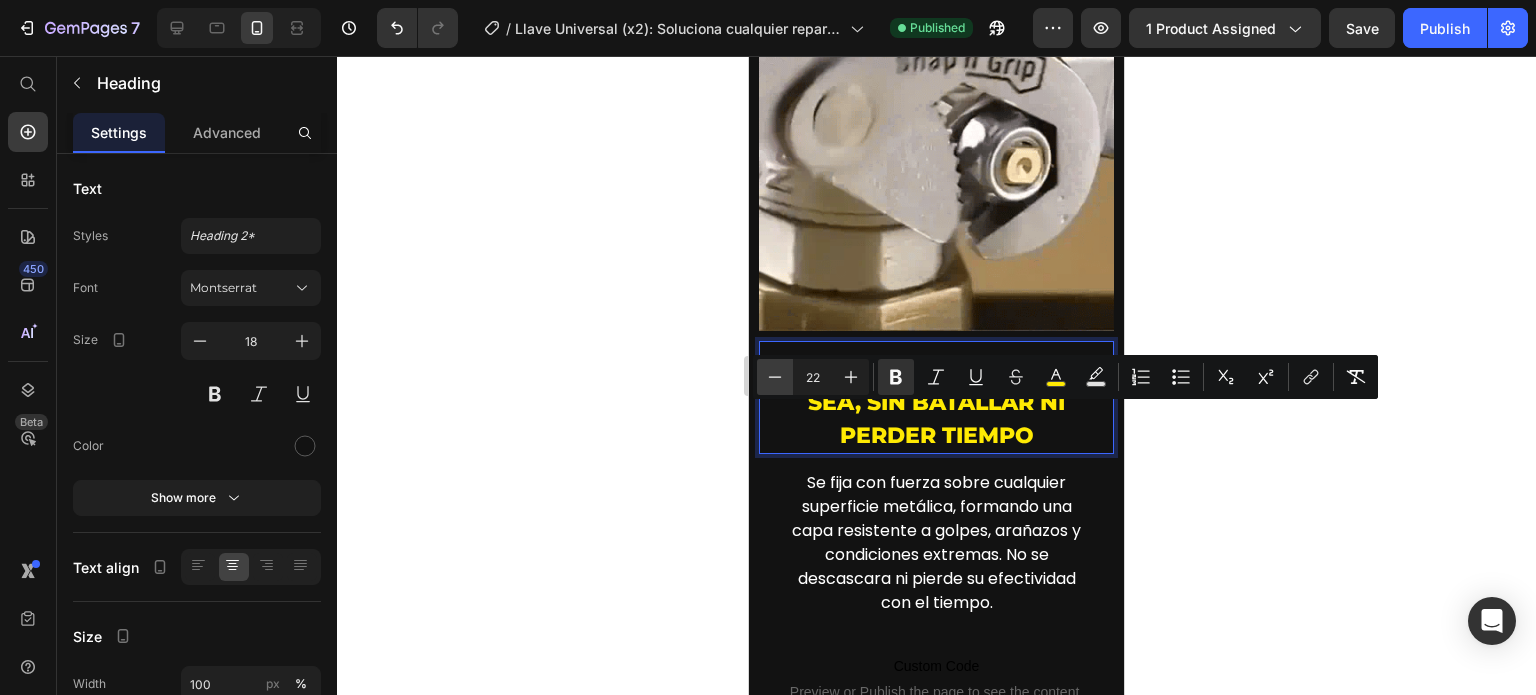 type on "21" 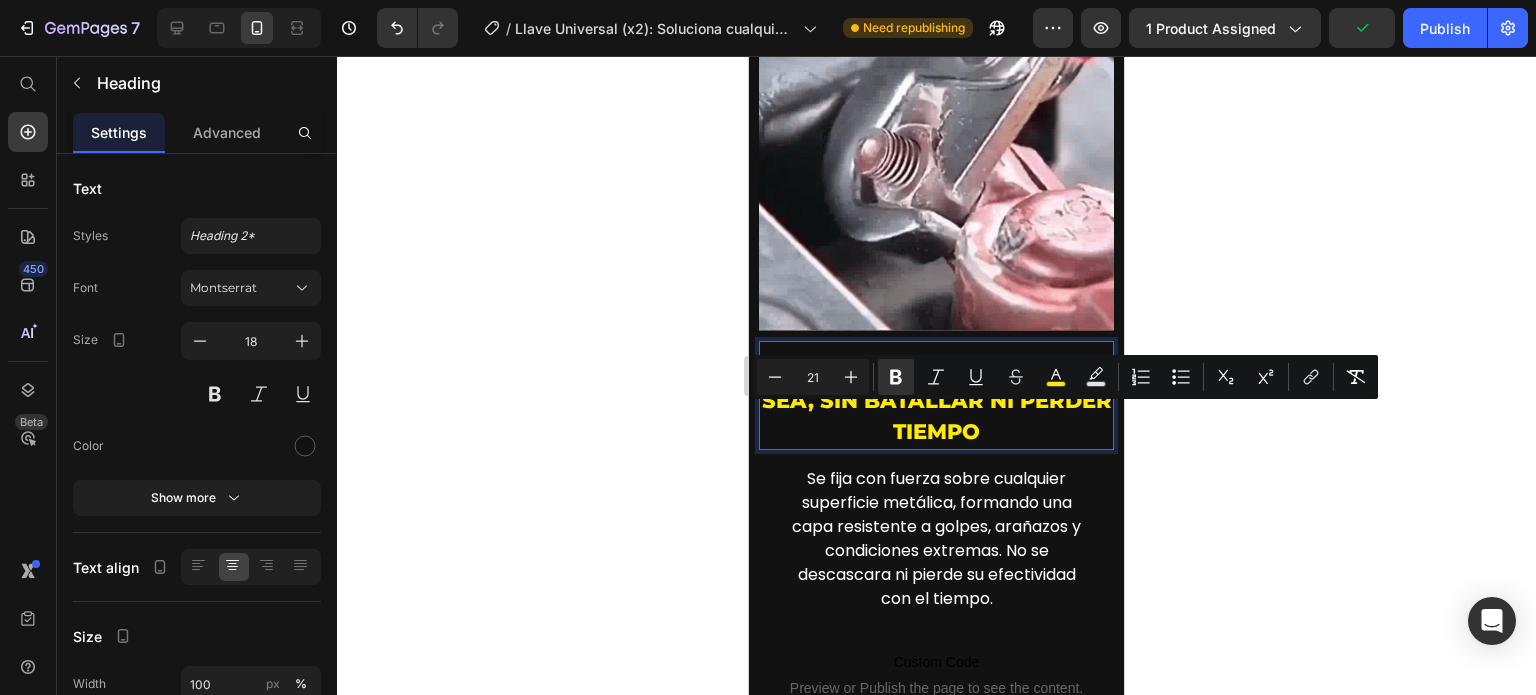 click 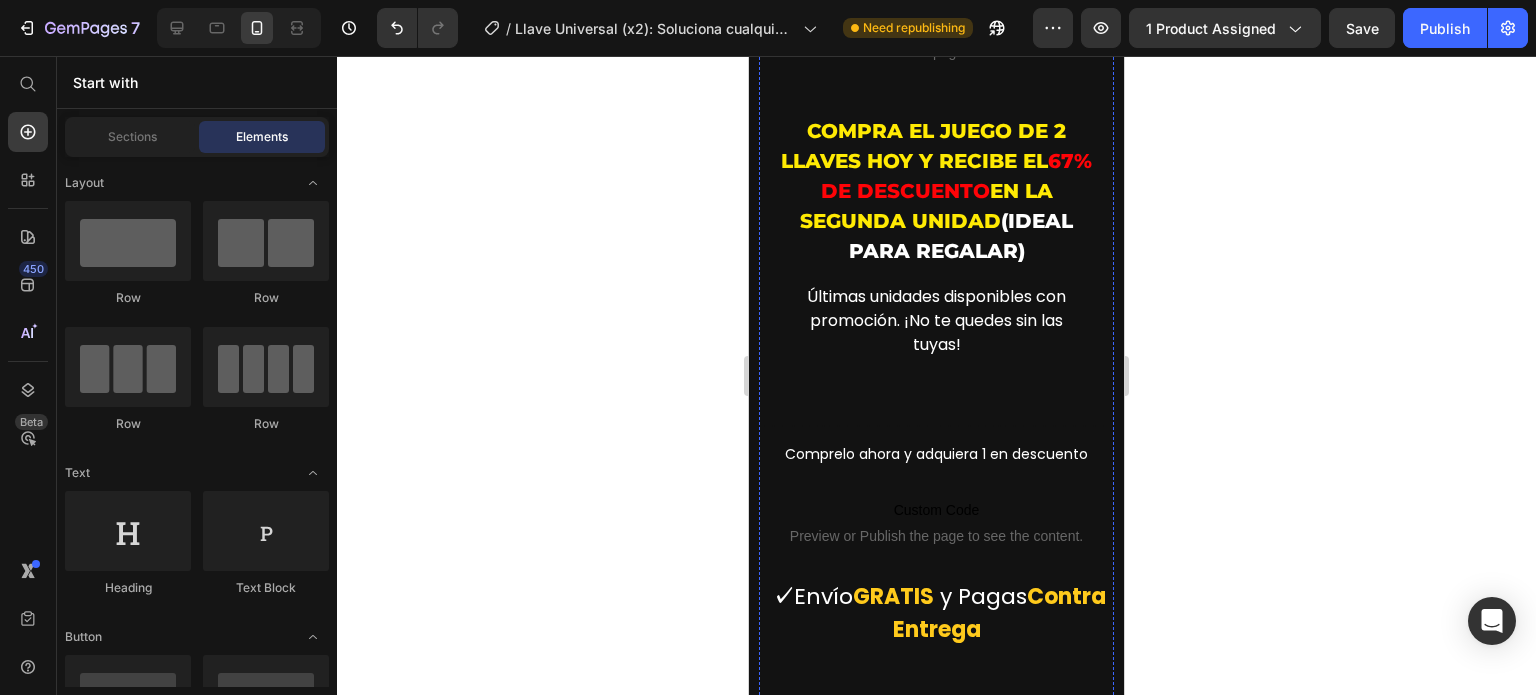 scroll, scrollTop: 3200, scrollLeft: 0, axis: vertical 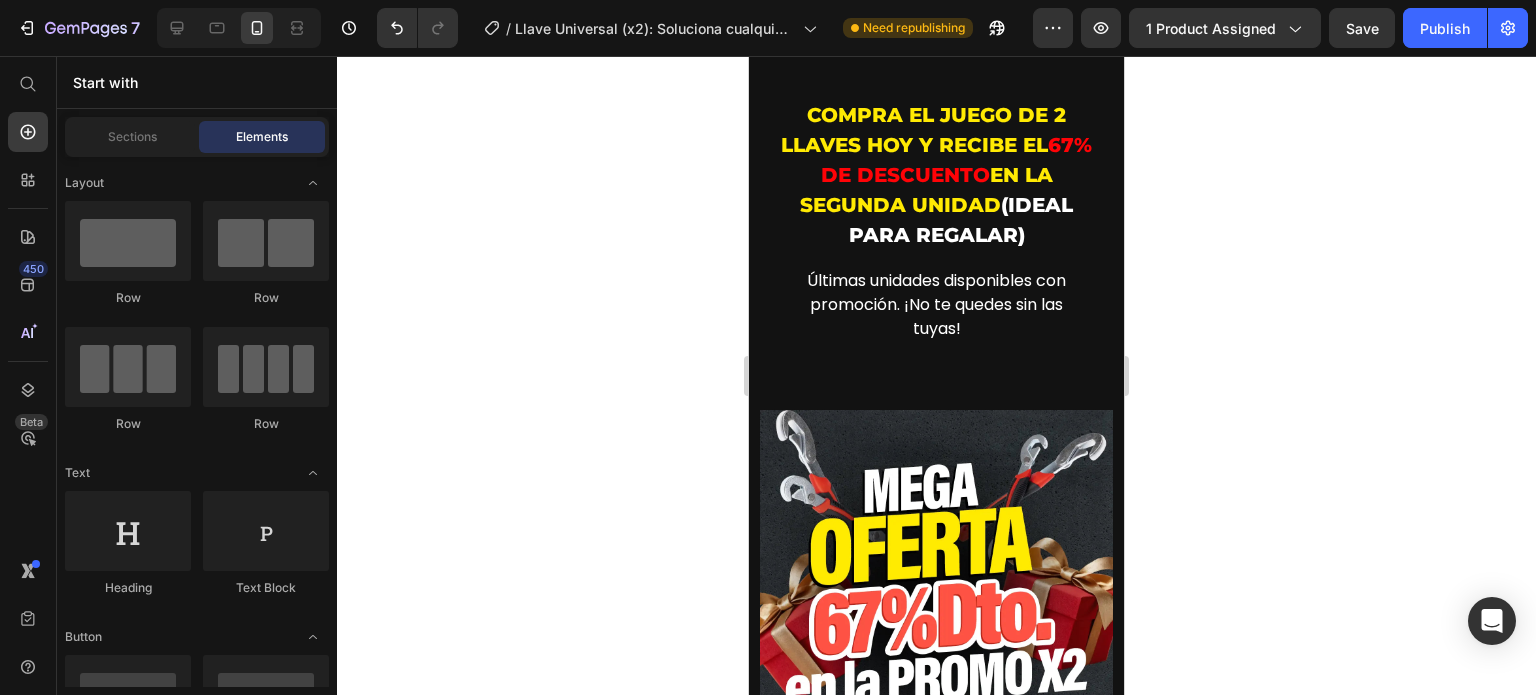 click on "Miles de hombres ya lo compraron ¡Ahora arreglan todo en segundos sin esfuerzo ni ayuda!" at bounding box center (936, -460) 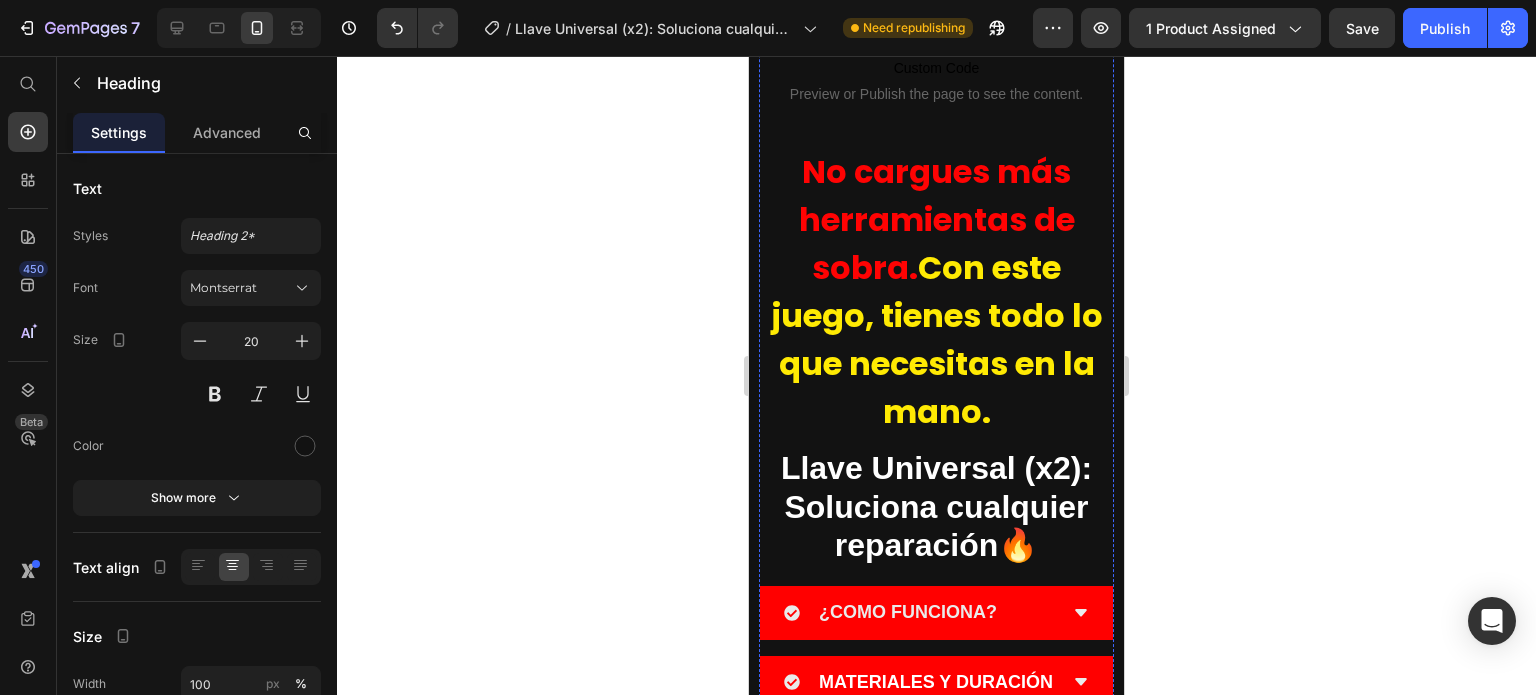 scroll, scrollTop: 4500, scrollLeft: 0, axis: vertical 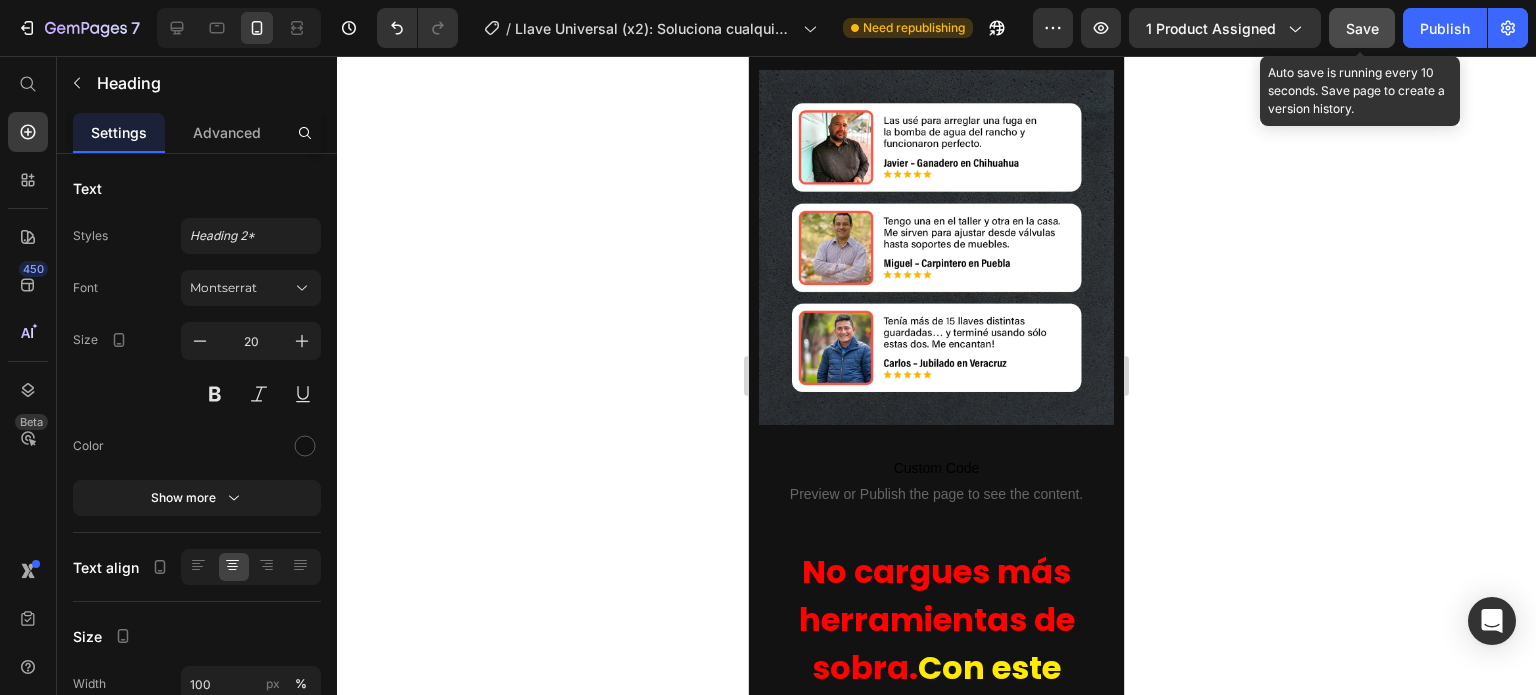 click on "Save" 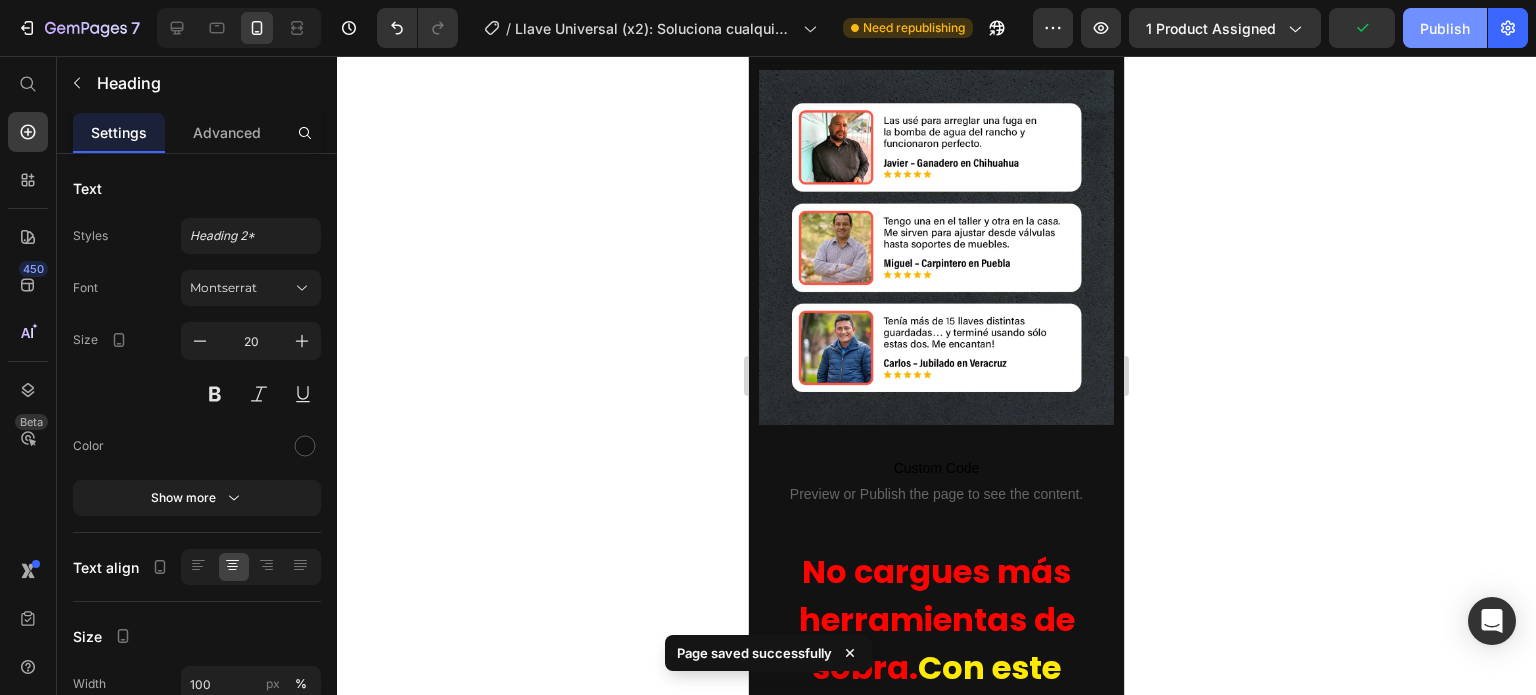 click on "Publish" 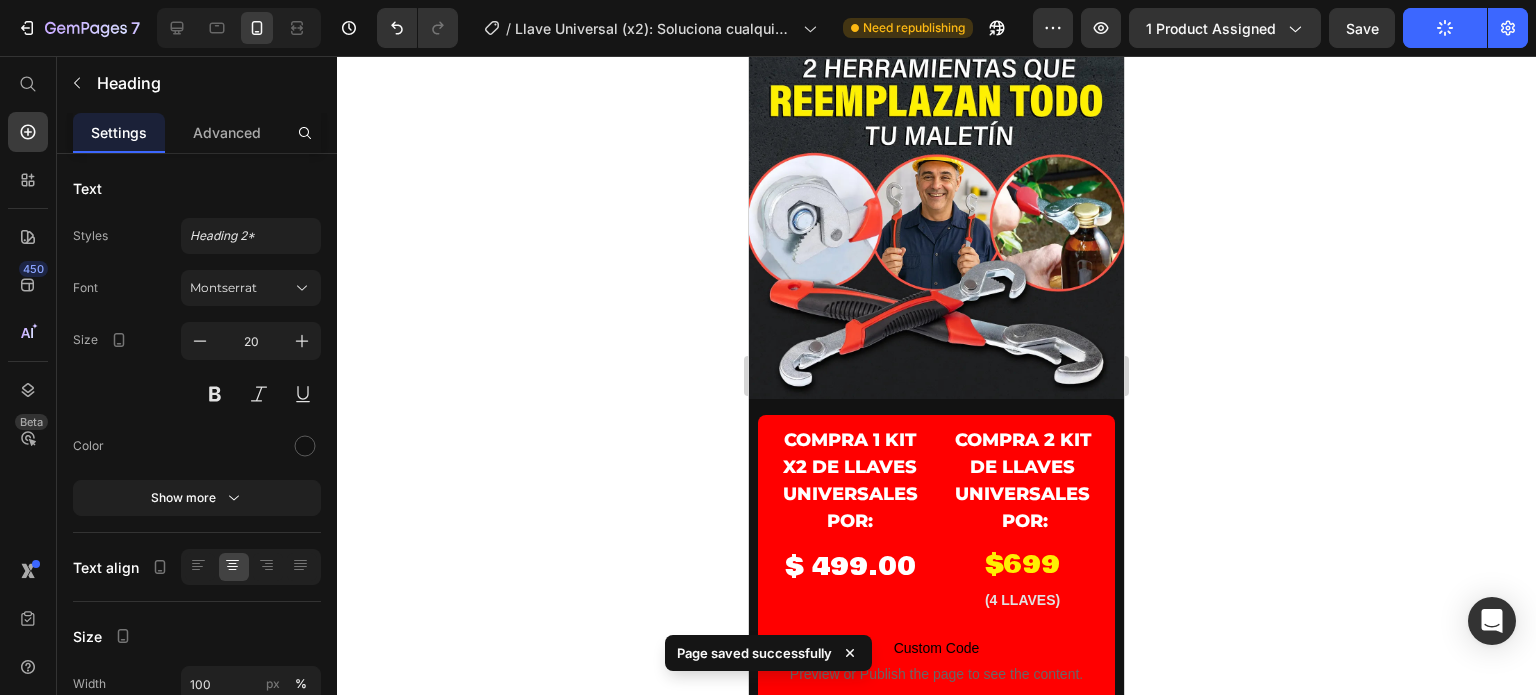 scroll, scrollTop: 0, scrollLeft: 0, axis: both 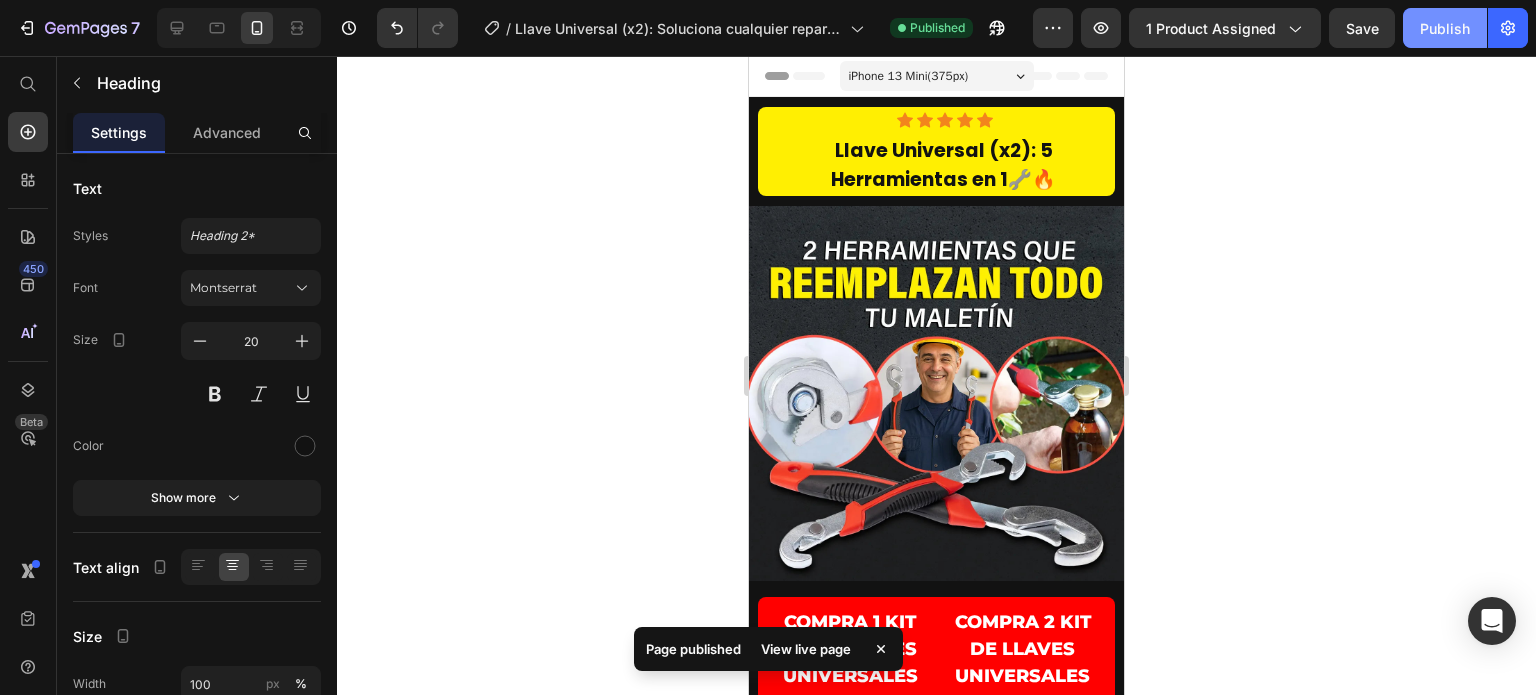 click on "Publish" at bounding box center [1445, 28] 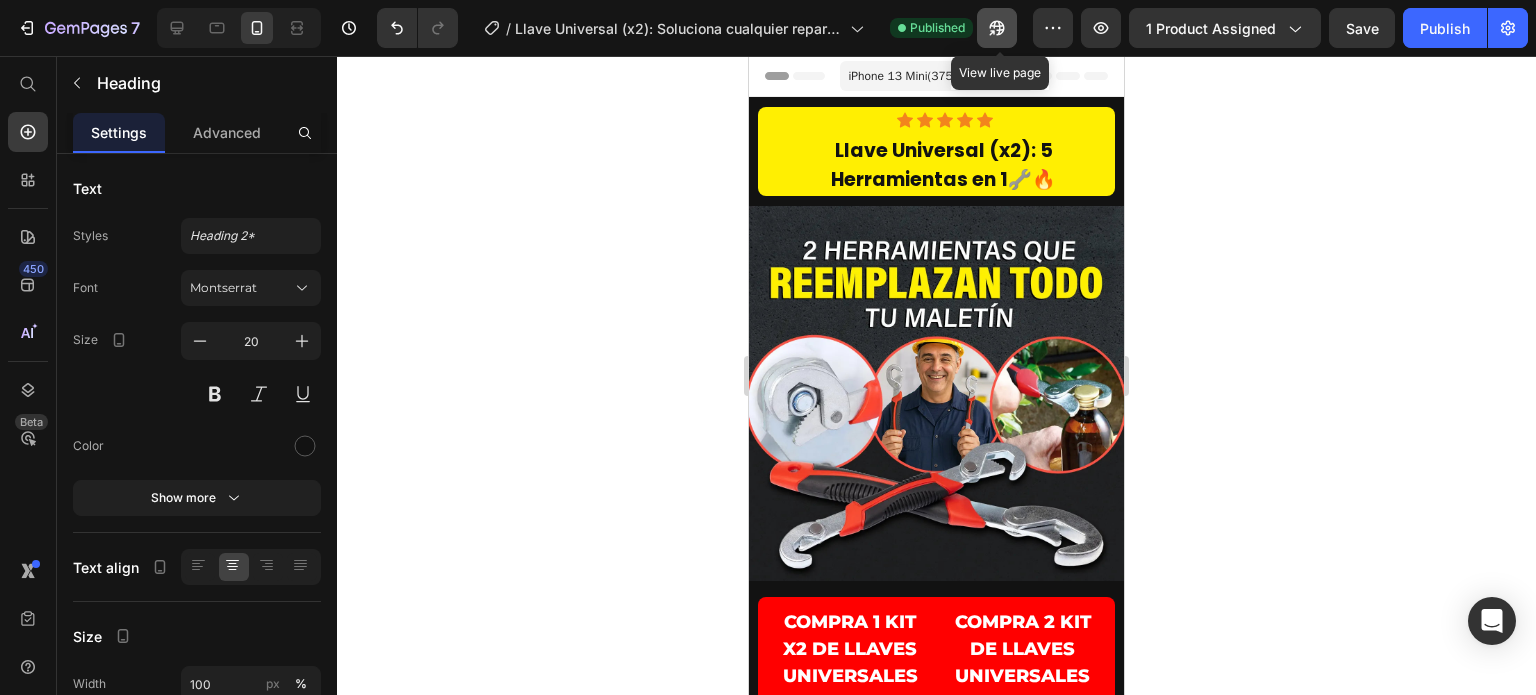 click 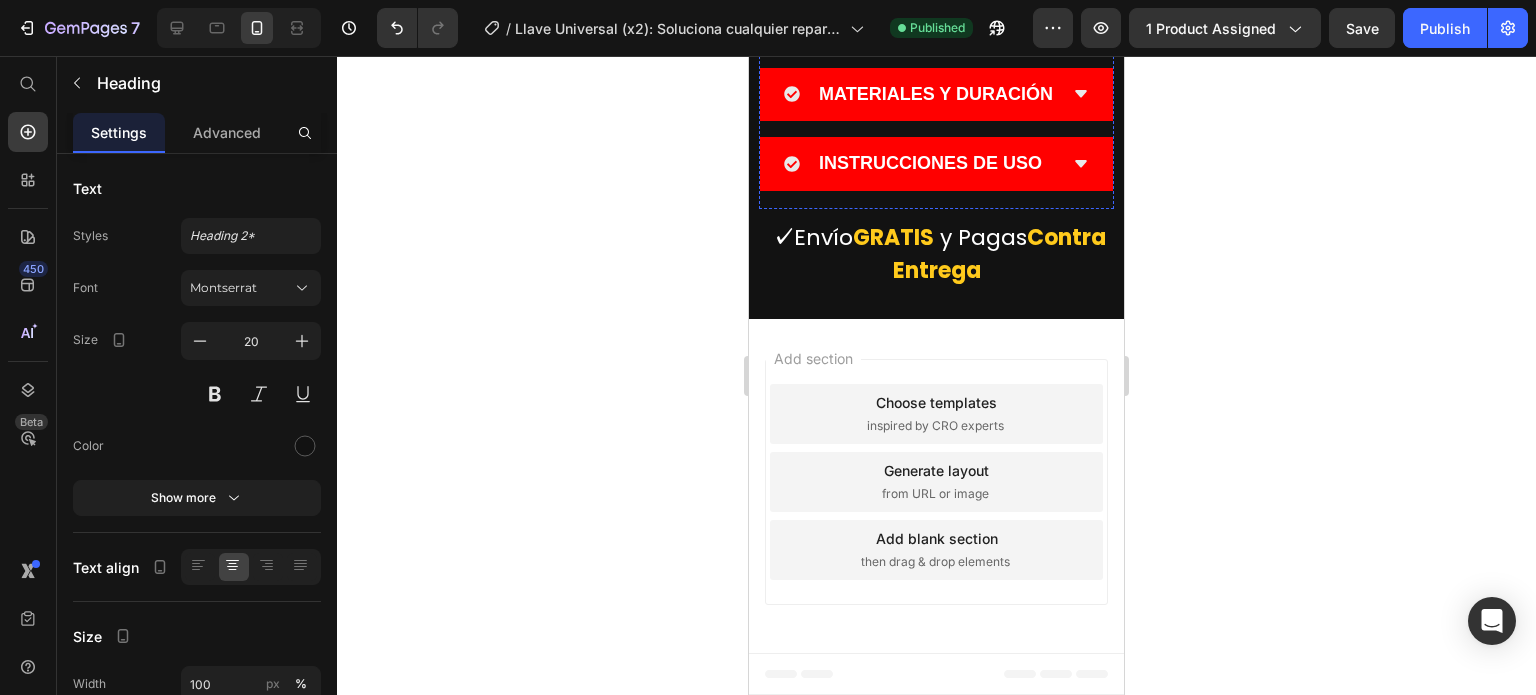 scroll, scrollTop: 6188, scrollLeft: 0, axis: vertical 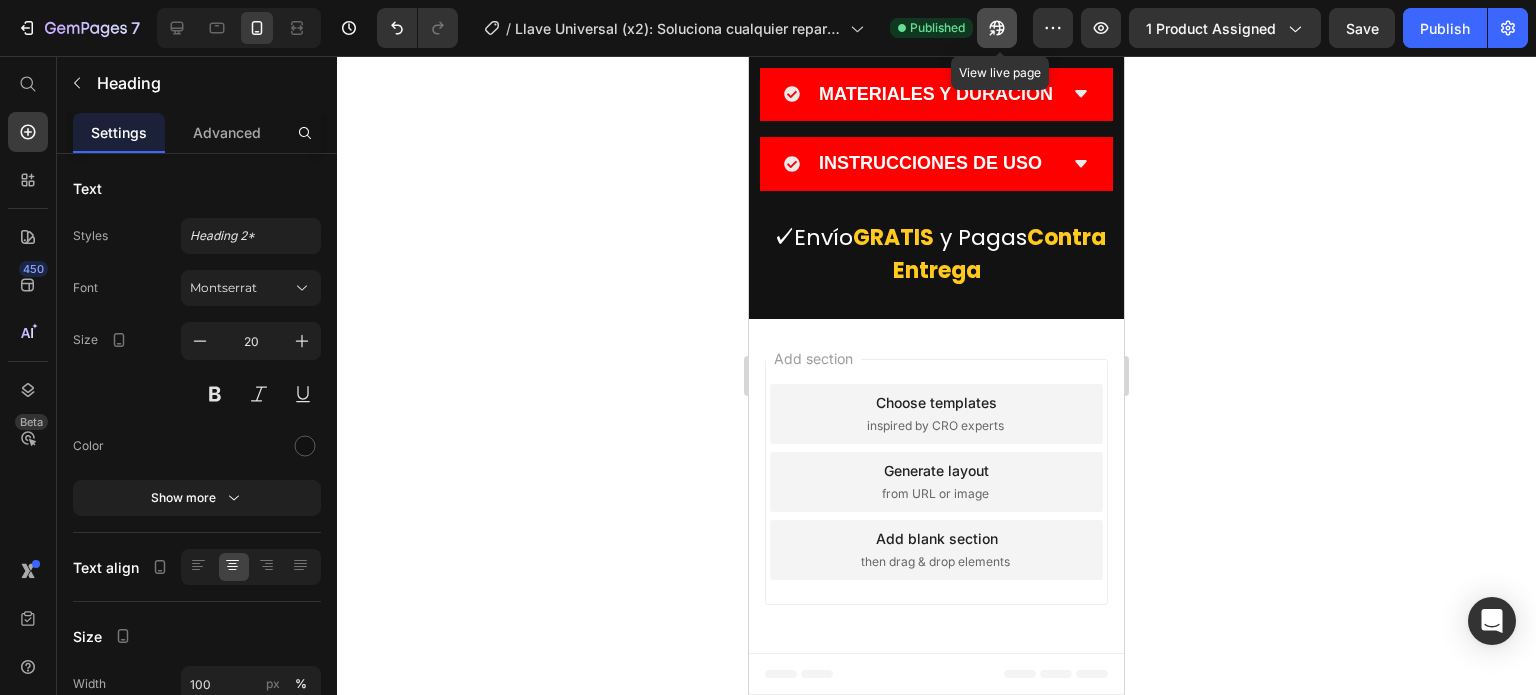 click 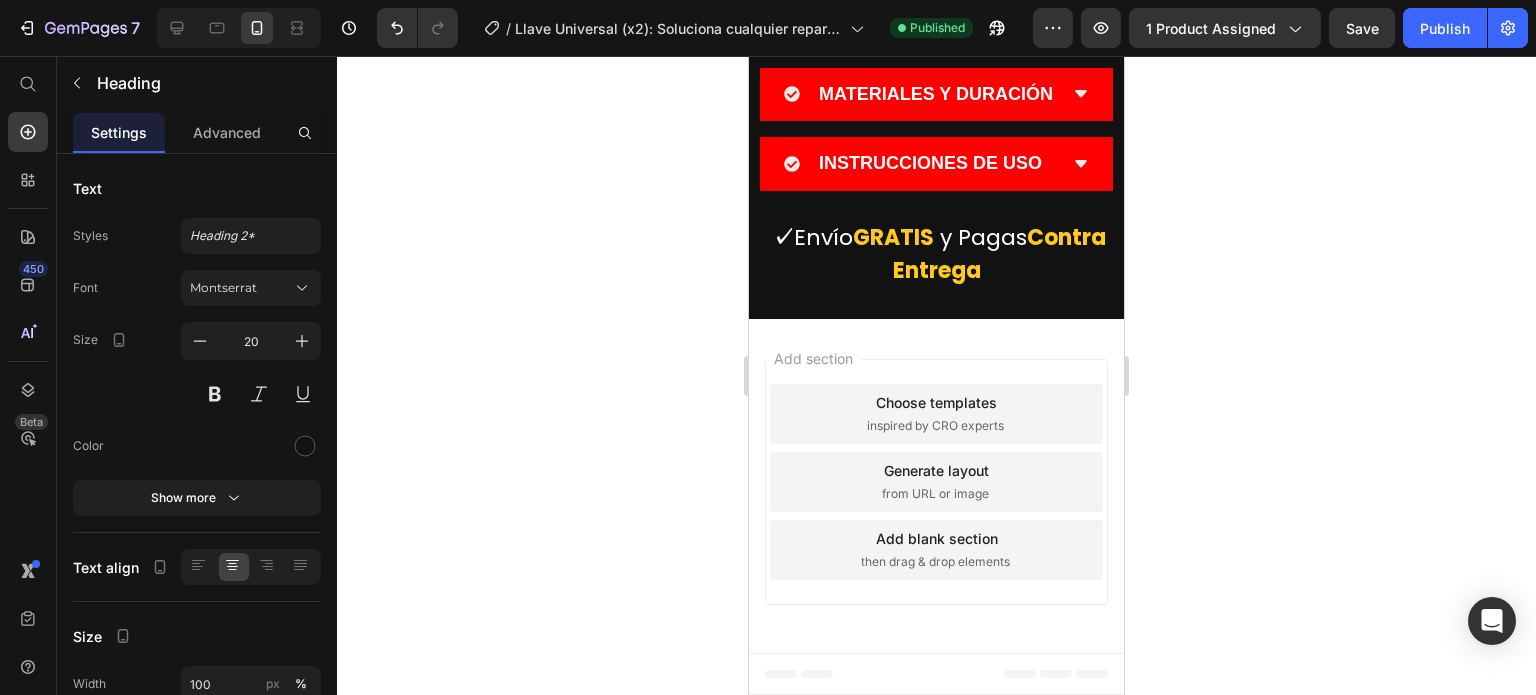 scroll, scrollTop: 5888, scrollLeft: 0, axis: vertical 